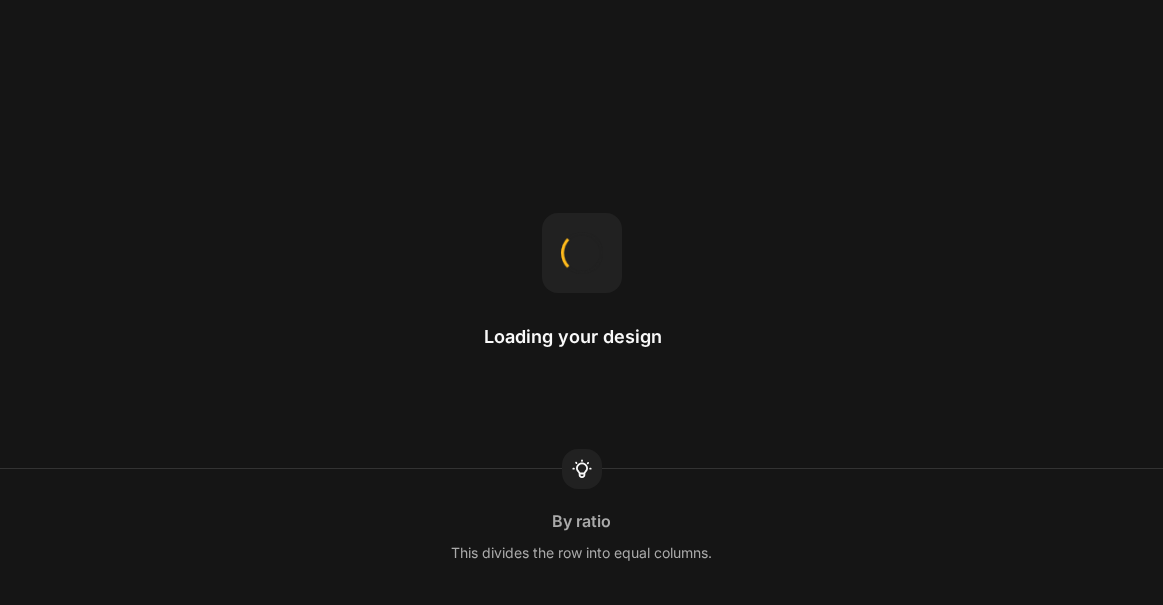 scroll, scrollTop: 0, scrollLeft: 0, axis: both 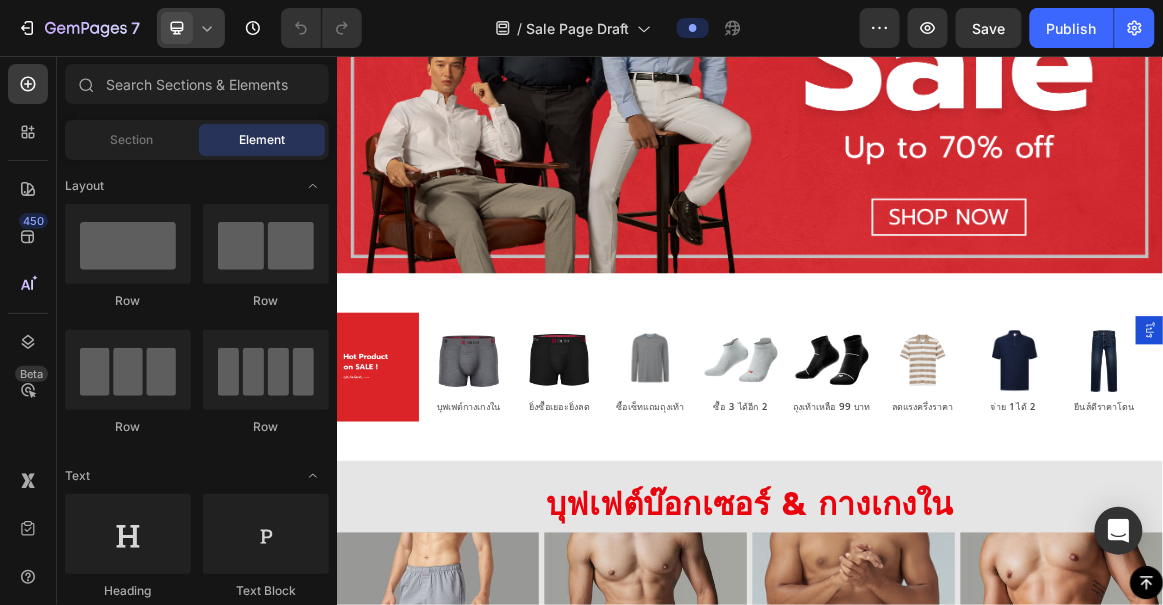 click 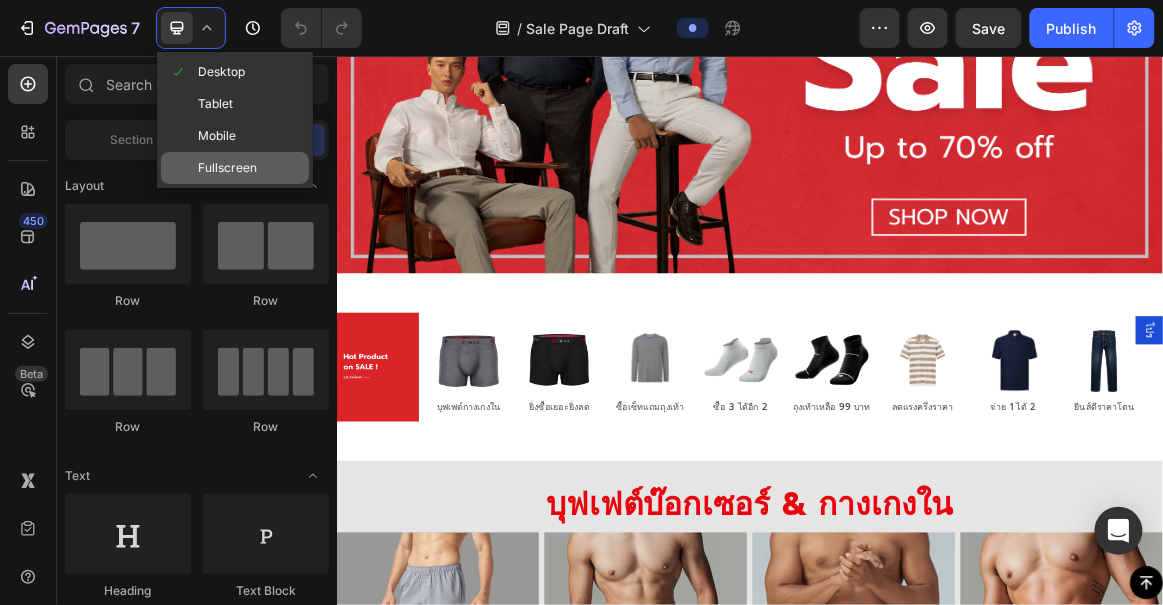 click on "Fullscreen" at bounding box center (227, 168) 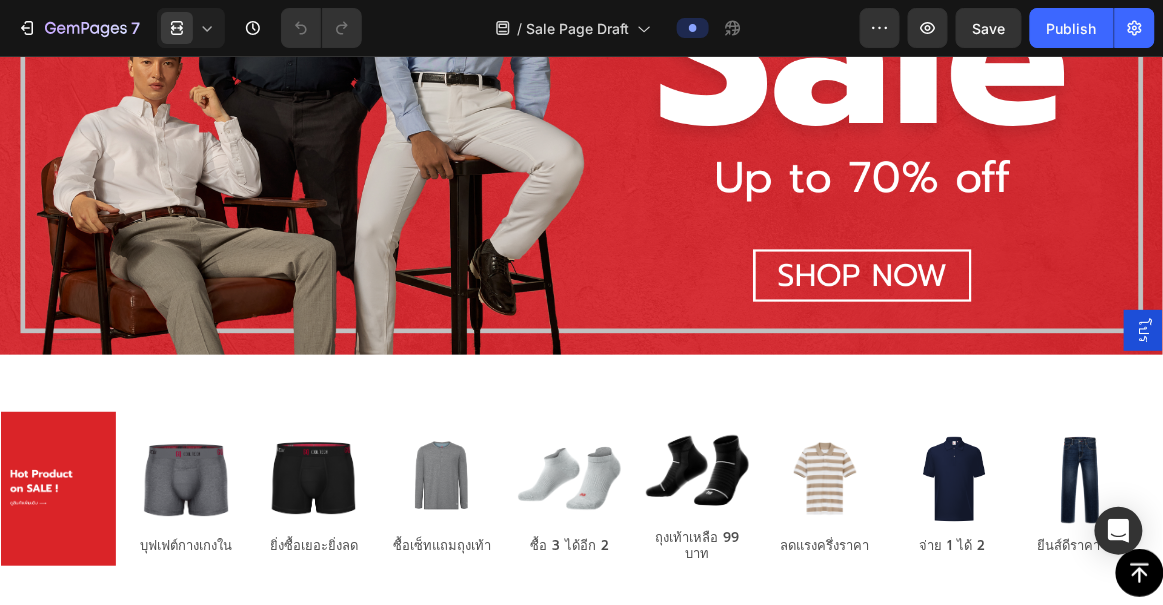 scroll, scrollTop: 0, scrollLeft: 0, axis: both 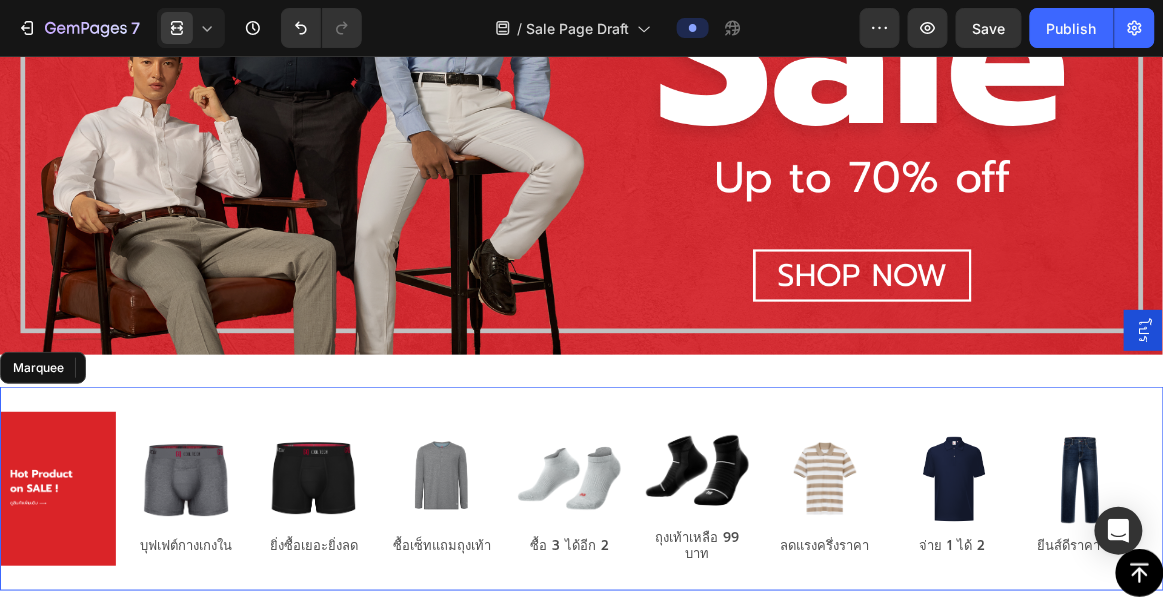 click on "Image Image บุฟเฟต์กางเกงใน Text Block Image ยิ่งซื้อเยอะยิ่งลด Text Block Image ซื้อเซ็ทแถมถุงเท้า Text Block Image ซื้อ 3 ได้อีก 2 Text Block Image ถุงเท้าเหลือ 99 บาท Text Block Image ลดแรงครึ่งราคา Text Block Image จ่าย 1 ได้ 2 Text Block Image ยีนส์ดีราคาโดน Text Block" at bounding box center [576, 487] 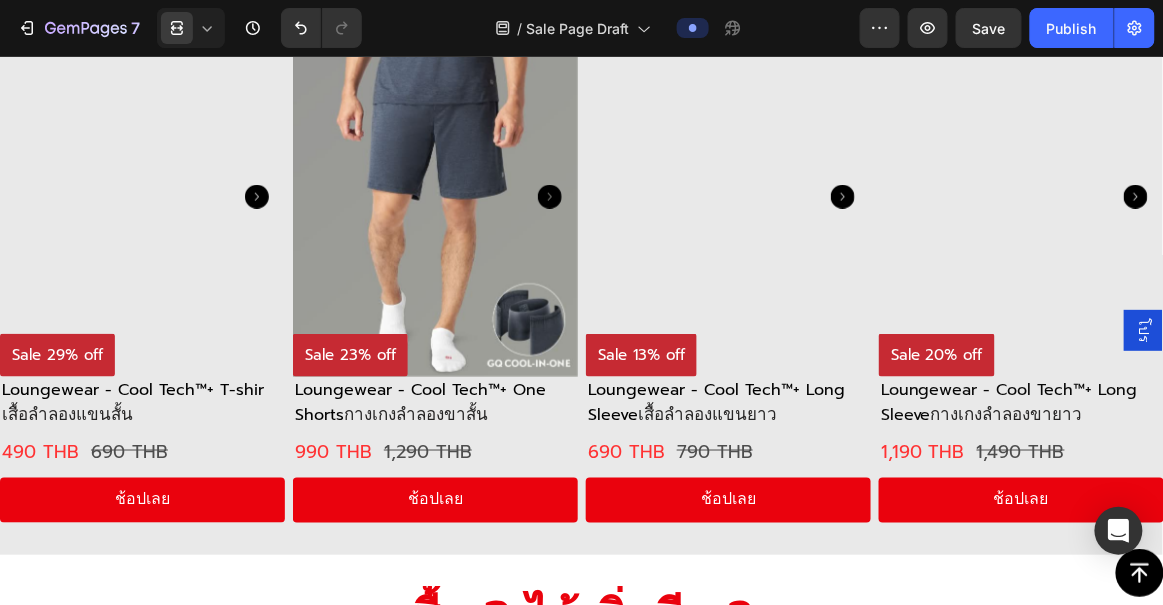 scroll, scrollTop: 2336, scrollLeft: 0, axis: vertical 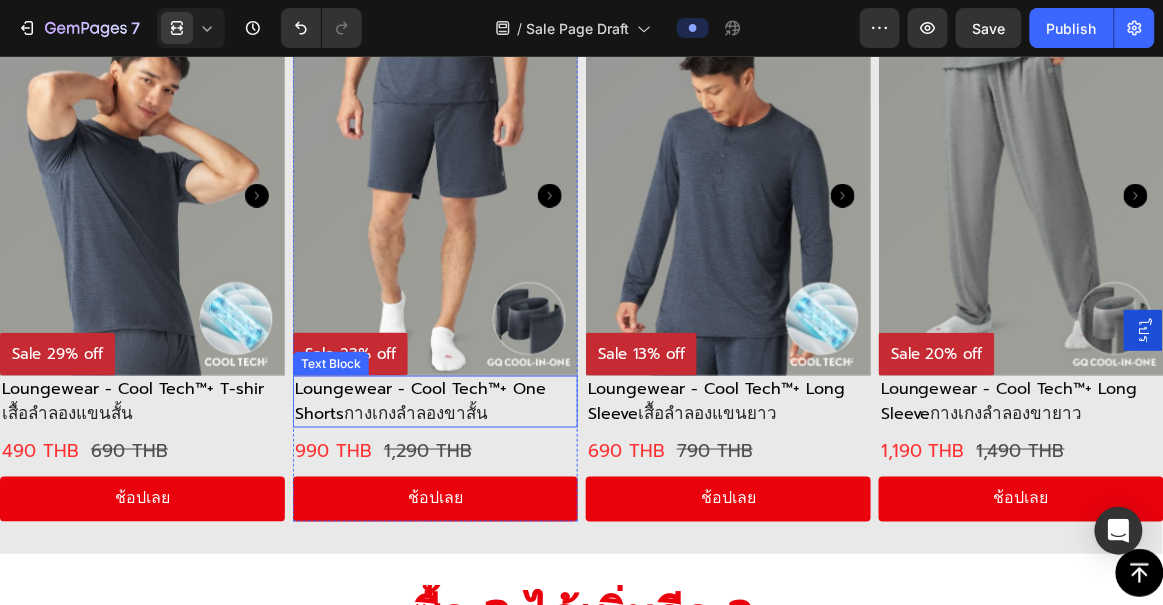 click on "Loungewear - Cool Tech™+ One Shorts" at bounding box center (420, 400) 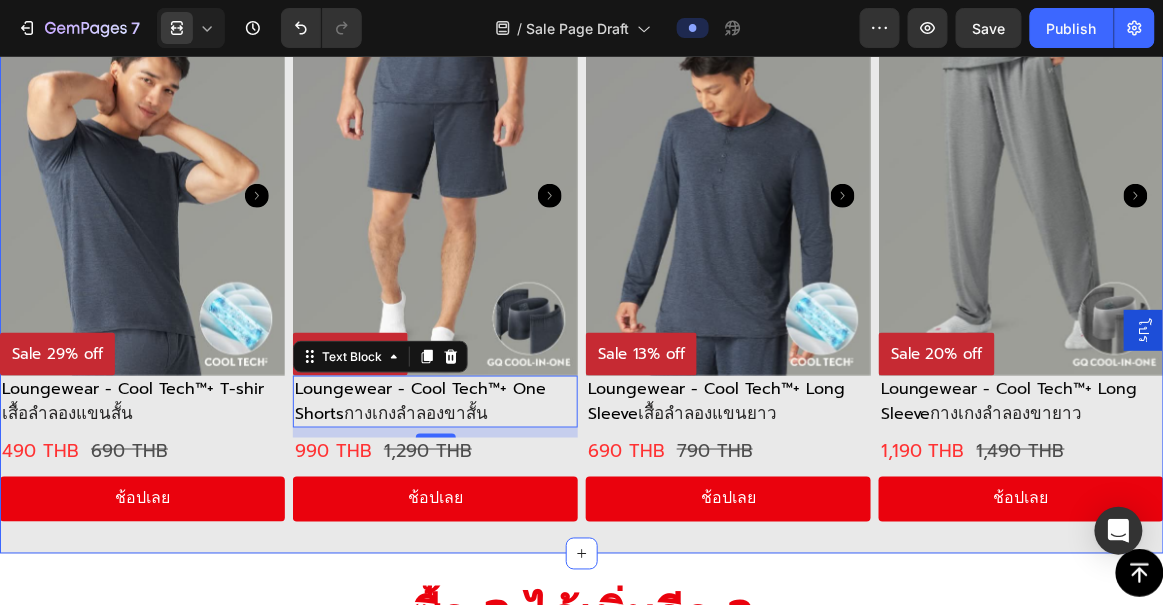click on "ซื้อทั้ง เซต แถมถุงเท้า มูลค่า 399.- Heading
Sale 29% off Product Badge Product Images Loungewear - Cool Tech™+ T-shir เสื้อลำลองแขนสั้น Text Block Loungewear - Cool Tech™+ T-shir  เสื้อลำลองแขนสั้น Text Block 490 THB Product Price Product Price 690 THB Product Price Product Price Row ช้อปเลย Button Product
Sale 23% off Product Badge Product Images Loungewear - Cool Tech™+ One Shorts  กางเกงลำลองขาสั้น Text Block   10 990 THB Product Price Product Price 1,290 THB Product Price Product Price Row ช้อปเลย Button Product Row
Sale 13% off Product Badge Product Images Loungewear - Cool Tech™+ Long Sleeve  เสื้อลำลองแขนยาว Text Block 690 THB Product Price Product Price 790 THB Product Price Product Price Row Button Product" at bounding box center (582, 232) 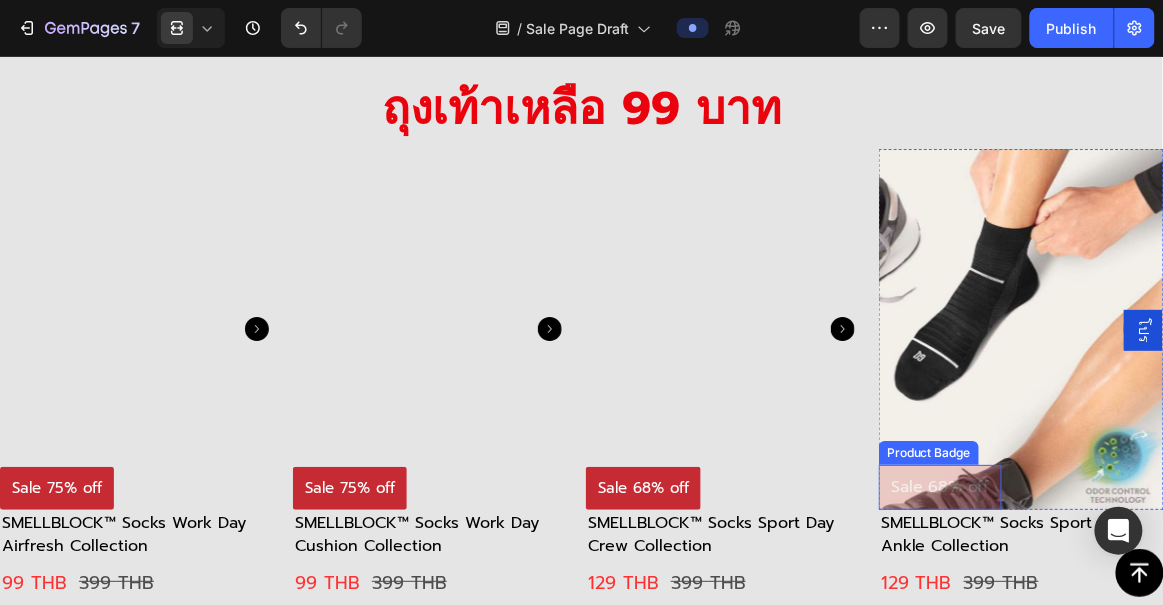scroll, scrollTop: 3584, scrollLeft: 0, axis: vertical 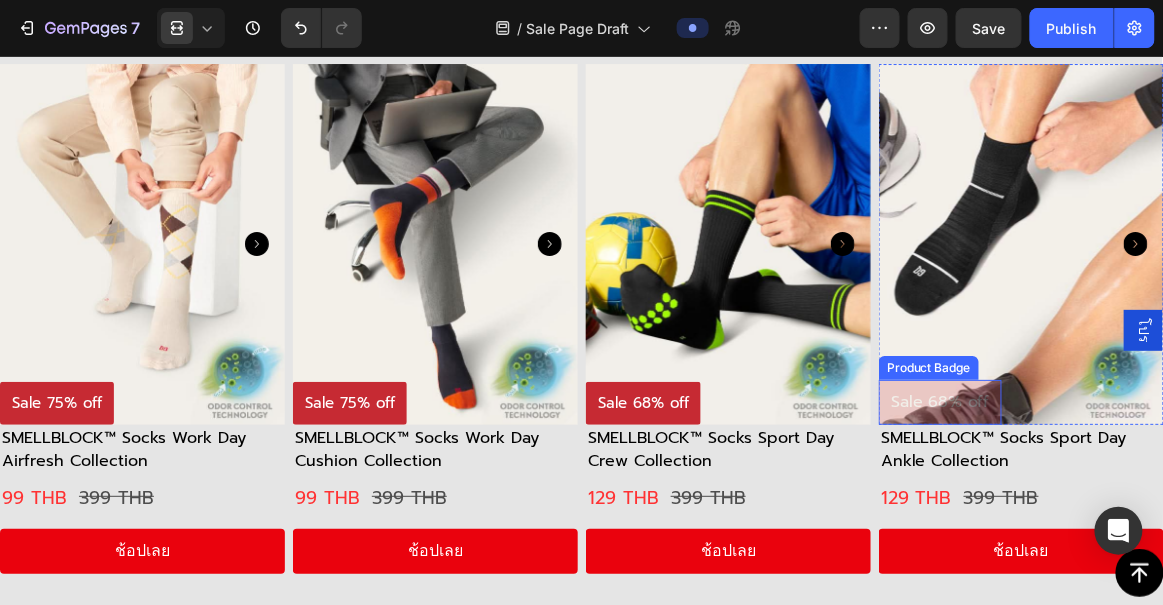 click on "Sale 68% off" at bounding box center (940, 401) 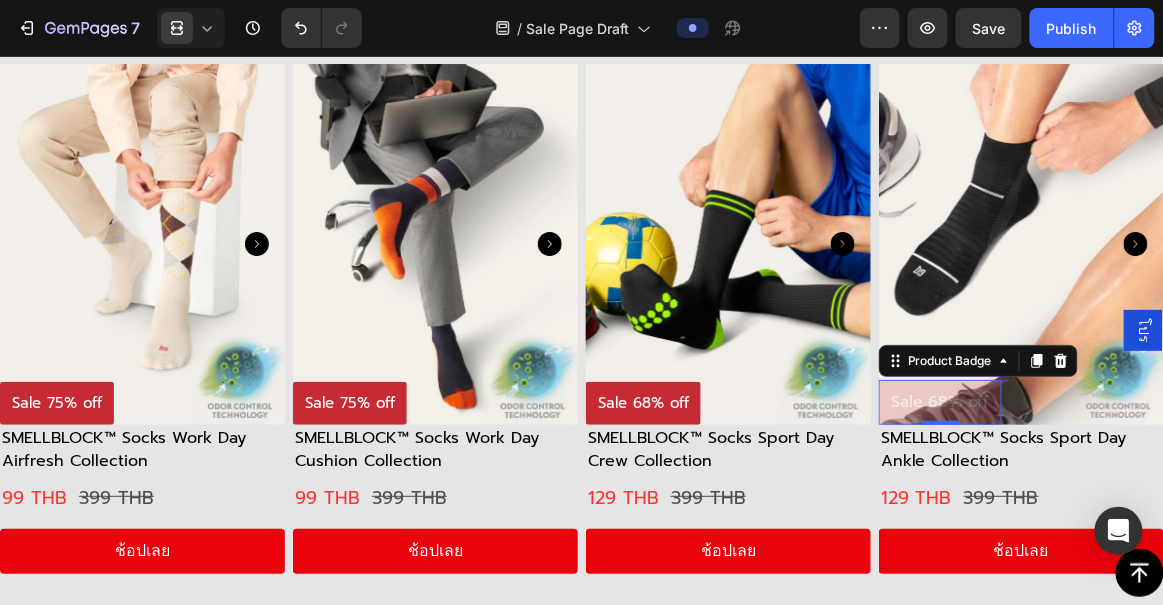 click on "Sale 68% off" at bounding box center (940, 401) 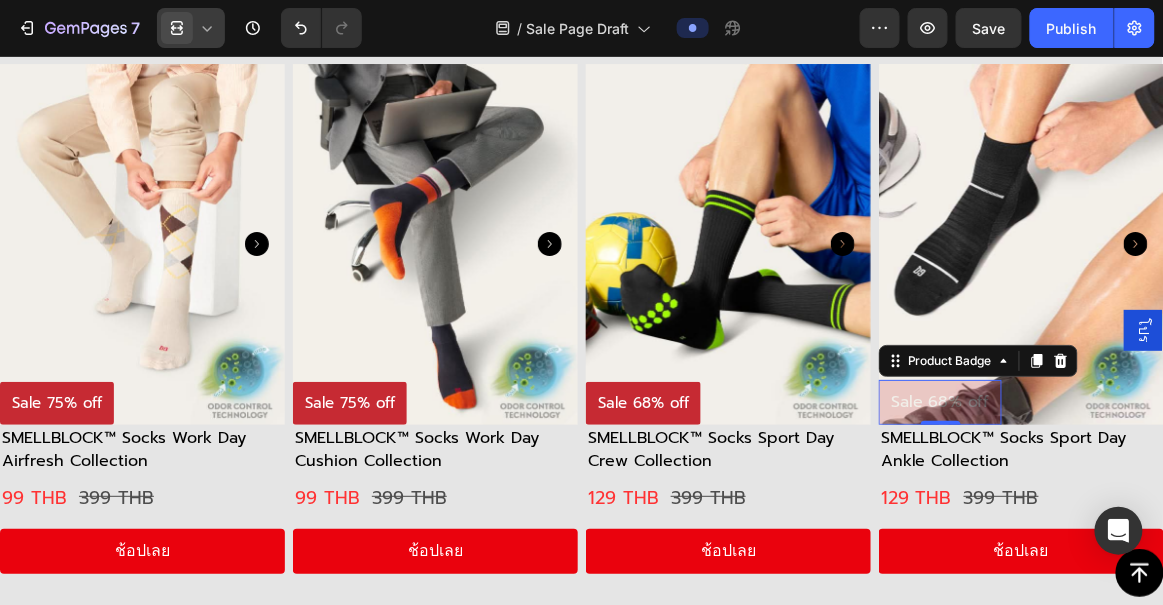 click at bounding box center (177, 28) 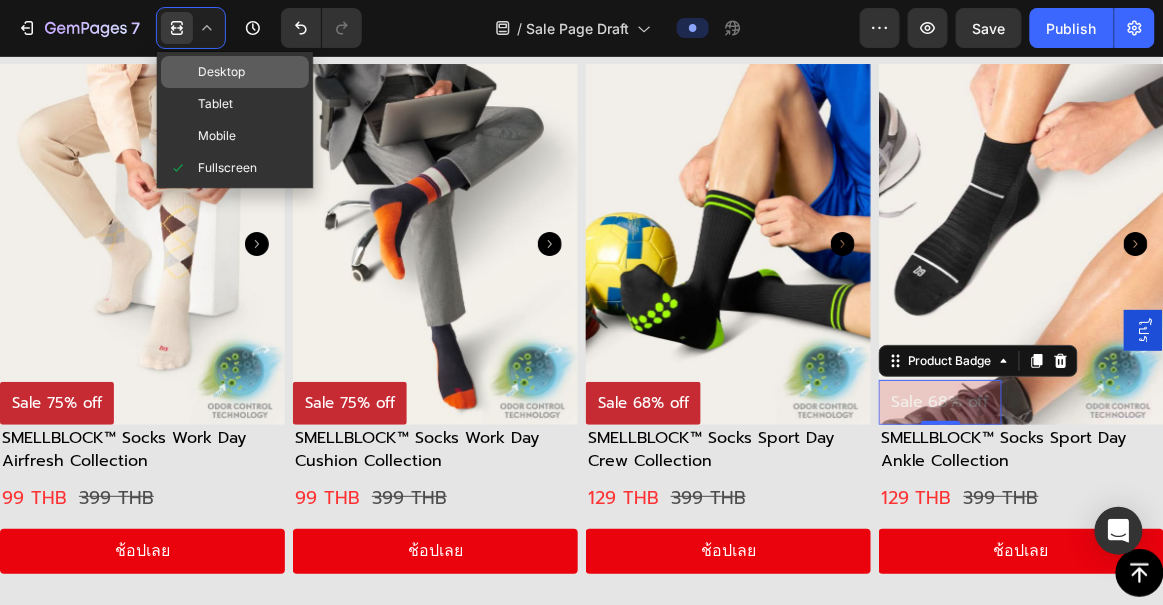 click on "Desktop" at bounding box center [221, 72] 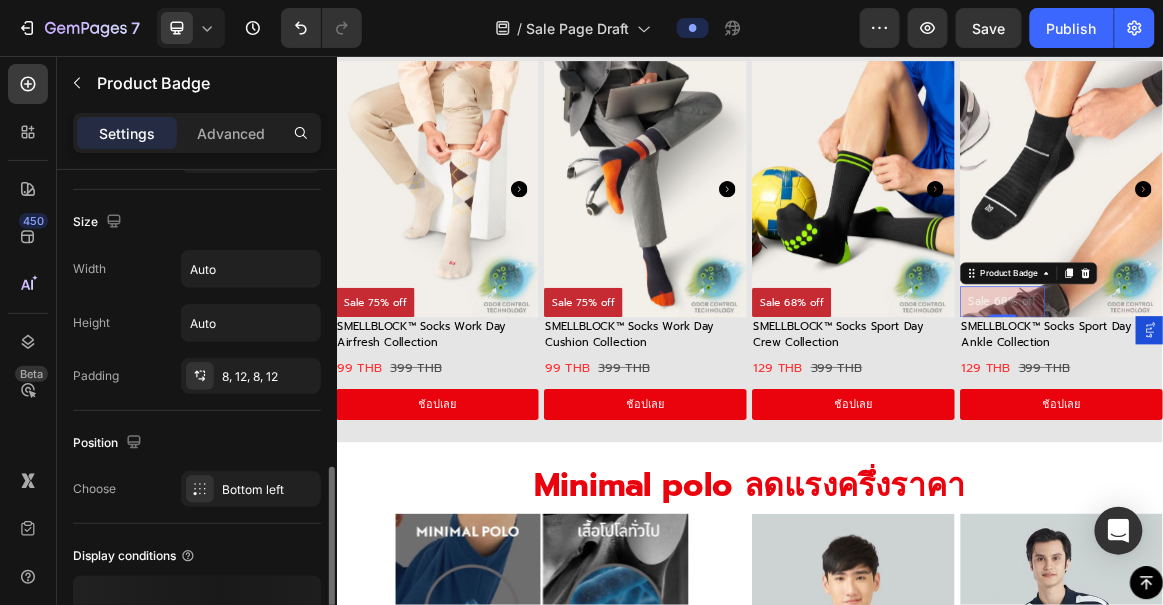 scroll, scrollTop: 1083, scrollLeft: 0, axis: vertical 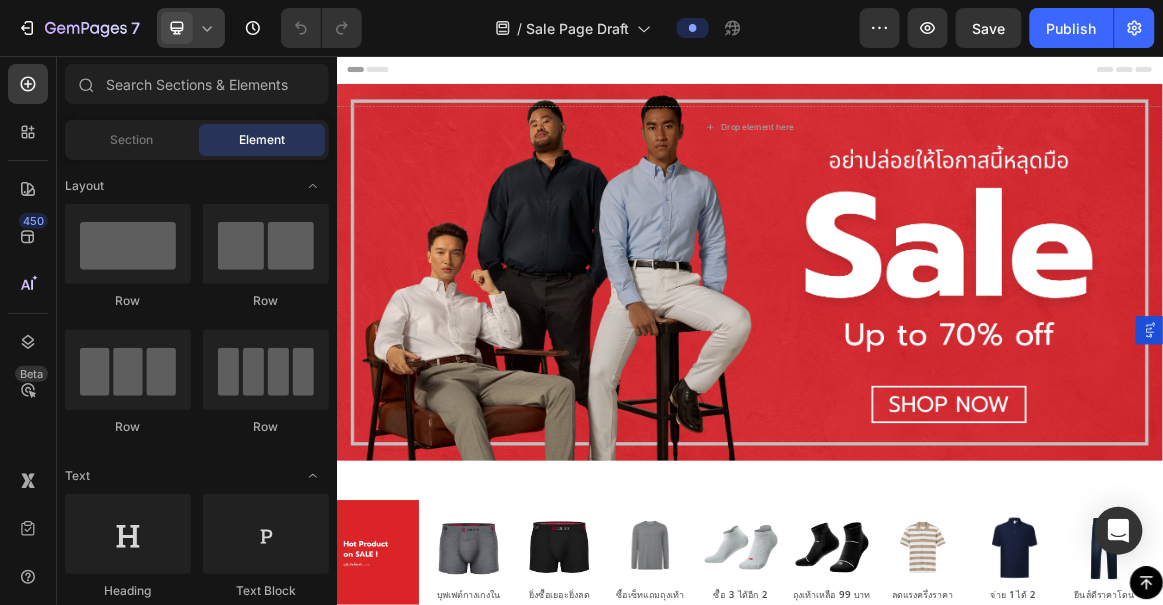 click 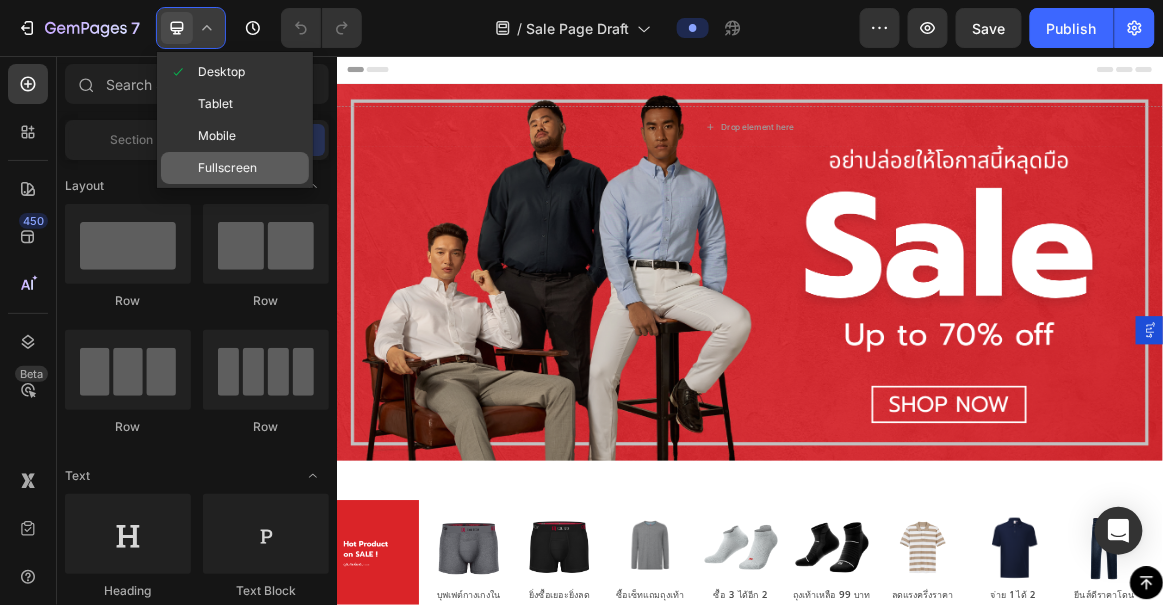 click at bounding box center (178, 168) 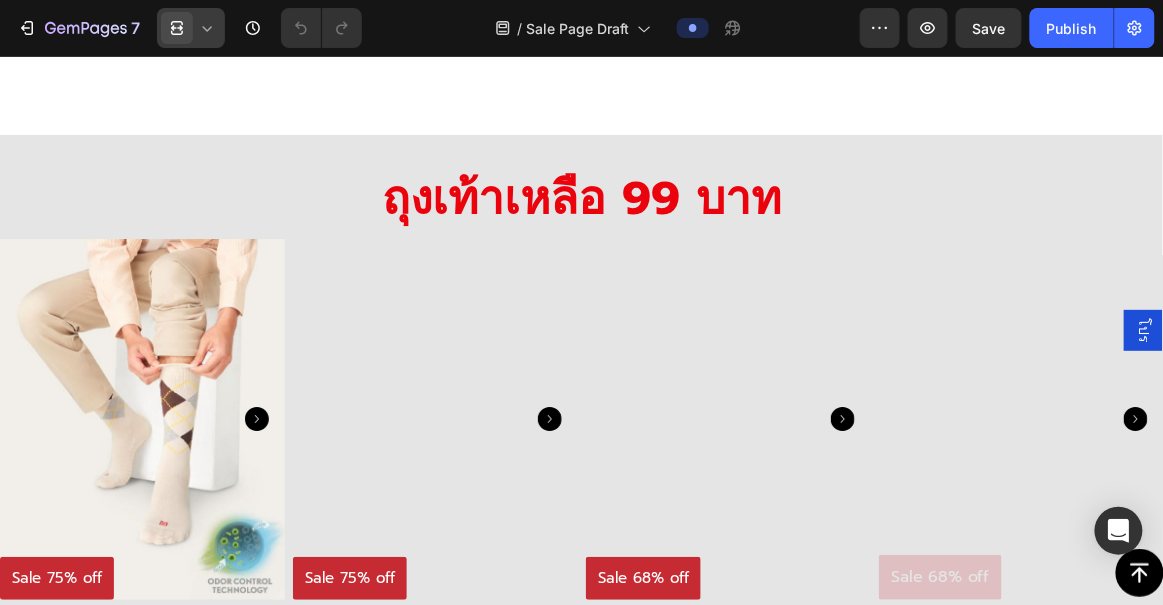 scroll, scrollTop: 3696, scrollLeft: 0, axis: vertical 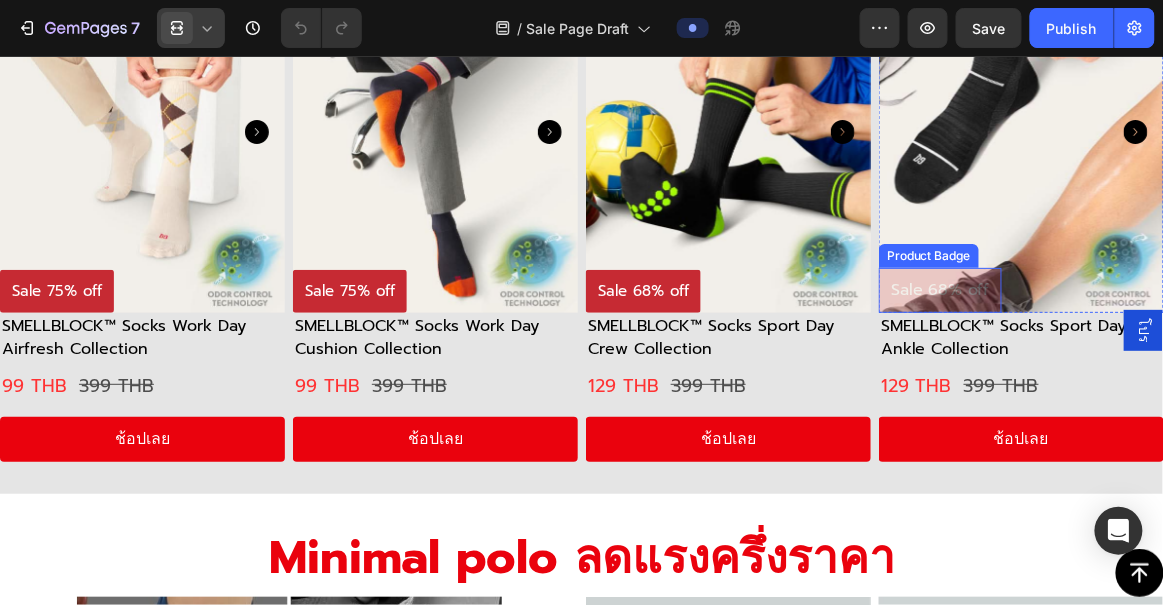 click on "Sale 68% off" at bounding box center (940, 289) 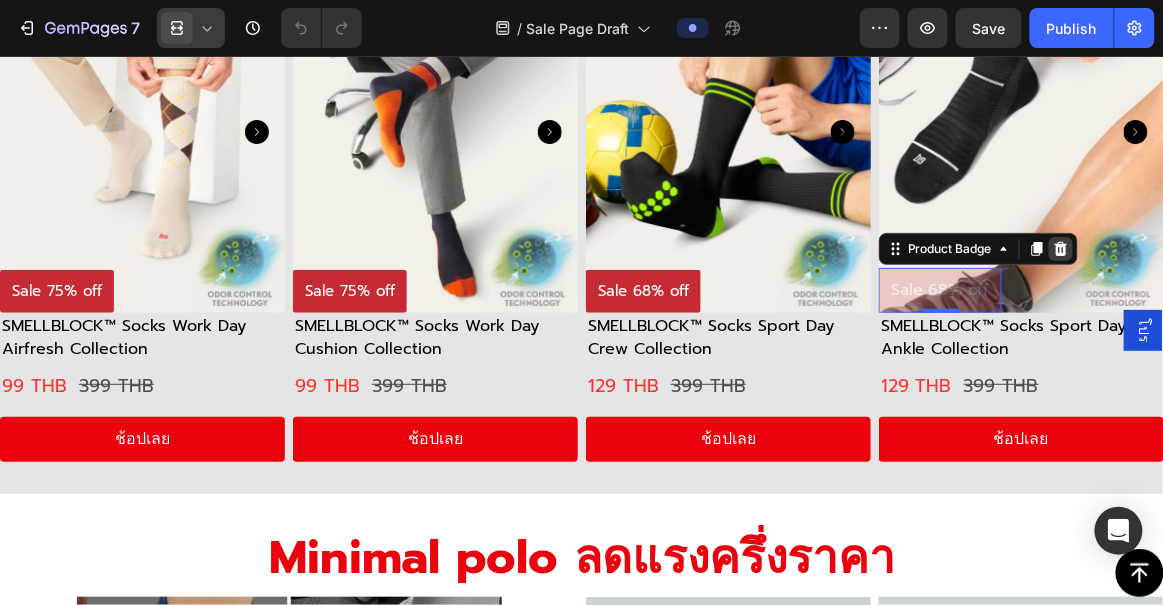 click 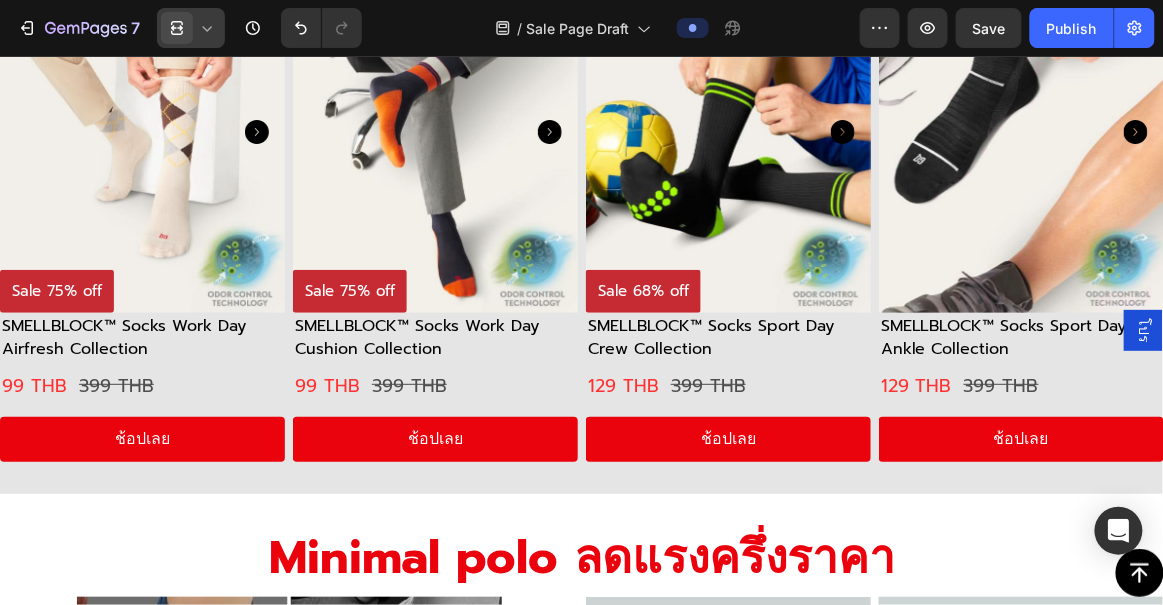 click 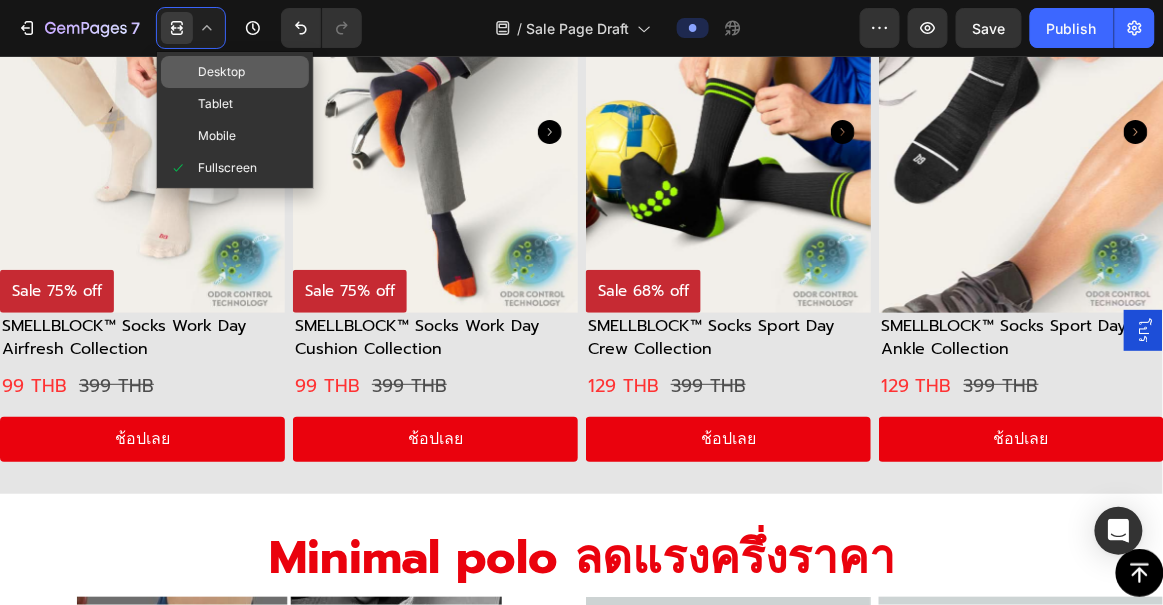 click on "Desktop" at bounding box center [221, 72] 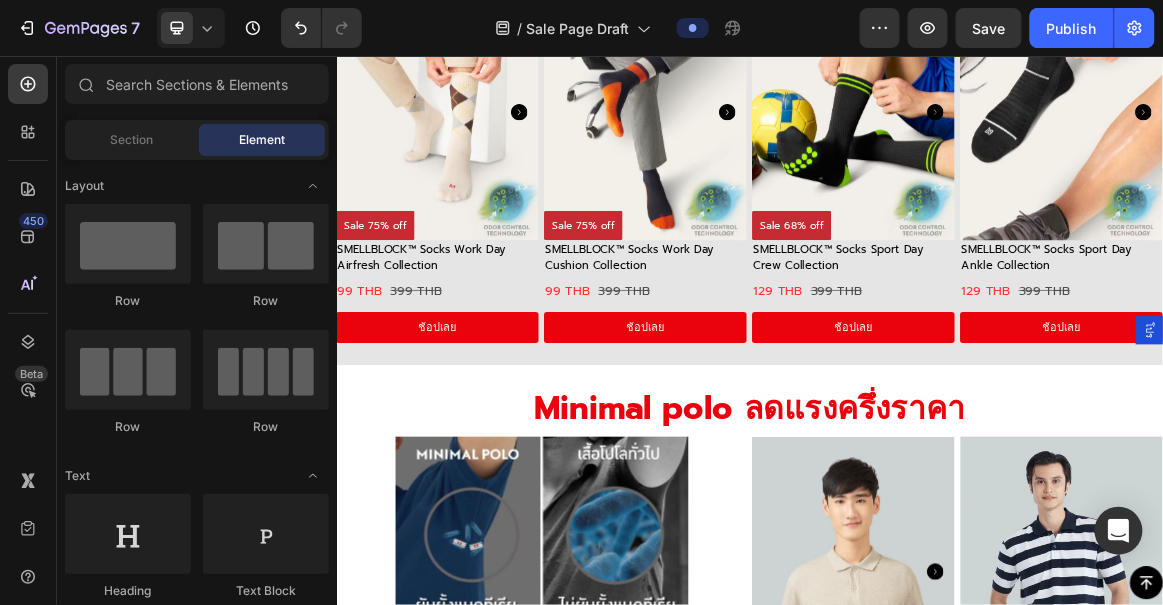 scroll, scrollTop: 3702, scrollLeft: 0, axis: vertical 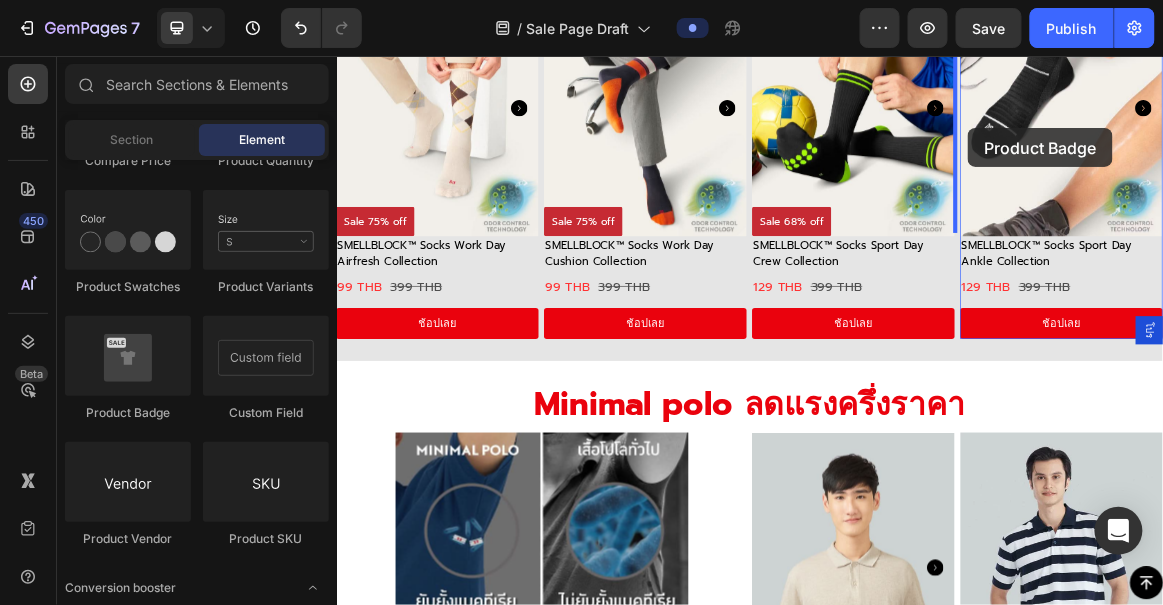 drag, startPoint x: 513, startPoint y: 423, endPoint x: 1266, endPoint y: 182, distance: 790.62634 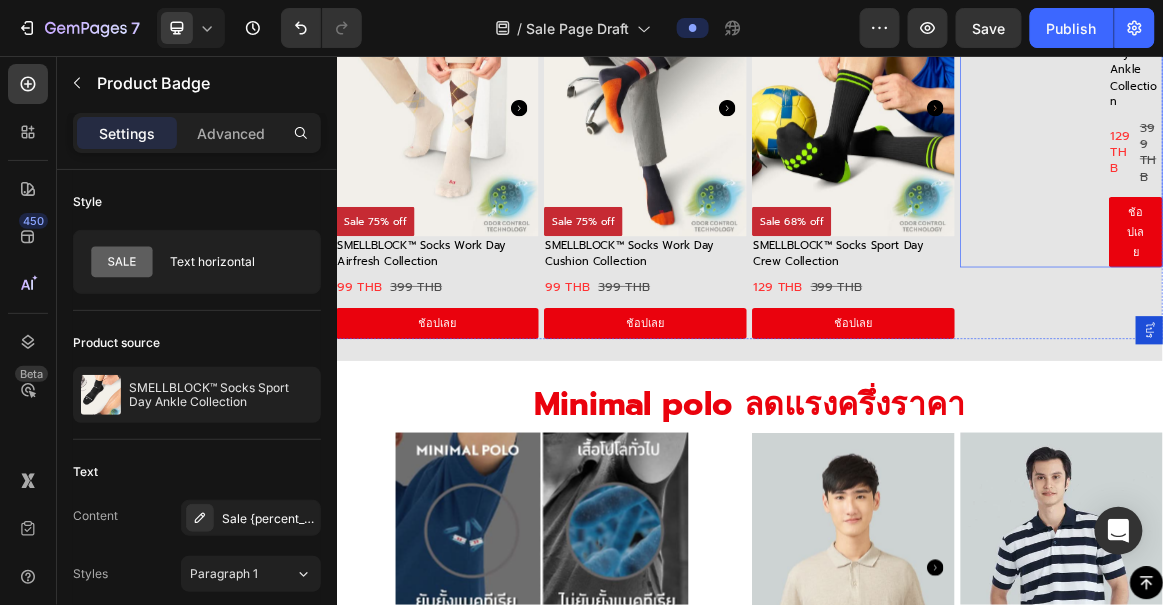 scroll, scrollTop: 3663, scrollLeft: 0, axis: vertical 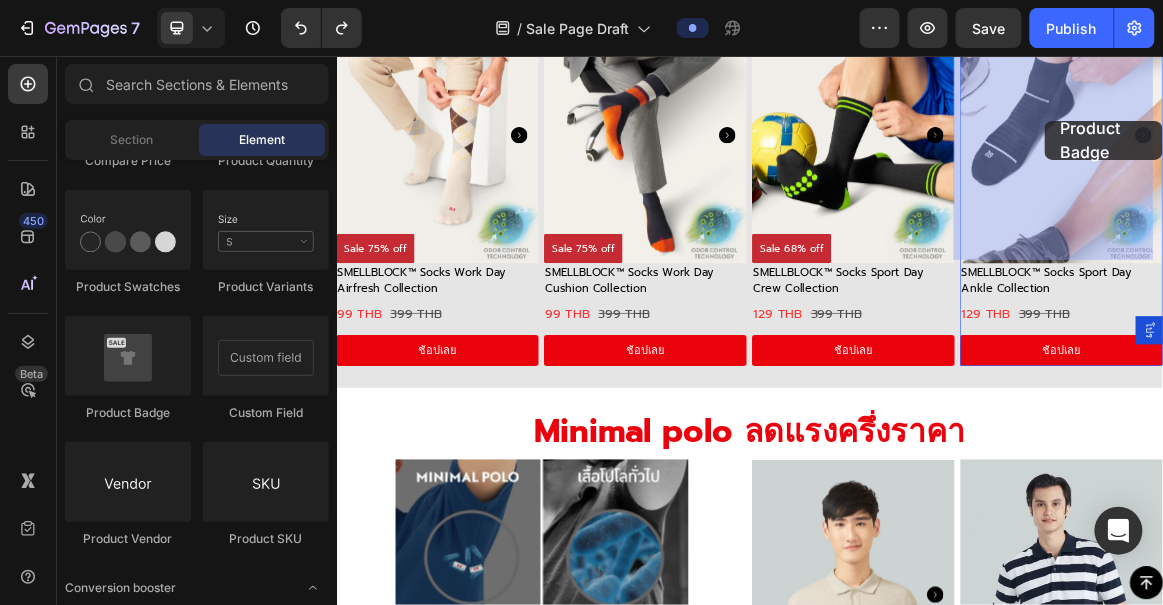 drag, startPoint x: 460, startPoint y: 404, endPoint x: 1362, endPoint y: 150, distance: 937.08057 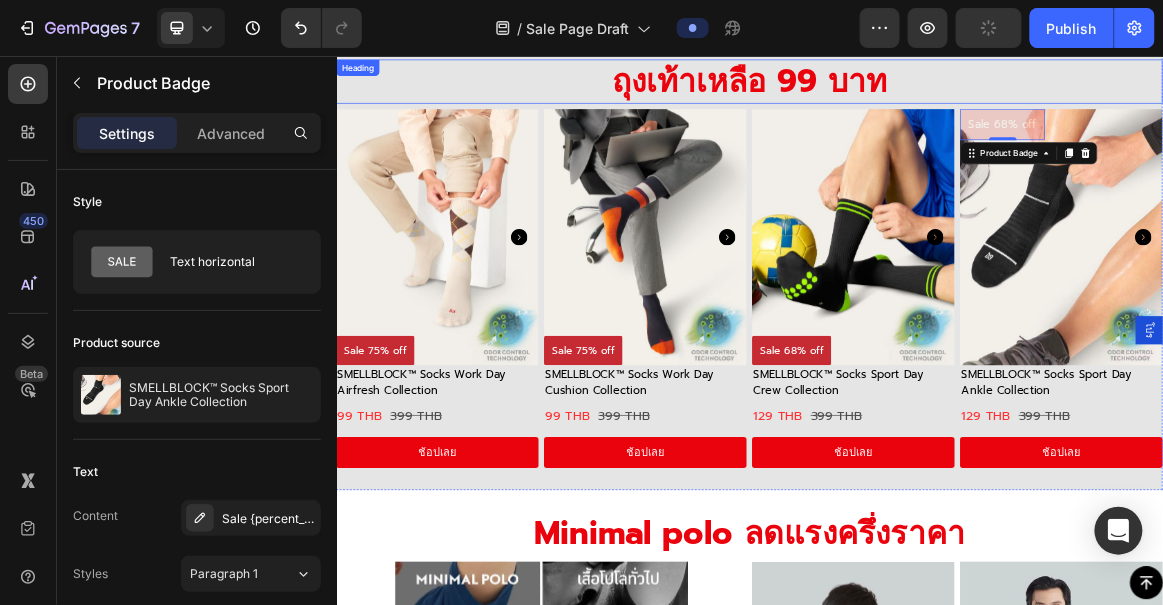 scroll, scrollTop: 3515, scrollLeft: 0, axis: vertical 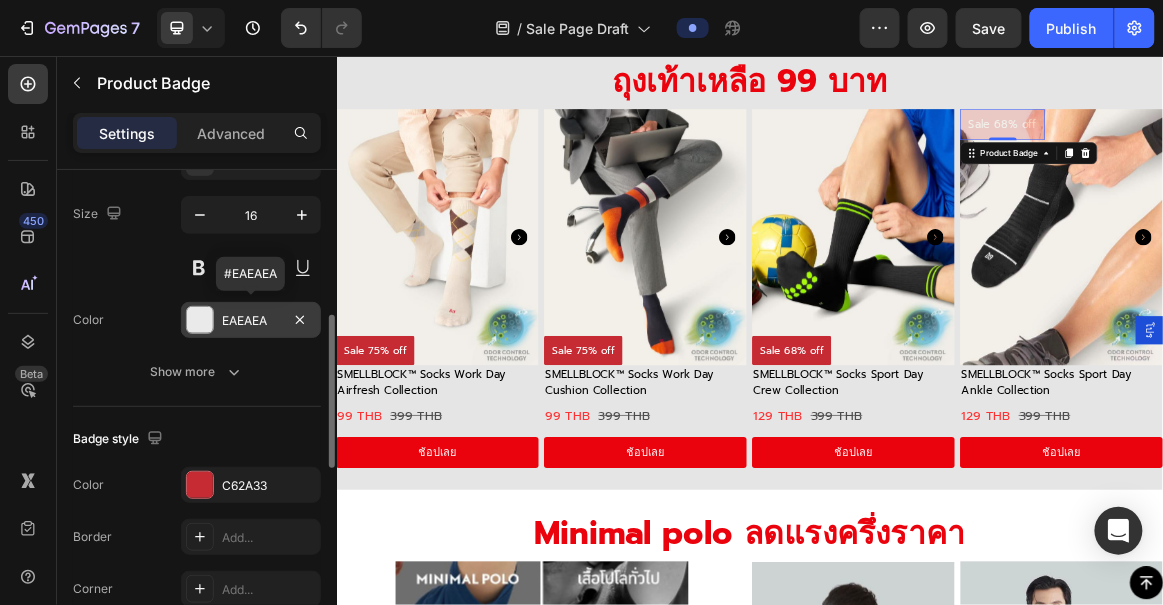 click on "EAEAEA" at bounding box center (251, 320) 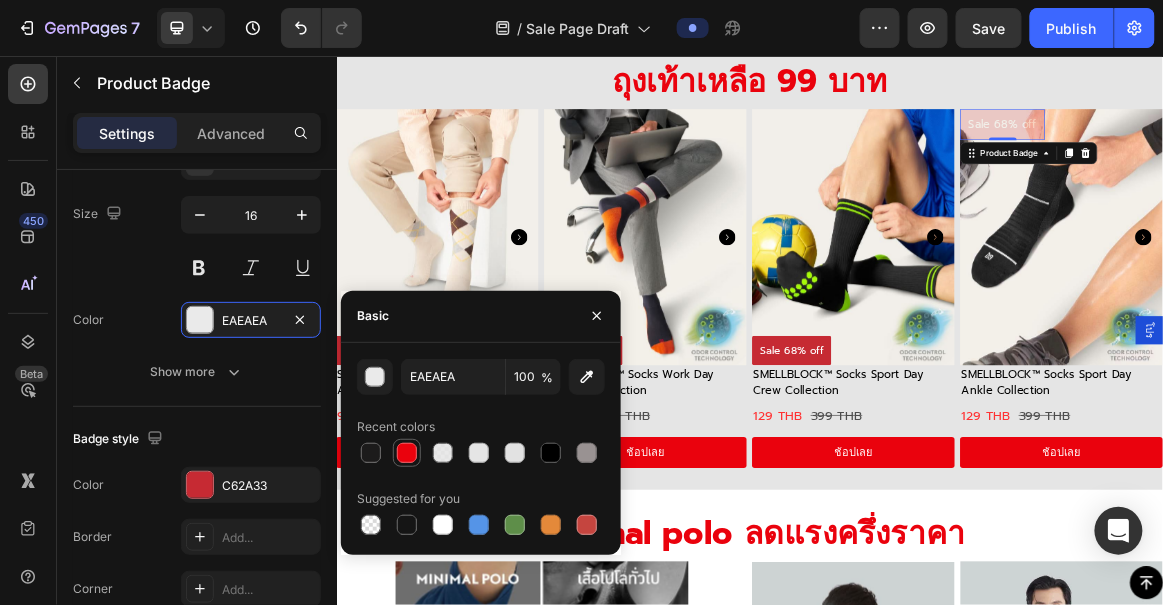 click at bounding box center [407, 453] 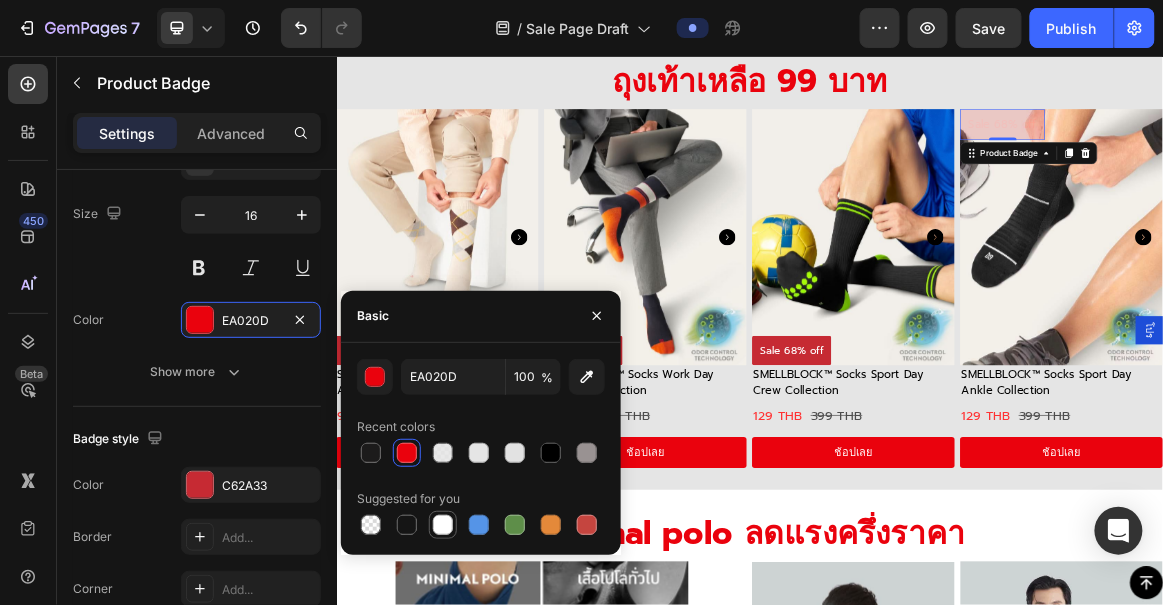 click at bounding box center [443, 525] 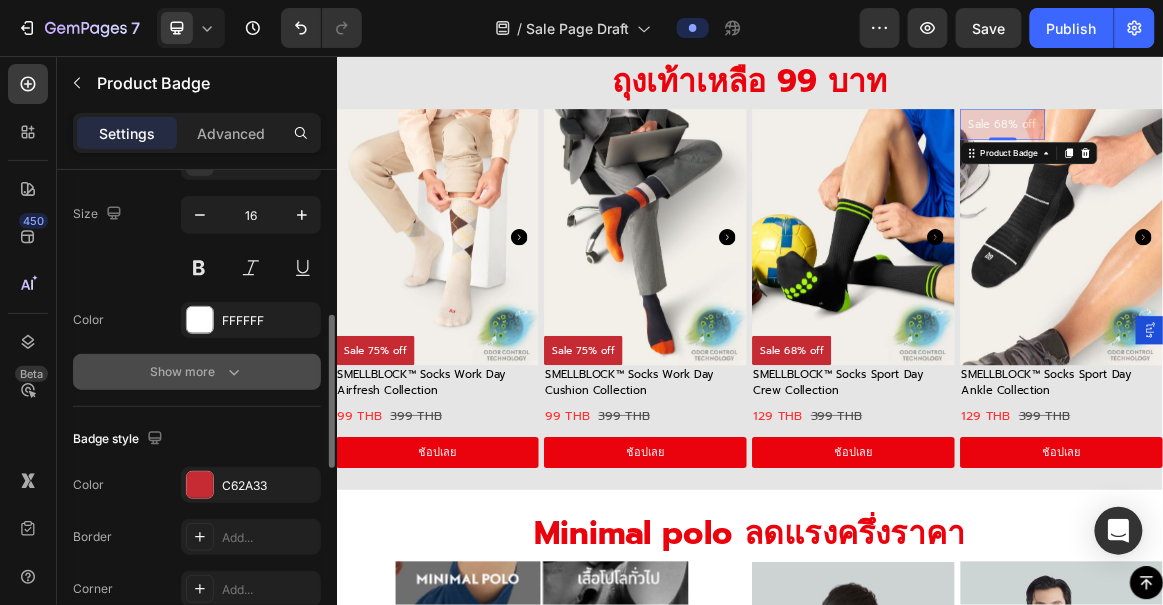 click on "Show more" at bounding box center [197, 372] 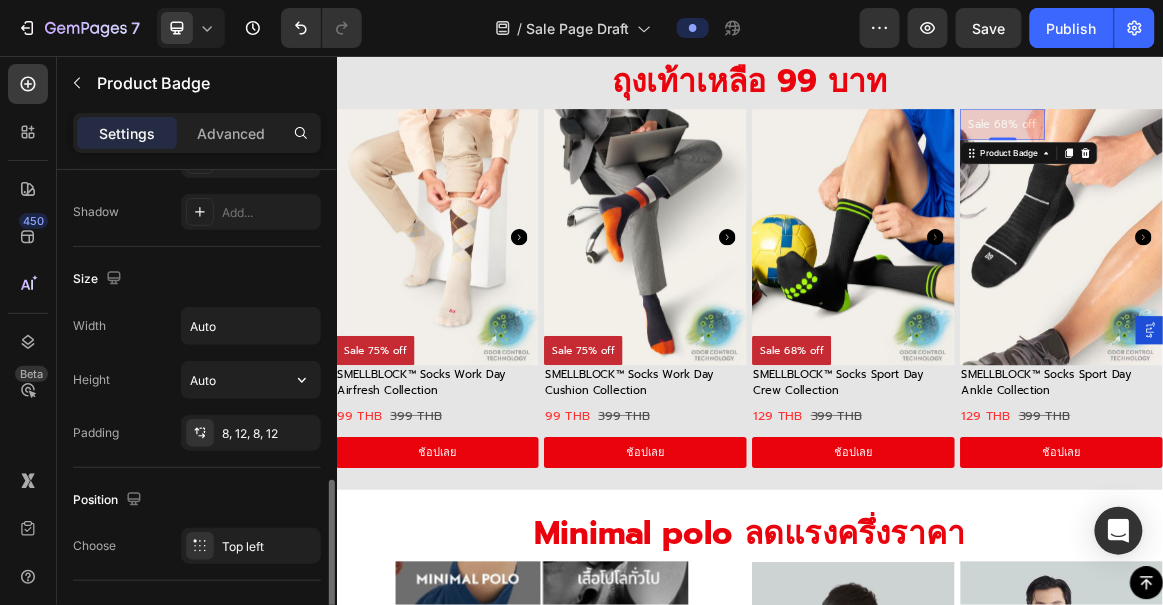 scroll, scrollTop: 1158, scrollLeft: 0, axis: vertical 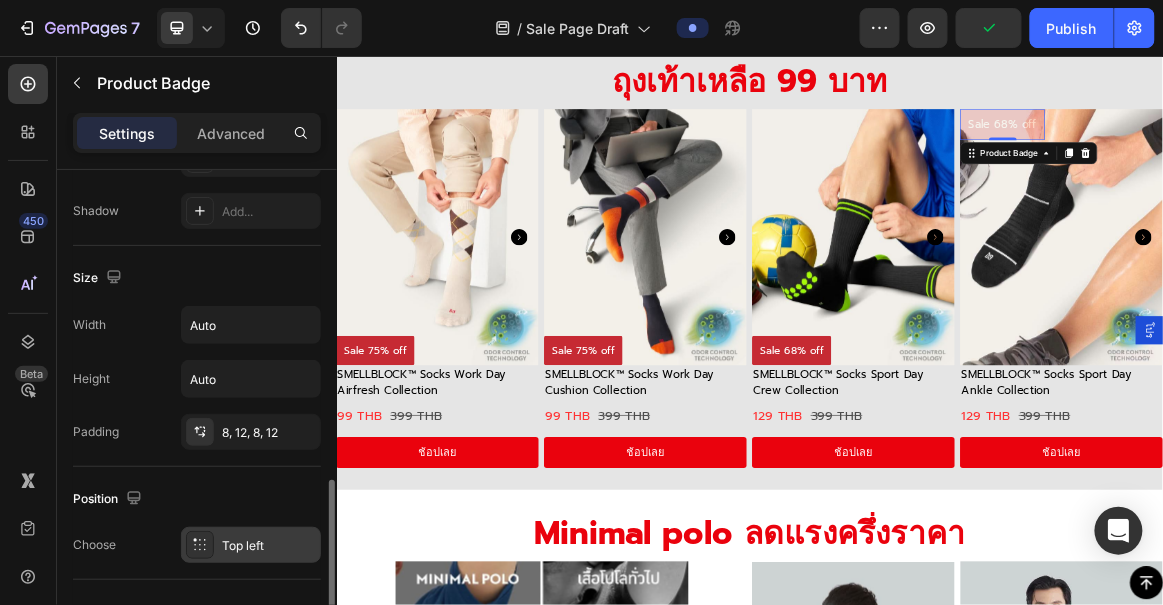 click at bounding box center [200, 545] 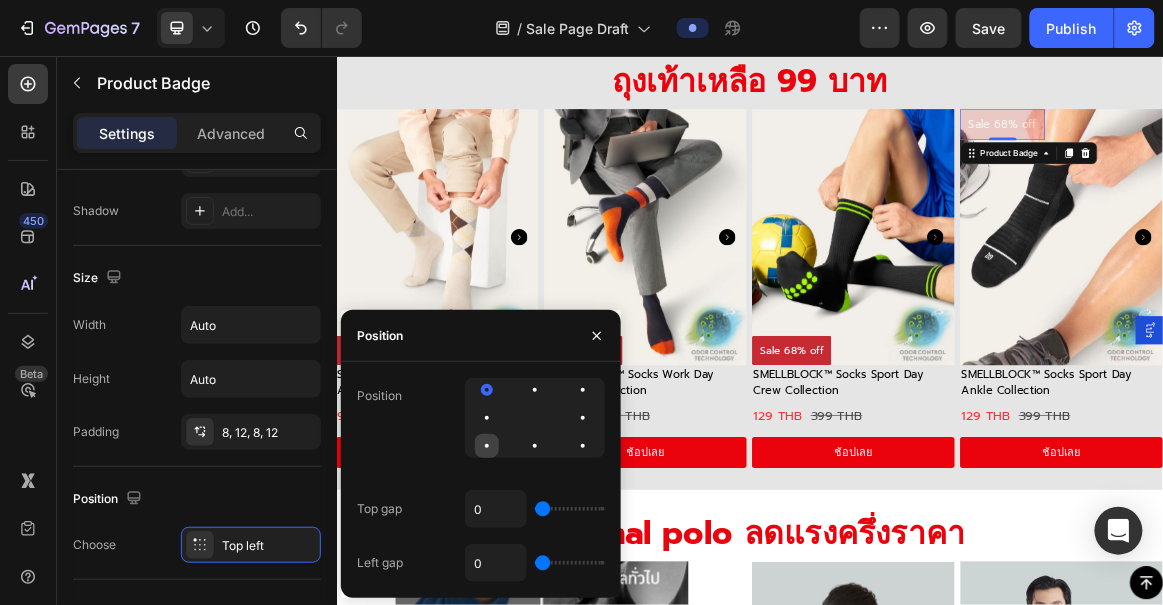 click 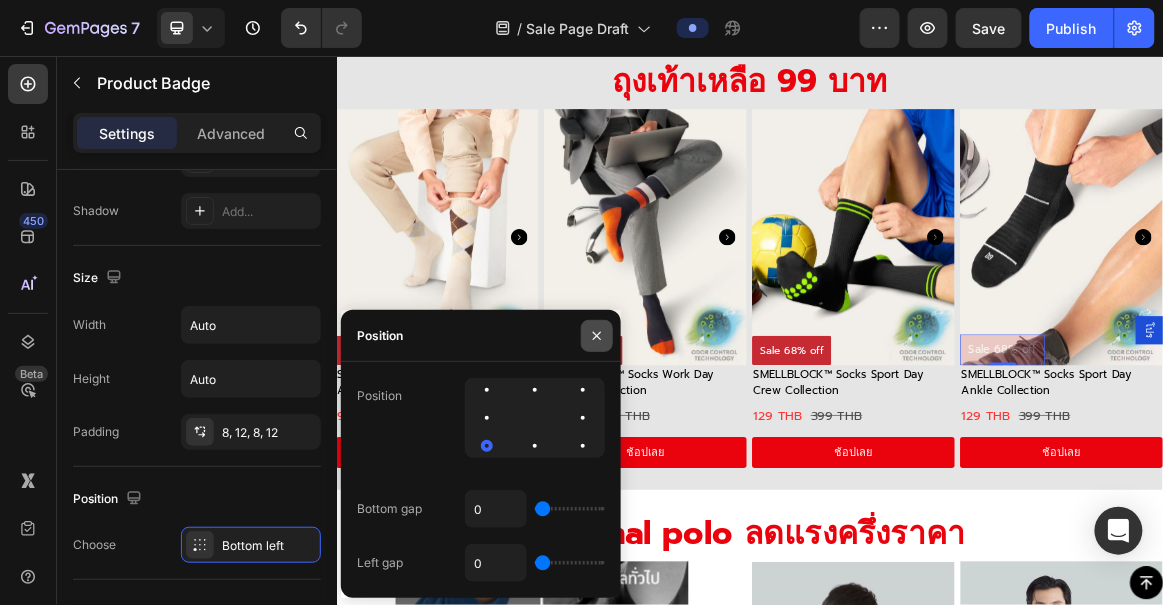 click 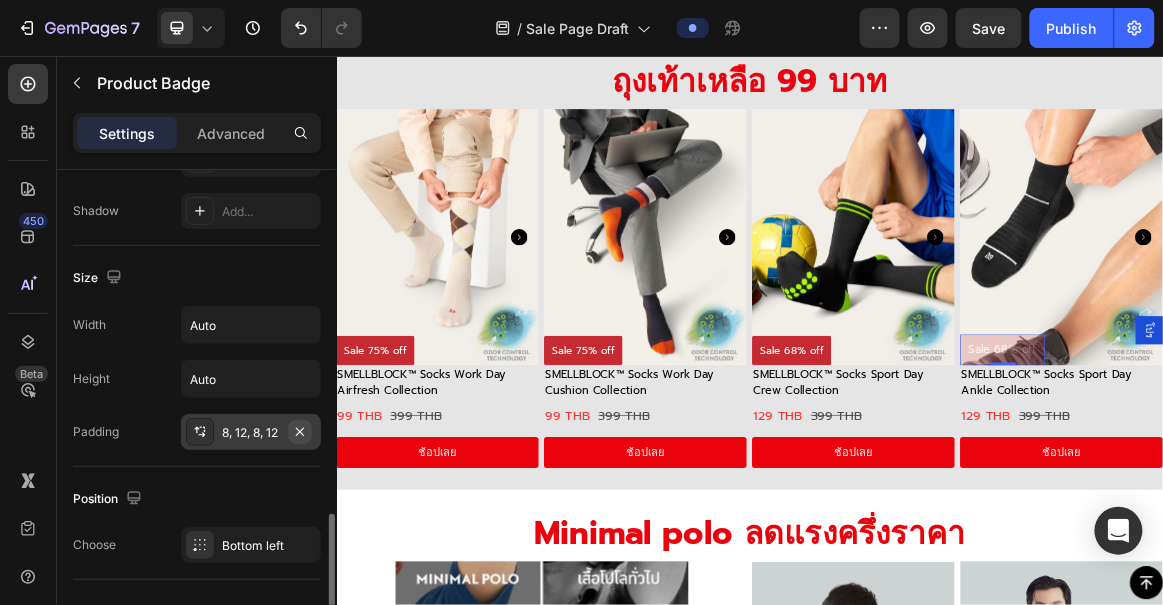 scroll, scrollTop: 1346, scrollLeft: 0, axis: vertical 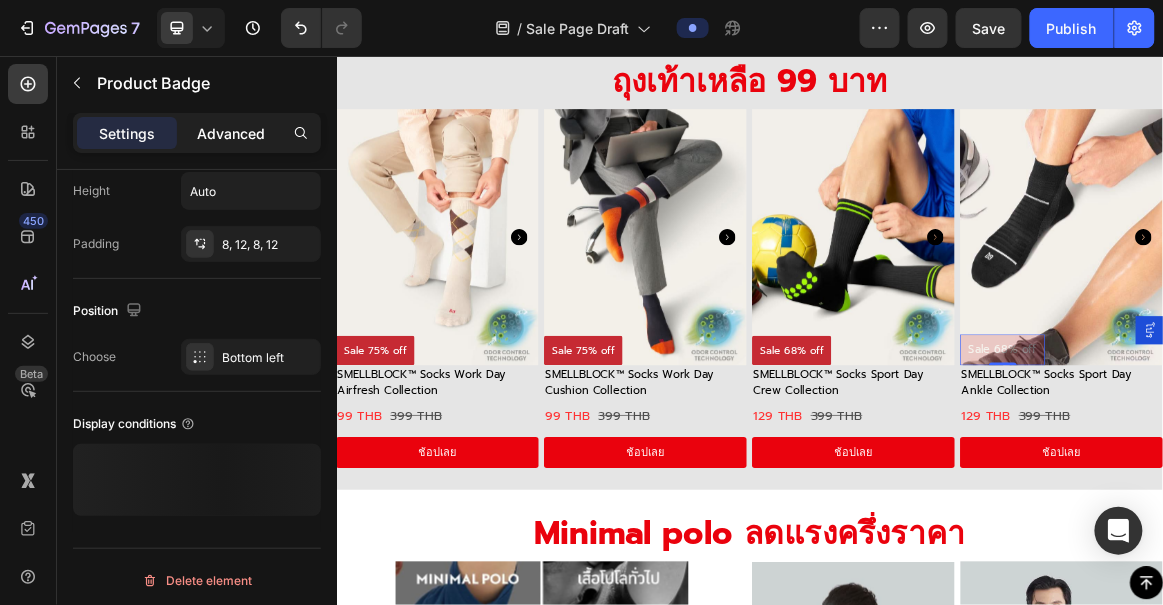 click on "Advanced" at bounding box center (231, 133) 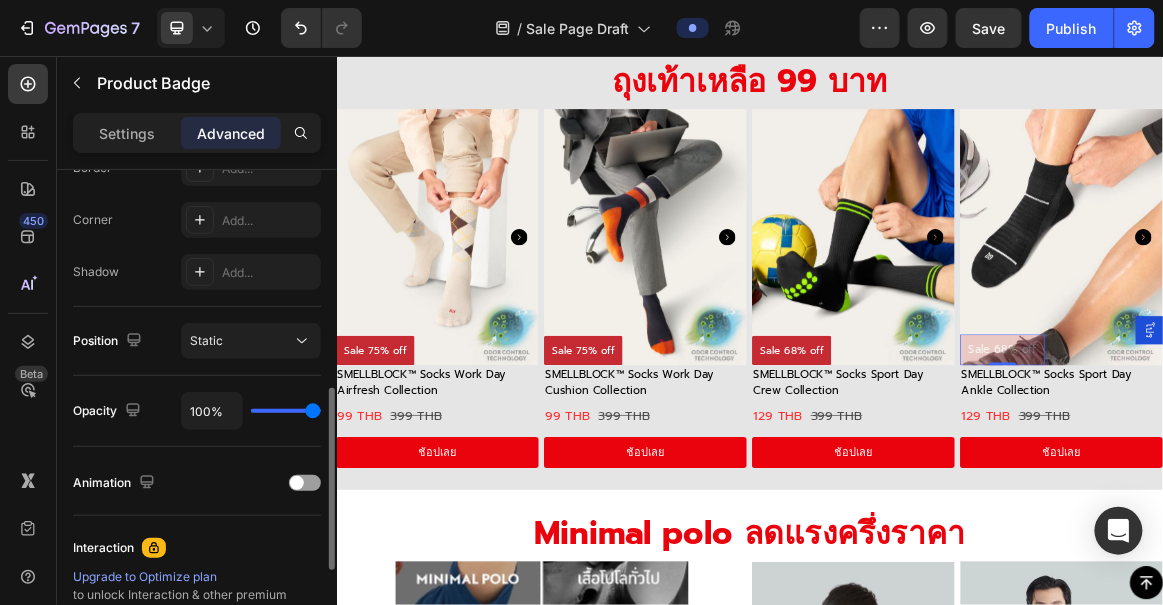 scroll, scrollTop: 593, scrollLeft: 0, axis: vertical 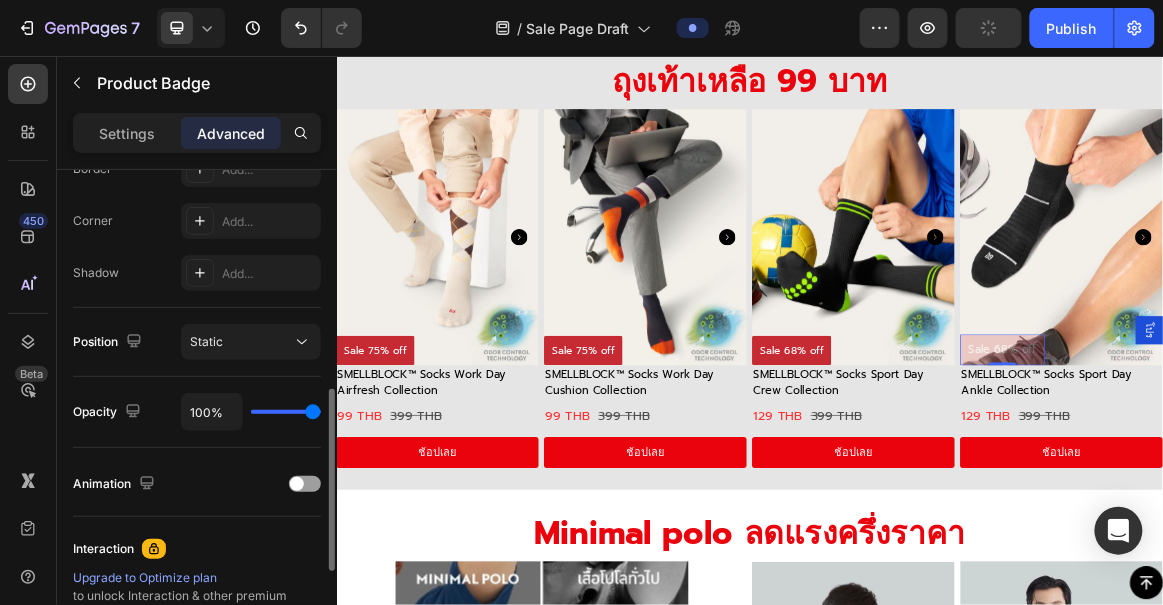 drag, startPoint x: 305, startPoint y: 405, endPoint x: 344, endPoint y: 416, distance: 40.5216 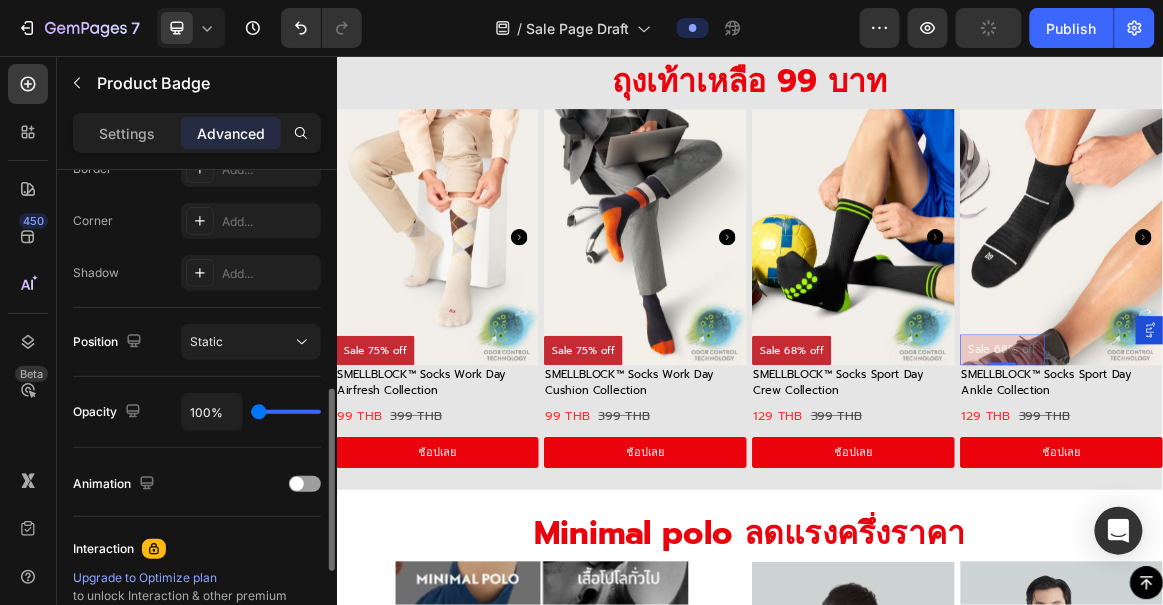 click at bounding box center [286, 412] 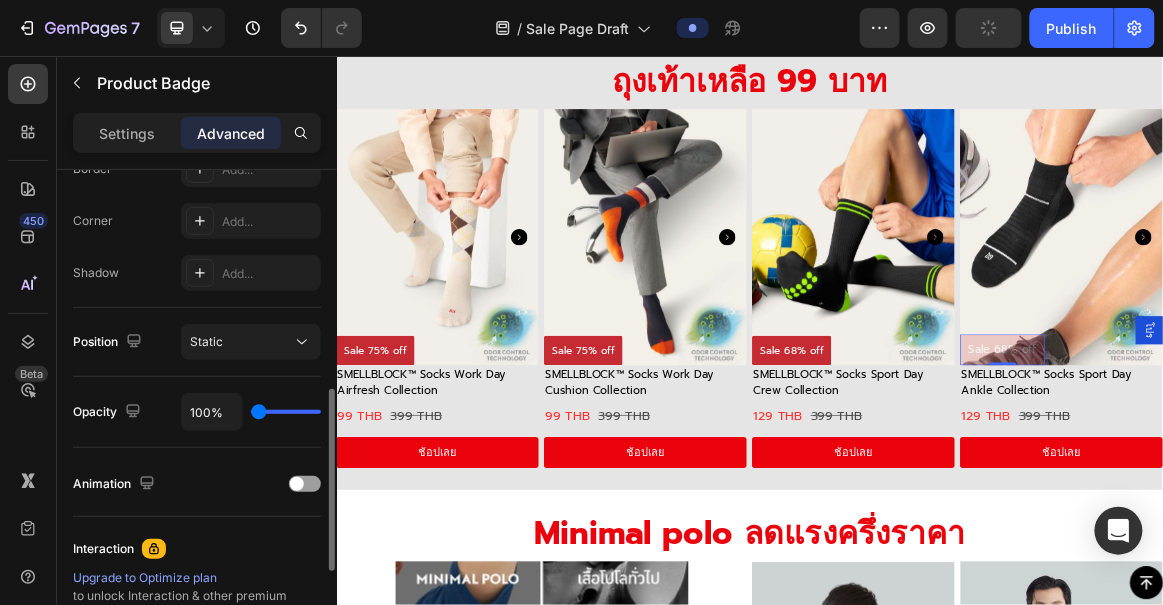 type on "100" 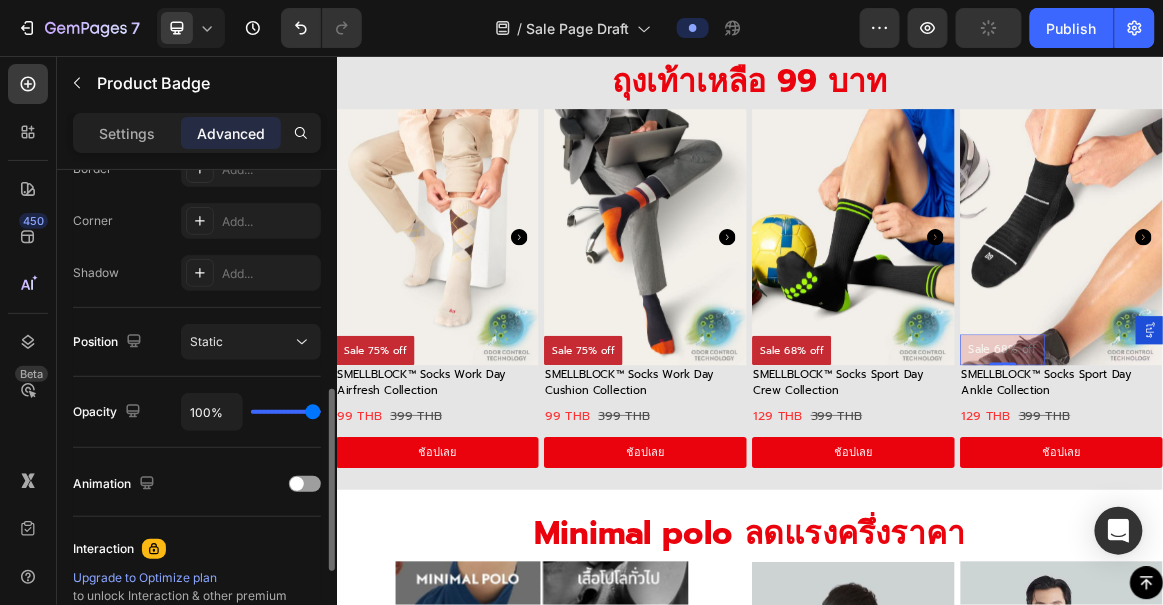 click at bounding box center (286, 412) 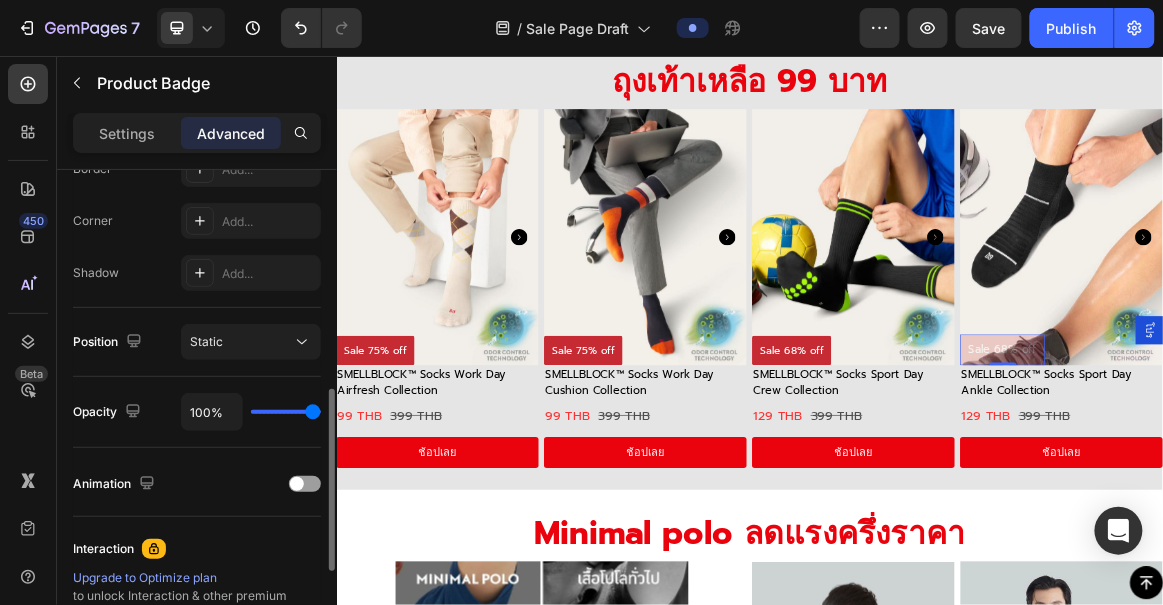 type on "70%" 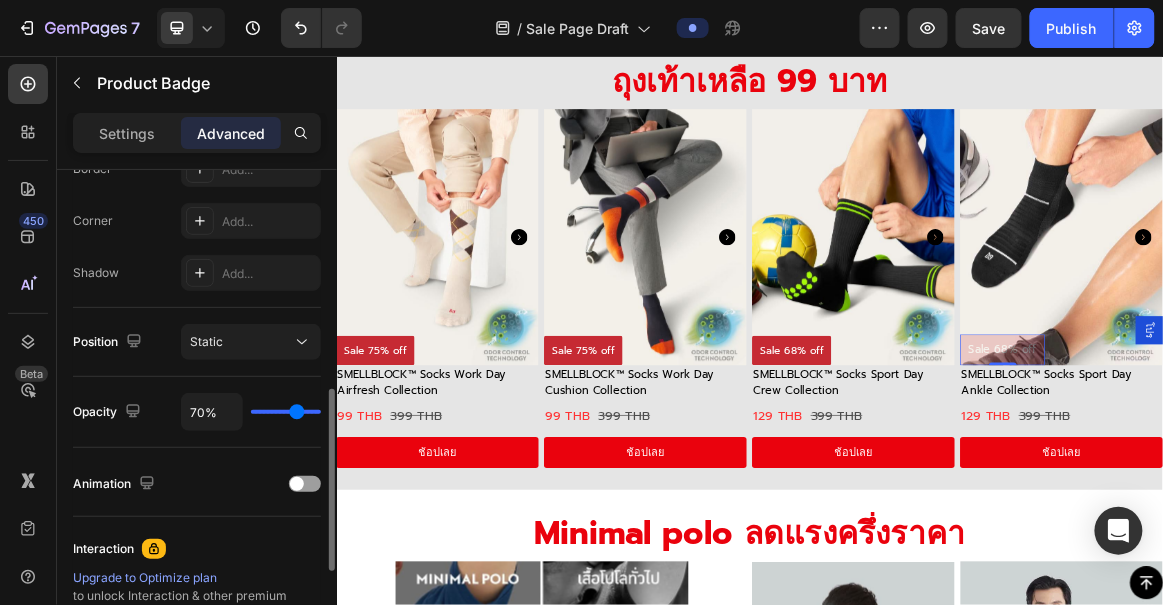 type on "2%" 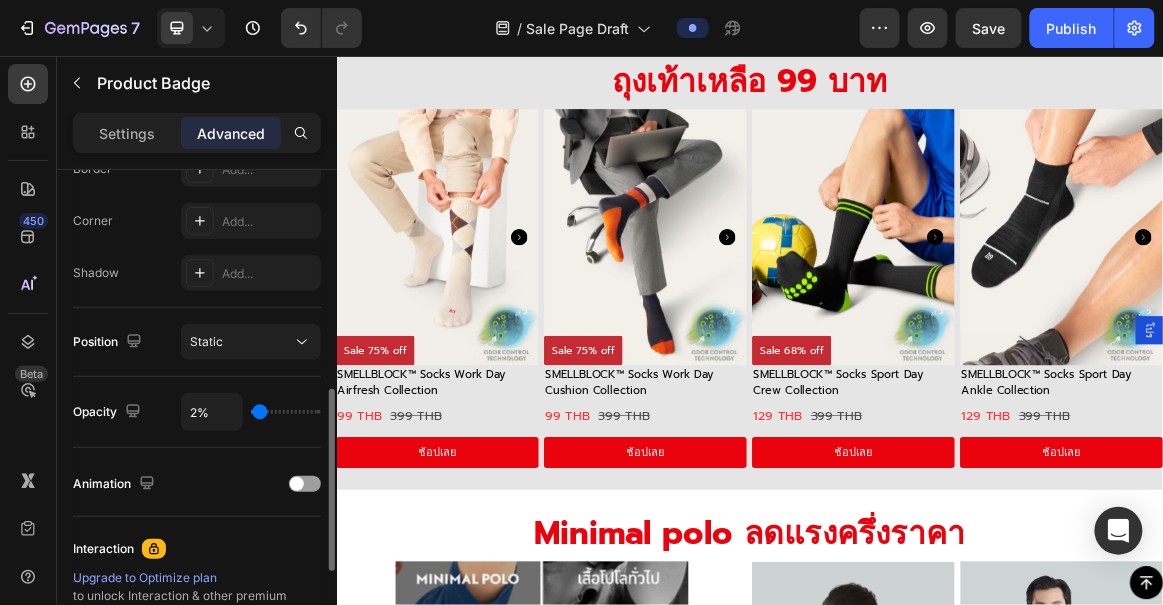type on "0%" 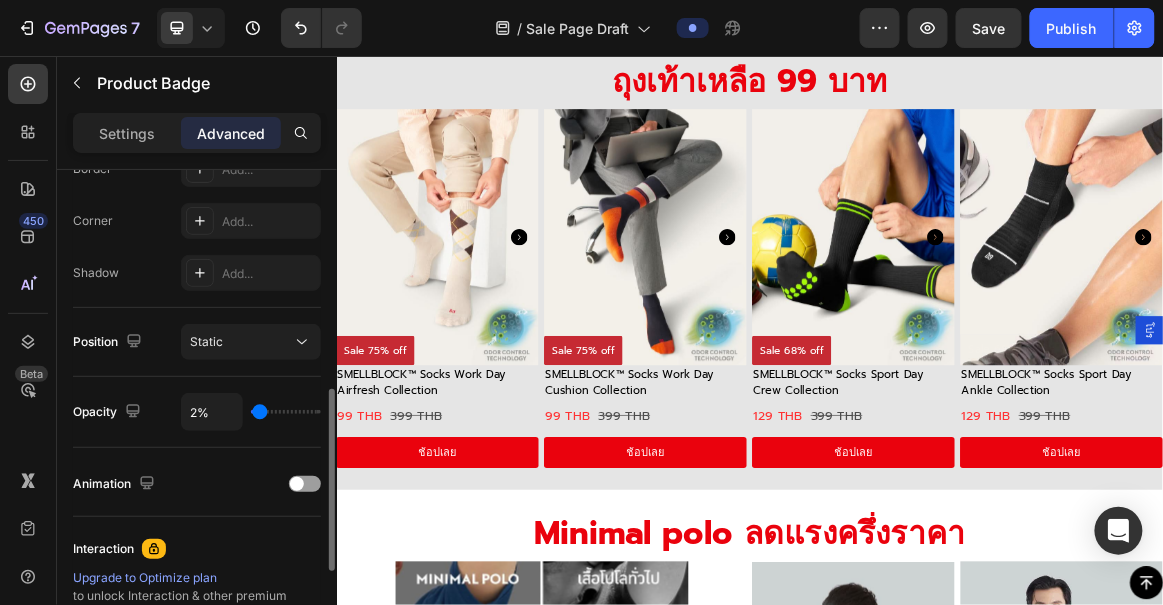 type on "0" 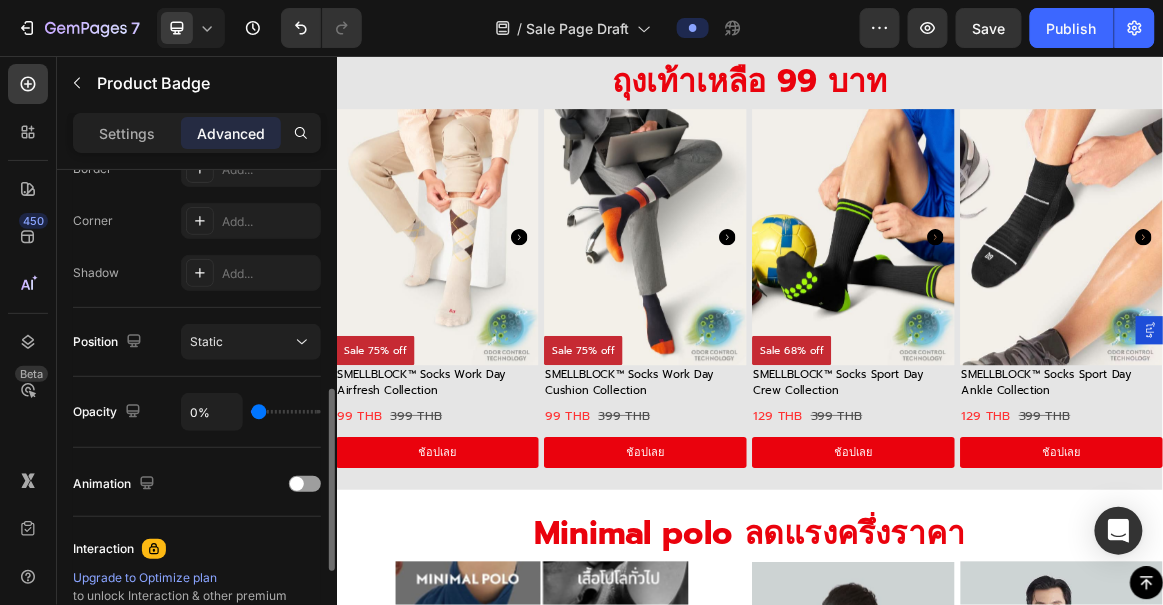type on "7%" 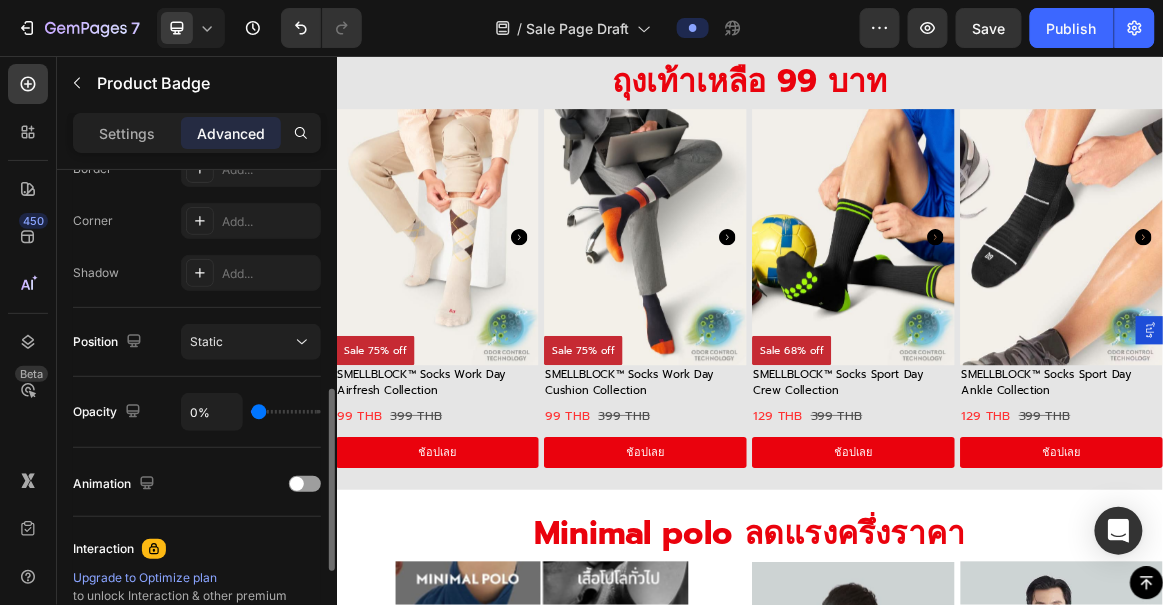 type on "7" 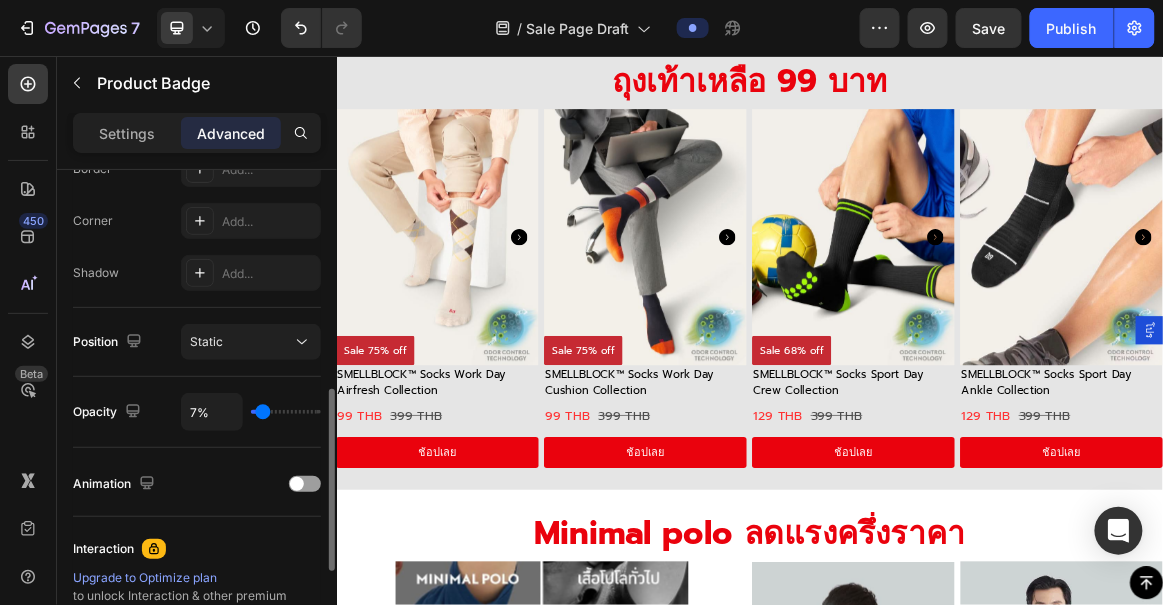 type on "100%" 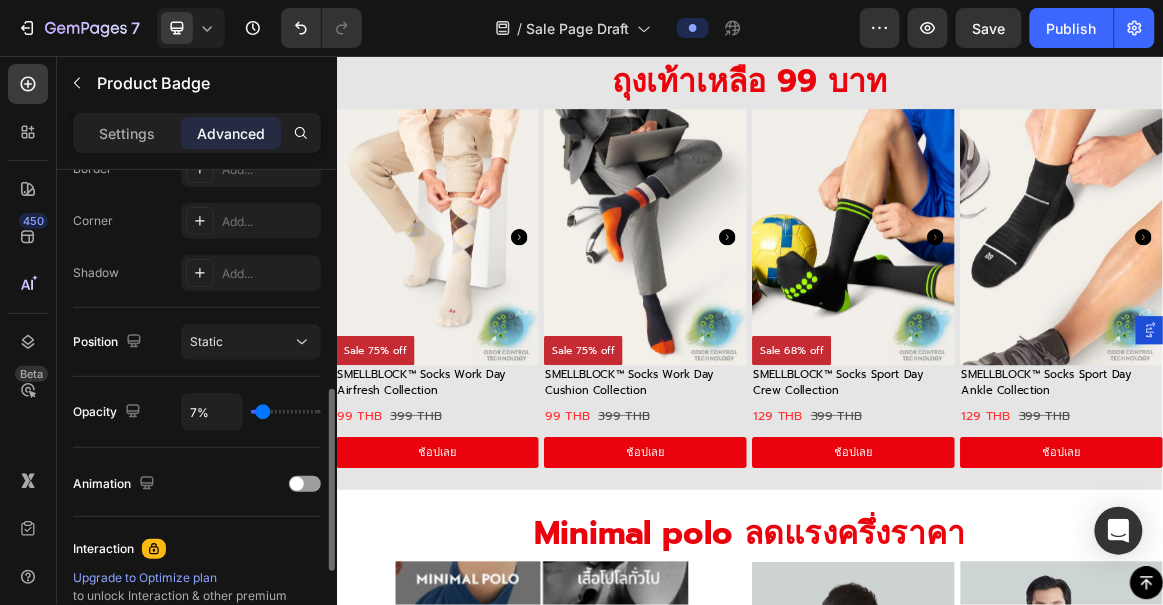 type on "100" 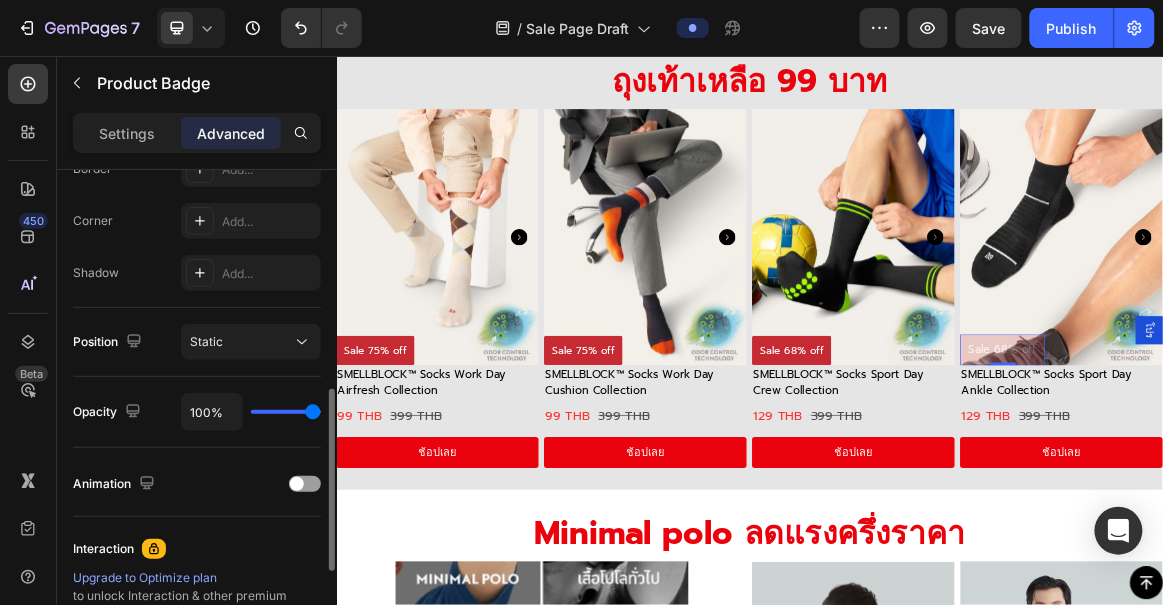 drag, startPoint x: 313, startPoint y: 413, endPoint x: 413, endPoint y: 410, distance: 100.04499 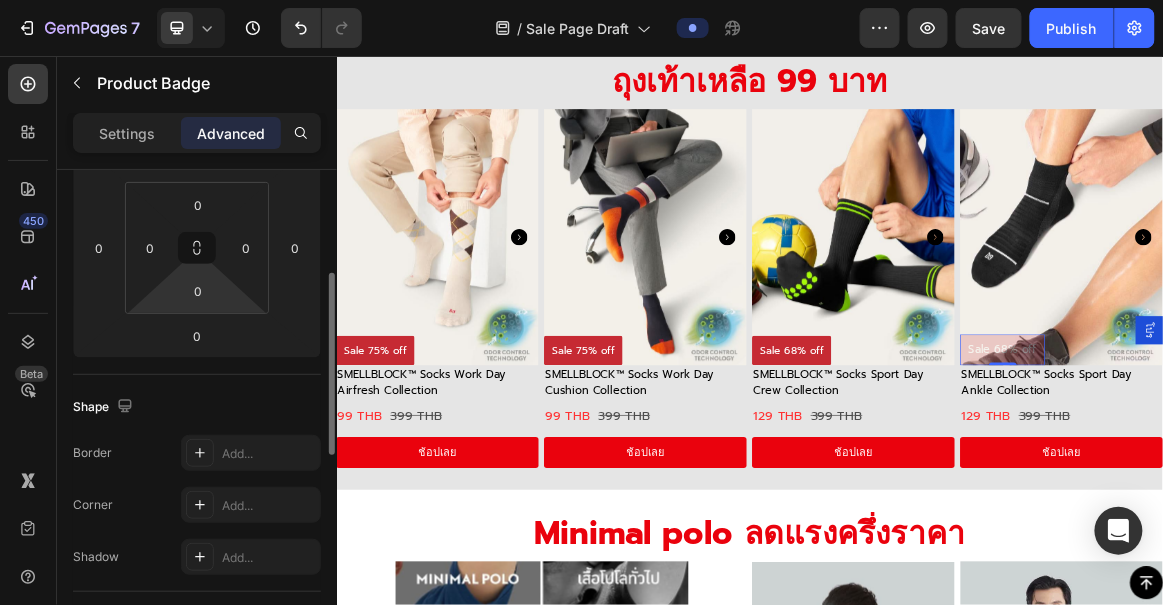 scroll, scrollTop: 295, scrollLeft: 0, axis: vertical 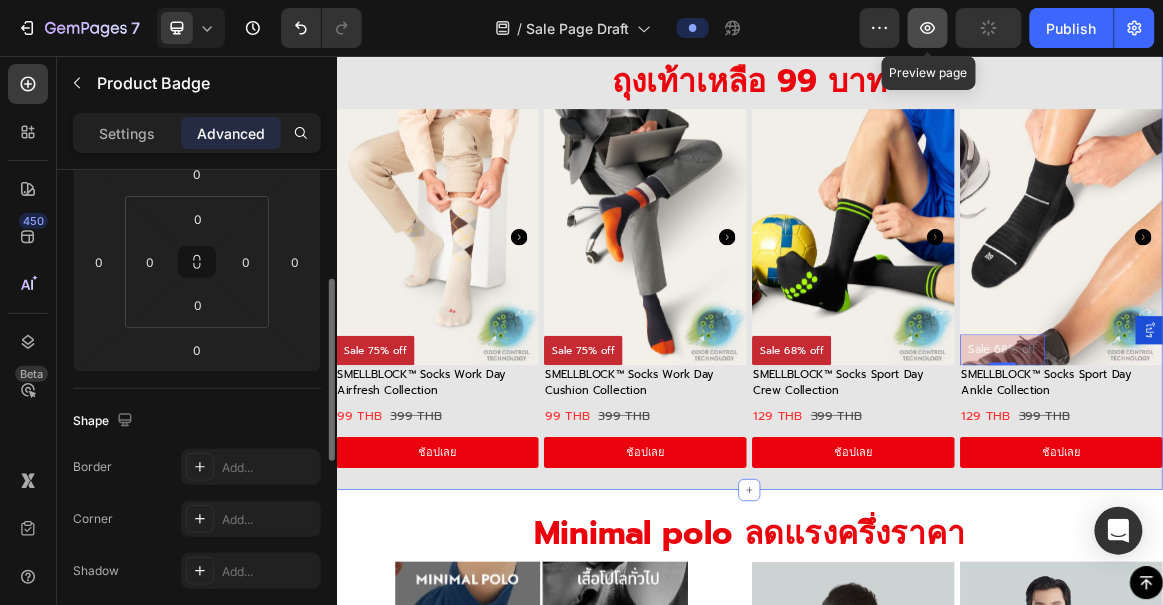 click 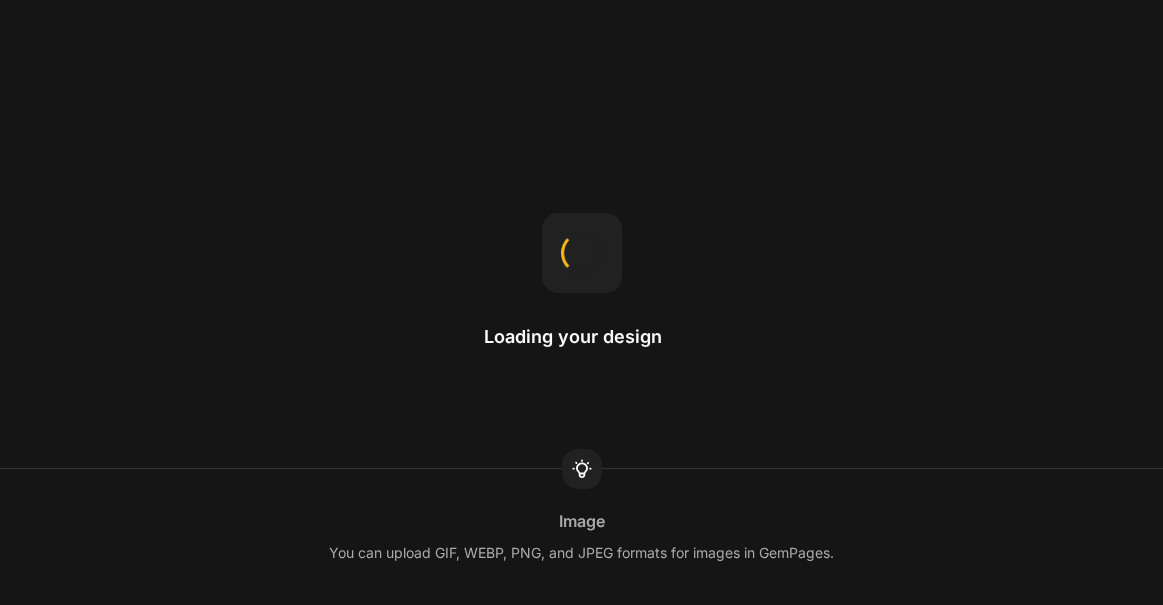 scroll, scrollTop: 0, scrollLeft: 0, axis: both 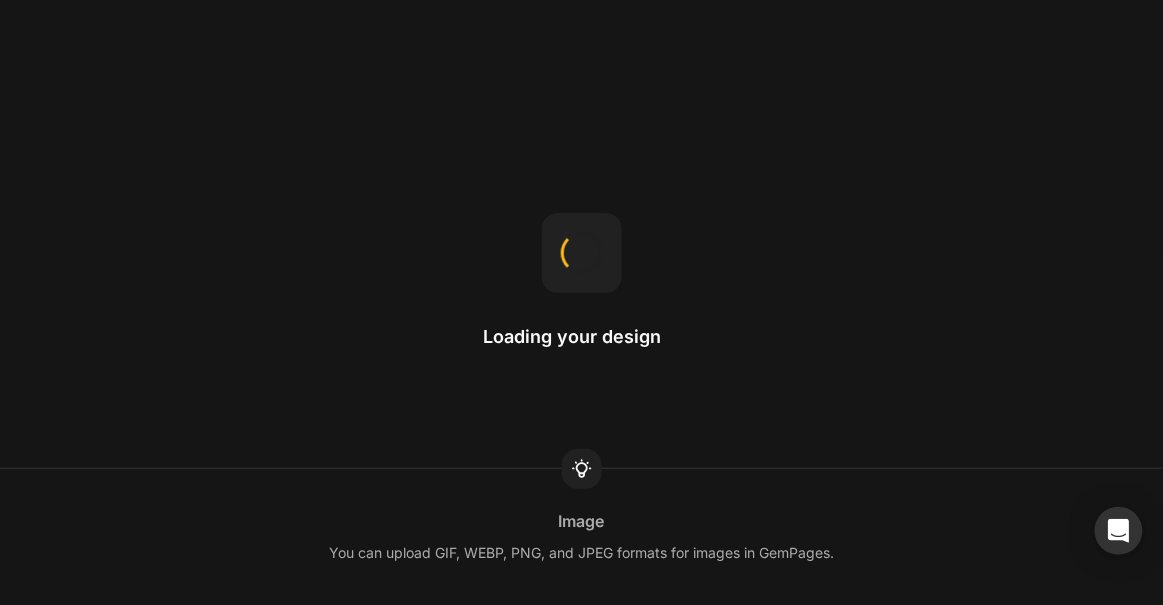 click on "Image You can upload GIF, WEBP, PNG, and JPEG formats for images in GemPages." at bounding box center (581, 537) 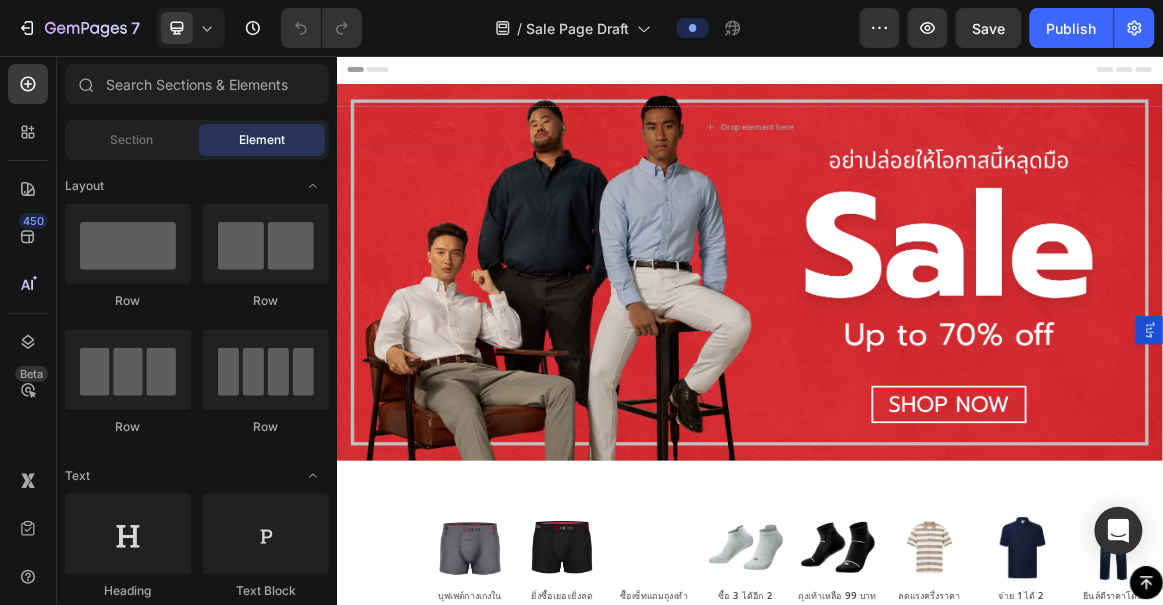 scroll, scrollTop: 0, scrollLeft: 0, axis: both 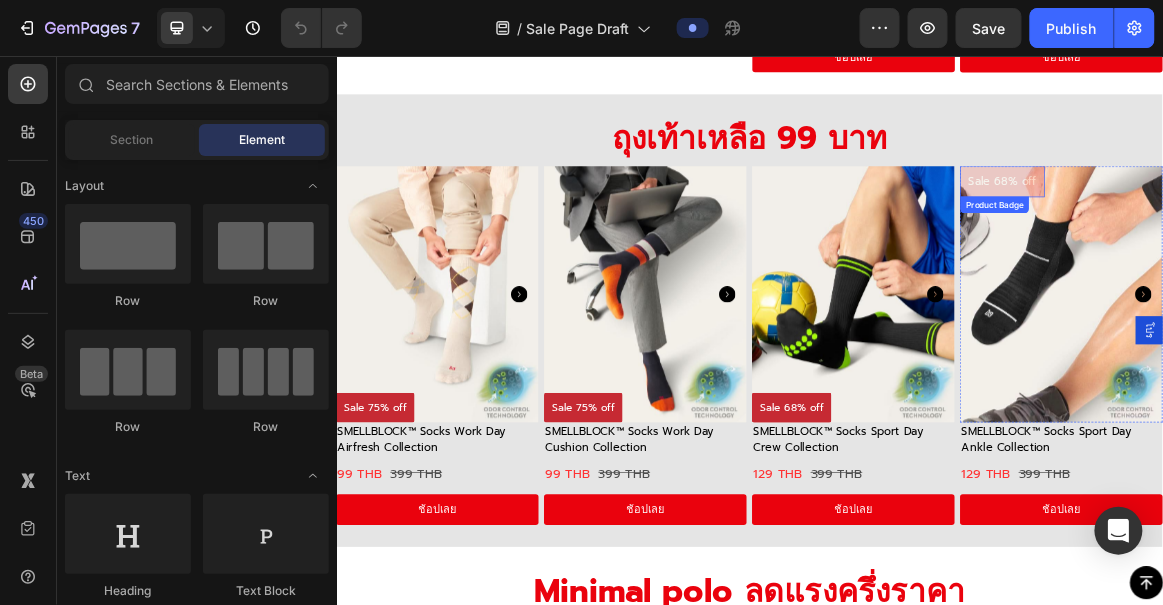 click on "Sale 68% off" at bounding box center (1303, 237) 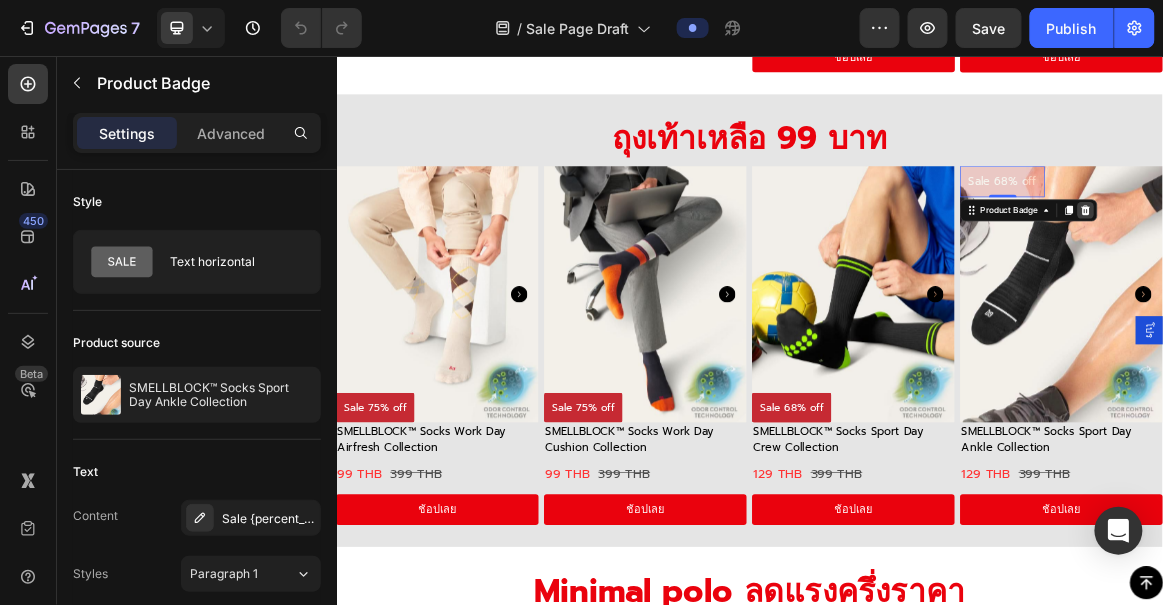click 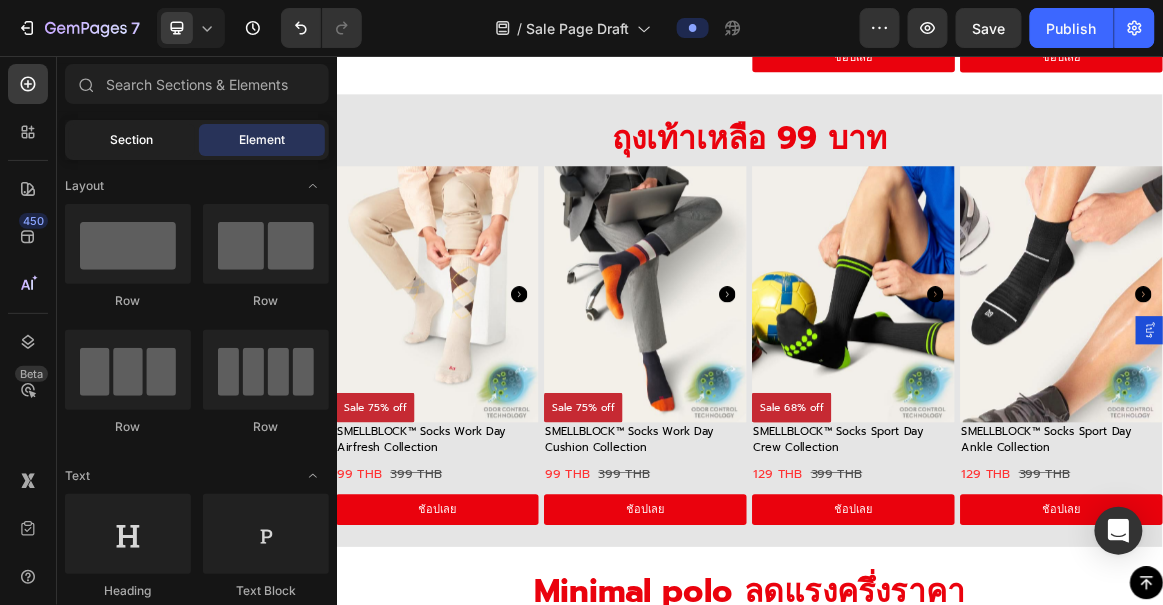 click on "Section" at bounding box center (132, 140) 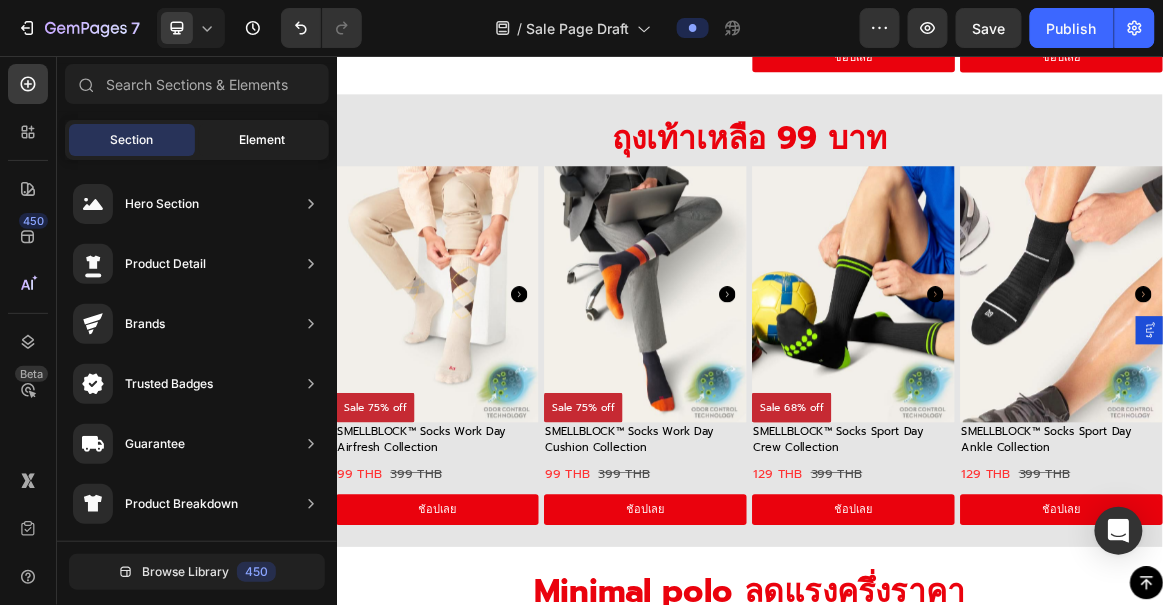 click on "Element" 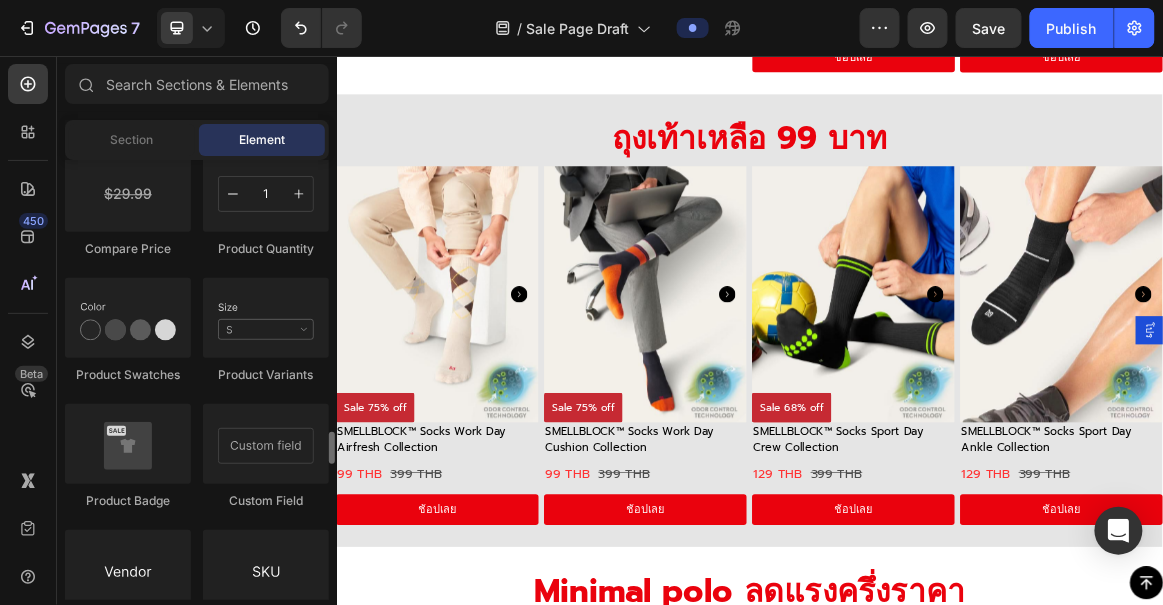 scroll, scrollTop: 3509, scrollLeft: 0, axis: vertical 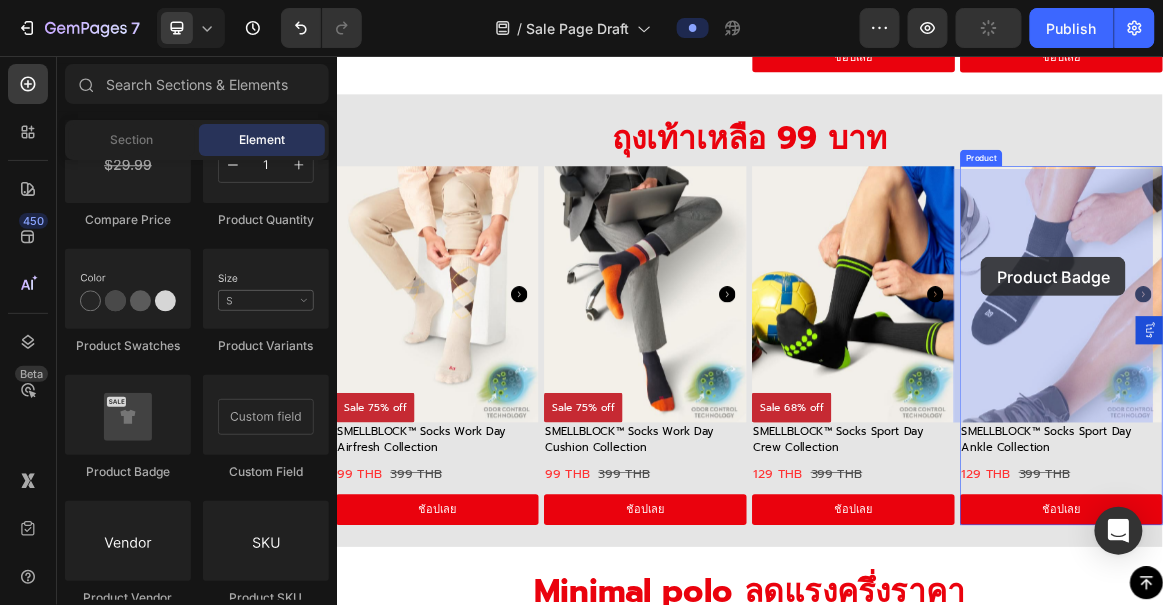 drag, startPoint x: 492, startPoint y: 460, endPoint x: 1271, endPoint y: 347, distance: 787.1531 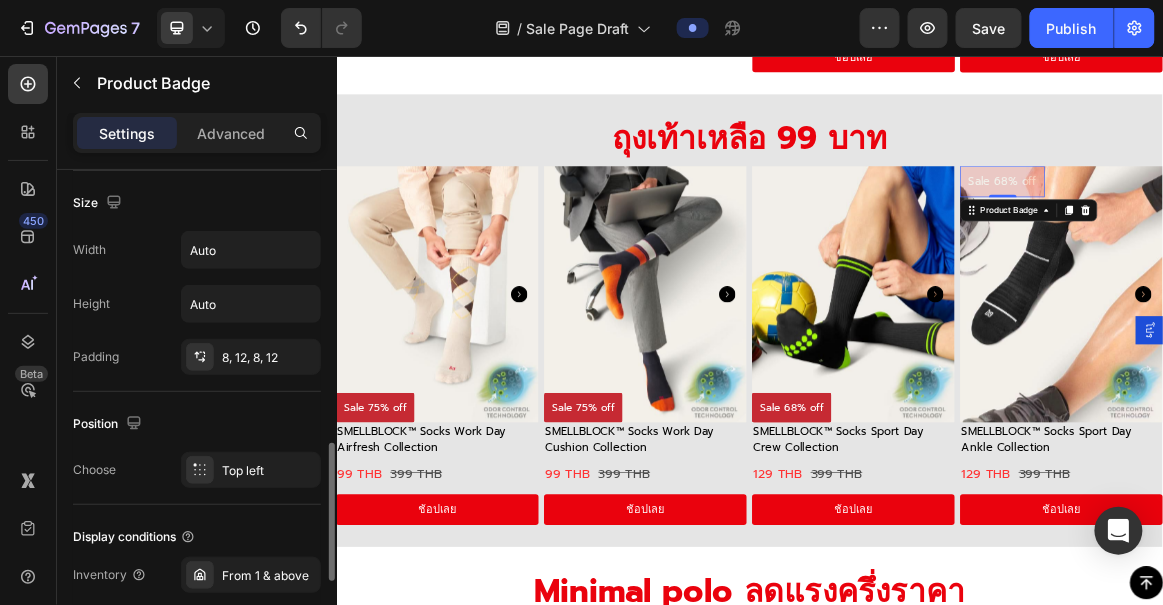 scroll, scrollTop: 968, scrollLeft: 0, axis: vertical 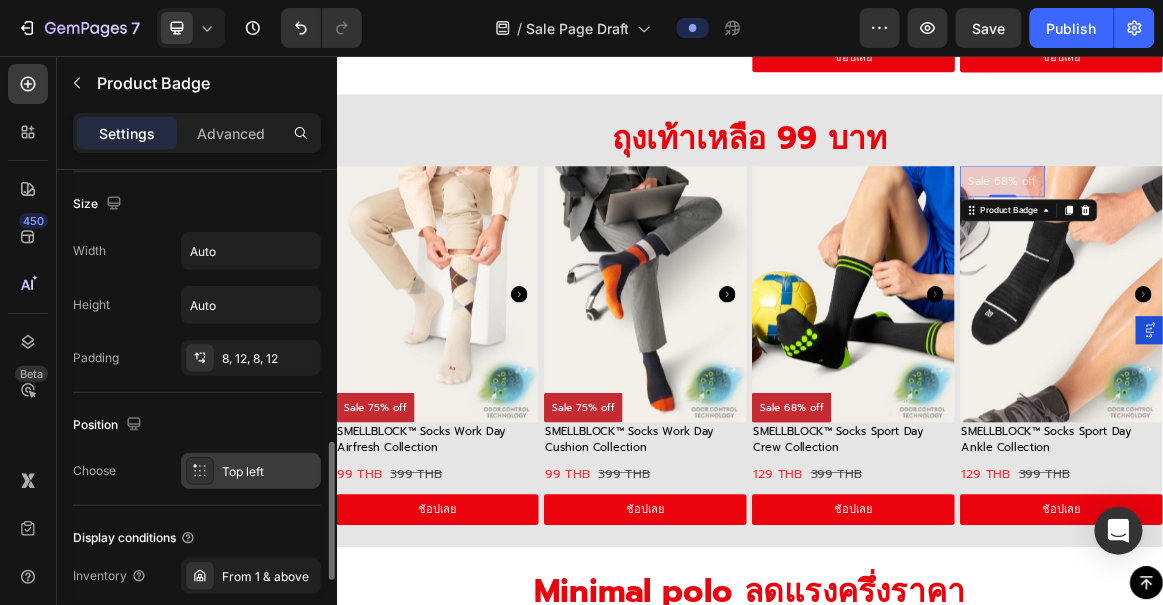 click on "Top left" at bounding box center (251, 471) 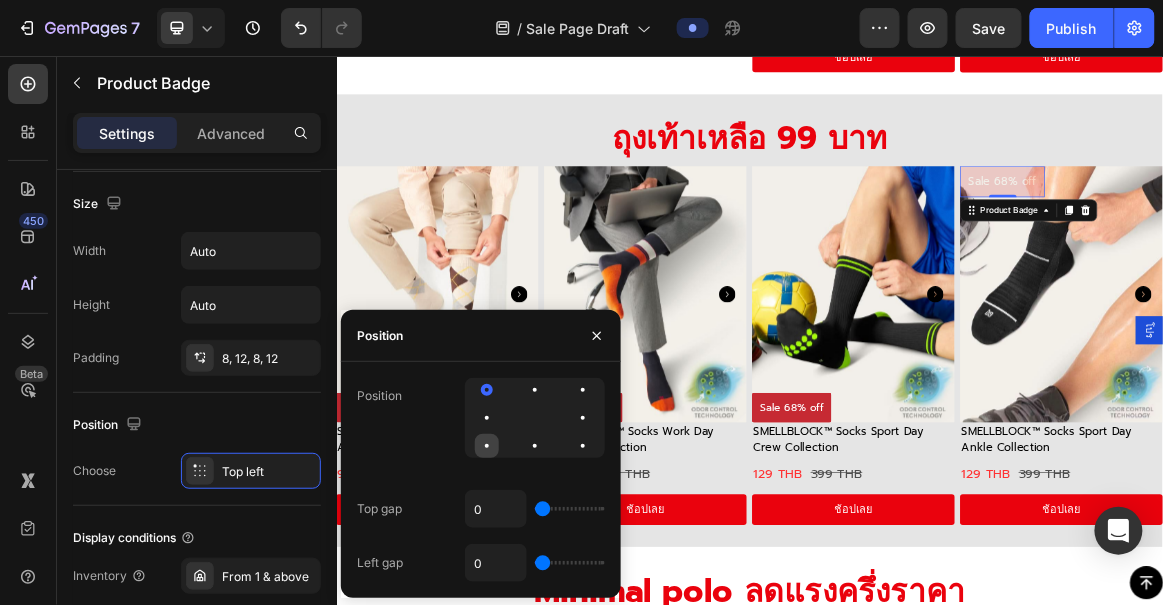 click 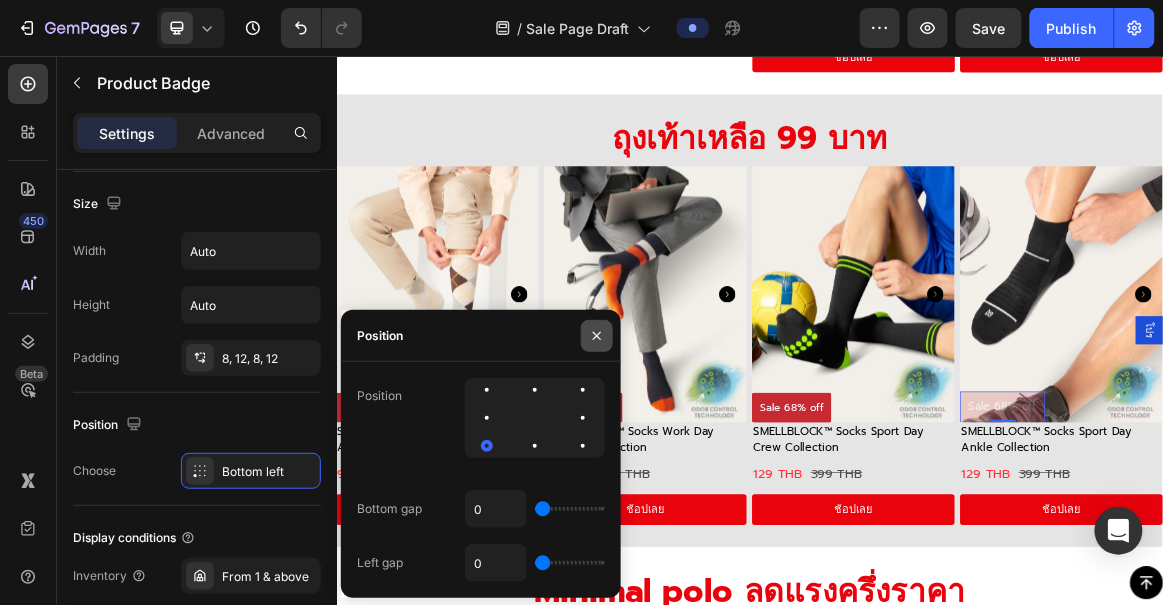click at bounding box center [597, 336] 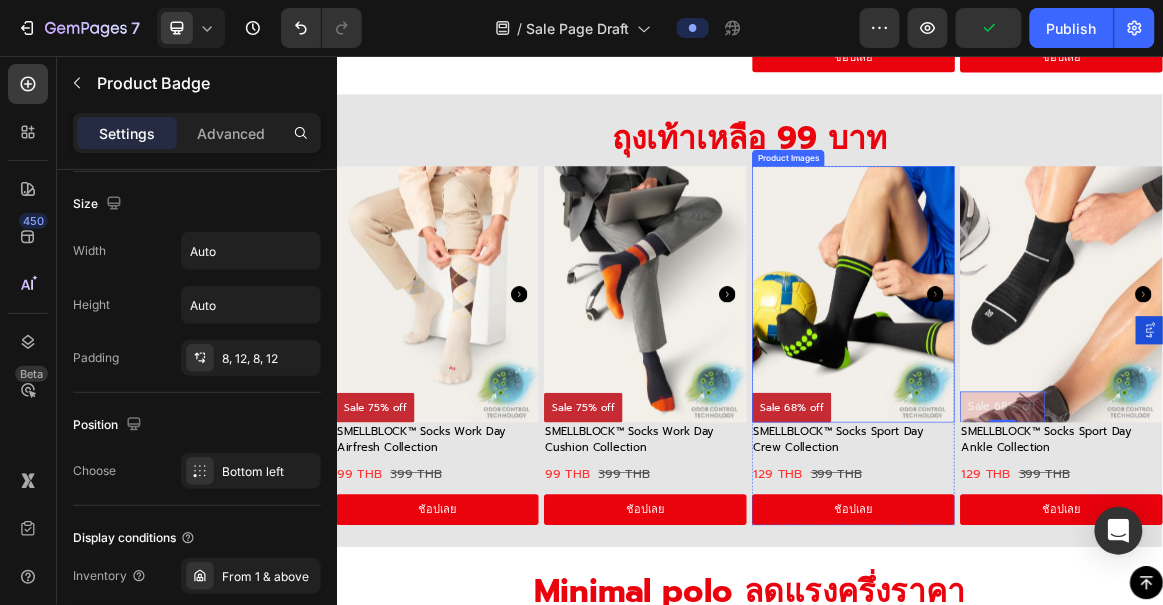 click at bounding box center (1087, 401) 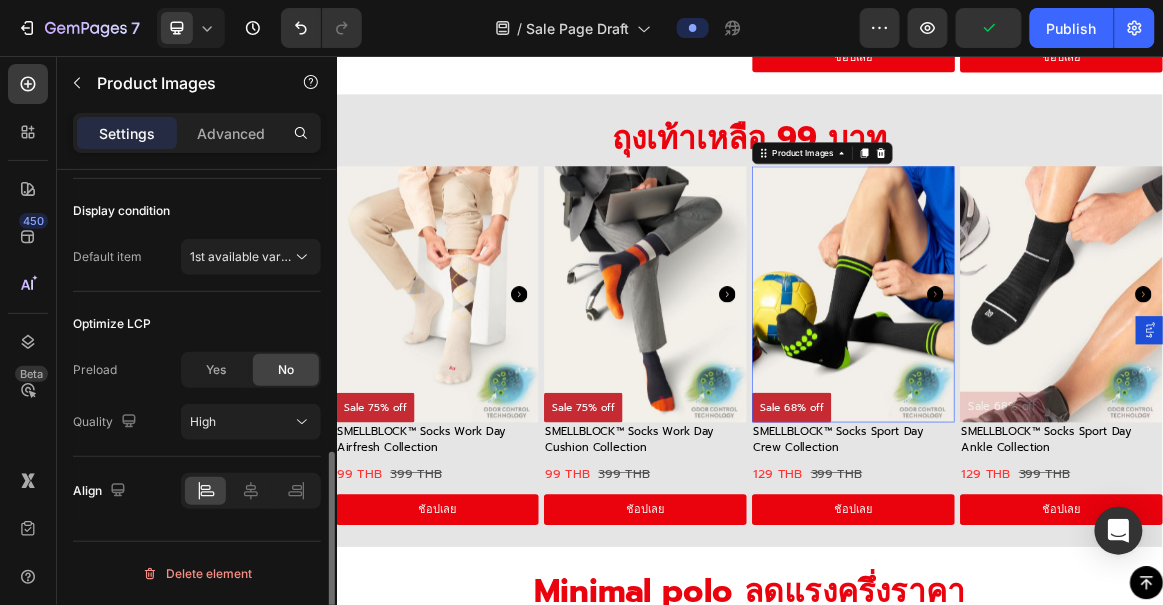 scroll, scrollTop: 0, scrollLeft: 0, axis: both 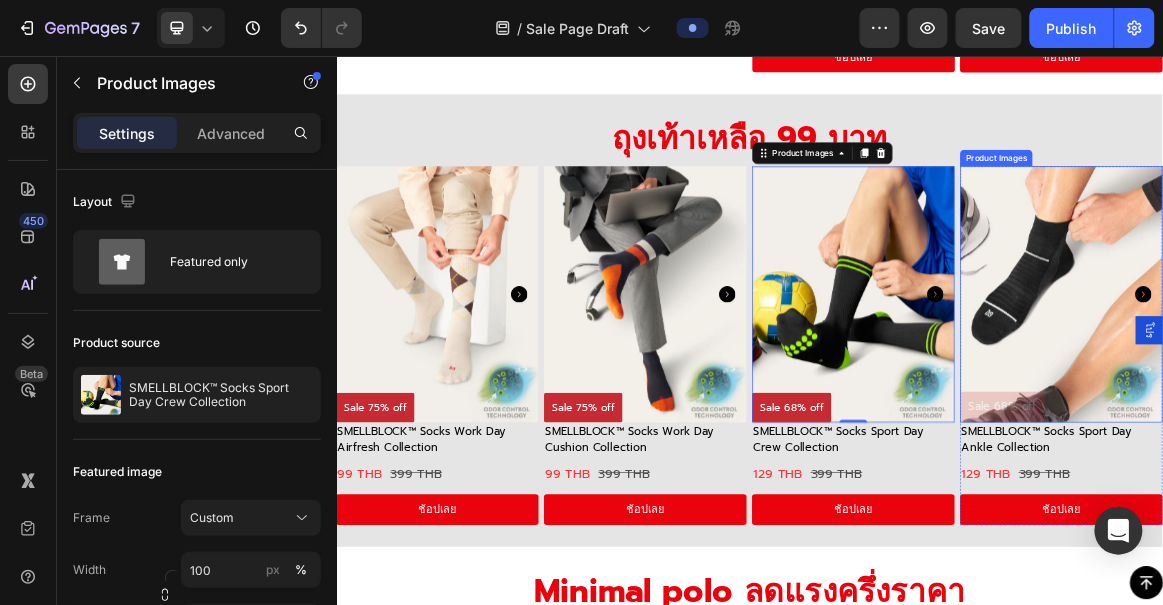 click at bounding box center [1389, 401] 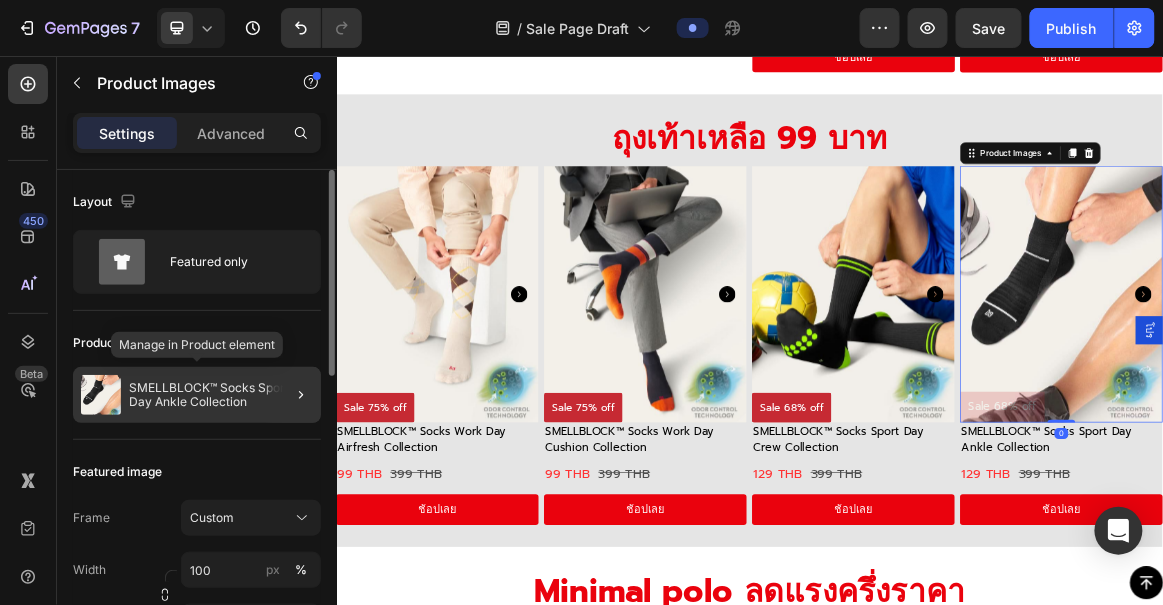 click on "SMELLBLOCK™ Socks Sport Day Ankle Collection" at bounding box center (221, 395) 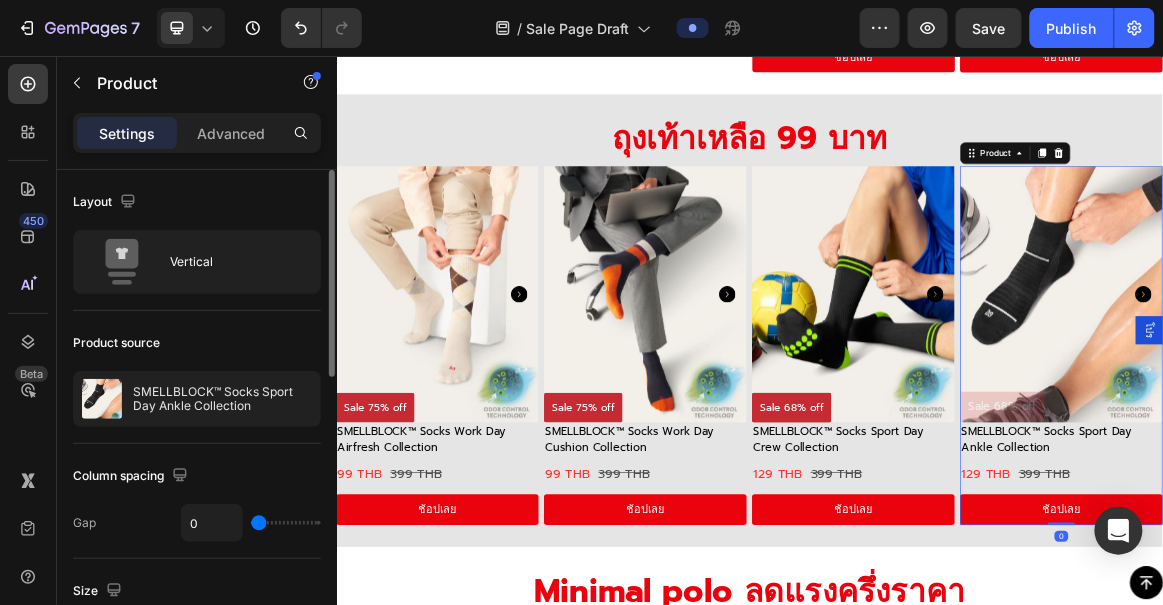 click on "SMELLBLOCK™ Socks Sport Day Ankle Collection" at bounding box center (222, 399) 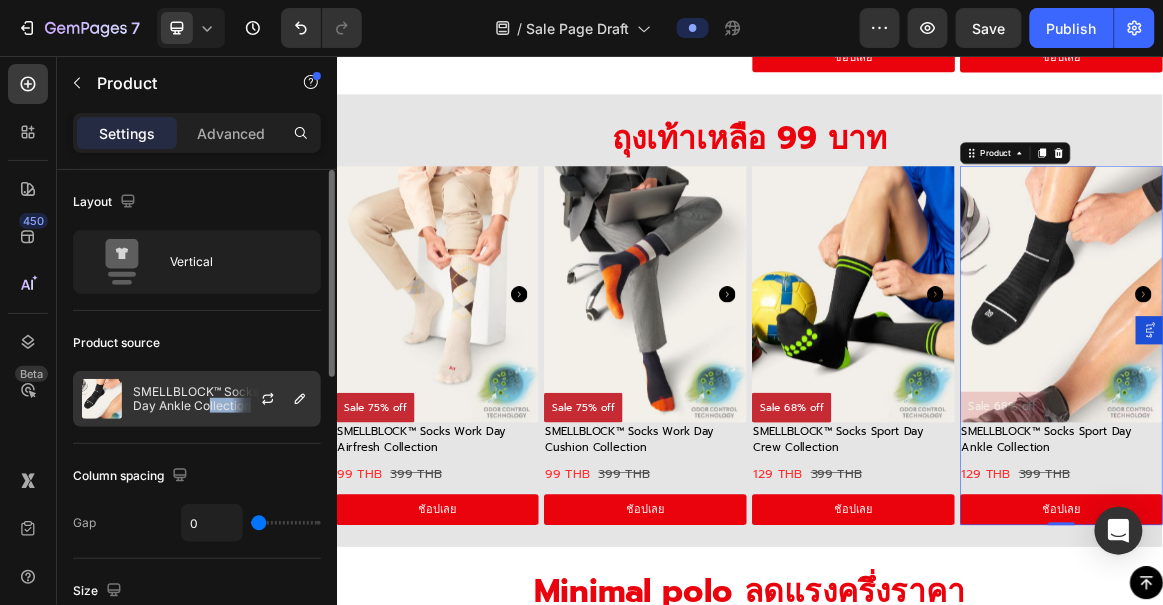 drag, startPoint x: 252, startPoint y: 411, endPoint x: 210, endPoint y: 413, distance: 42.047592 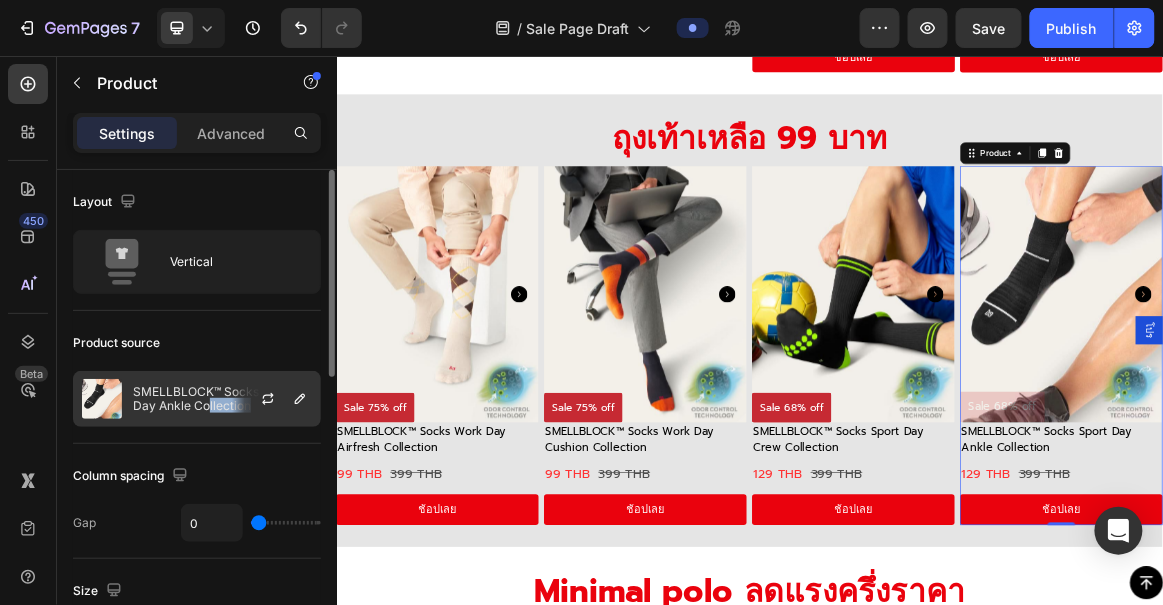 click on "SMELLBLOCK™ Socks Sport Day Ankle Collection" 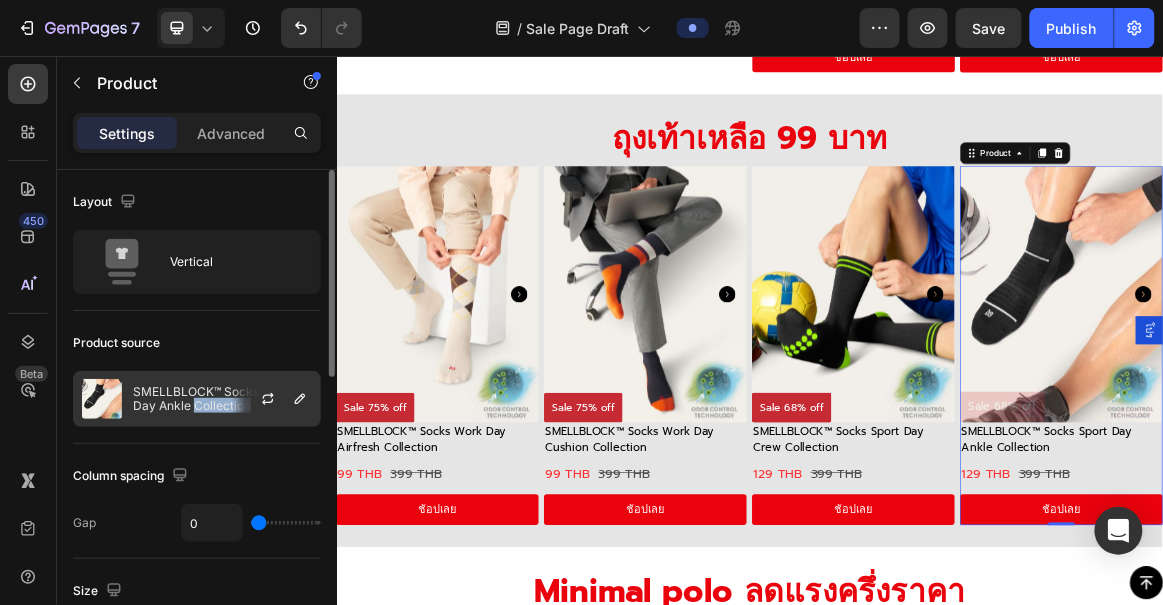click on "SMELLBLOCK™ Socks Sport Day Ankle Collection" 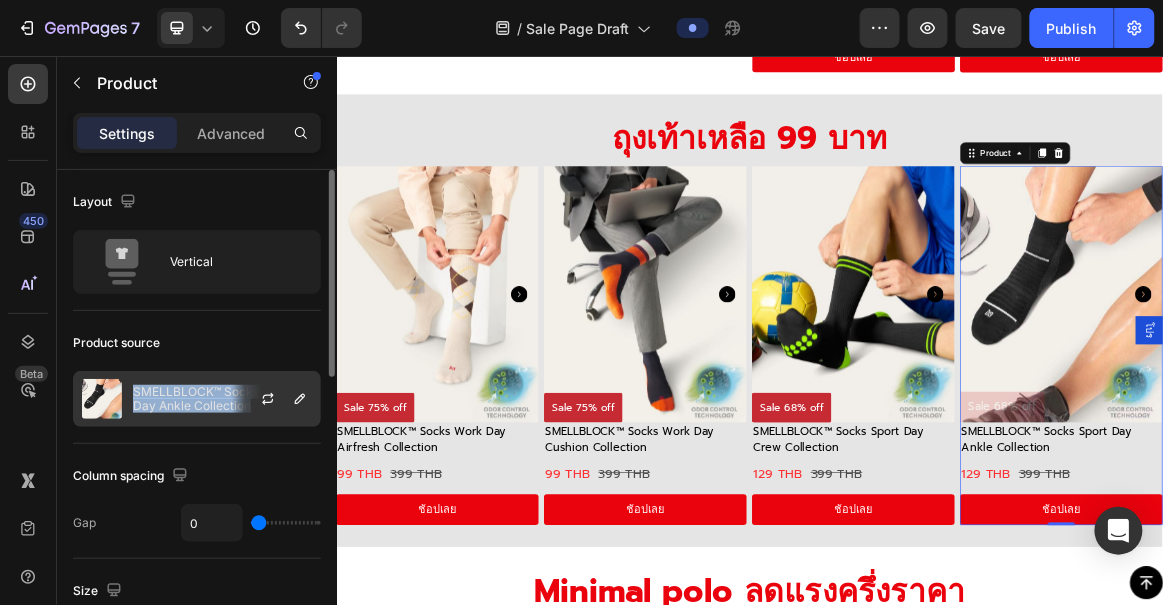 drag, startPoint x: 133, startPoint y: 393, endPoint x: 269, endPoint y: 413, distance: 137.46272 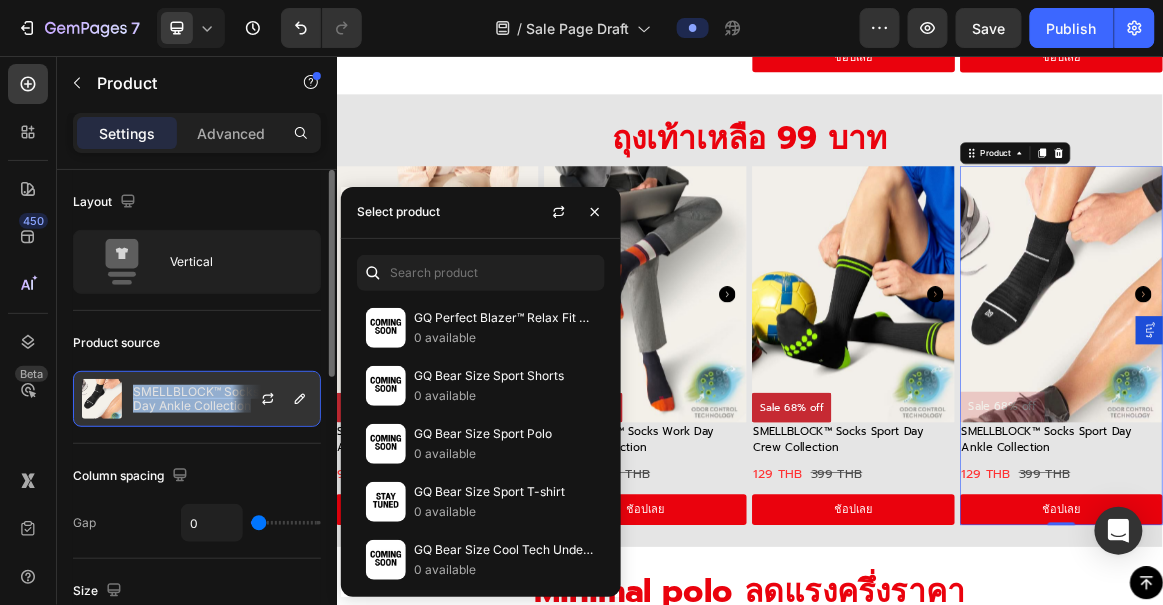 copy on "SMELLBLOCK™ Socks Sport Day Ankle Collection" 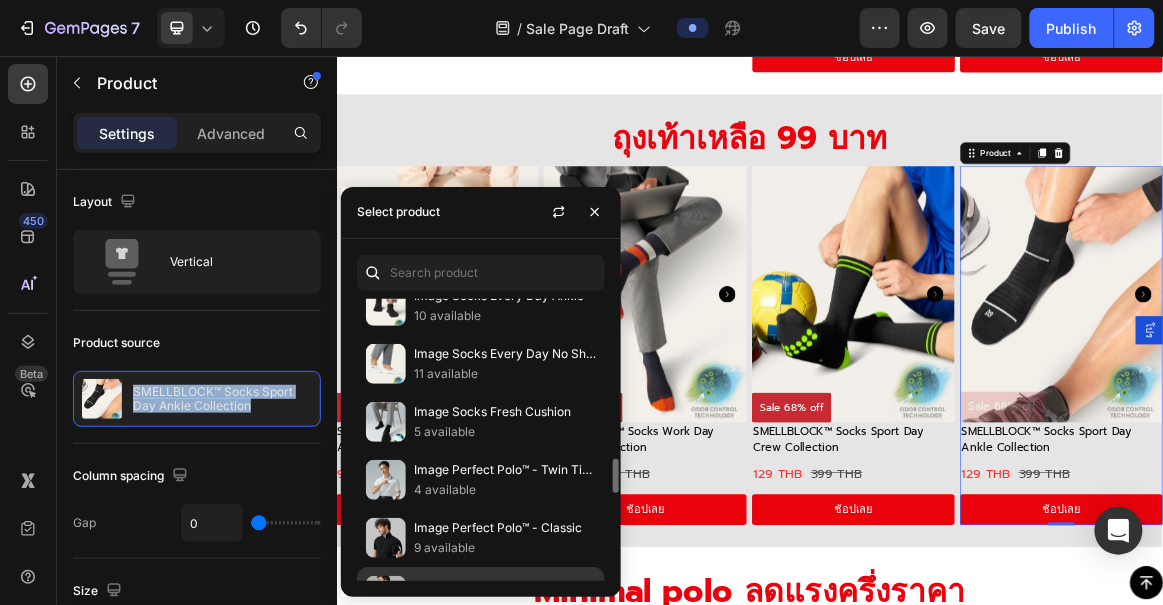 scroll, scrollTop: 1254, scrollLeft: 0, axis: vertical 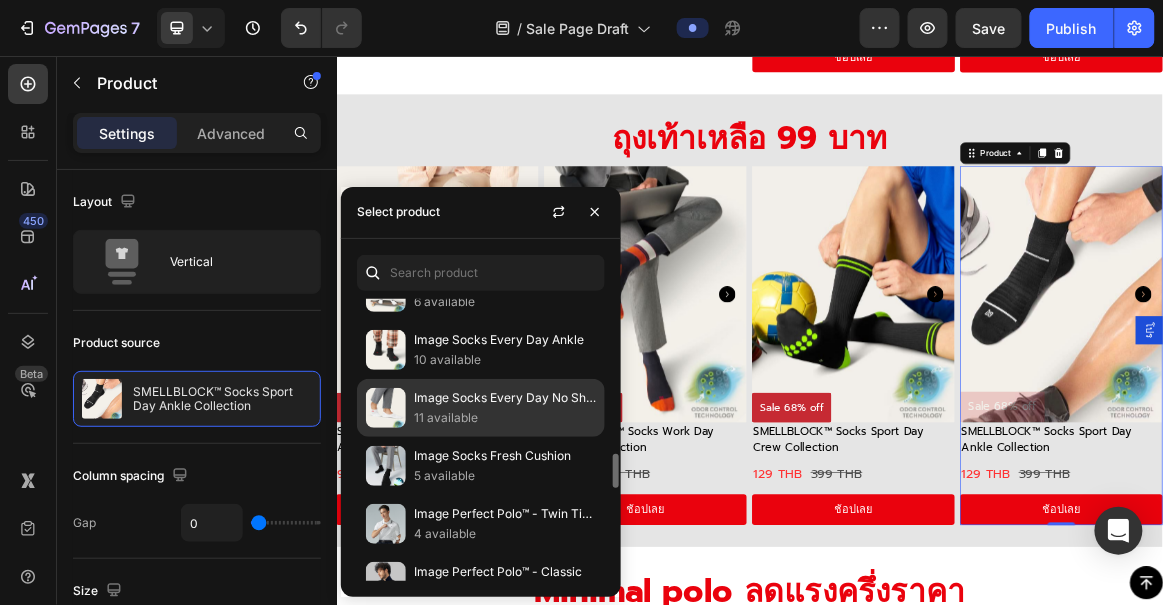 click on "11 available" at bounding box center [505, 418] 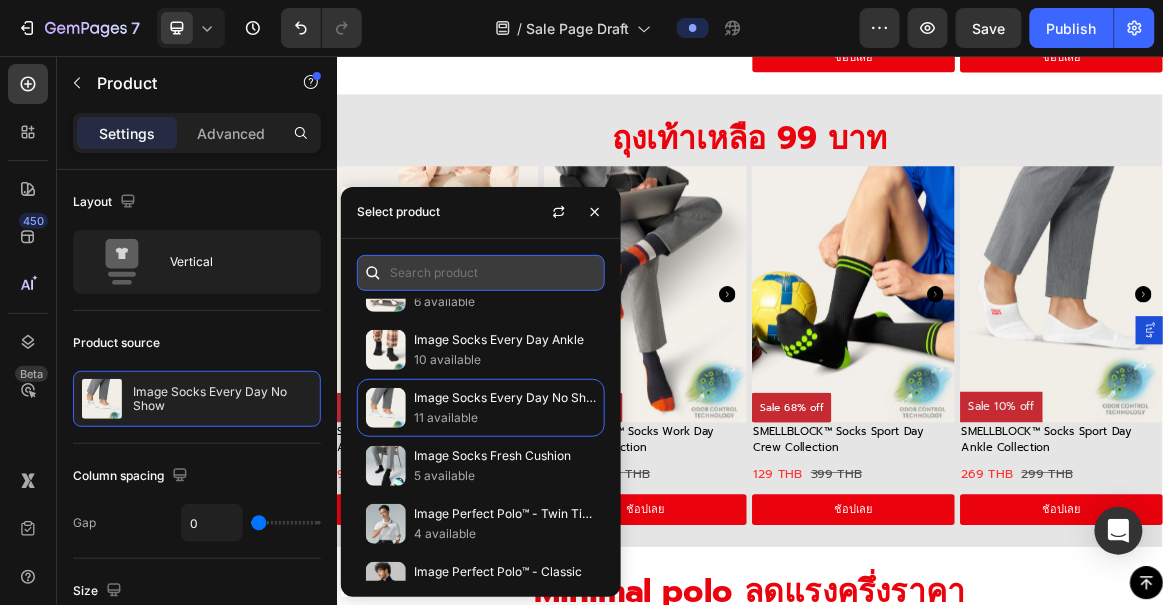 click at bounding box center (481, 273) 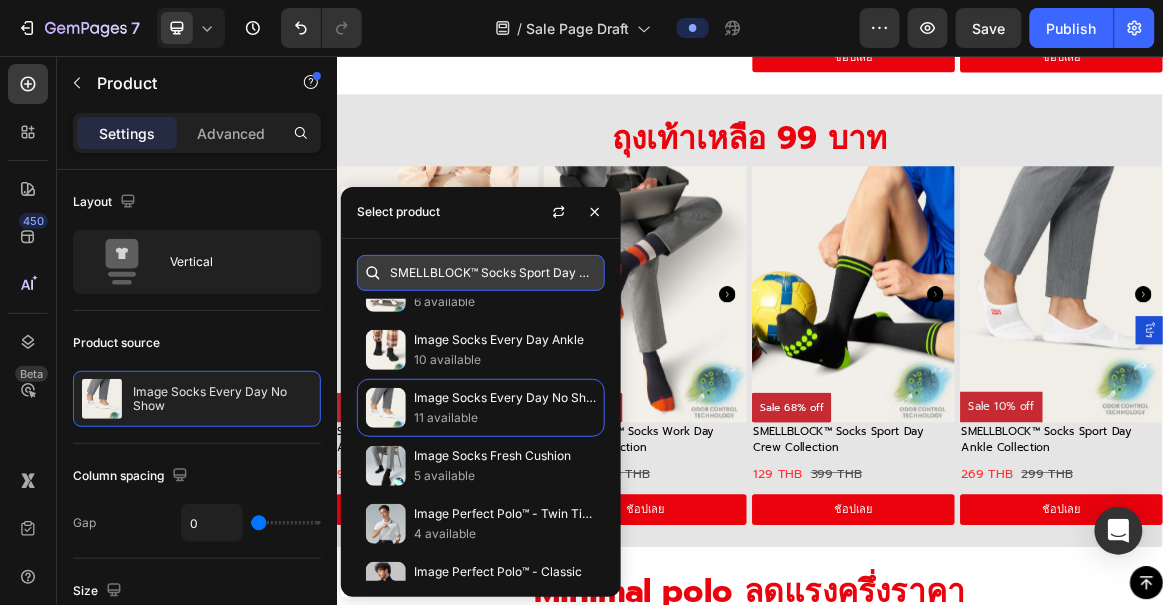 scroll, scrollTop: 0, scrollLeft: 73, axis: horizontal 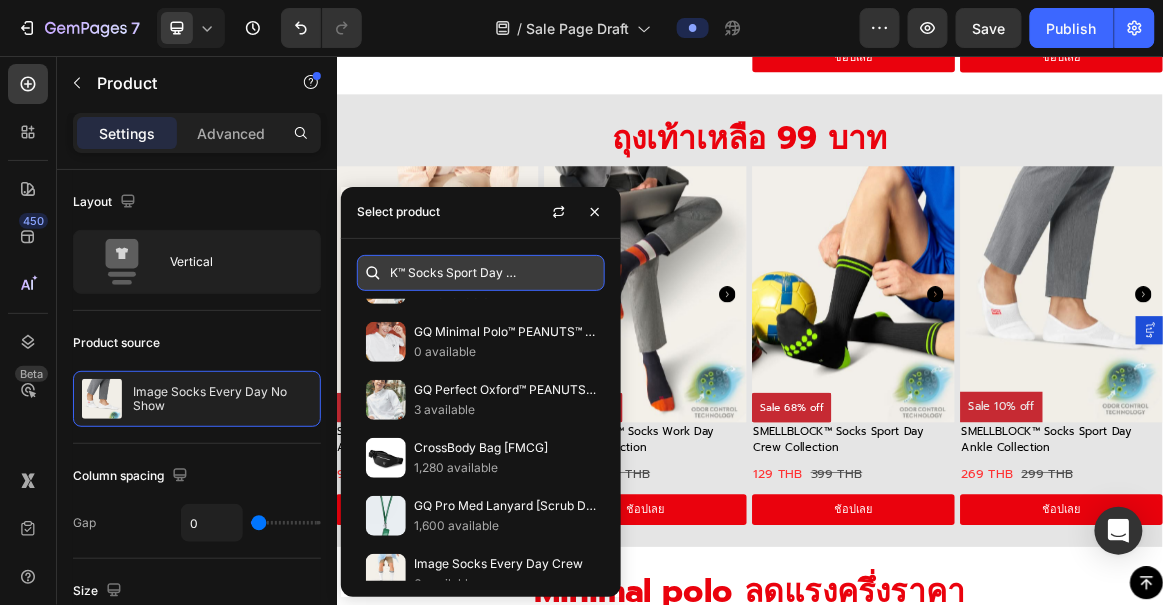 type on "SMELLBLOCK™ Socks Sport Day Ankle Collection" 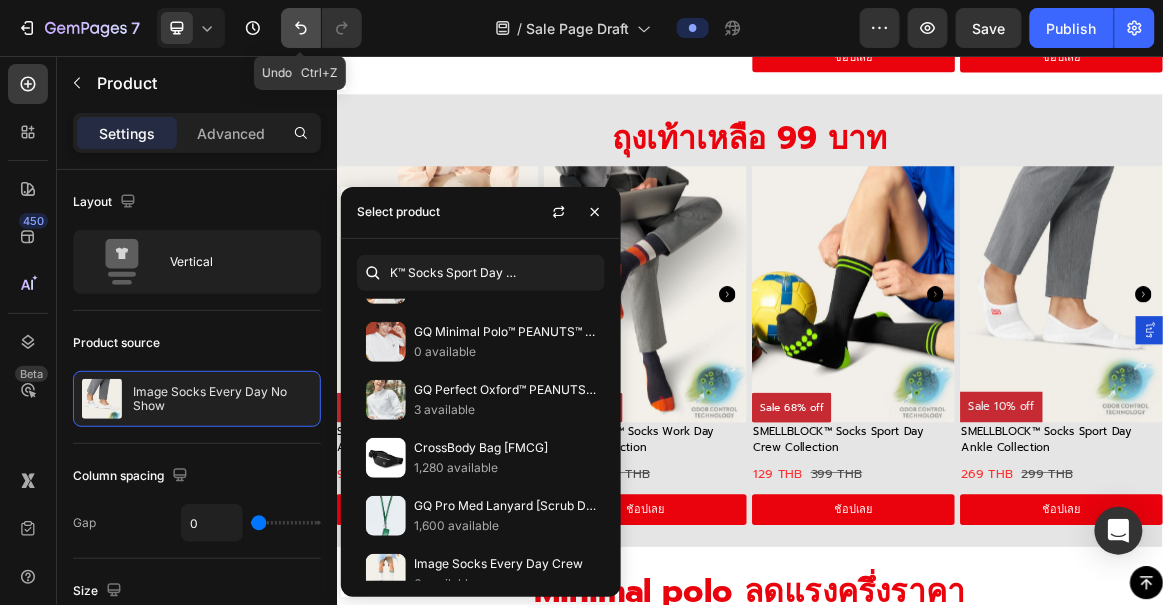 click 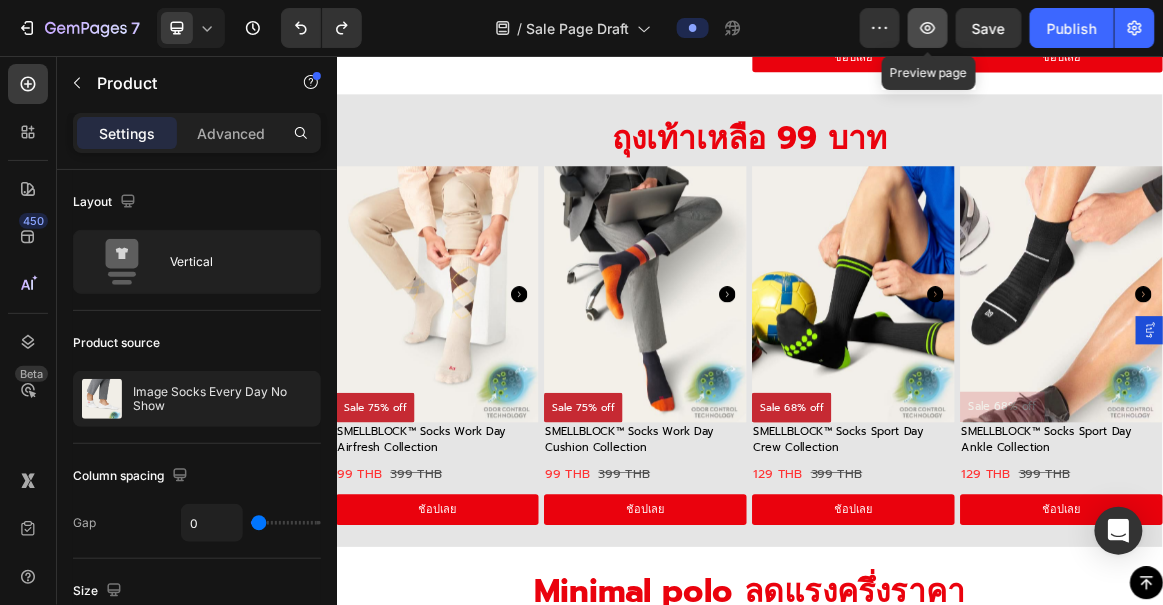click 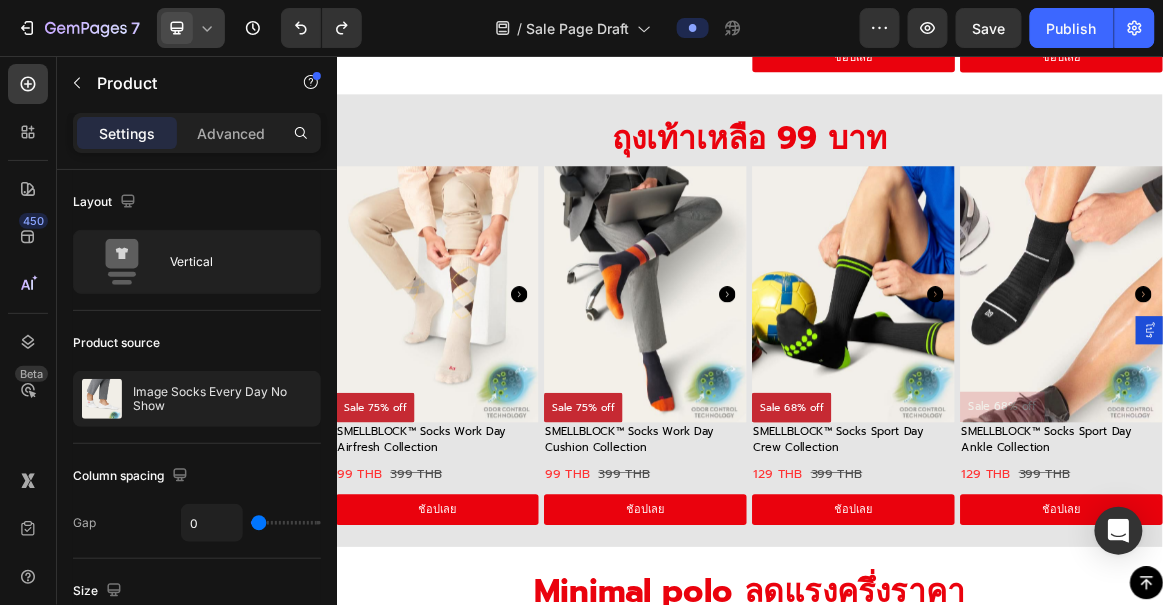 click 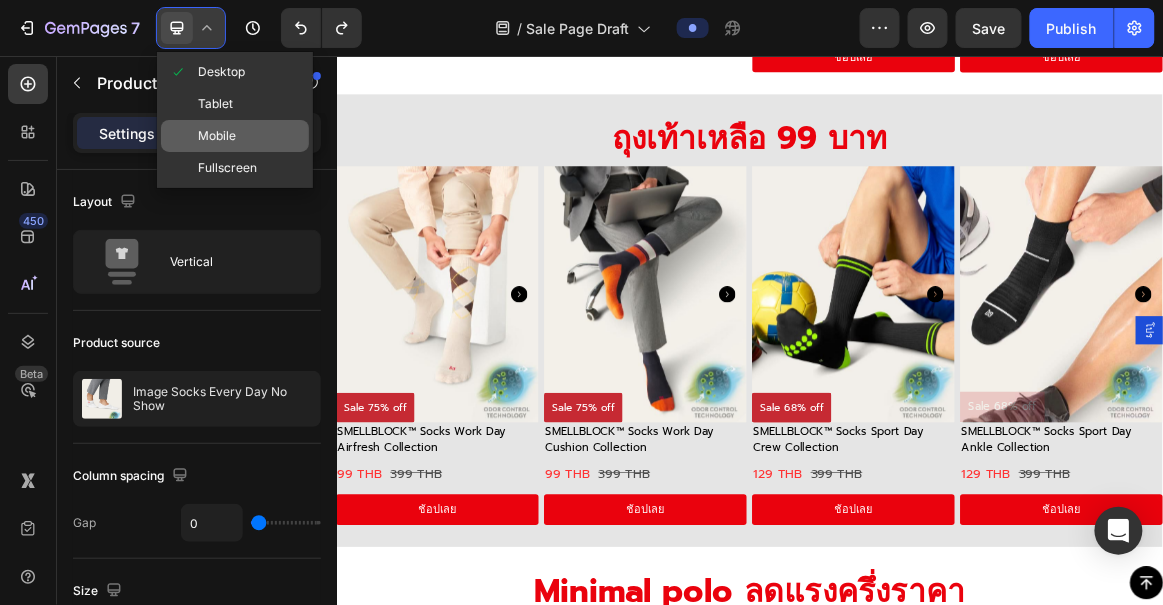 click on "Mobile" 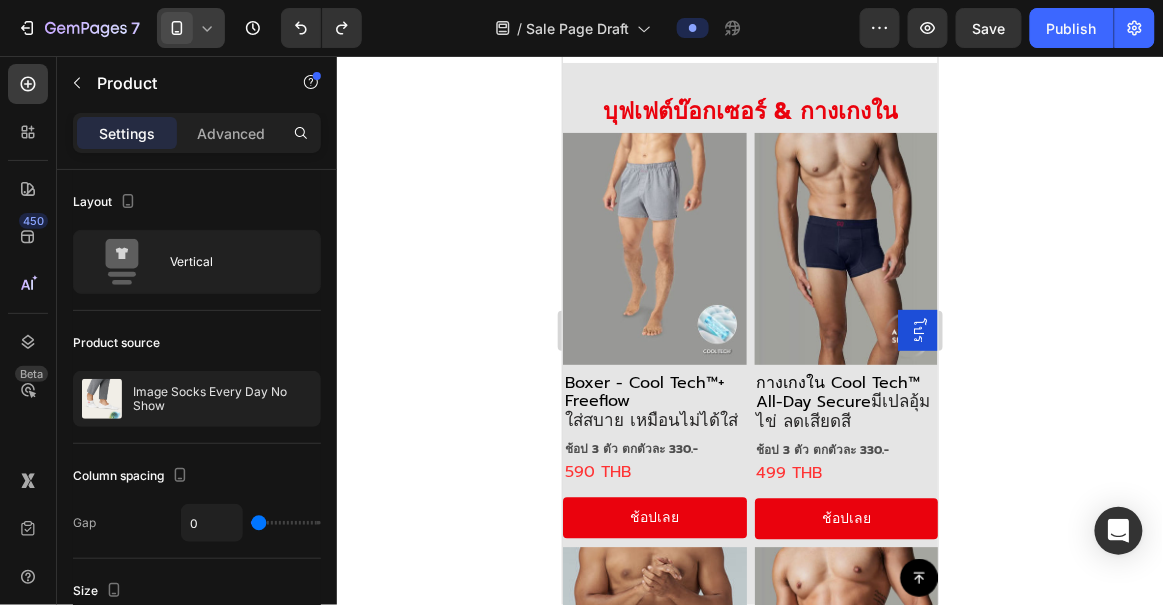 scroll, scrollTop: 1089, scrollLeft: 0, axis: vertical 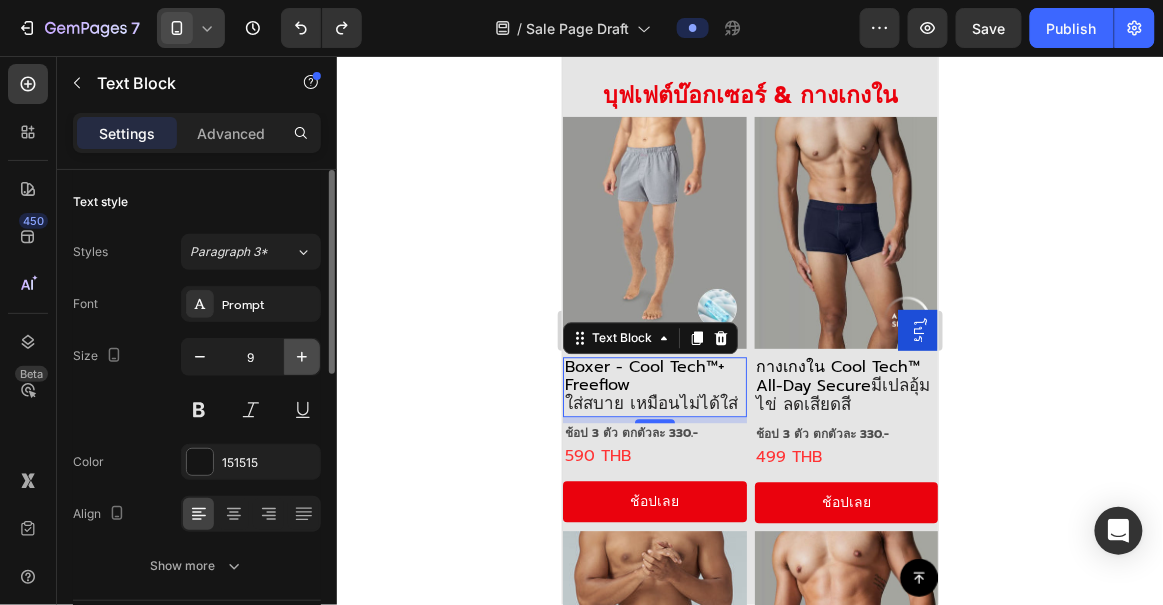 click 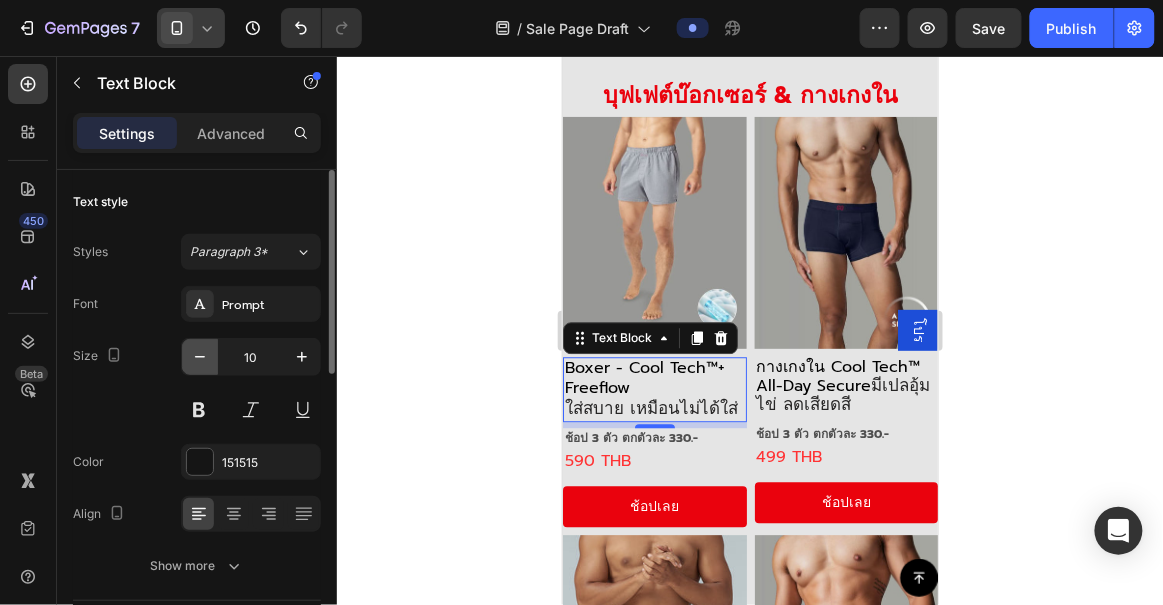click 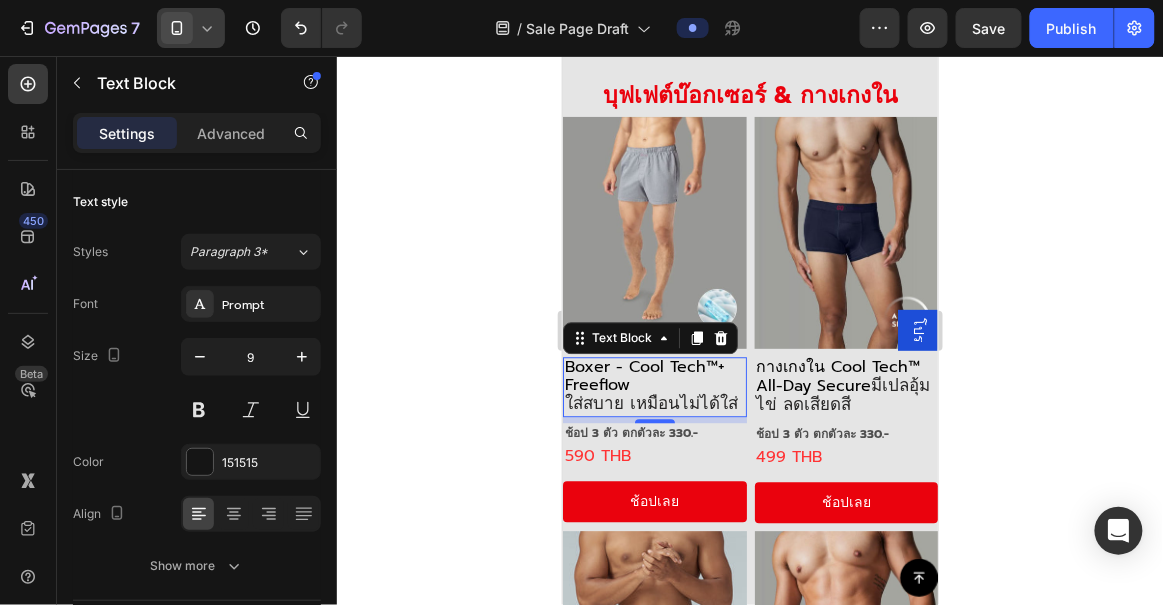 click on "boxer - cool tech™+ freeflow" at bounding box center [644, 375] 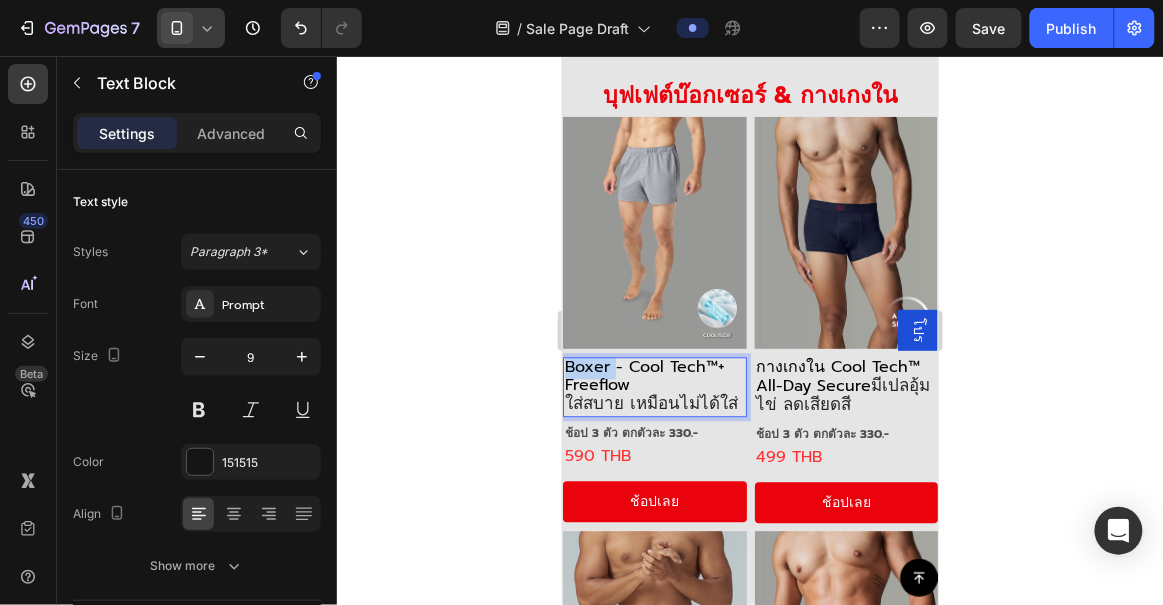 click on "boxer - cool tech™+ freeflow" at bounding box center (644, 375) 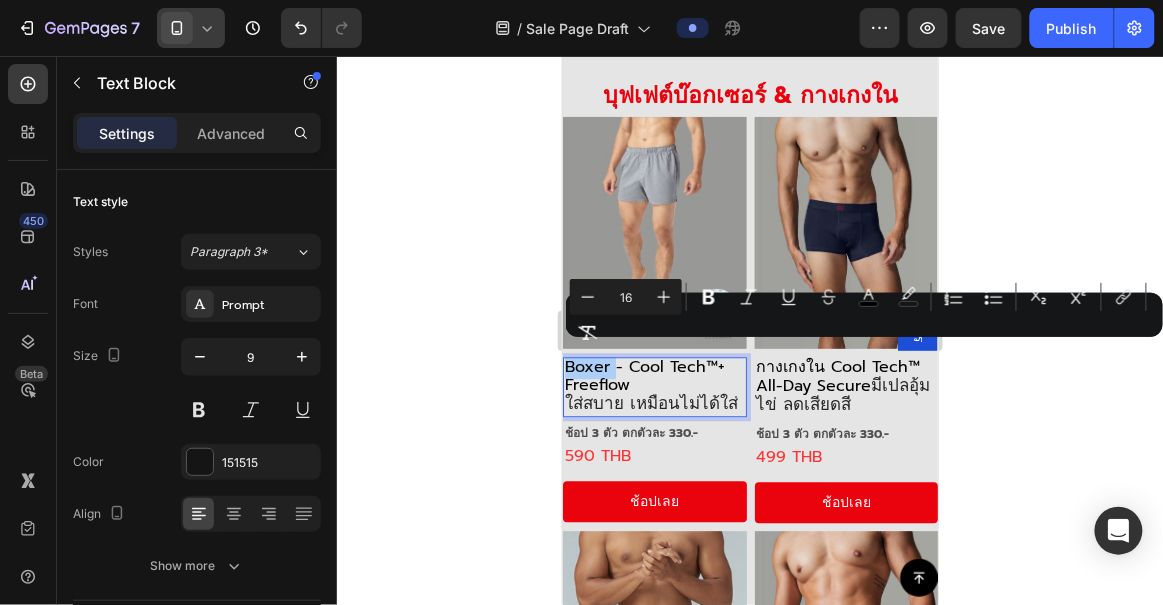 click 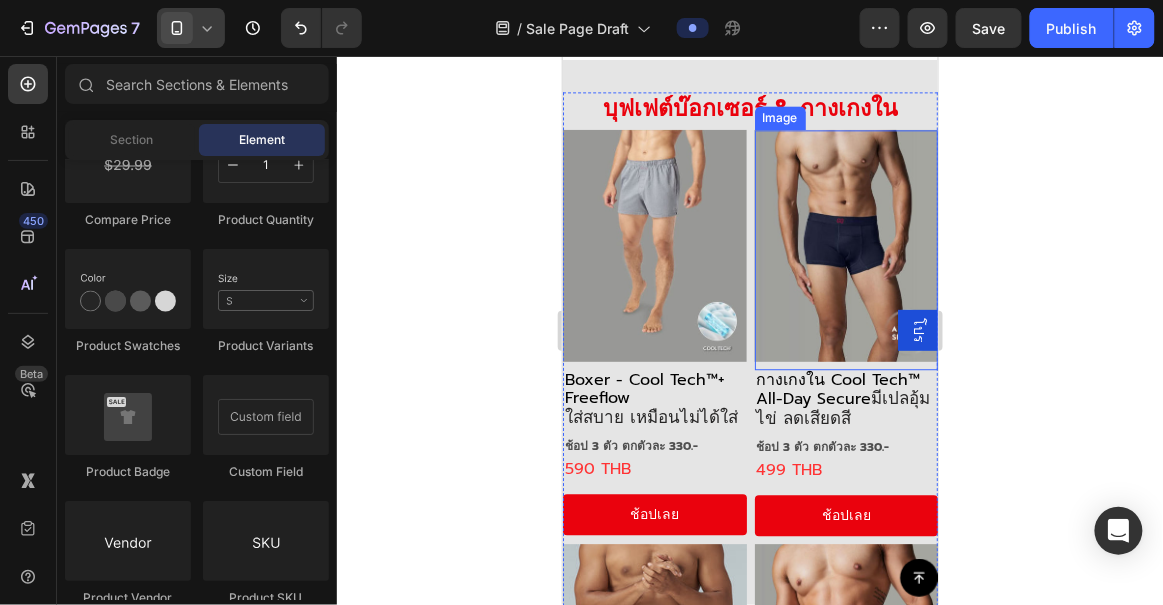 scroll, scrollTop: 899, scrollLeft: 0, axis: vertical 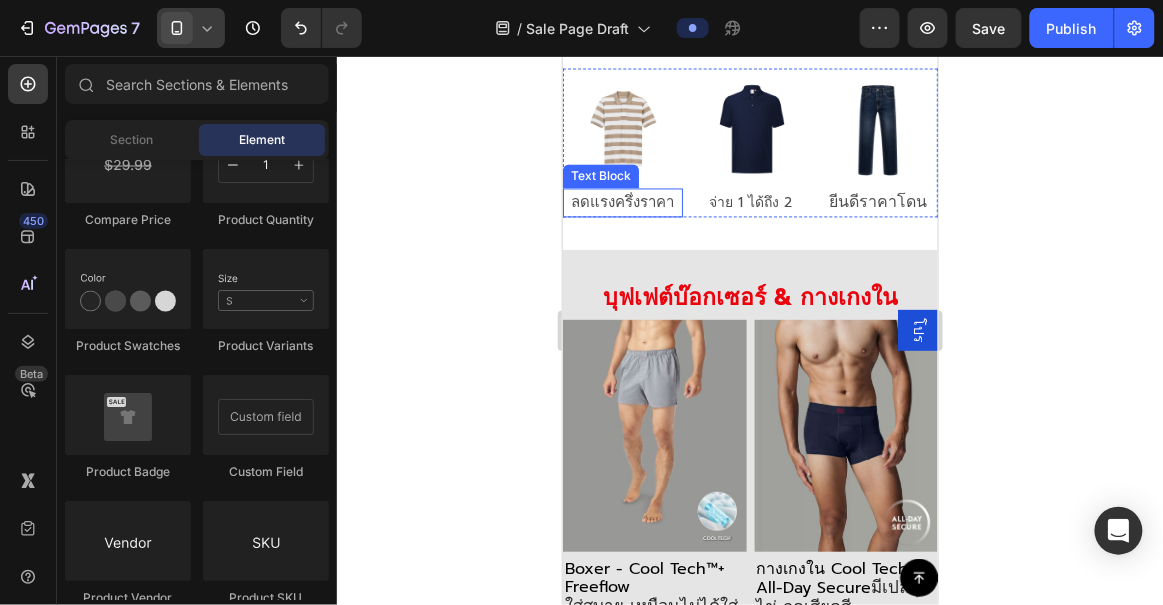 click 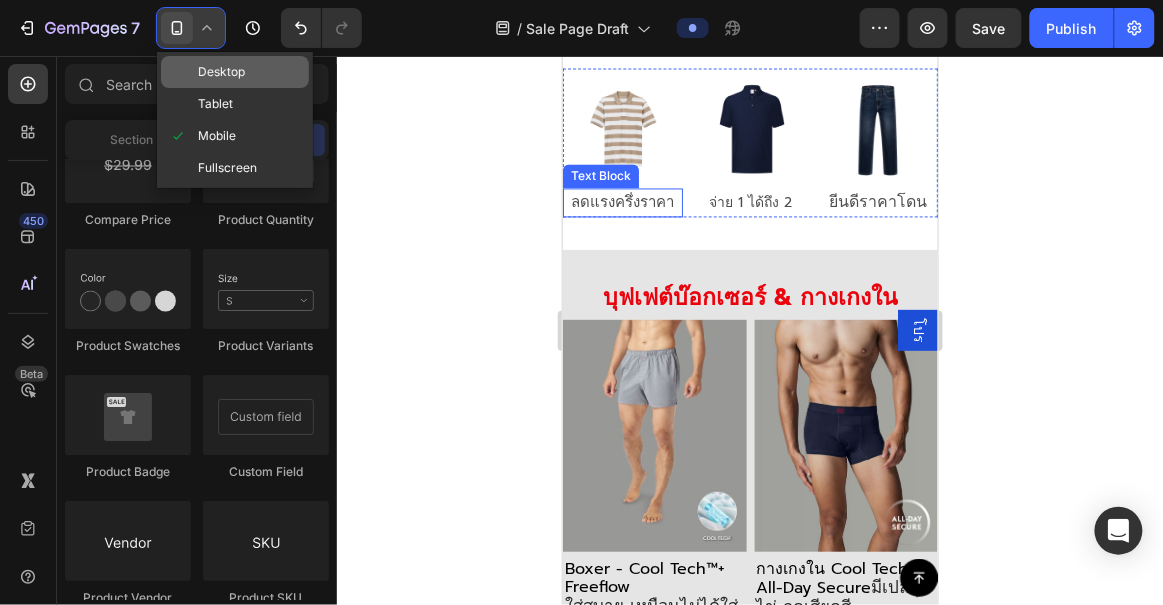 click on "Desktop" at bounding box center [221, 72] 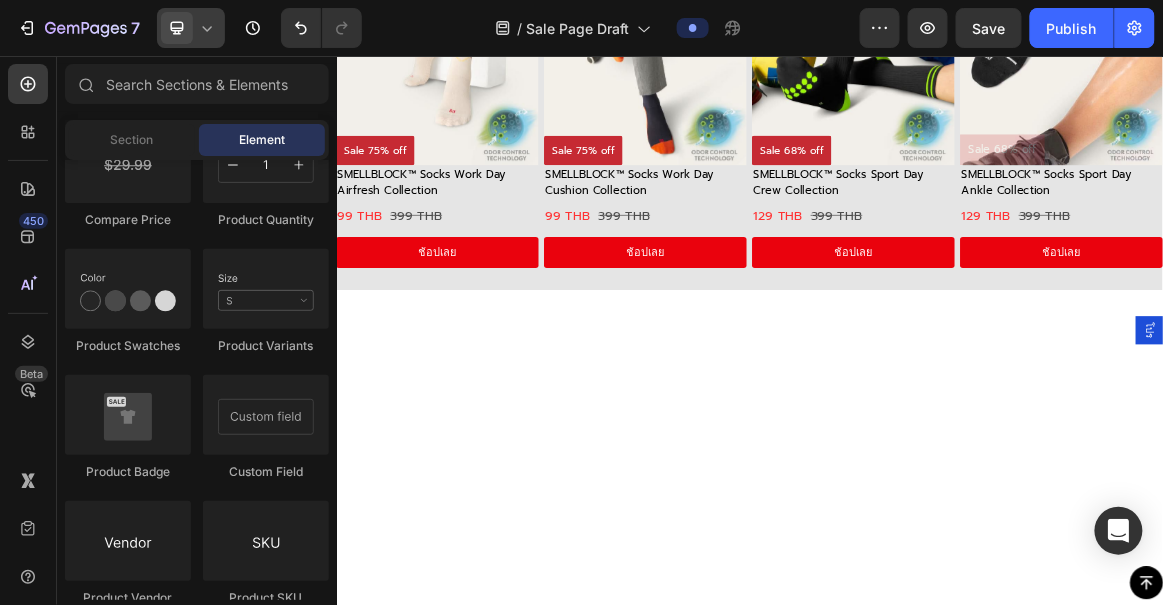 scroll, scrollTop: 3515, scrollLeft: 0, axis: vertical 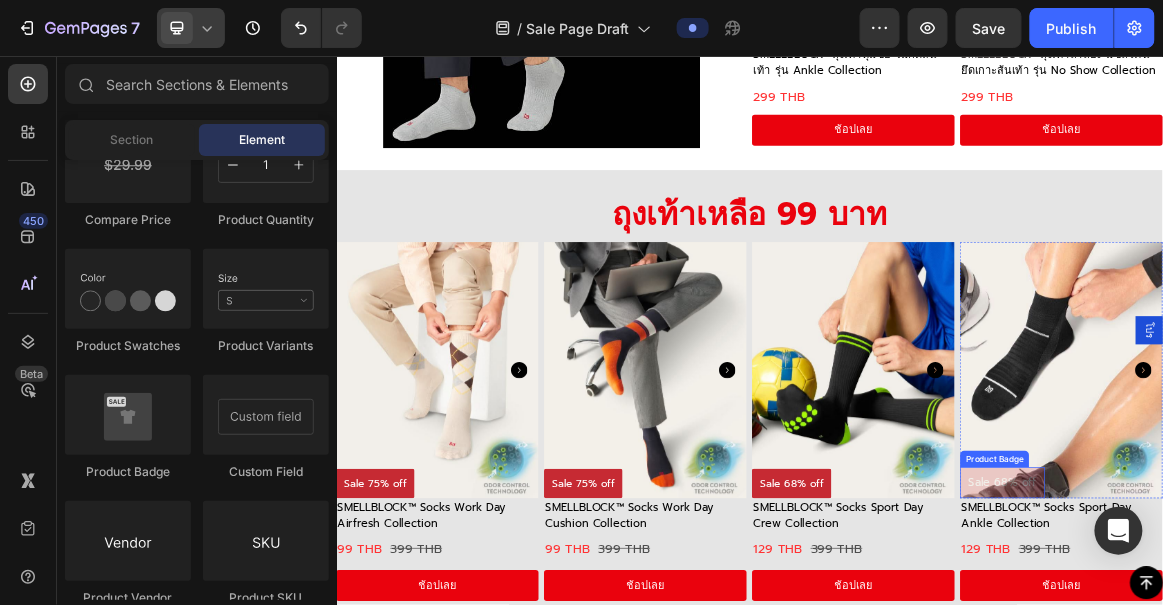 click on "Sale 68% off" at bounding box center [1303, 674] 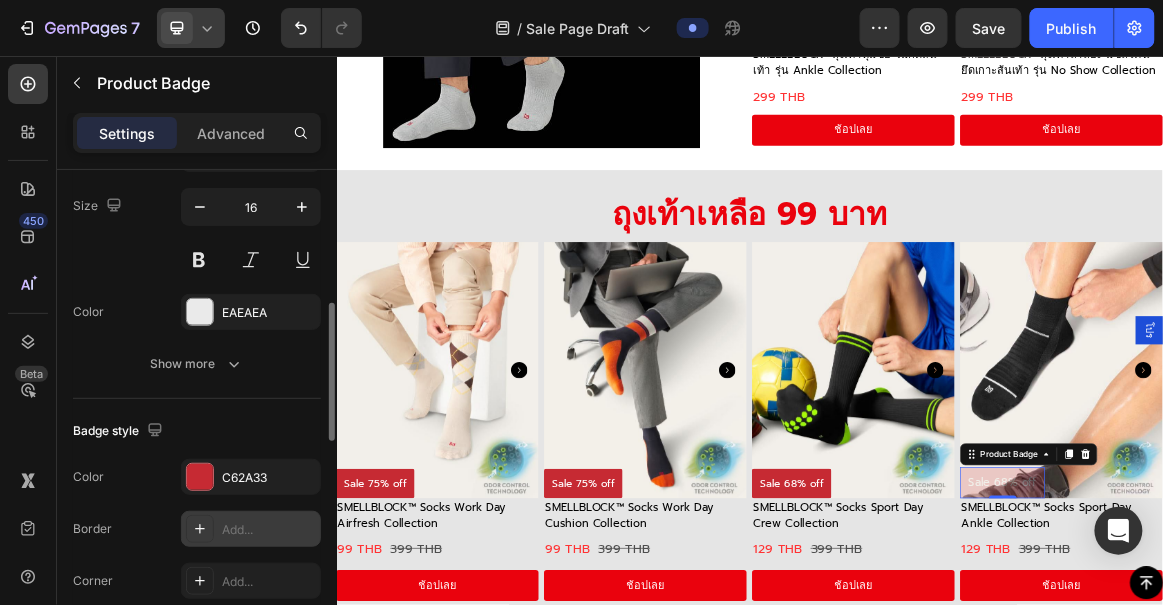 scroll, scrollTop: 635, scrollLeft: 0, axis: vertical 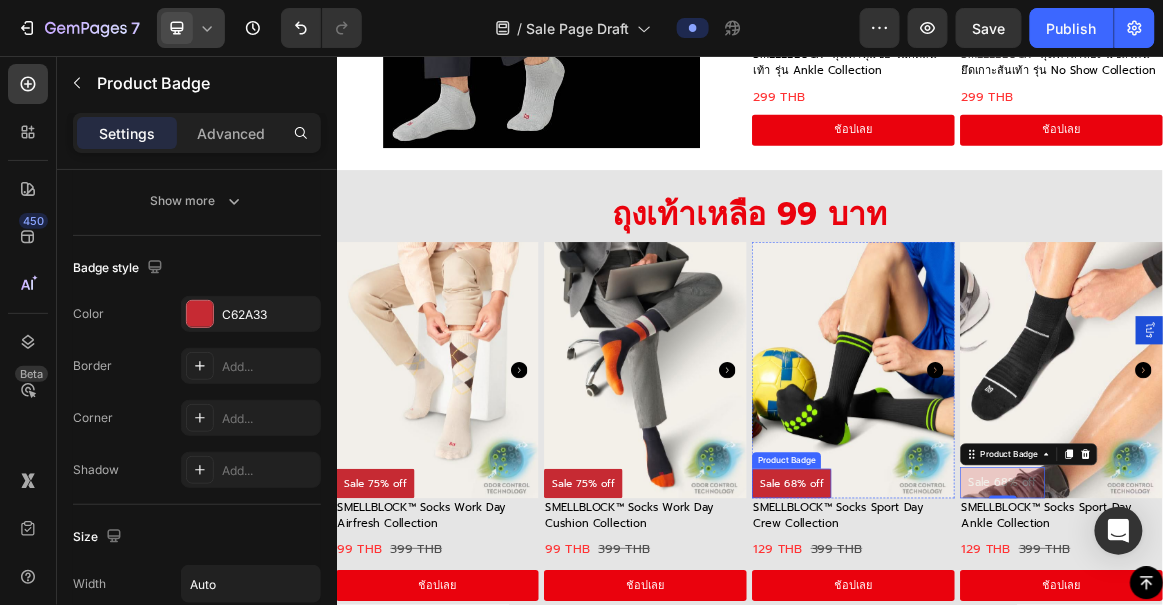 click on "Sale 68% off" at bounding box center [997, 675] 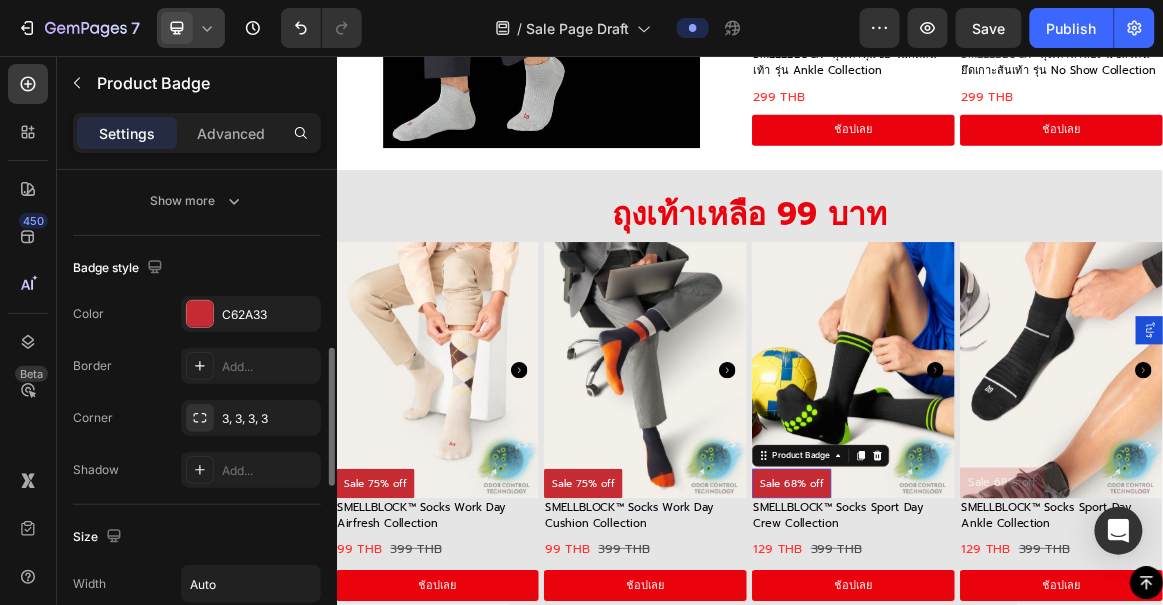 scroll, scrollTop: 635, scrollLeft: 0, axis: vertical 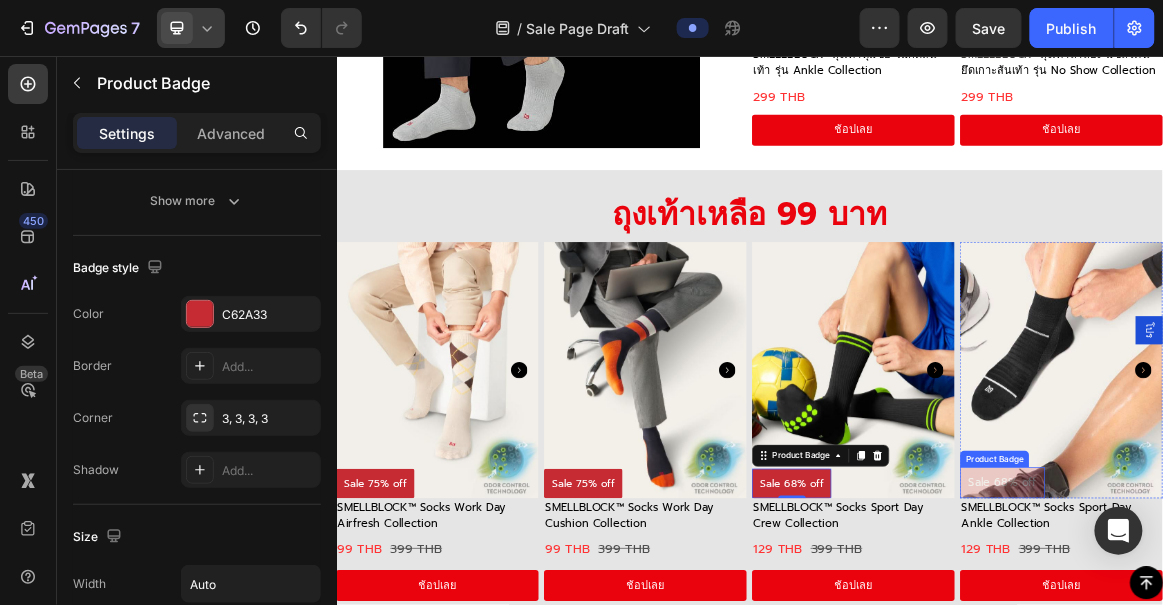 click on "Sale 68% off" at bounding box center (1303, 674) 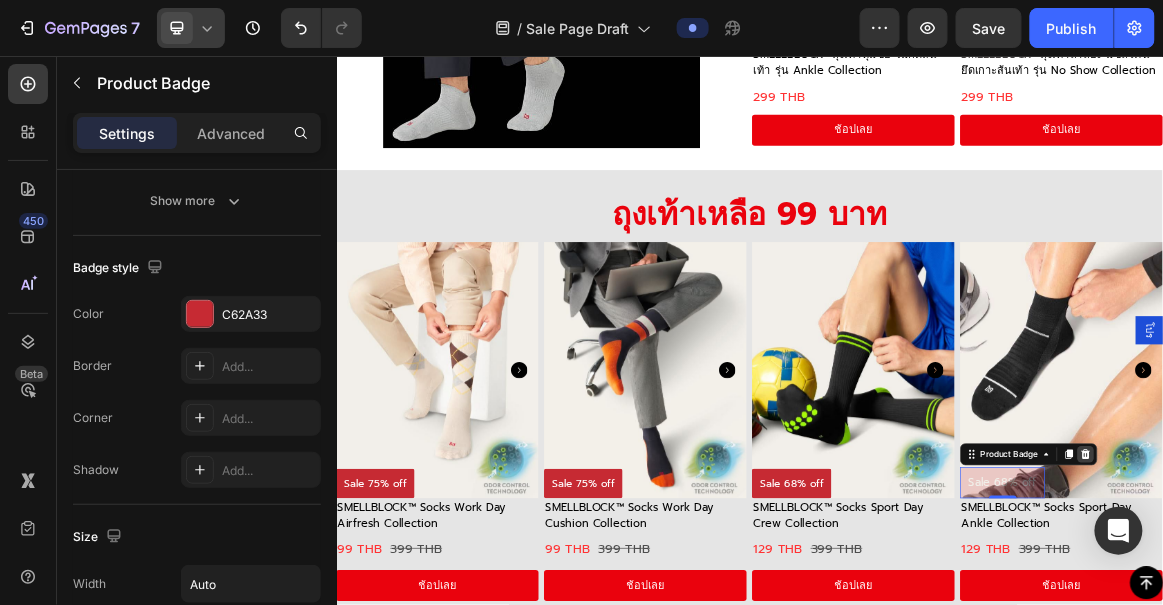 click 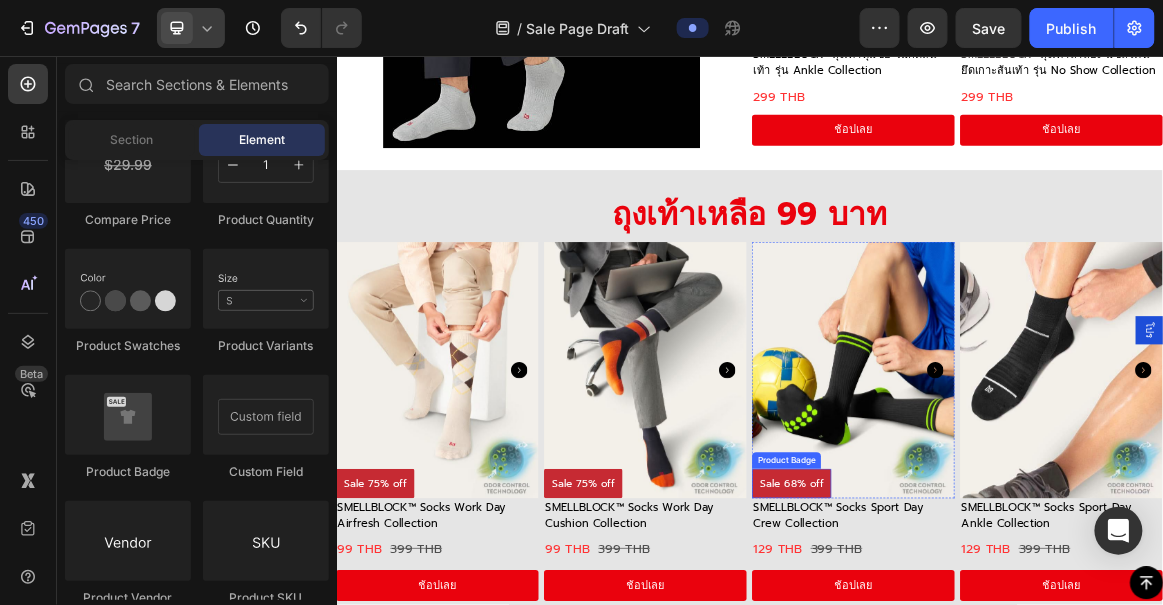 click on "Sale 68% off" at bounding box center [997, 675] 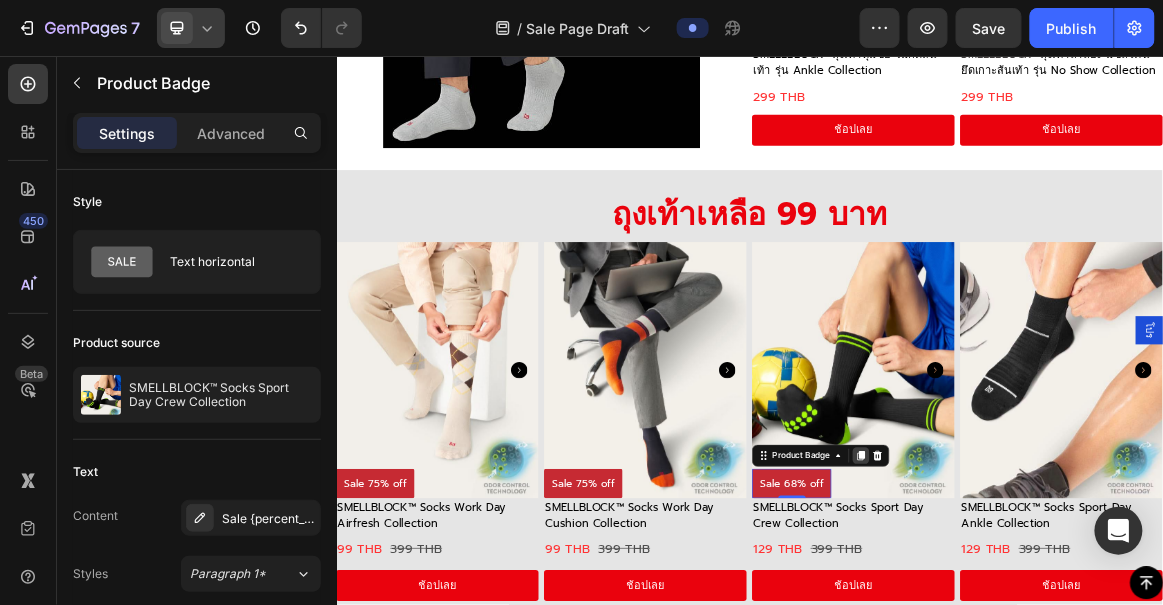 click at bounding box center [1098, 635] 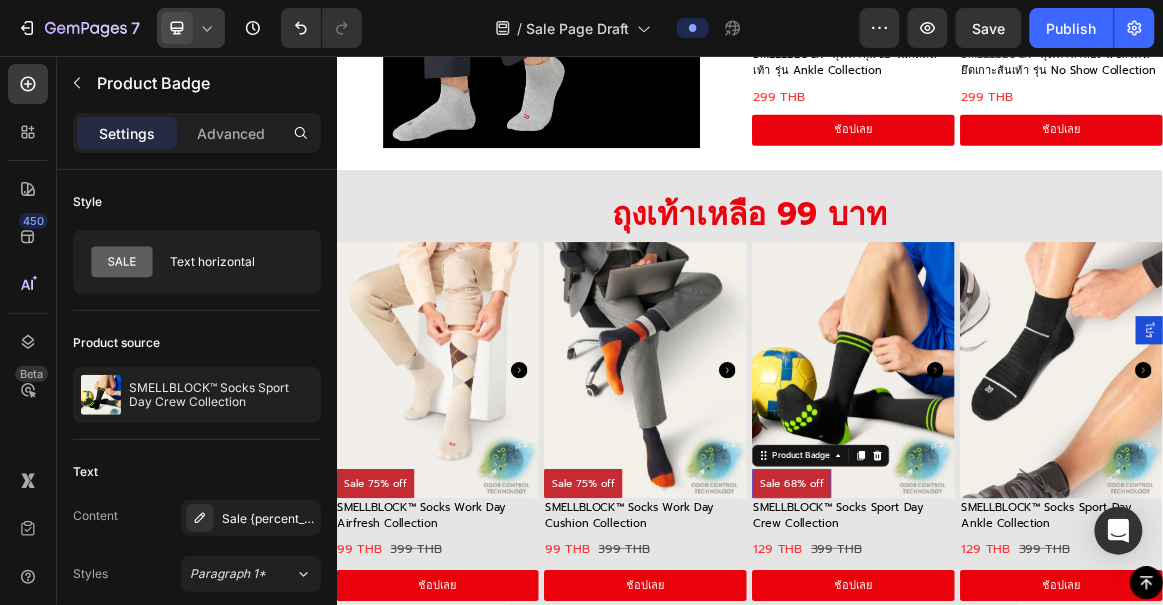 scroll, scrollTop: 635, scrollLeft: 0, axis: vertical 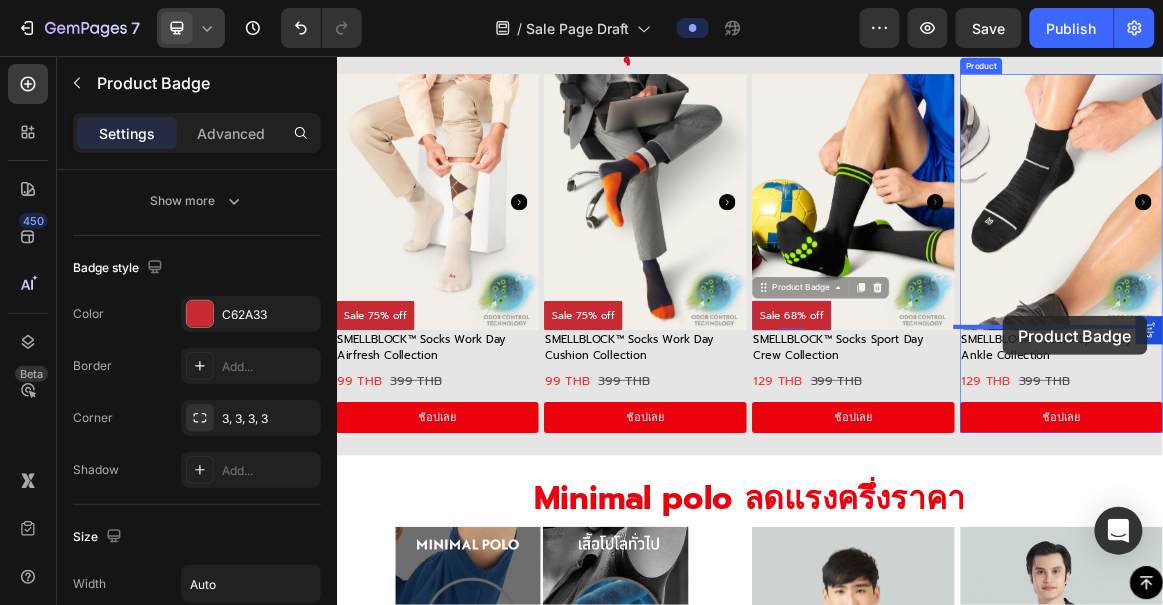 drag, startPoint x: 948, startPoint y: 631, endPoint x: 1137, endPoint y: 399, distance: 299.2407 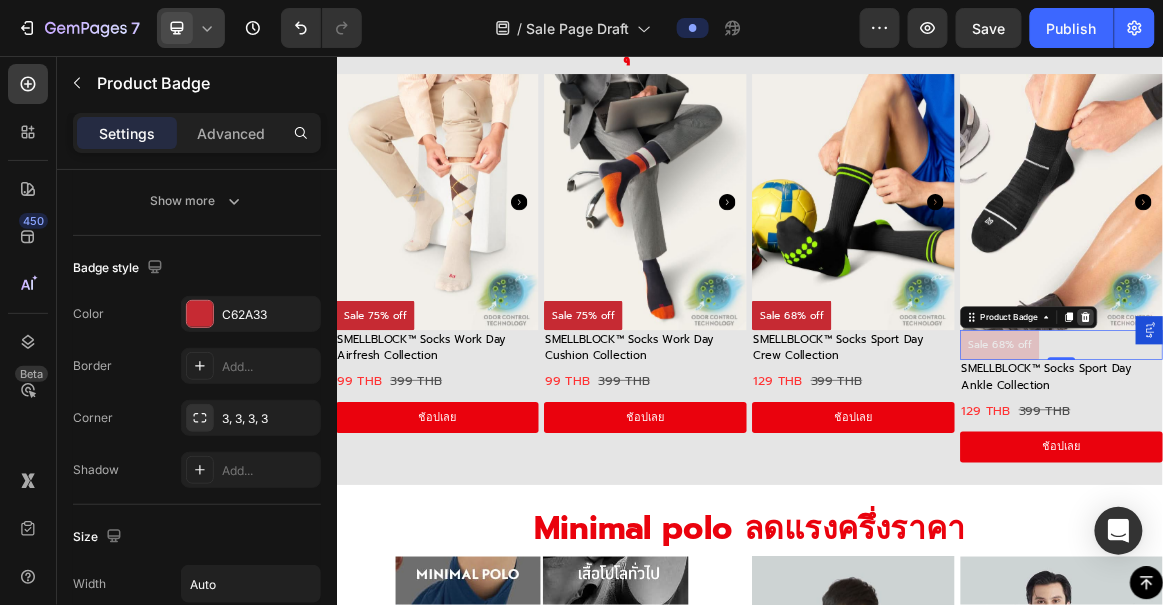 click 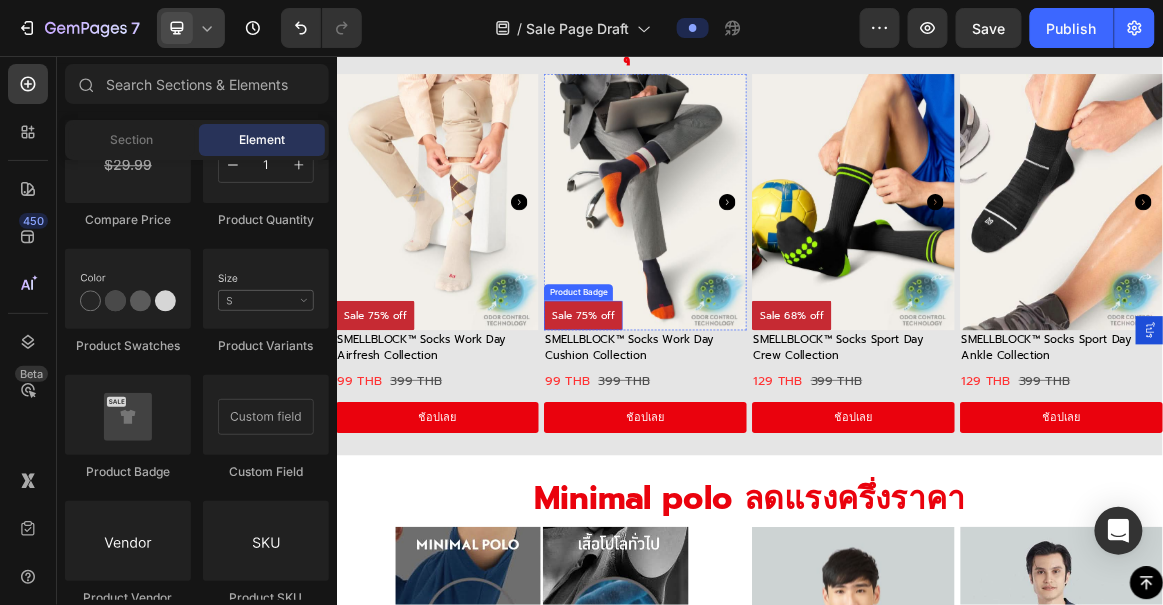 click on "Sale 75% off" at bounding box center [695, 432] 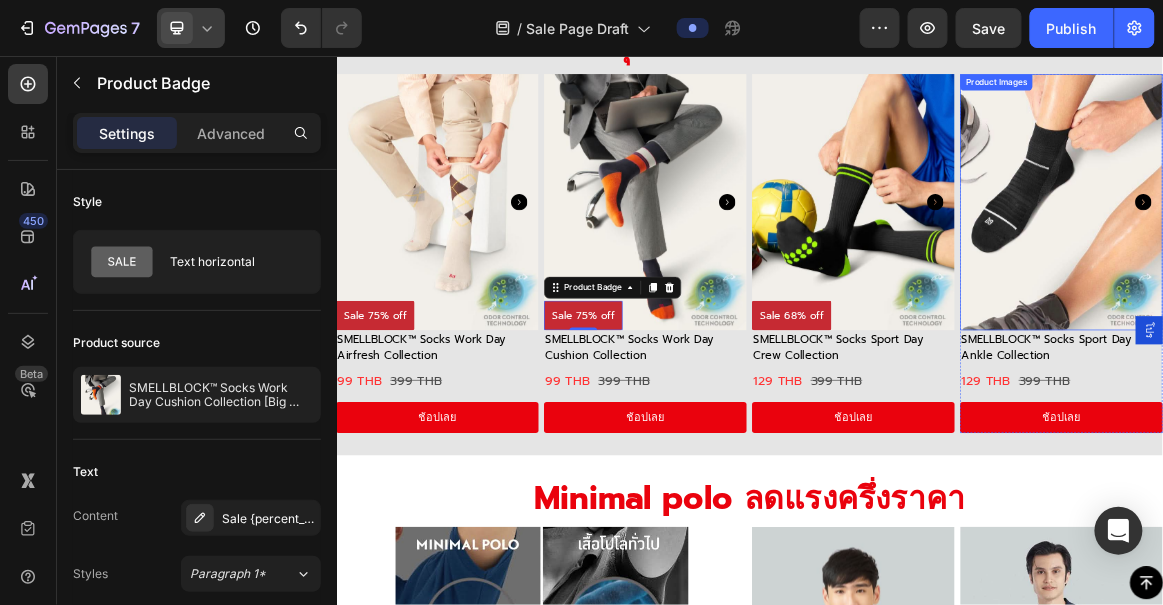 click at bounding box center (1389, 268) 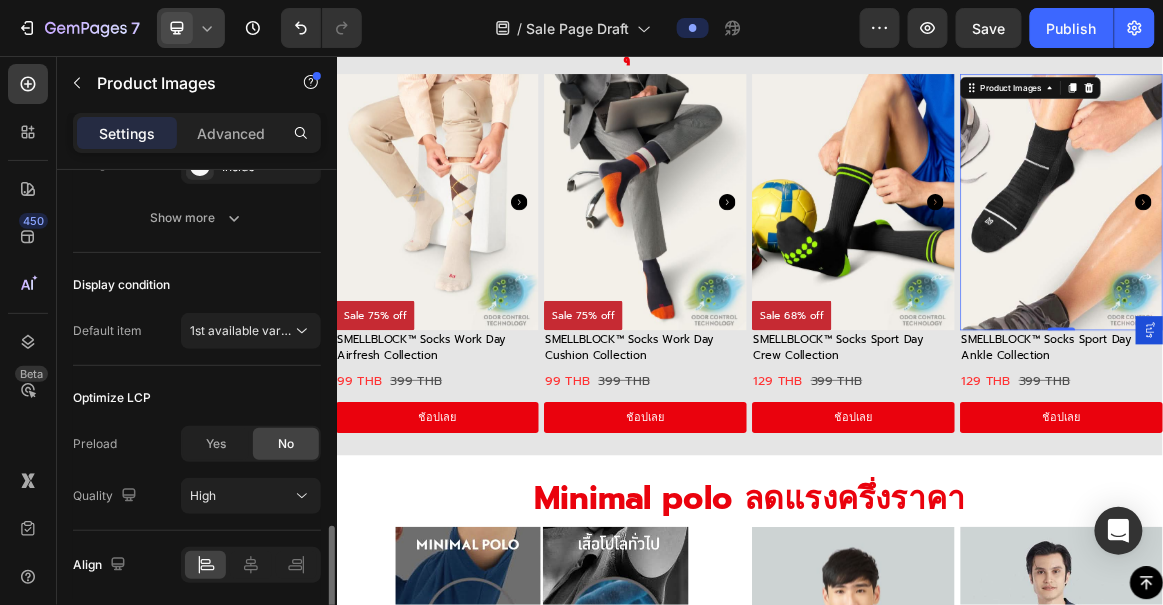 scroll, scrollTop: 681, scrollLeft: 0, axis: vertical 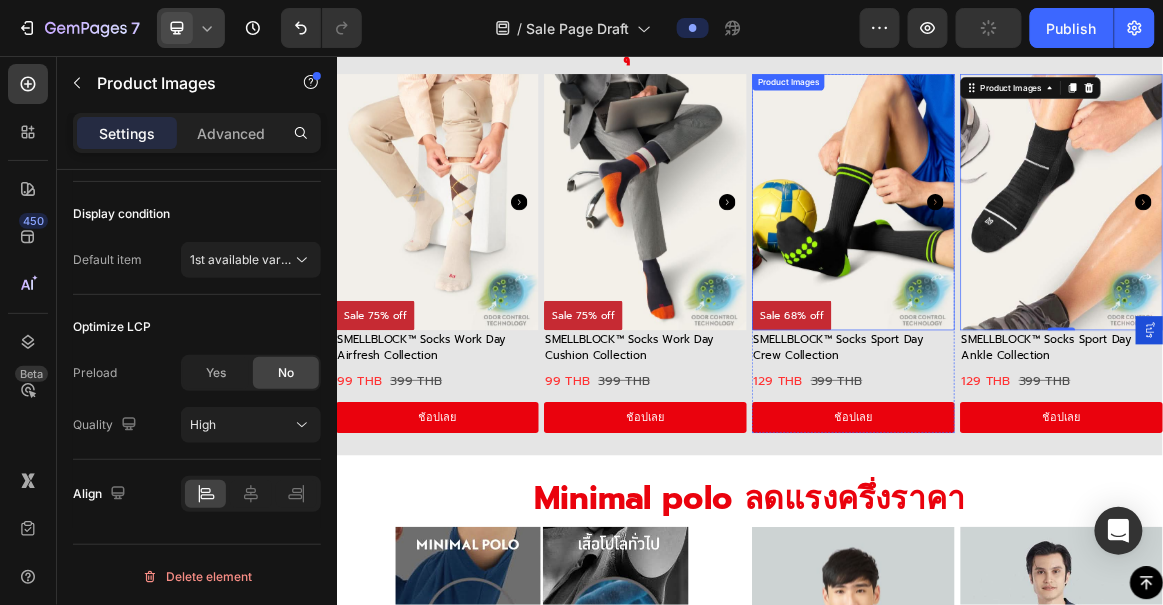 click at bounding box center (1087, 268) 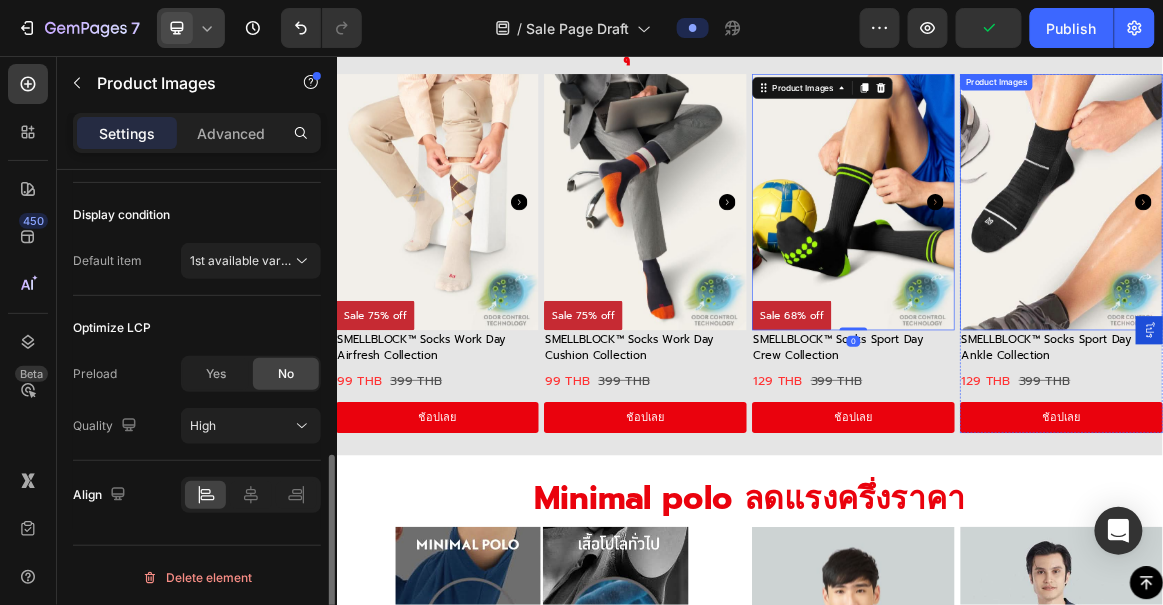 click at bounding box center [1389, 268] 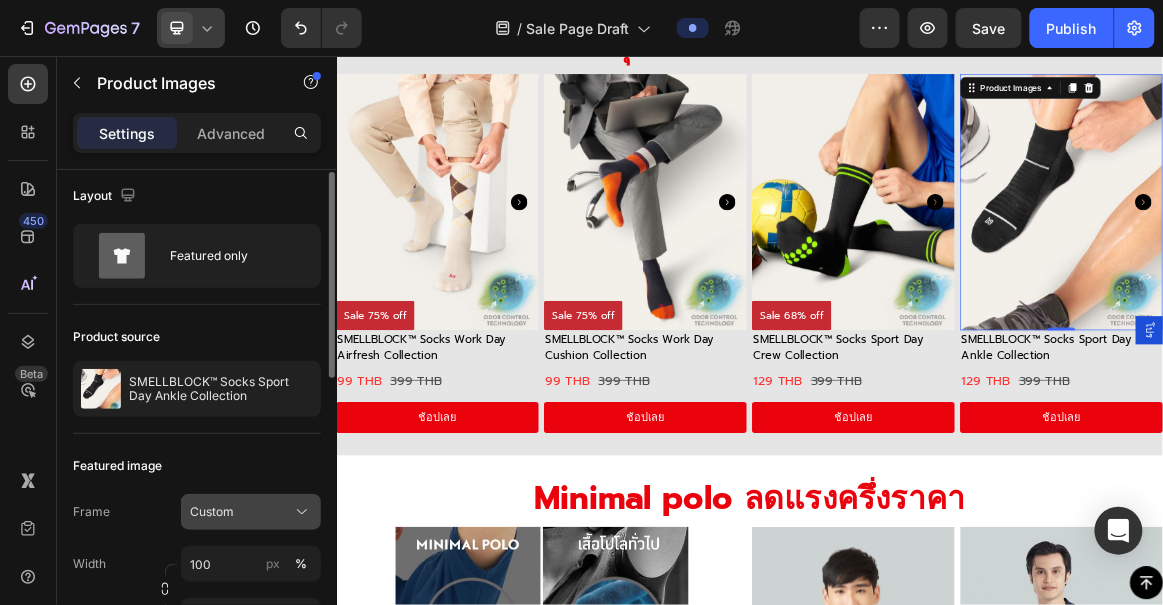 scroll, scrollTop: 0, scrollLeft: 0, axis: both 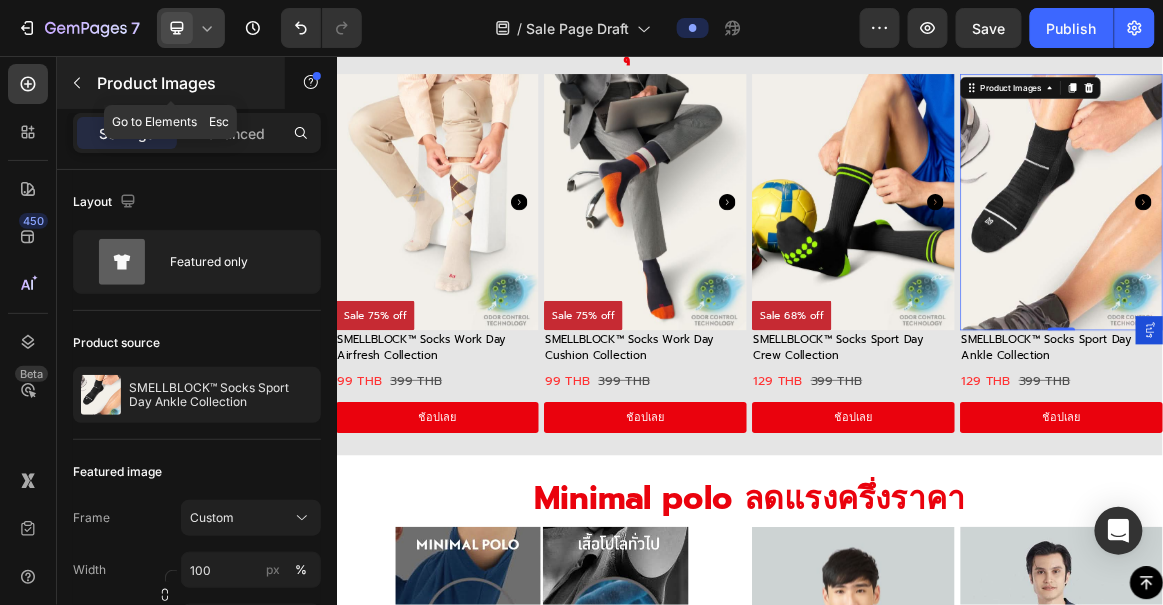 click at bounding box center [77, 83] 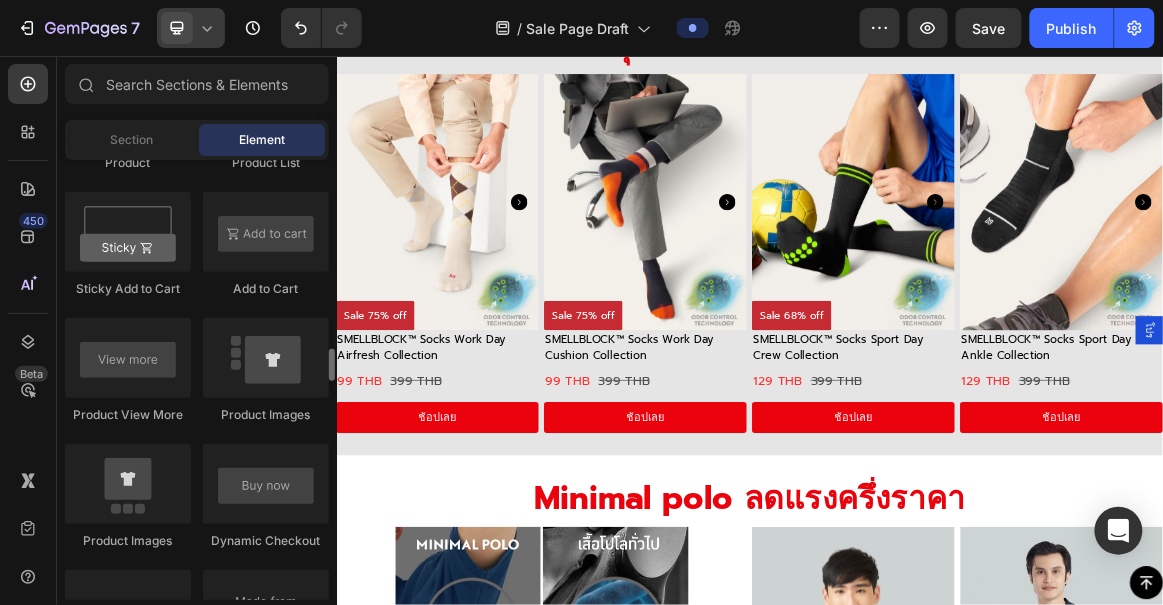 scroll, scrollTop: 2792, scrollLeft: 0, axis: vertical 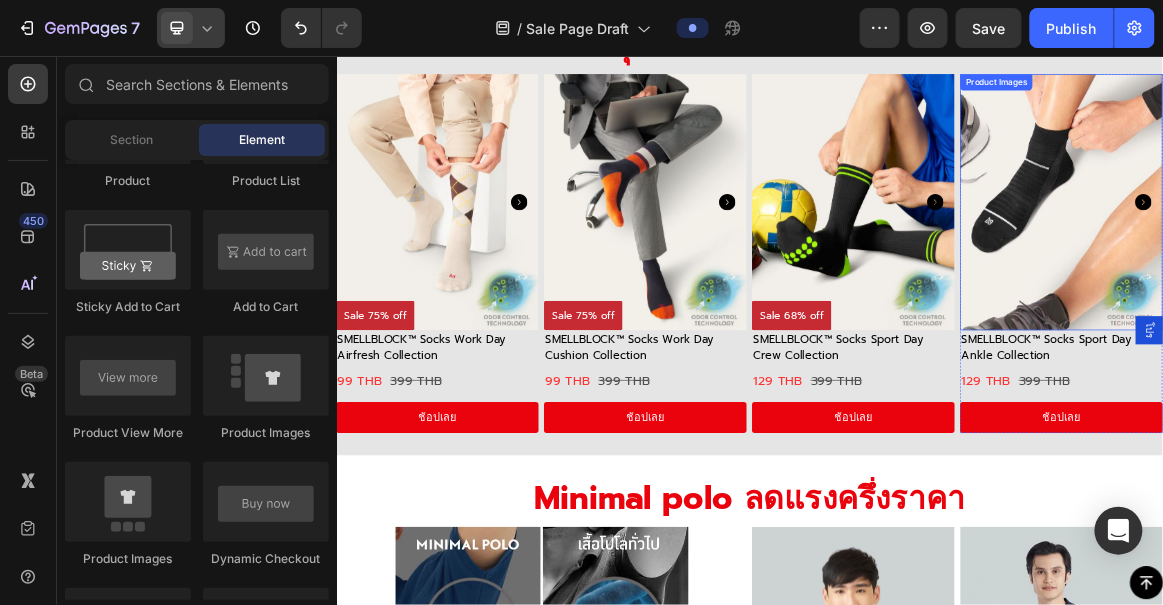 click at bounding box center (1389, 268) 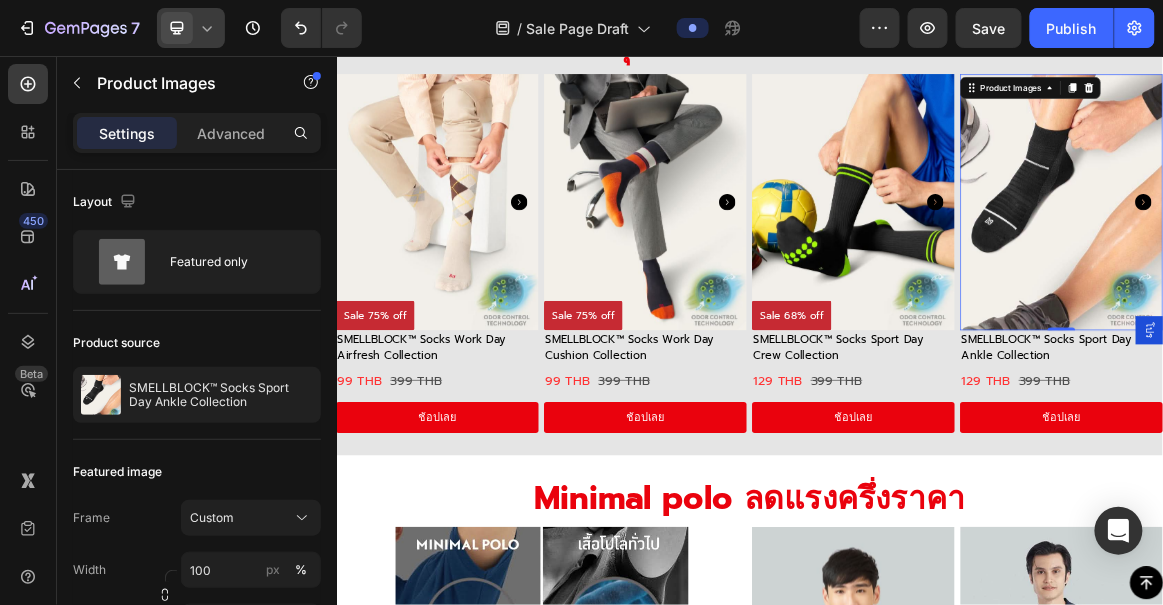 scroll, scrollTop: 3626, scrollLeft: 0, axis: vertical 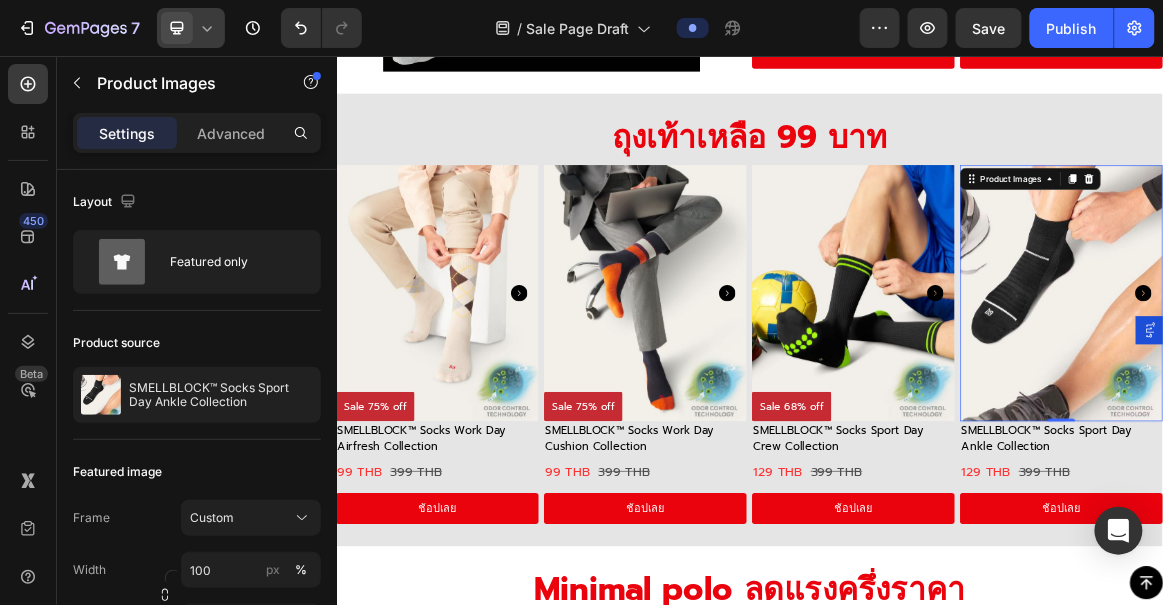 click at bounding box center (1389, 400) 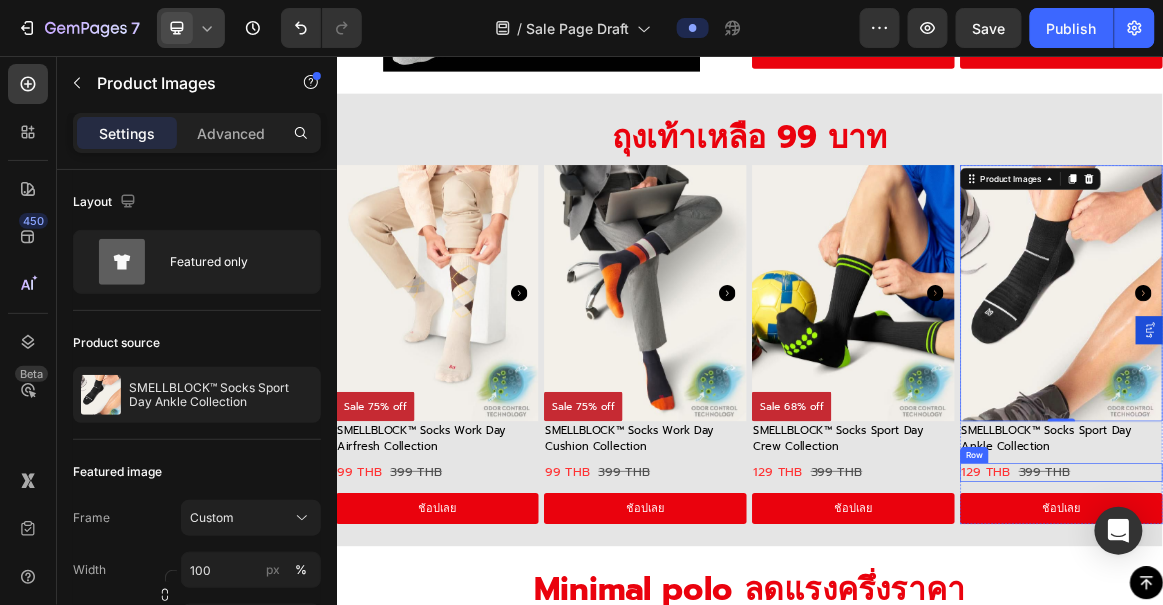 click on "129 THB Product Price Product Price 399 THB Product Price Product Price Row" at bounding box center [1389, 660] 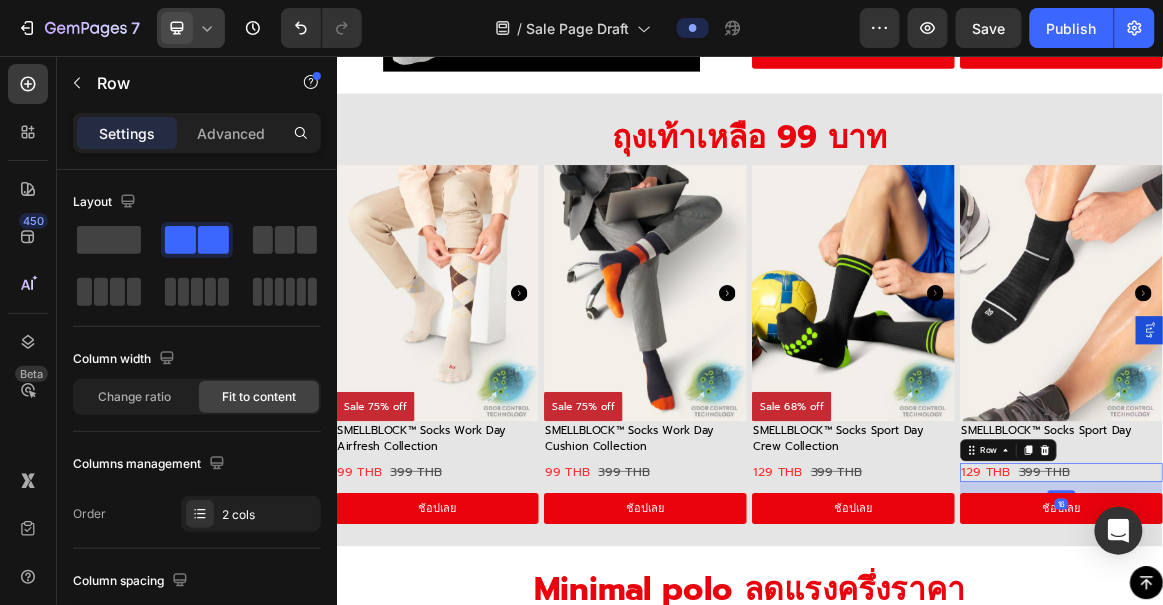 click on "16" at bounding box center (1389, 682) 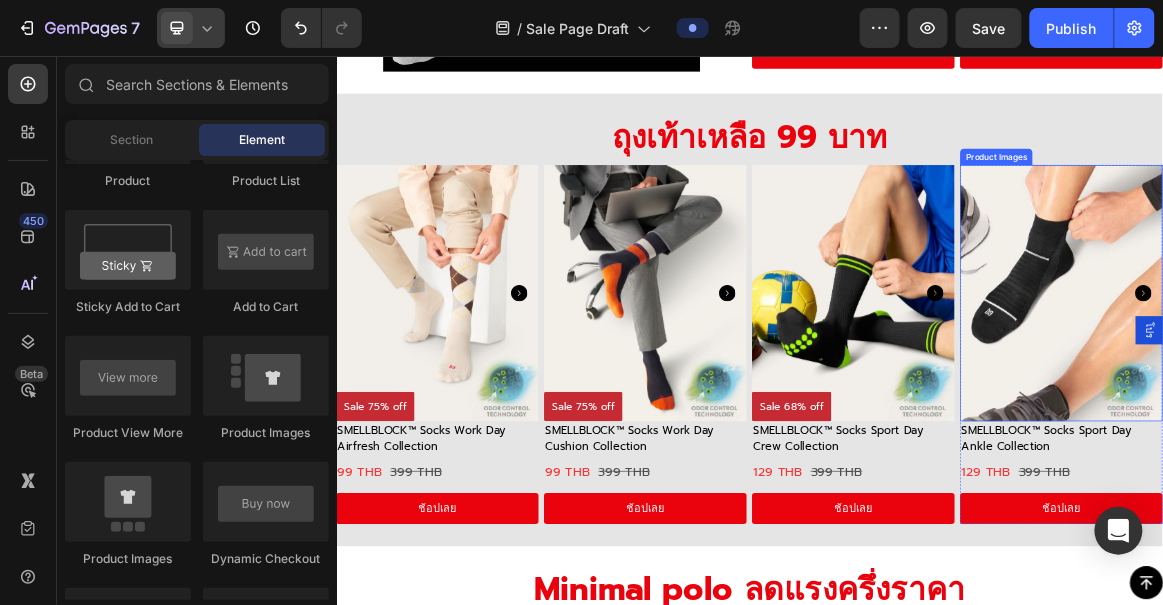 click at bounding box center (1389, 400) 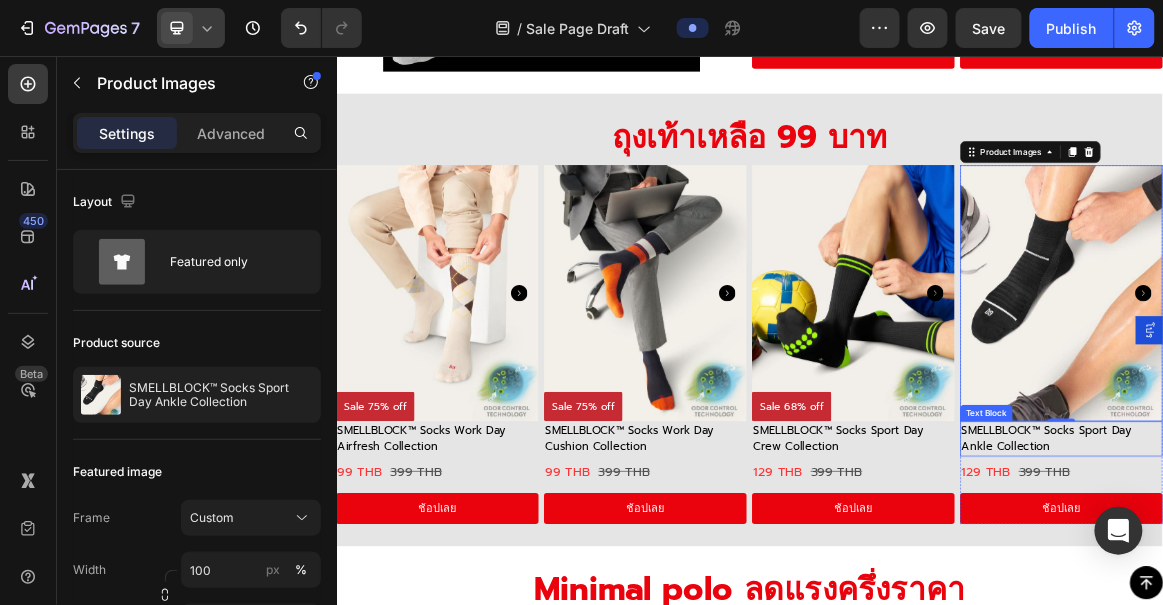 click on "SMELLBLOCK™ Socks Sport Day Ankle Collection" at bounding box center [1367, 610] 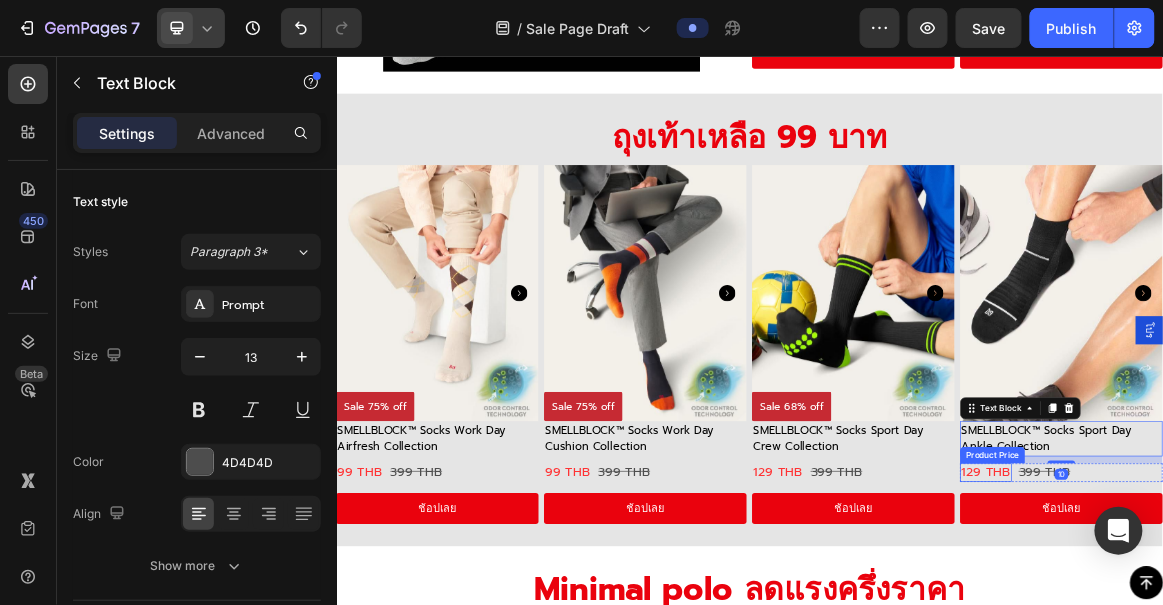 click on "129 THB" at bounding box center (1279, 660) 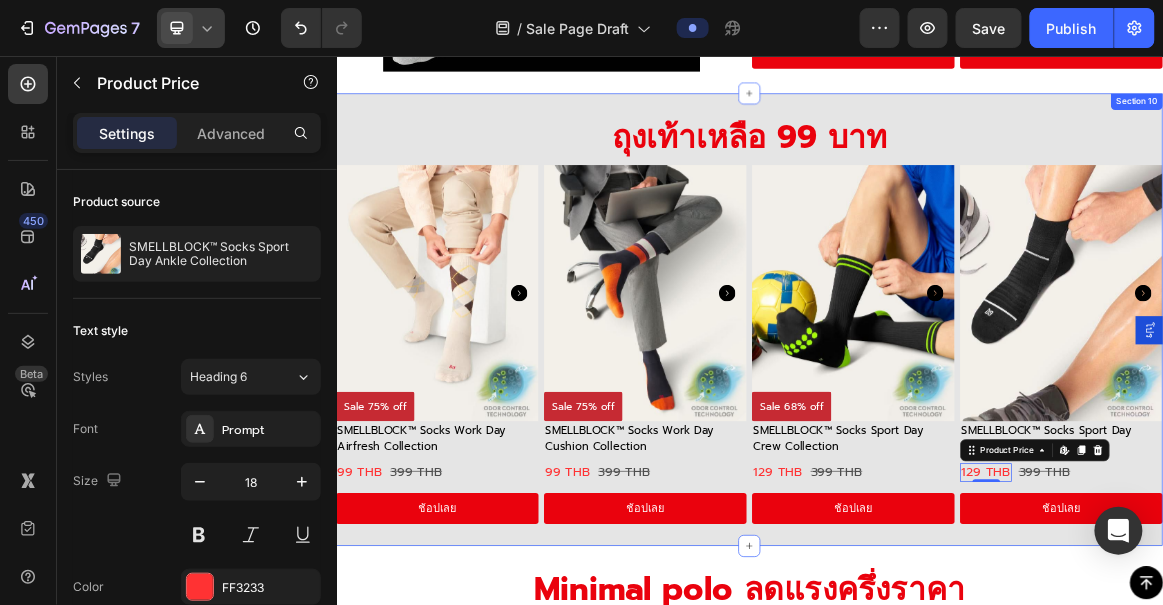 click on "ถุงเท้าเหลือ 99 บาท Heading
Sale 75% off Product Badge Product Images SMELLBLOCK™ Socks Work Day Airfresh Collection Text Block 99 THB Product Price Product Price 399 THB Product Price Product Price Row ช้อปเลย Button Product
Sale 75% off Product Badge Product Images SMELLBLOCK™ Socks Work Day Cushion Collection Text Block 99 THB Product Price Product Price 399 THB Product Price Product Price Row ช้อปเลย Button Product Row
Sale 68% off Product Badge Sale 68% off Product Badge Product Images SMELLBLOCK™ Socks Sport Day Crew Collection Text Block 129 THB Product Price Product Price 399 THB Product Price Product Price Row ช้อปเลย Button Product
Product Images SMELLBLOCK™ Socks Sport Day Ankle Collection Text Block 129 THB Product Price   Edit content in Shopify 0 Product Price   Edit content in Shopify 0 399 THB Product Price Product Price" at bounding box center [936, 438] 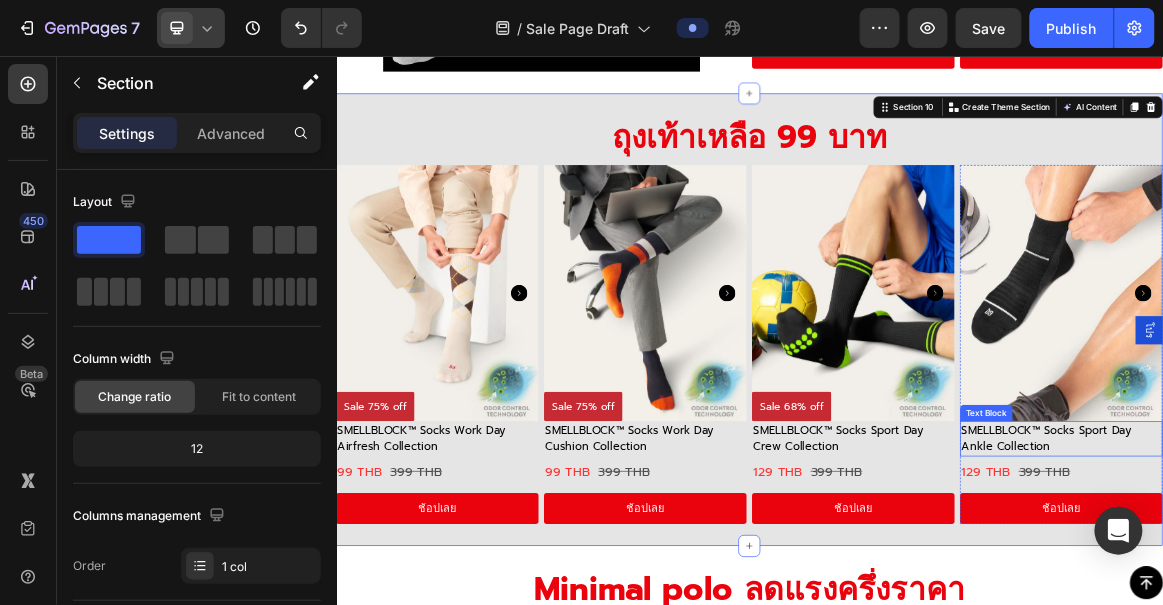 click at bounding box center (1389, 400) 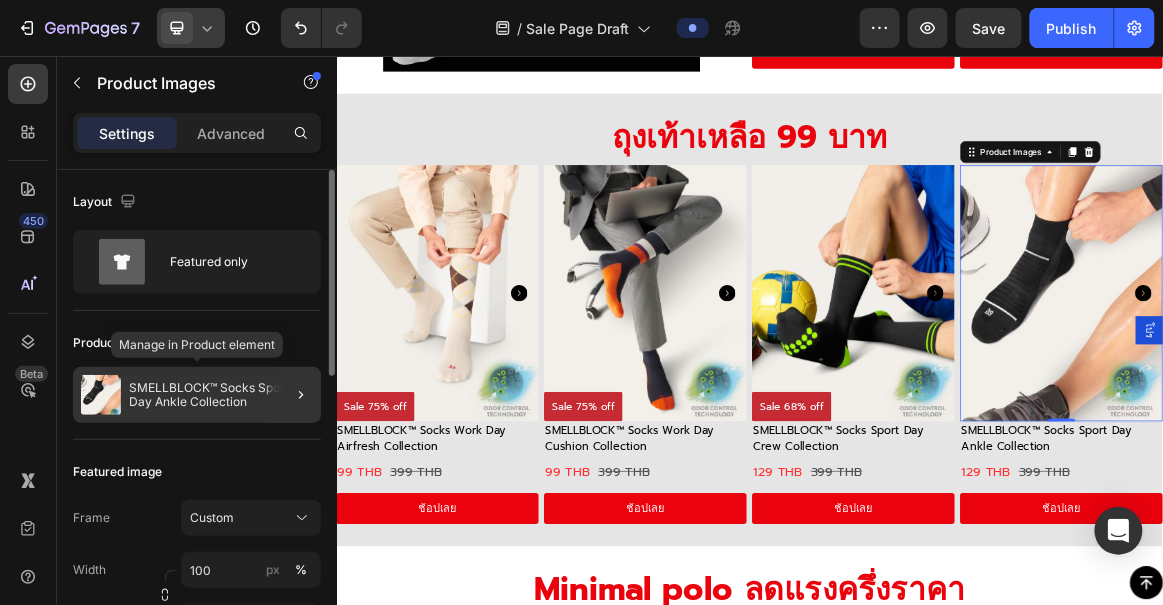 click on "SMELLBLOCK™ Socks Sport Day Ankle Collection" at bounding box center [221, 395] 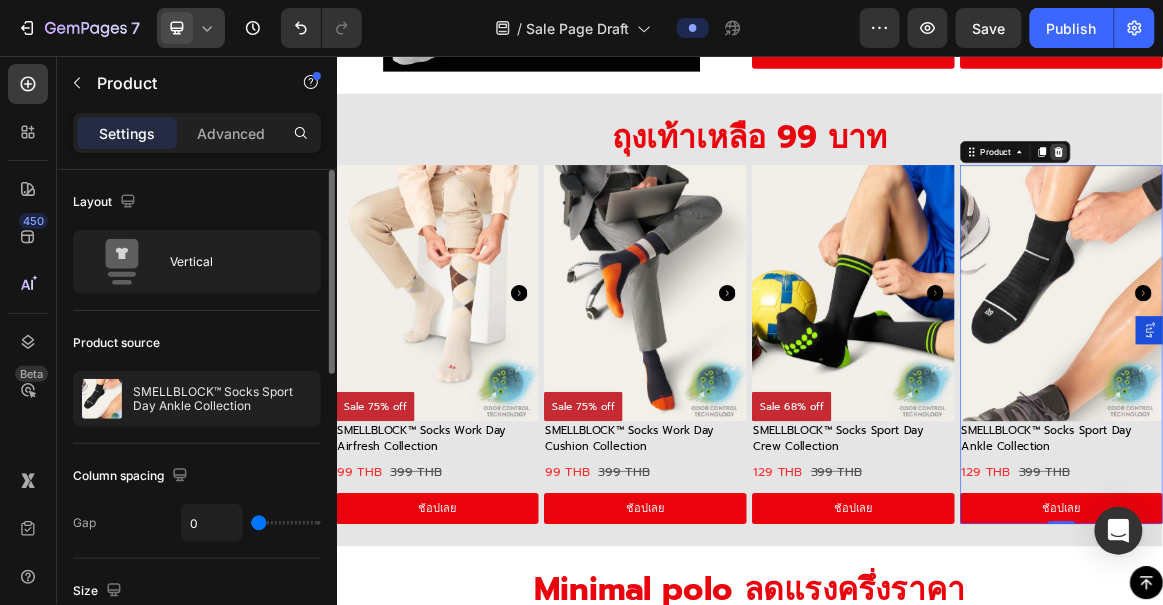 click 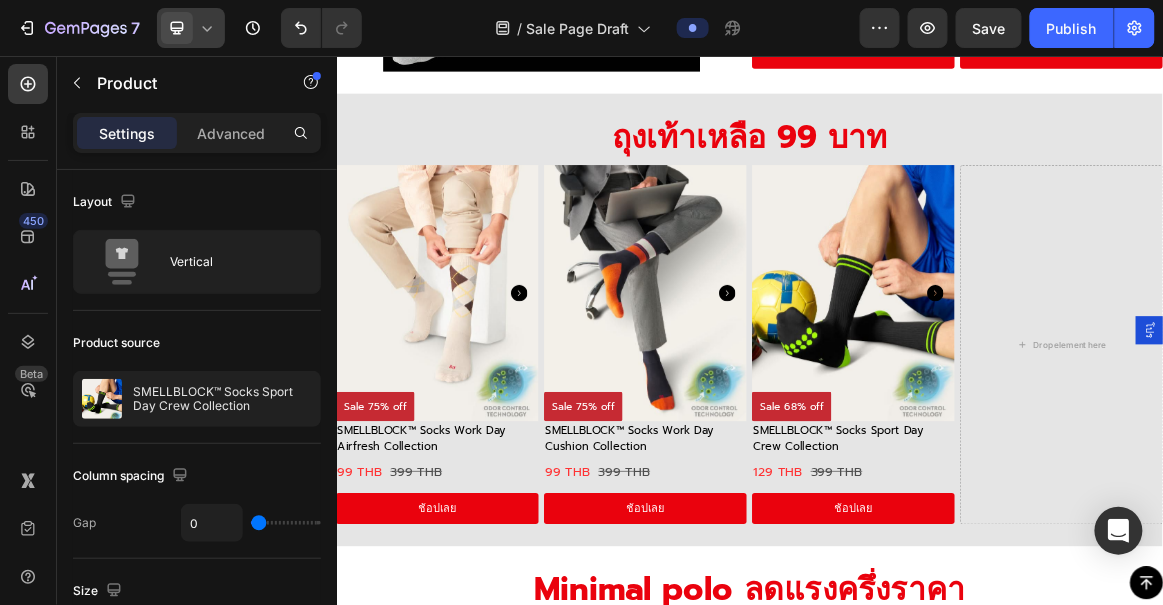 click on "SMELLBLOCK™ Socks Sport Day Crew Collection Text Block 129 THB Product Price Product Price 399 THB Product Price Product Price Row ช้อปเลย Button" at bounding box center (1087, 660) 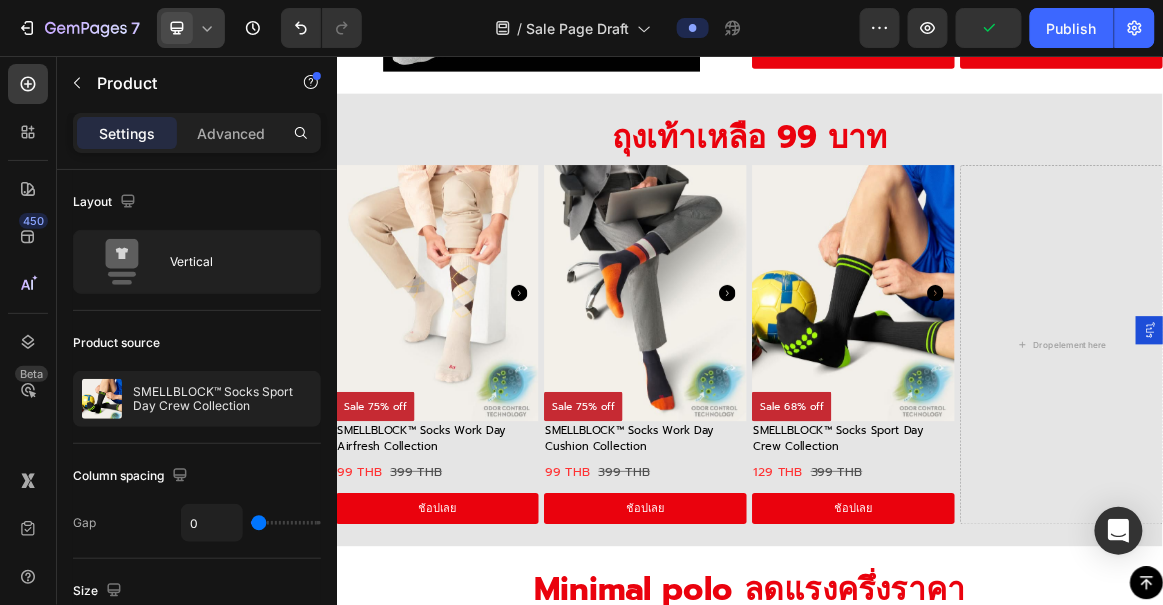 click on "SMELLBLOCK™ Socks Sport Day Crew Collection Text Block 129 THB Product Price Product Price 399 THB Product Price Product Price Row ช้อปเลย Button" at bounding box center [1087, 660] 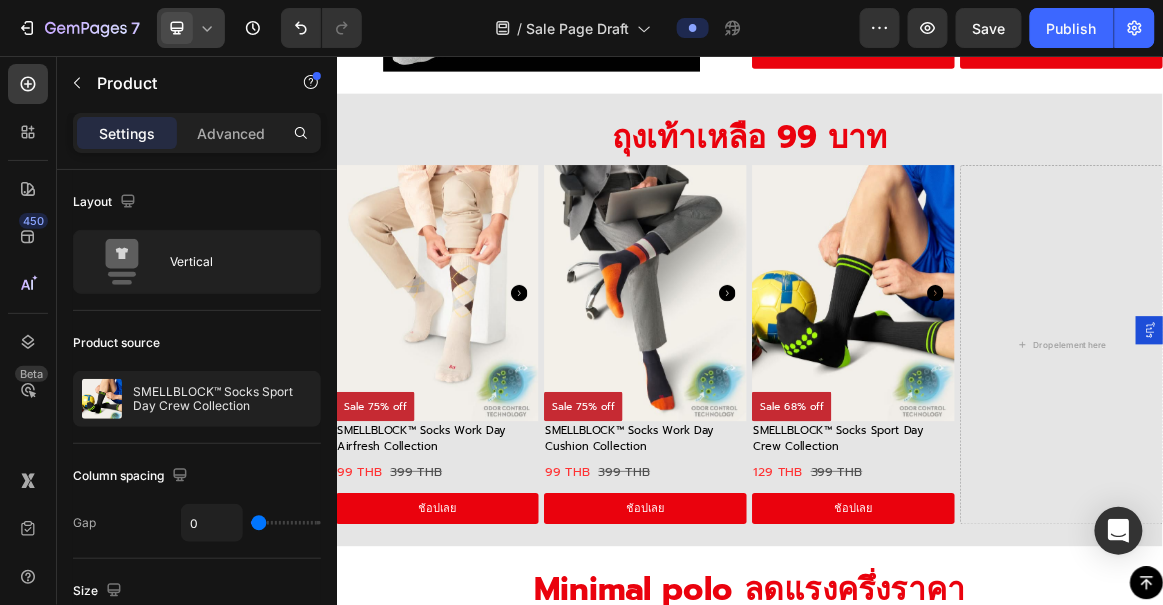 click on "SMELLBLOCK™ Socks Sport Day Crew Collection Text Block 129 THB Product Price Product Price 399 THB Product Price Product Price Row ช้อปเลย Button" at bounding box center (1087, 660) 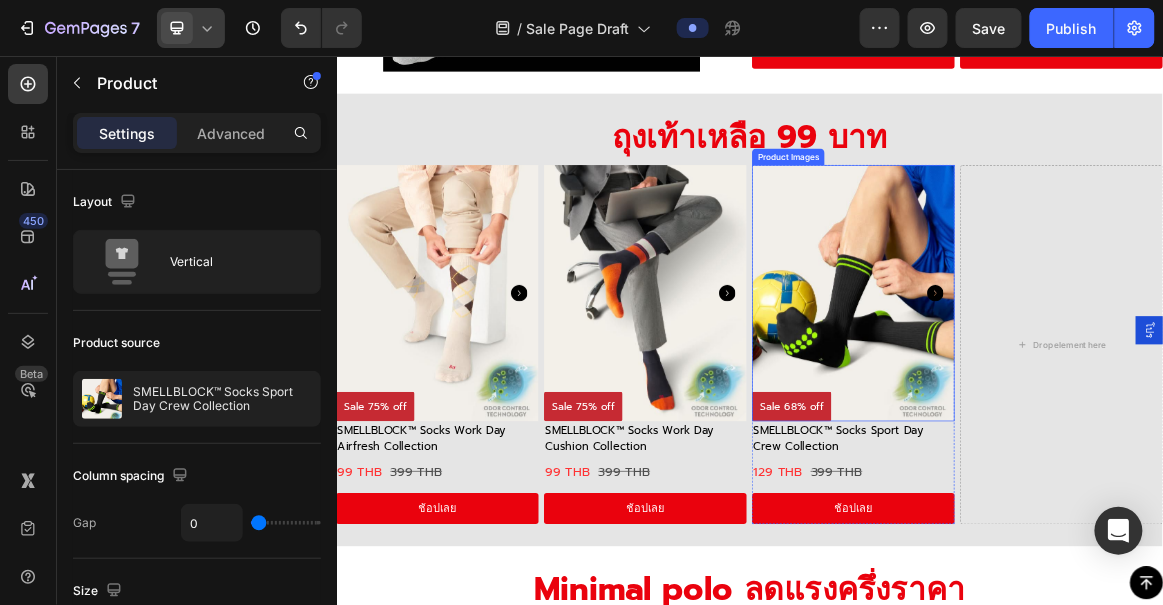 click at bounding box center [1087, 400] 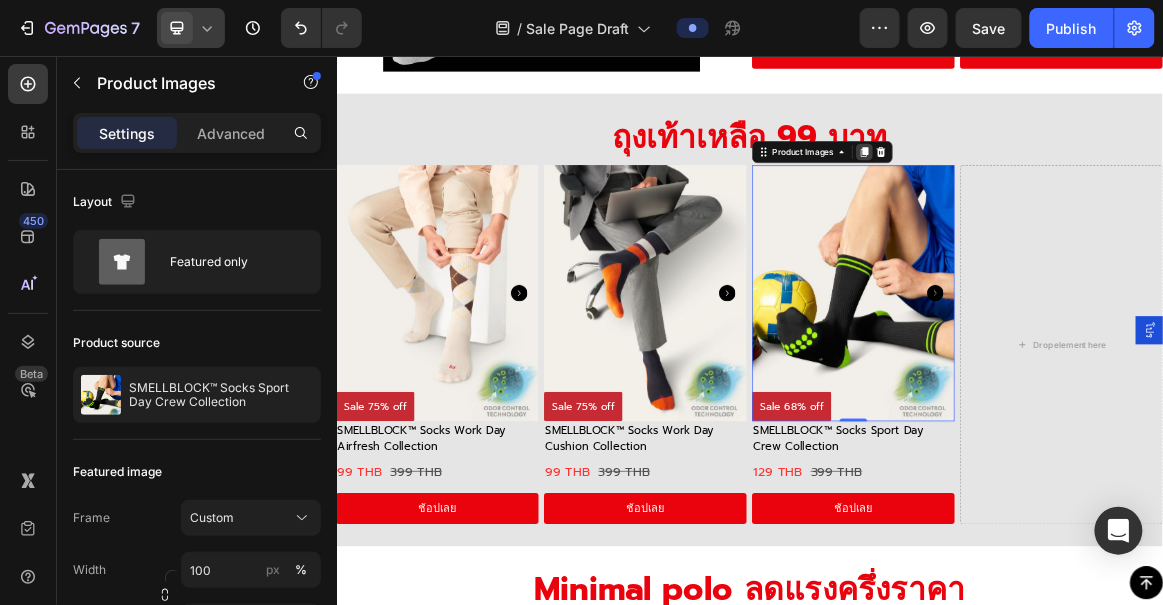 click 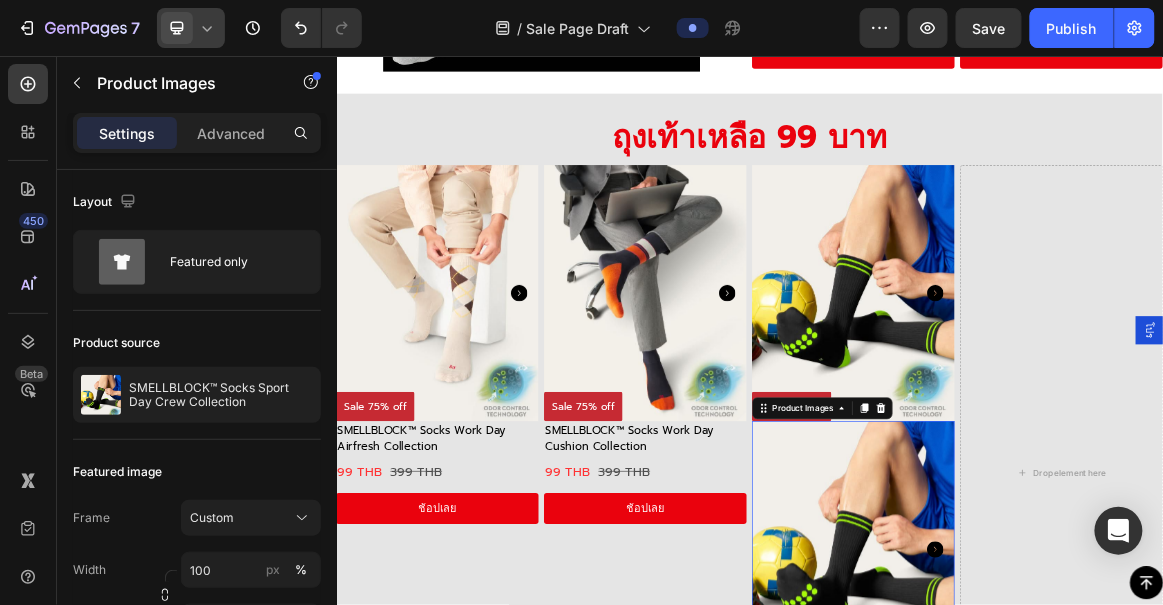 click at bounding box center (1087, 772) 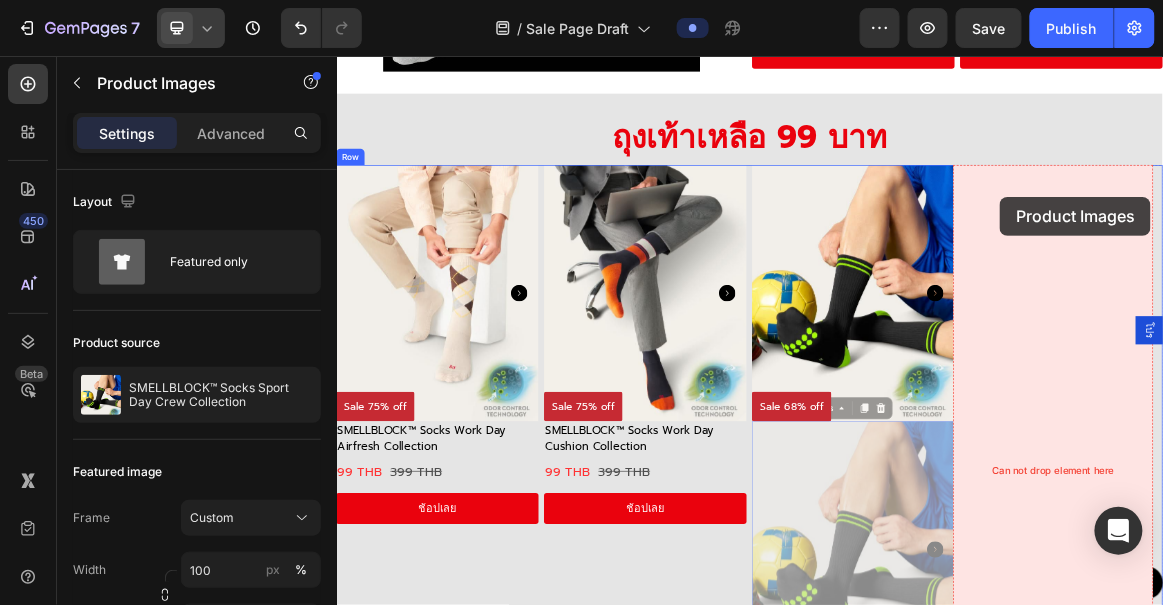 drag, startPoint x: 938, startPoint y: 559, endPoint x: 1305, endPoint y: 256, distance: 475.91806 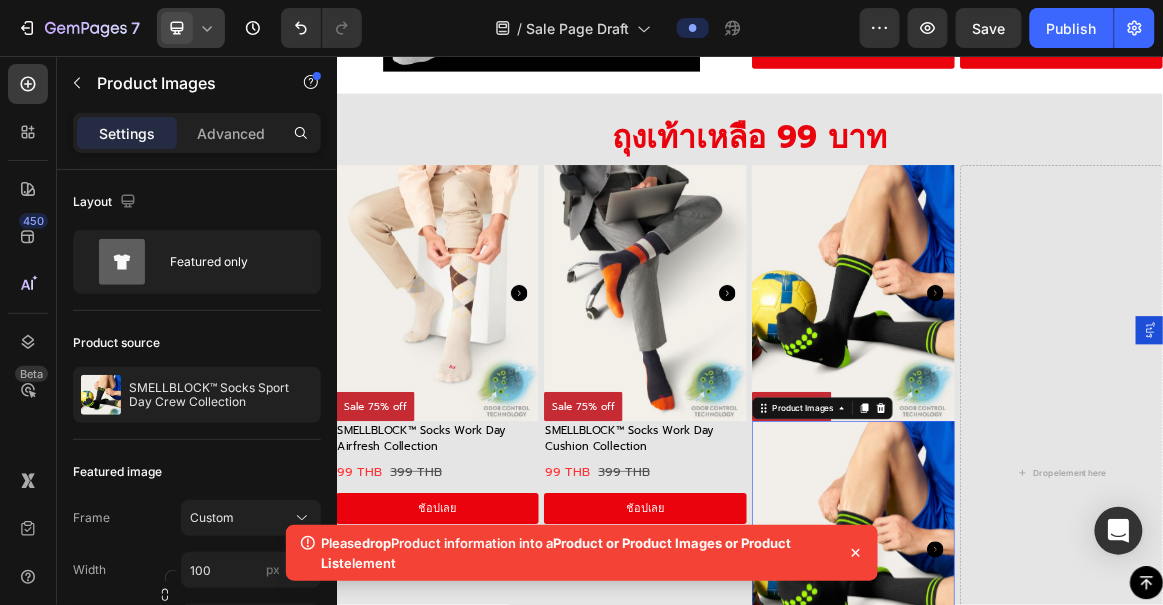 click at bounding box center (1087, 772) 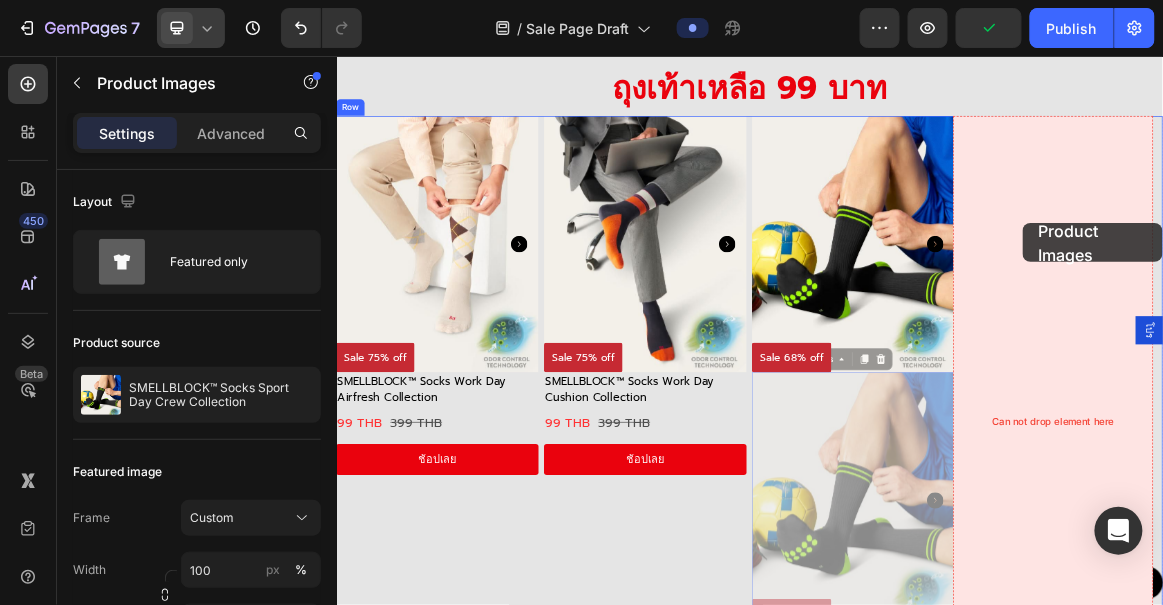 scroll, scrollTop: 3770, scrollLeft: 0, axis: vertical 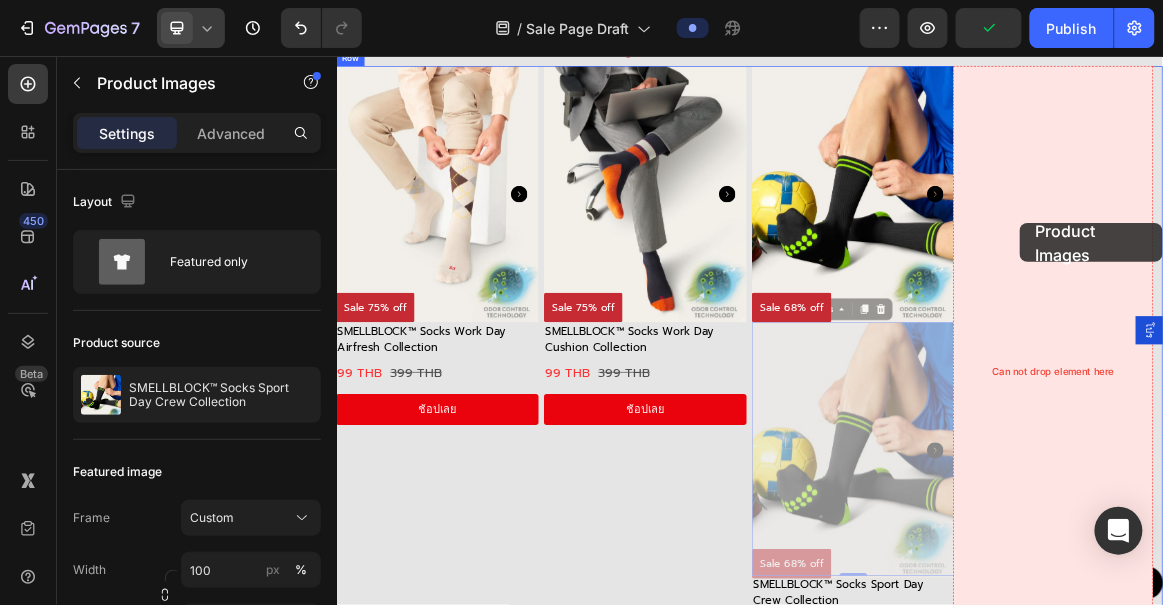 drag, startPoint x: 949, startPoint y: 561, endPoint x: 1324, endPoint y: 298, distance: 458.03275 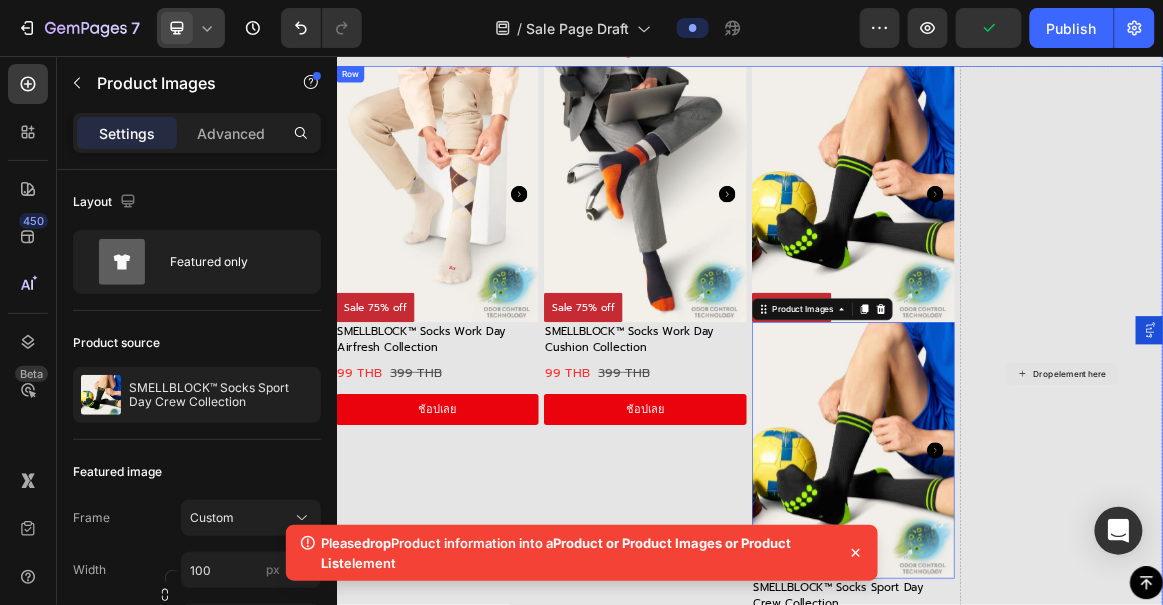 click at bounding box center (1087, 256) 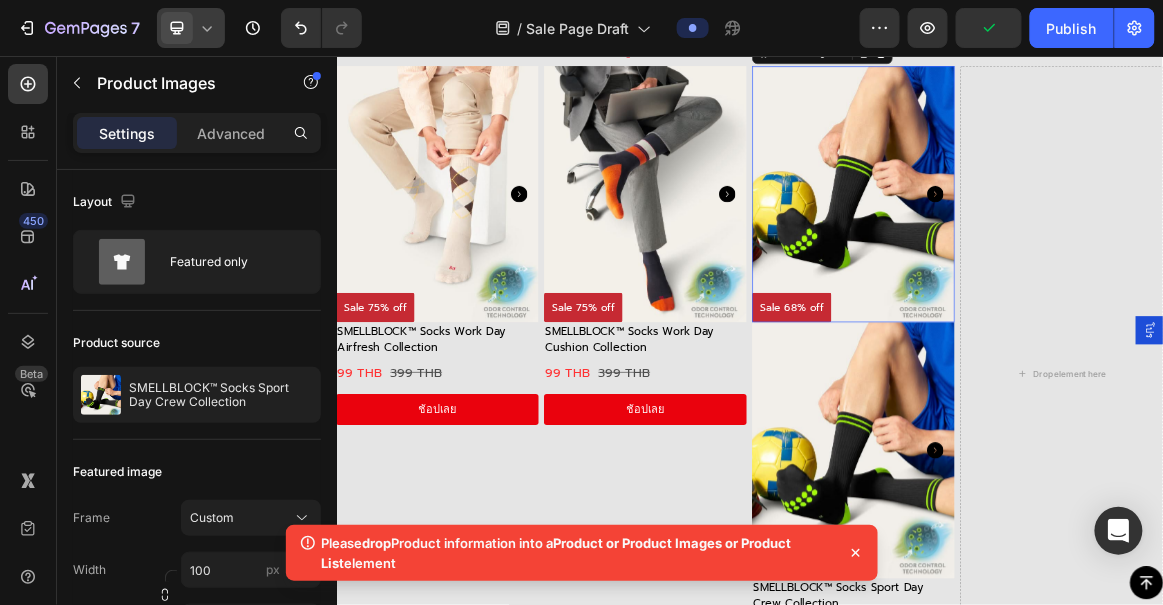 scroll, scrollTop: 3672, scrollLeft: 0, axis: vertical 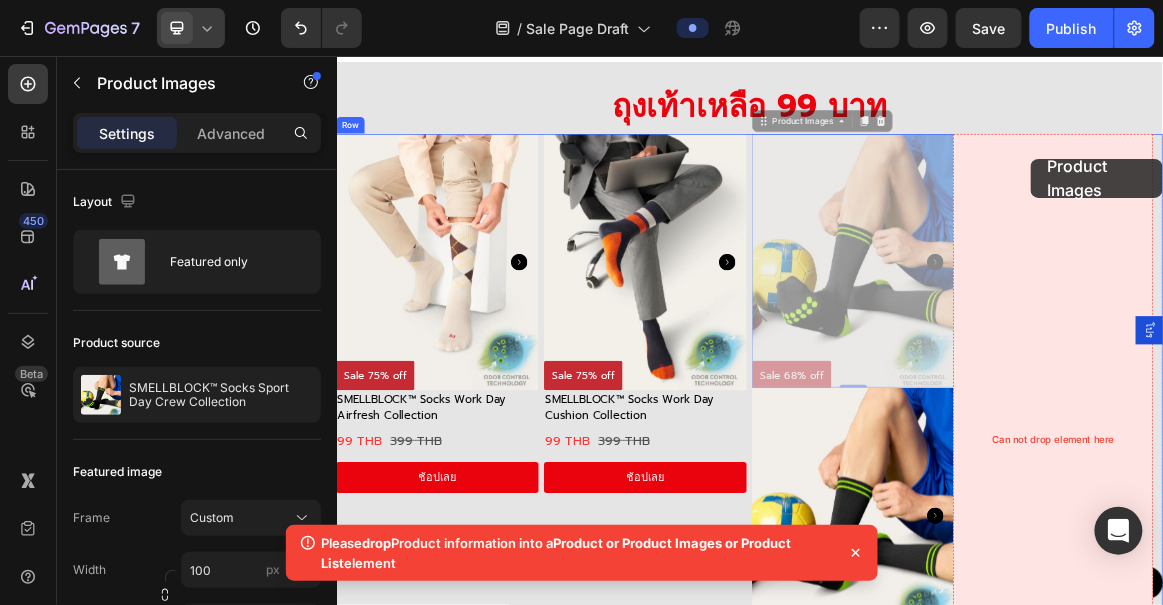 drag, startPoint x: 945, startPoint y: 146, endPoint x: 1344, endPoint y: 204, distance: 403.1935 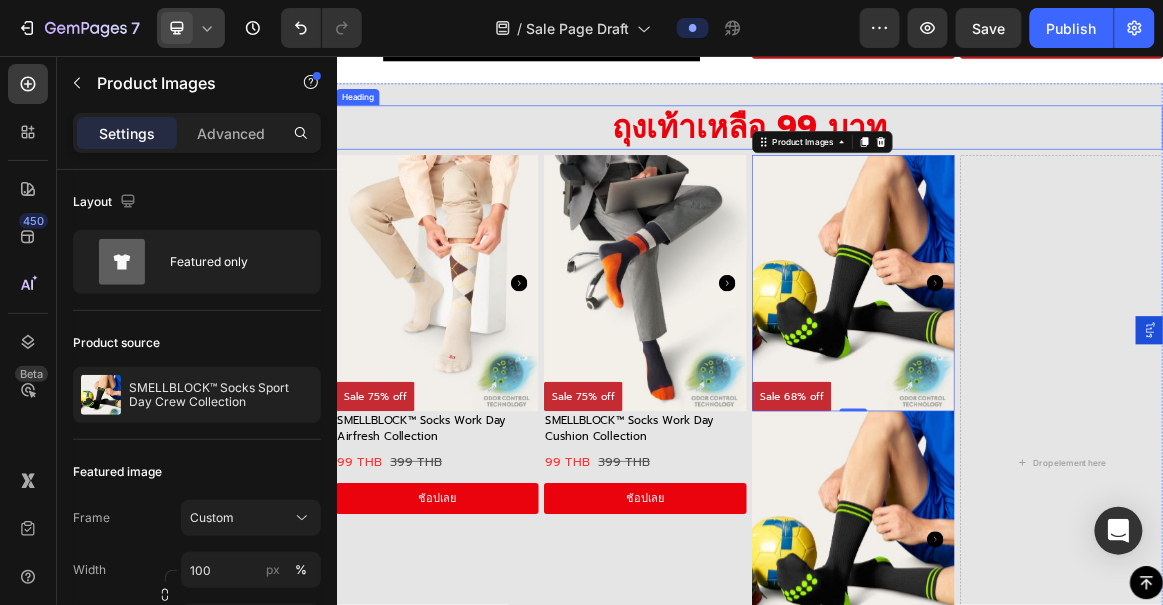 scroll, scrollTop: 3639, scrollLeft: 0, axis: vertical 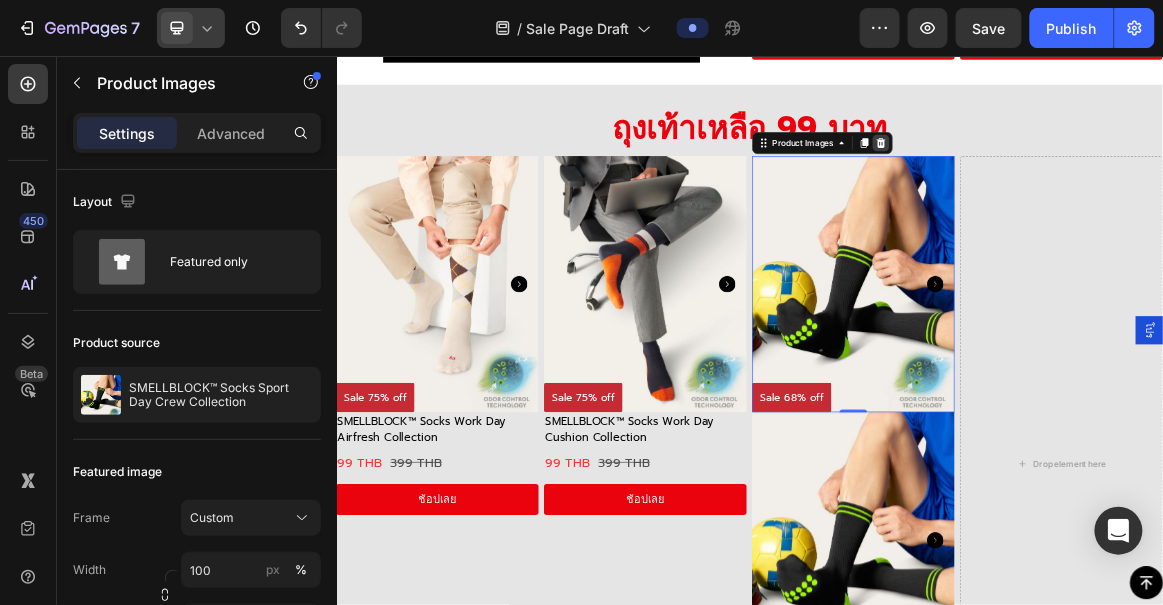 click 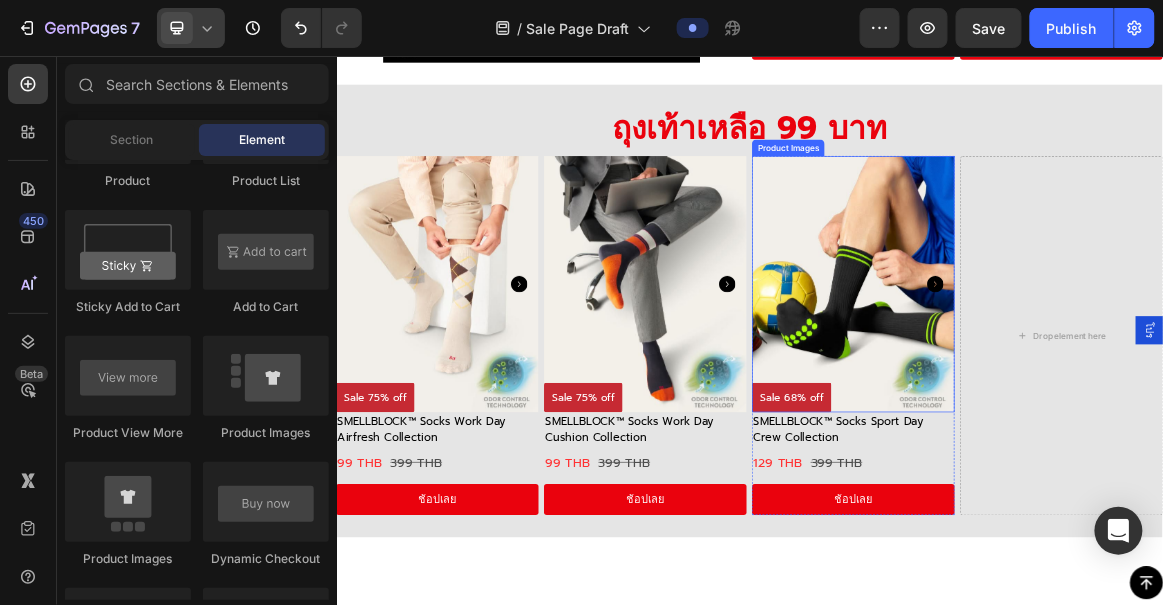 click at bounding box center [1087, 387] 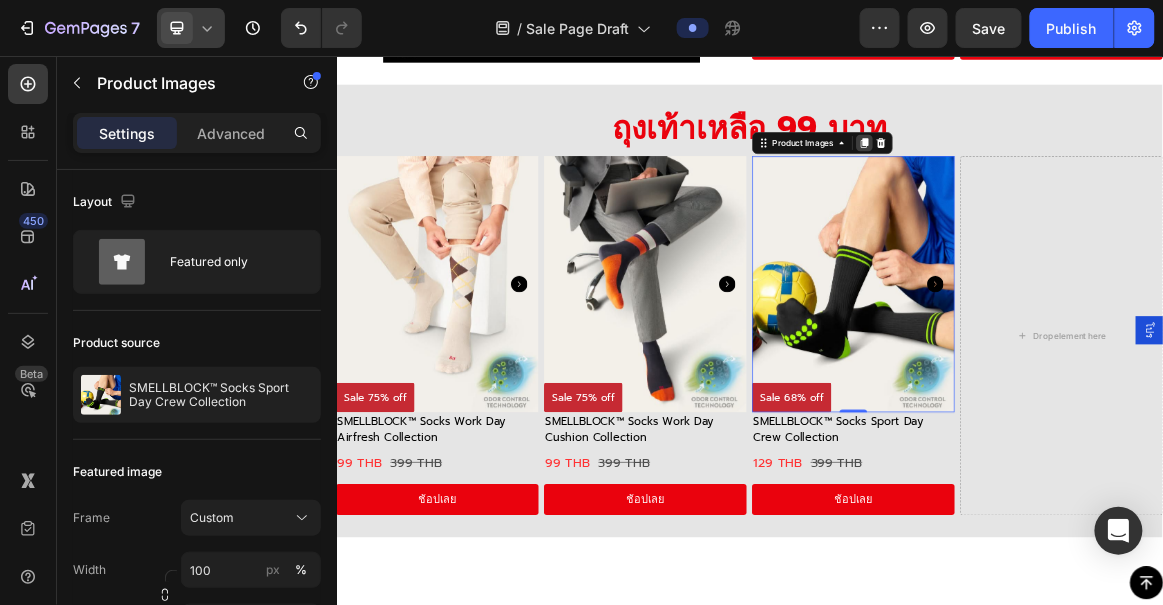 click 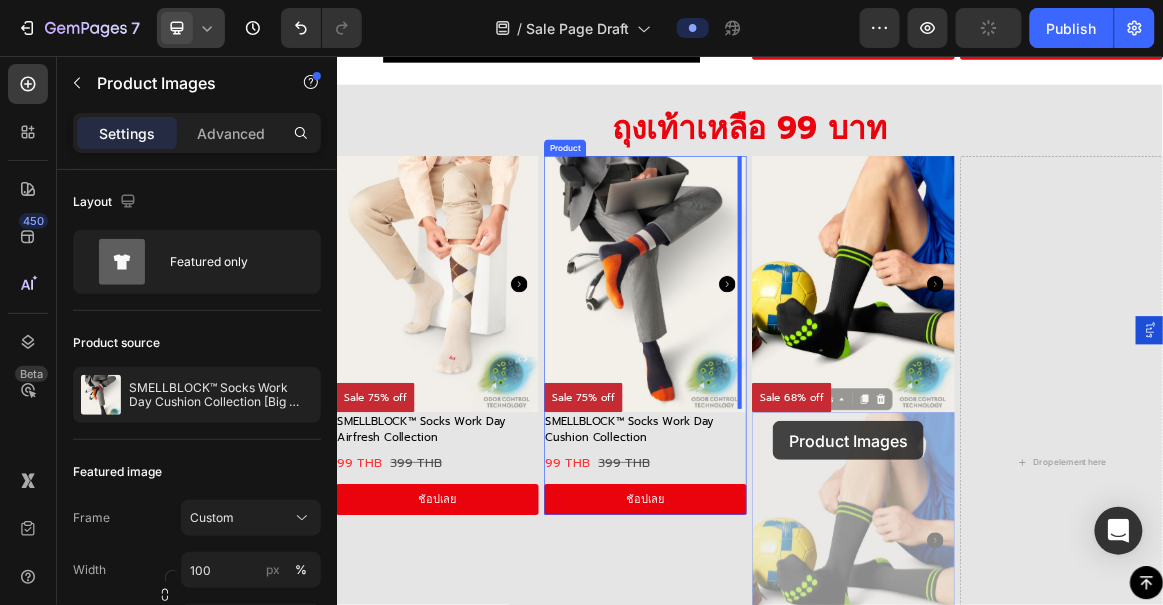 drag, startPoint x: 955, startPoint y: 552, endPoint x: 808, endPoint y: 281, distance: 308.3018 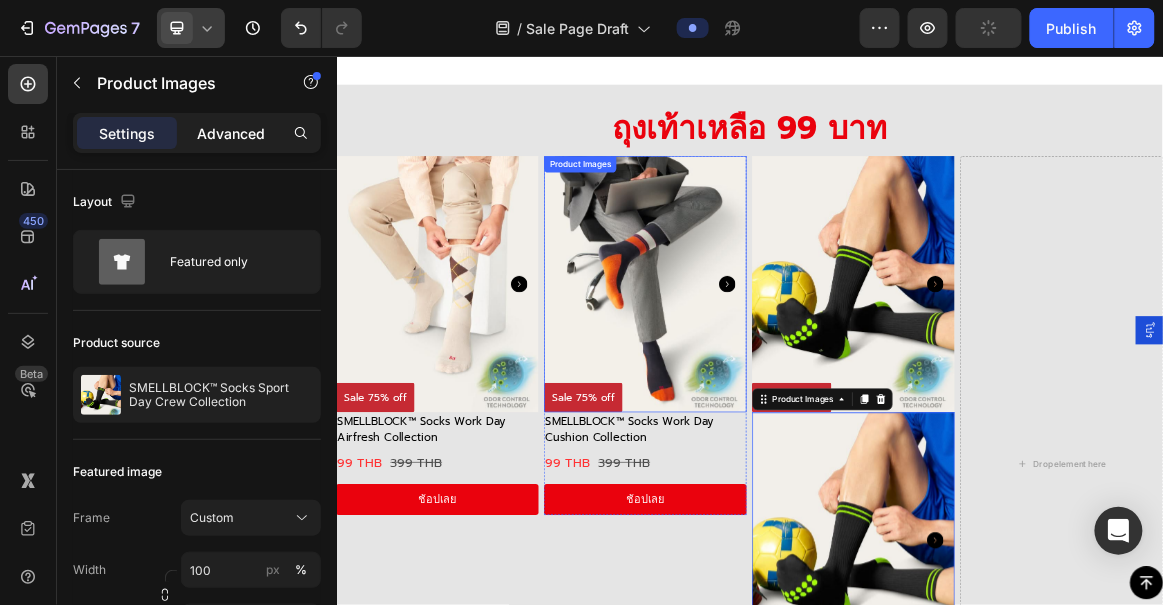scroll, scrollTop: 3766, scrollLeft: 0, axis: vertical 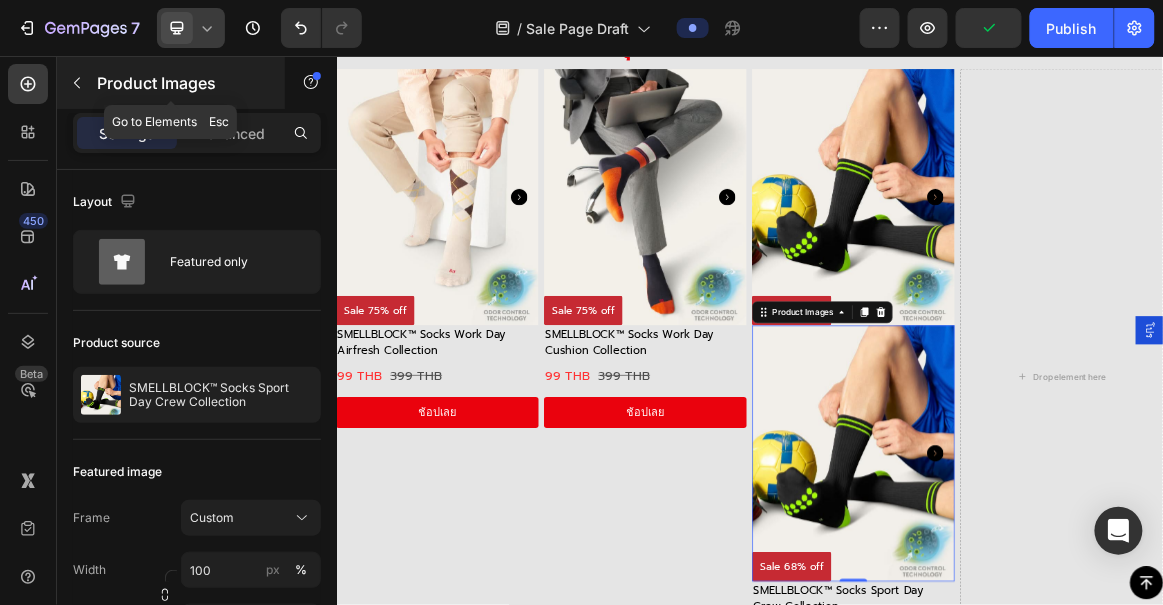 click at bounding box center (77, 83) 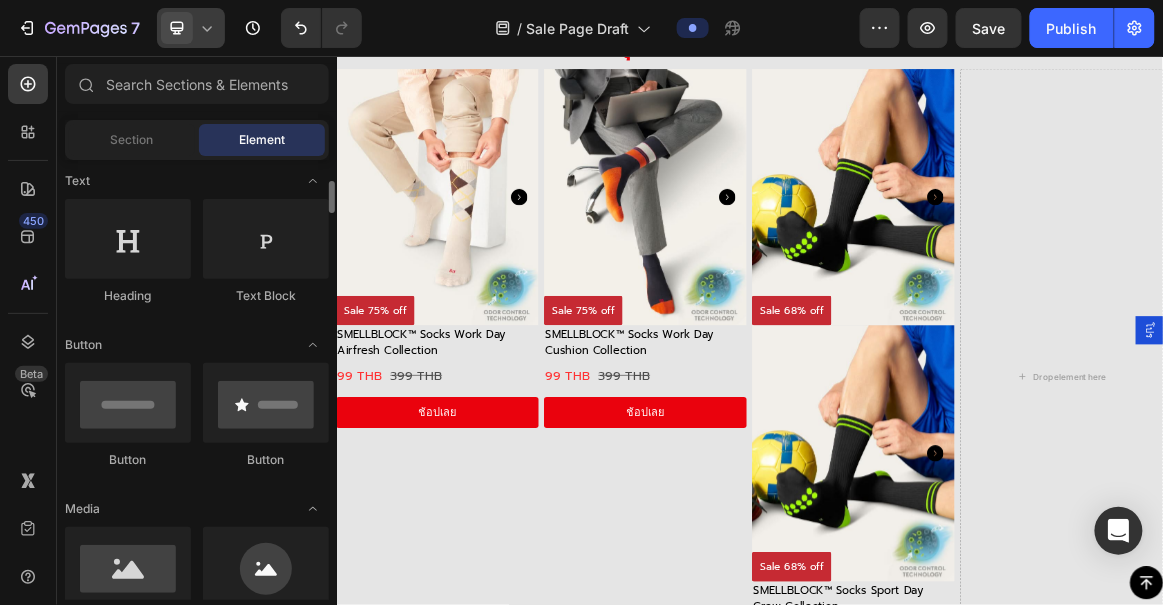 scroll, scrollTop: 0, scrollLeft: 0, axis: both 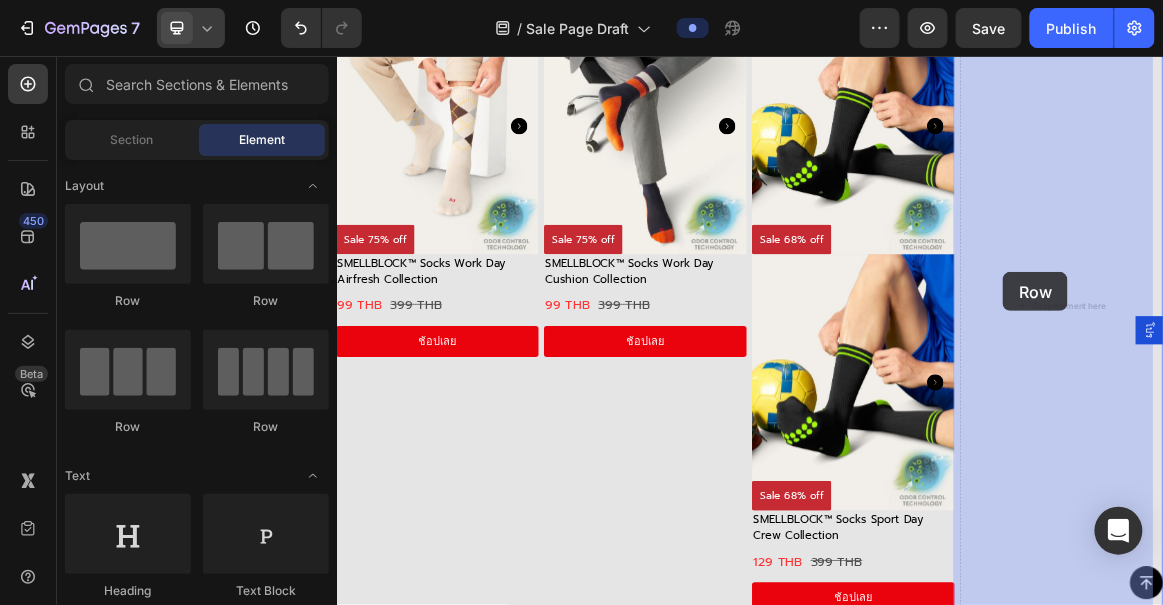 drag, startPoint x: 465, startPoint y: 298, endPoint x: 1318, endPoint y: 360, distance: 855.25024 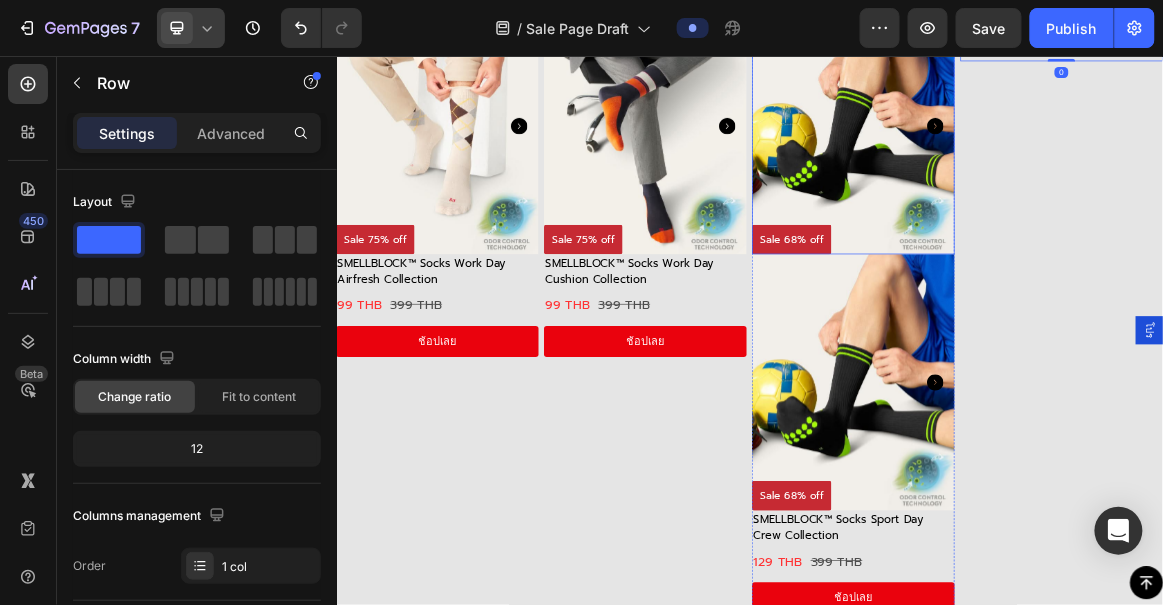 scroll, scrollTop: 3542, scrollLeft: 0, axis: vertical 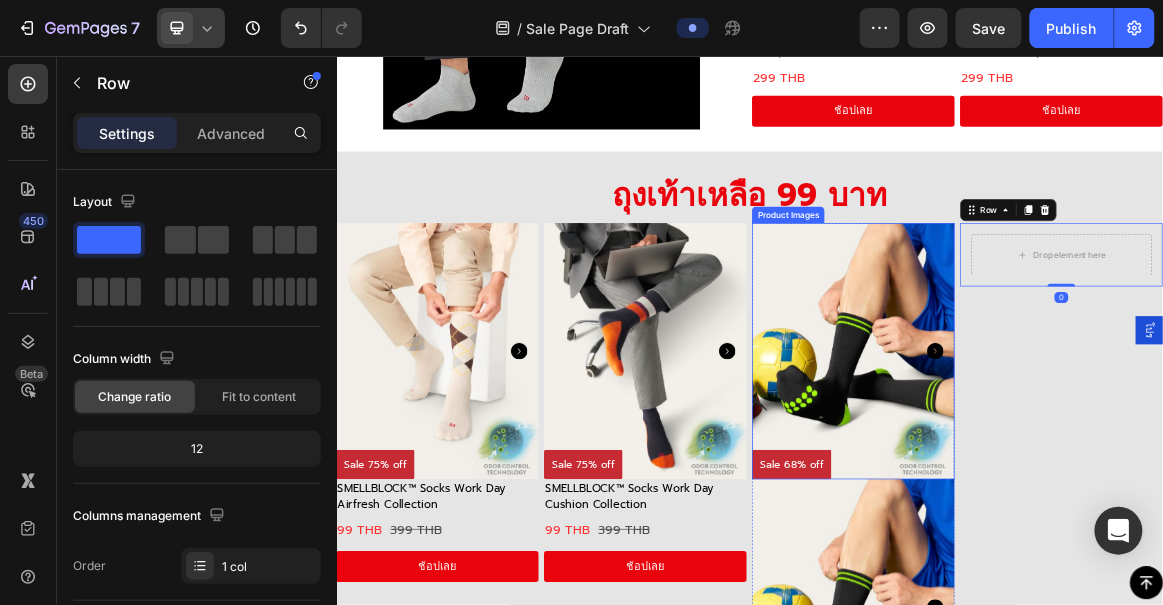 click at bounding box center (1087, 484) 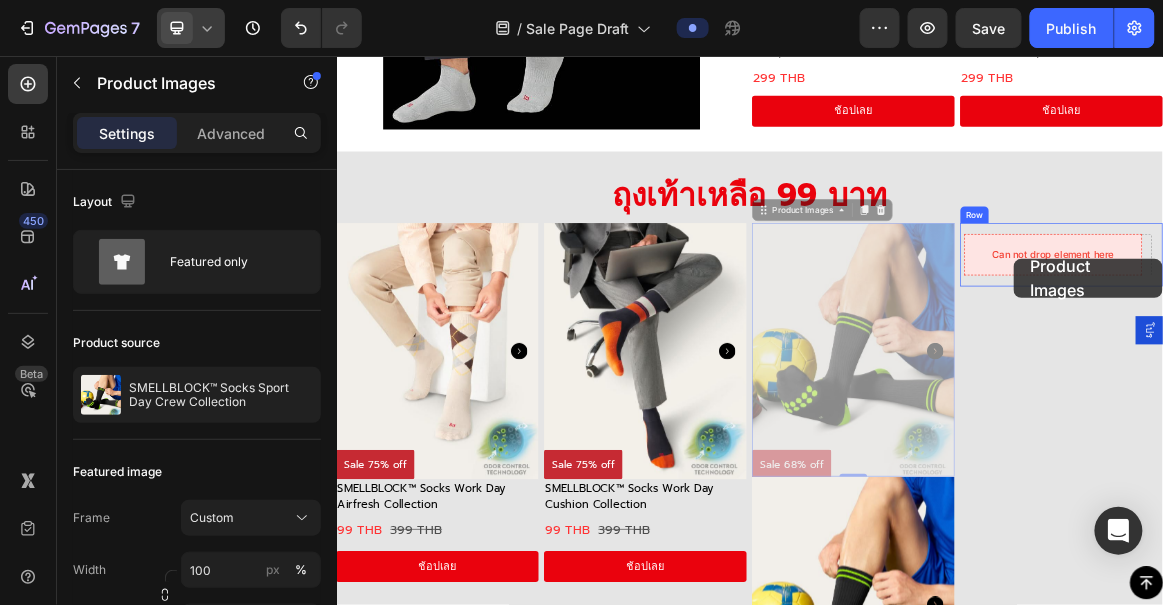 drag, startPoint x: 954, startPoint y: 287, endPoint x: 1321, endPoint y: 347, distance: 371.87228 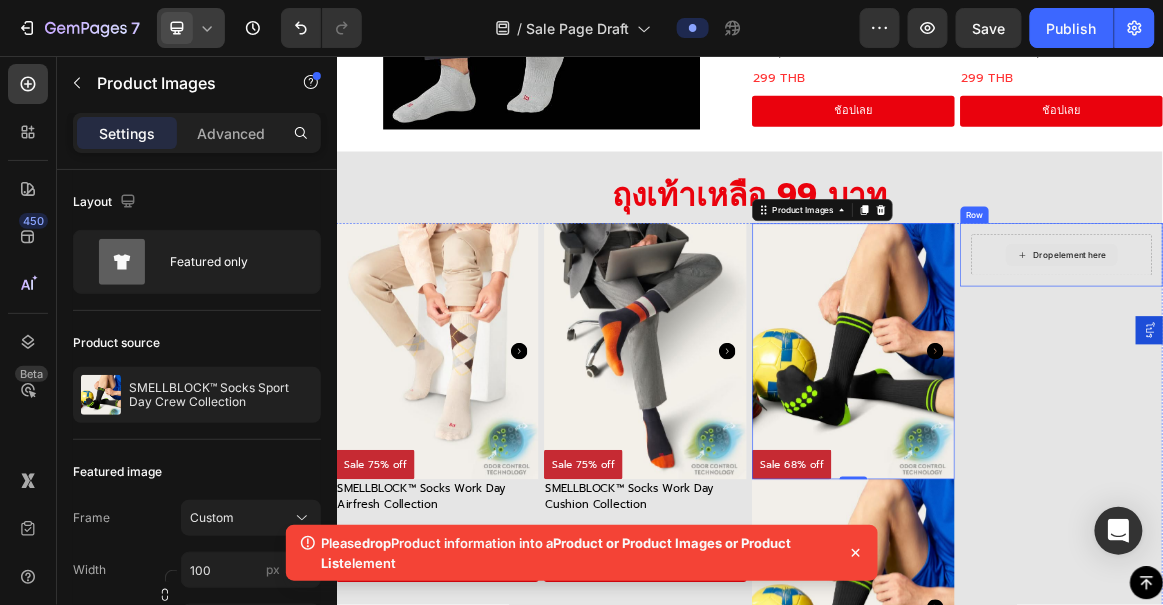 click on "Drop element here" at bounding box center (1389, 344) 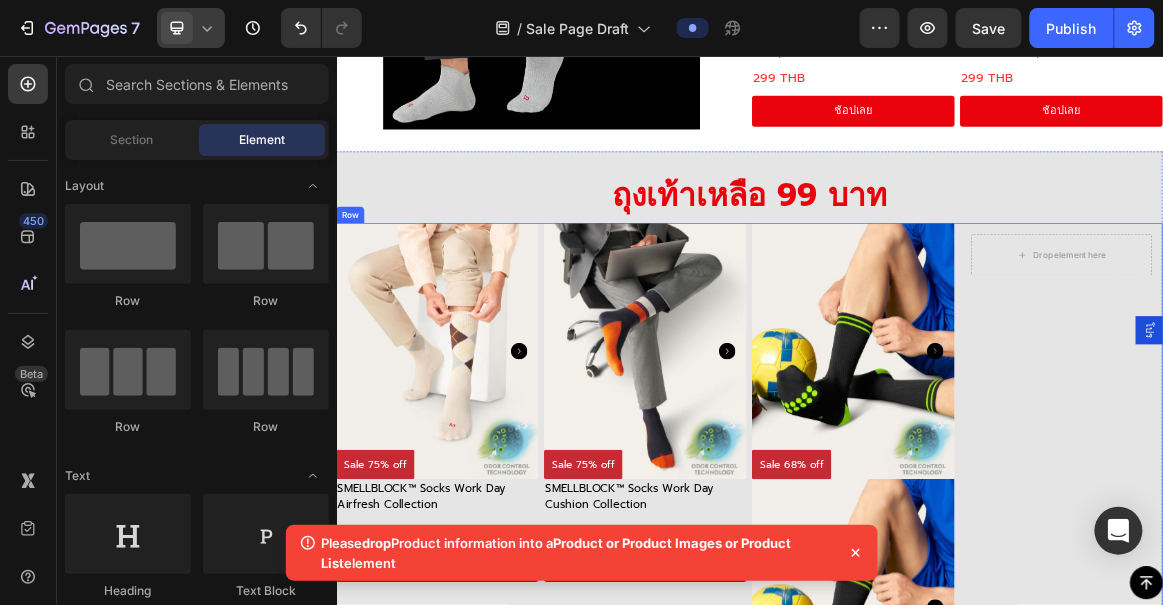 click on "Drop element here Row" at bounding box center (1389, 744) 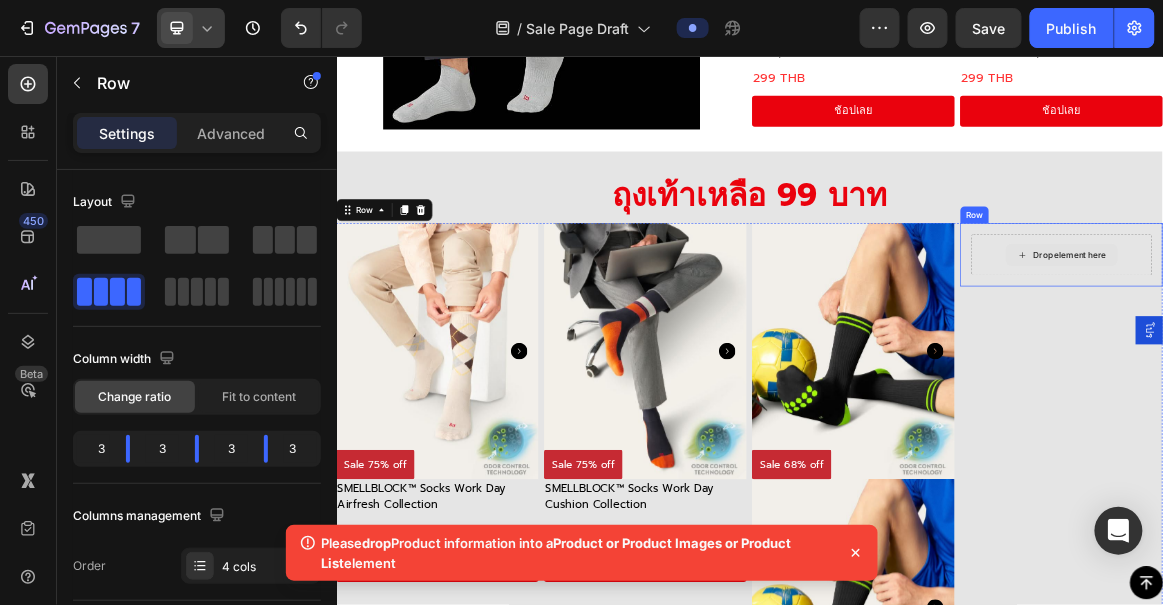 click on "Drop element here" at bounding box center [1389, 344] 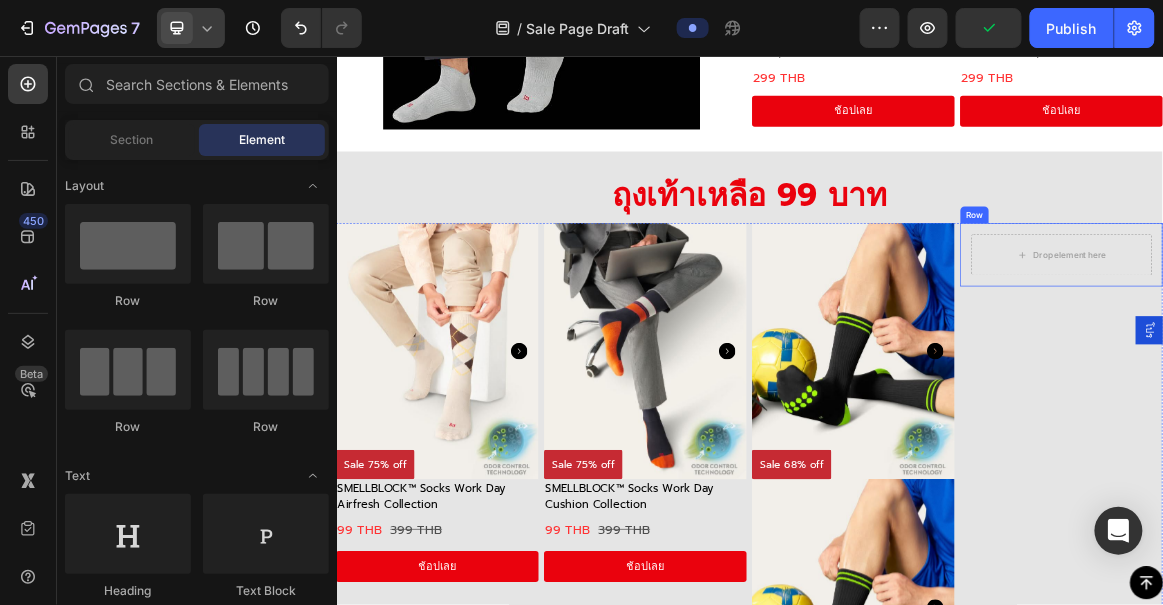 click on "Row" at bounding box center (1262, 286) 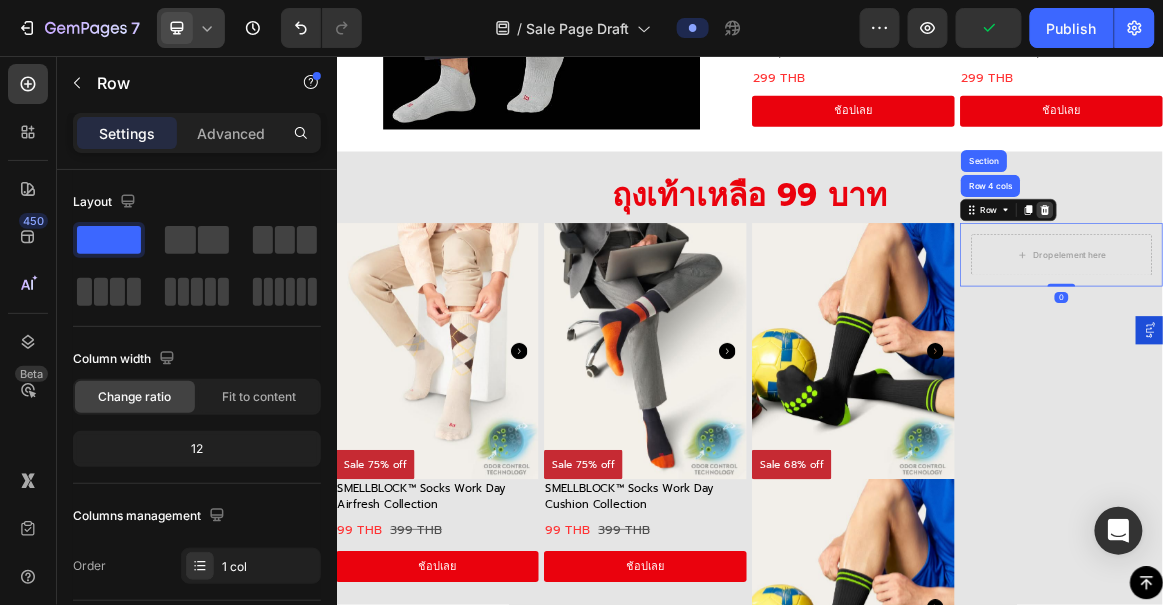 click at bounding box center [1365, 279] 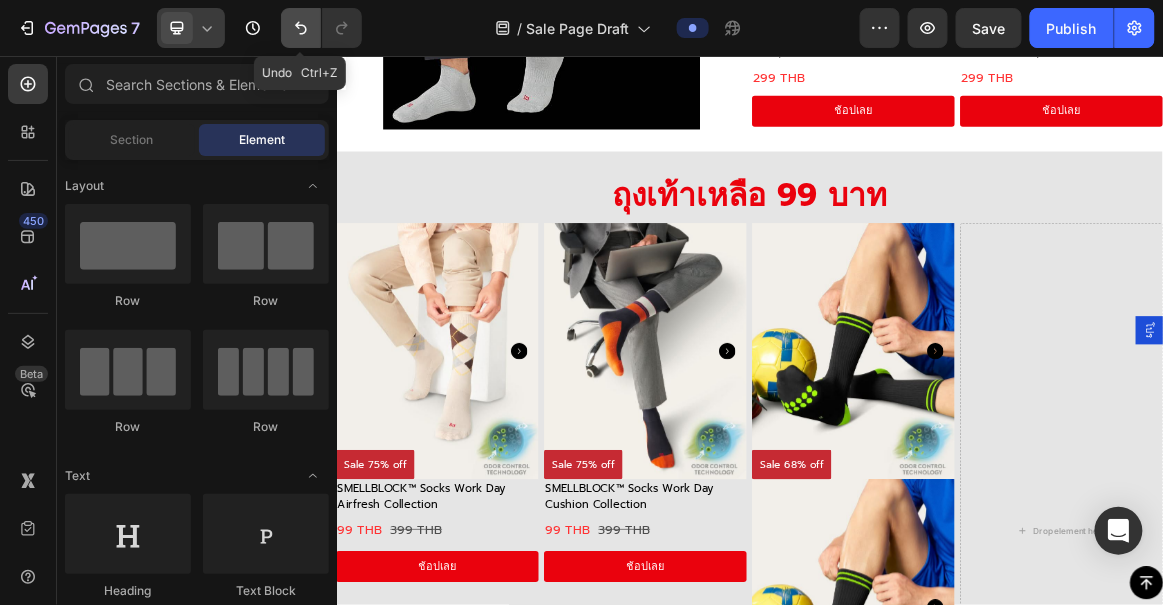 click 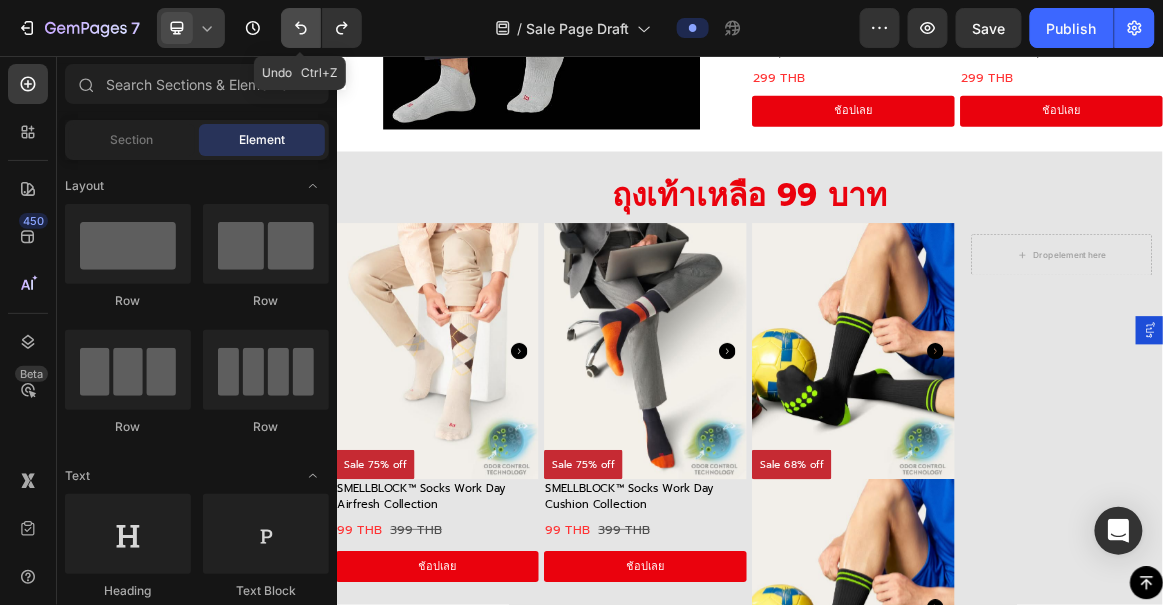 click 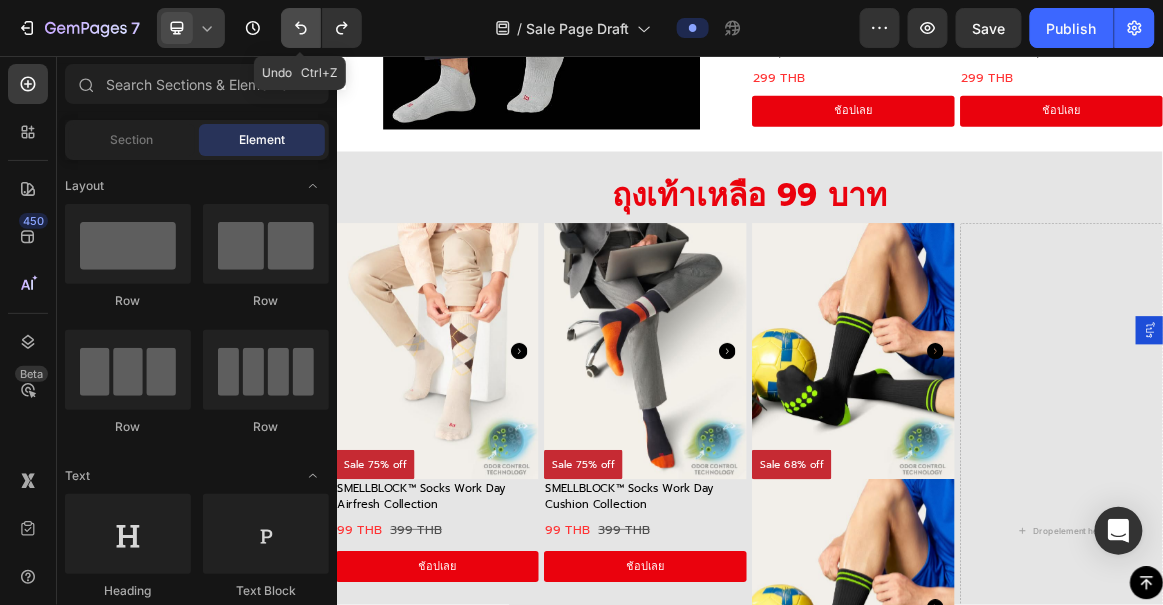 click 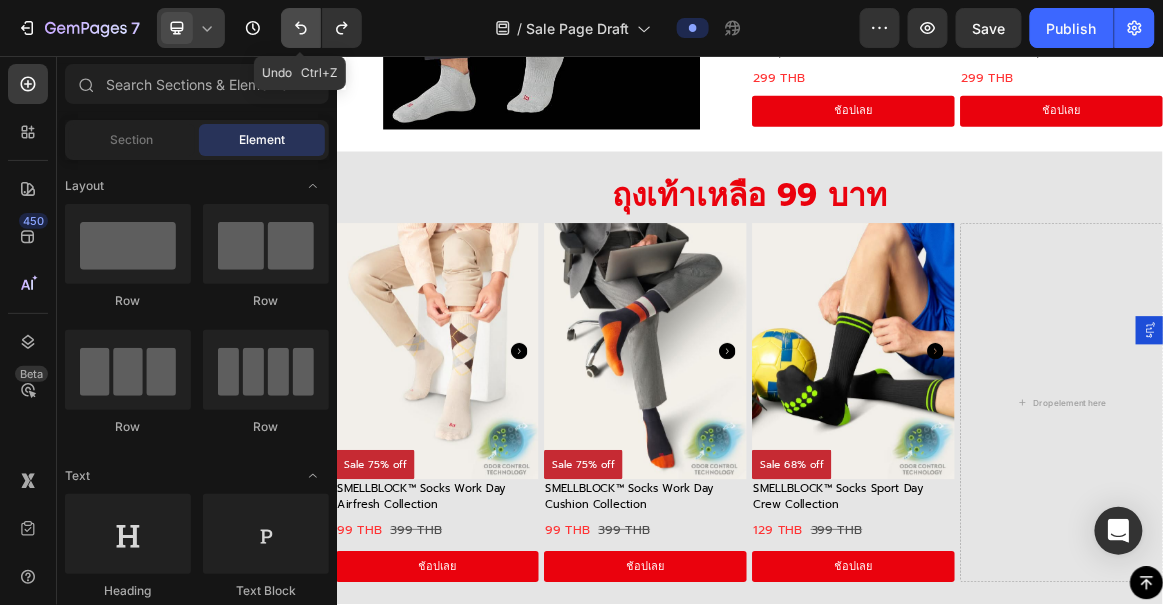 click 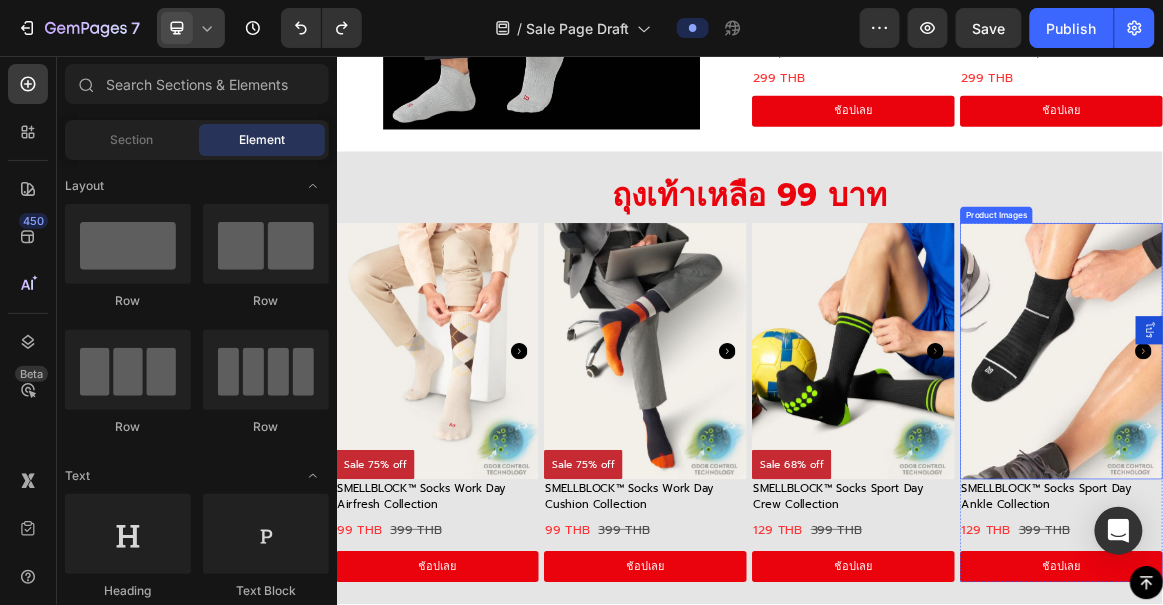 click at bounding box center [1389, 484] 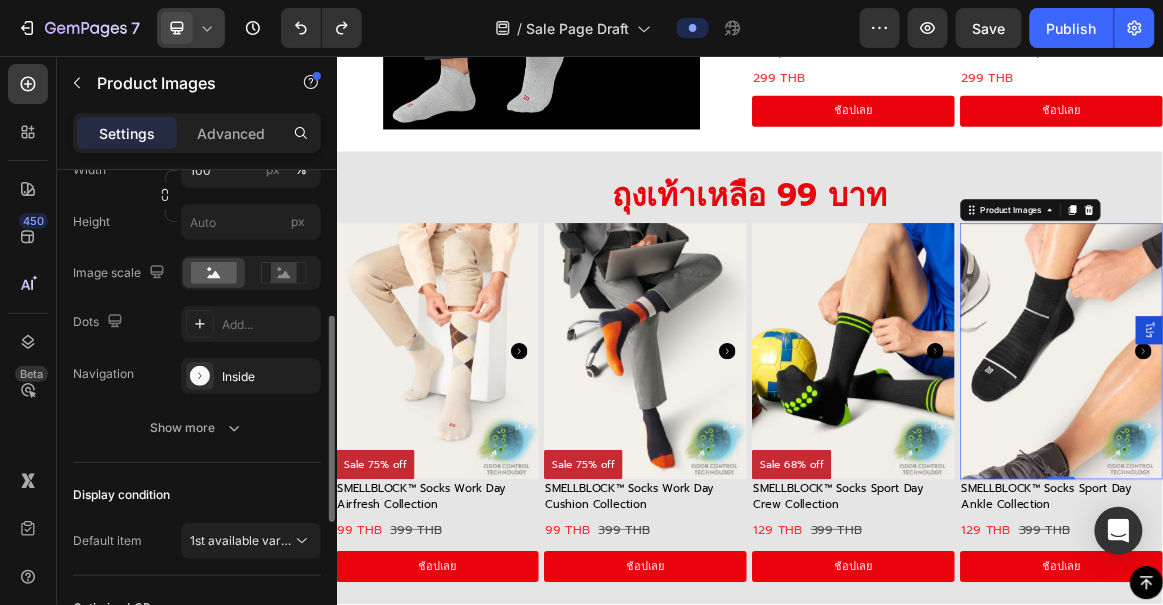 scroll, scrollTop: 385, scrollLeft: 0, axis: vertical 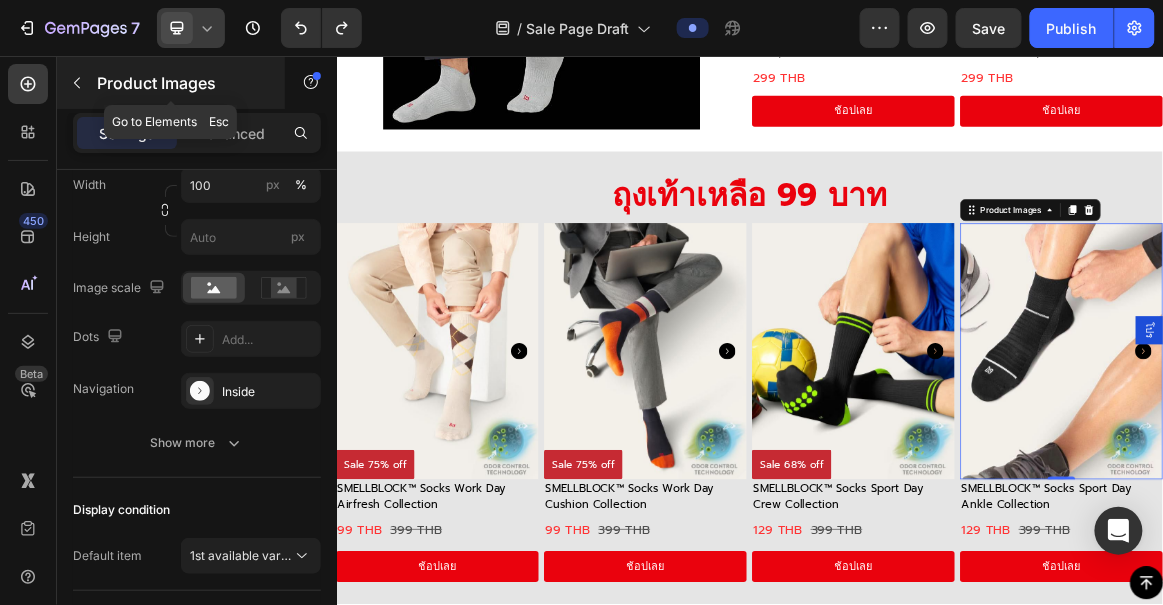 click 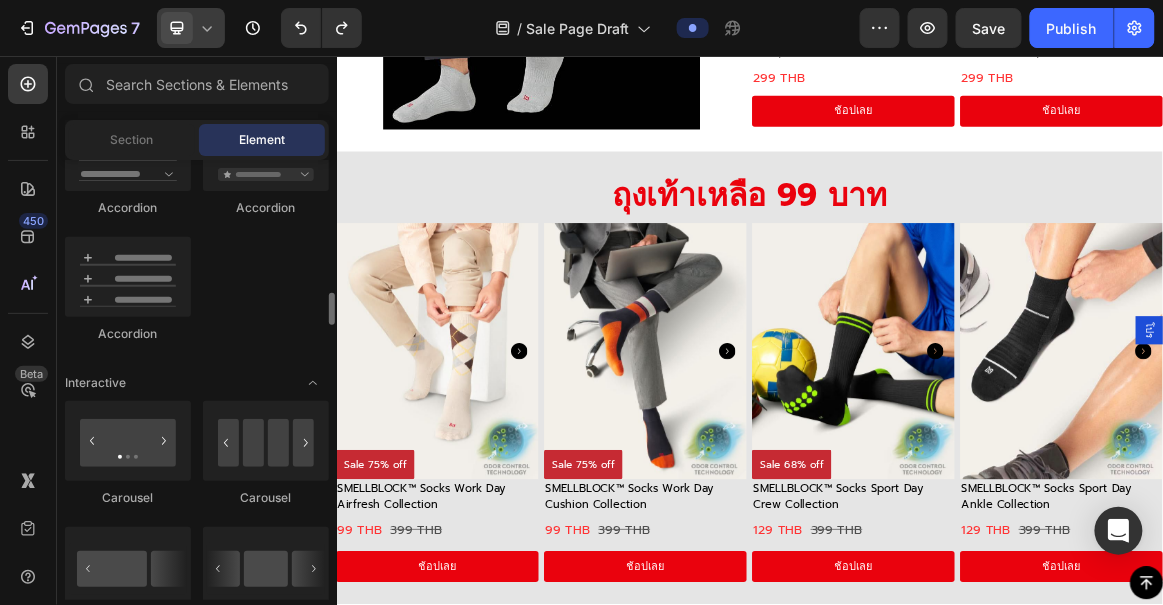 scroll, scrollTop: 1802, scrollLeft: 0, axis: vertical 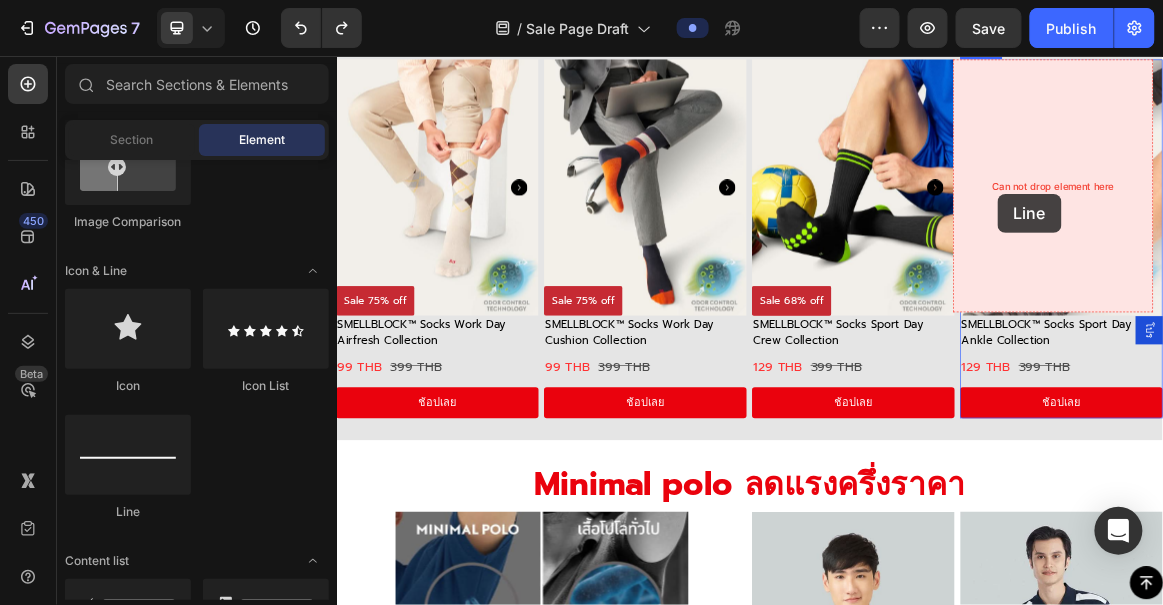 drag, startPoint x: 494, startPoint y: 501, endPoint x: 1295, endPoint y: 255, distance: 837.9242 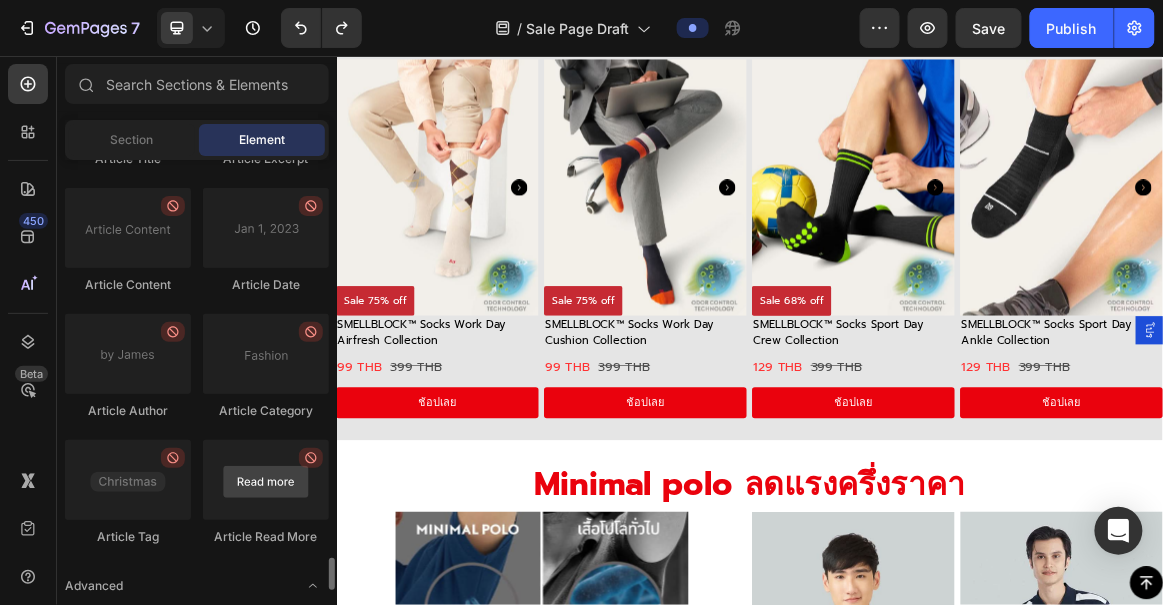 scroll, scrollTop: 5486, scrollLeft: 0, axis: vertical 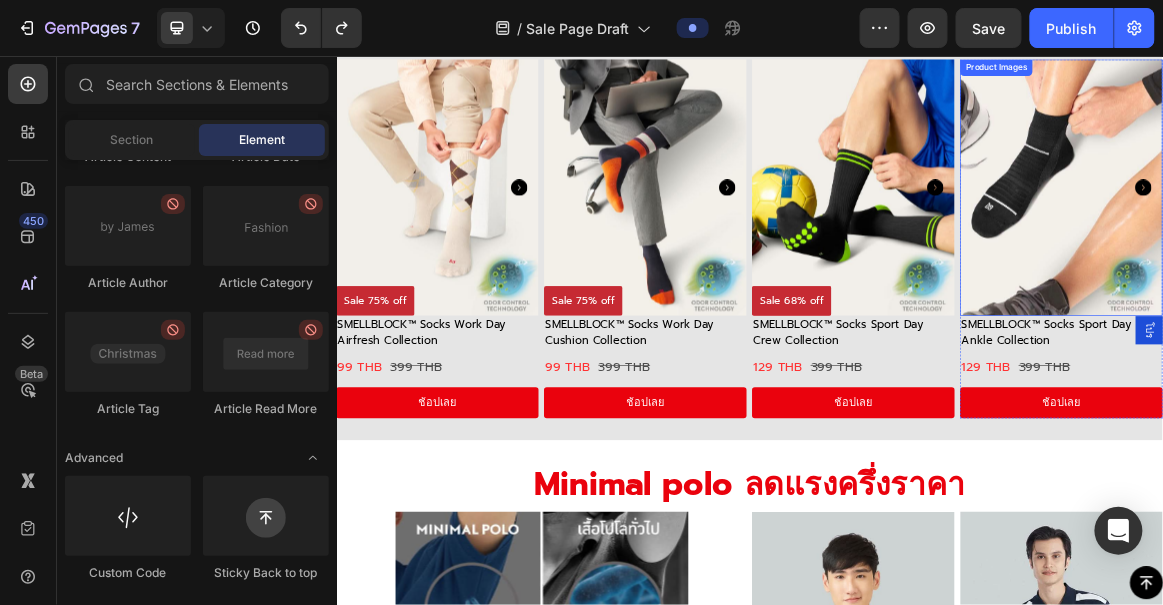 click at bounding box center (1389, 246) 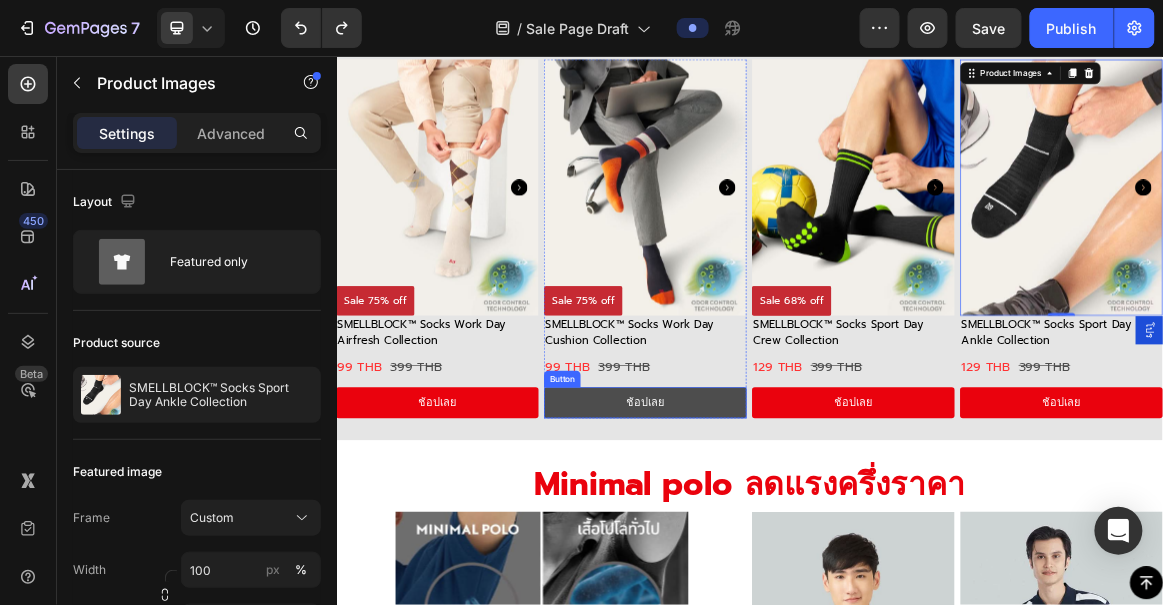 click on "ช้อปเลย" at bounding box center (785, 558) 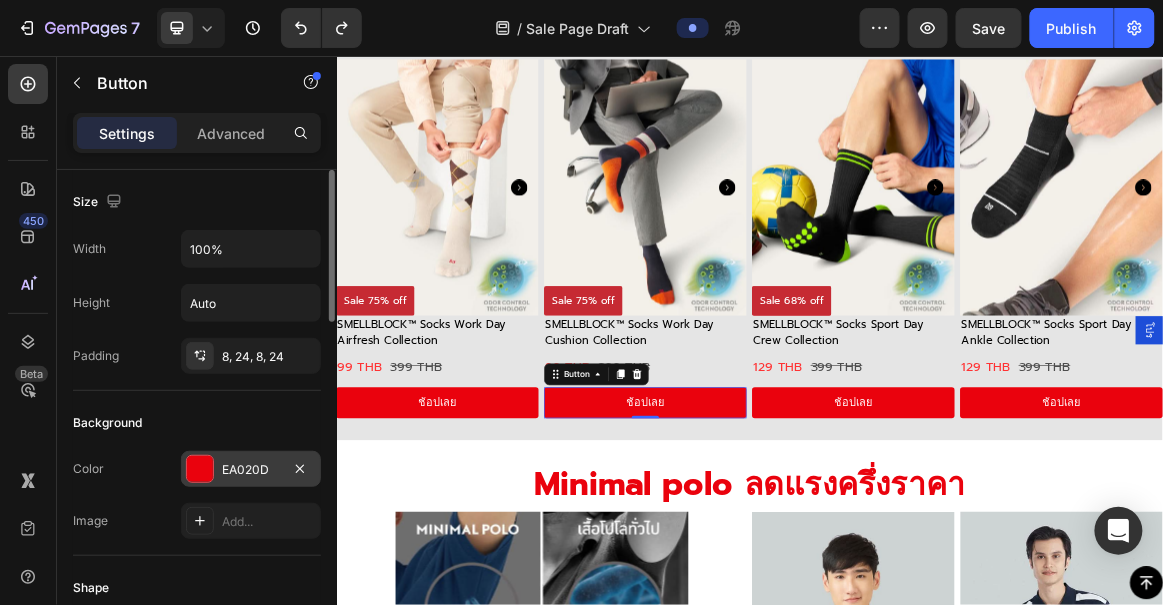 click on "EA020D" at bounding box center [251, 469] 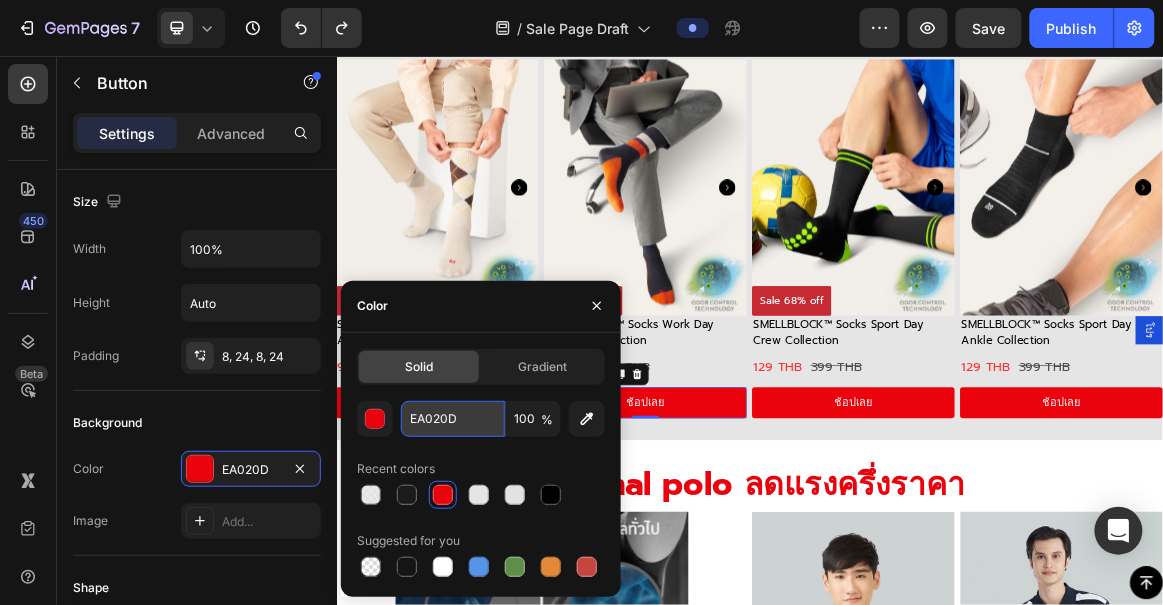 click on "EA020D" at bounding box center (453, 419) 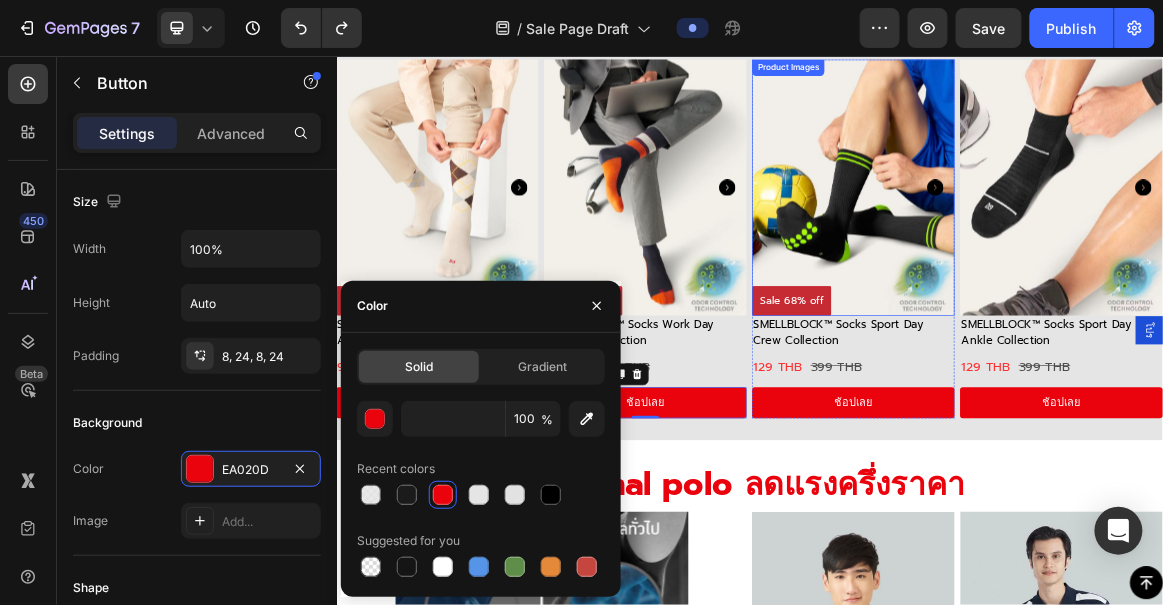 type on "EA020D" 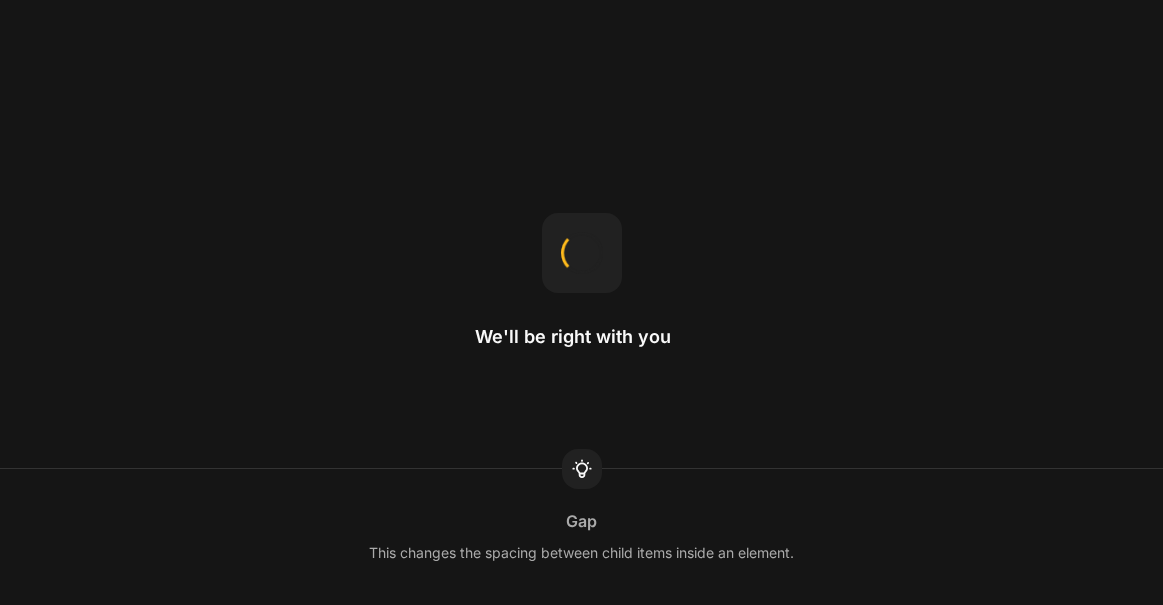 scroll, scrollTop: 0, scrollLeft: 0, axis: both 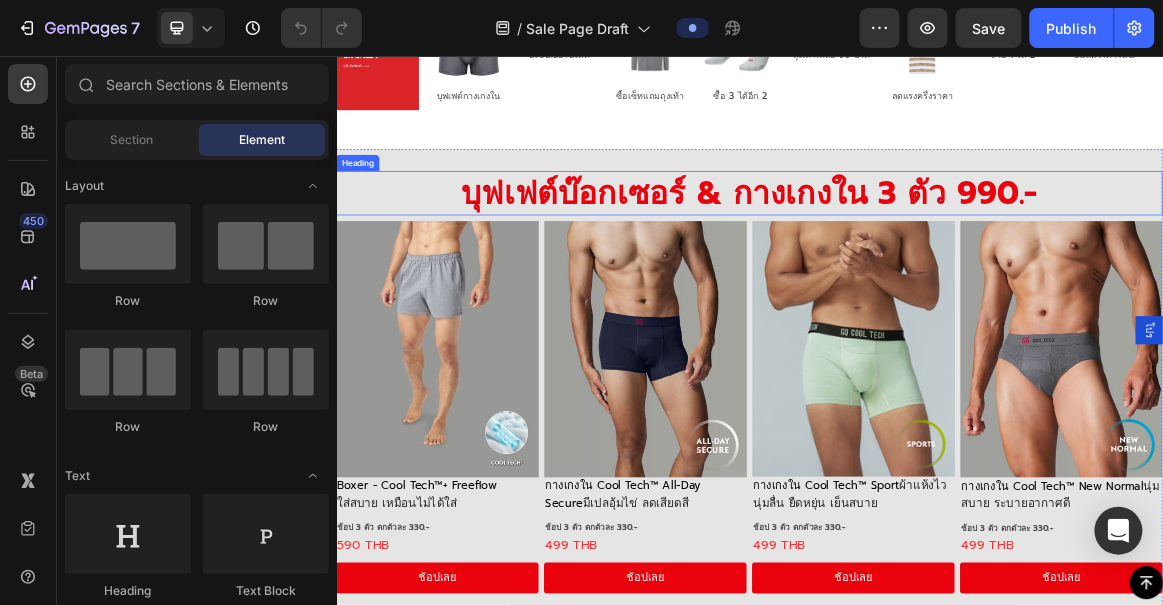 click on "บุฟเฟต์บ๊อกเซอร์ & กางเกงใน 3 ตัว 990.-" at bounding box center (936, 254) 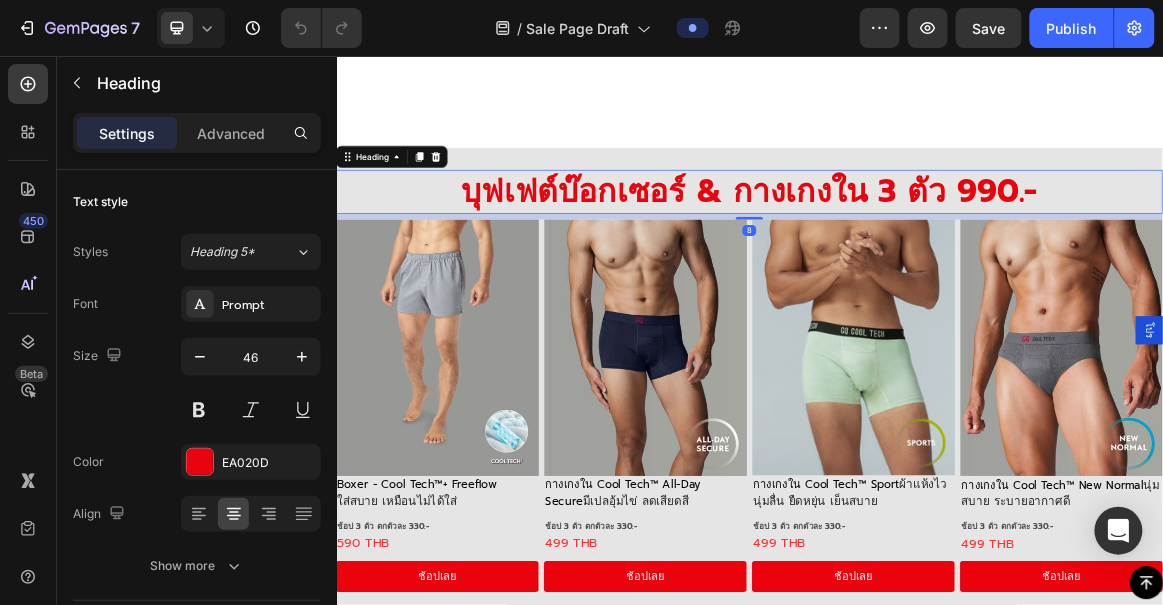 scroll, scrollTop: 1357, scrollLeft: 0, axis: vertical 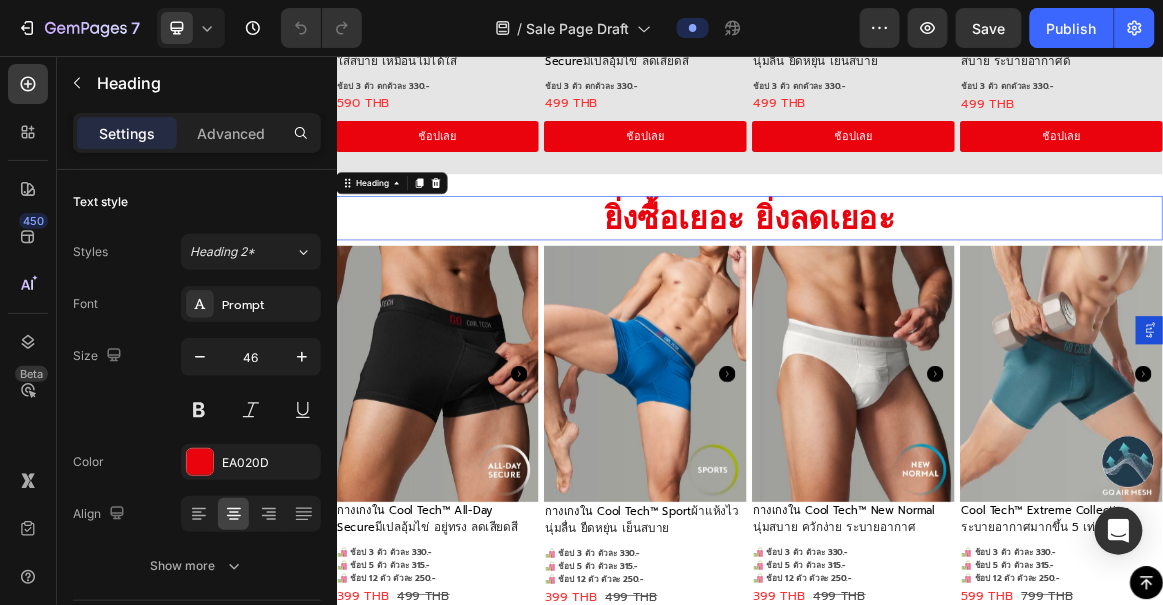click on "ยิ่งซื้อเยอะ ยิ่งลดเยอะ" at bounding box center [936, 290] 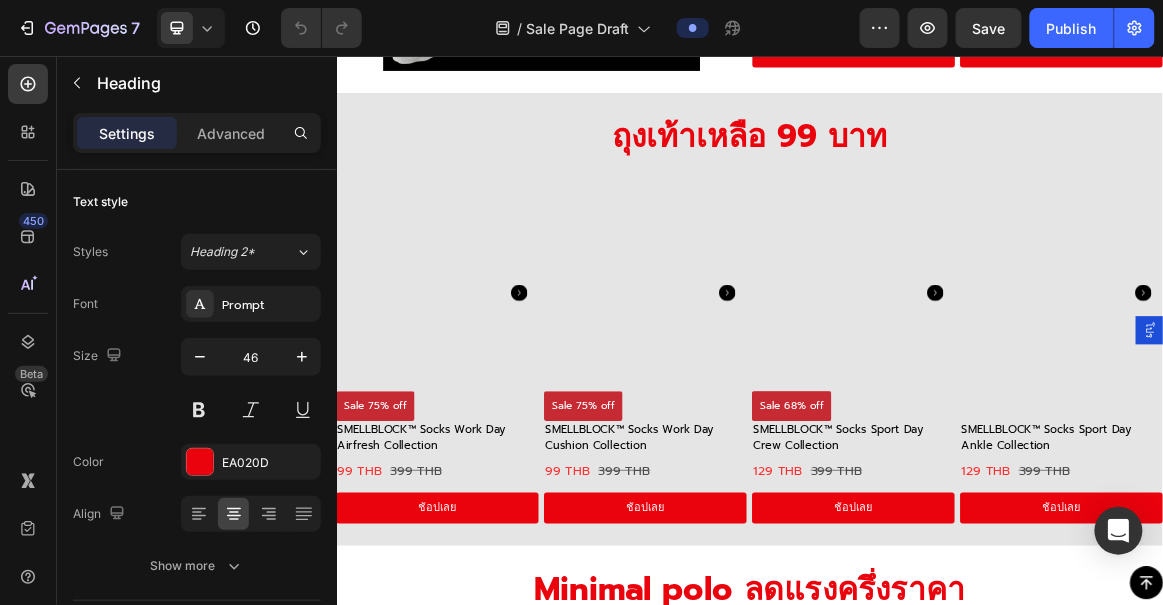 scroll, scrollTop: 3490, scrollLeft: 0, axis: vertical 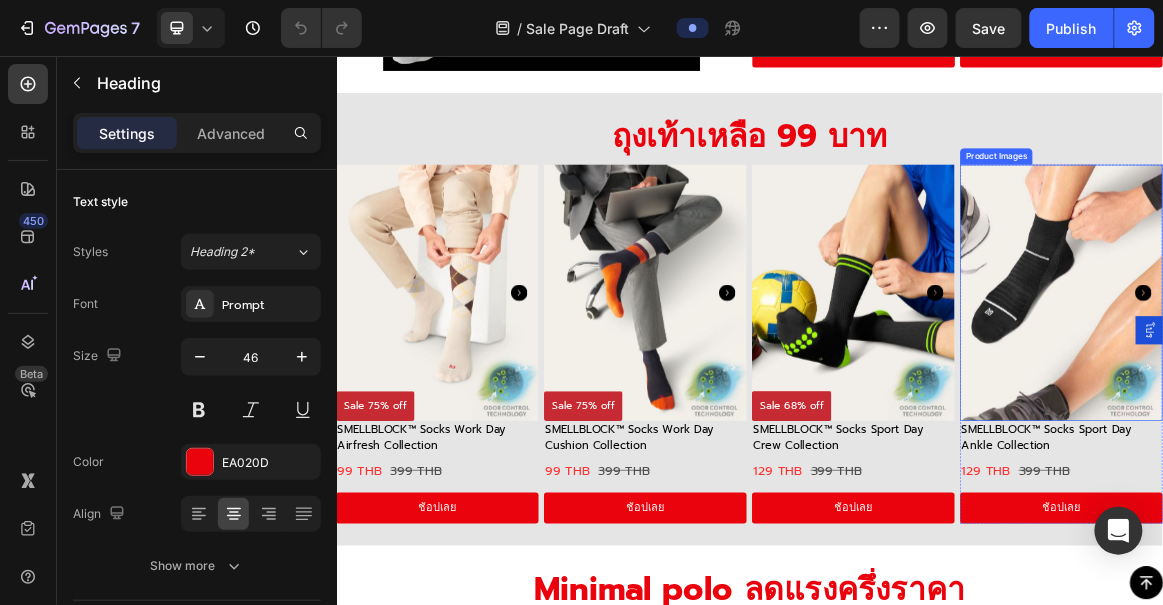 click at bounding box center (1389, 399) 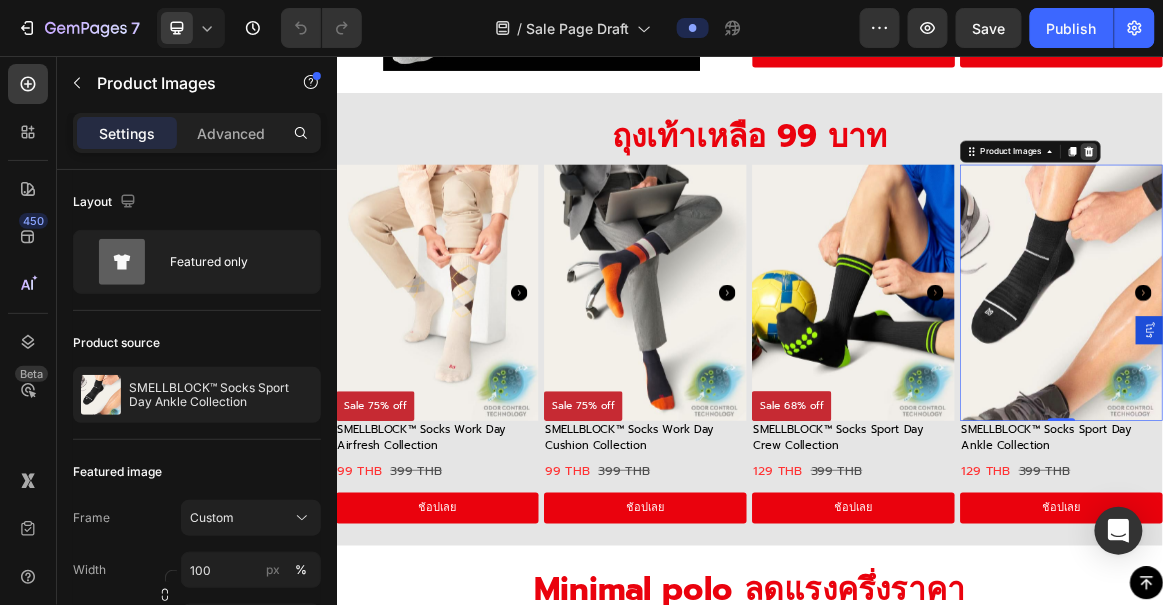 click 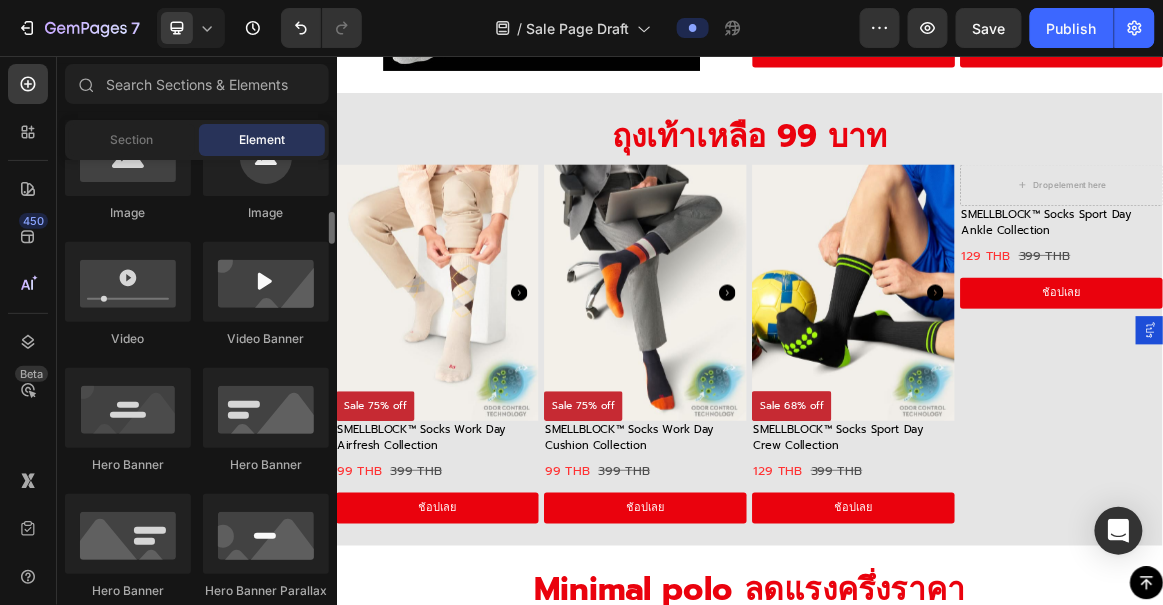 scroll, scrollTop: 706, scrollLeft: 0, axis: vertical 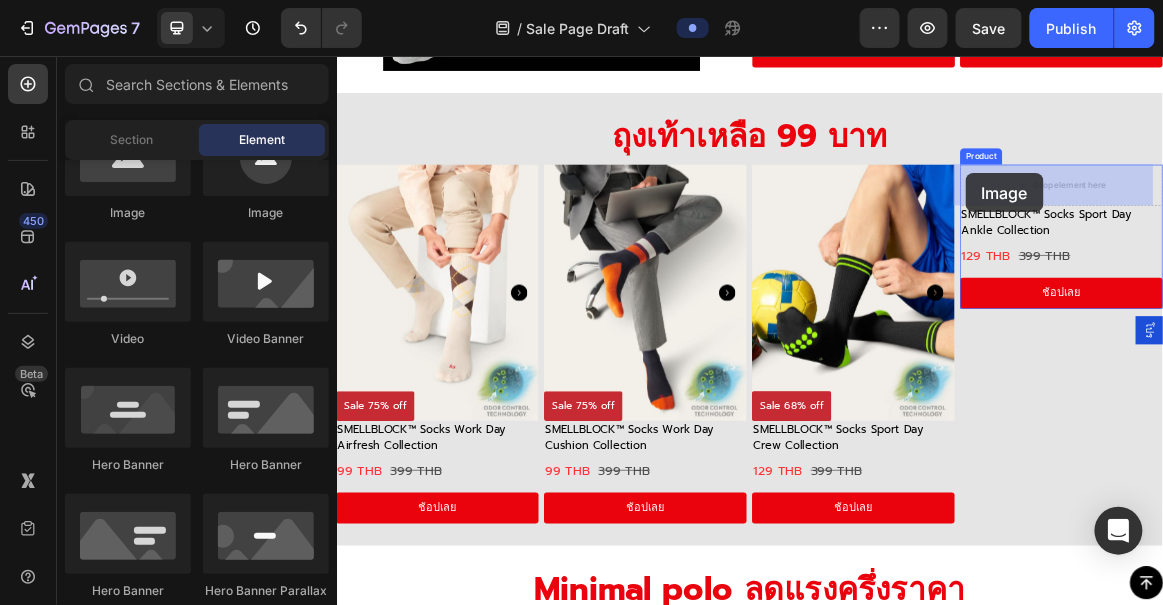 drag, startPoint x: 462, startPoint y: 240, endPoint x: 1249, endPoint y: 225, distance: 787.14294 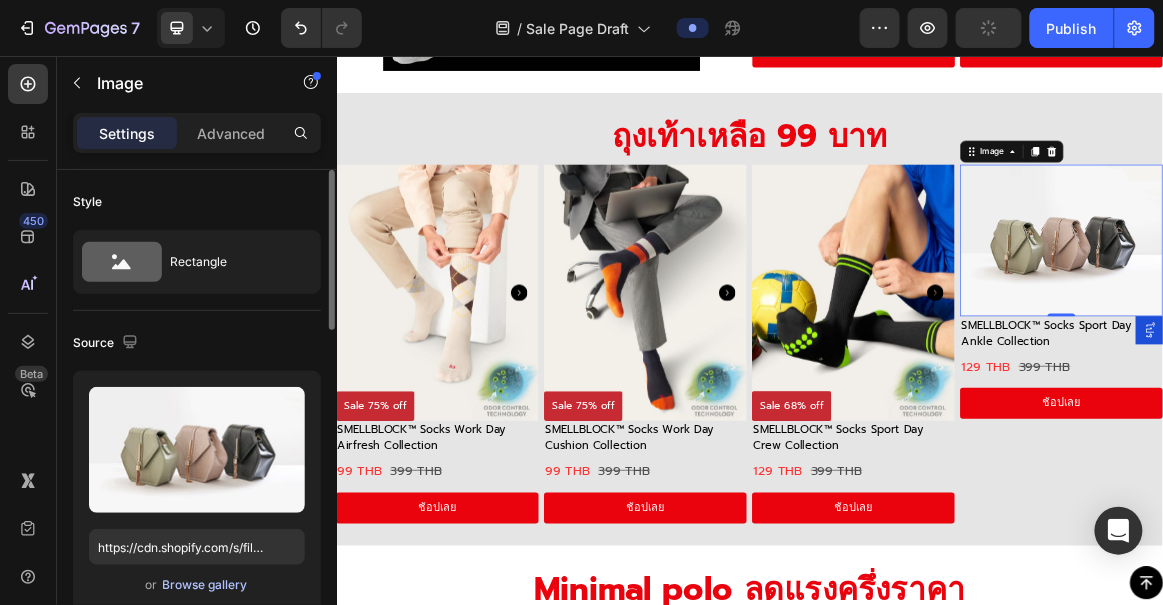 click on "Browse gallery" at bounding box center (205, 585) 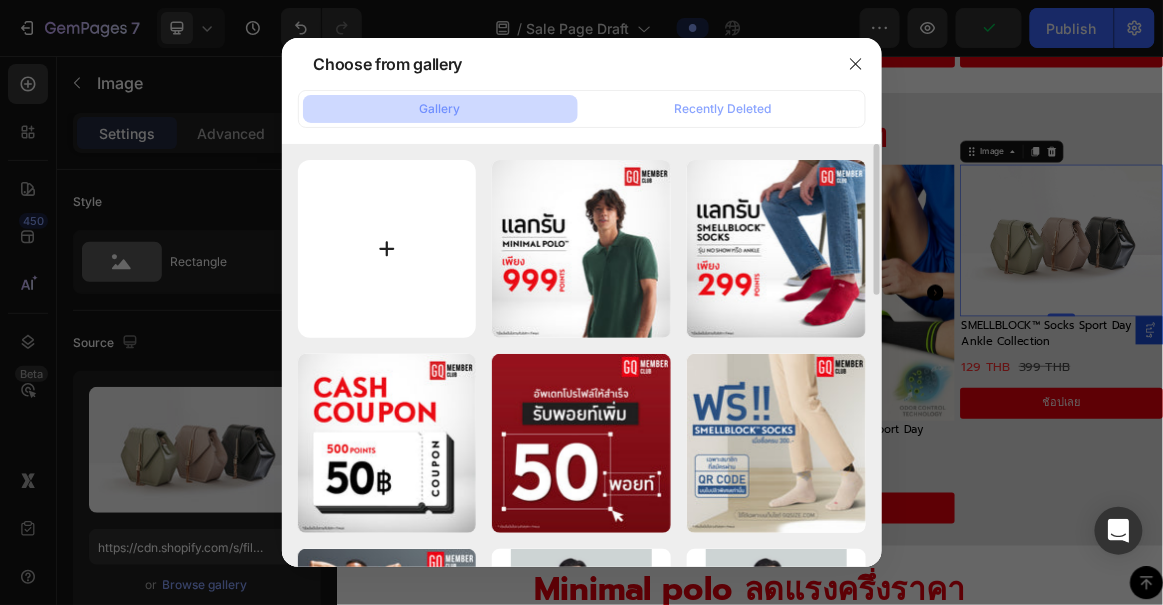 click at bounding box center (387, 249) 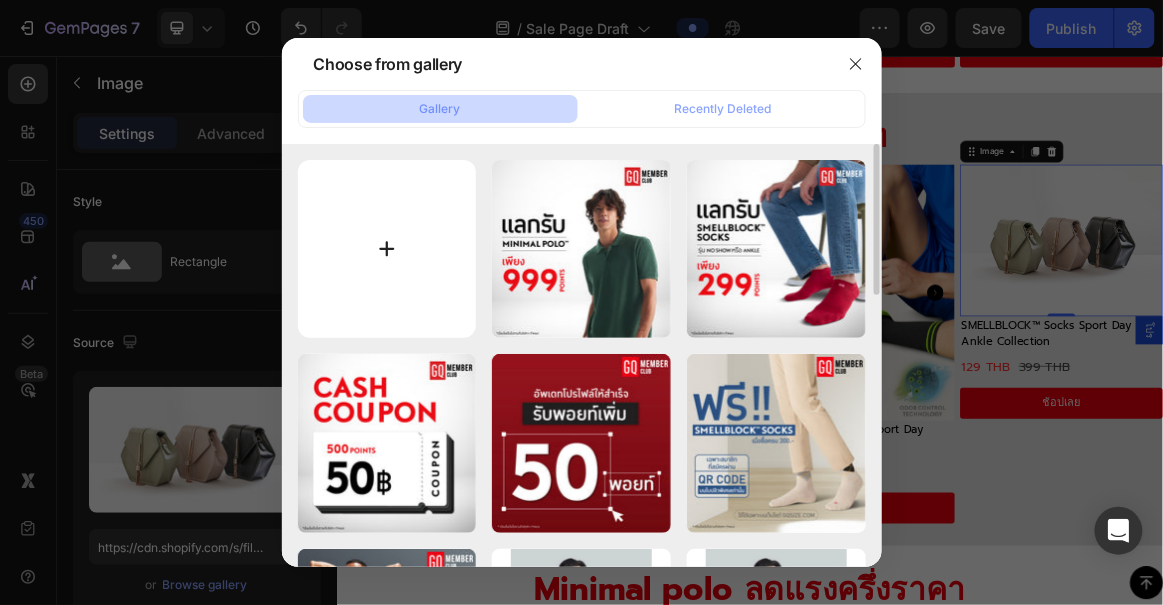 type on "C:\fakepath\สินค้าหมด.png" 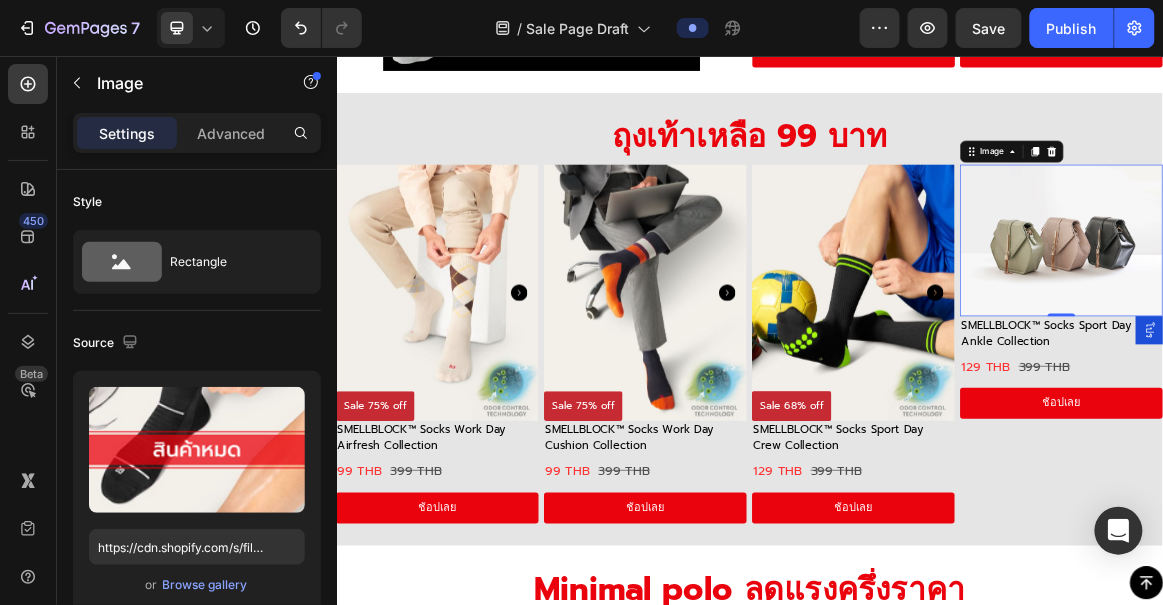 type on "https://cdn.shopify.com/s/files/1/0439/3192/6691/files/gempages_490543198289003377-819978be-c3db-4a47-87fc-bac681a47fbe.png" 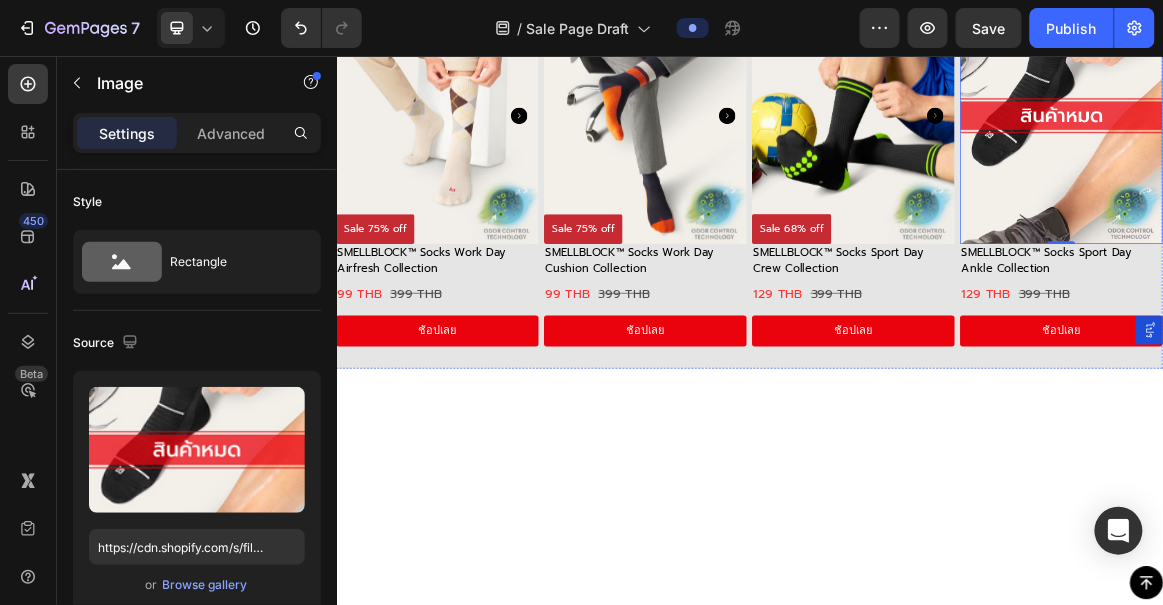 scroll, scrollTop: 3398, scrollLeft: 0, axis: vertical 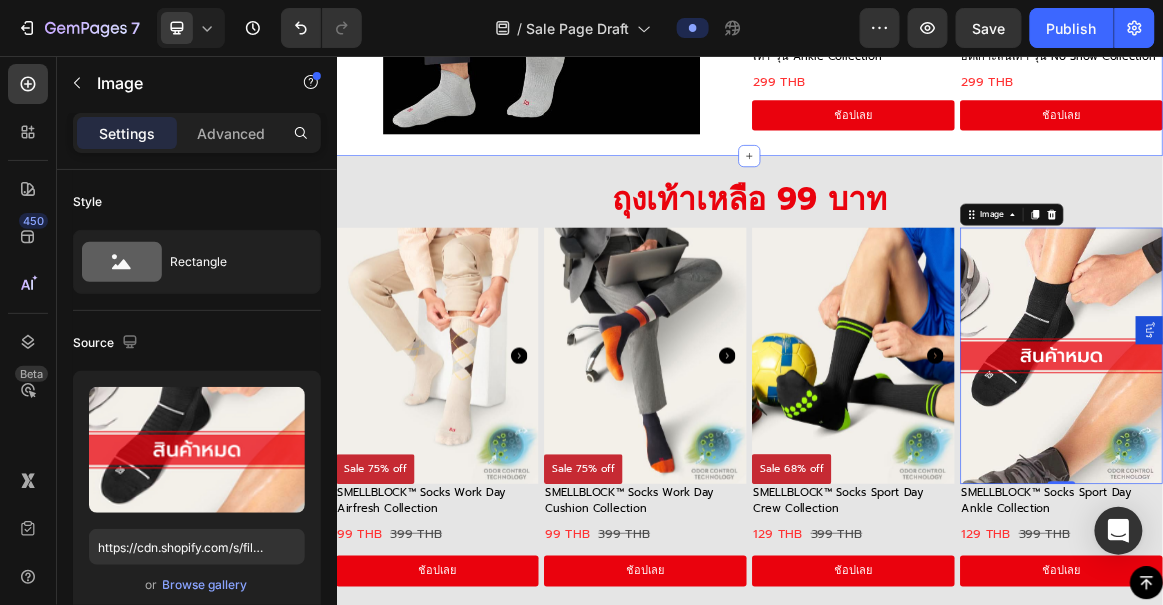 click on "ซื้อ 3 ได้เพิ่มอีก 2 Heading Image
3 แถม 2 Product Badge Product Images SMELLBLOCK™  ถุงเท้าหุ้มข้อ ไม่กัดส้นเท้า รุ่น Ankle Collection Text Block 299 THB Product Price Product Price Row ช้อปเลย Button Product
3 แถม 2 Product Badge Product Images SMELLBLOCK™  ถุงเท้าลำลอง มีซิลิโคนยึดเกาะส้นเท้า รุ่น No Show Collection Text Block 299 THB Product Price Product Price Row ช้อปเลย Button Product Row Row Section 9" at bounding box center [936, -128] 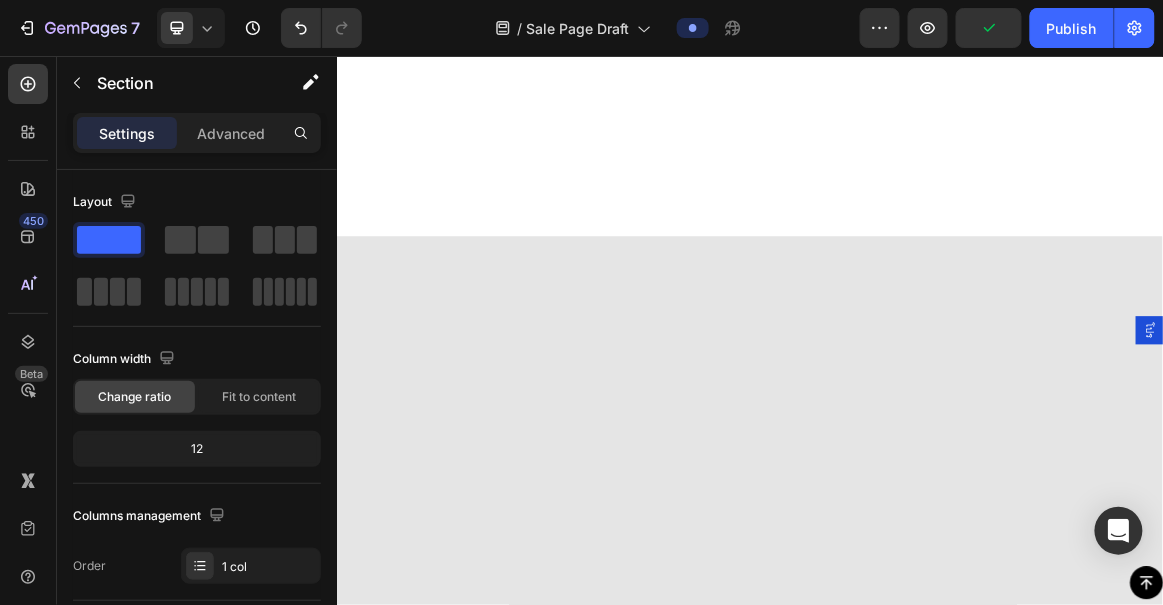 scroll, scrollTop: 1817, scrollLeft: 0, axis: vertical 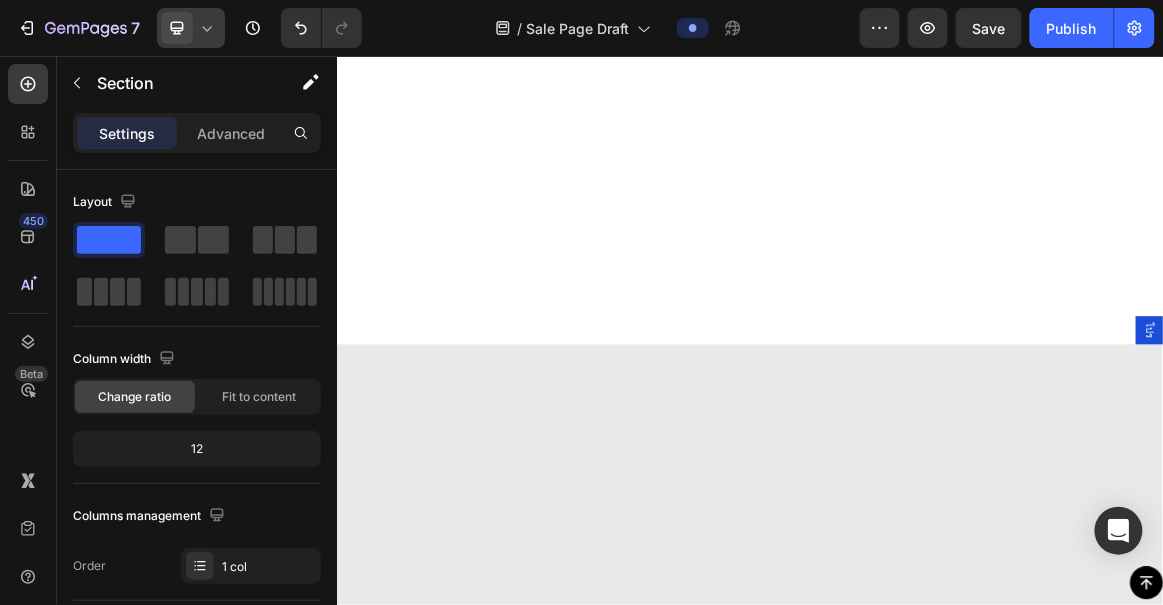 click 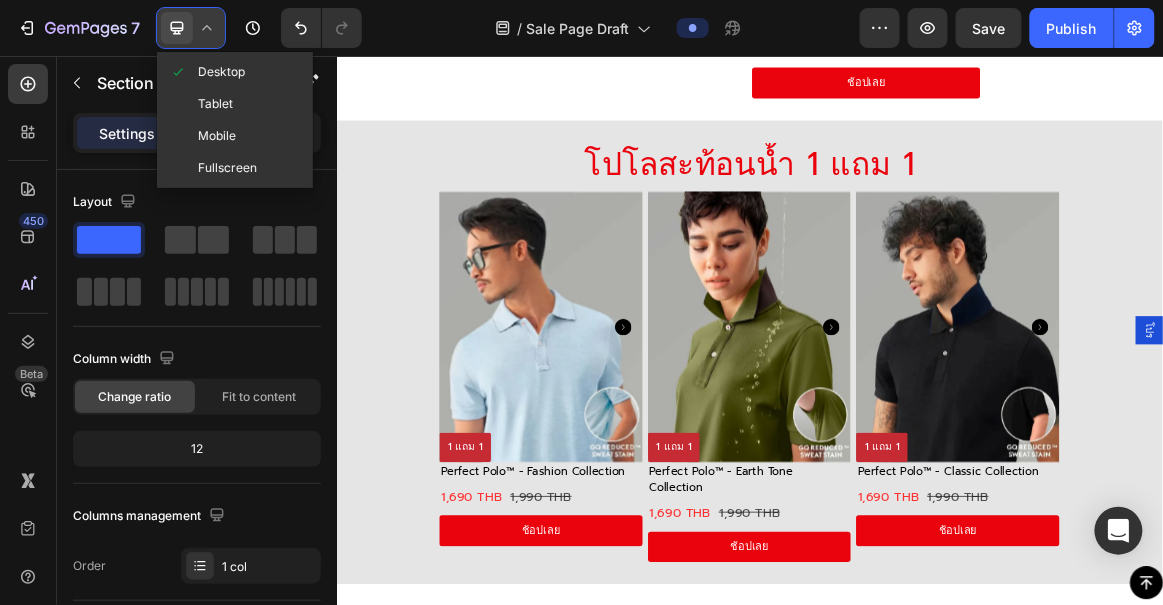 scroll, scrollTop: 4826, scrollLeft: 0, axis: vertical 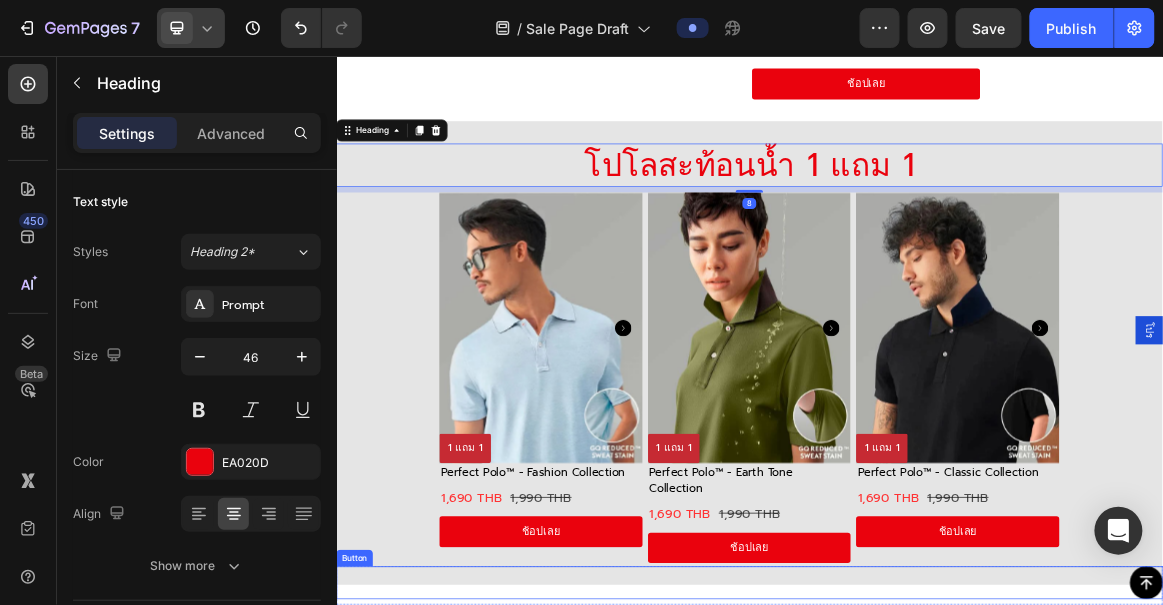 click on "Button" at bounding box center [936, 820] 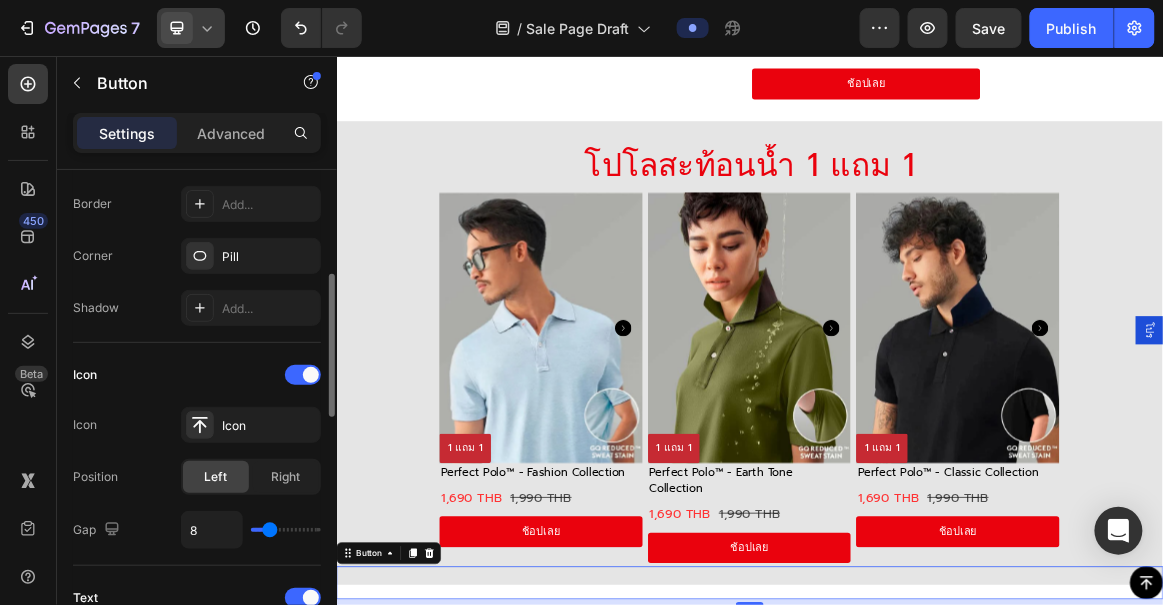 scroll, scrollTop: 459, scrollLeft: 0, axis: vertical 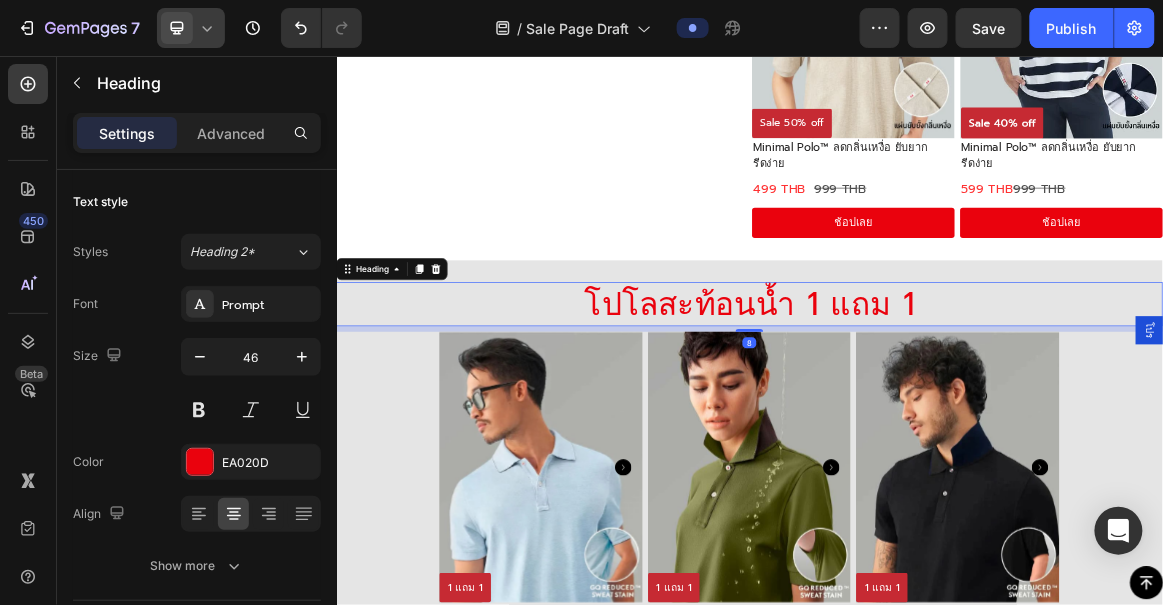 click on "โปโลสะท้อนน้ำ 1 แถม 1" at bounding box center [936, 416] 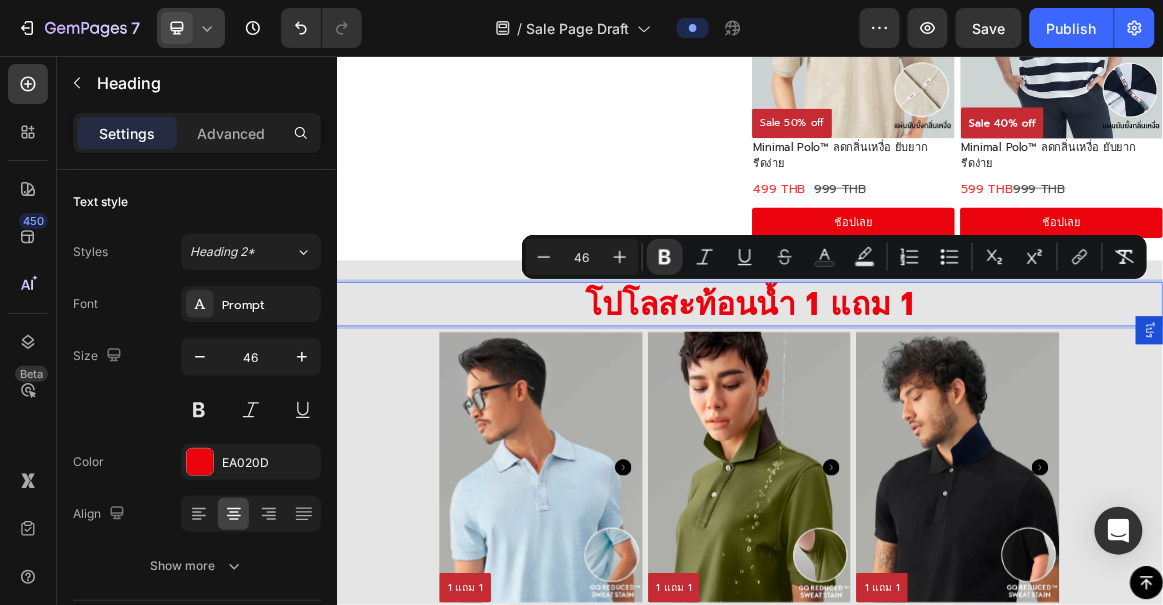 click on "โปโลสะท้อนน้ำ 1 แถม 1" at bounding box center (936, 416) 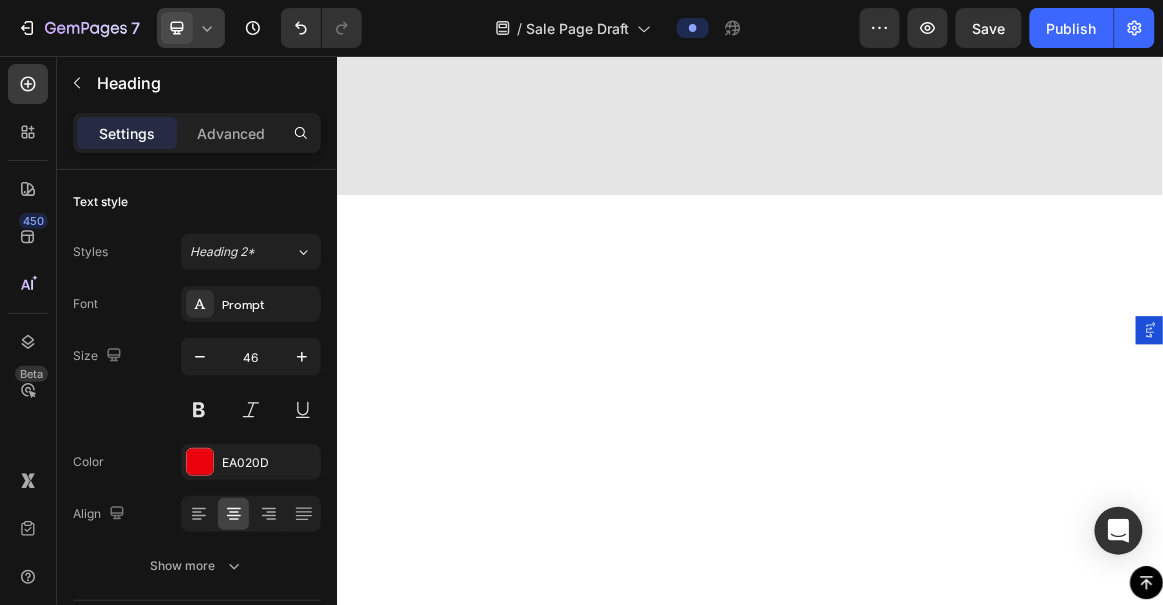 scroll, scrollTop: 163, scrollLeft: 0, axis: vertical 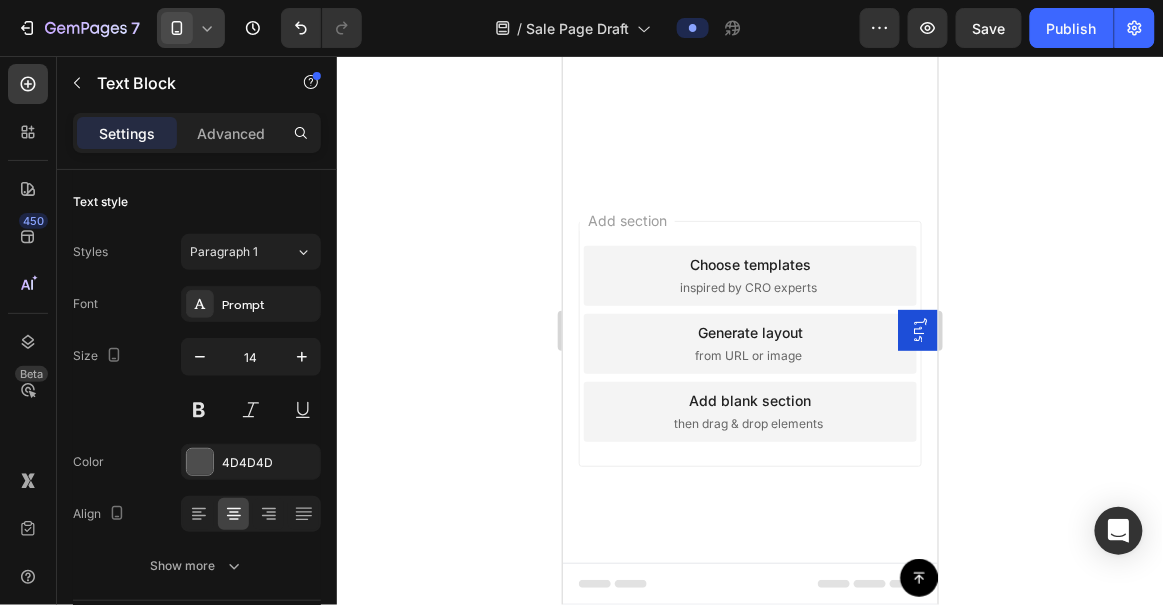 click 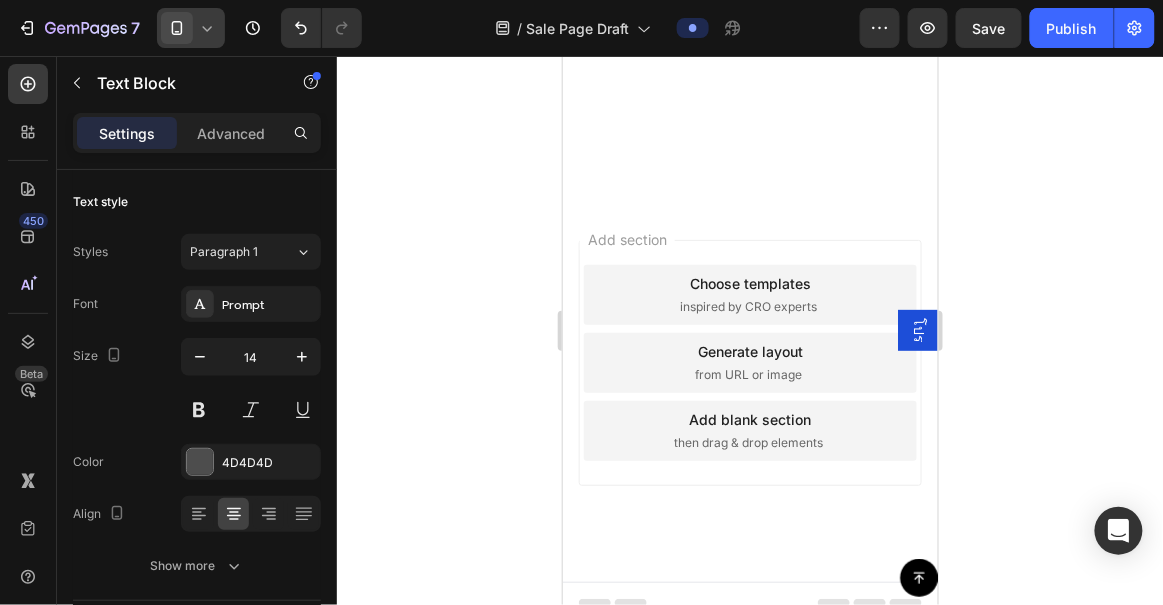 scroll, scrollTop: 0, scrollLeft: 0, axis: both 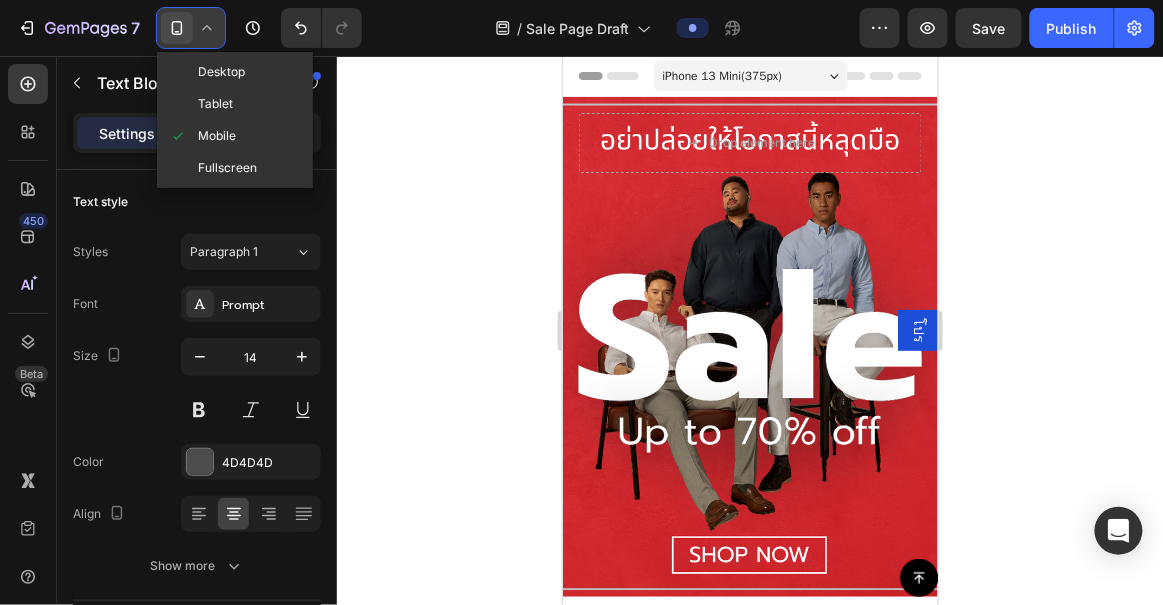click on "Fullscreen" at bounding box center (227, 168) 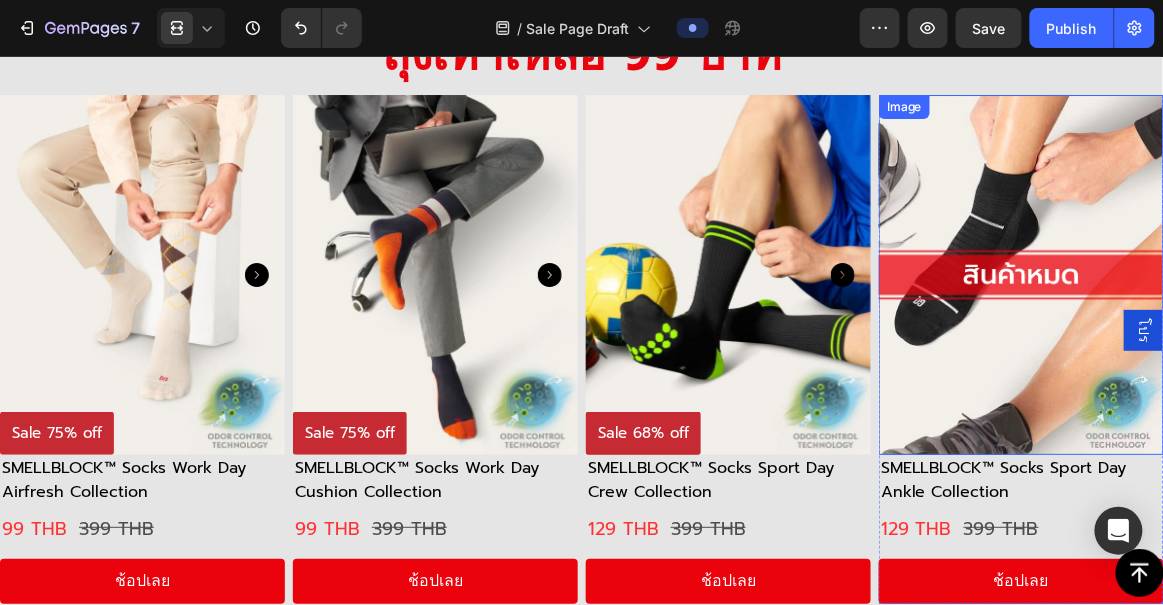 scroll, scrollTop: 3583, scrollLeft: 0, axis: vertical 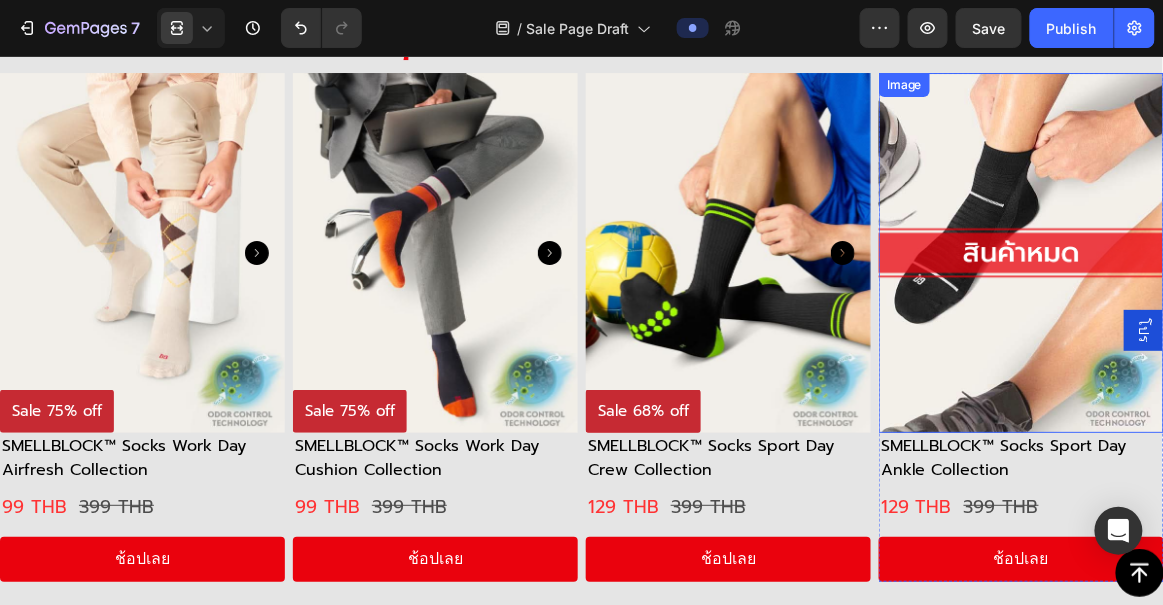 click at bounding box center (1021, 252) 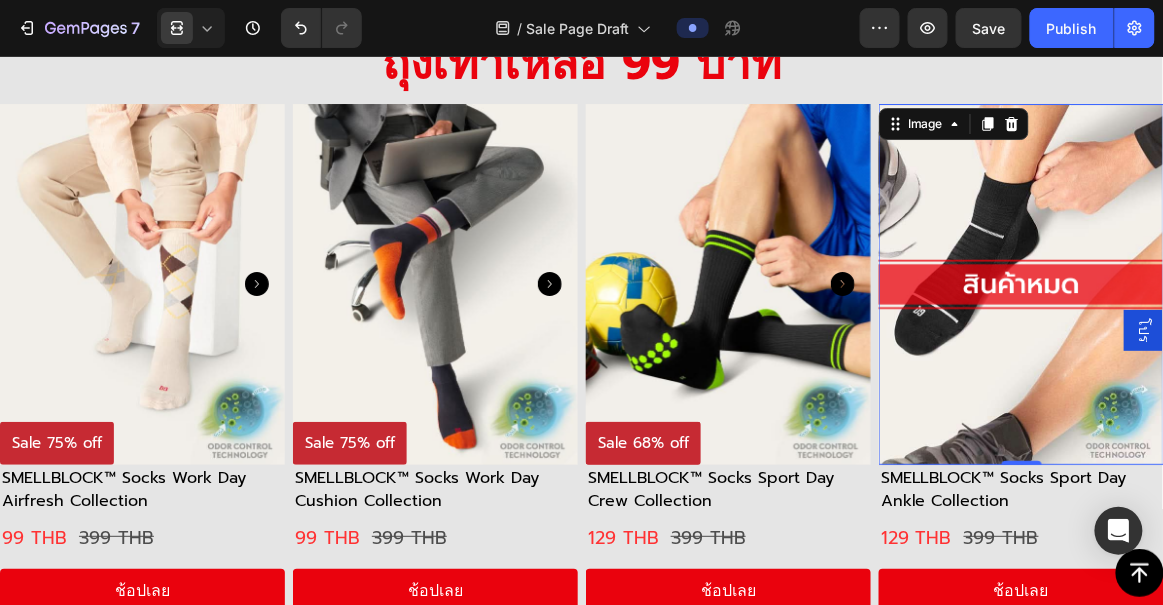 scroll, scrollTop: 3510, scrollLeft: 0, axis: vertical 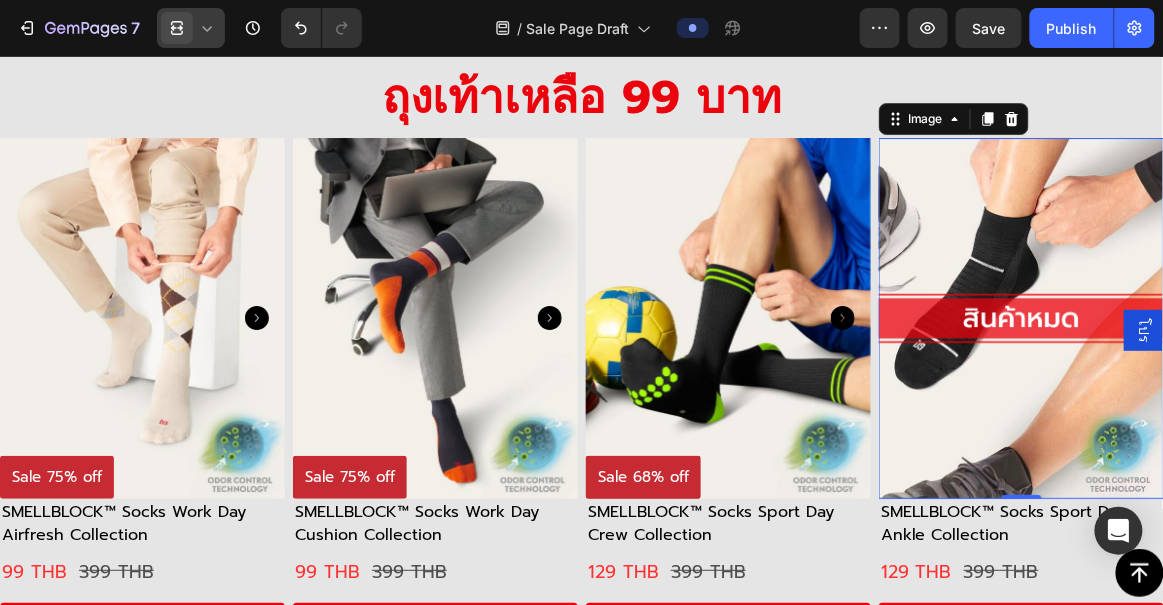 click 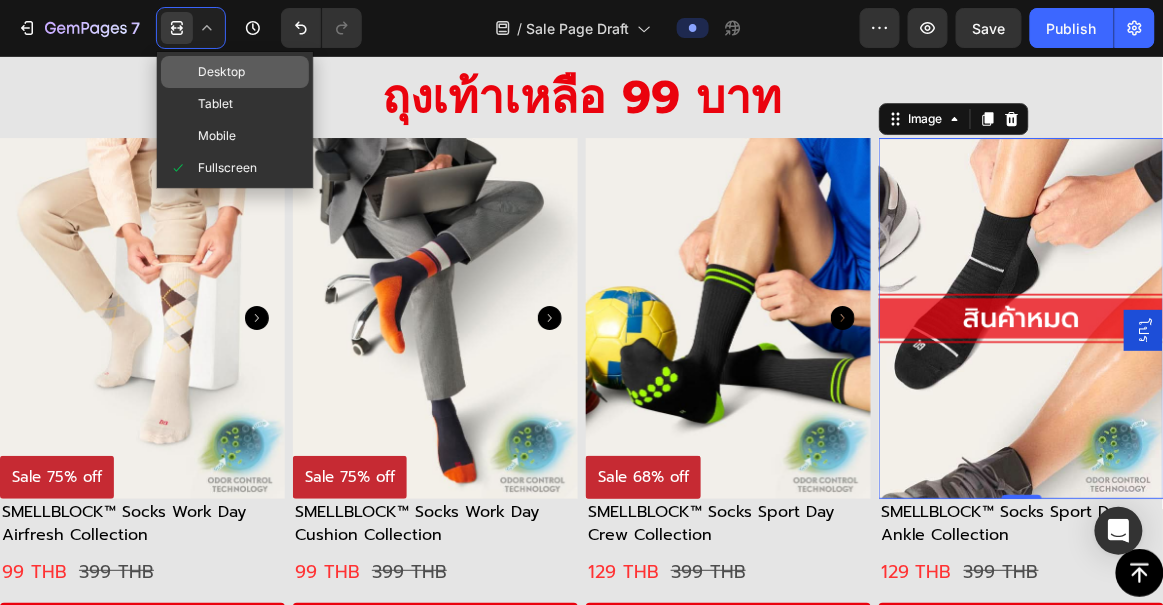click at bounding box center (183, 72) 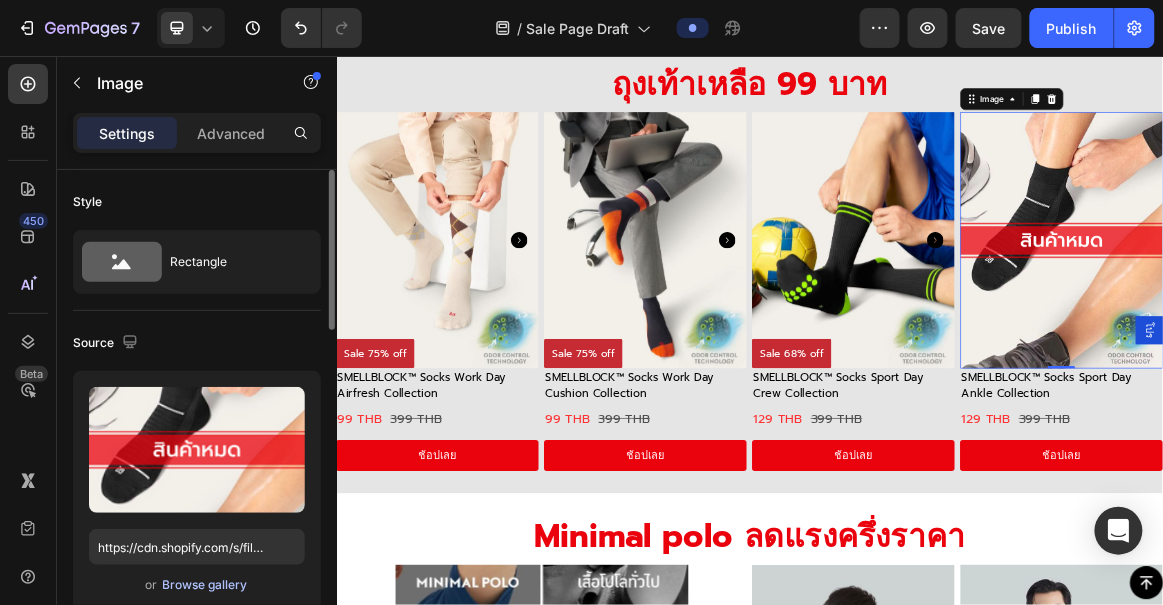 click on "Browse gallery" at bounding box center [205, 585] 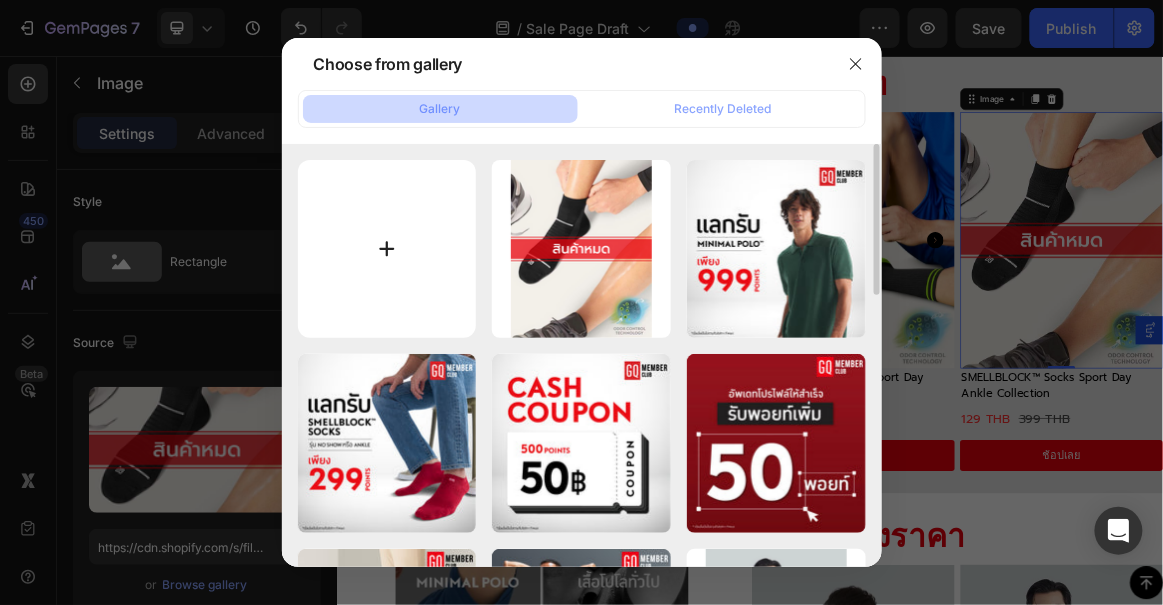 click at bounding box center [387, 249] 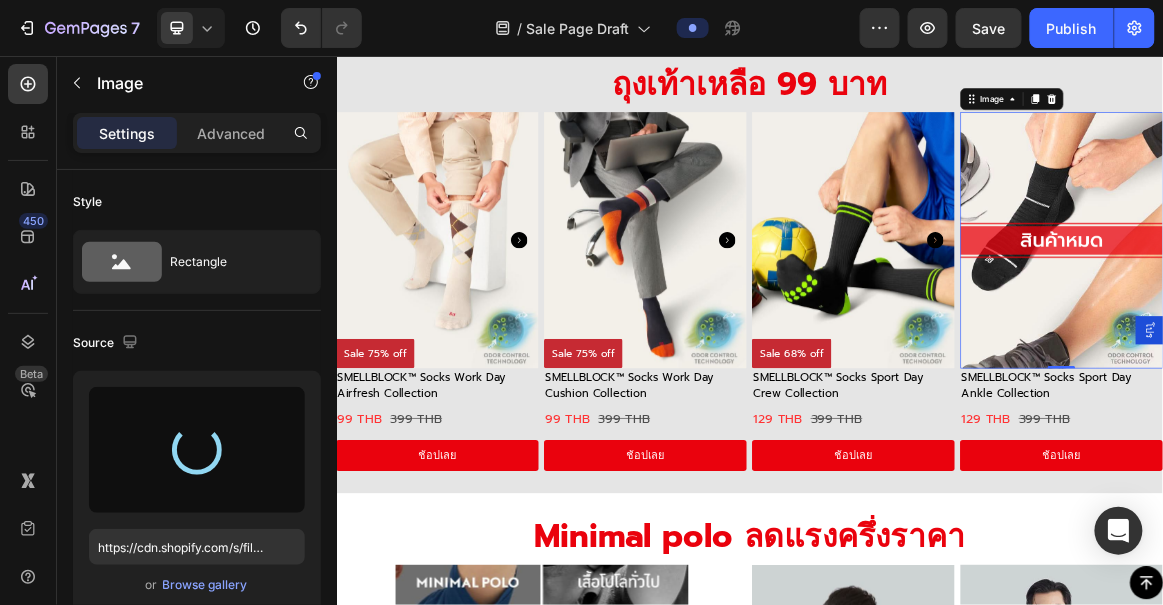 type on "https://cdn.shopify.com/s/files/1/0439/3192/6691/files/gempages_490543198289003377-29143739-353f-4cbc-9b53-f4b3e0ad2f87.png" 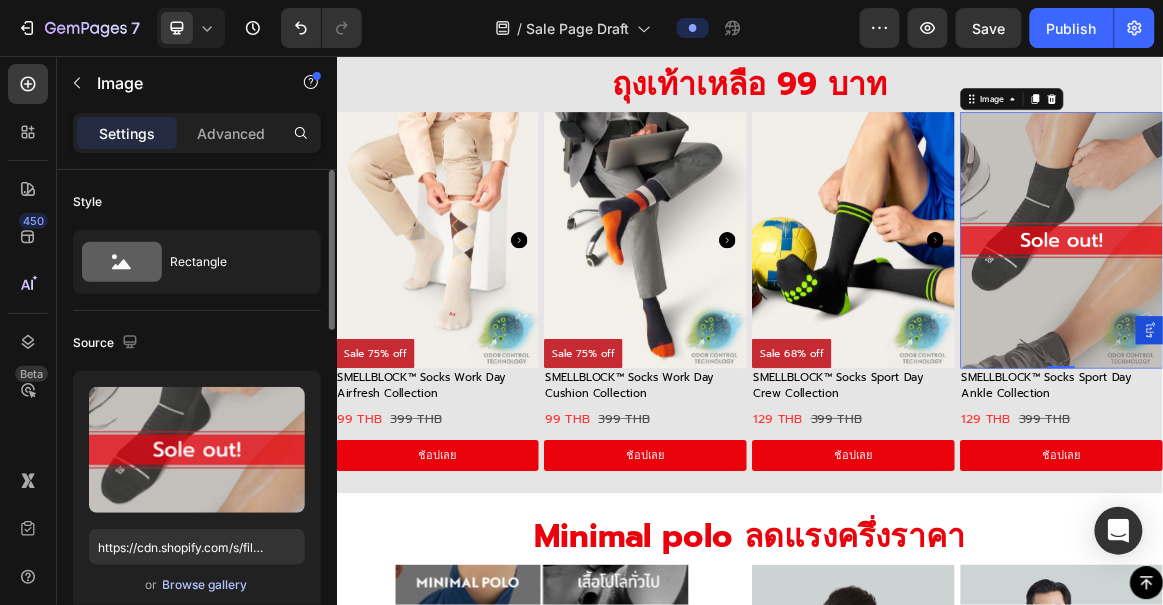 click on "Browse gallery" at bounding box center (205, 585) 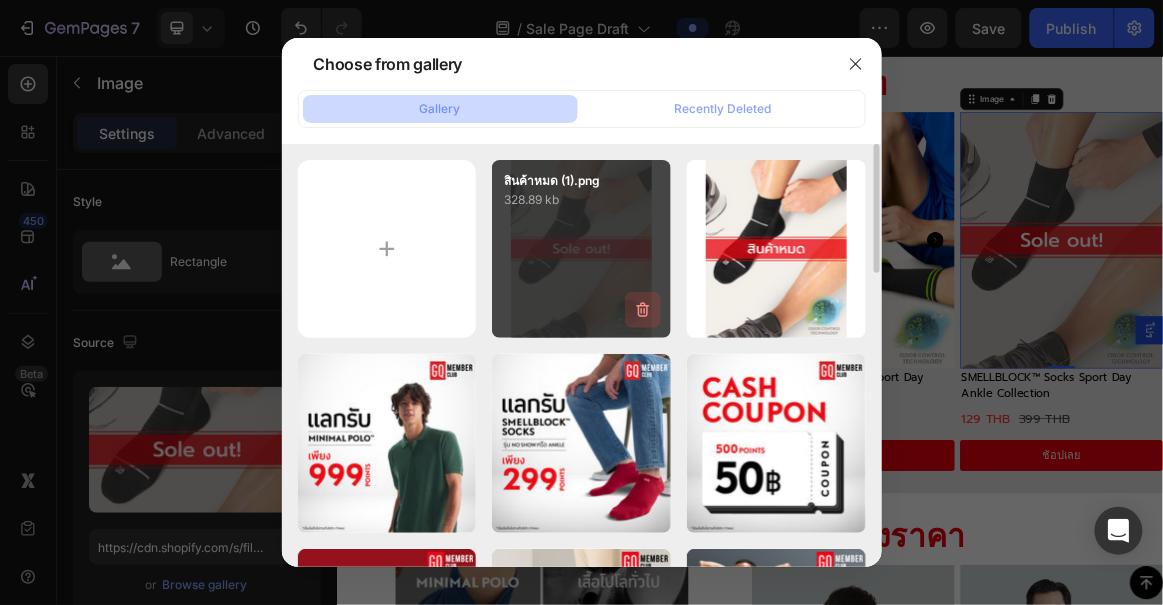 click at bounding box center [643, 310] 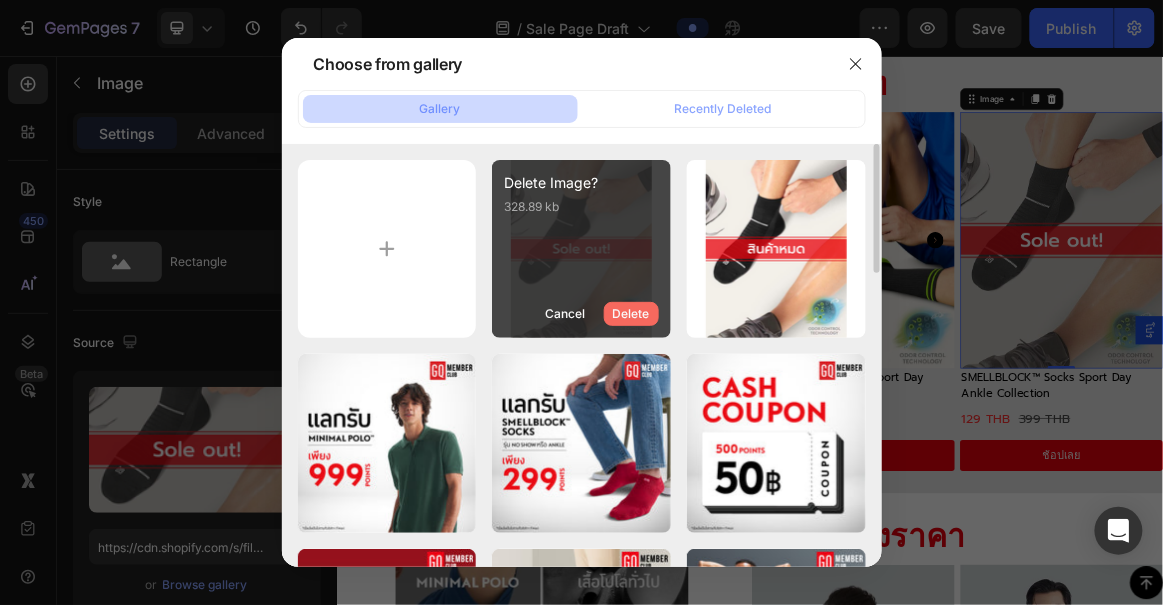 click on "Delete" at bounding box center [631, 314] 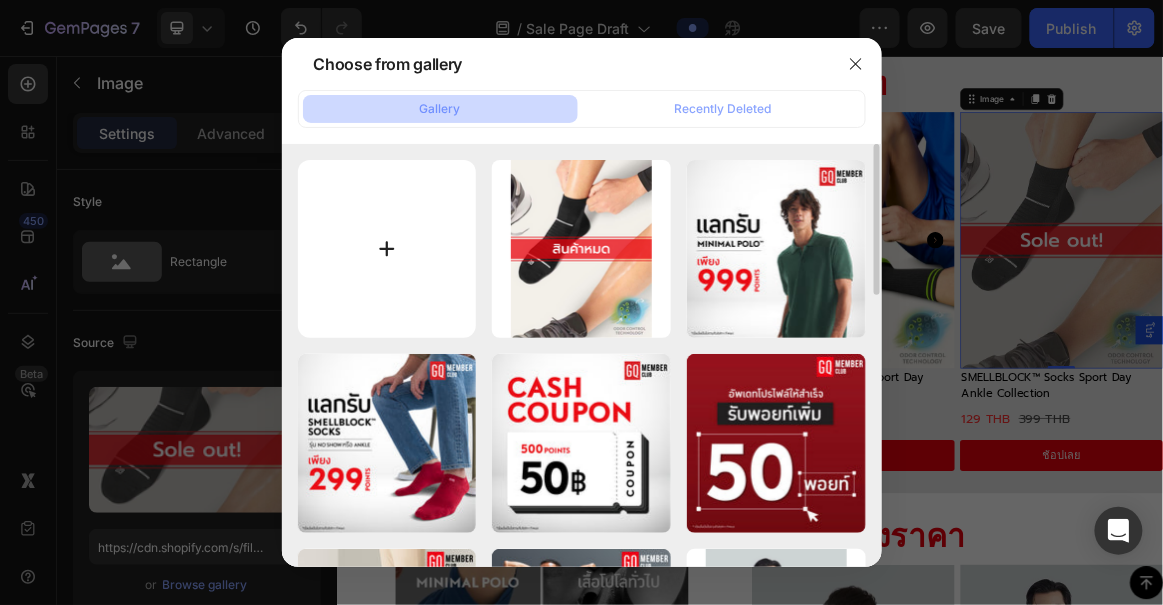 click at bounding box center [387, 249] 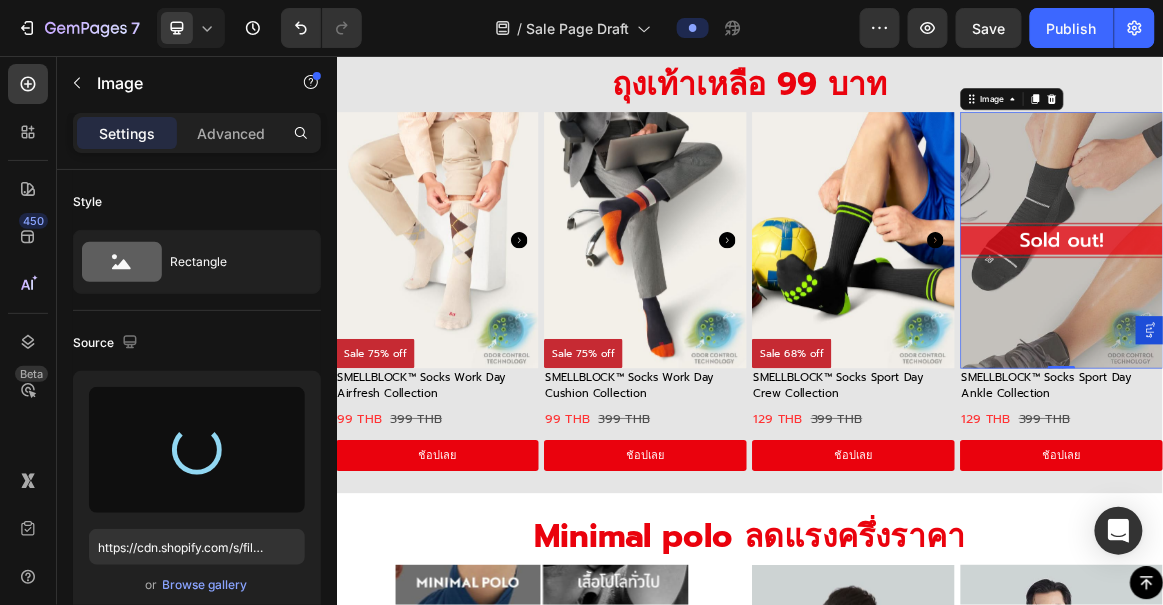 type on "https://cdn.shopify.com/s/files/1/0439/3192/6691/files/gempages_490543198289003377-15771b39-f6bb-4693-b26e-739120a6ad8b.png" 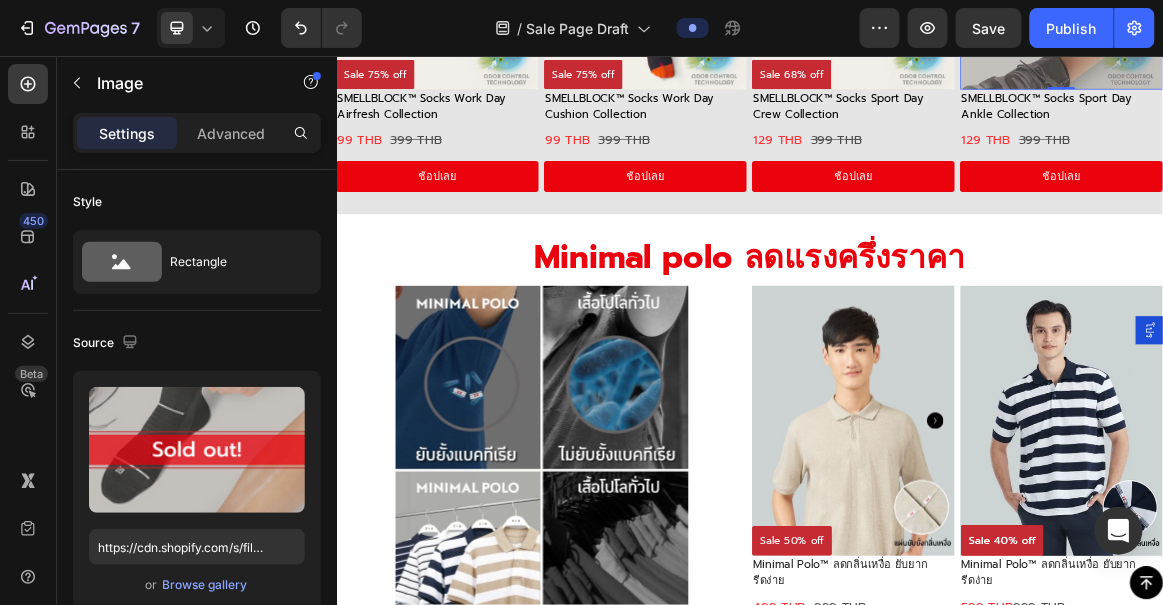 scroll, scrollTop: 3919, scrollLeft: 0, axis: vertical 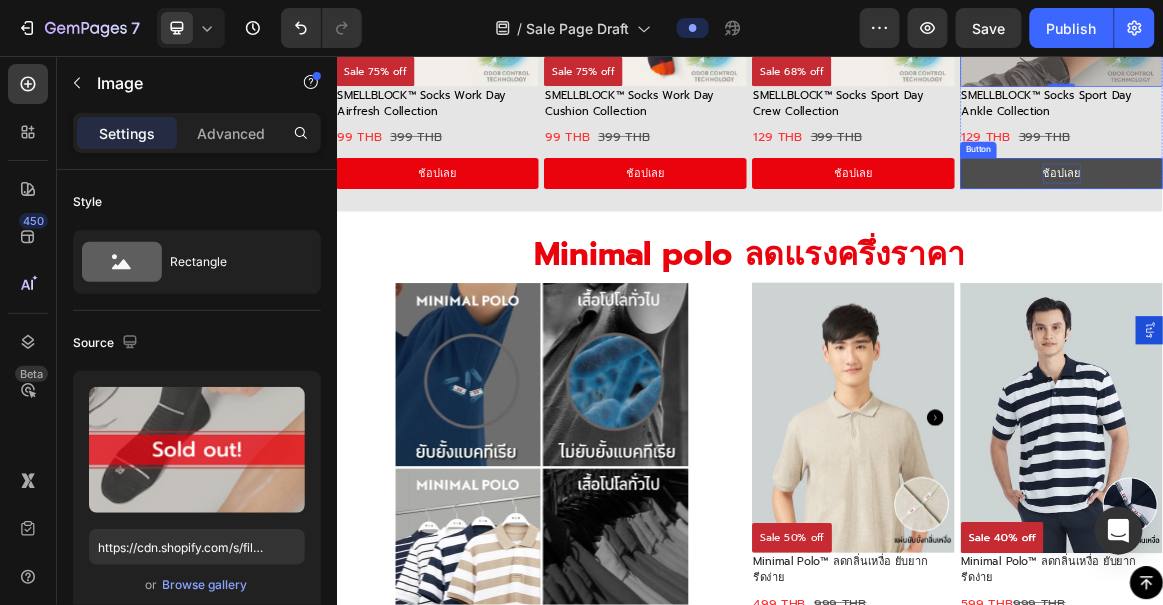 click on "ช้อปเลย" at bounding box center (1389, 226) 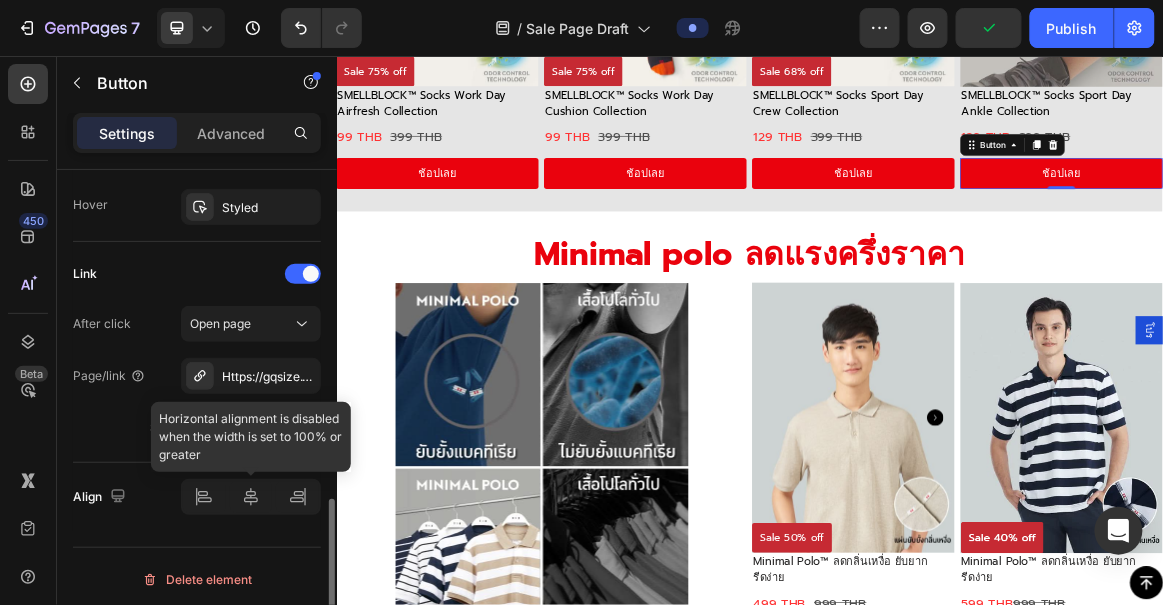 scroll, scrollTop: 1092, scrollLeft: 0, axis: vertical 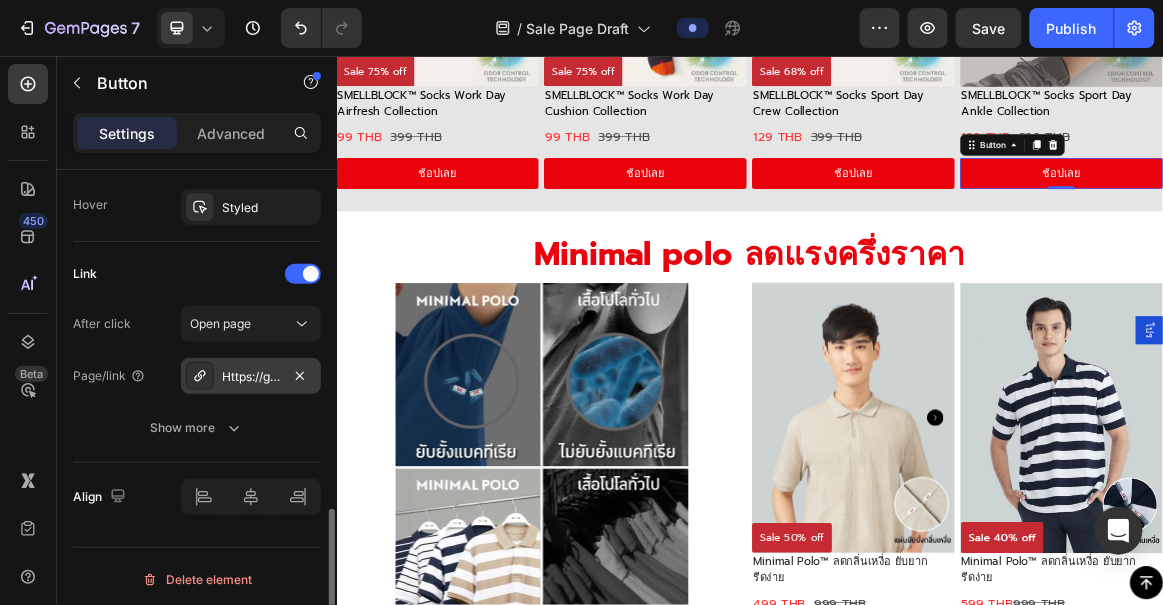 click on "Https://gqsize.Com/copy-of-smellblock%E2%84%A2-socks-sport-day-collection?Variant=42853216977085" at bounding box center [251, 376] 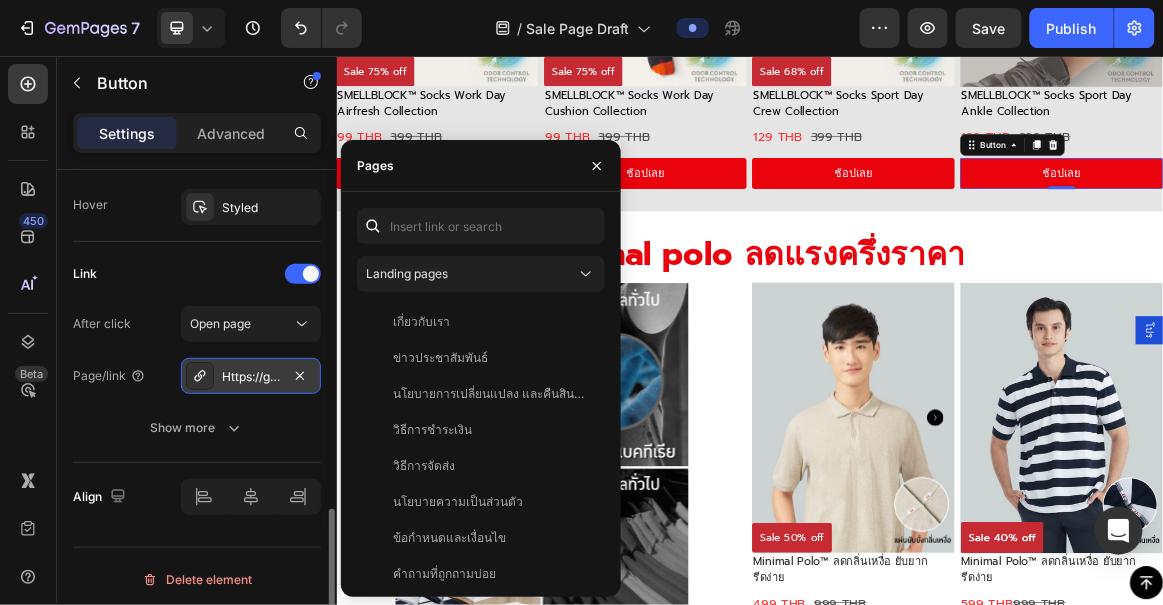 click on "Https://gqsize.Com/copy-of-smellblock%E2%84%A2-socks-sport-day-collection?Variant=42853216977085" at bounding box center (251, 376) 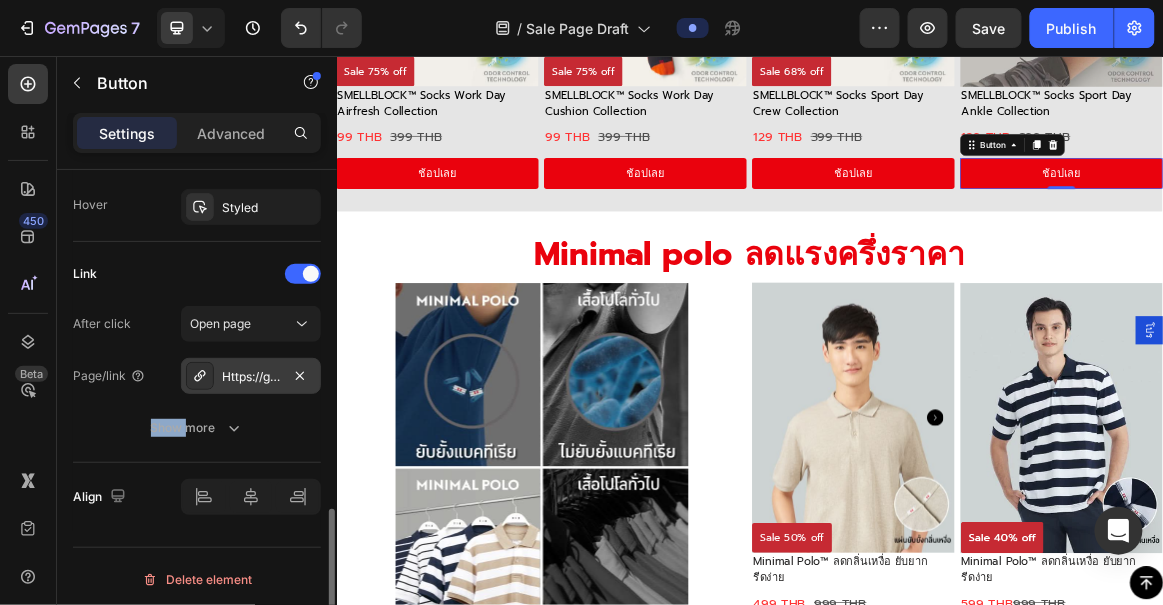 click on "Https://gqsize.Com/copy-of-smellblock%E2%84%A2-socks-sport-day-collection?Variant=42853216977085" at bounding box center (251, 376) 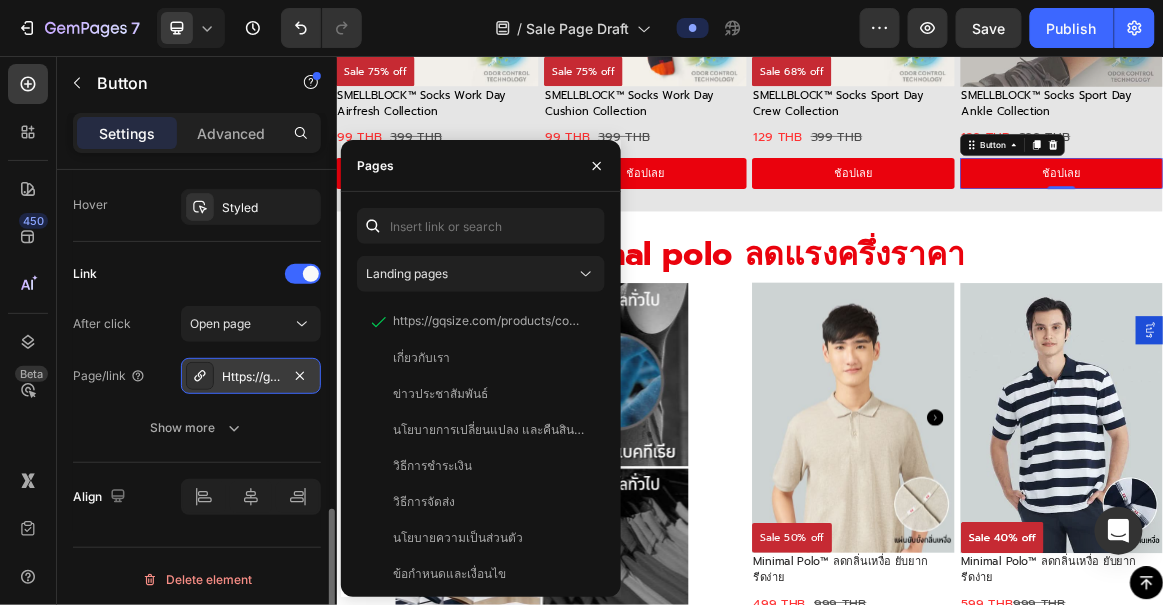 click on "Https://gqsize.Com/copy-of-smellblock%E2%84%A2-socks-sport-day-collection?Variant=42853216977085" at bounding box center [251, 376] 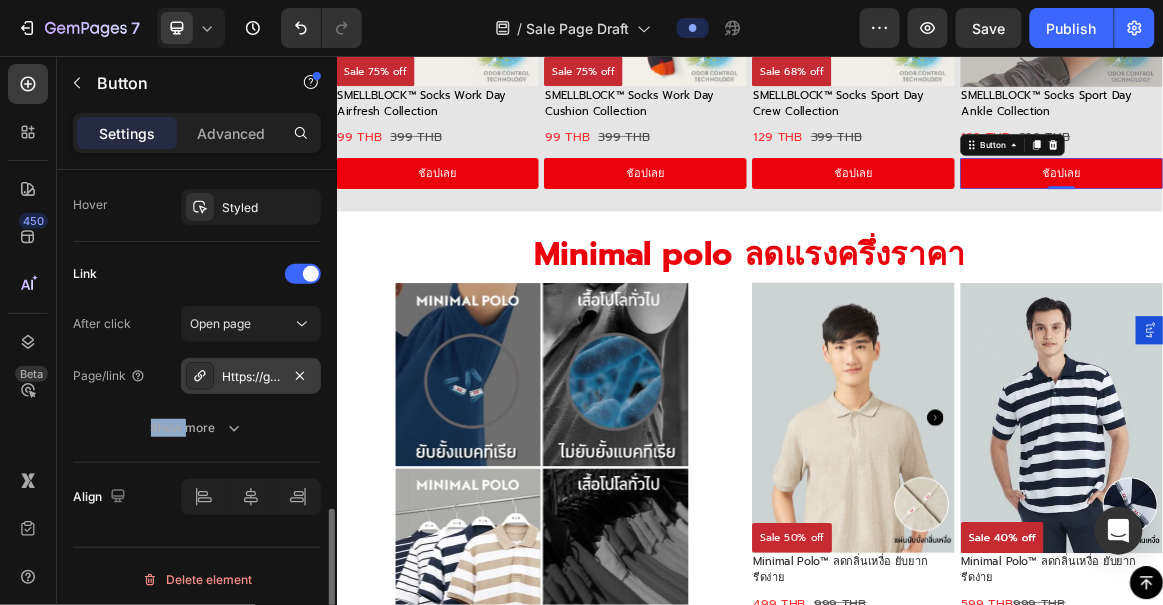click on "Https://gqsize.Com/copy-of-smellblock%E2%84%A2-socks-sport-day-collection?Variant=42853216977085" at bounding box center [251, 376] 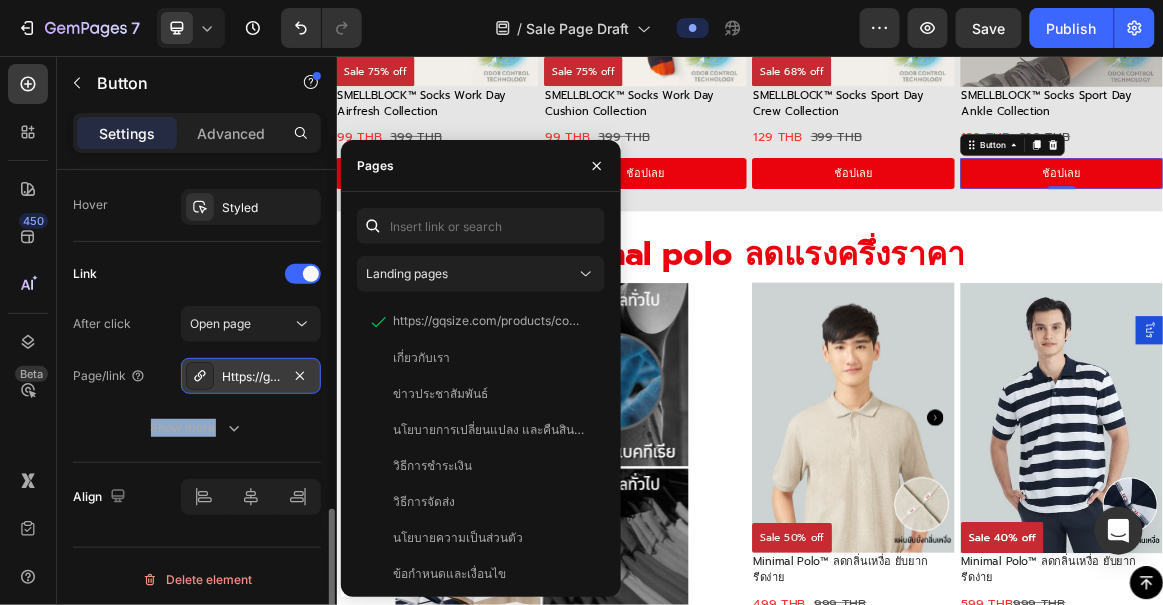 click on "Https://gqsize.Com/copy-of-smellblock%E2%84%A2-socks-sport-day-collection?Variant=42853216977085" at bounding box center [251, 376] 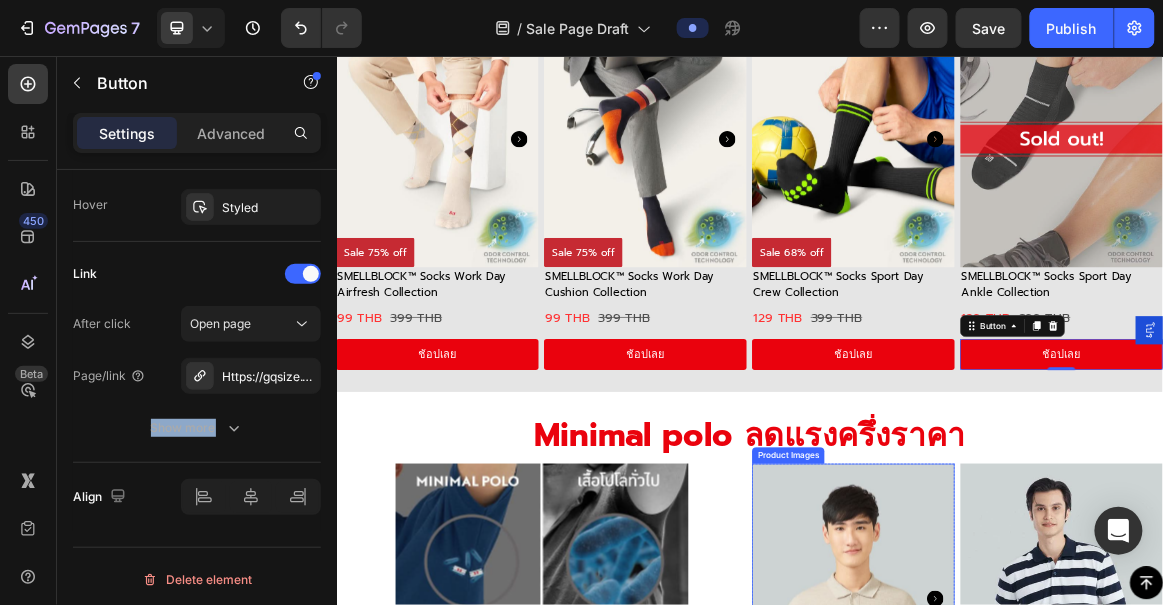 scroll, scrollTop: 3625, scrollLeft: 0, axis: vertical 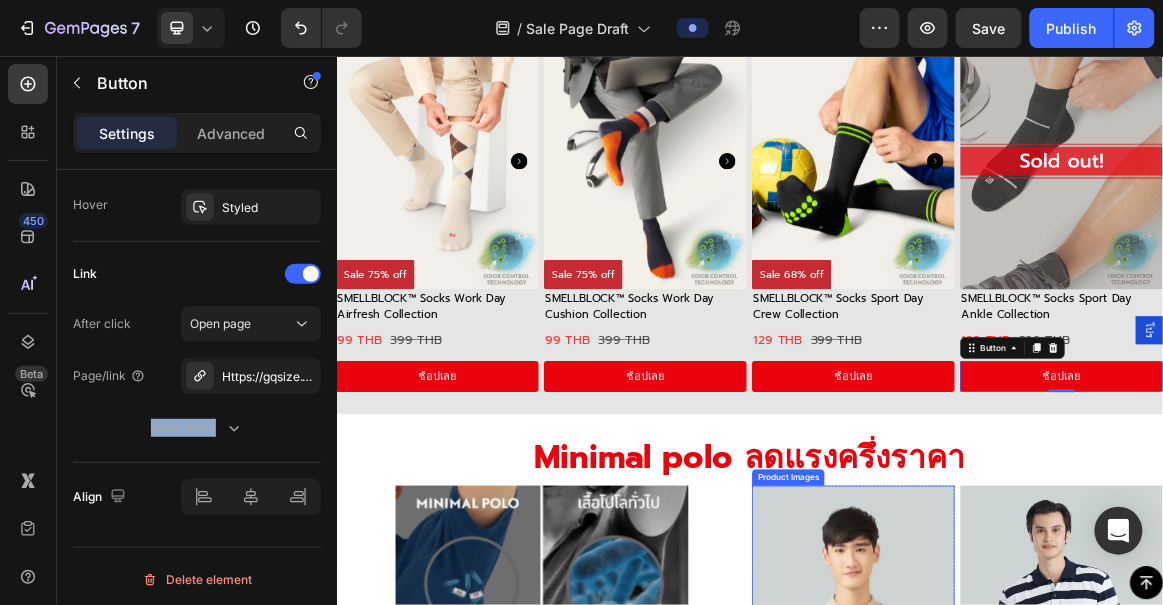 click at bounding box center [1389, 208] 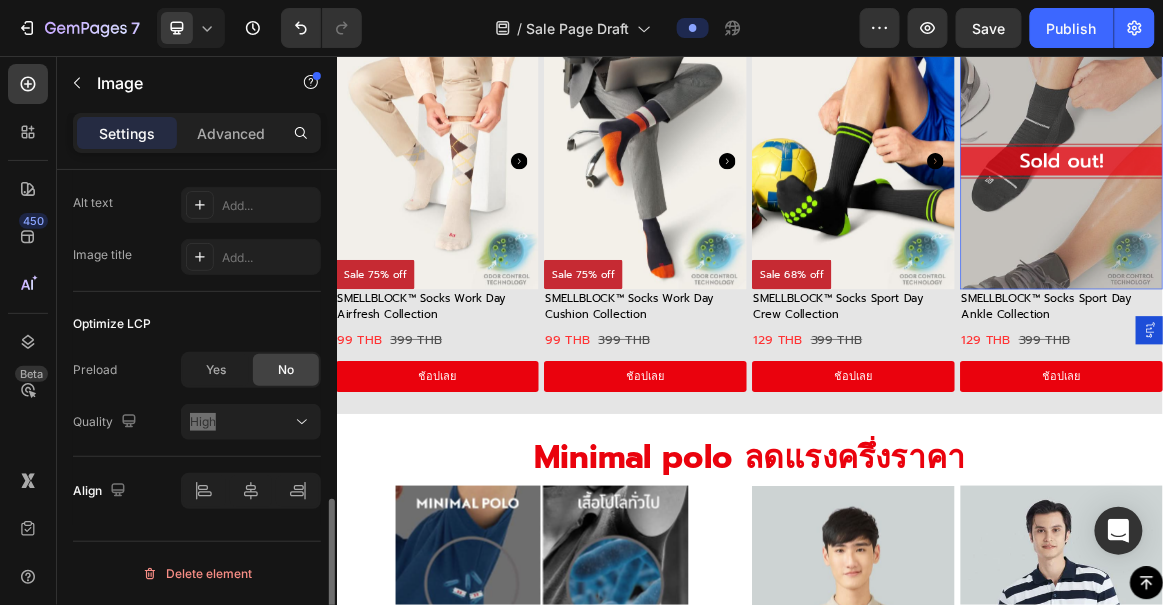 scroll, scrollTop: 3283, scrollLeft: 0, axis: vertical 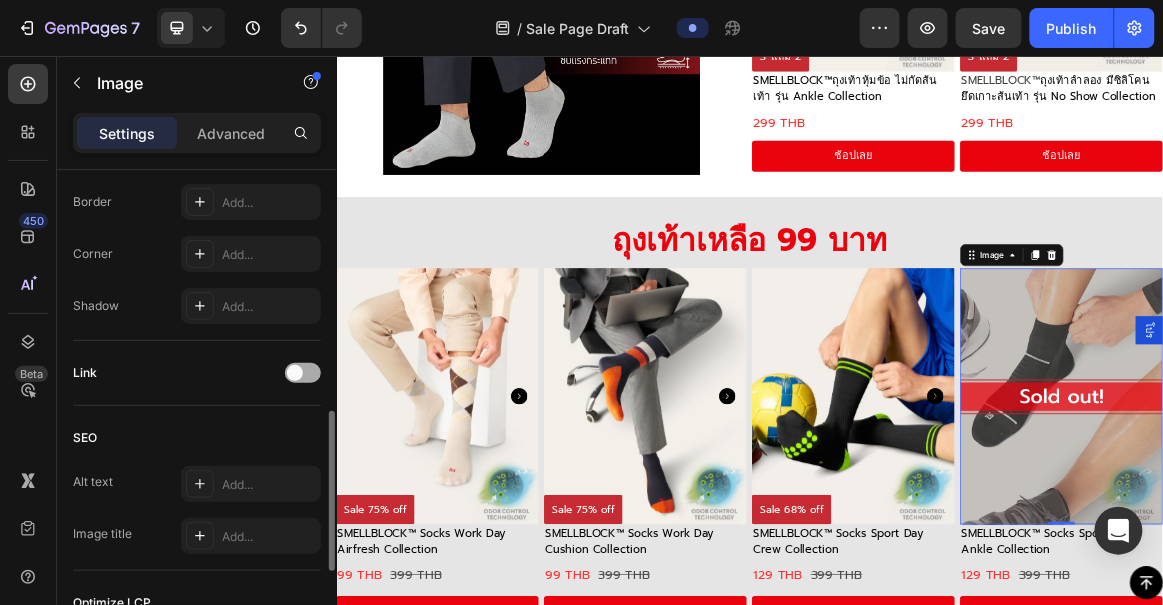 click at bounding box center (303, 373) 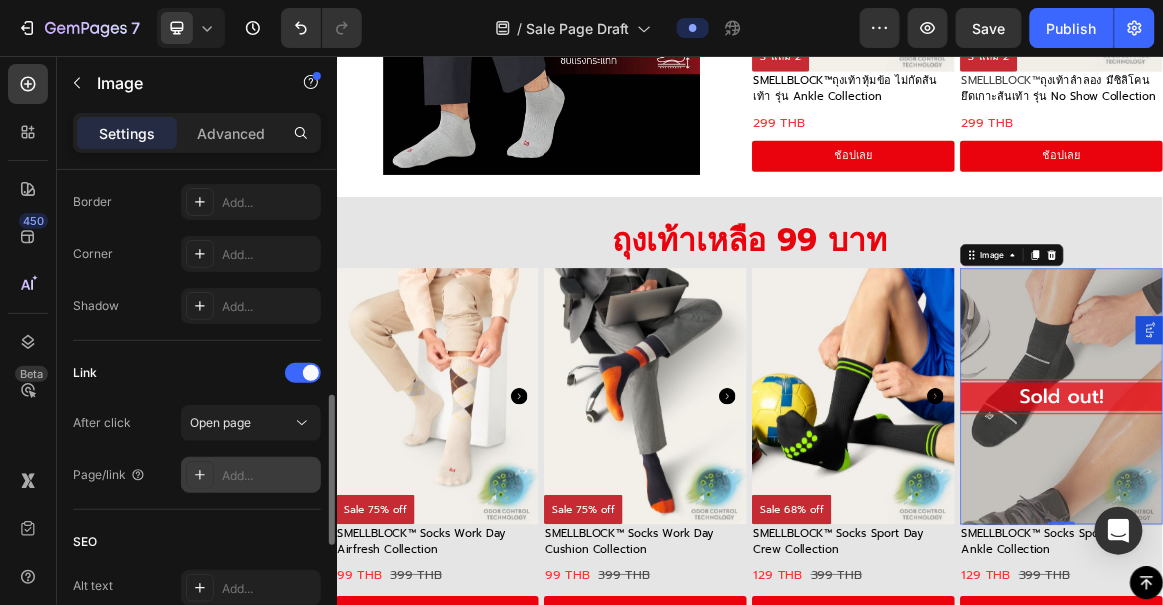click on "Add..." at bounding box center (269, 476) 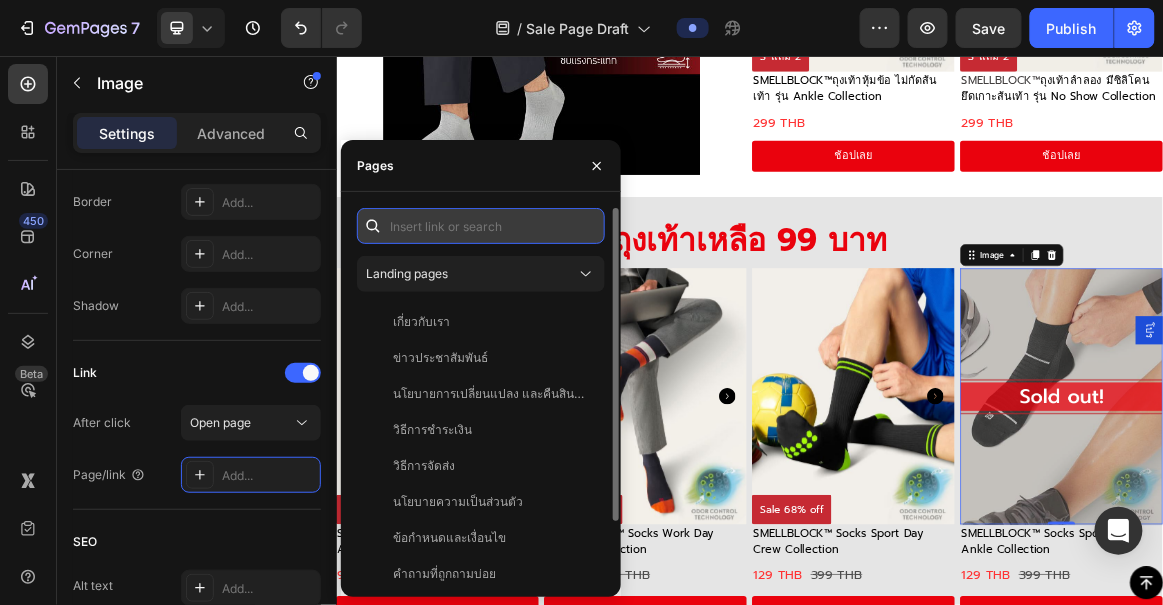 click at bounding box center (481, 226) 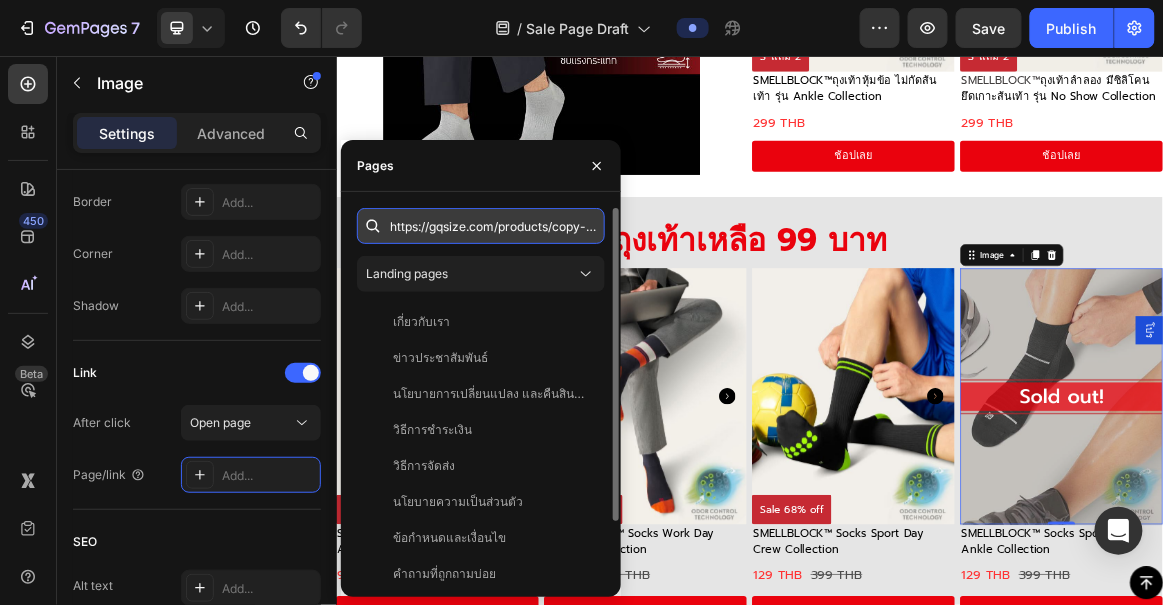 scroll, scrollTop: 0, scrollLeft: 496, axis: horizontal 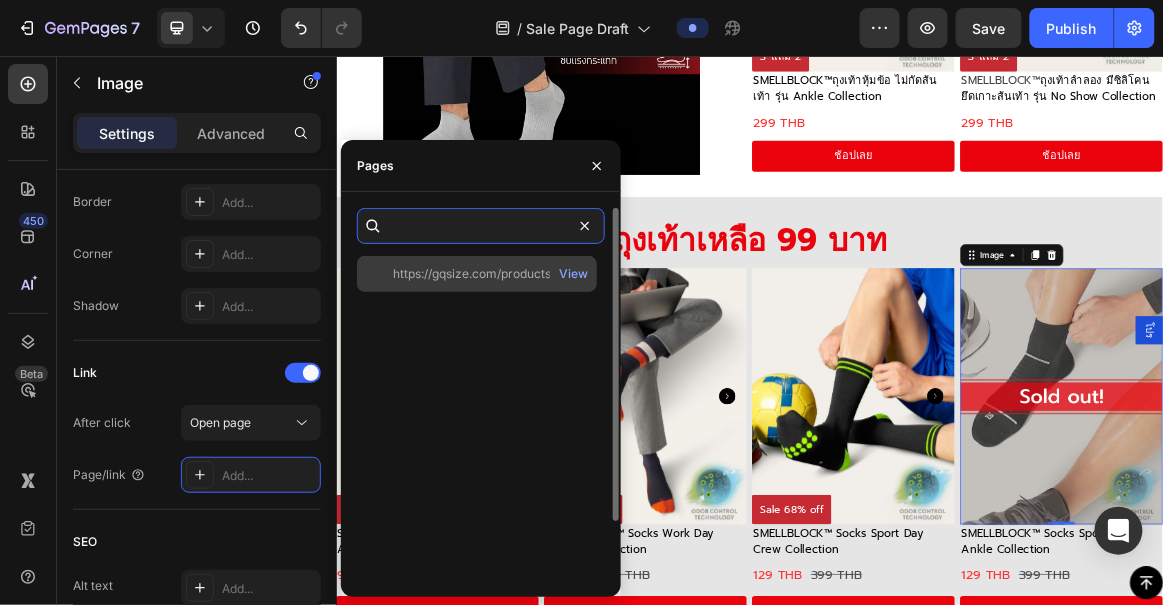 type on "https://gqsize.com/products/copy-of-smellblock%E2%84%A2-socks-sport-day-collection?variant=42857989669053" 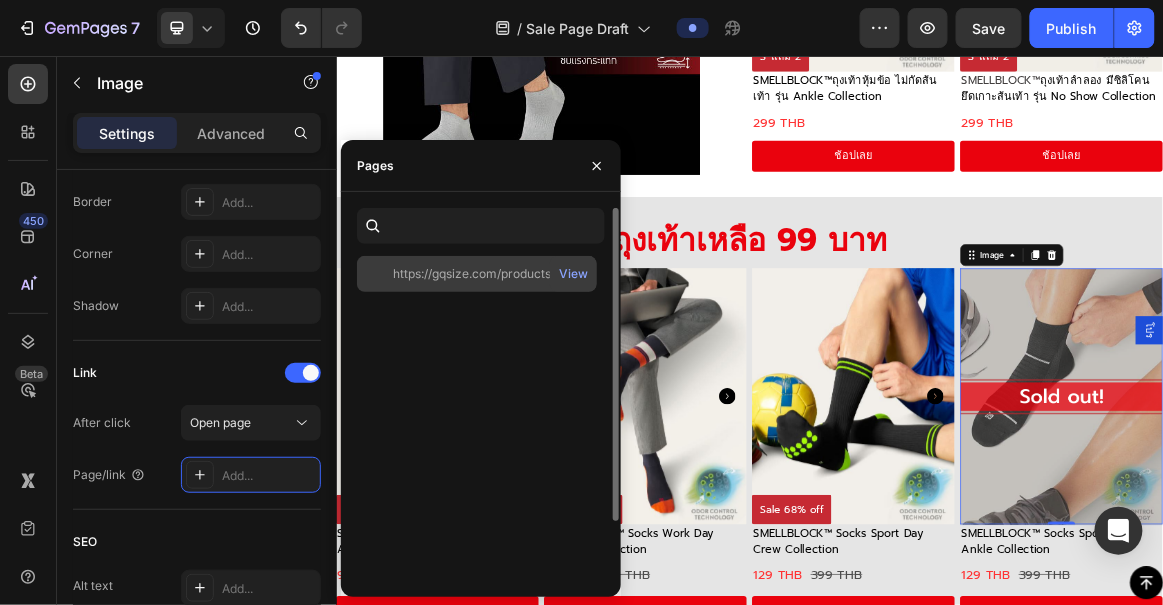 scroll, scrollTop: 0, scrollLeft: 0, axis: both 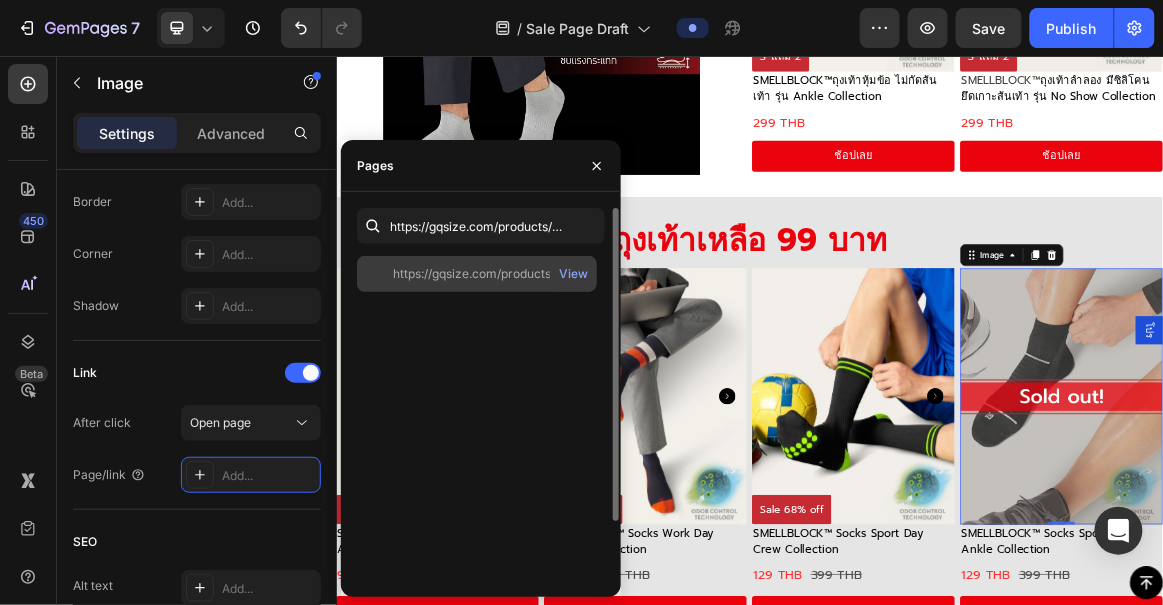 click on "https://gqsize.com/products/copy-of-smellblock%E2%84%A2-socks-sport-day-collection?variant=42857989669053" 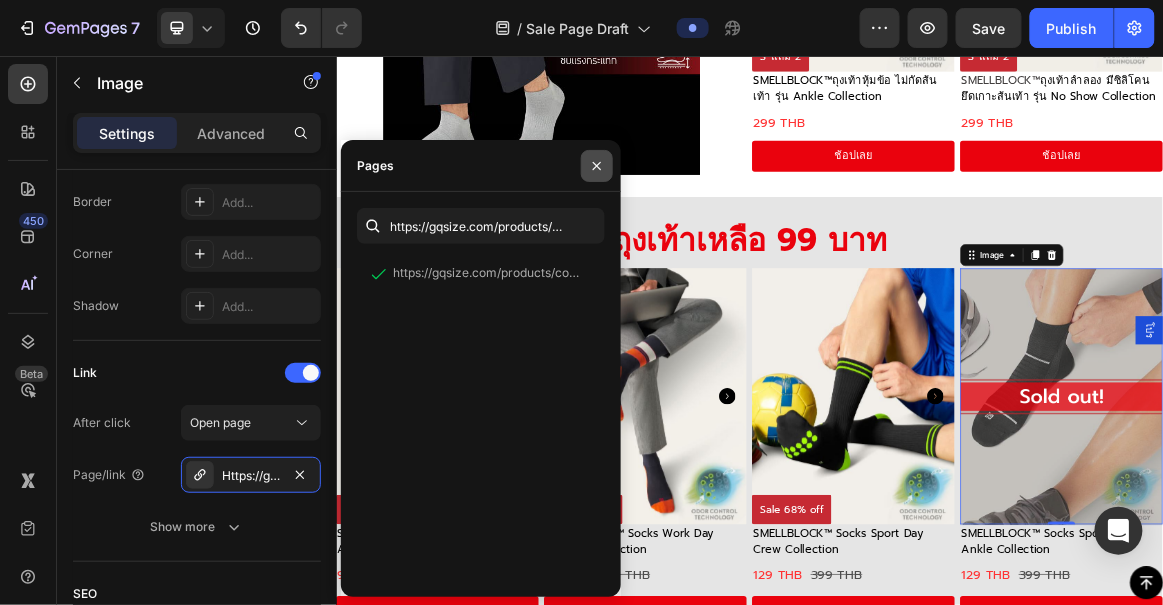 click at bounding box center [597, 166] 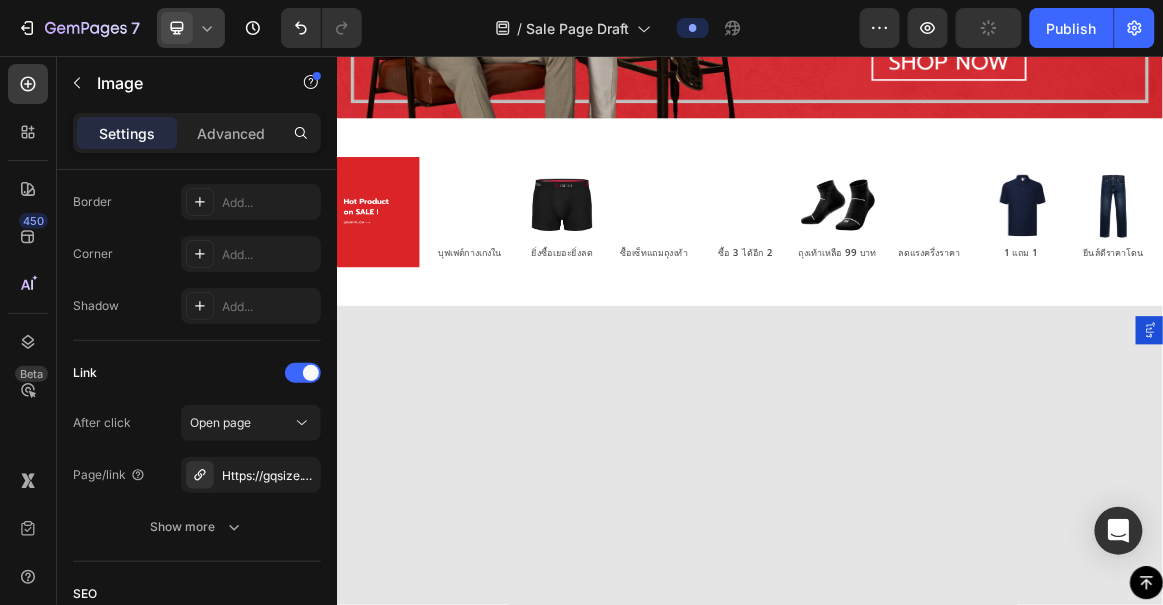 scroll, scrollTop: 0, scrollLeft: 0, axis: both 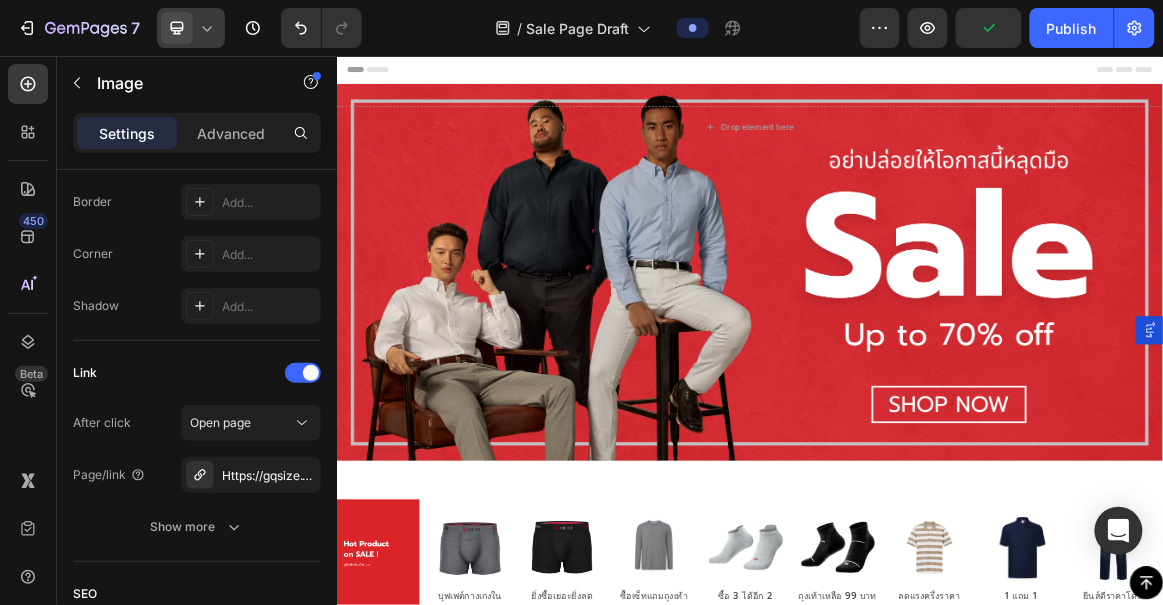 click 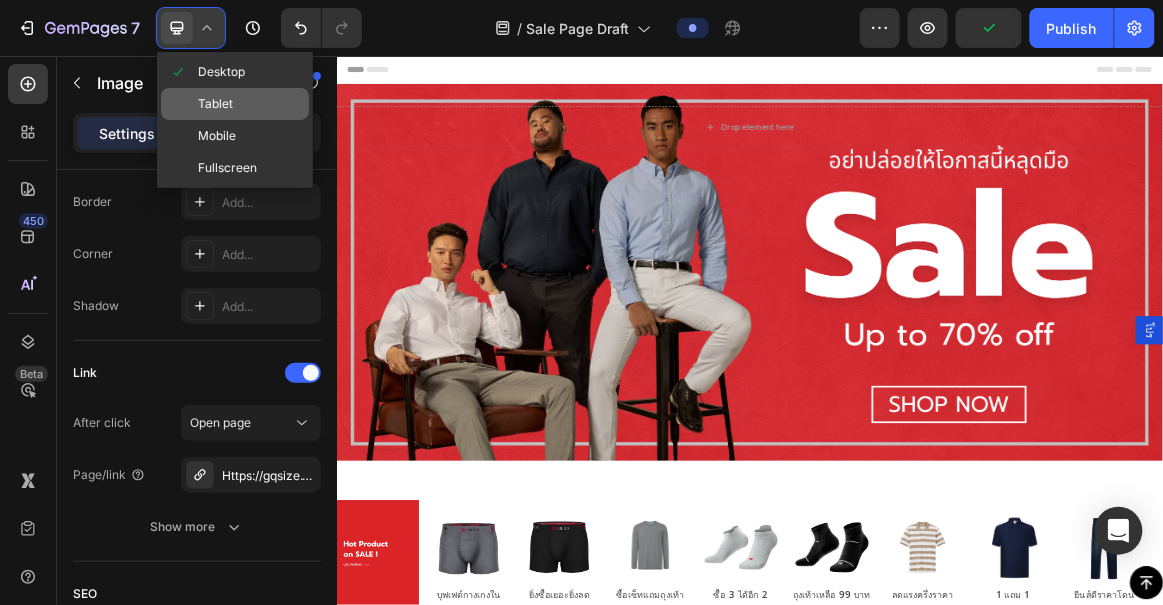 click at bounding box center [183, 104] 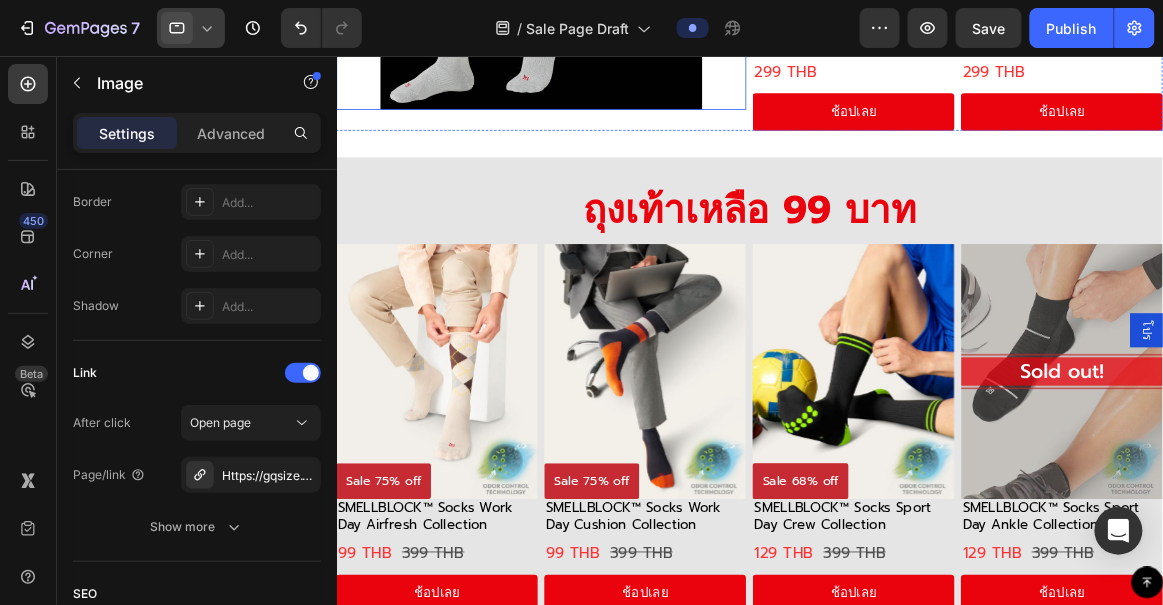 scroll, scrollTop: 3112, scrollLeft: 0, axis: vertical 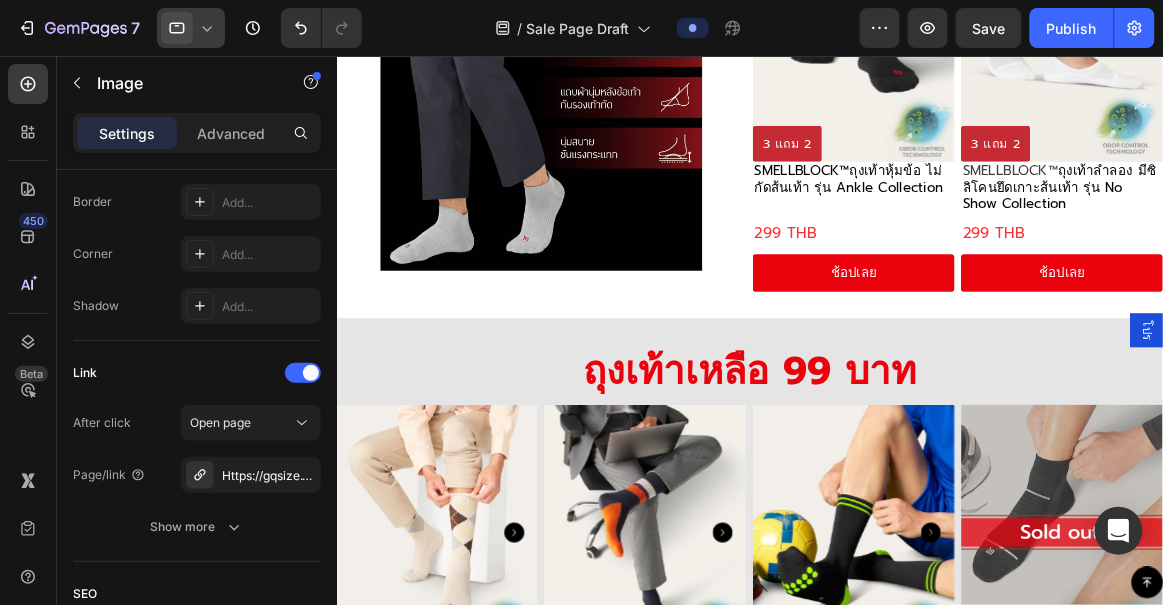 click 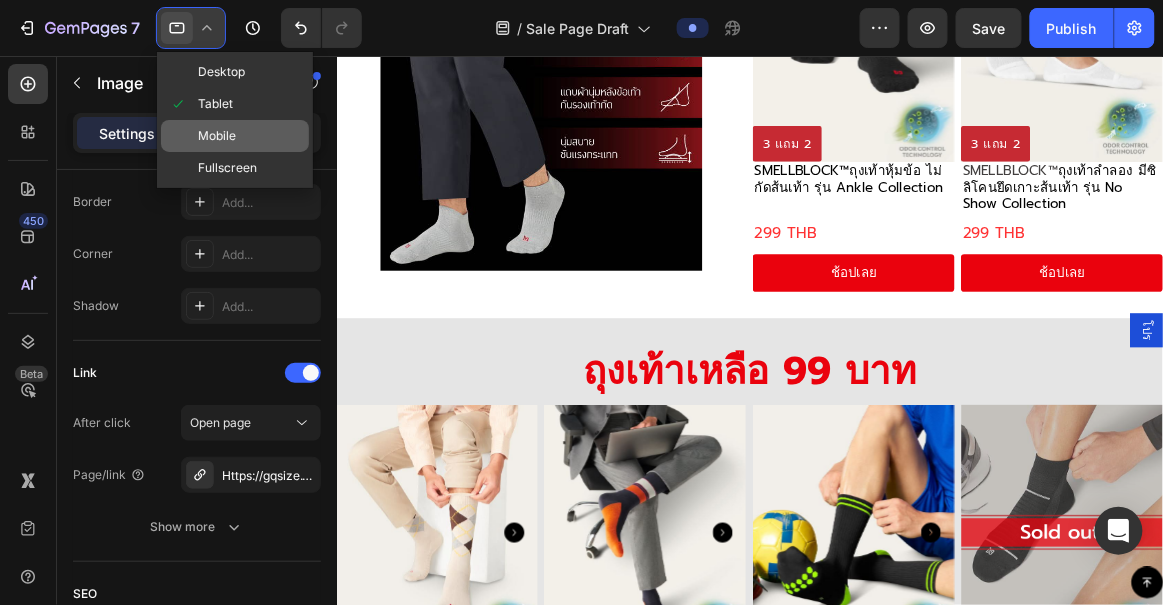 click on "Mobile" 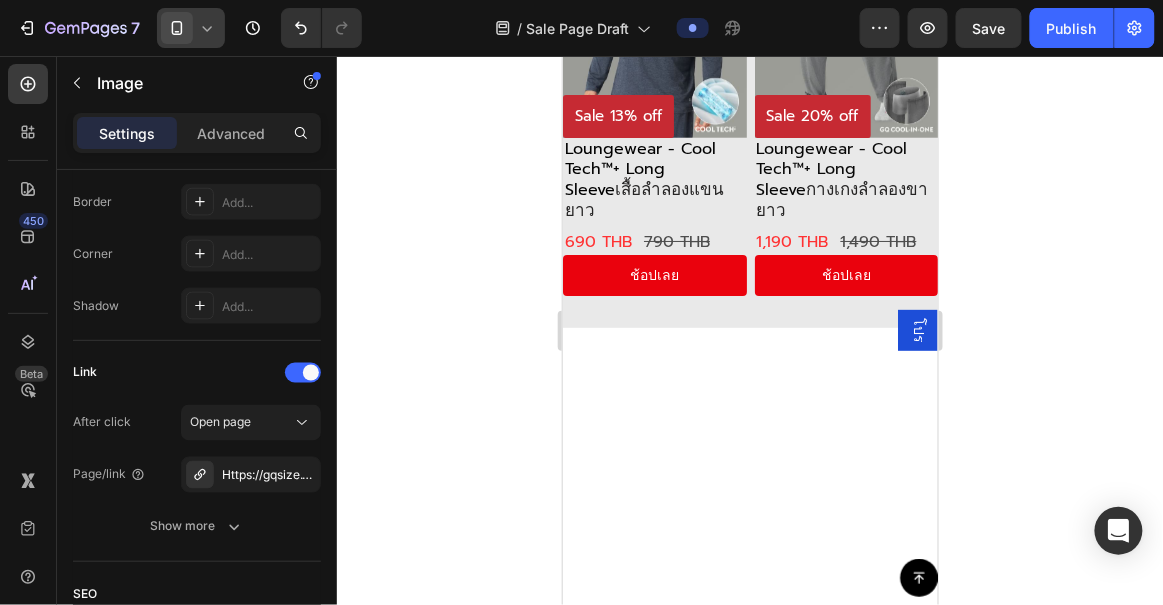 scroll, scrollTop: 4532, scrollLeft: 0, axis: vertical 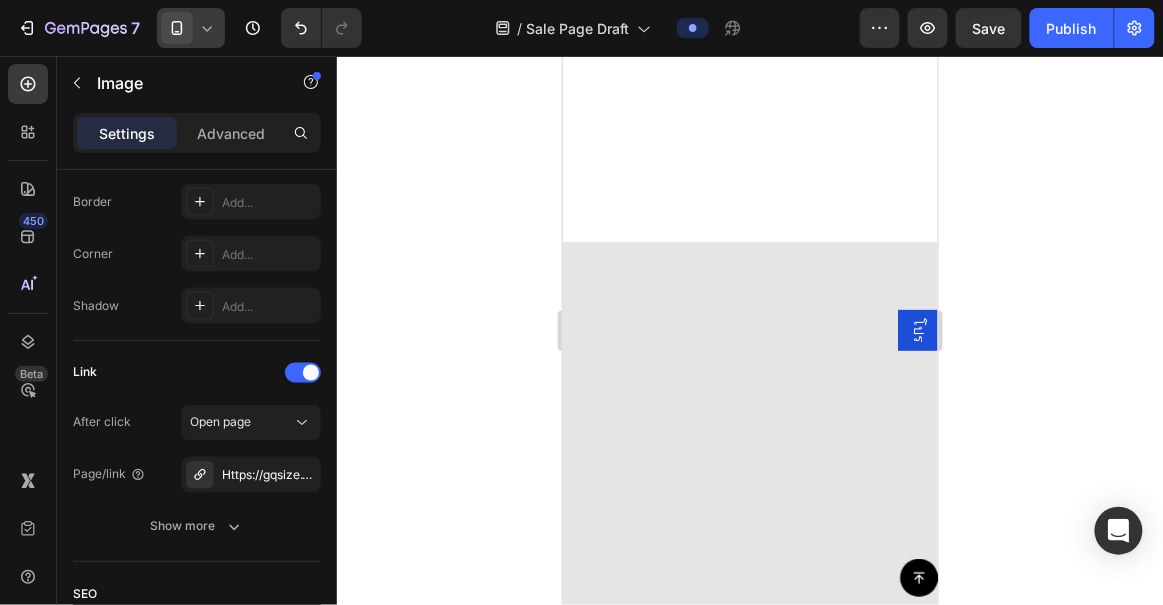 click 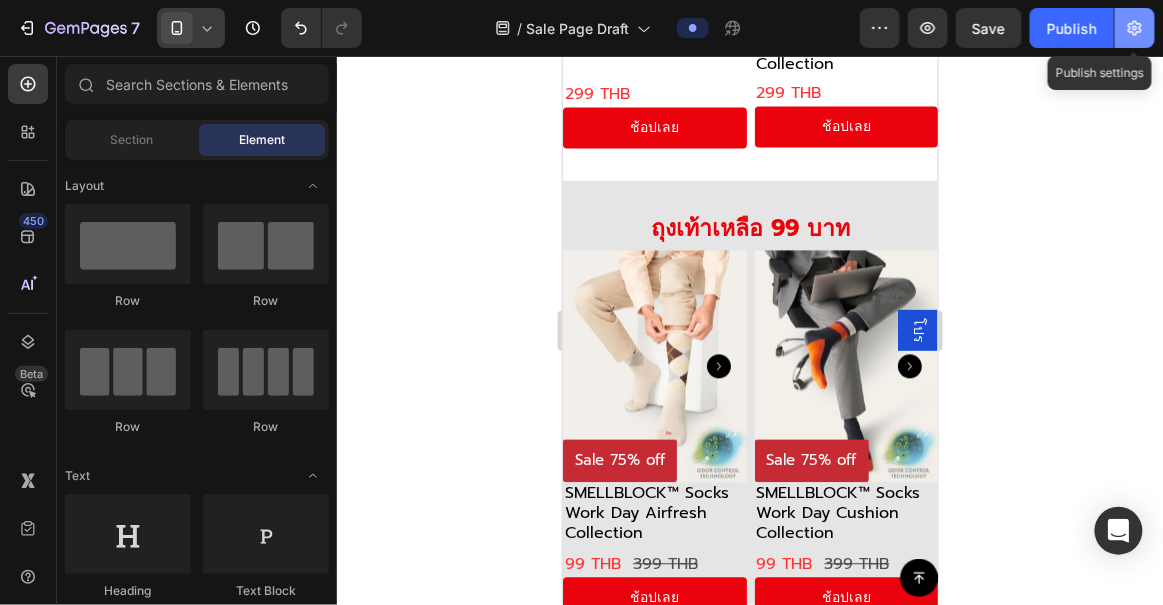 click 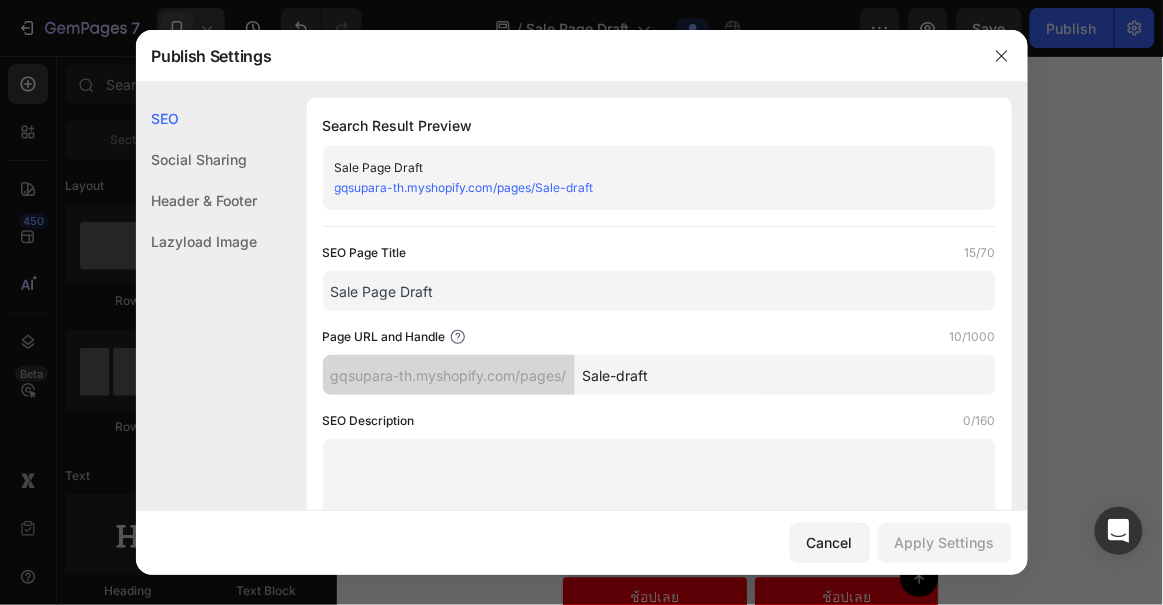 click on "Sale-draft" at bounding box center [785, 375] 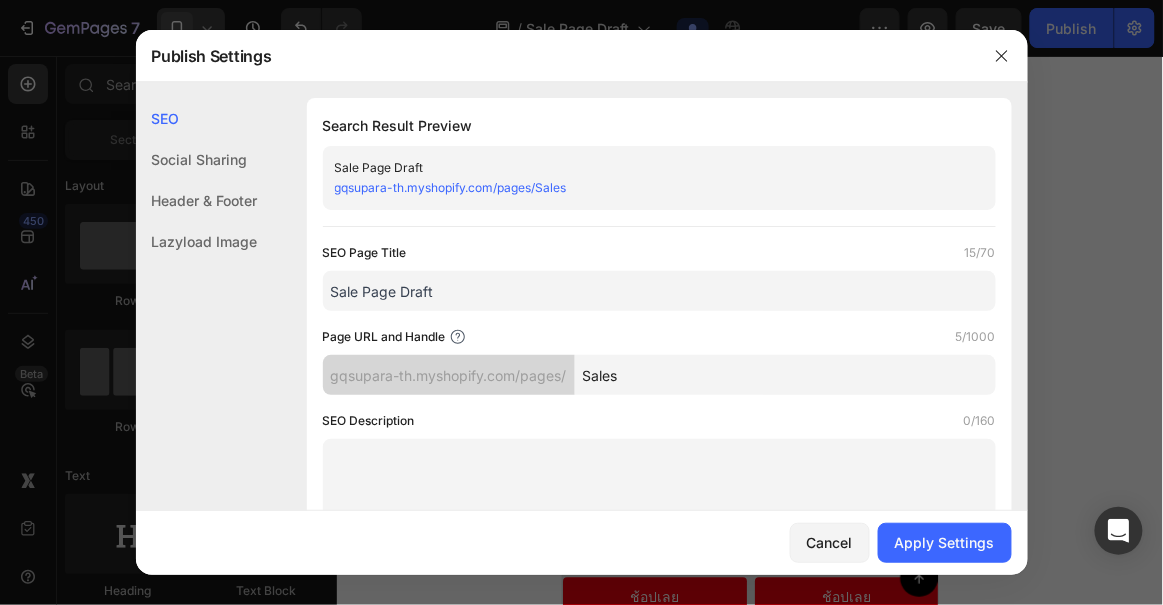 click on "Sales" at bounding box center (785, 375) 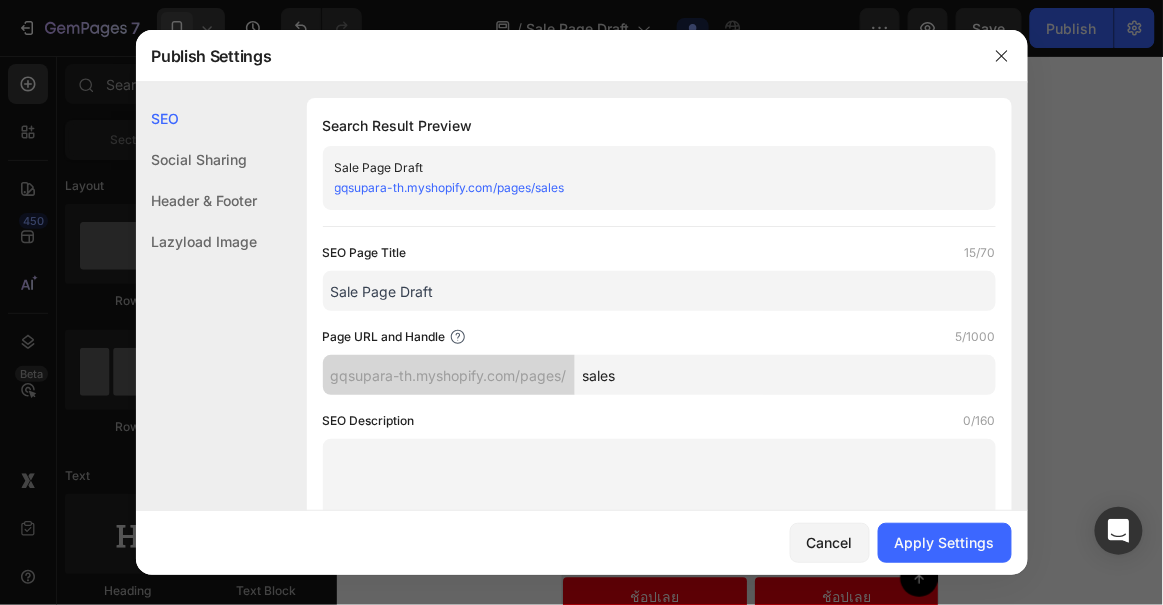 type on "sales" 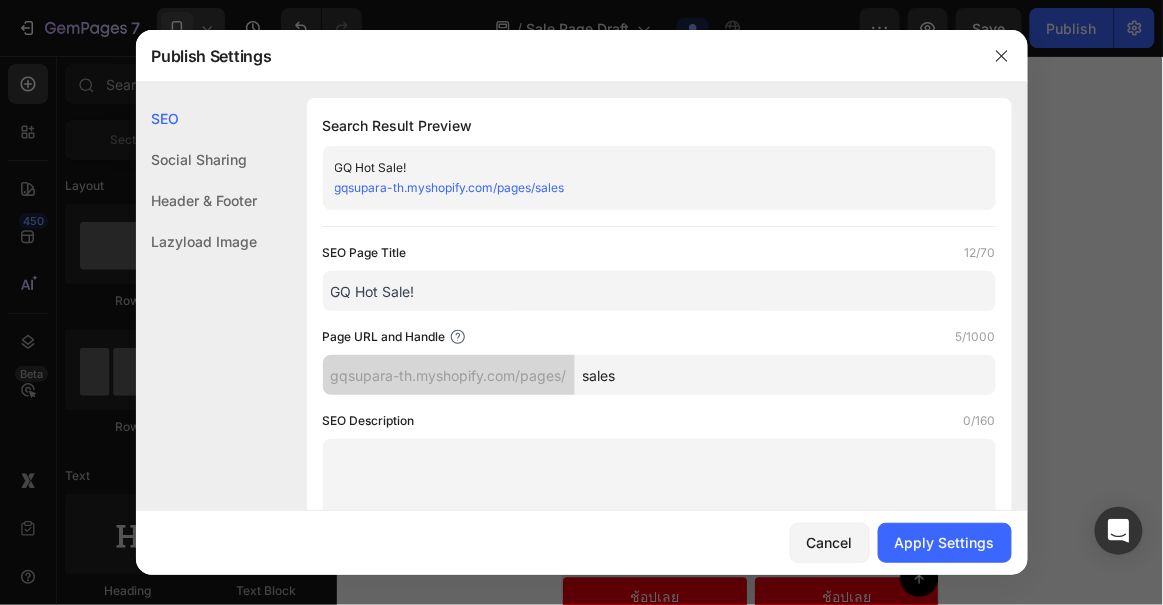 type on "GQ Hot Sale!" 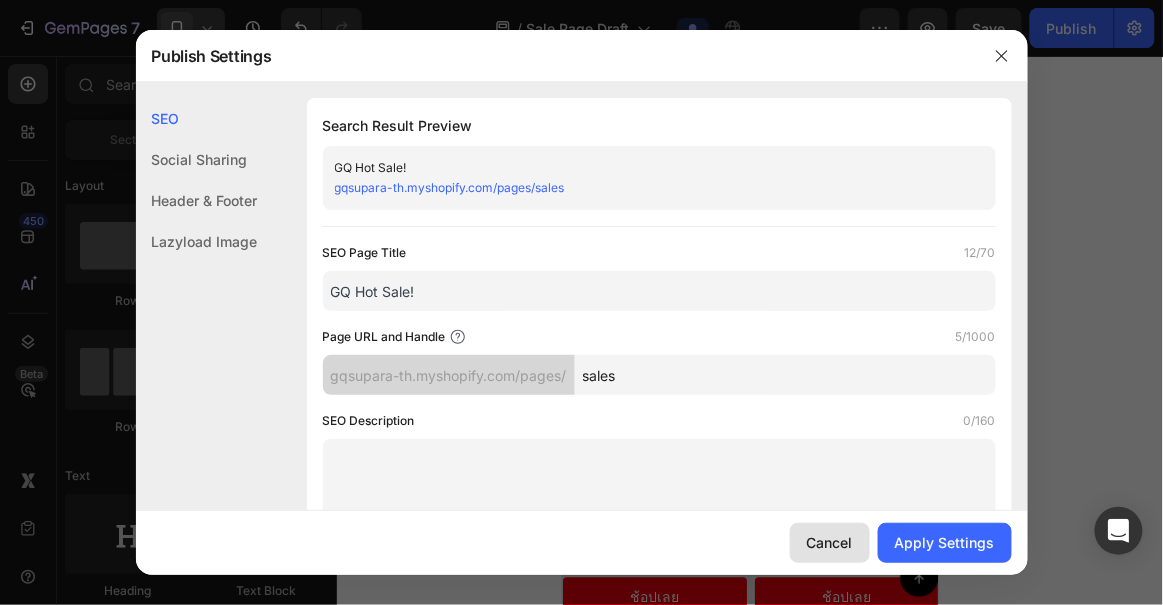 click on "Cancel" at bounding box center [830, 542] 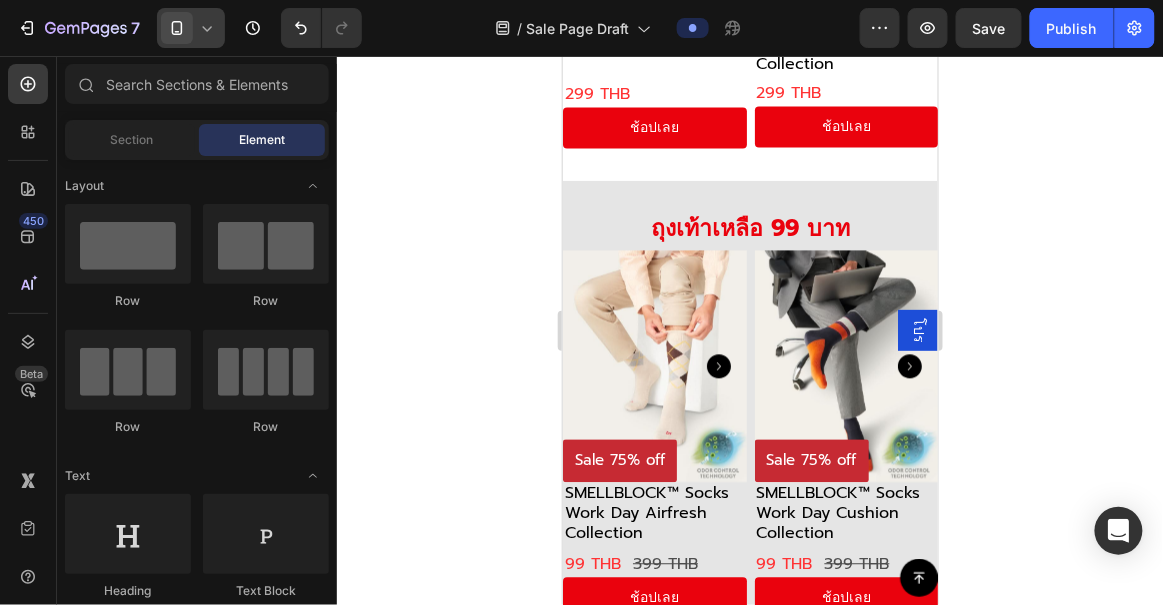 scroll, scrollTop: 4558, scrollLeft: 0, axis: vertical 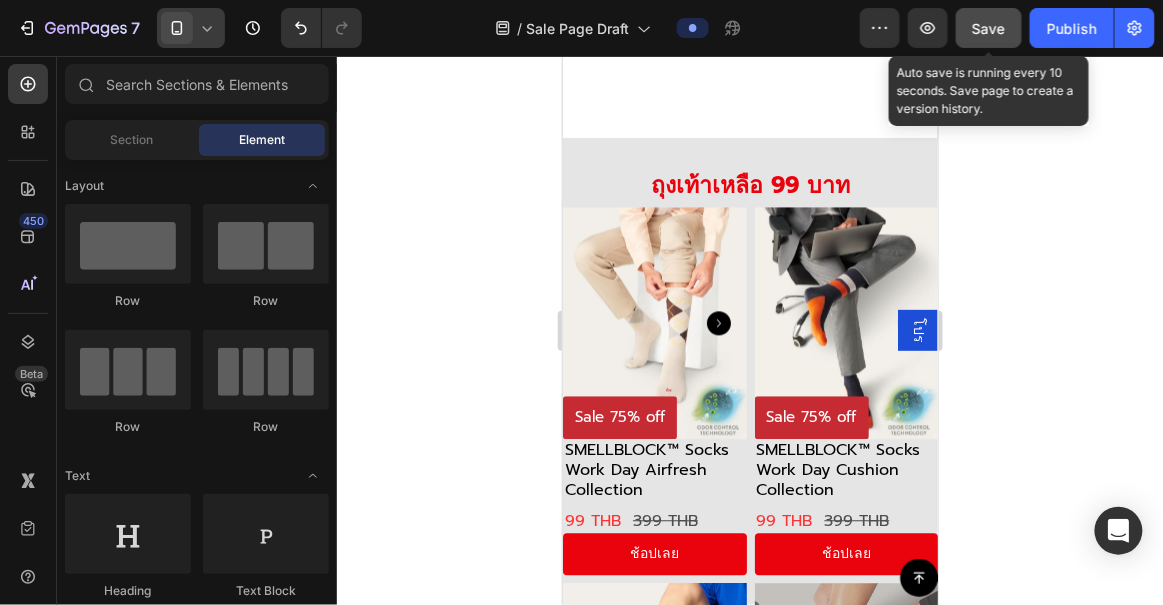 click on "Save" 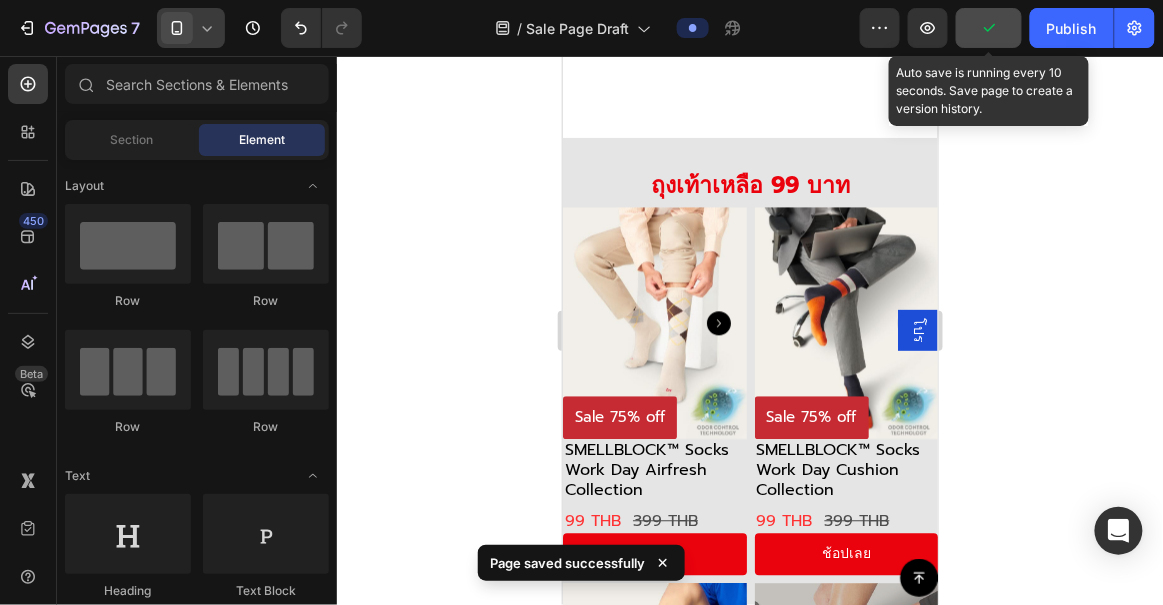 scroll, scrollTop: 5137, scrollLeft: 0, axis: vertical 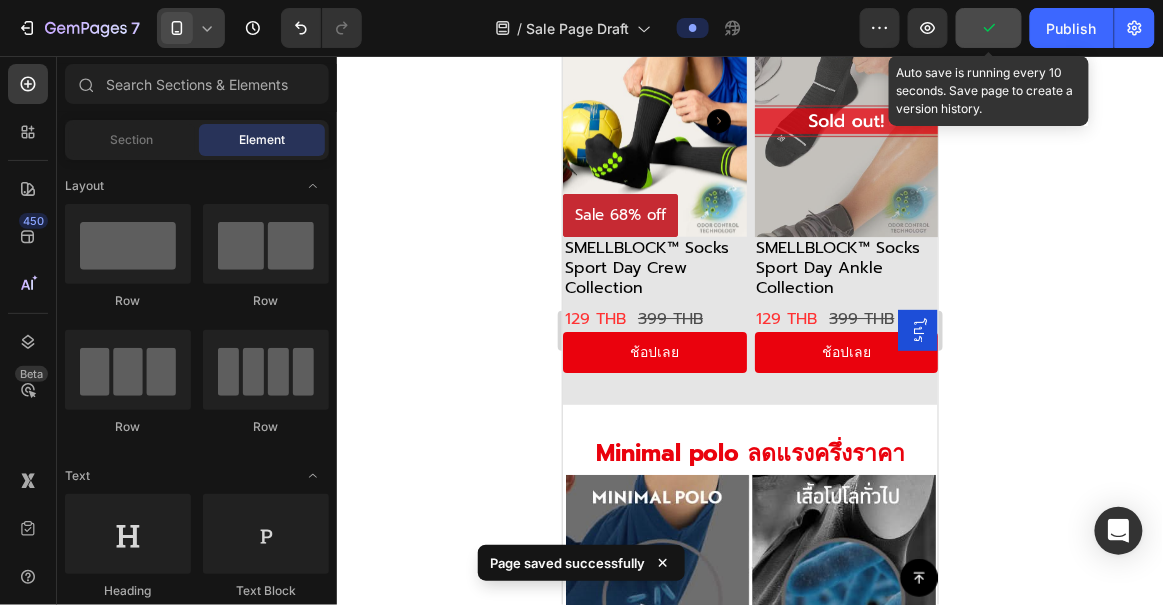 click 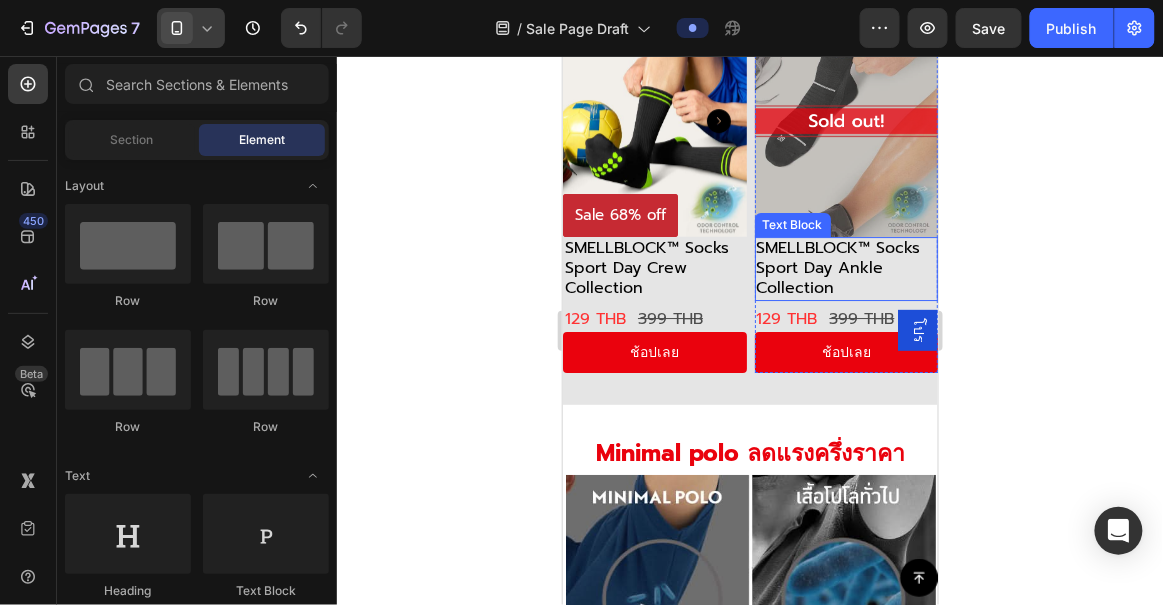 type 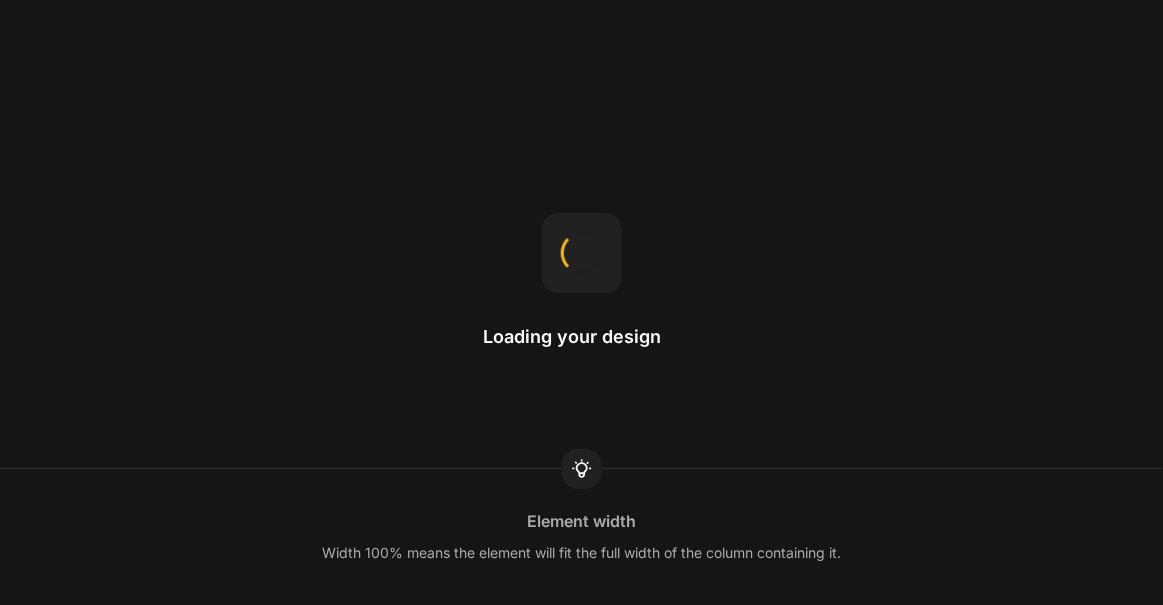 scroll, scrollTop: 0, scrollLeft: 0, axis: both 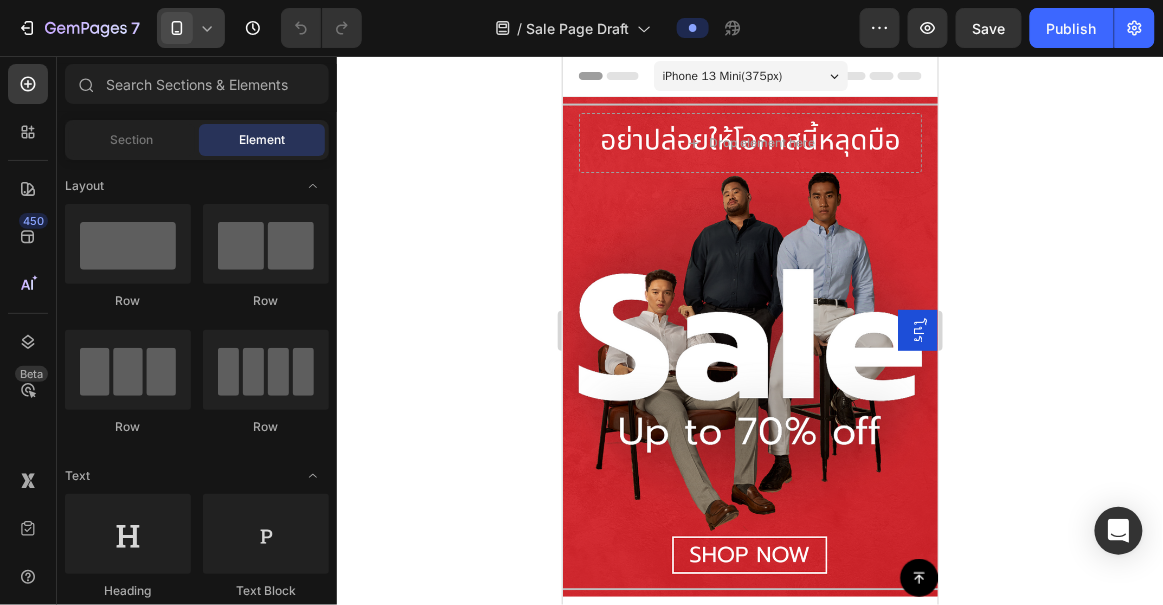 click 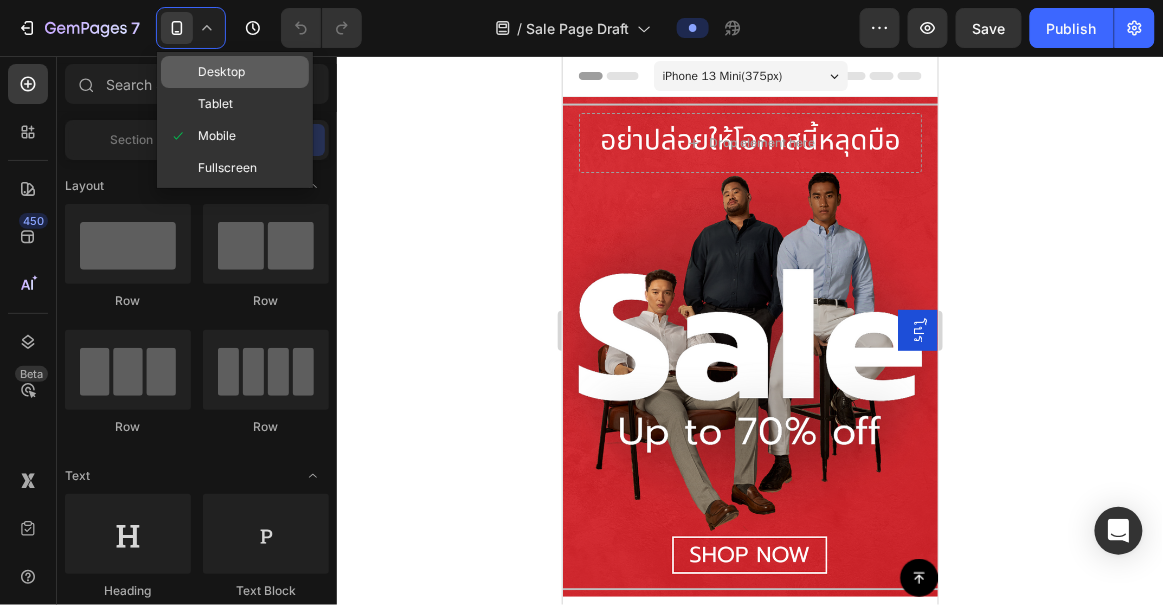 click on "Desktop" at bounding box center (221, 72) 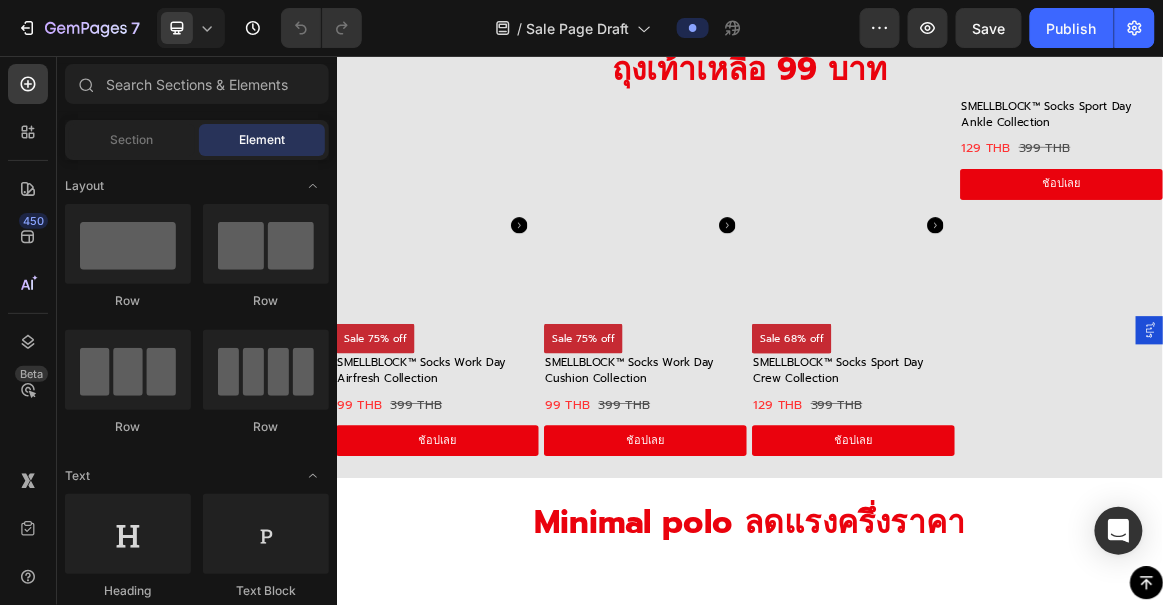 scroll, scrollTop: 3478, scrollLeft: 0, axis: vertical 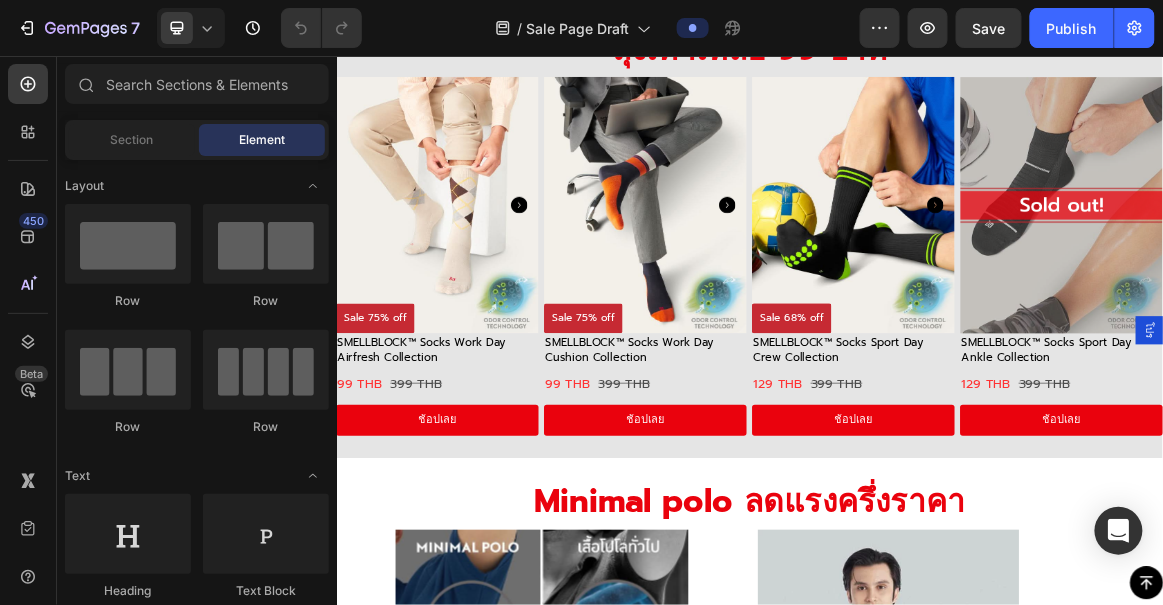 click at bounding box center [1087, 272] 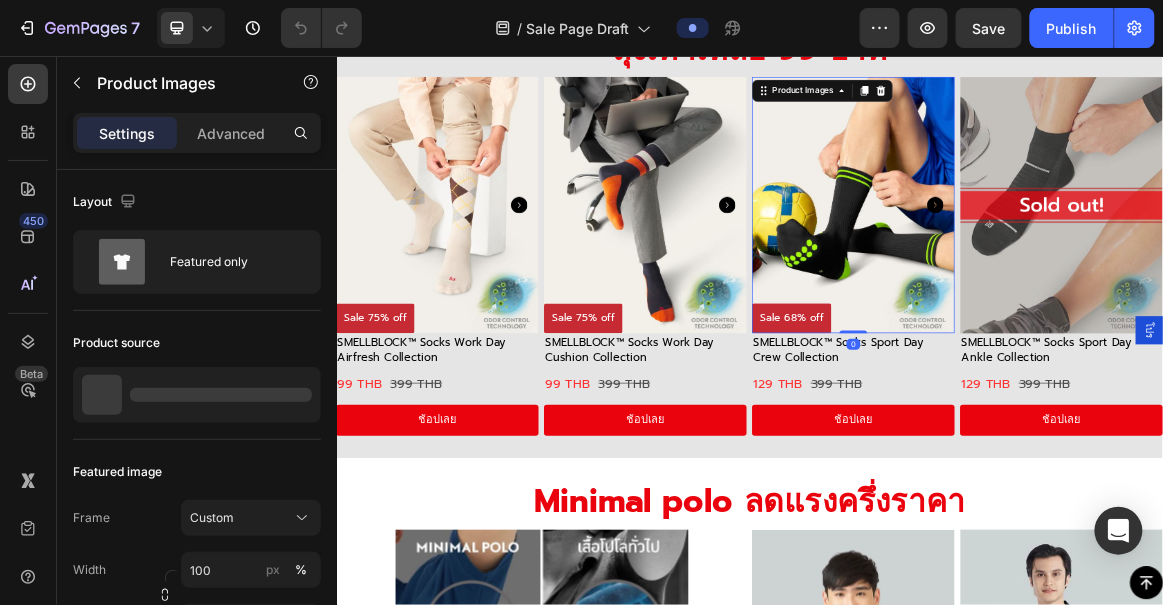 scroll, scrollTop: 0, scrollLeft: 0, axis: both 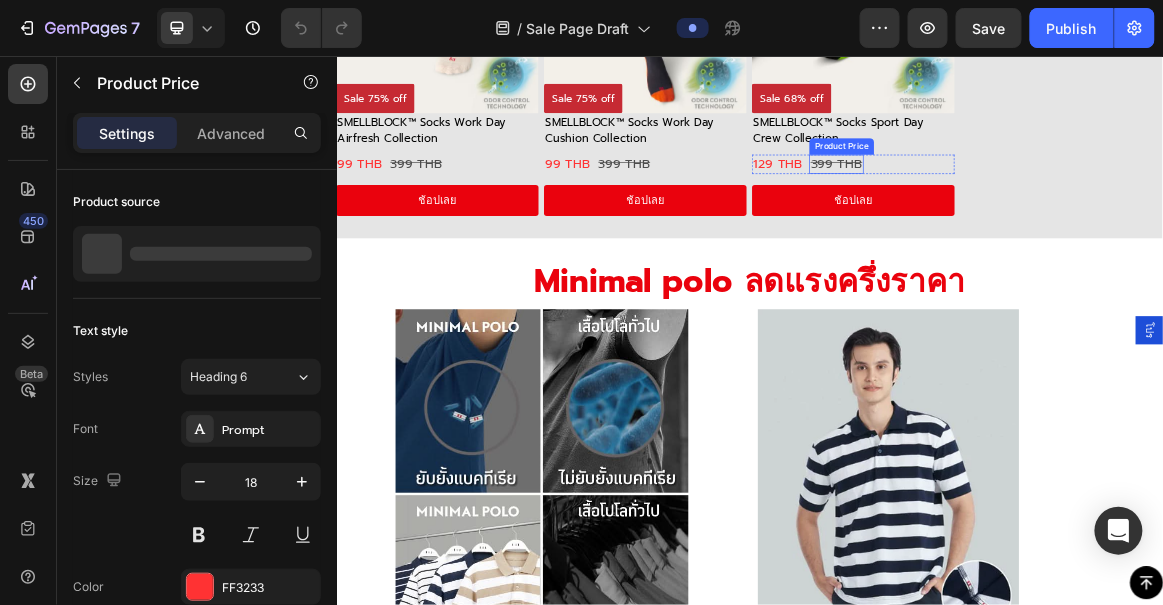 click on "129 THB" at bounding box center (977, 212) 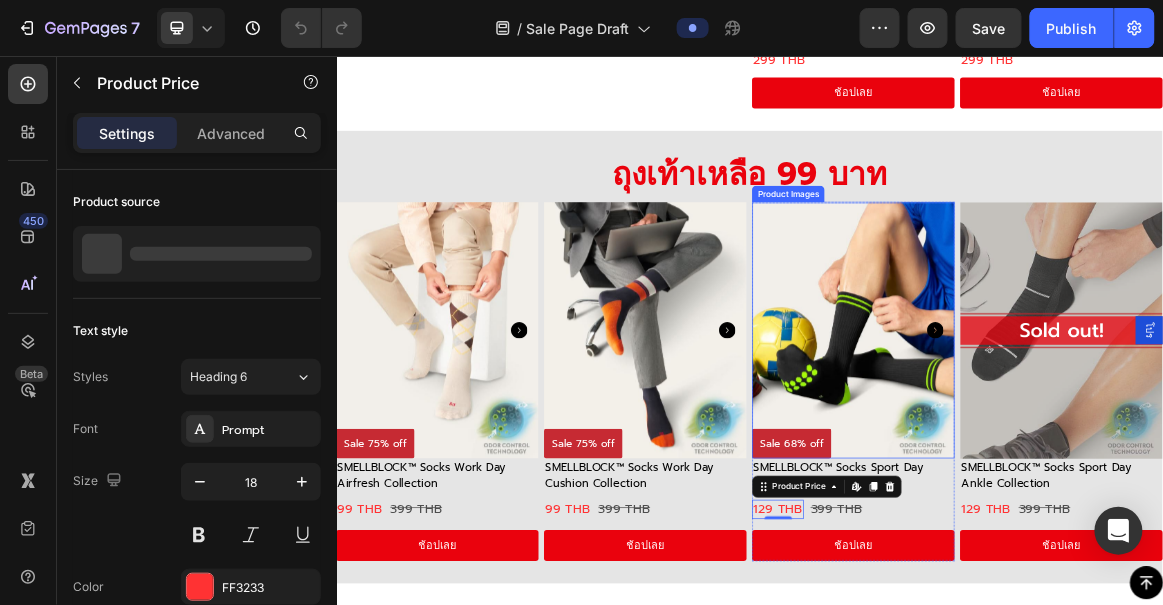 click at bounding box center (1087, 454) 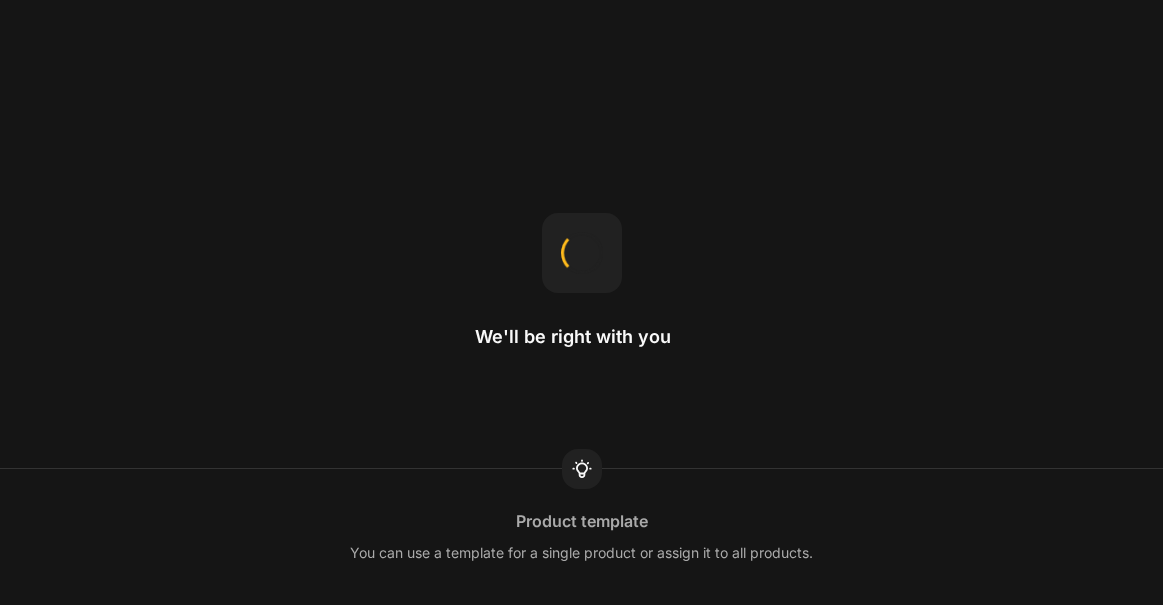 scroll, scrollTop: 0, scrollLeft: 0, axis: both 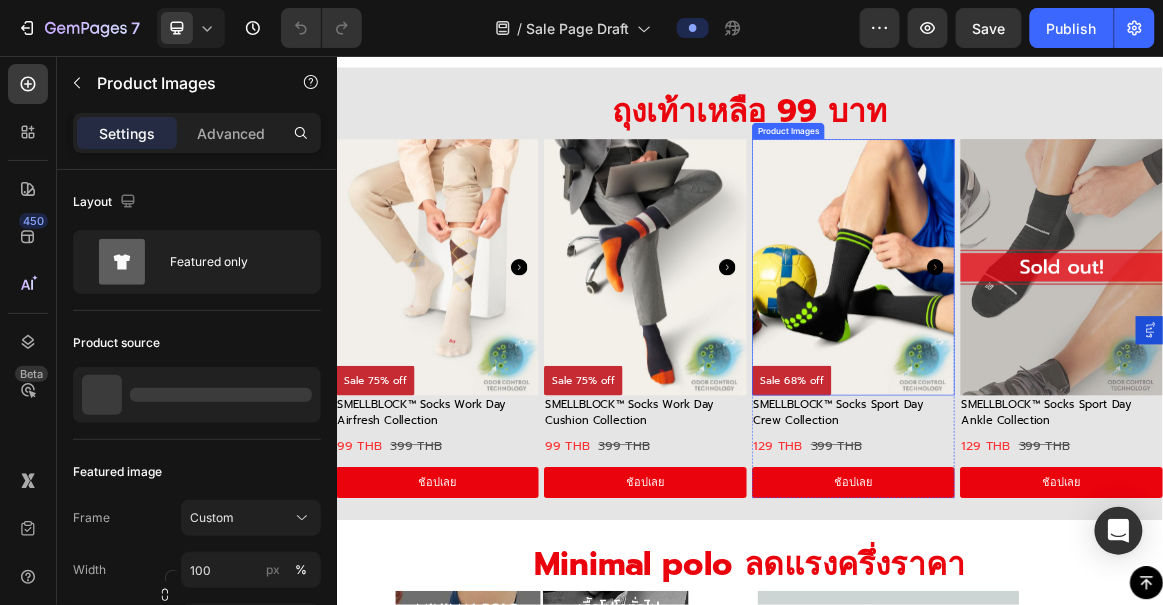 click at bounding box center [1087, 362] 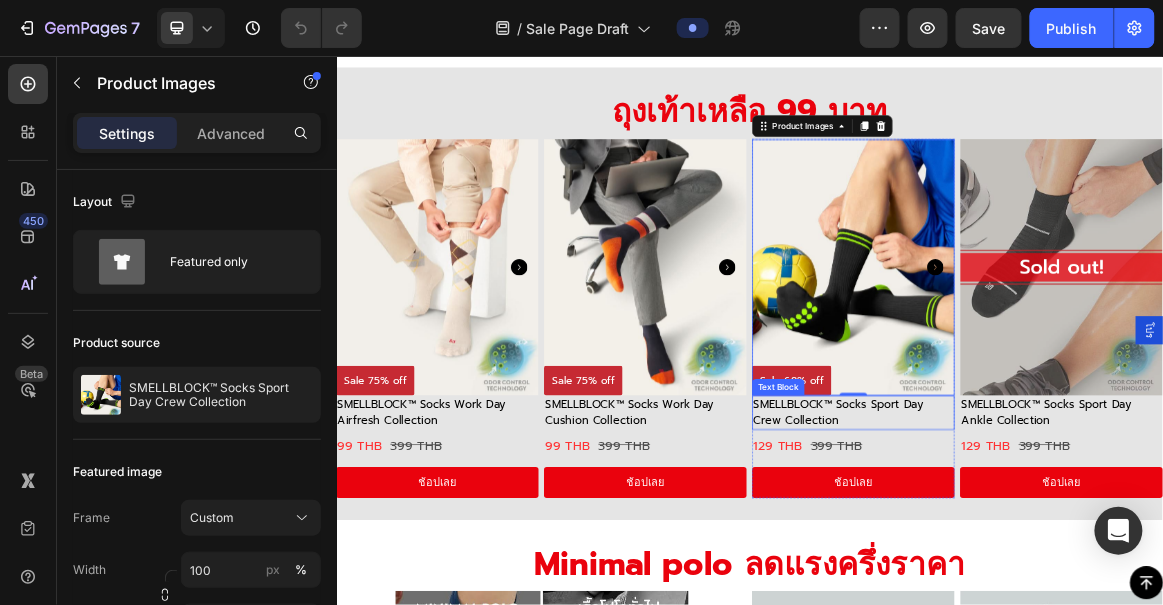 click on "SMELLBLOCK™ Socks Sport Day Crew Collection" at bounding box center [1065, 572] 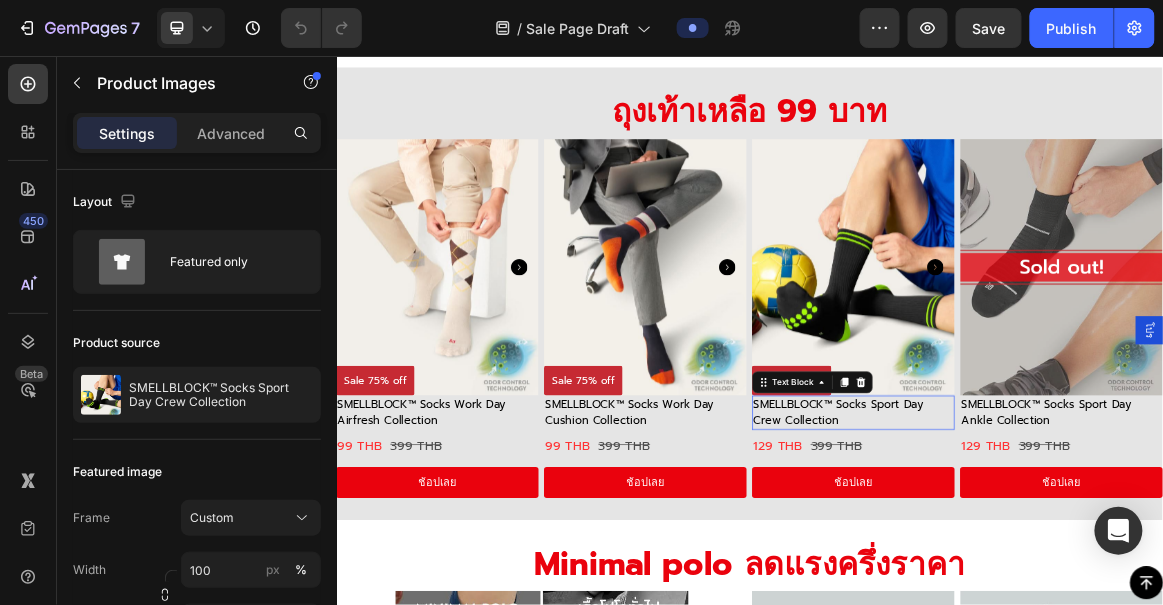 click on "SMELLBLOCK™ Socks Sport Day Crew Collection" at bounding box center [1065, 572] 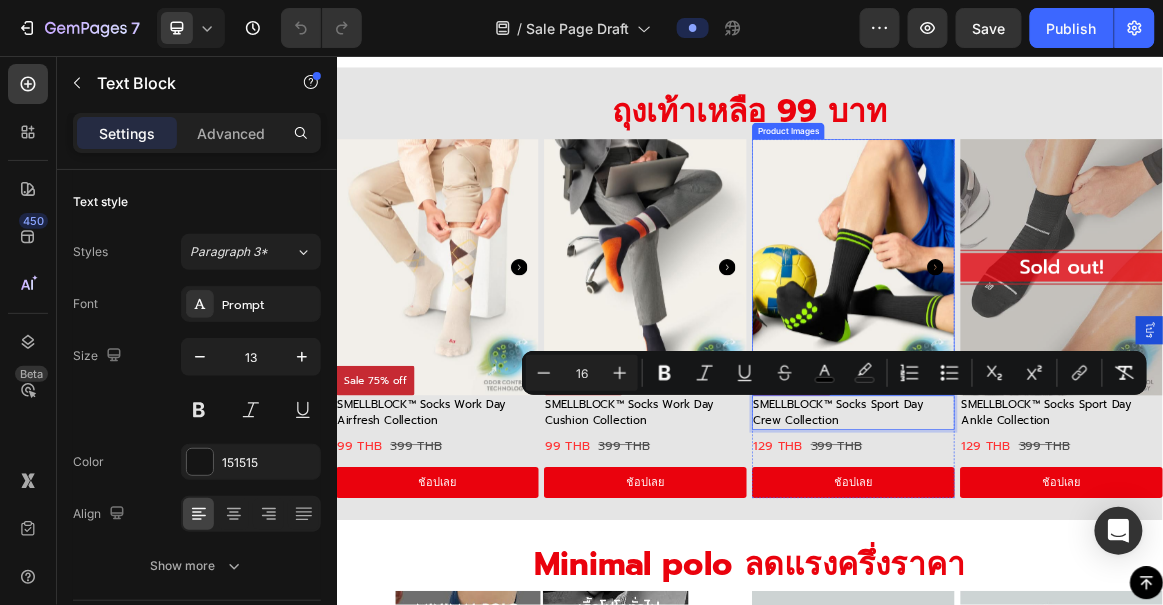 click at bounding box center (1087, 362) 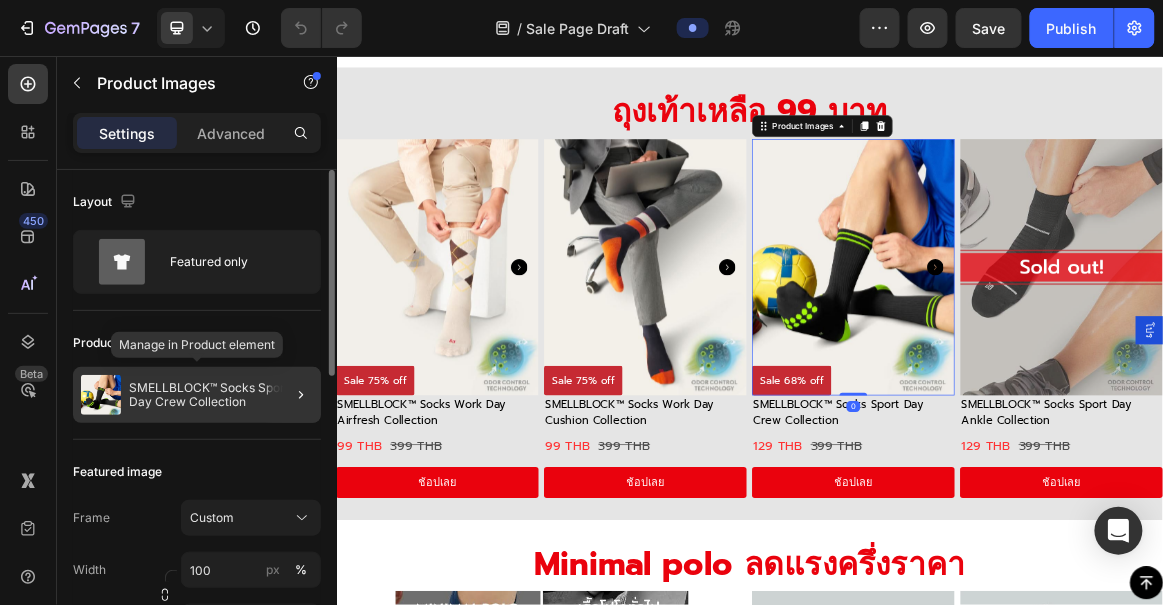 click on "SMELLBLOCK™ Socks Sport Day Crew Collection" at bounding box center [221, 395] 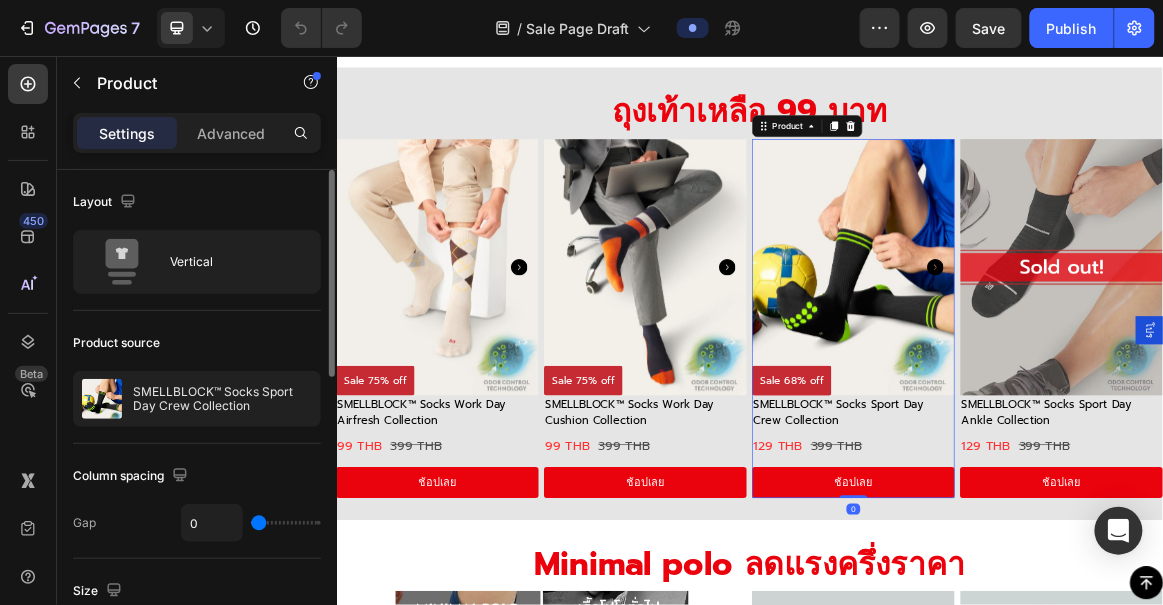 click on "SMELLBLOCK™ Socks Sport Day Crew Collection" at bounding box center (222, 399) 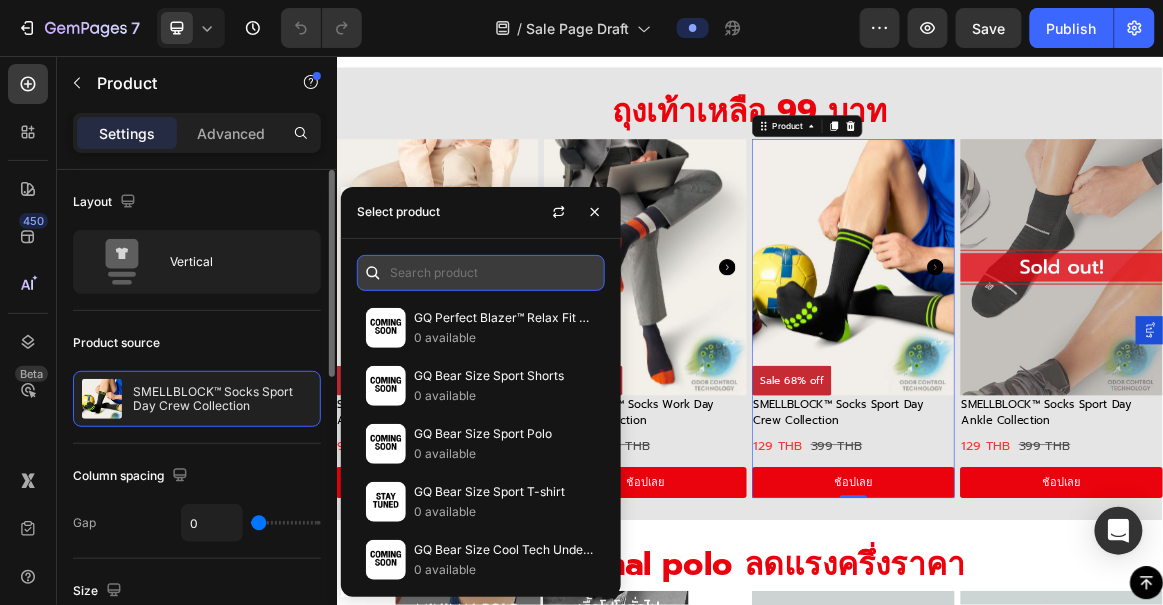 click at bounding box center (481, 273) 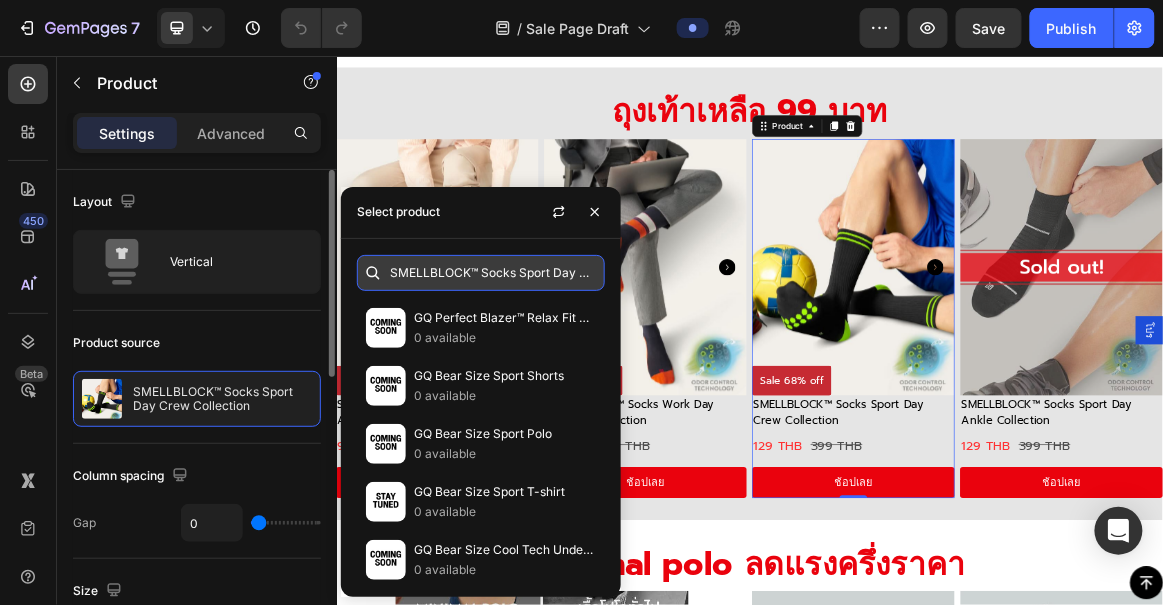 scroll, scrollTop: 0, scrollLeft: 70, axis: horizontal 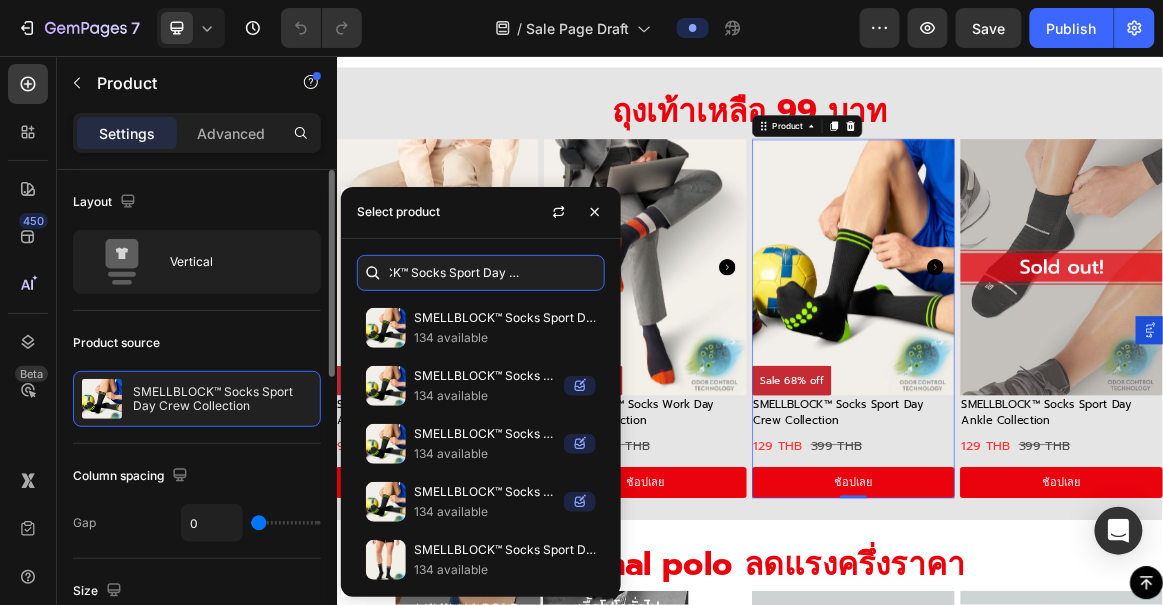 type on "SMELLBLOCK™ Socks Sport Day Crew Collection" 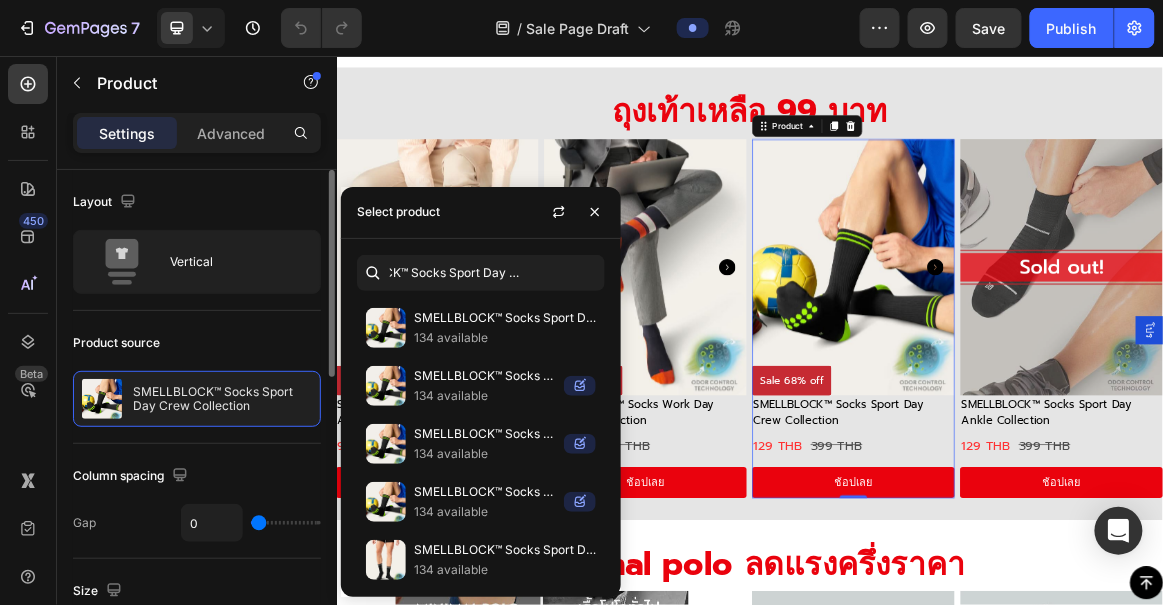 scroll, scrollTop: 0, scrollLeft: 0, axis: both 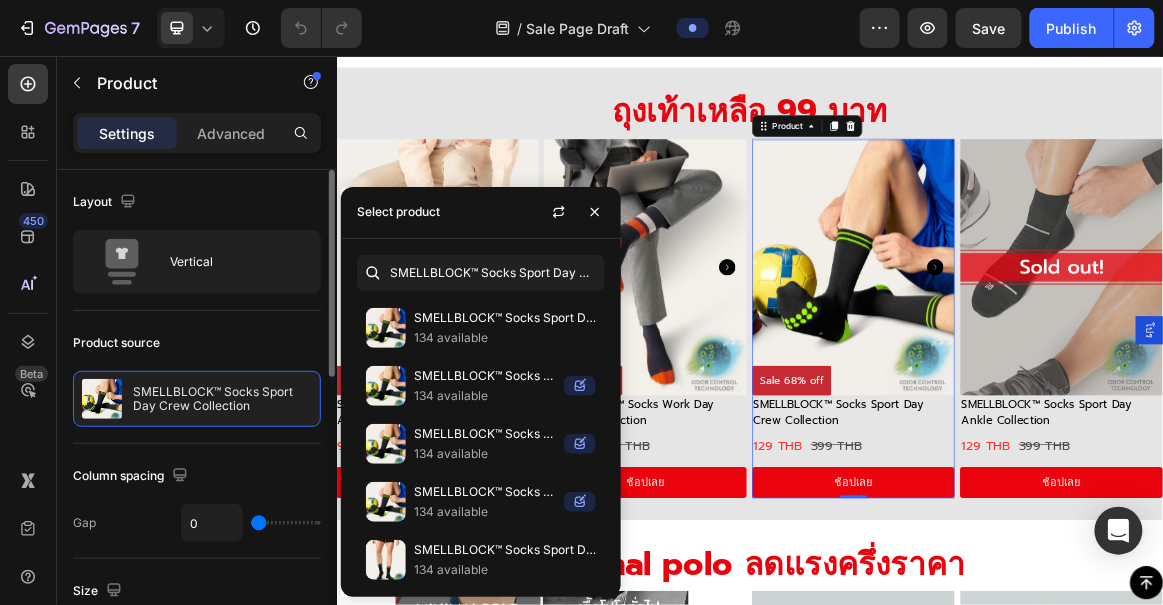 click on "134 available" at bounding box center (505, 338) 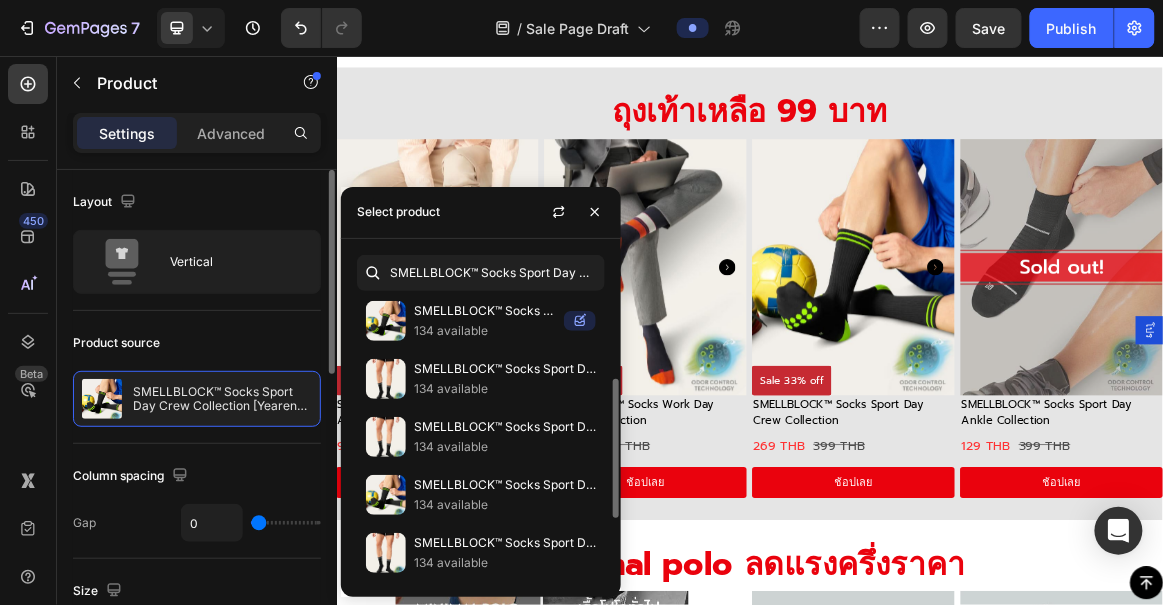scroll, scrollTop: 182, scrollLeft: 0, axis: vertical 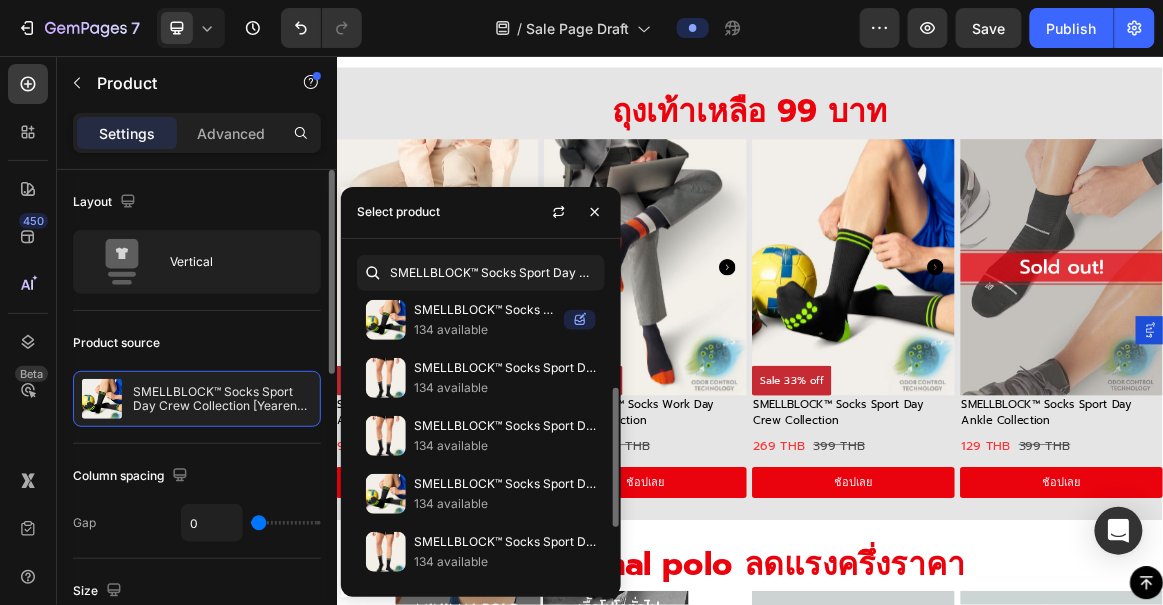 click on "134 available" at bounding box center (505, 388) 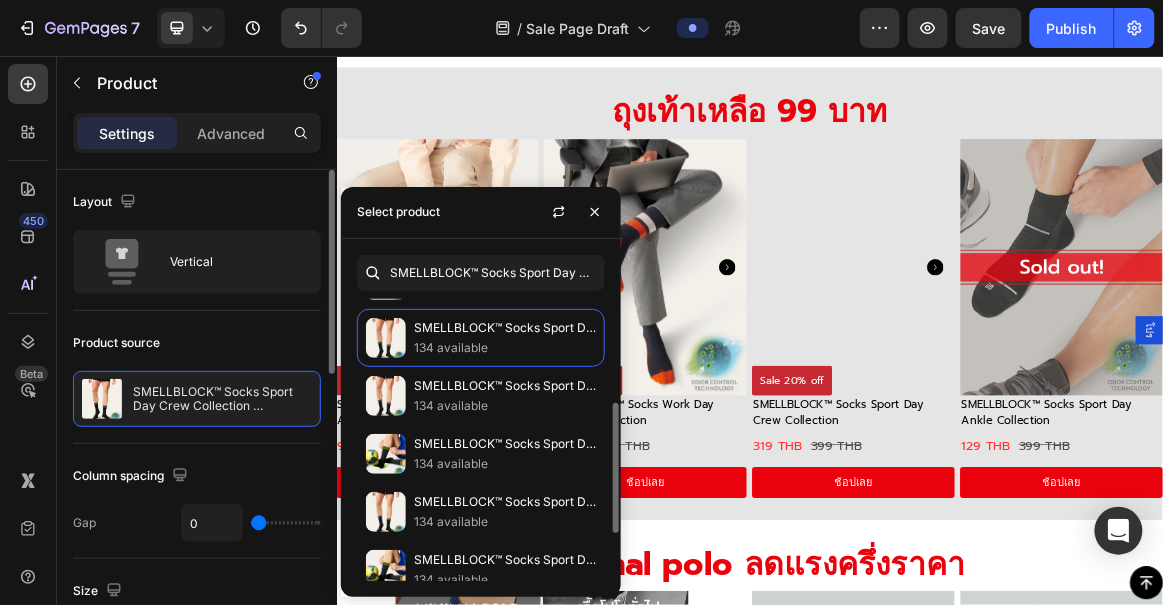 scroll, scrollTop: 223, scrollLeft: 0, axis: vertical 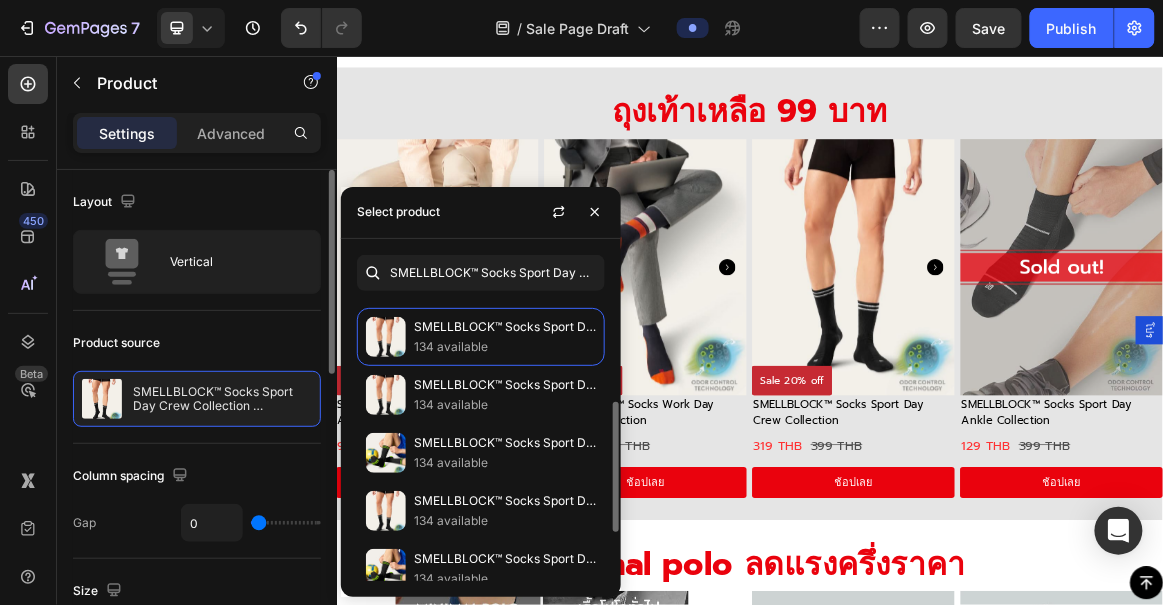 click on "SMELLBLOCK™ Socks Sport Day Crew Collection [GQDISCOUNT]" at bounding box center (505, 385) 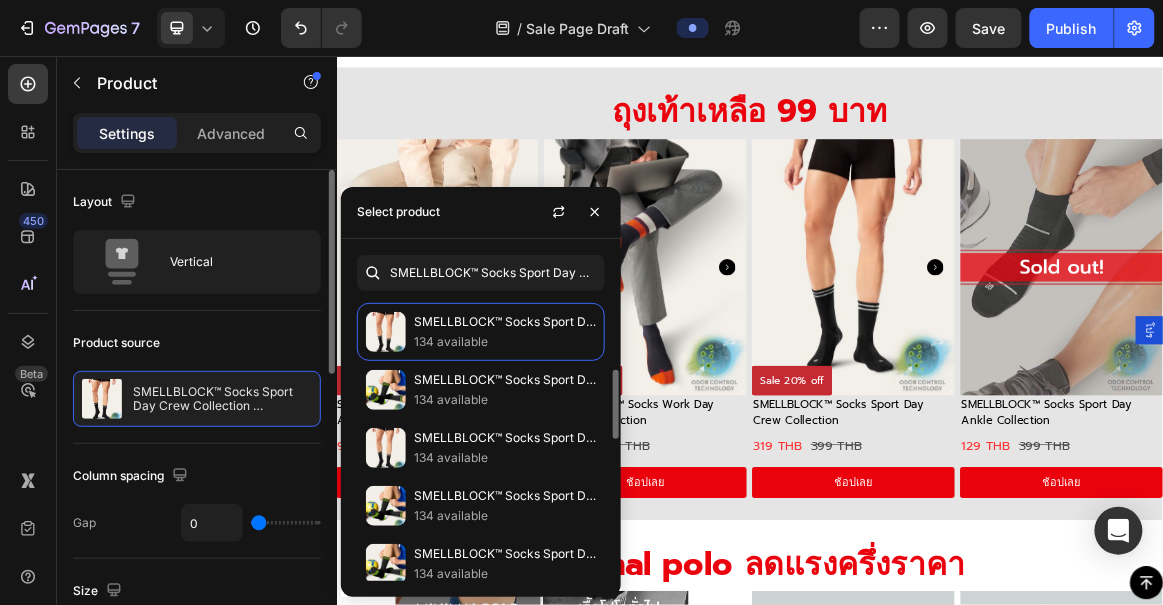 scroll, scrollTop: 287, scrollLeft: 0, axis: vertical 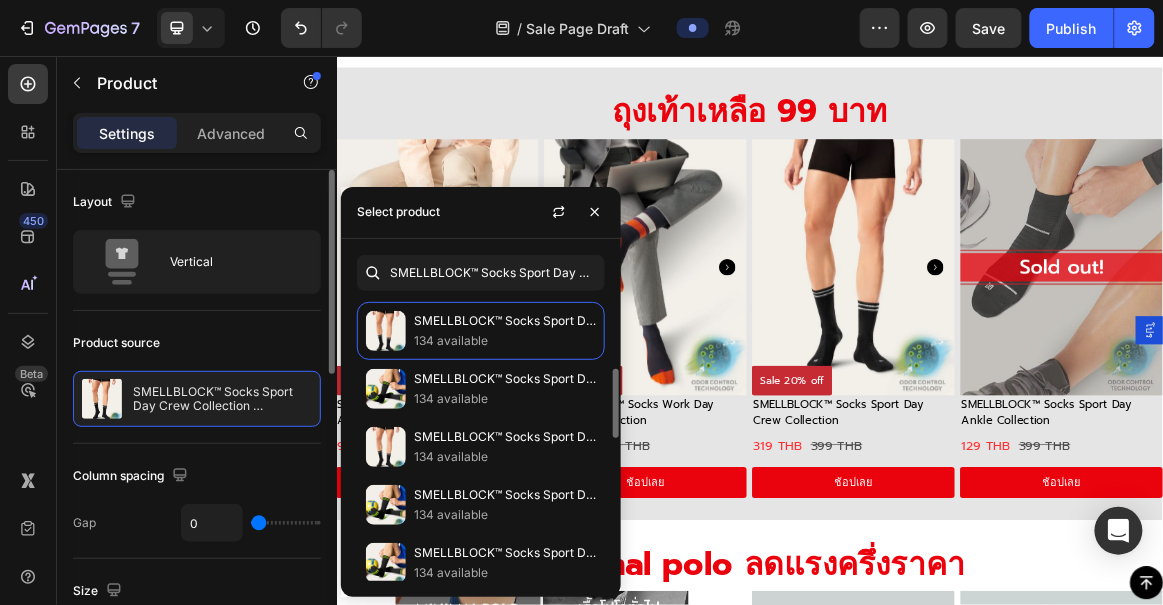 click on "SMELLBLOCK™ Socks Sport Day Crew Collection [Bundle Pack]" at bounding box center (505, 379) 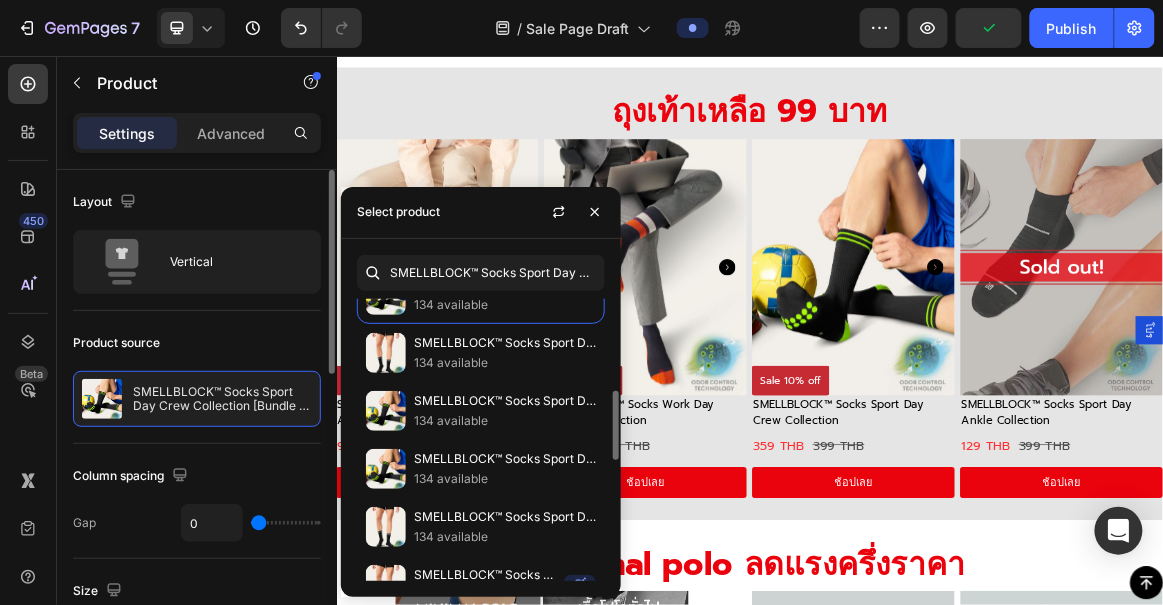scroll, scrollTop: 380, scrollLeft: 0, axis: vertical 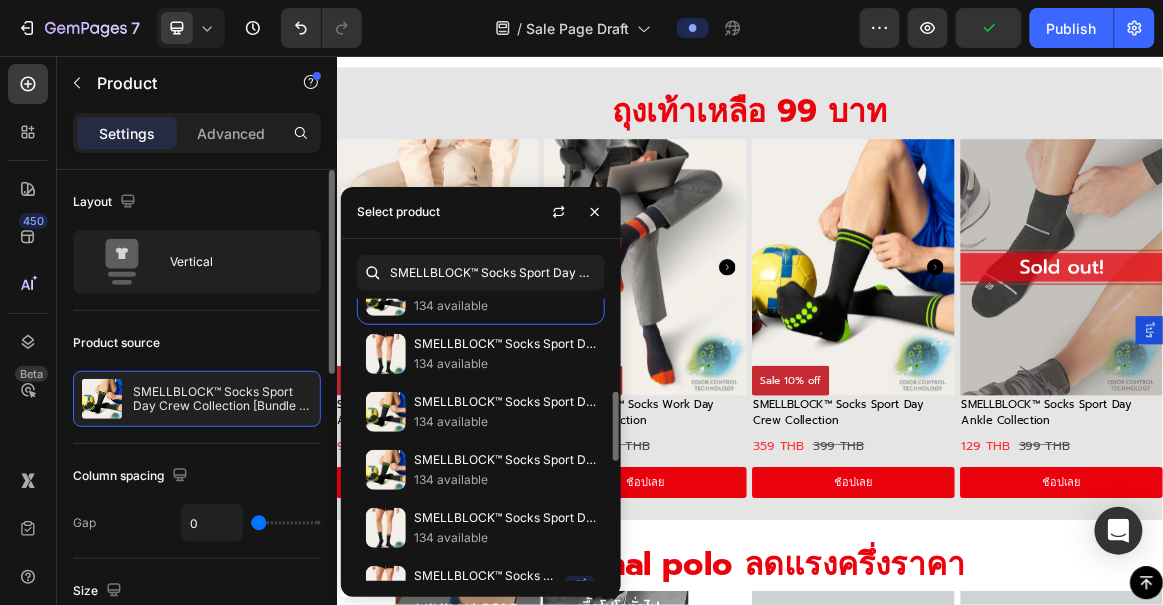 click on "SMELLBLOCK™ Socks Sport Day Crew Collection [Smellblock Trial] 134 available" 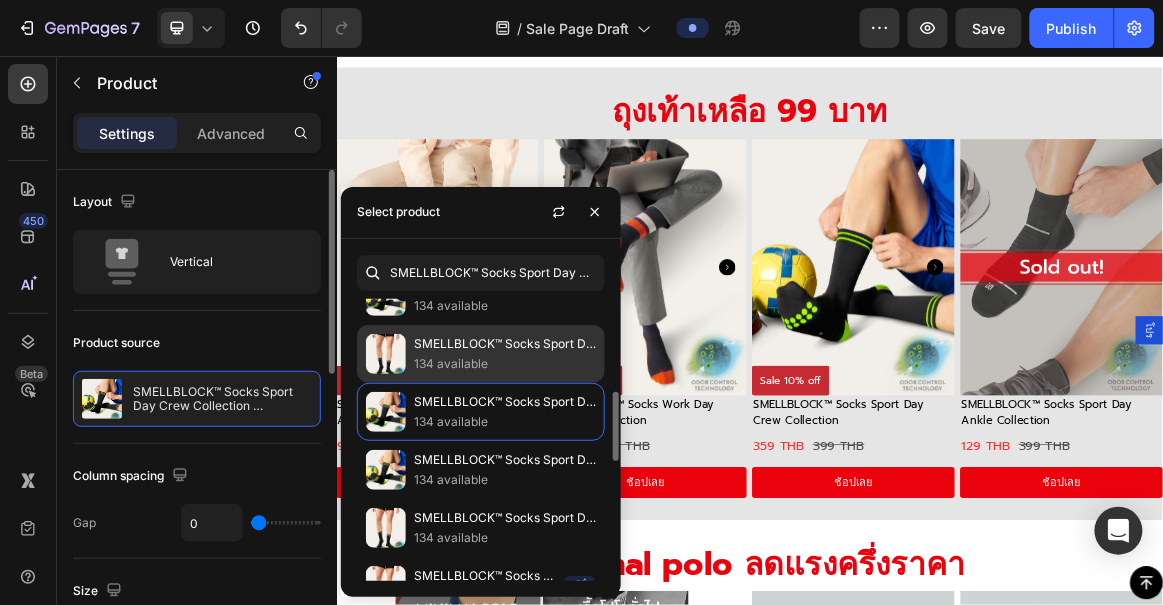 click on "SMELLBLOCK™ Socks Sport Day Crew Collection [ONE167] 134 available" 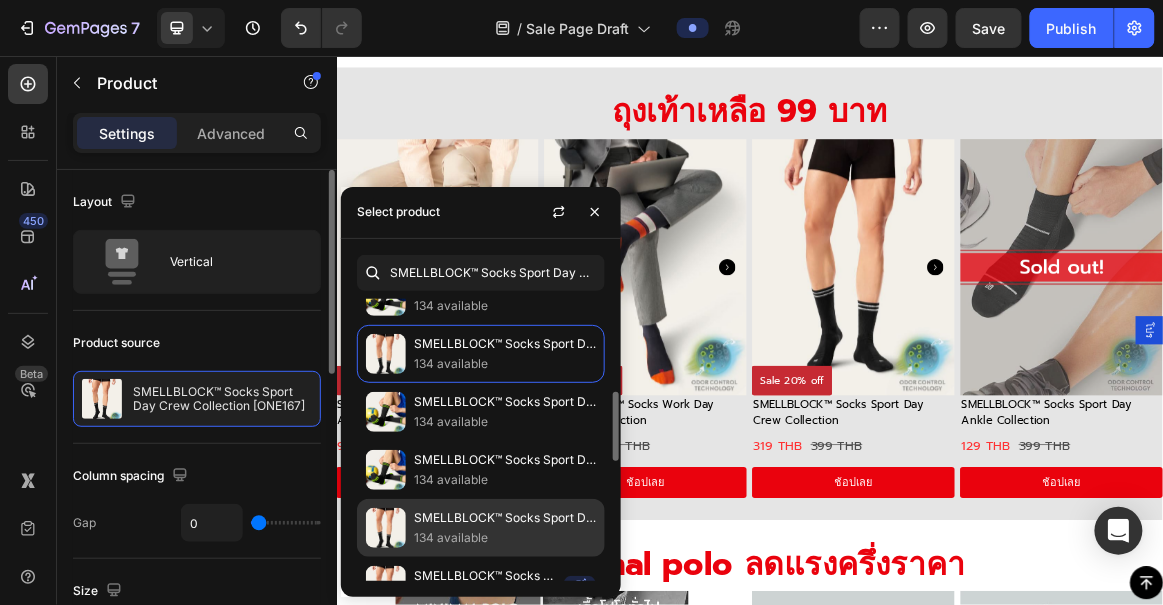click on "134 available" at bounding box center (505, 538) 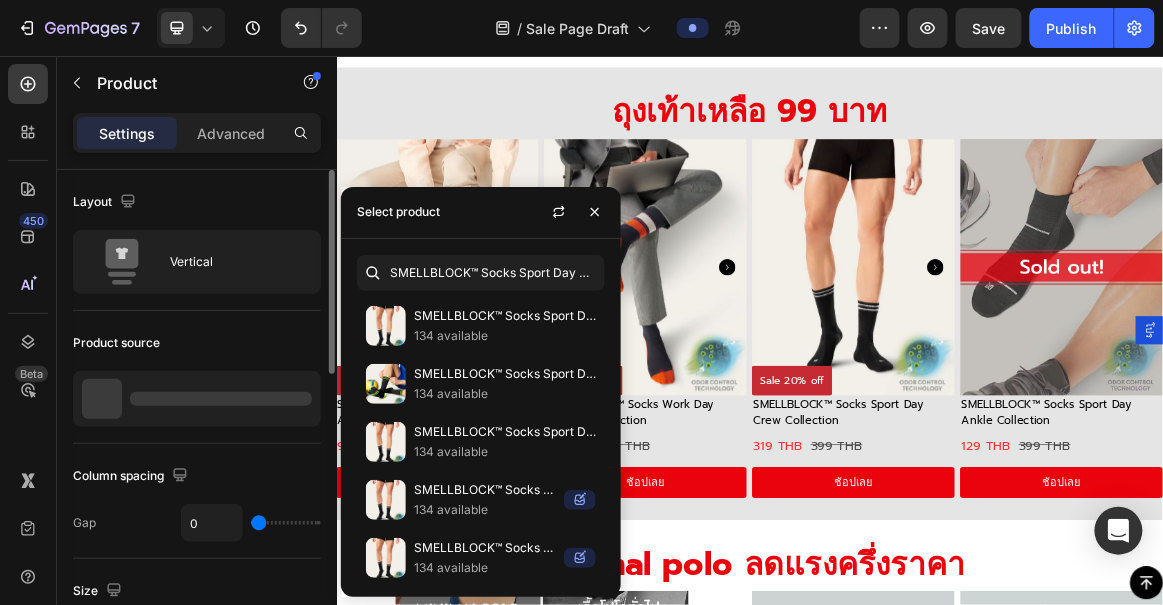scroll, scrollTop: 862, scrollLeft: 0, axis: vertical 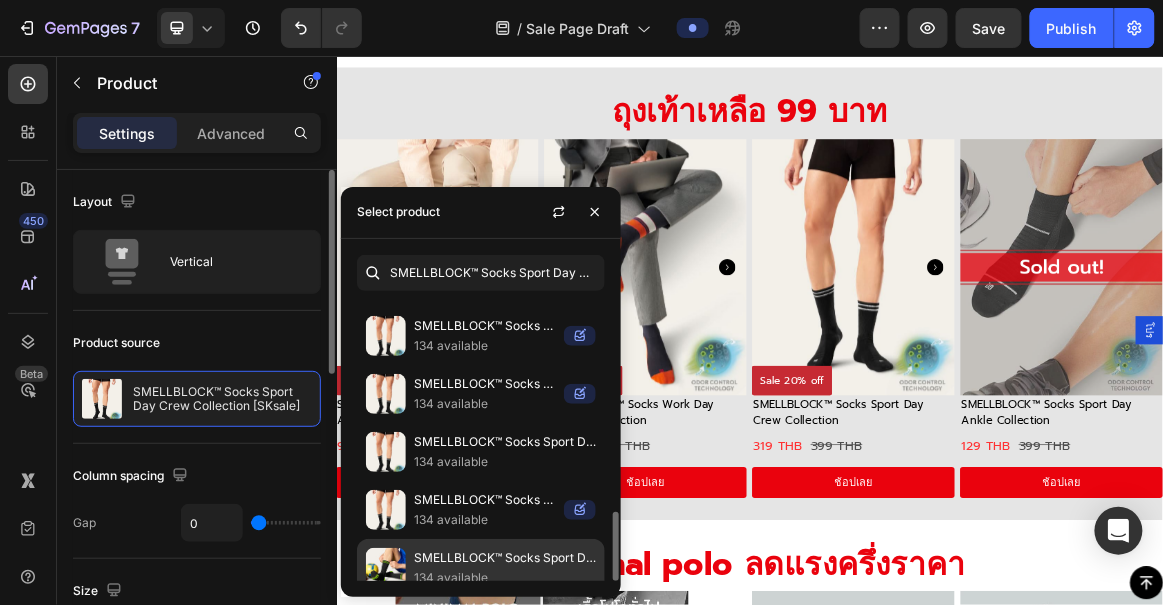 click on "SMELLBLOCK™ Socks Sport Day Crew Collection" at bounding box center [505, 558] 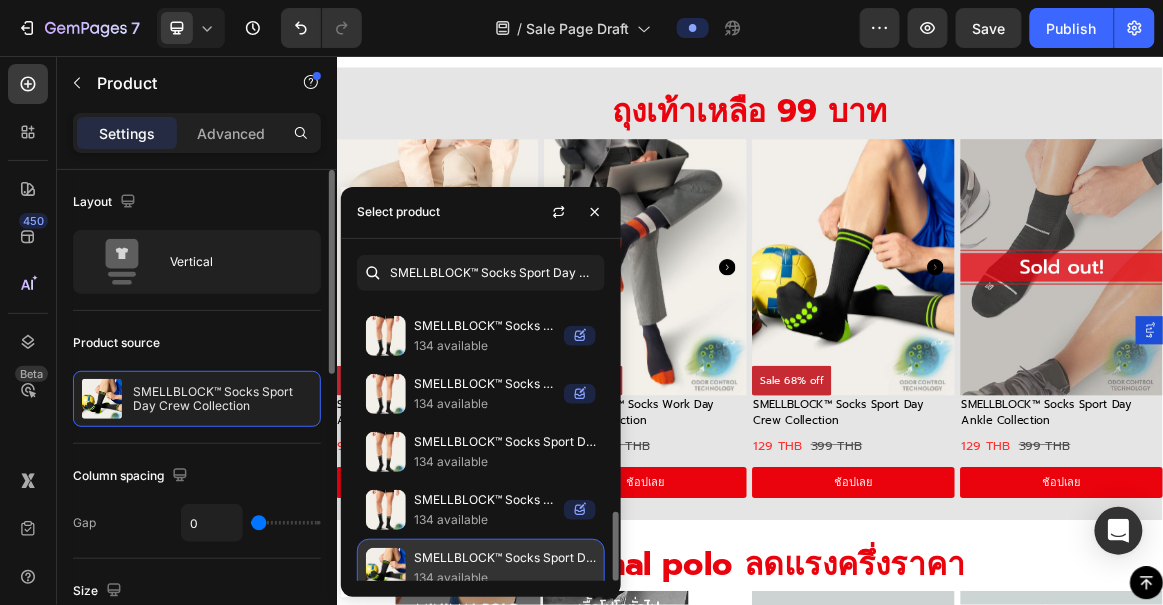 click on "SMELLBLOCK™ Socks Sport Day Crew Collection" at bounding box center [505, 558] 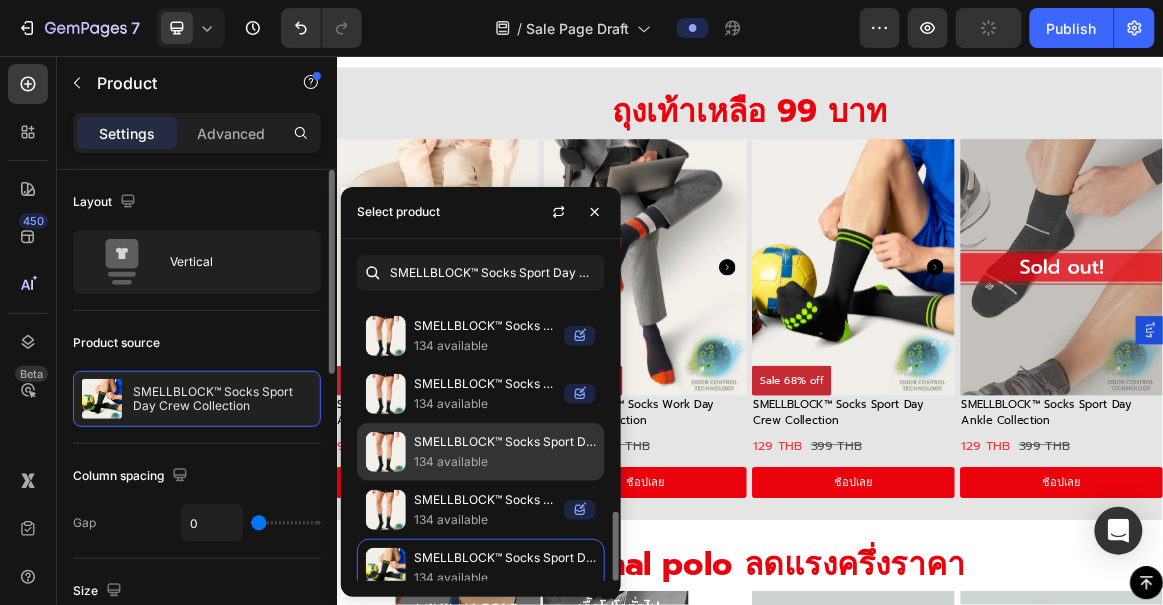 click on "134 available" at bounding box center (505, 462) 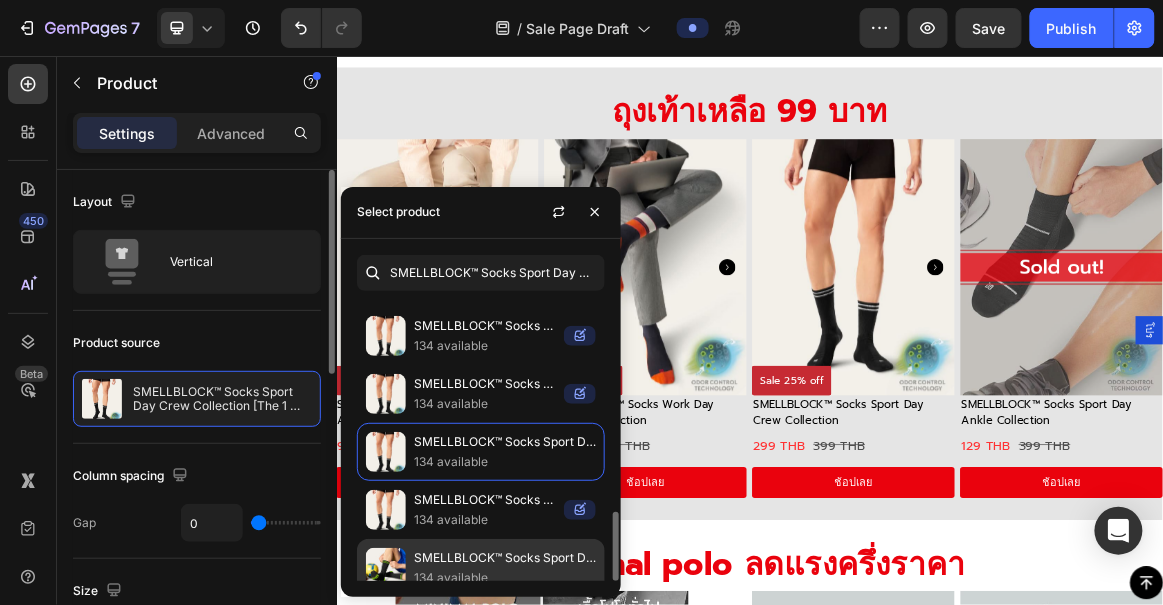 click on "134 available" at bounding box center (505, 578) 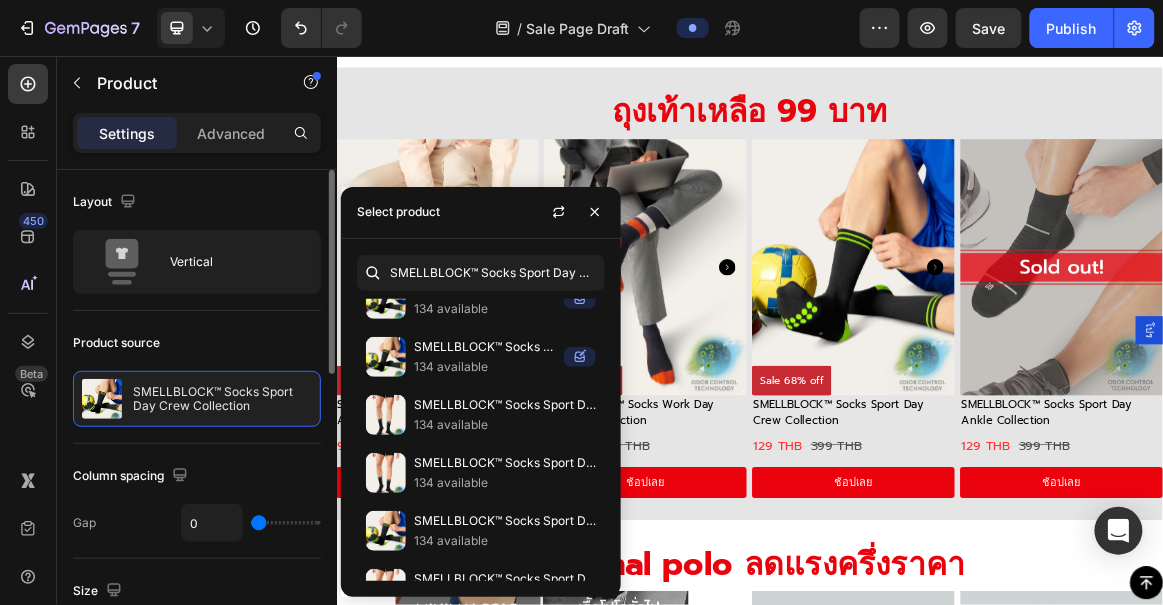 scroll, scrollTop: 0, scrollLeft: 0, axis: both 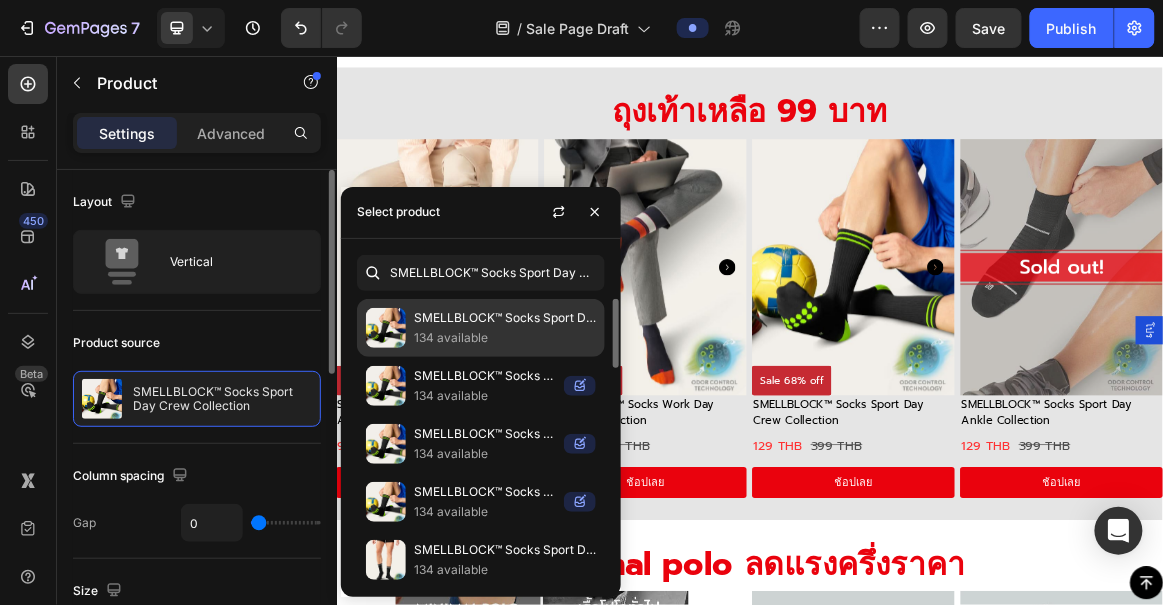click on "SMELLBLOCK™ Socks Sport Day Crew Collection [Yearend Bigsale]" at bounding box center (505, 318) 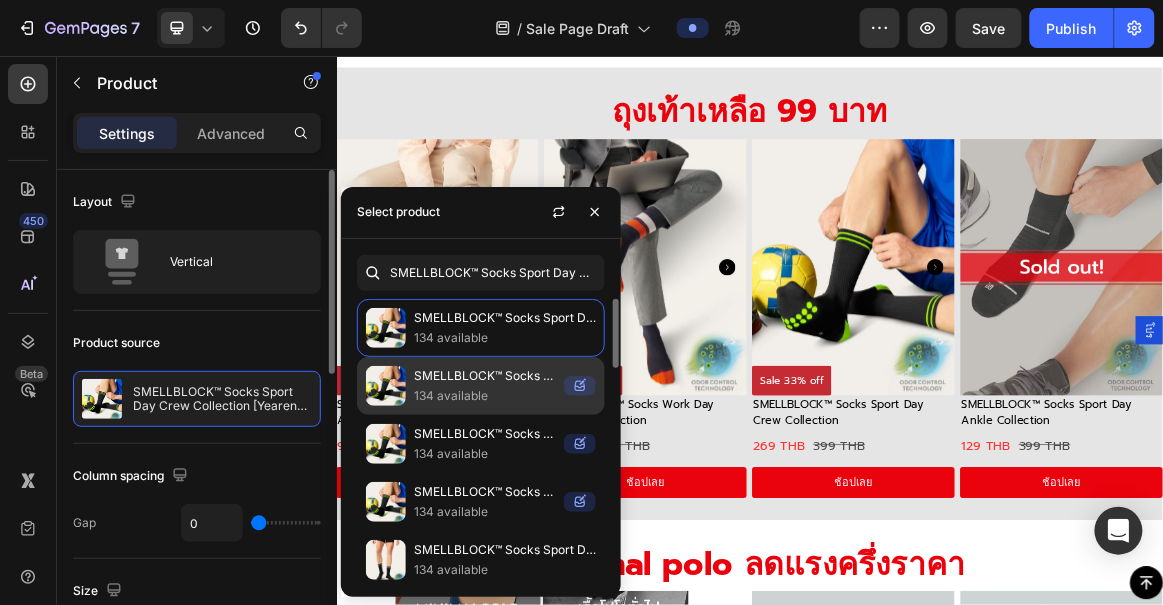 click on "SMELLBLOCK™ Socks Sport Day Crew Collection [Big Sale]" at bounding box center (485, 376) 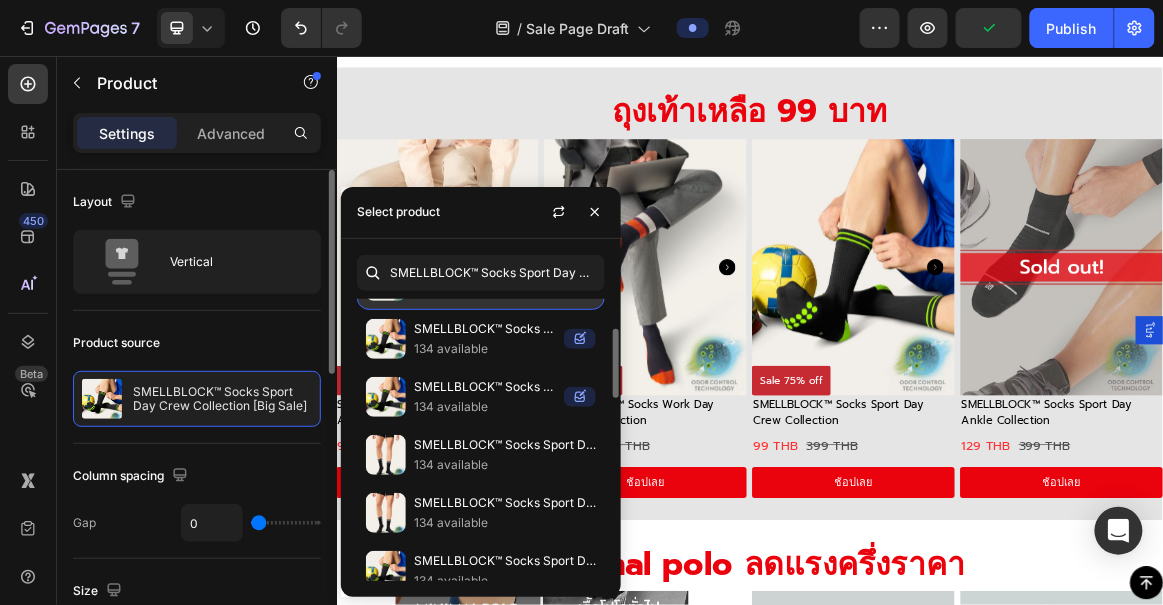 scroll, scrollTop: 0, scrollLeft: 0, axis: both 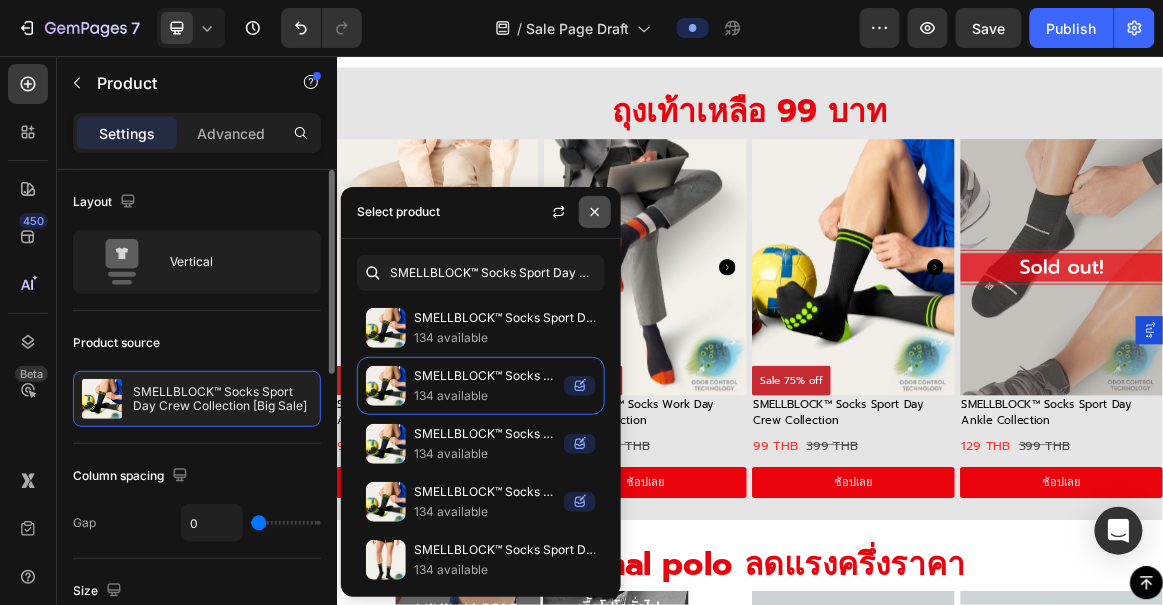 click 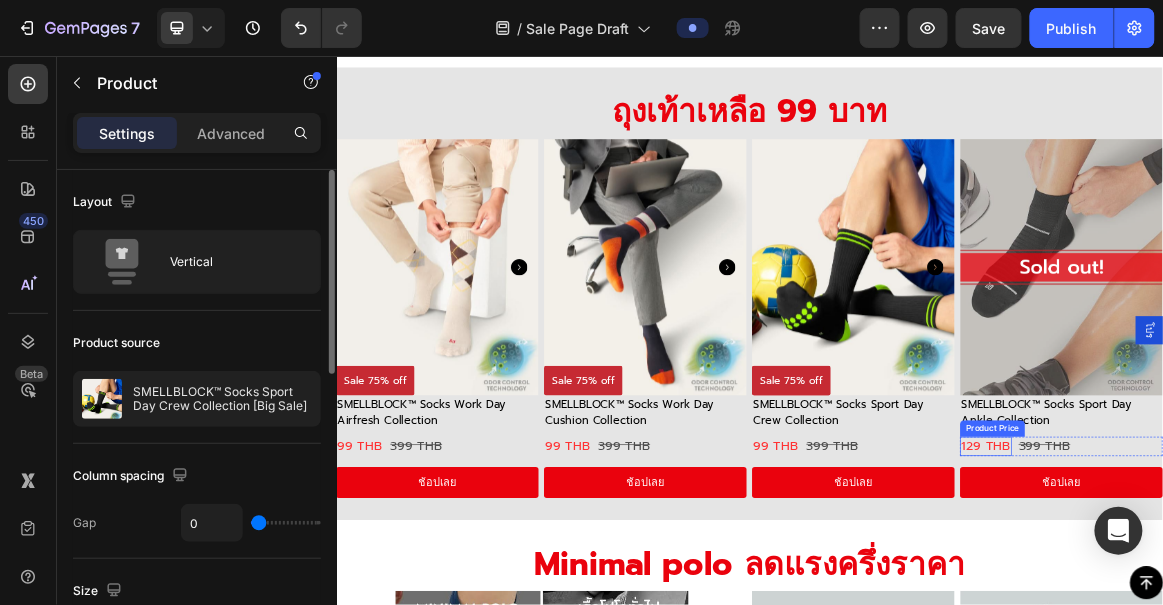 click on "129 THB" at bounding box center (1279, 621) 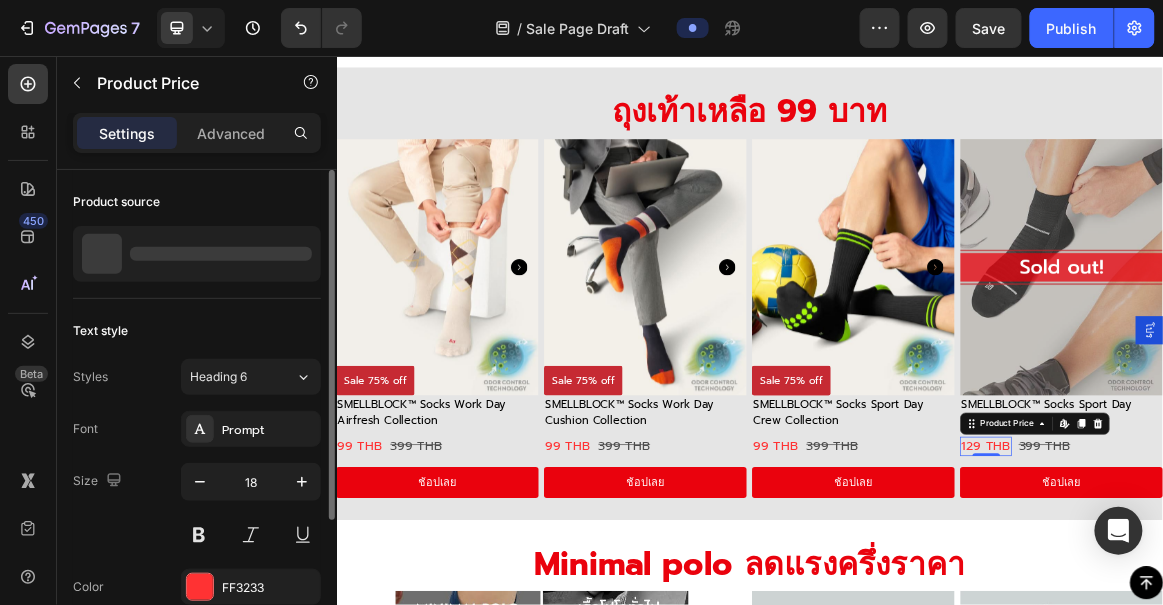 click on "129 THB" at bounding box center (1279, 621) 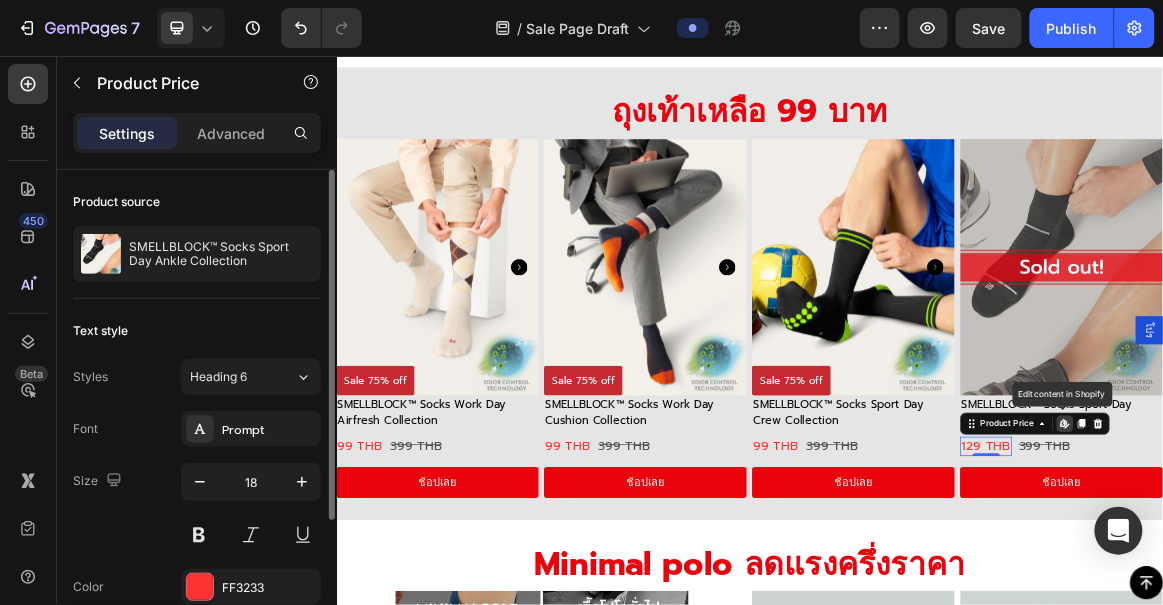 click on "129 THB" at bounding box center [1279, 621] 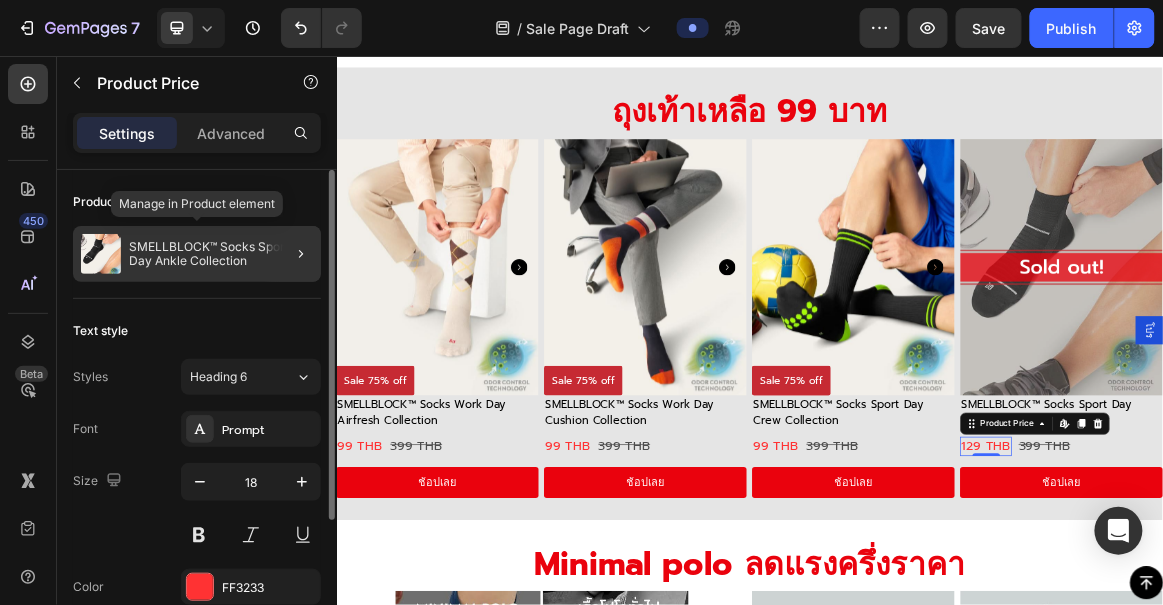 click on "SMELLBLOCK™ Socks Sport Day Ankle Collection" at bounding box center (221, 254) 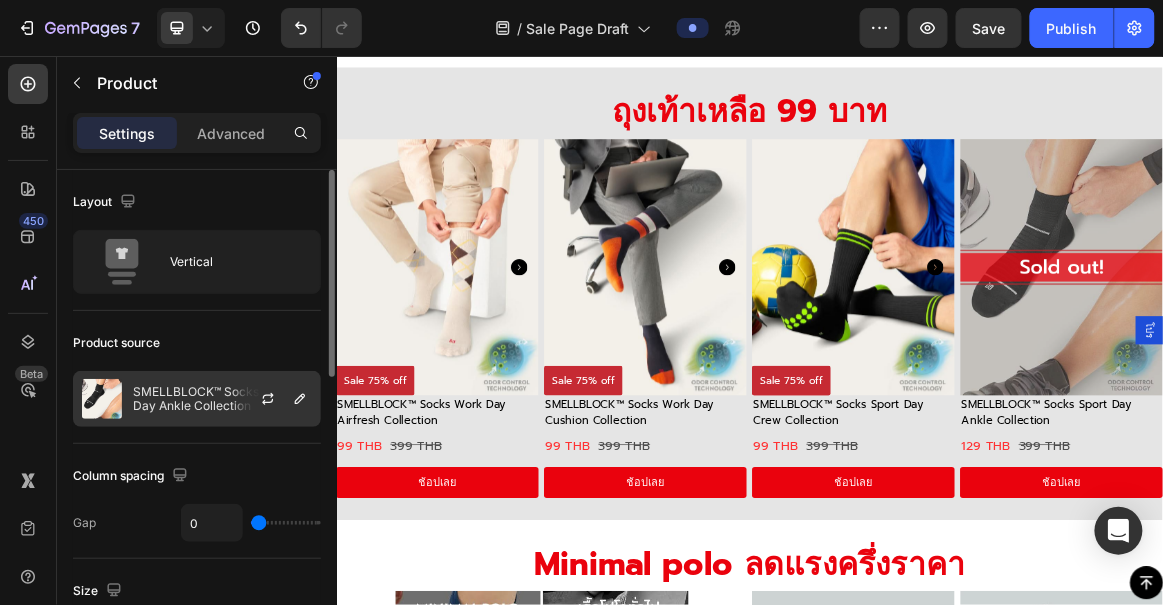 click on "SMELLBLOCK™ Socks Sport Day Ankle Collection" at bounding box center (222, 399) 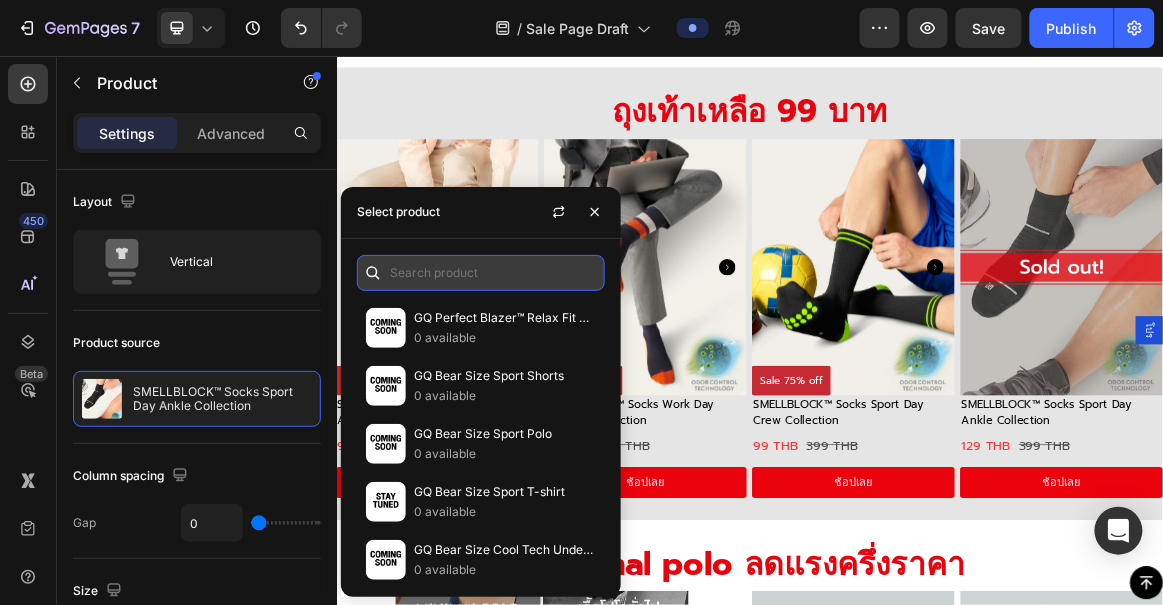 click at bounding box center [481, 273] 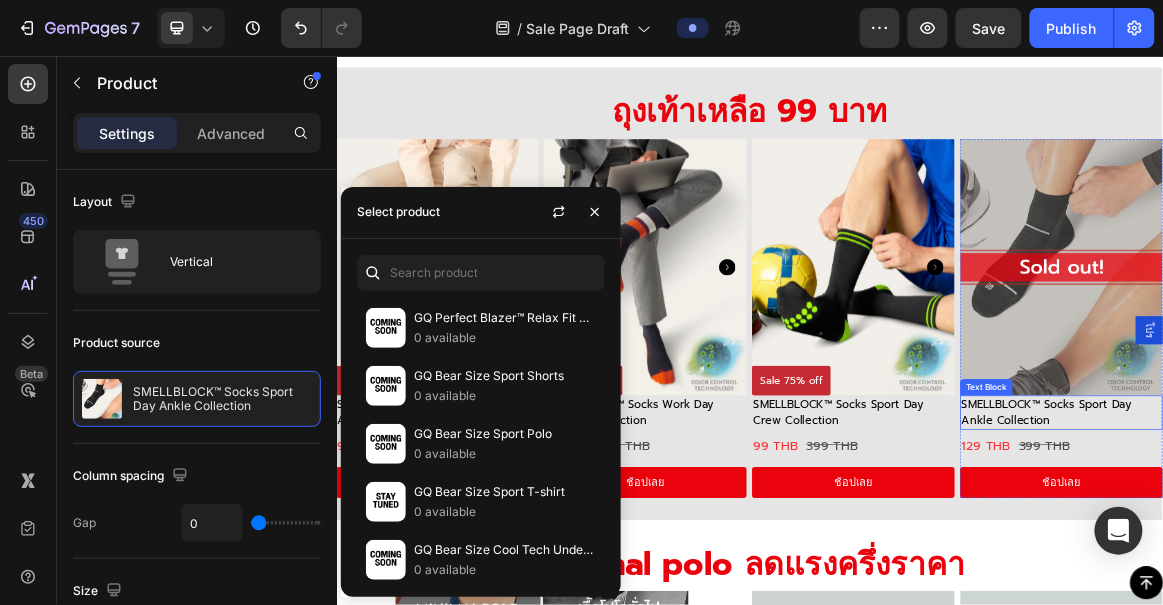 click on "SMELLBLOCK™ Socks Sport Day Ankle Collection" at bounding box center (1389, 573) 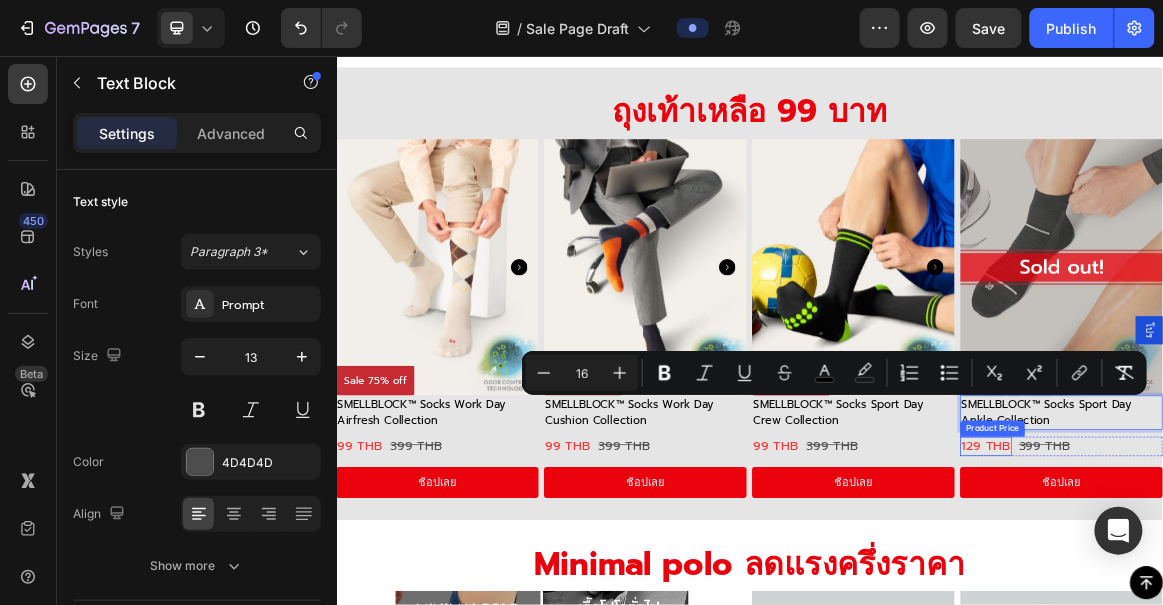 click on "129 THB" at bounding box center (1279, 621) 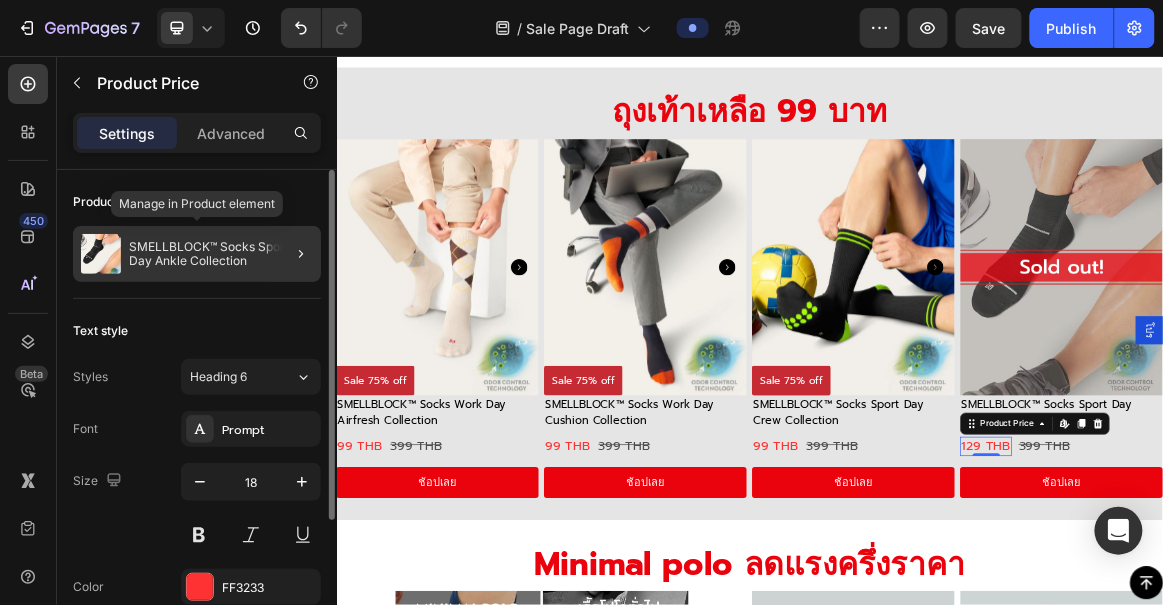 click on "SMELLBLOCK™ Socks Sport Day Ankle Collection" at bounding box center [221, 254] 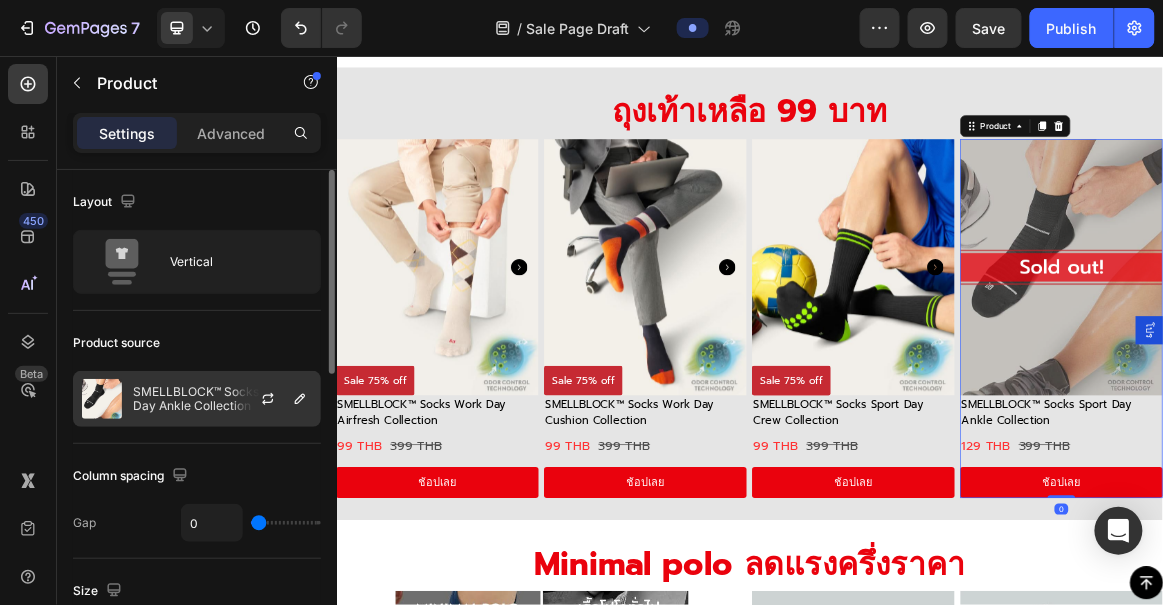 click on "SMELLBLOCK™ Socks Sport Day Ankle Collection" at bounding box center (222, 399) 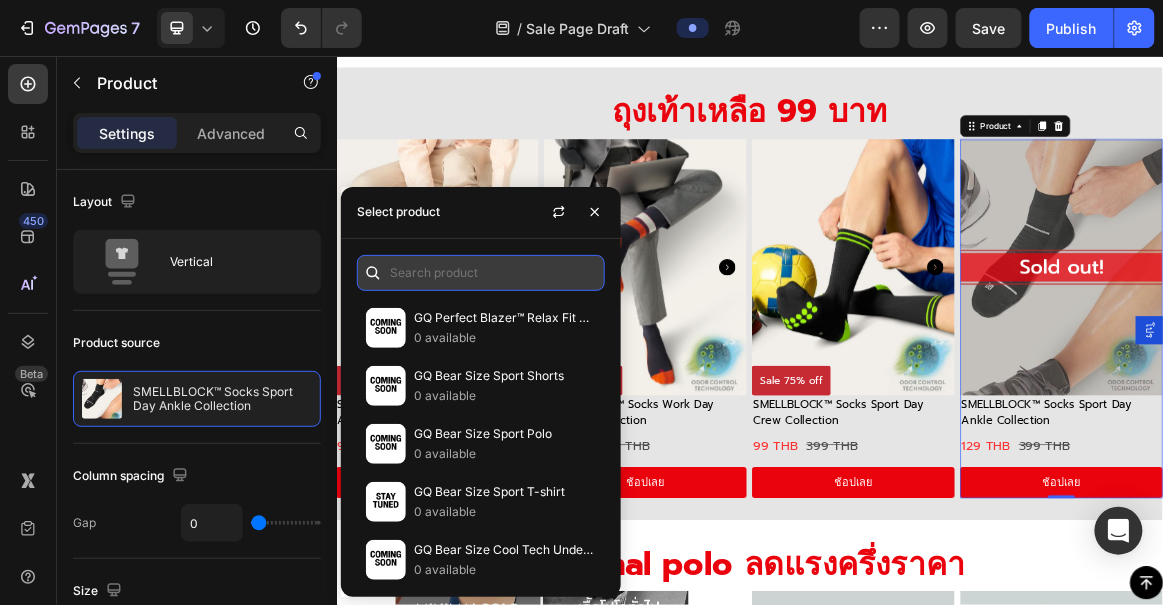 click at bounding box center (481, 273) 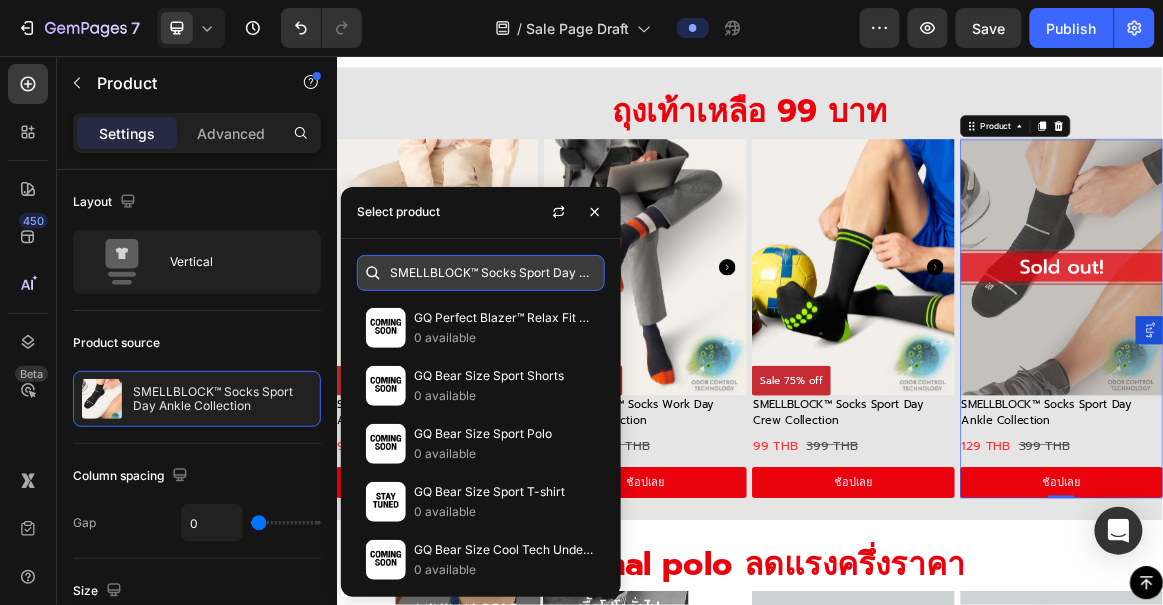 scroll, scrollTop: 0, scrollLeft: 73, axis: horizontal 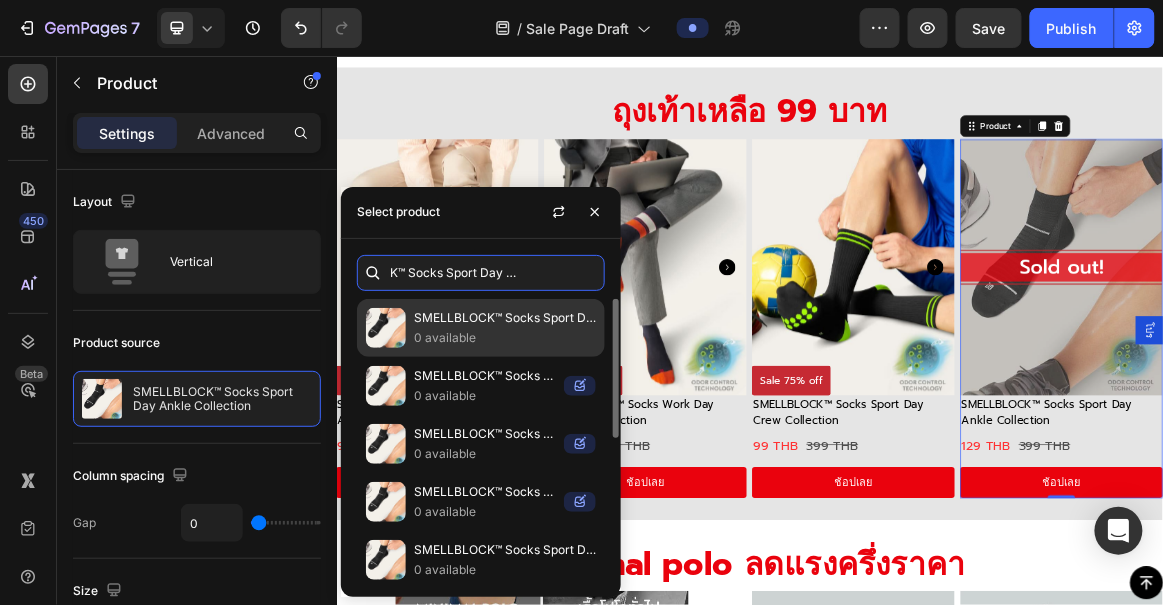 type on "SMELLBLOCK™ Socks Sport Day Ankle Collection" 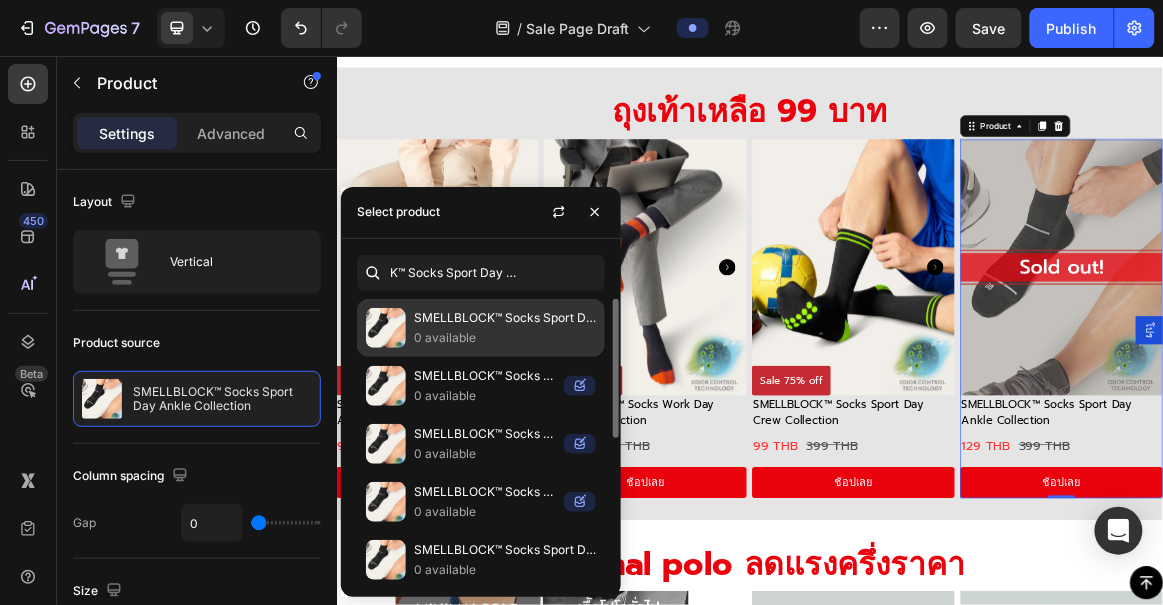 scroll, scrollTop: 0, scrollLeft: 0, axis: both 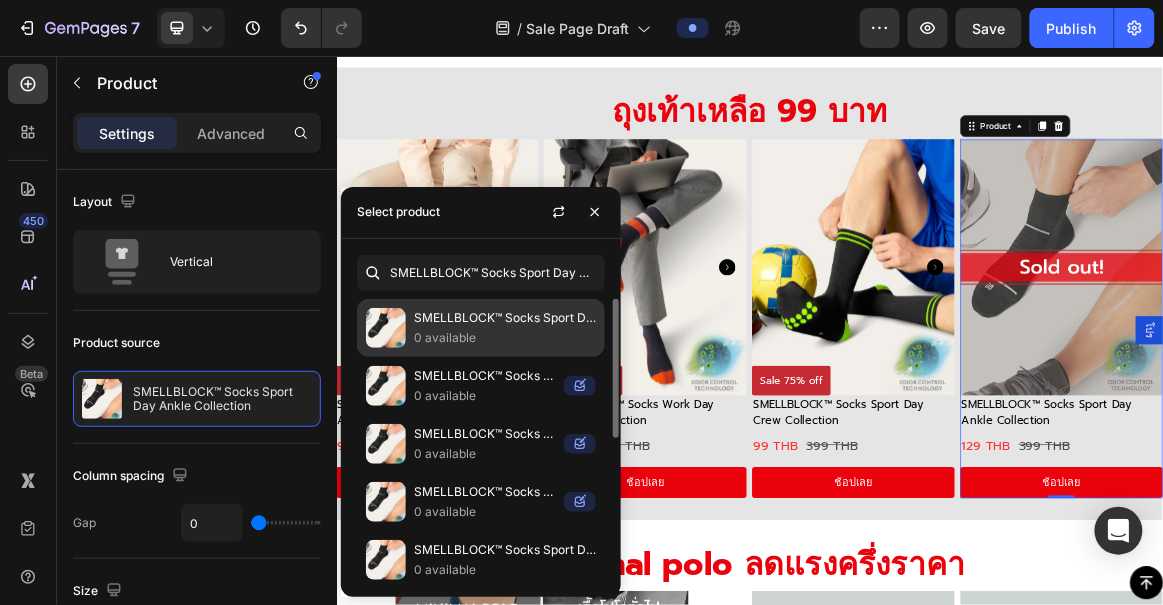 click on "0 available" at bounding box center (505, 338) 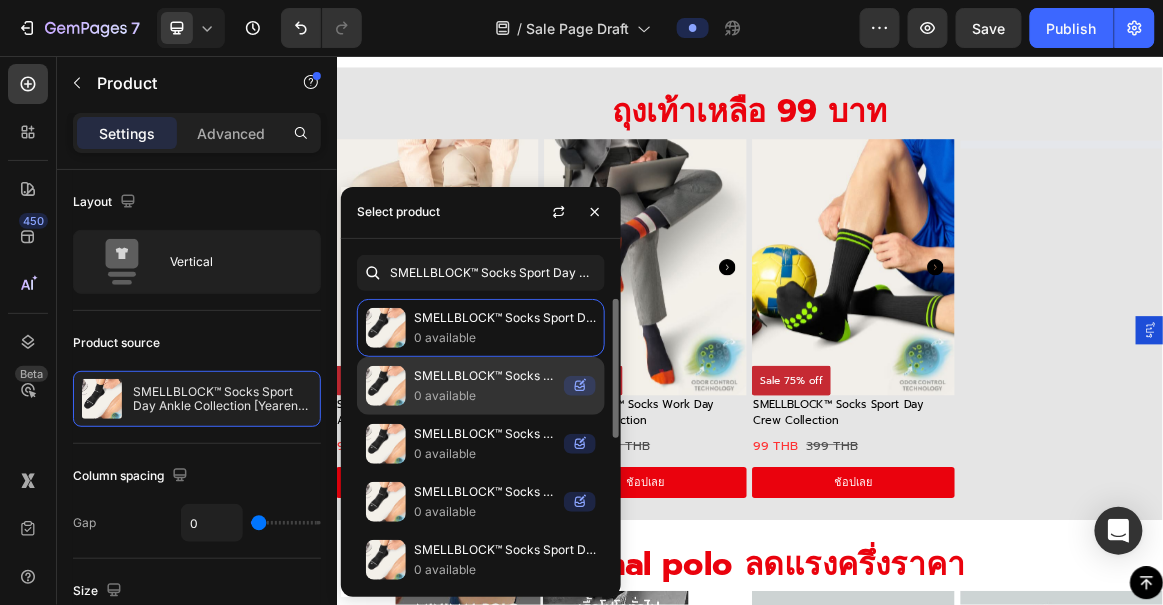 click on "SMELLBLOCK™ Socks Sport Day Ankle Collection [Big Sale]" at bounding box center (485, 376) 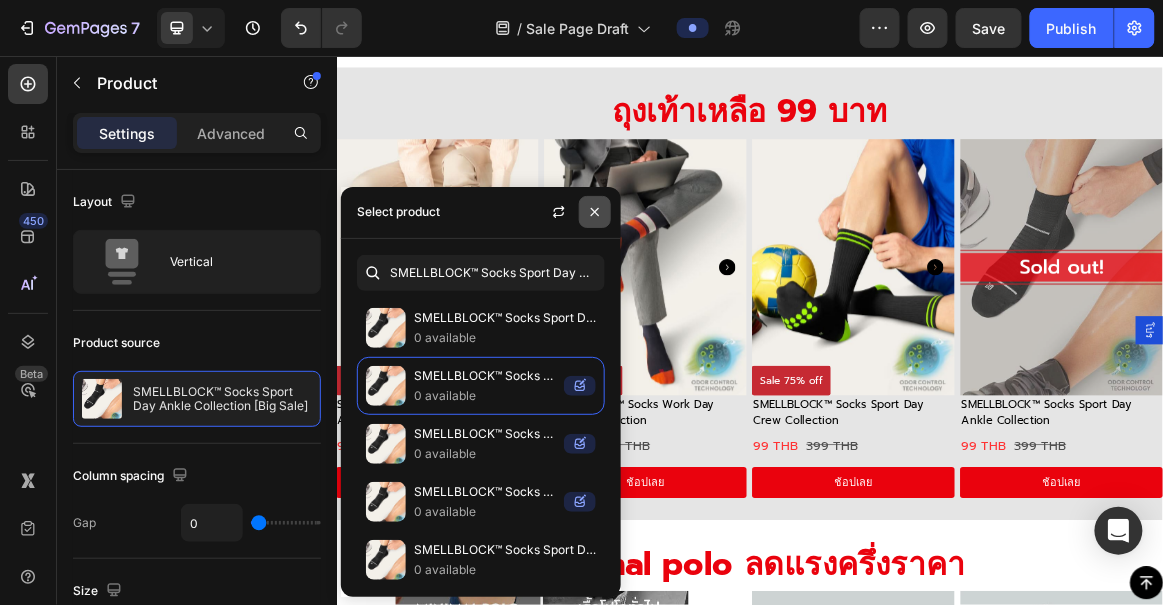 click 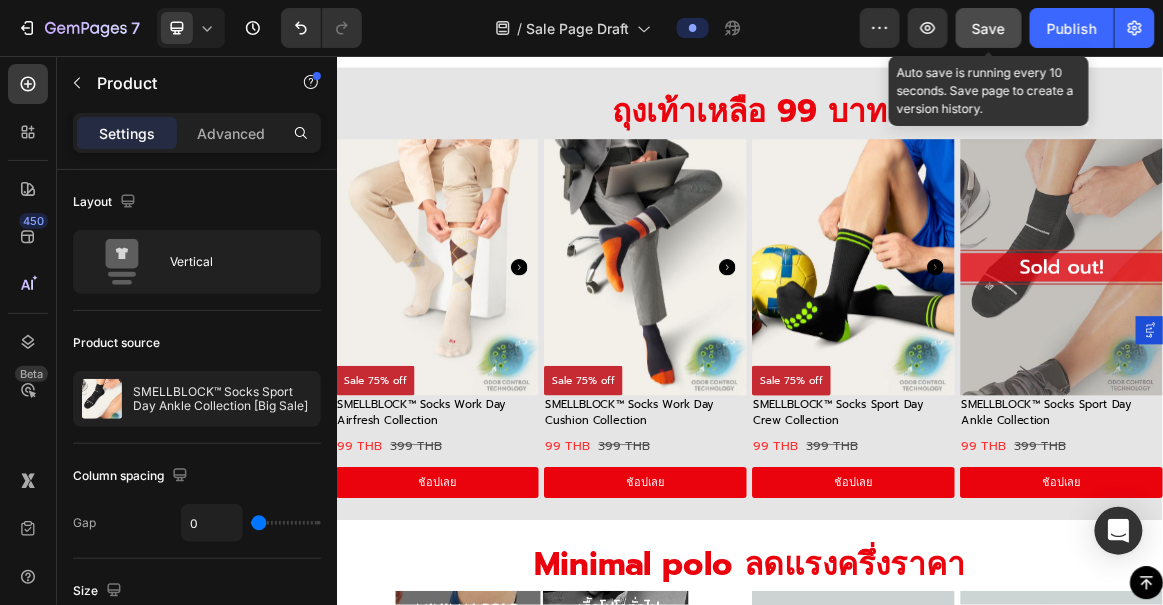click on "Save" at bounding box center [989, 28] 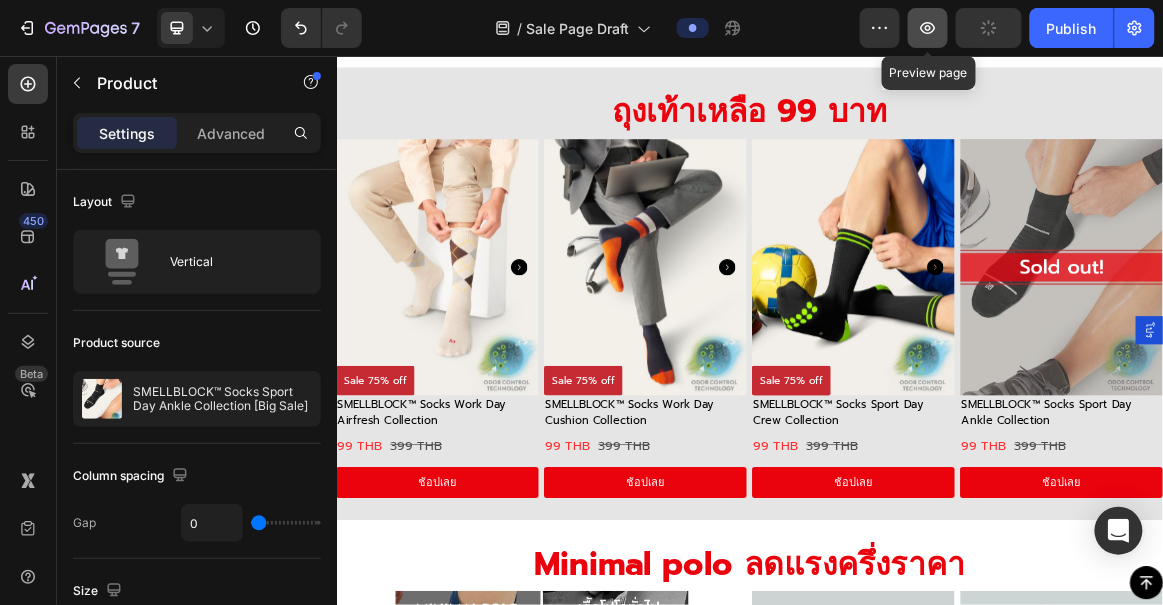 click 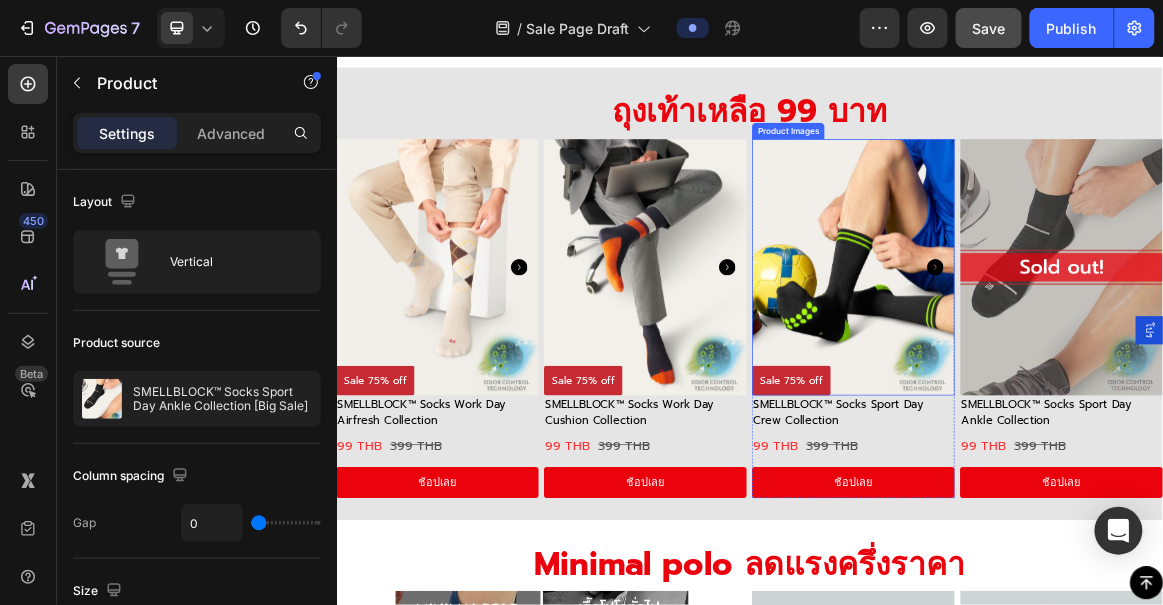 click at bounding box center [1087, 362] 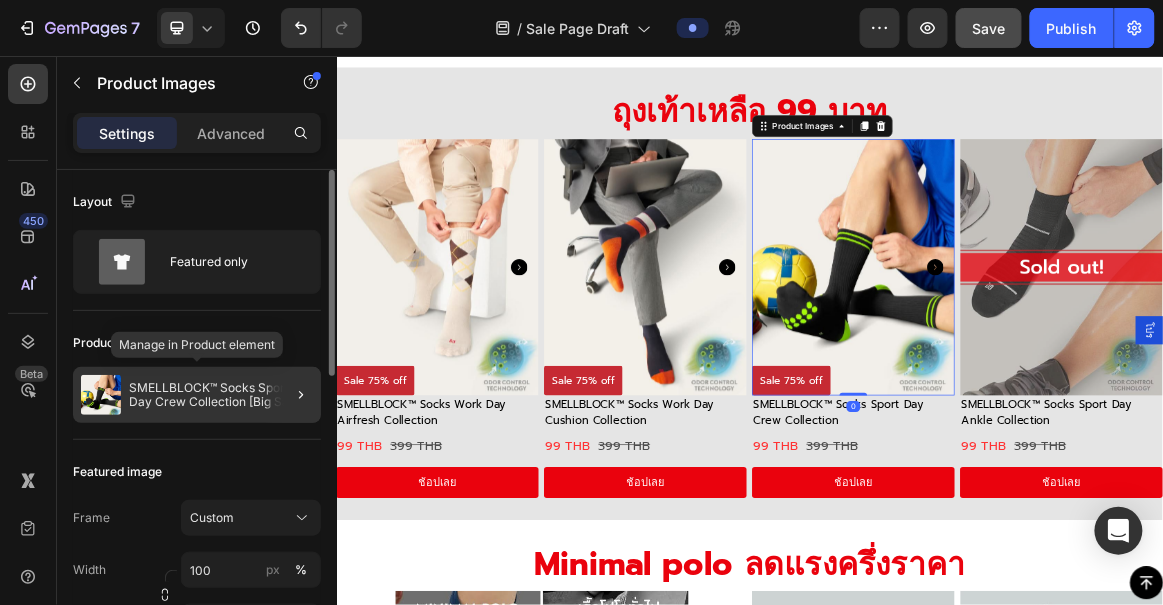 click on "SMELLBLOCK™ Socks Sport Day Crew Collection [Big Sale]" at bounding box center [221, 395] 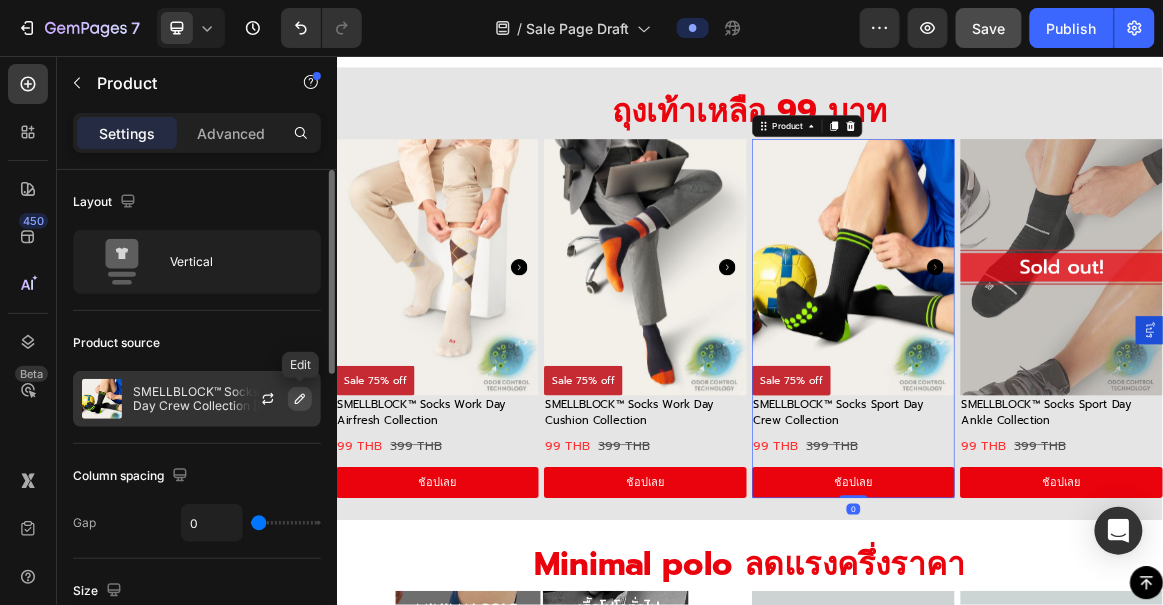 click 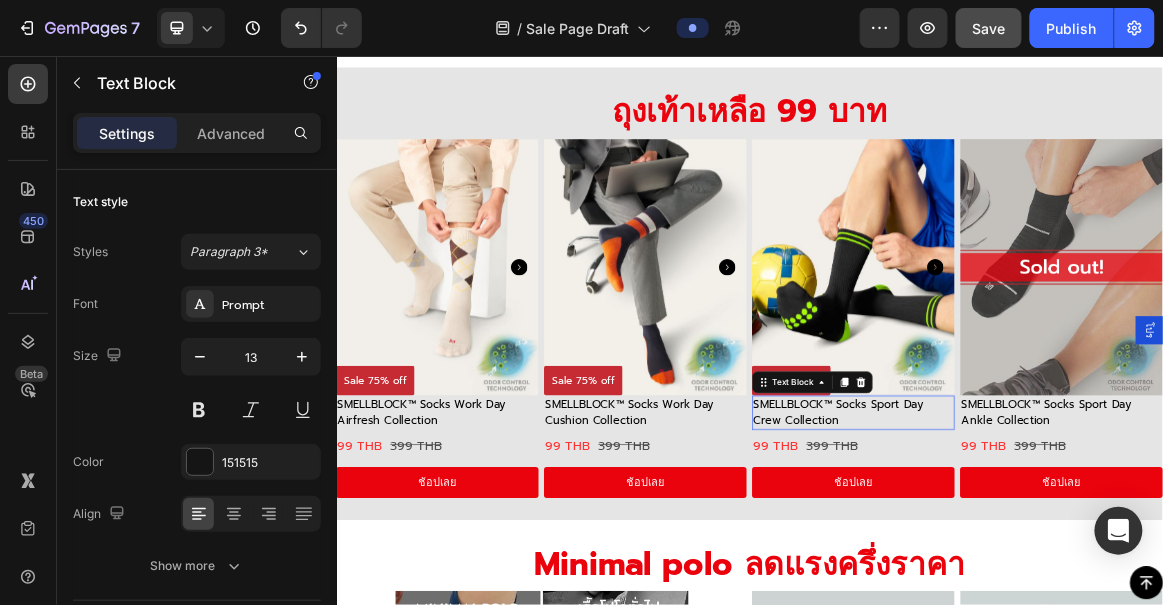 click on "SMELLBLOCK™ Socks Sport Day Crew Collection" at bounding box center [1065, 572] 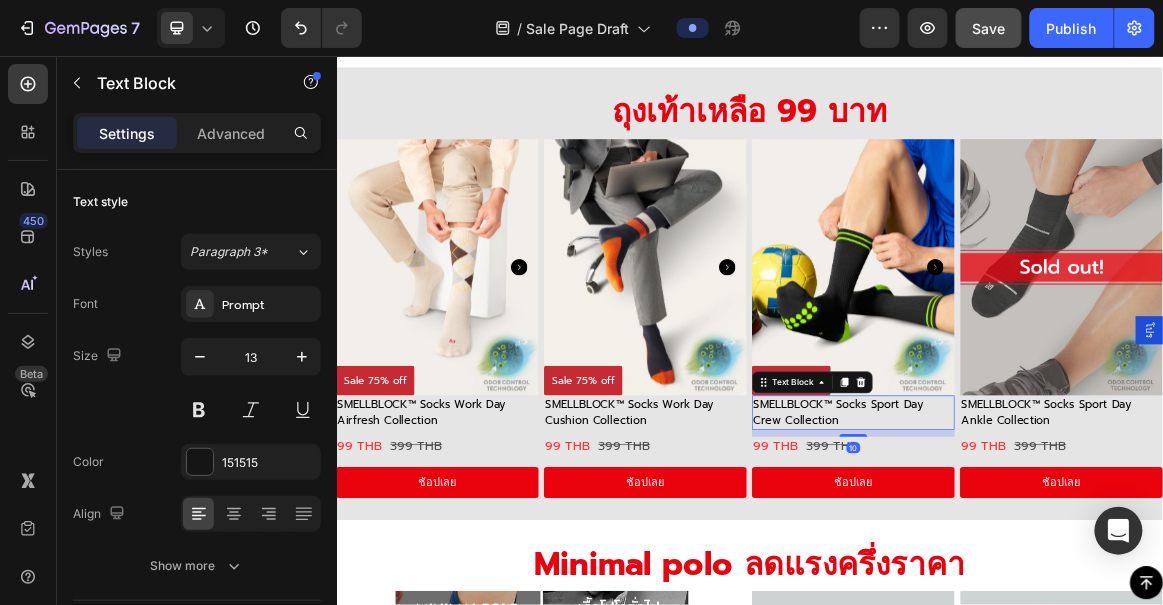 click on "SMELLBLOCK™ Socks Sport Day Crew Collection" at bounding box center [1065, 572] 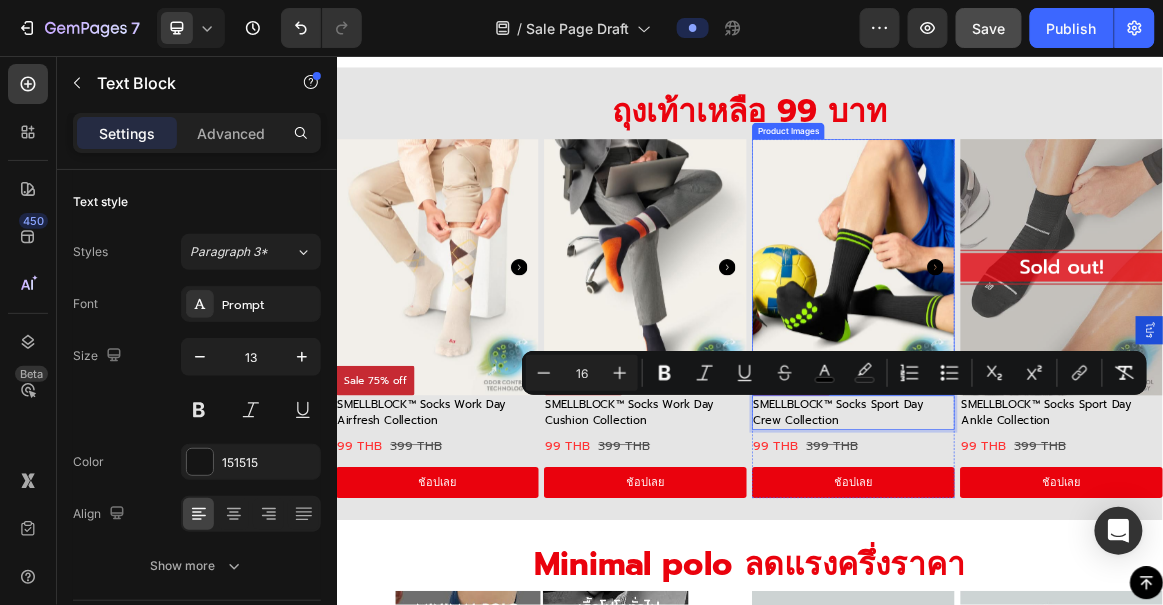 click at bounding box center (1087, 362) 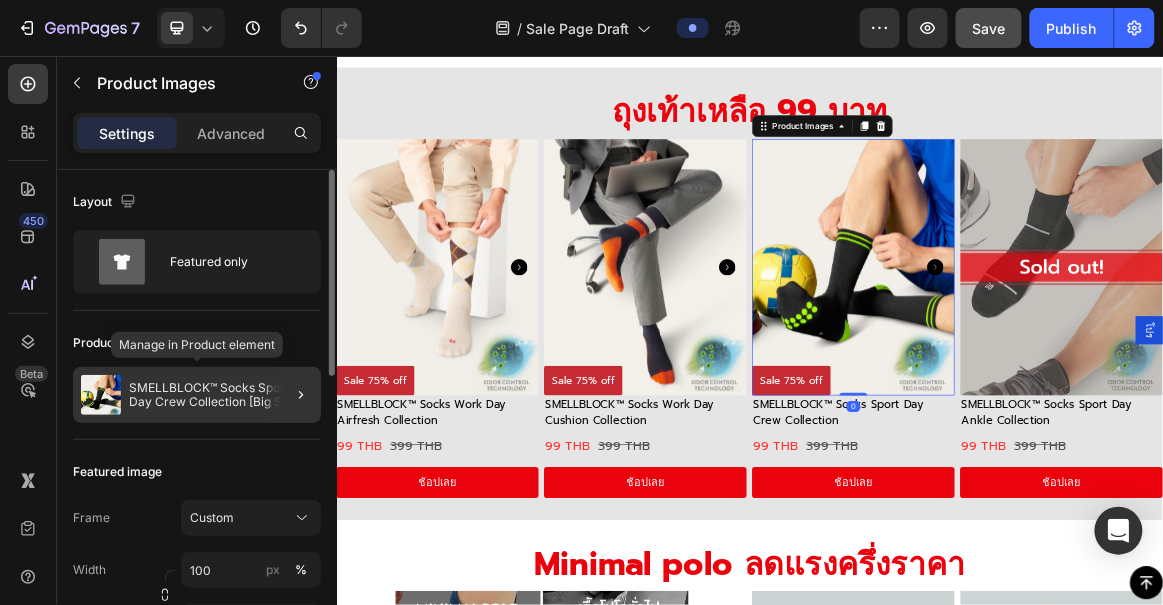 click on "SMELLBLOCK™ Socks Sport Day Crew Collection [Big Sale]" 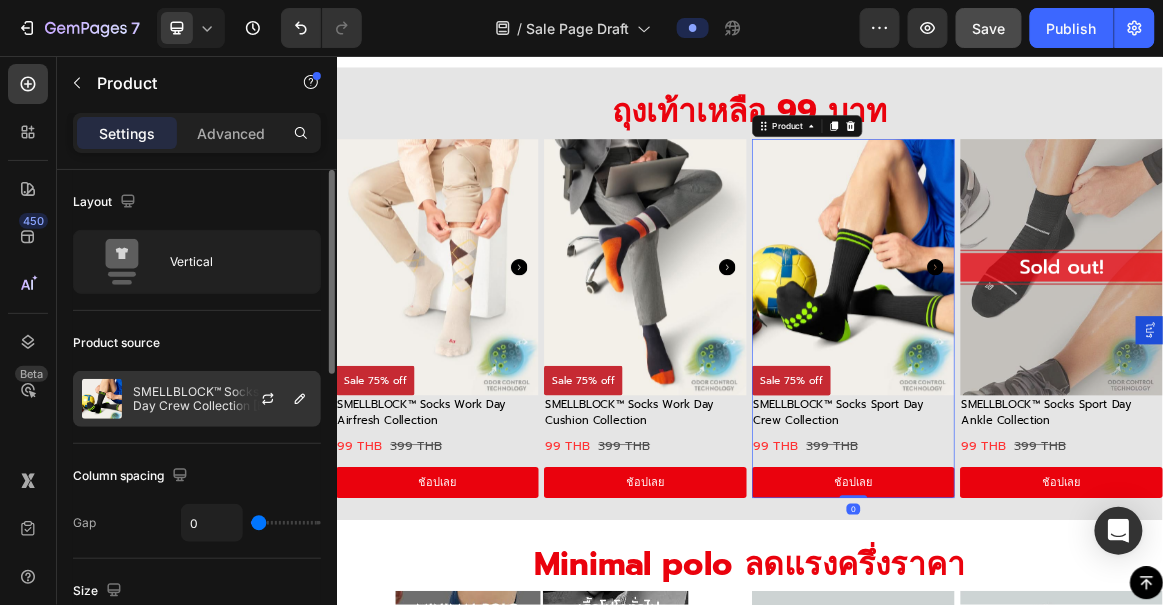 click at bounding box center (276, 399) 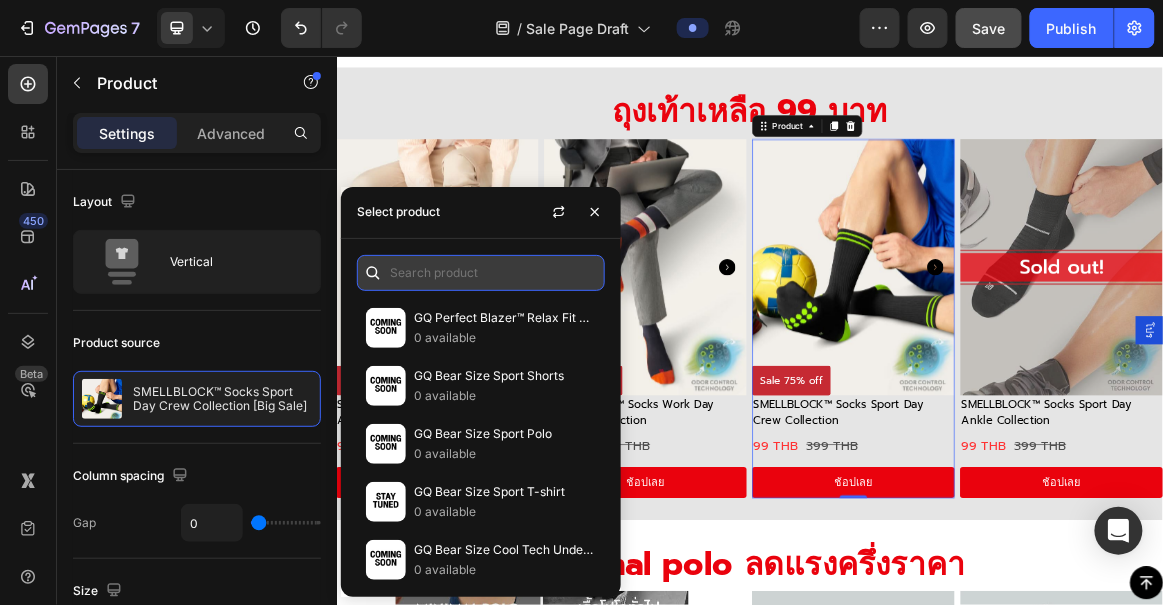 click at bounding box center [481, 273] 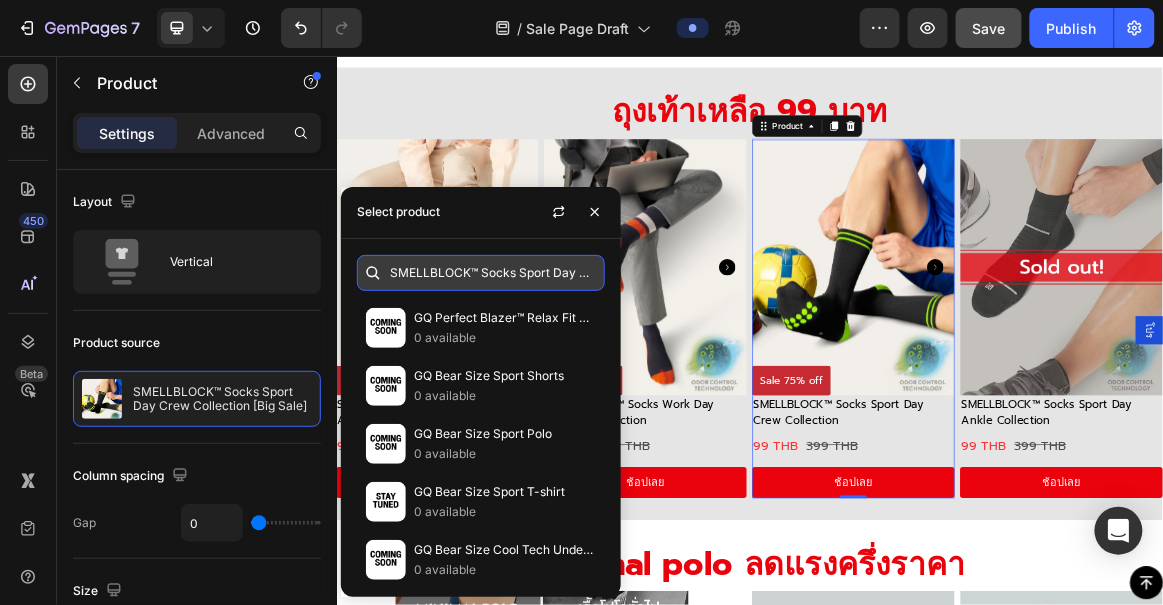 scroll, scrollTop: 0, scrollLeft: 70, axis: horizontal 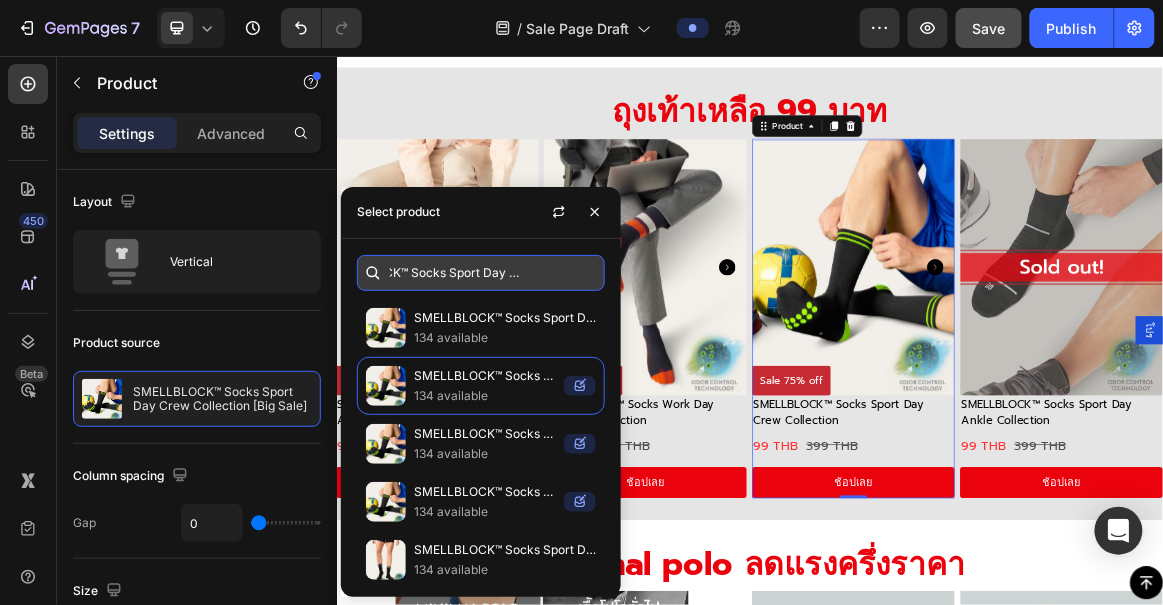 type on "SMELLBLOCK™ Socks Sport Day Crew Collection" 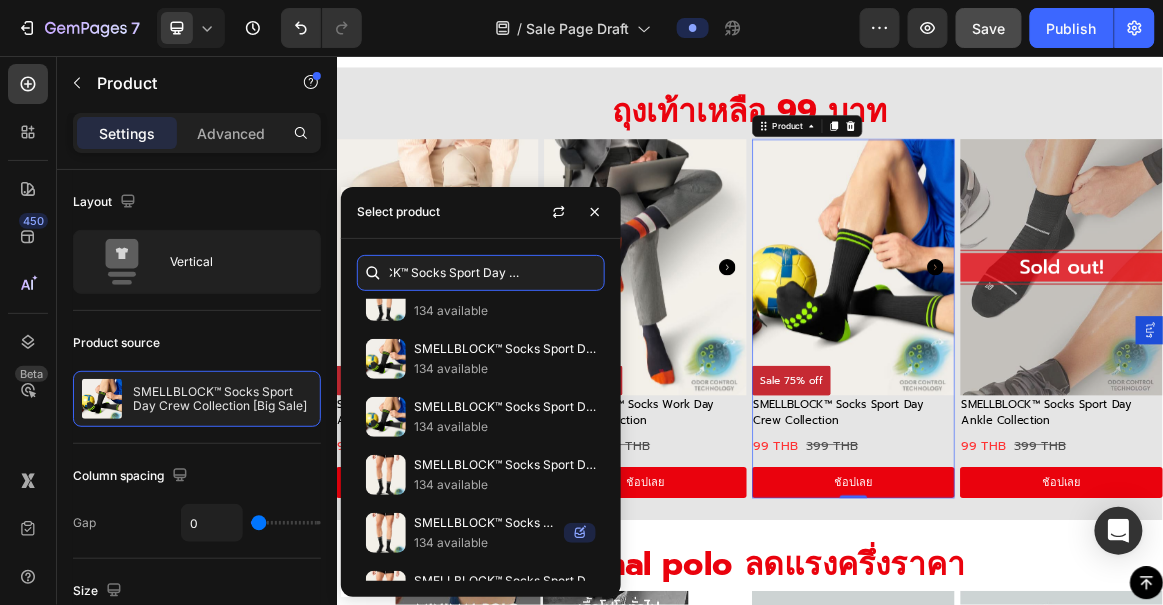 scroll, scrollTop: 862, scrollLeft: 0, axis: vertical 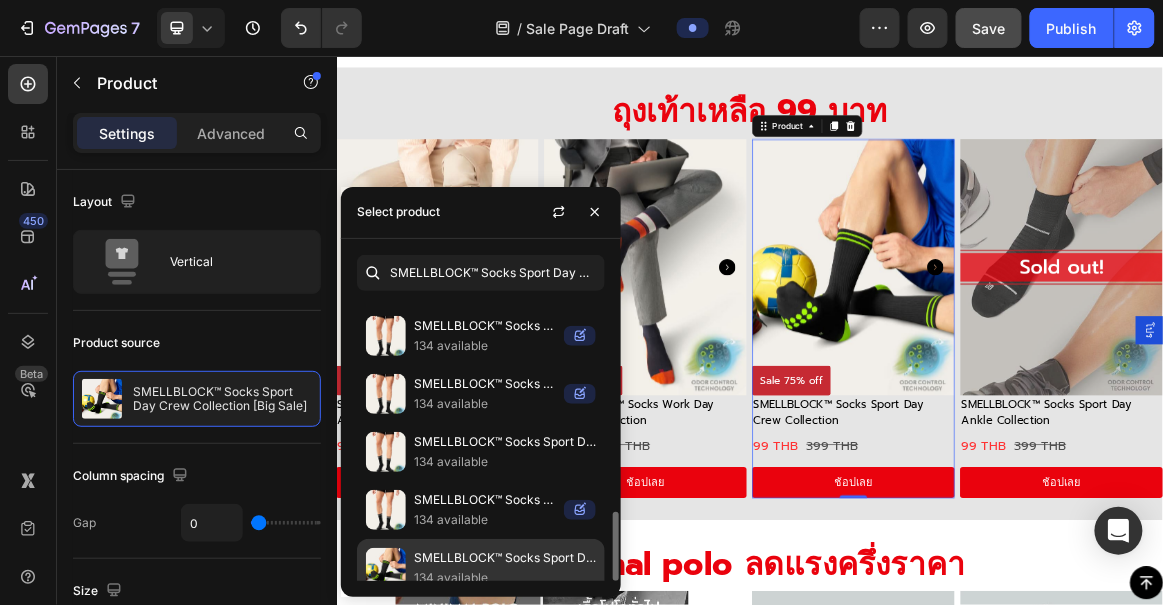 click on "SMELLBLOCK™ Socks Sport Day Crew Collection 134 available" 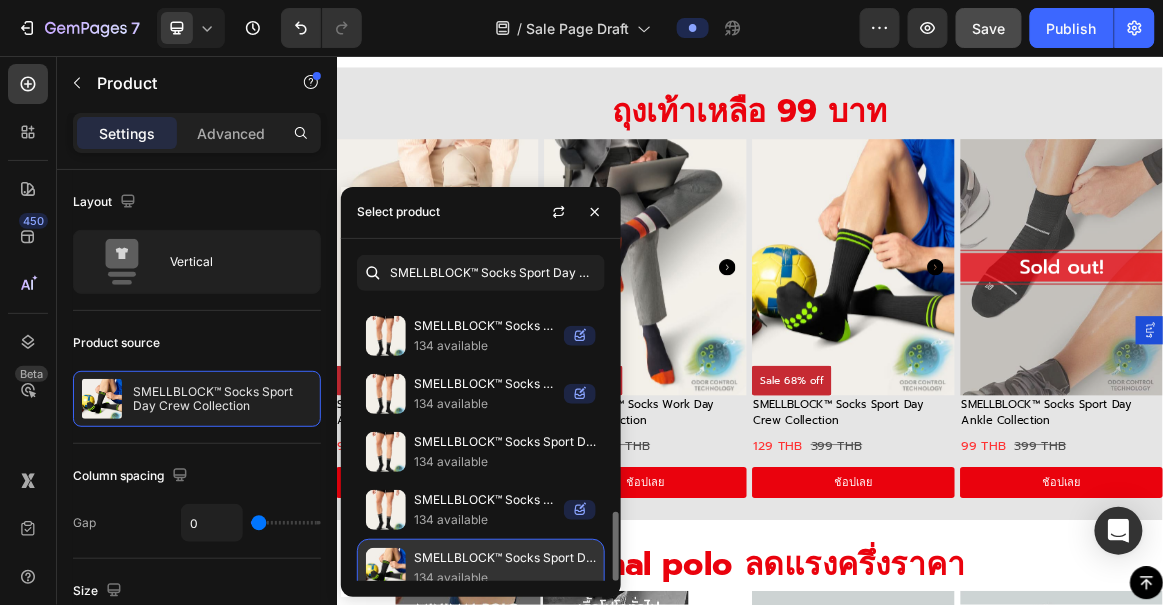 click on "SMELLBLOCK™ Socks Sport Day Crew Collection 134 available" 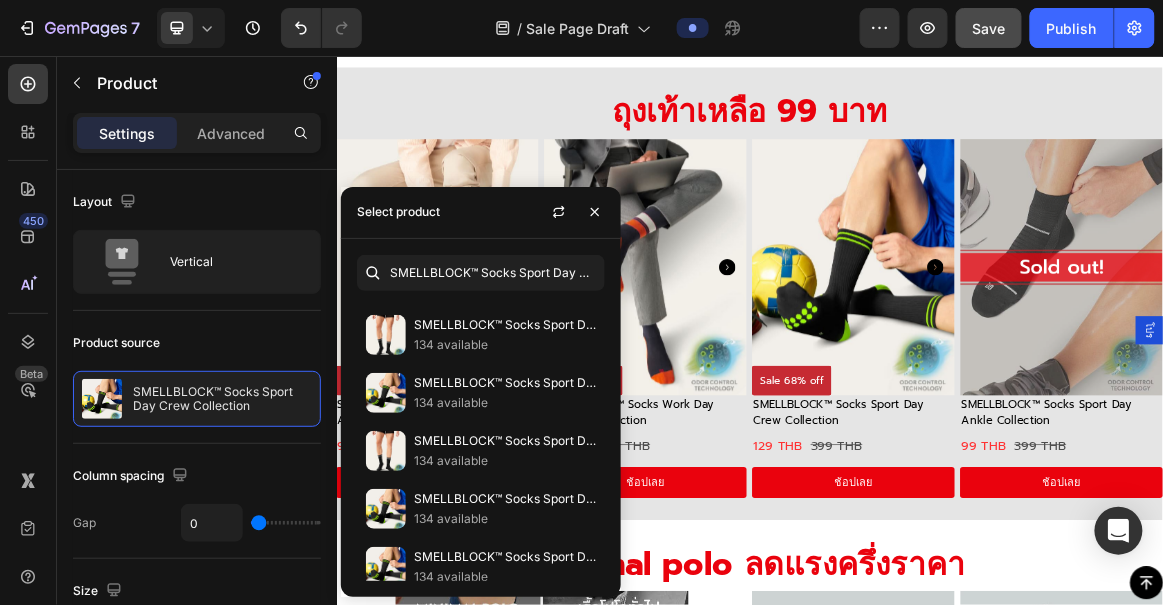 scroll, scrollTop: 0, scrollLeft: 0, axis: both 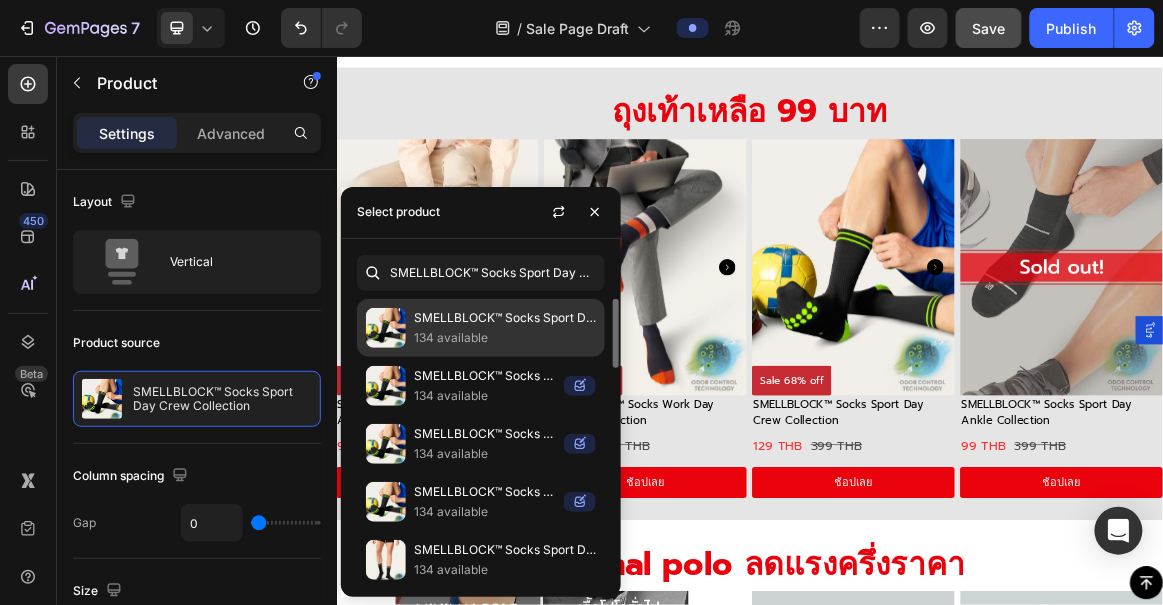 click on "SMELLBLOCK™ Socks Sport Day Crew Collection [Yearend Bigsale]" at bounding box center (505, 318) 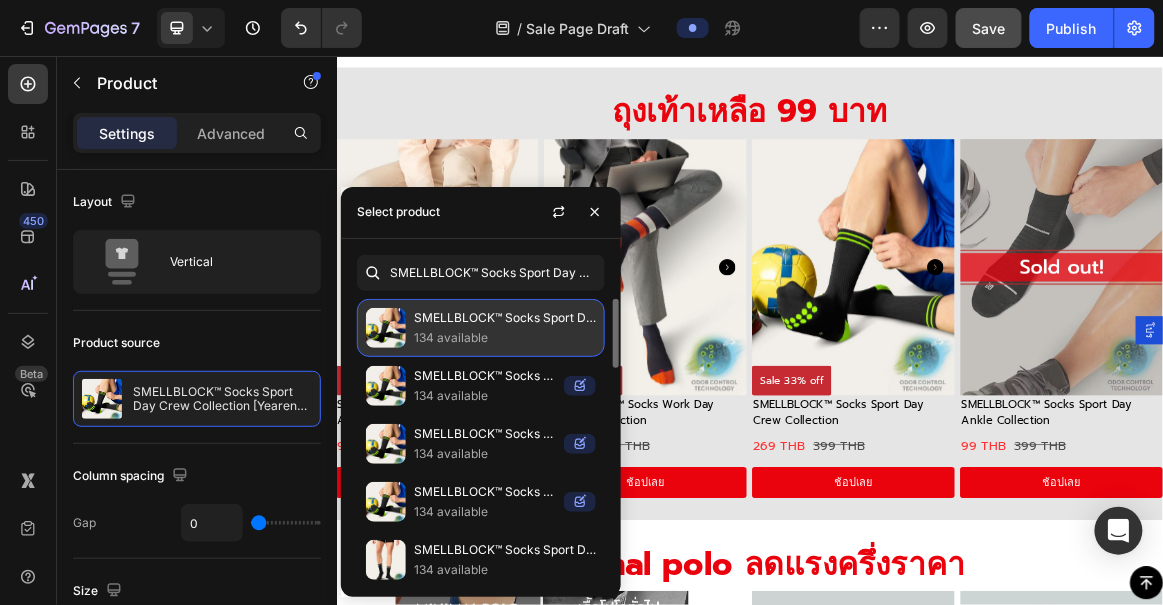 click on "SMELLBLOCK™ Socks Sport Day Crew Collection [Yearend Bigsale]" at bounding box center [505, 318] 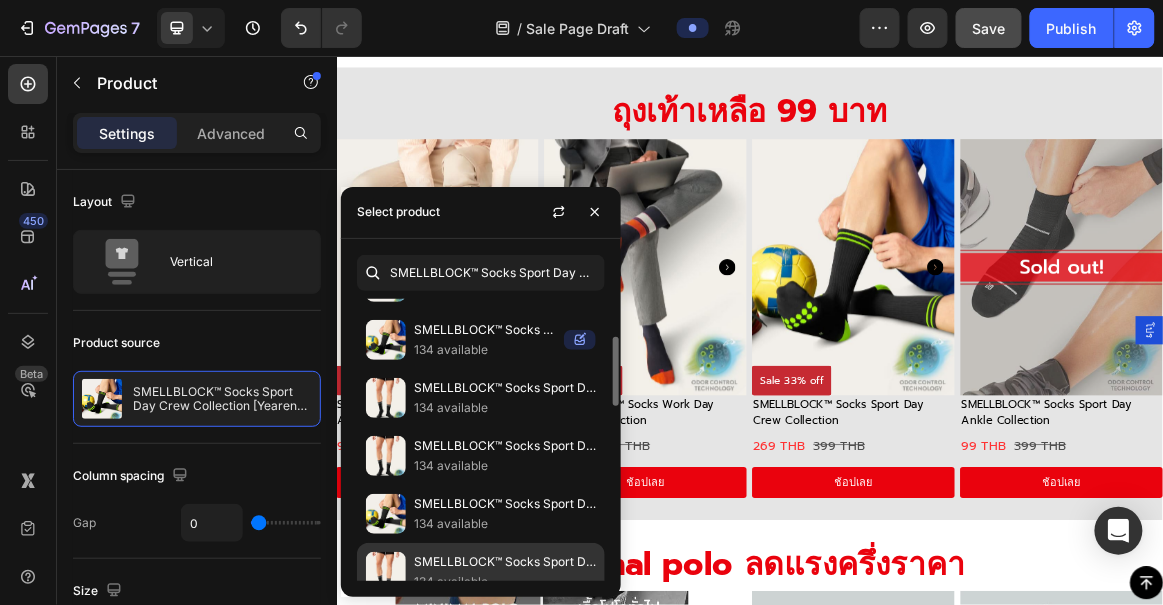 scroll, scrollTop: 161, scrollLeft: 0, axis: vertical 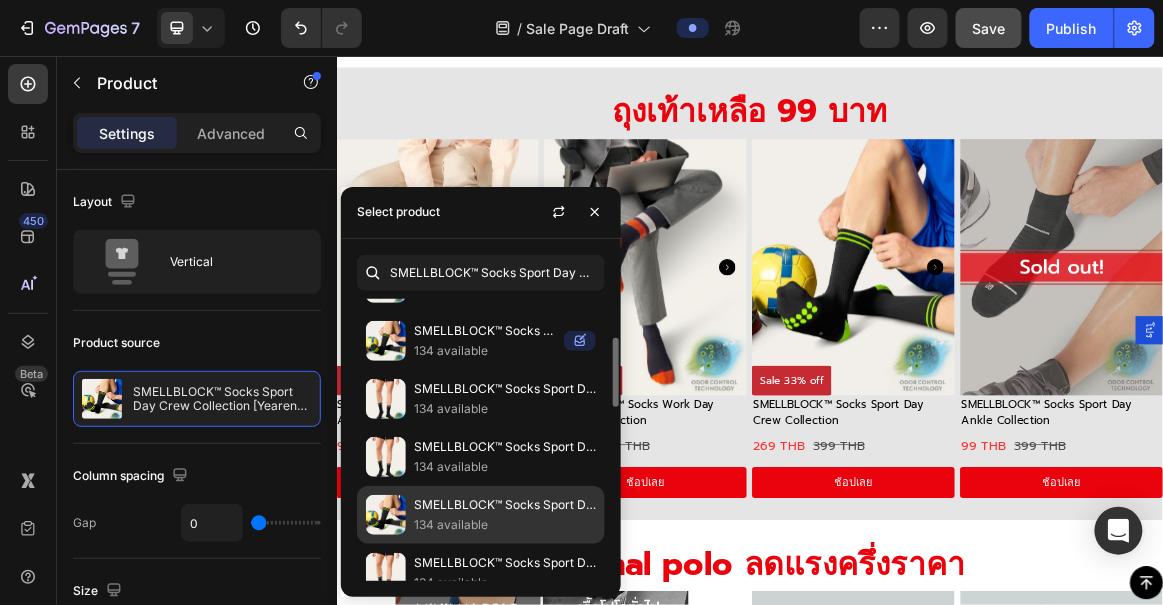 click on "SMELLBLOCK™ Socks Sport Day Crew Collection [Bundle Pack]" at bounding box center (505, 505) 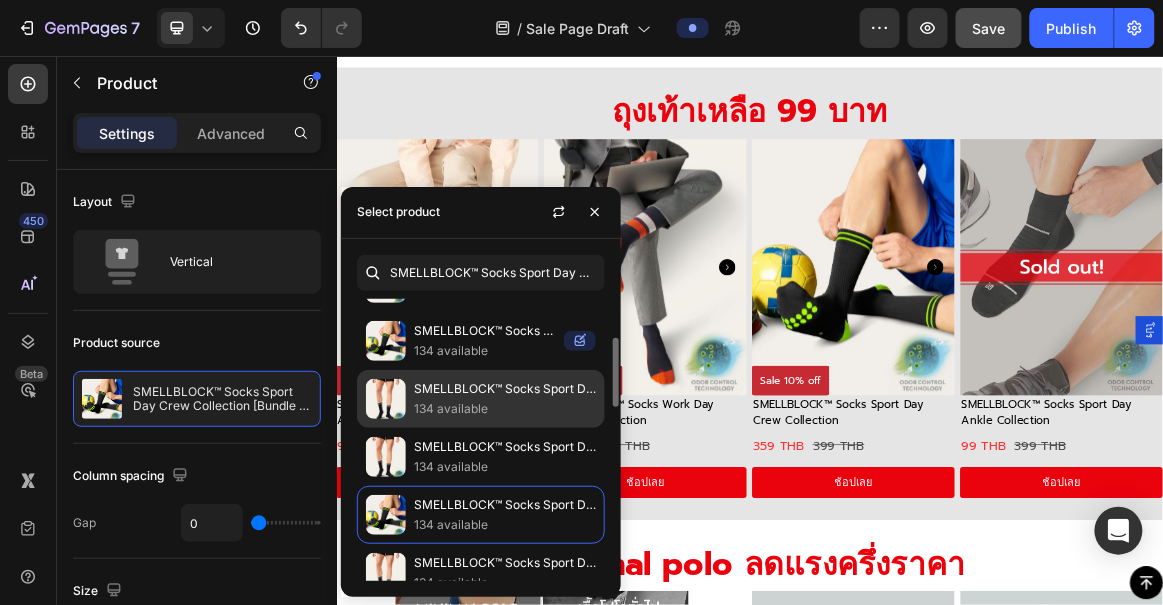 click on "SMELLBLOCK™ Socks Sport Day Crew Collection [Pride2024]" at bounding box center [505, 389] 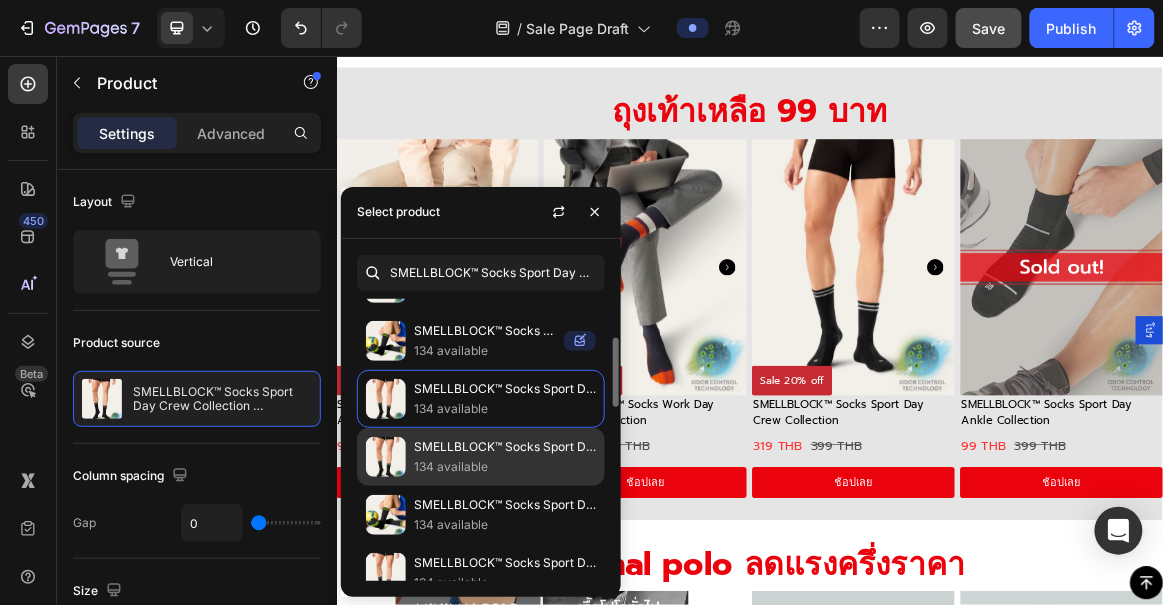 click on "SMELLBLOCK™ Socks Sport Day Crew Collection [GQDISCOUNT]" at bounding box center [505, 447] 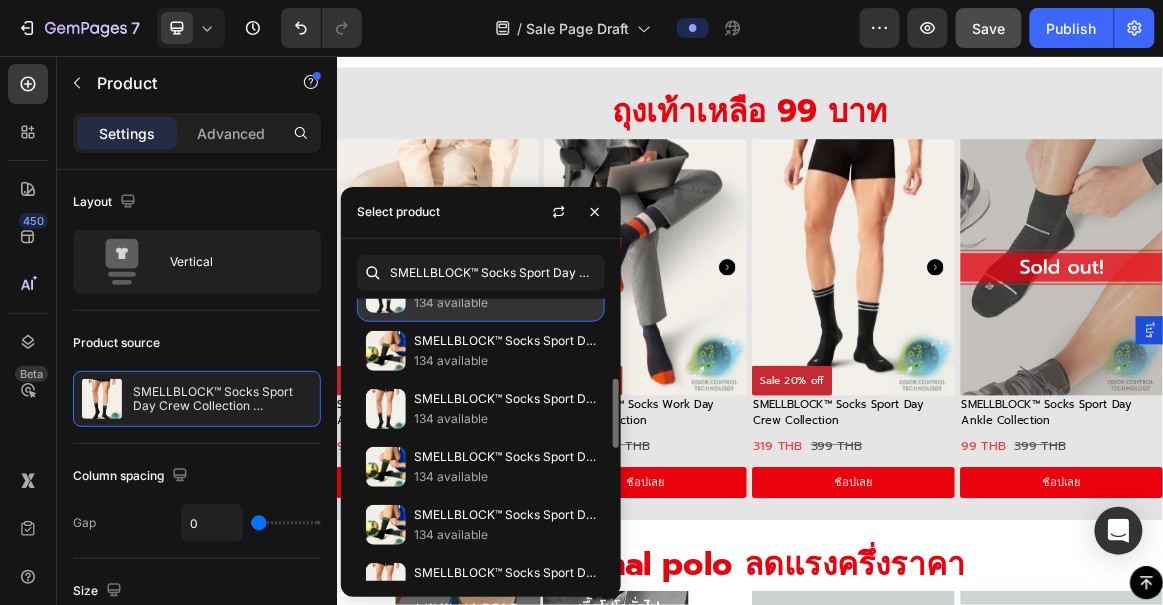 scroll, scrollTop: 324, scrollLeft: 0, axis: vertical 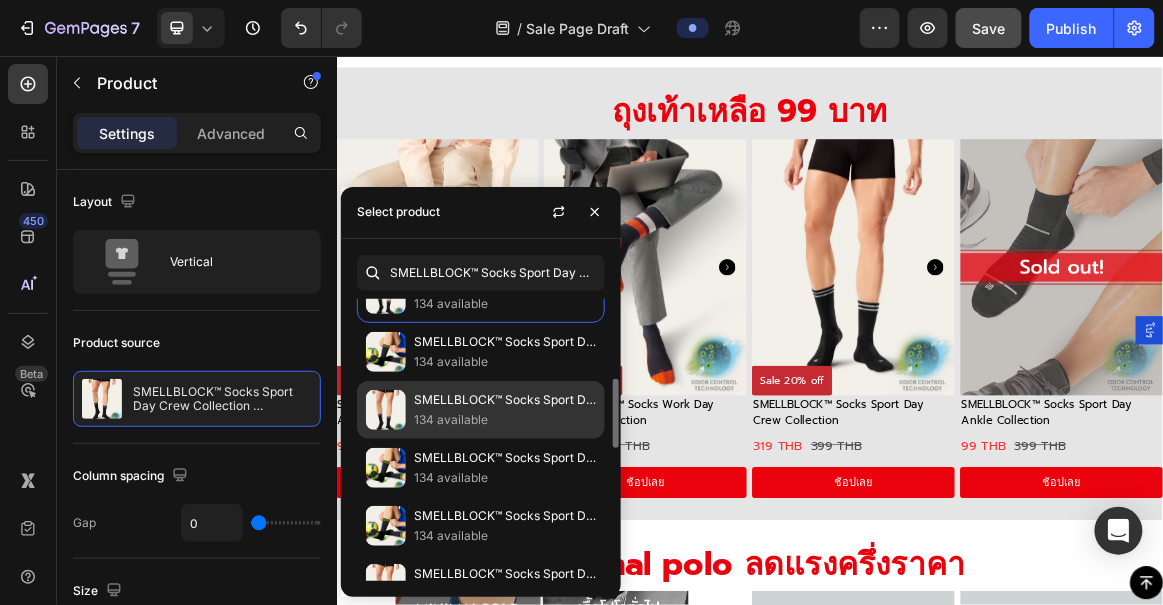 click on "SMELLBLOCK™ Socks Sport Day Crew Collection [ONE167]" at bounding box center [505, 400] 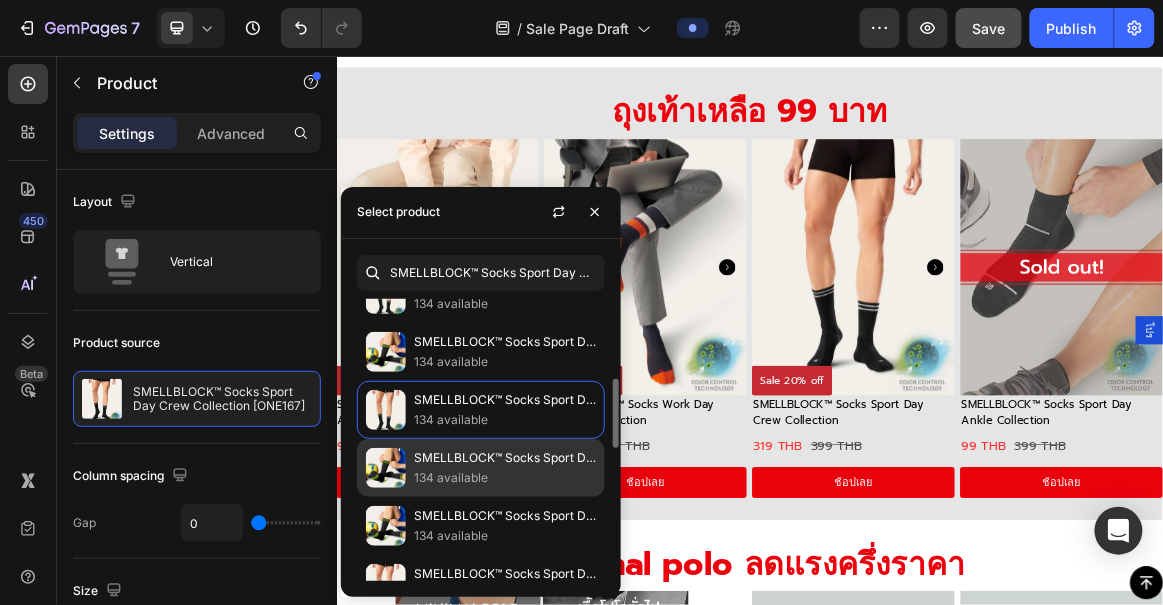 click on "SMELLBLOCK™ Socks Sport Day Crew Collection [Smellblock Trial]" at bounding box center (505, 458) 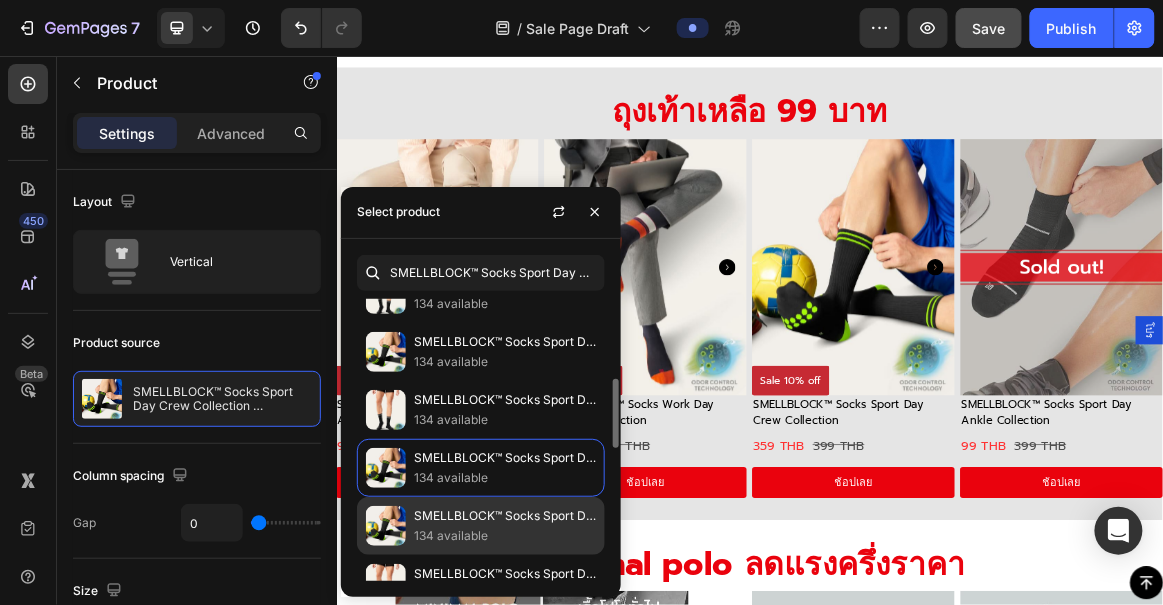 click on "SMELLBLOCK™ Socks Sport Day Crew Collection [Below 1000 Baht]" at bounding box center [505, 516] 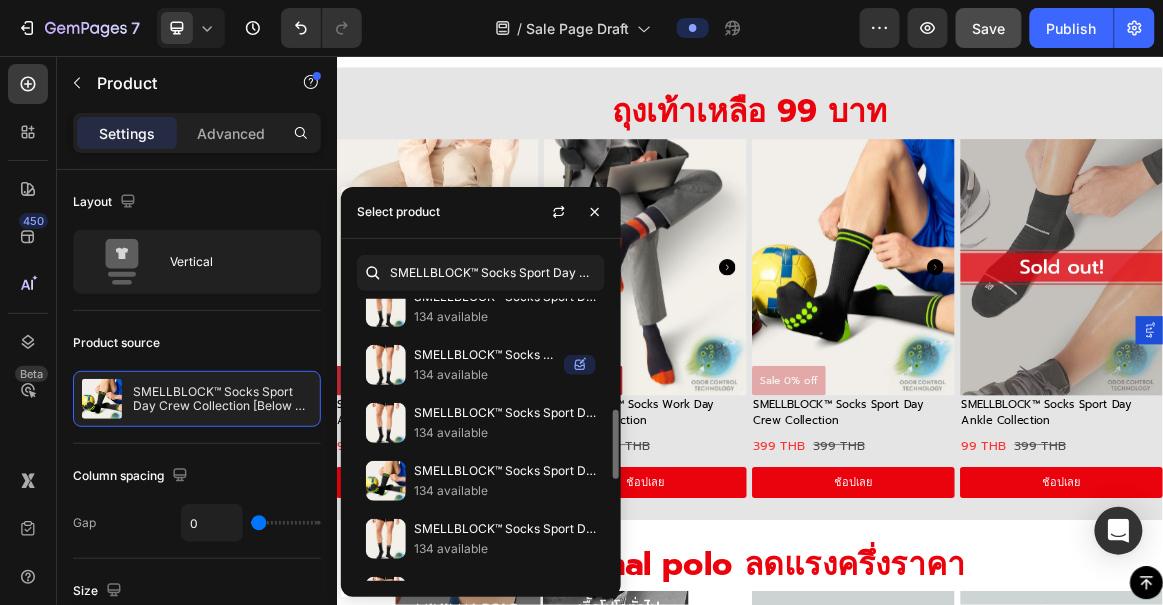 scroll, scrollTop: 567, scrollLeft: 0, axis: vertical 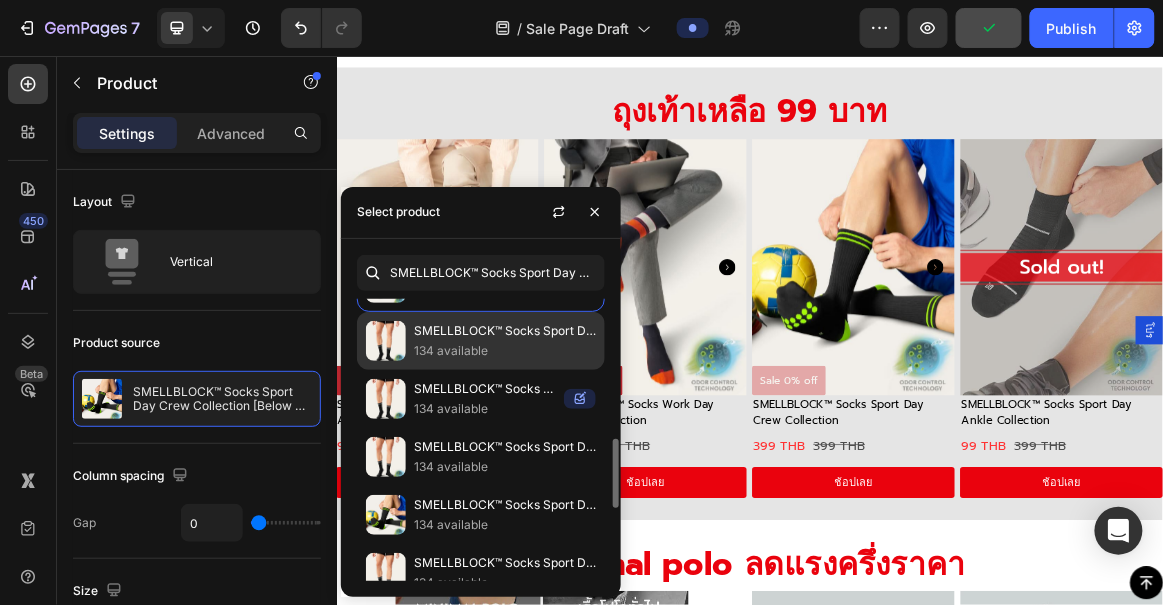 click on "134 available" at bounding box center [505, 351] 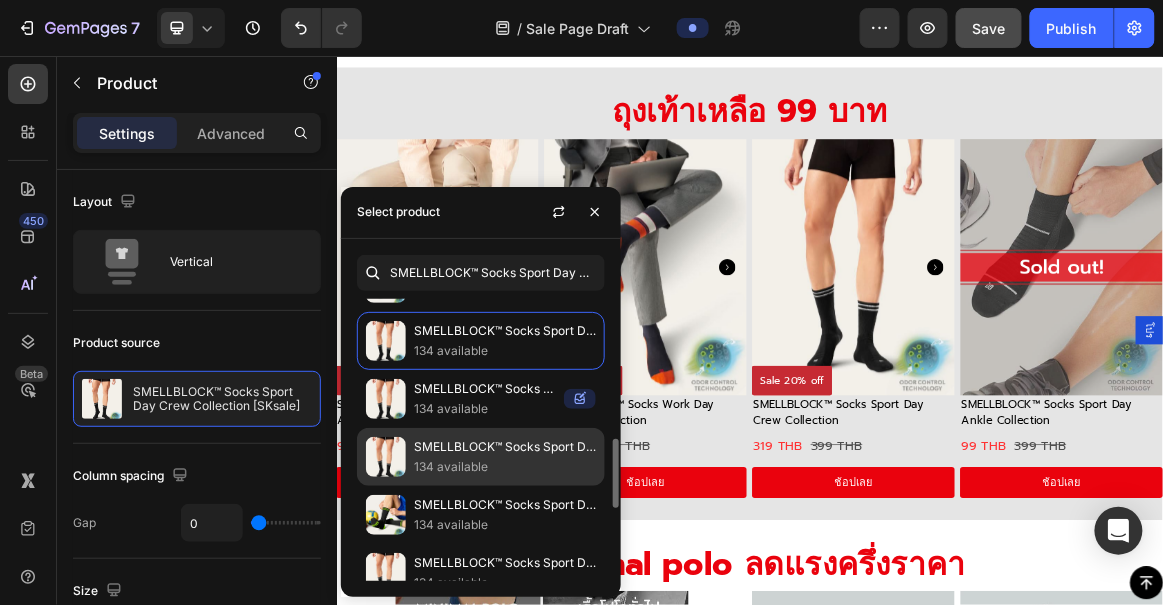 click on "SMELLBLOCK™ Socks Sport Day Crew Collection [GQxBewell] 134 available" 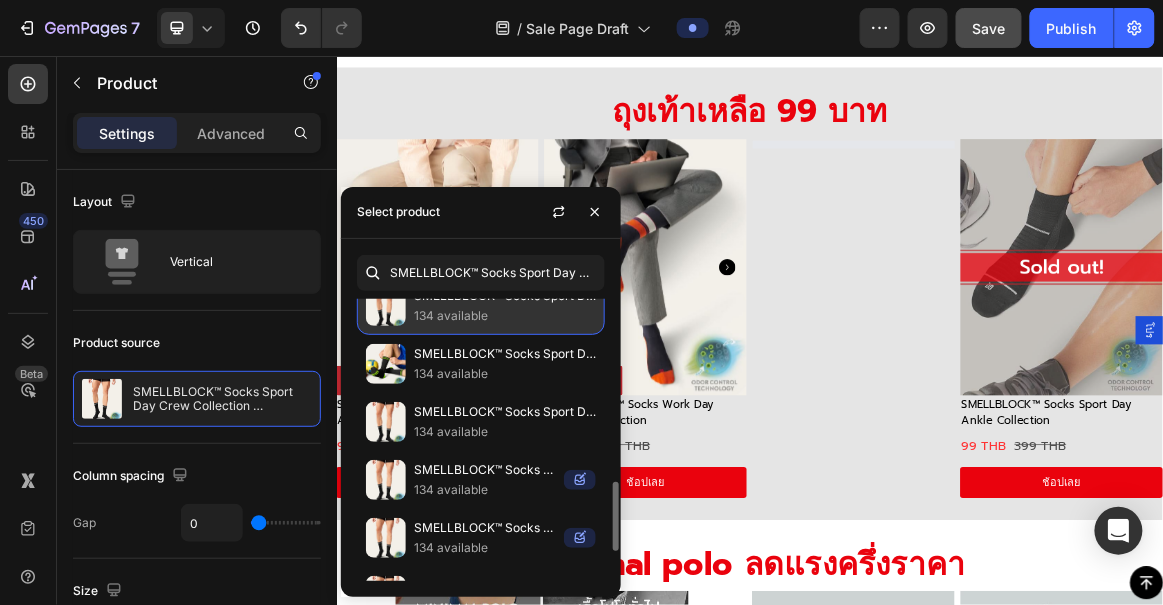 scroll, scrollTop: 723, scrollLeft: 0, axis: vertical 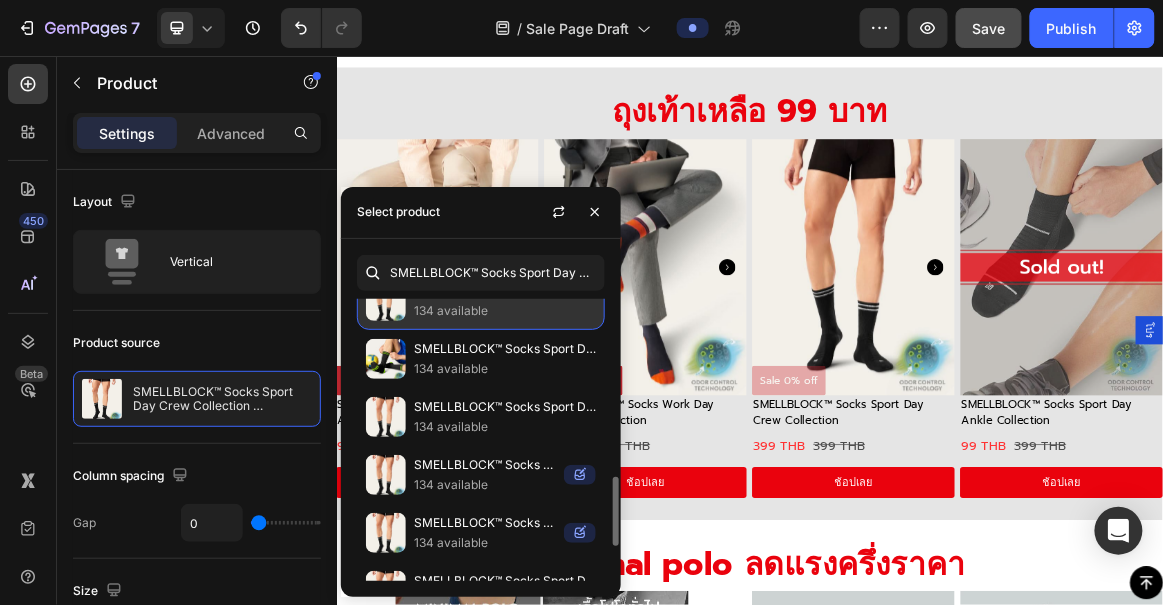 click on "SMELLBLOCK™ Socks Sport Day Crew Collection [Trial Price] 134 available" 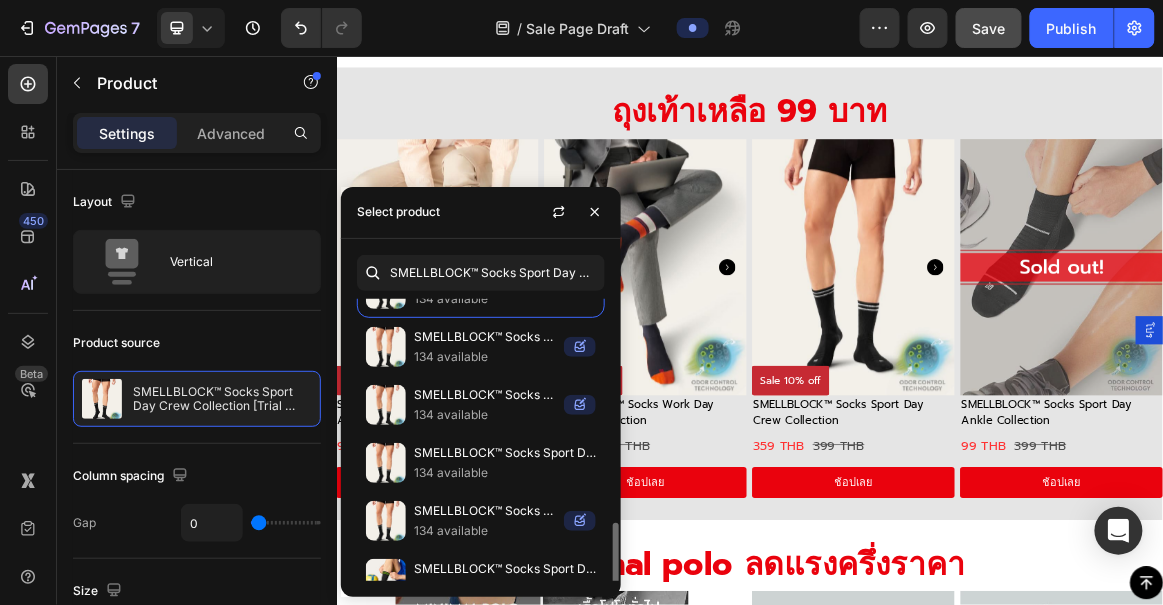 scroll, scrollTop: 862, scrollLeft: 0, axis: vertical 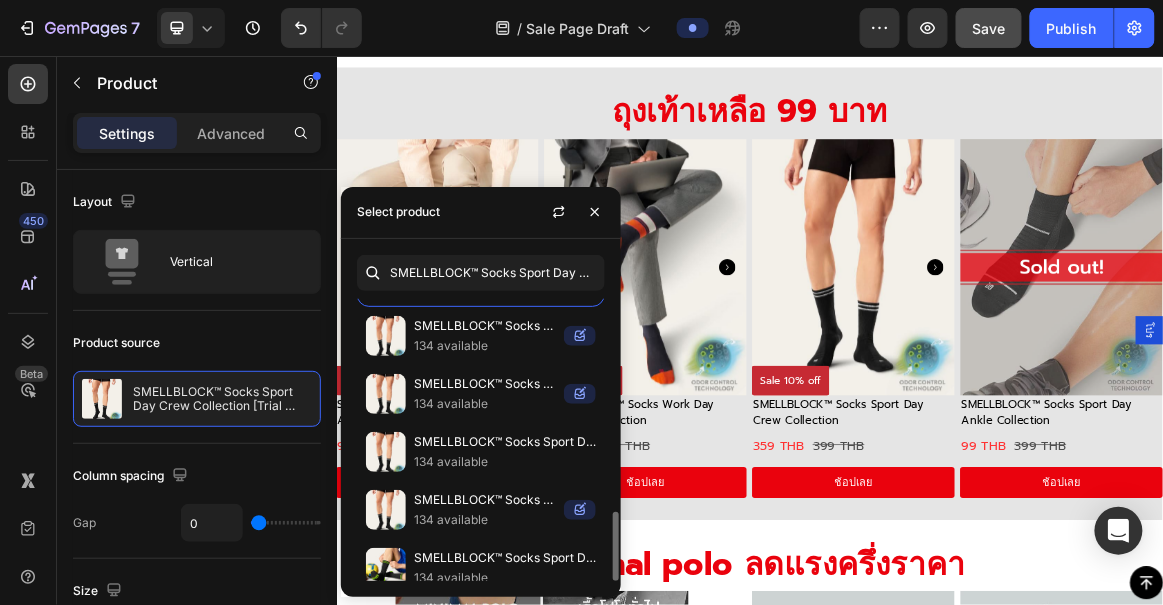 click on "SMELLBLOCK™ Socks Sport Day Crew Collection [The 1 Socks Trial]" at bounding box center [505, 442] 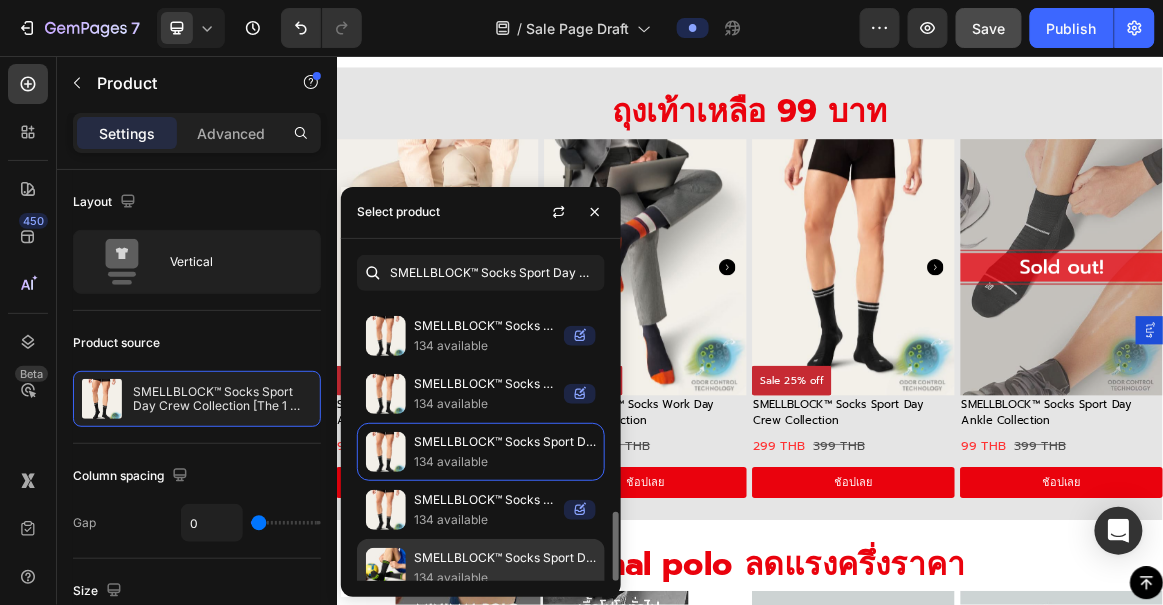 click on "134 available" at bounding box center (505, 578) 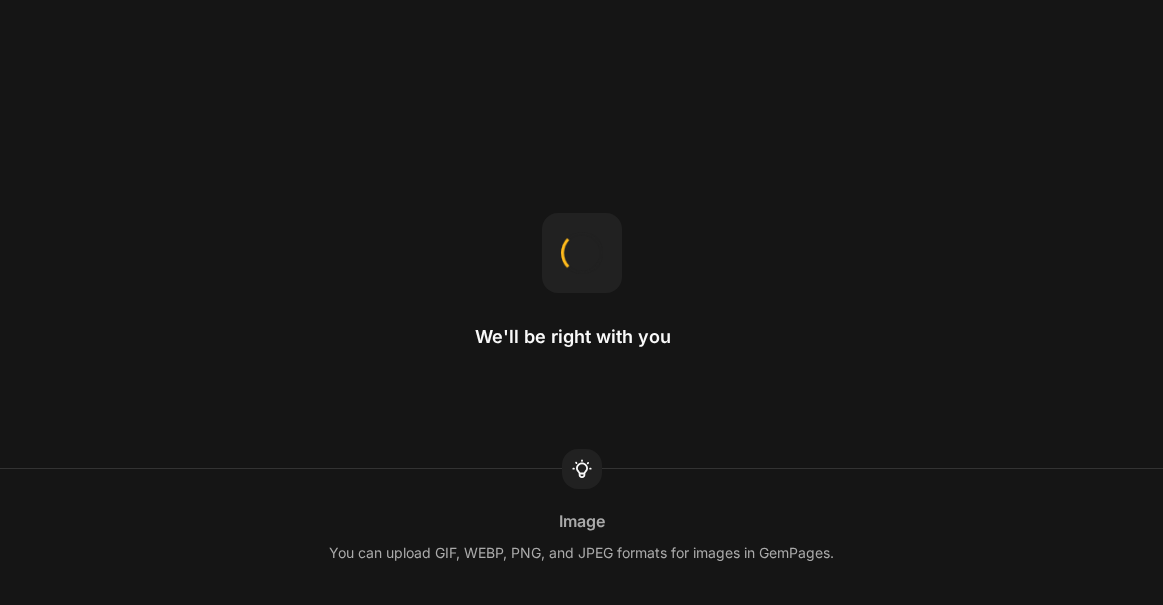 scroll, scrollTop: 0, scrollLeft: 0, axis: both 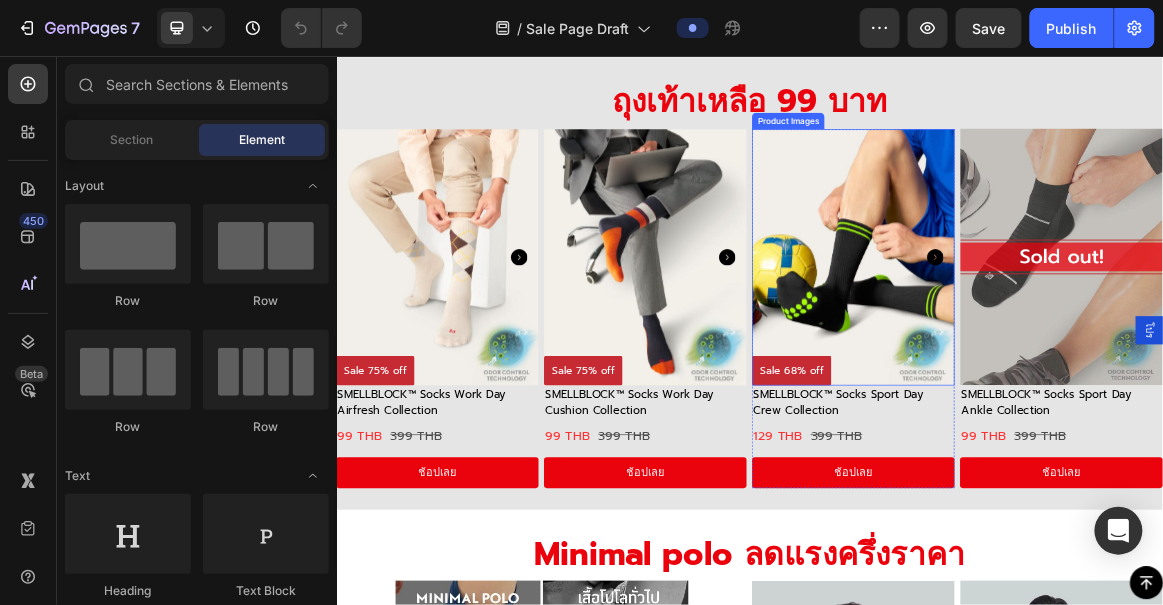 click at bounding box center [1087, 347] 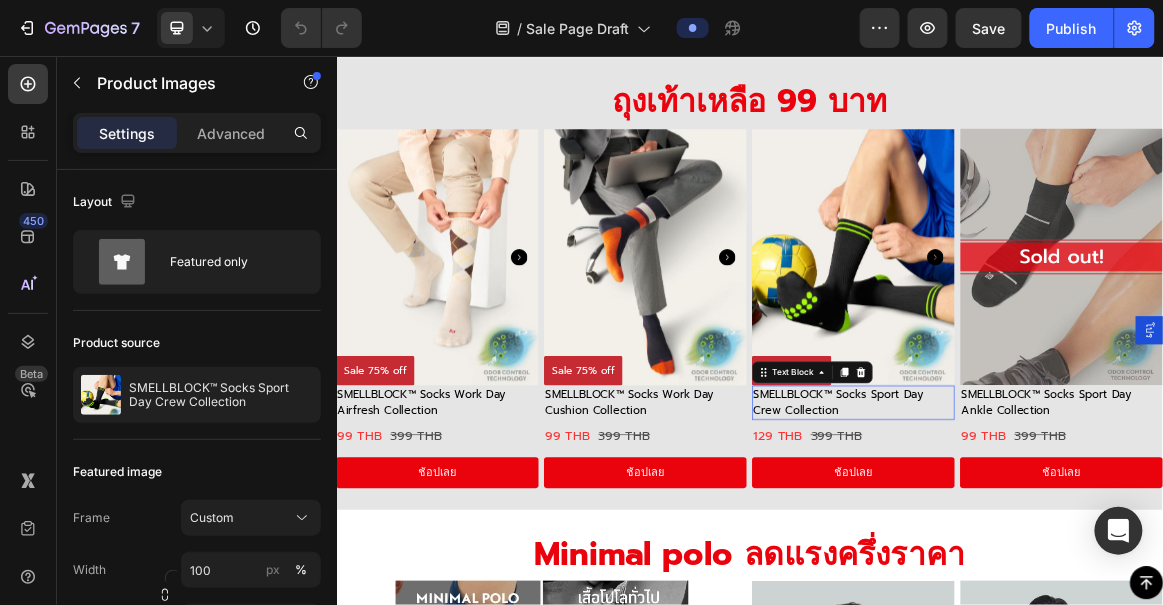 click on "SMELLBLOCK™ Socks Sport Day Crew Collection" at bounding box center [1065, 557] 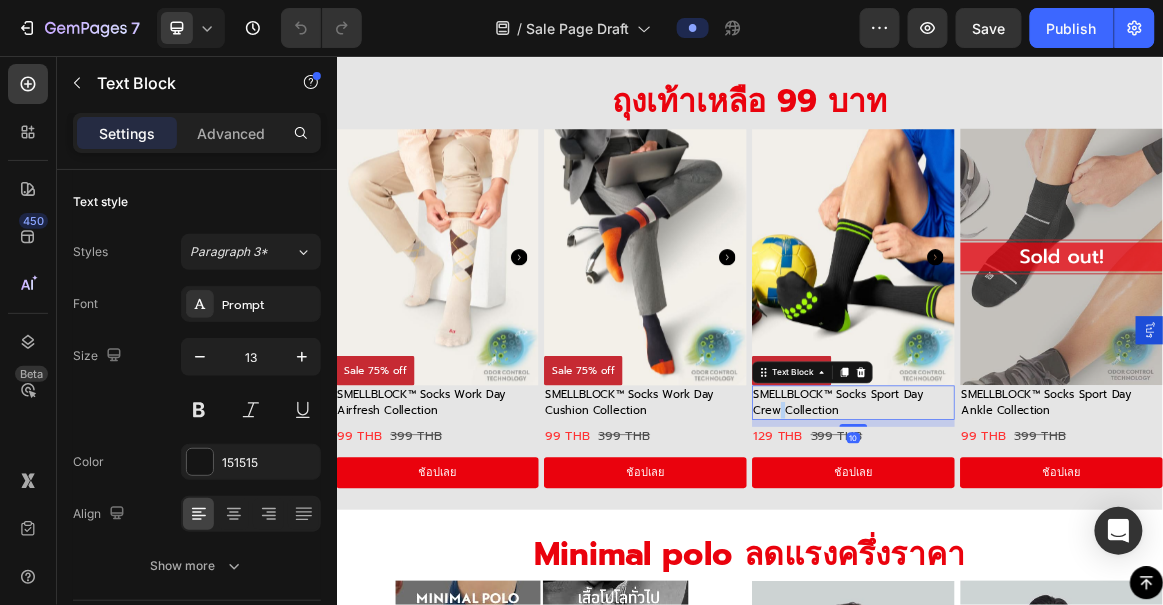 click on "SMELLBLOCK™ Socks Sport Day Crew Collection" at bounding box center [1065, 557] 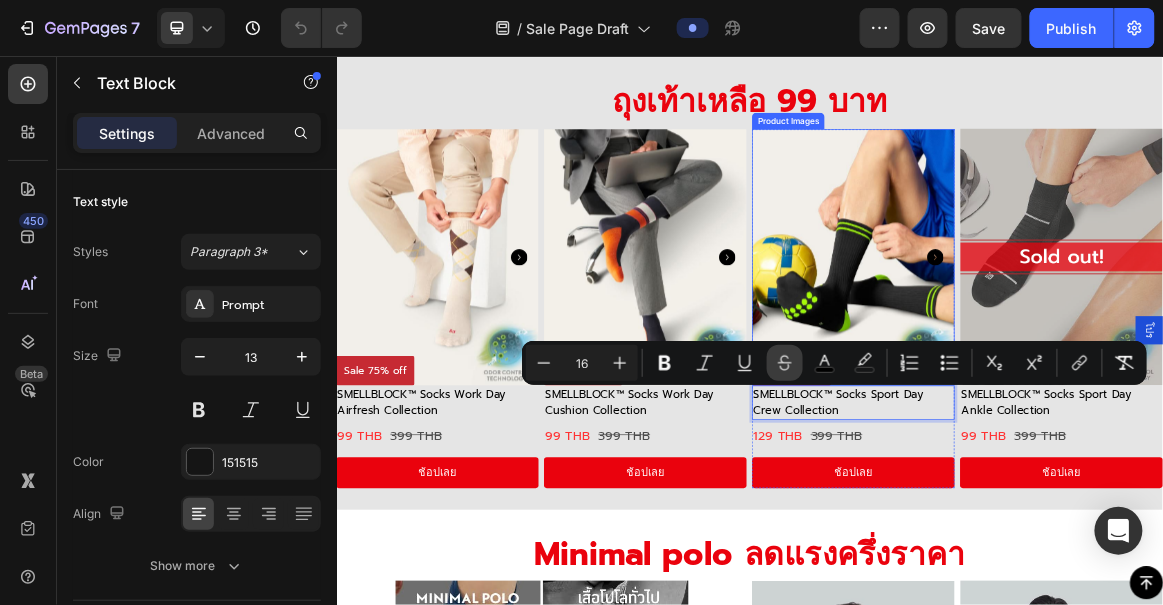 click at bounding box center [1087, 347] 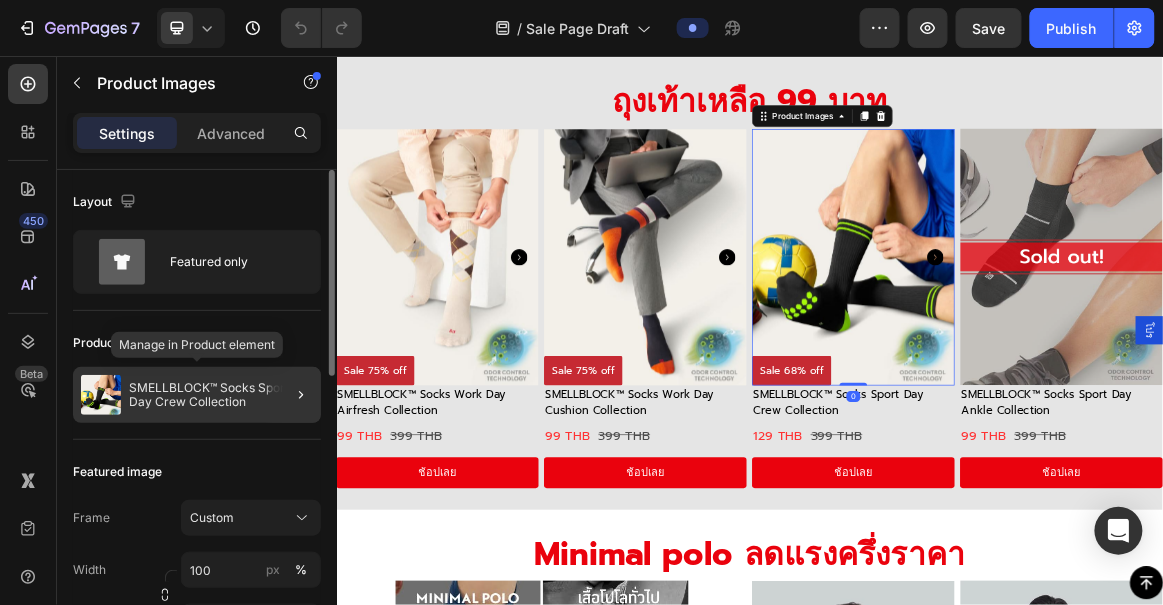 click on "SMELLBLOCK™ Socks Sport Day Crew Collection" at bounding box center (221, 395) 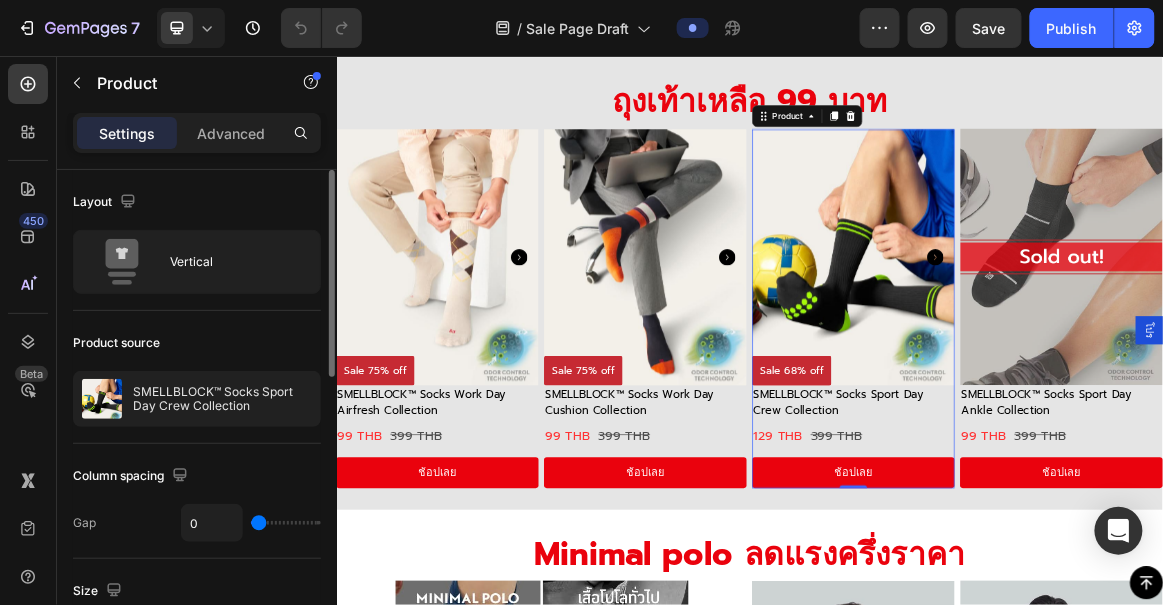 click on "SMELLBLOCK™ Socks Sport Day Crew Collection" at bounding box center (222, 399) 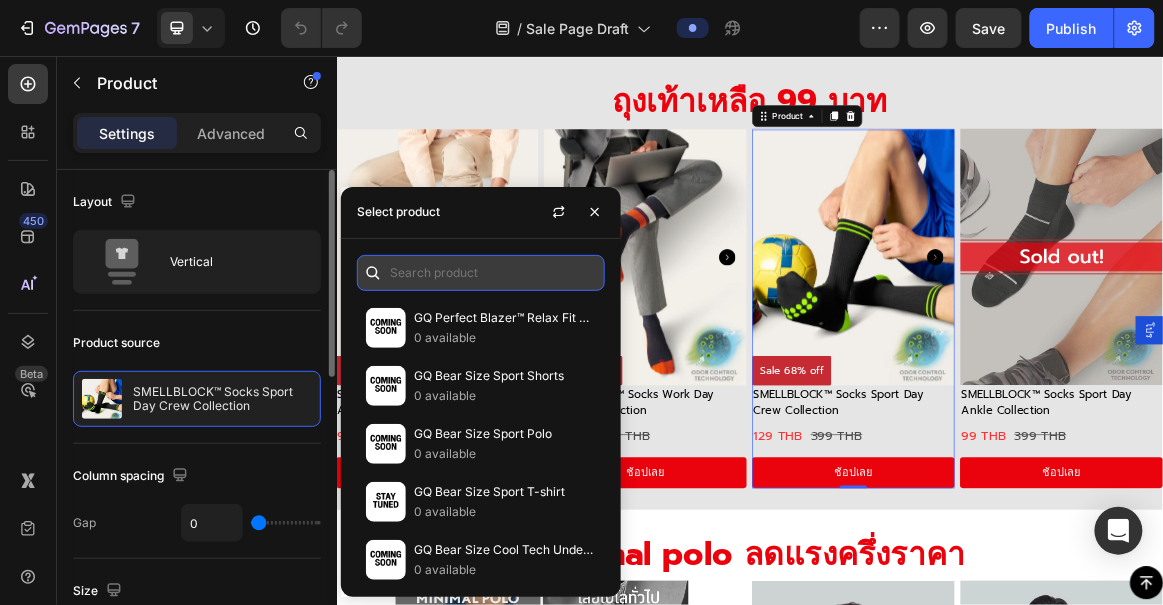 click at bounding box center (481, 273) 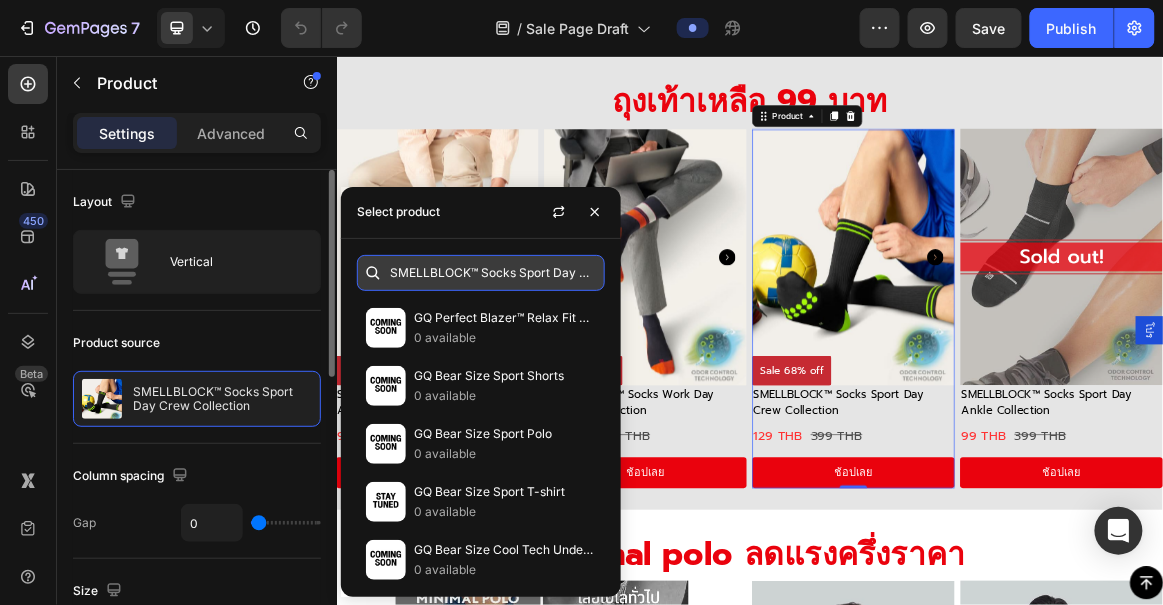 scroll, scrollTop: 0, scrollLeft: 70, axis: horizontal 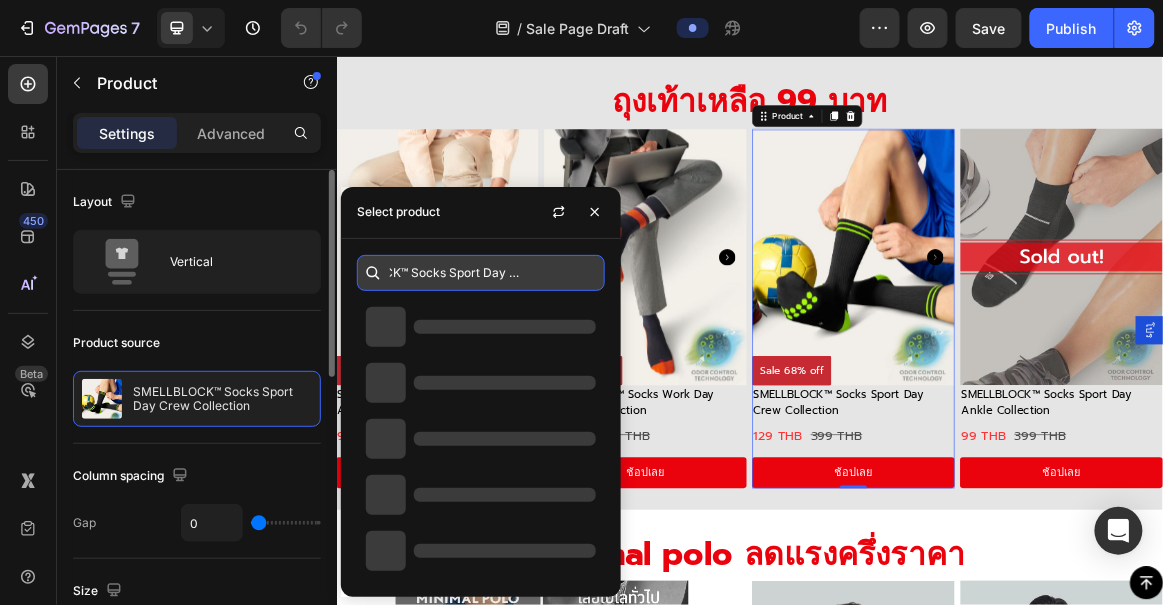 type on "SMELLBLOCK™ Socks Sport Day Crew Collection" 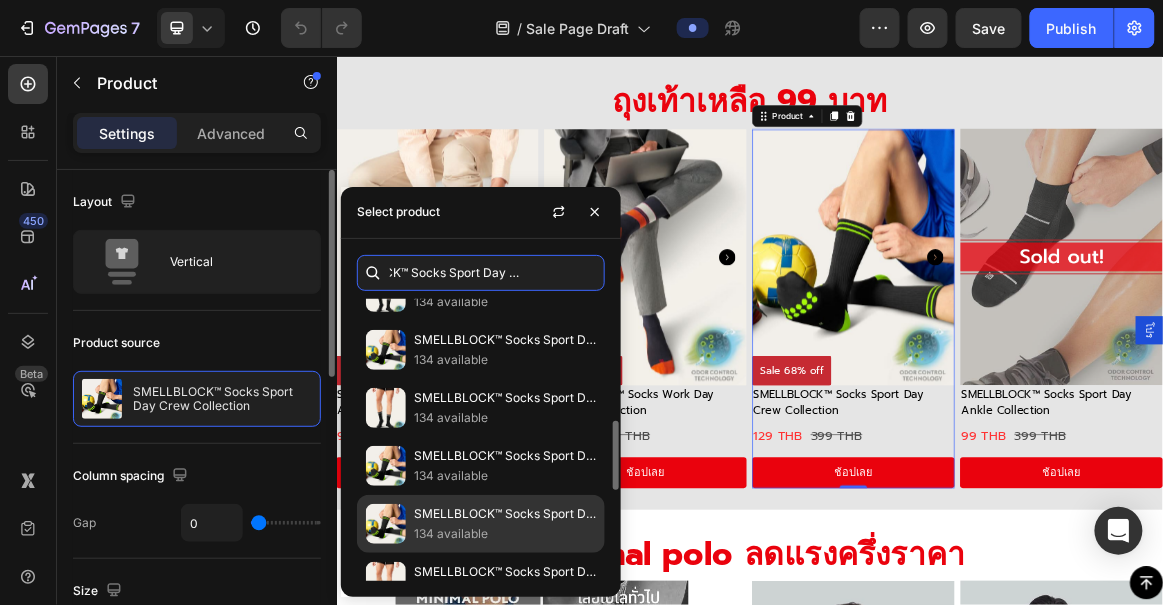 scroll, scrollTop: 862, scrollLeft: 0, axis: vertical 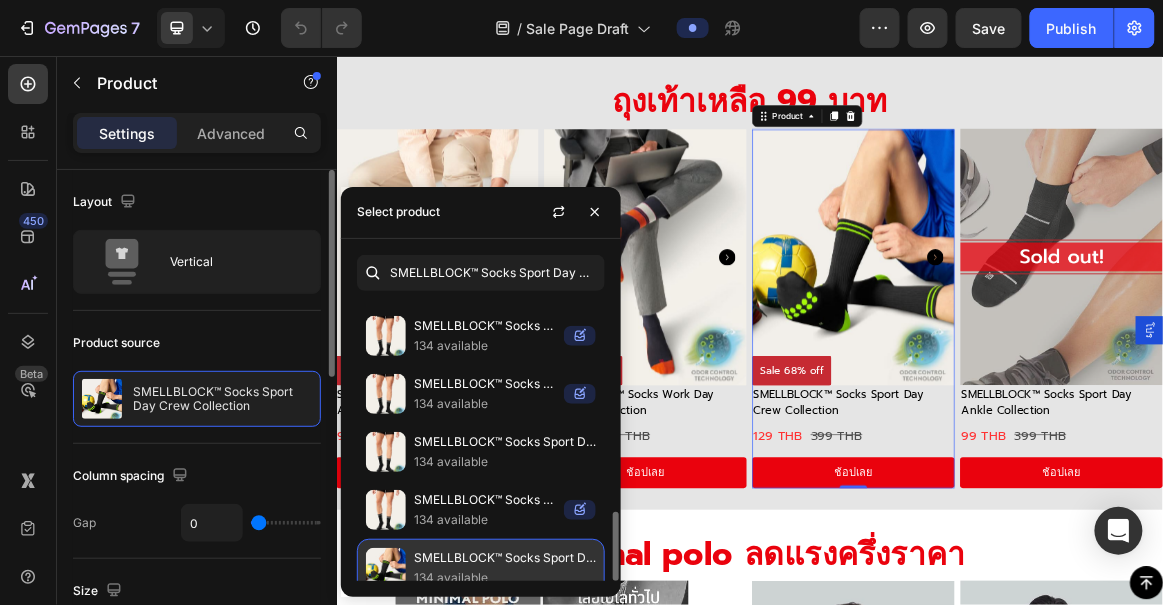 click on "134 available" at bounding box center [505, 578] 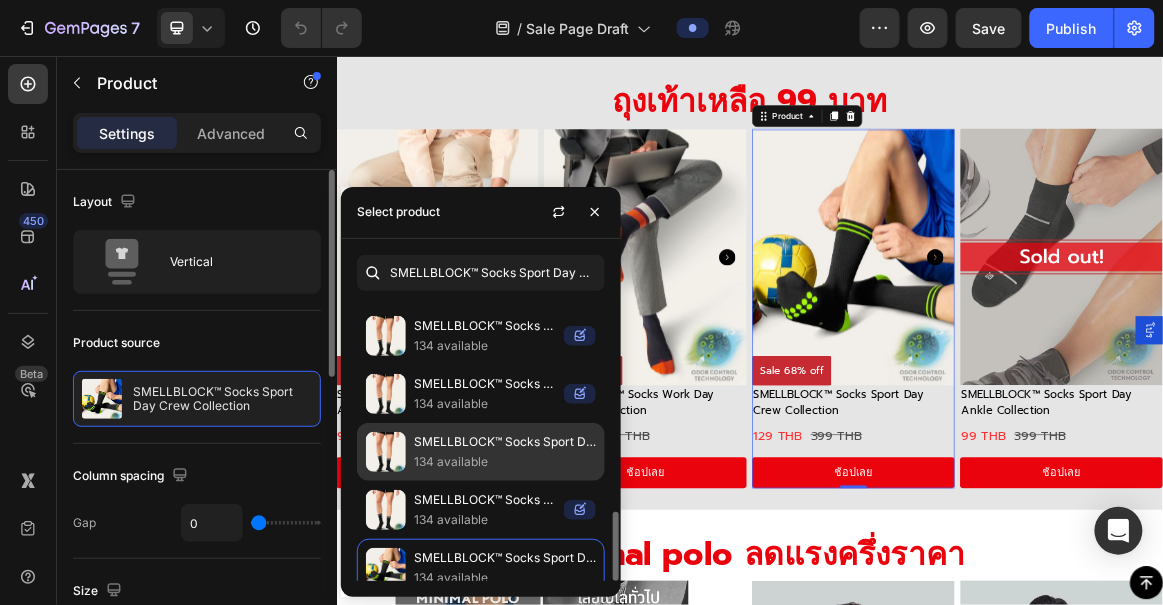click on "134 available" at bounding box center [505, 462] 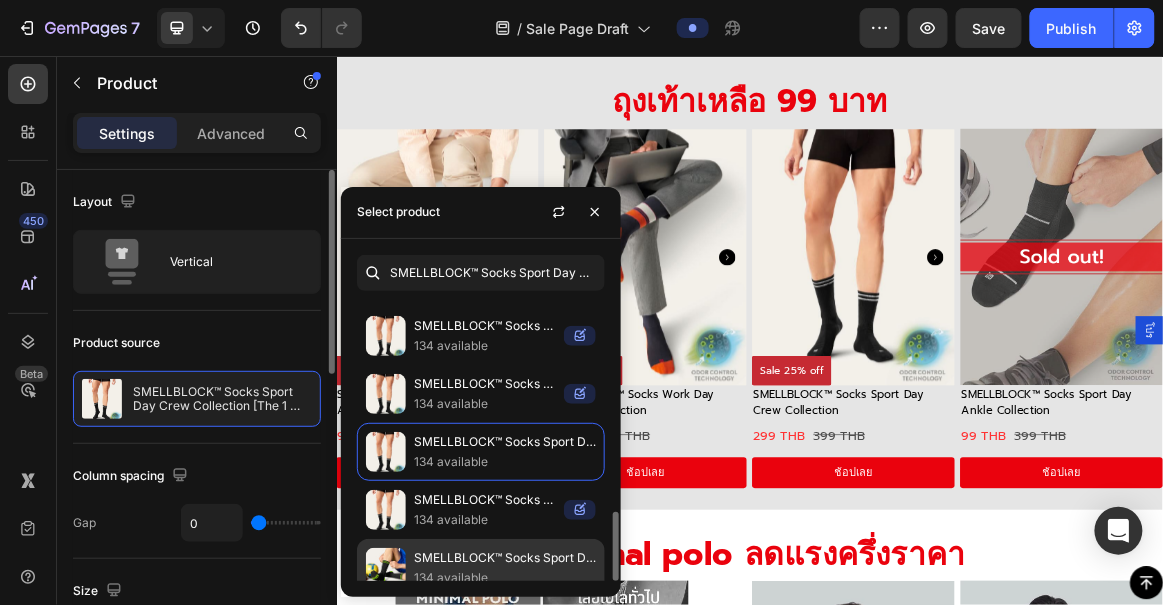 click on "SMELLBLOCK™ Socks Sport Day Crew Collection" at bounding box center [505, 558] 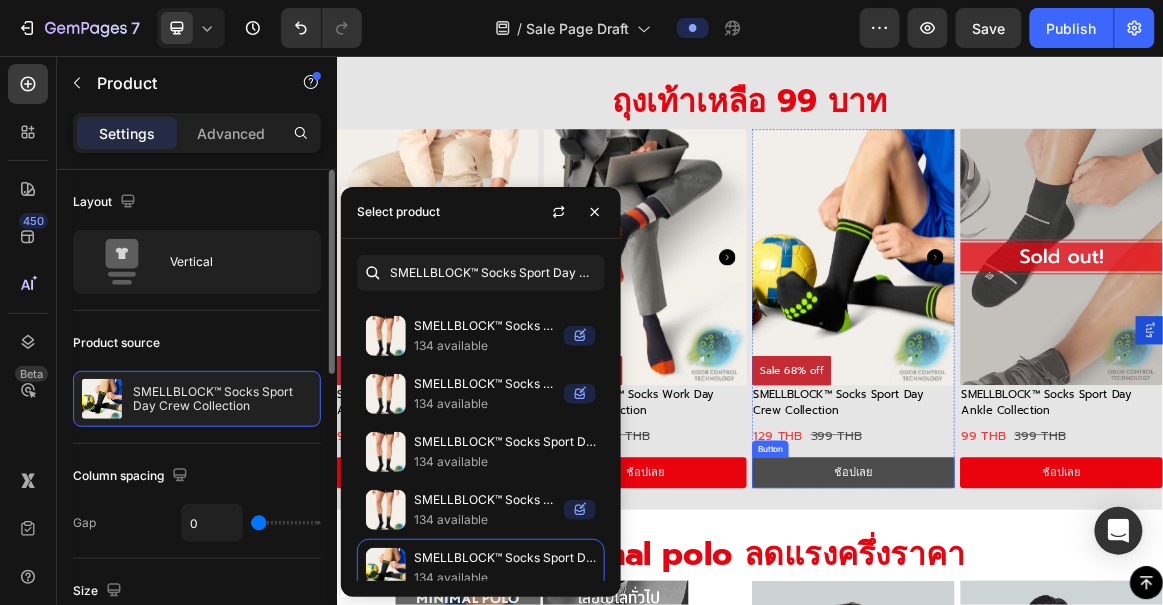click on "ช้อปเลย" at bounding box center [1087, 659] 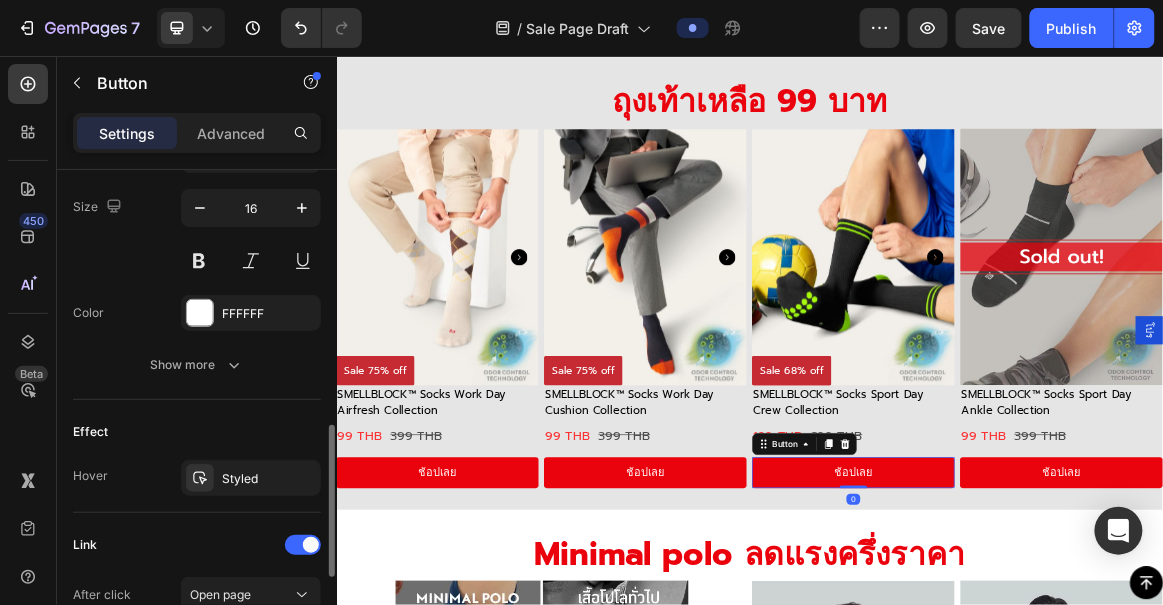 scroll, scrollTop: 1092, scrollLeft: 0, axis: vertical 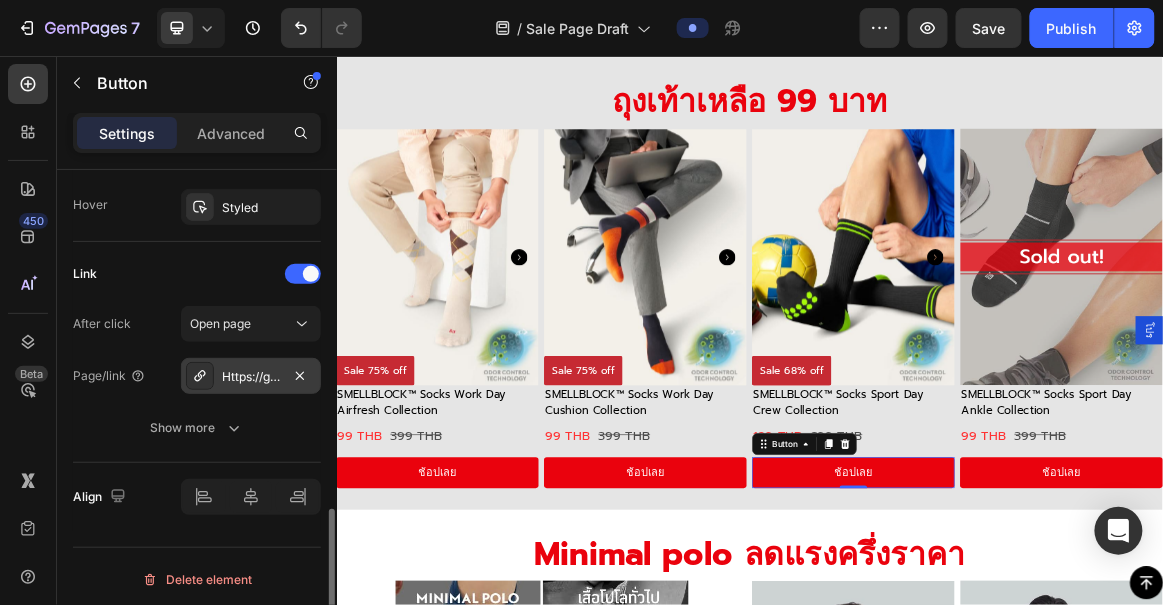 click on "Https://gqsize.Com/smellblock%E2%84%A2-socks-sport-day-collection?Variant=42853303451837" at bounding box center [251, 376] 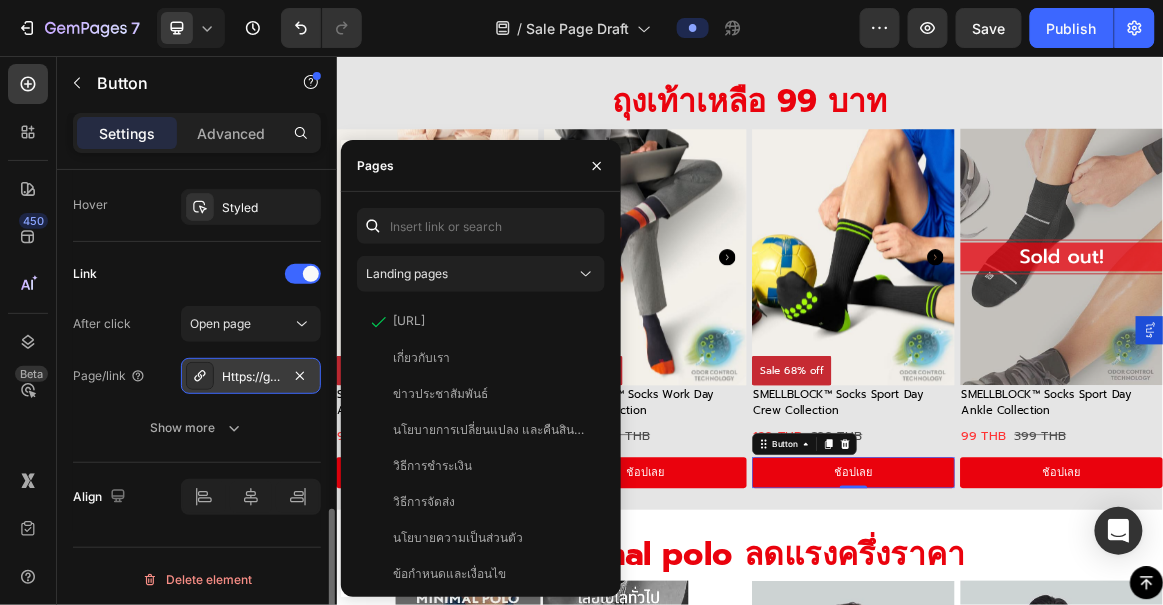 click 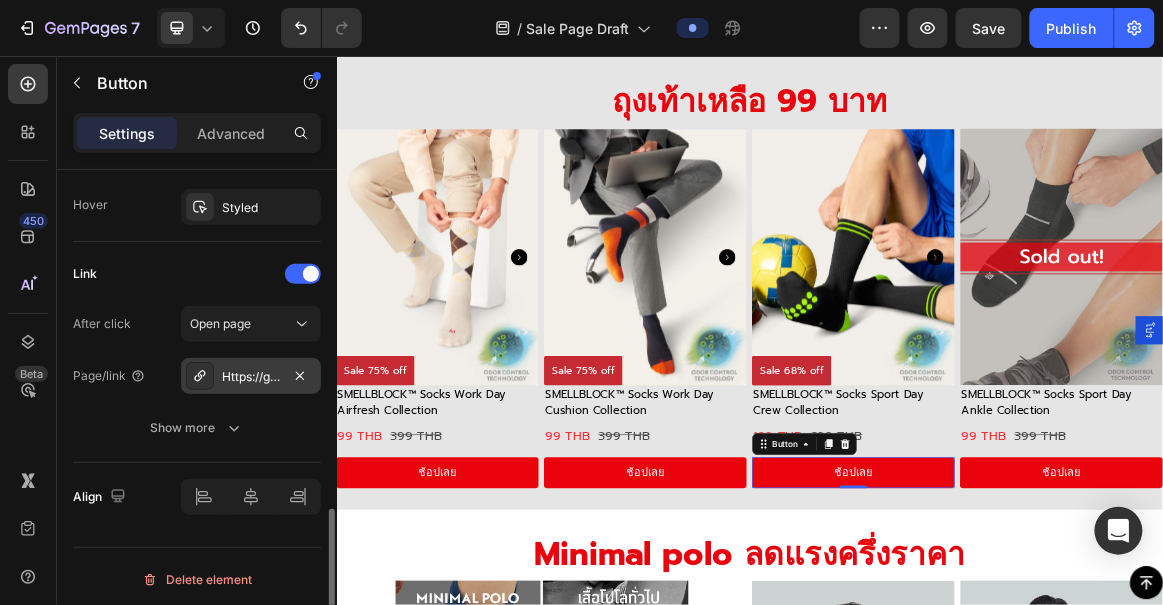 click on "Https://gqsize.Com/smellblock%E2%84%A2-socks-sport-day-collection?Variant=42853303451837" at bounding box center [251, 377] 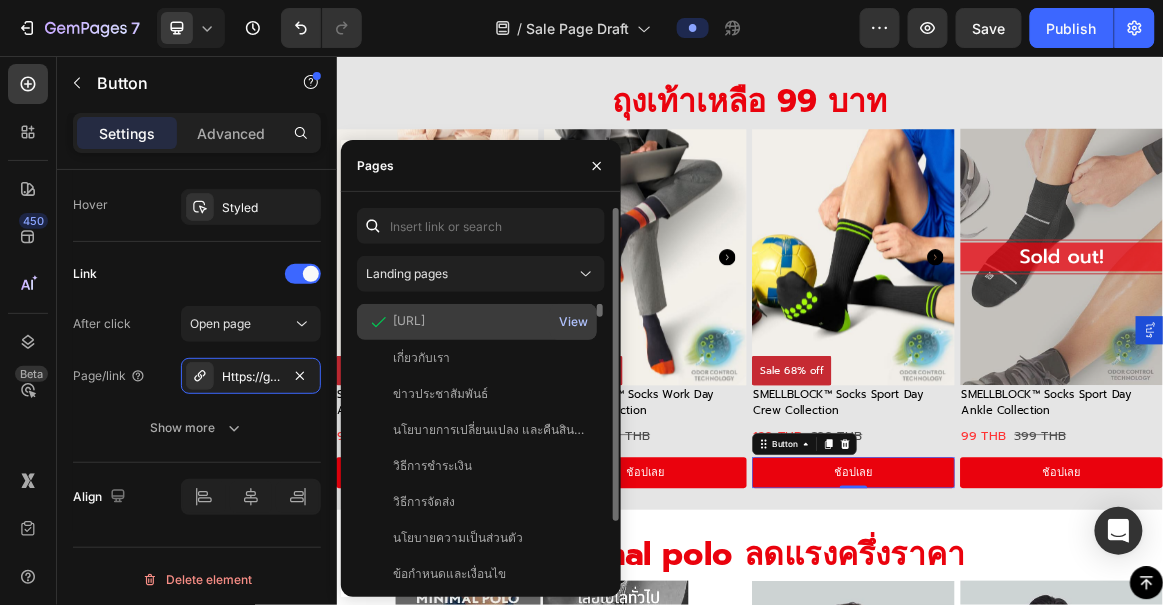 click on "View" at bounding box center [573, 322] 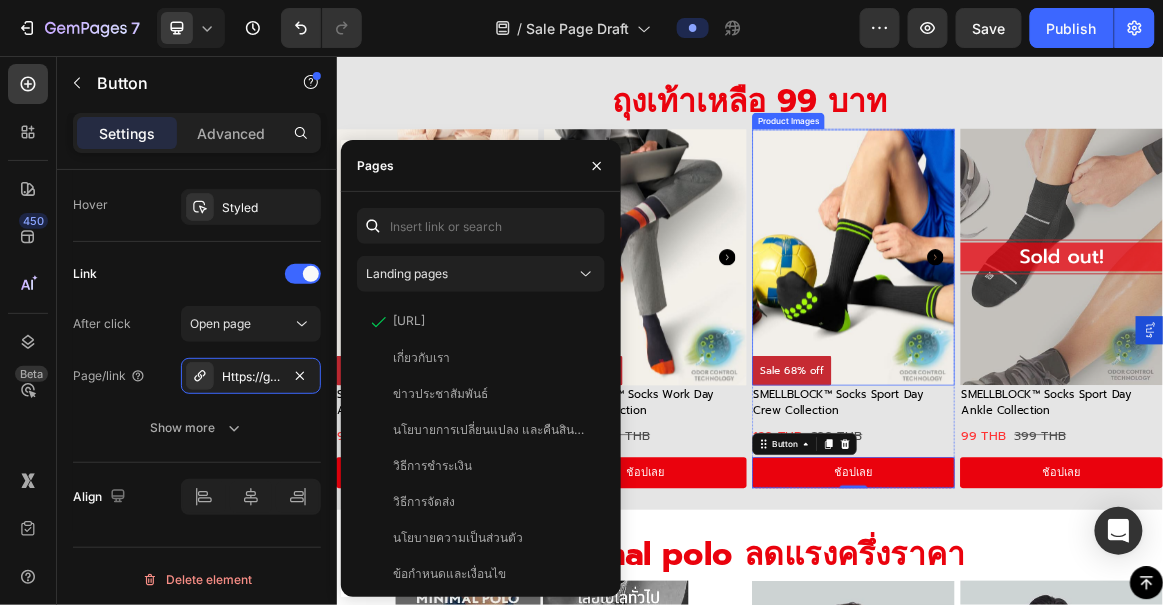 click at bounding box center [1087, 347] 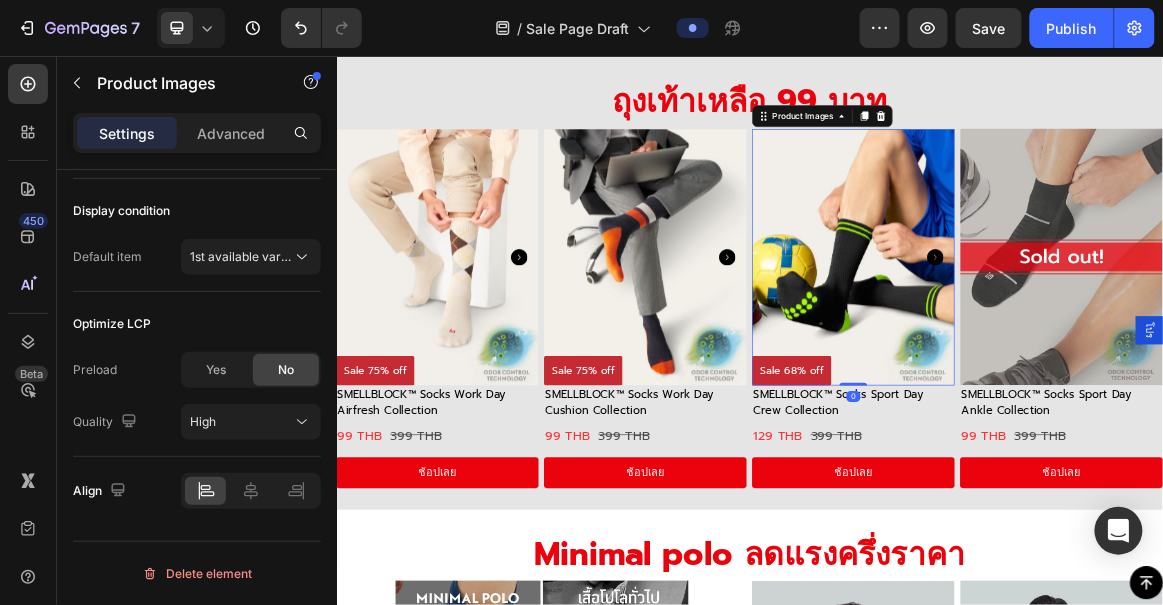 scroll, scrollTop: 0, scrollLeft: 0, axis: both 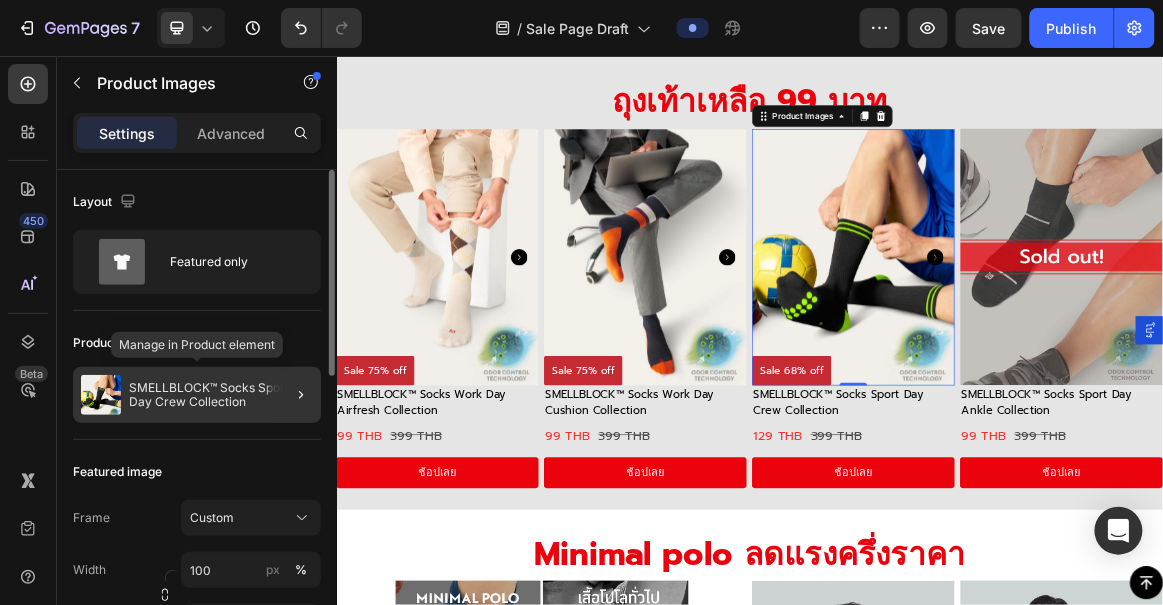click on "SMELLBLOCK™ Socks Sport Day Crew Collection" at bounding box center (221, 395) 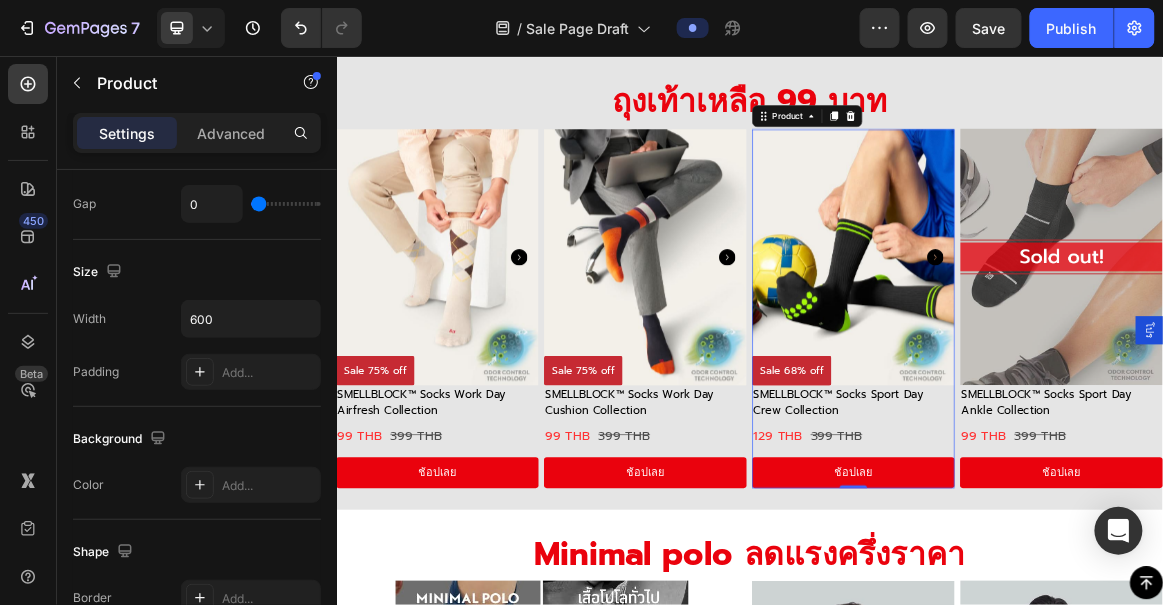 scroll, scrollTop: 0, scrollLeft: 0, axis: both 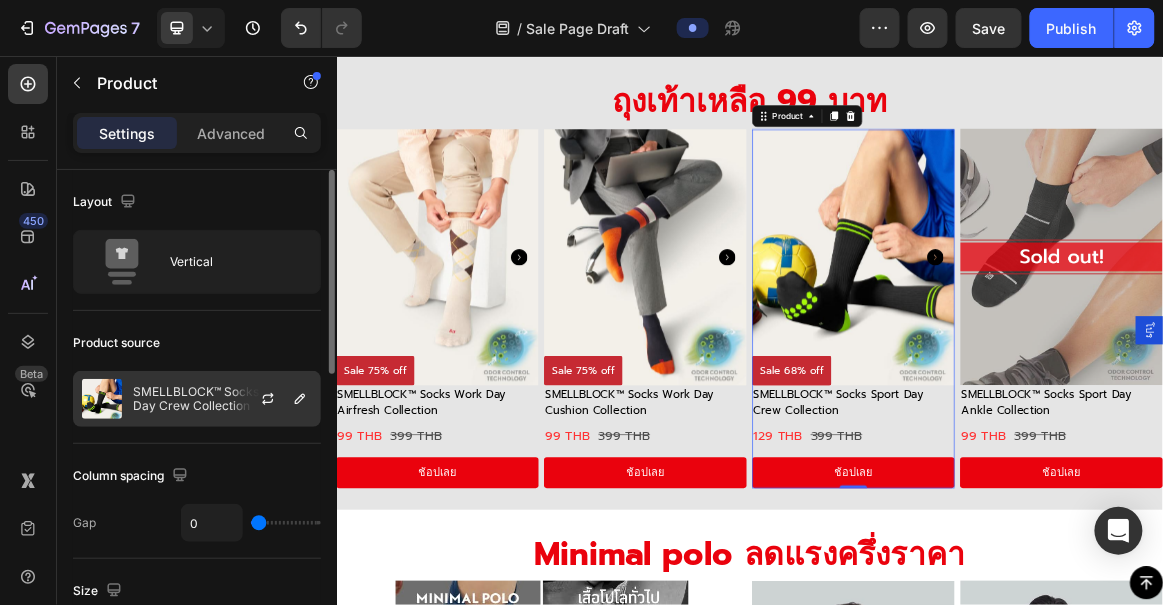 click on "SMELLBLOCK™ Socks Sport Day Crew Collection" at bounding box center (222, 399) 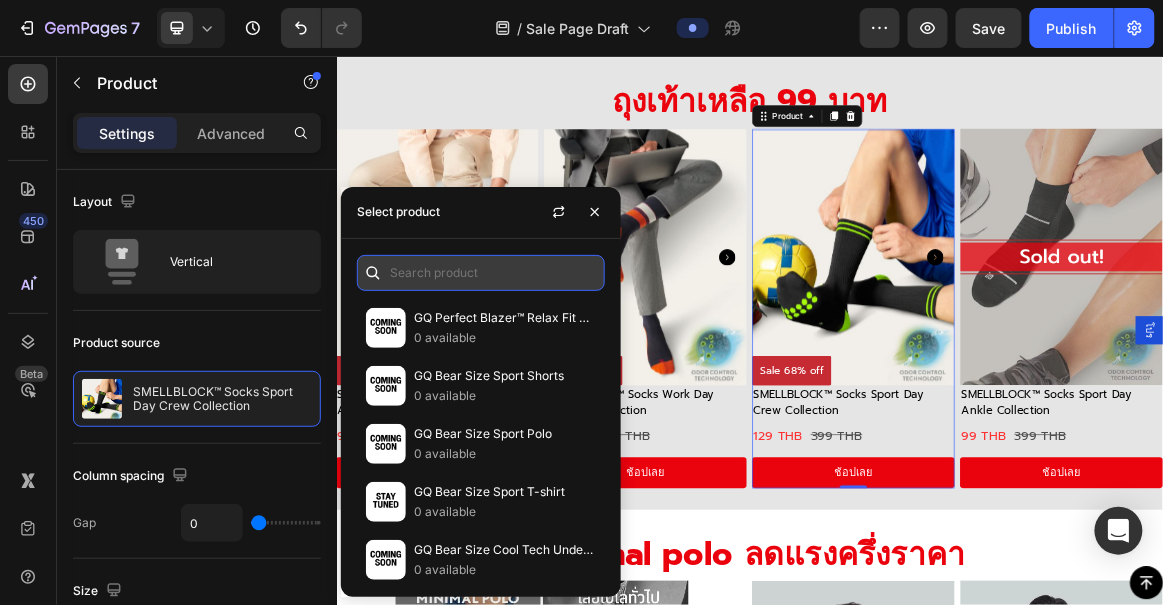 click at bounding box center (481, 273) 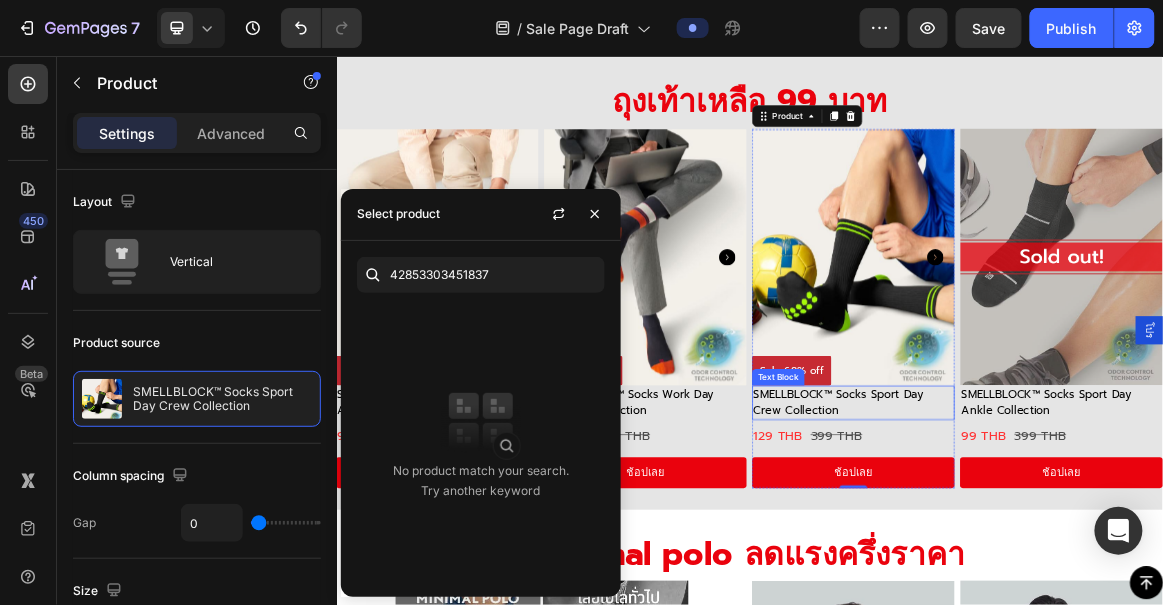 click on "SMELLBLOCK™ Socks Sport Day Crew Collection" at bounding box center (1087, 558) 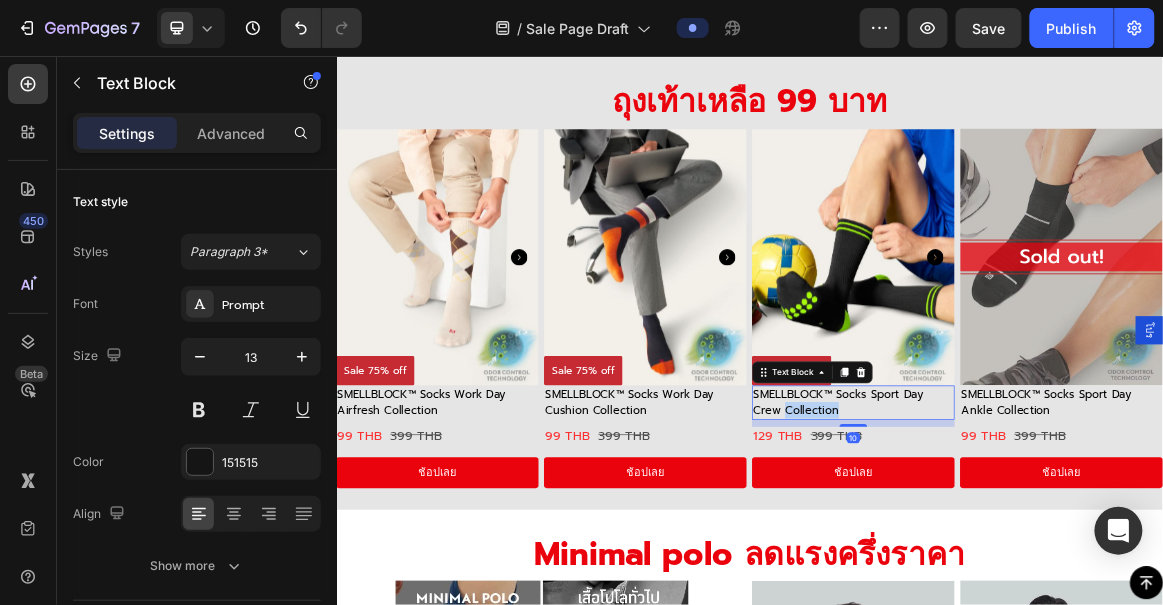 click on "SMELLBLOCK™ Socks Sport Day Crew Collection" at bounding box center [1087, 558] 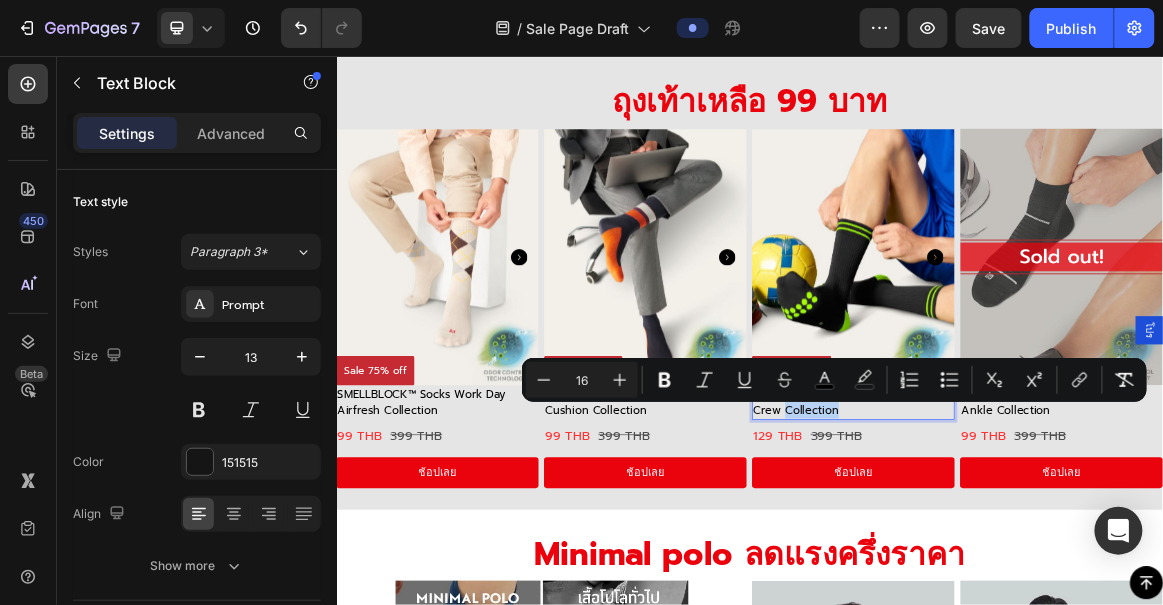 click on "SMELLBLOCK™ Socks Sport Day Crew Collection" at bounding box center (1087, 558) 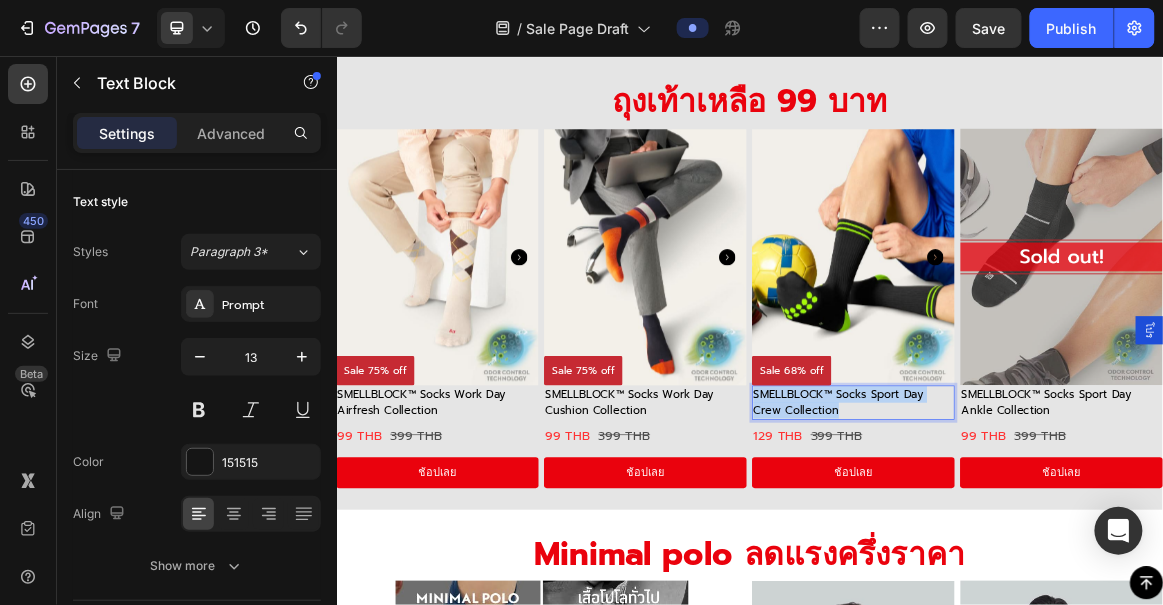 drag, startPoint x: 1063, startPoint y: 566, endPoint x: 935, endPoint y: 535, distance: 131.70042 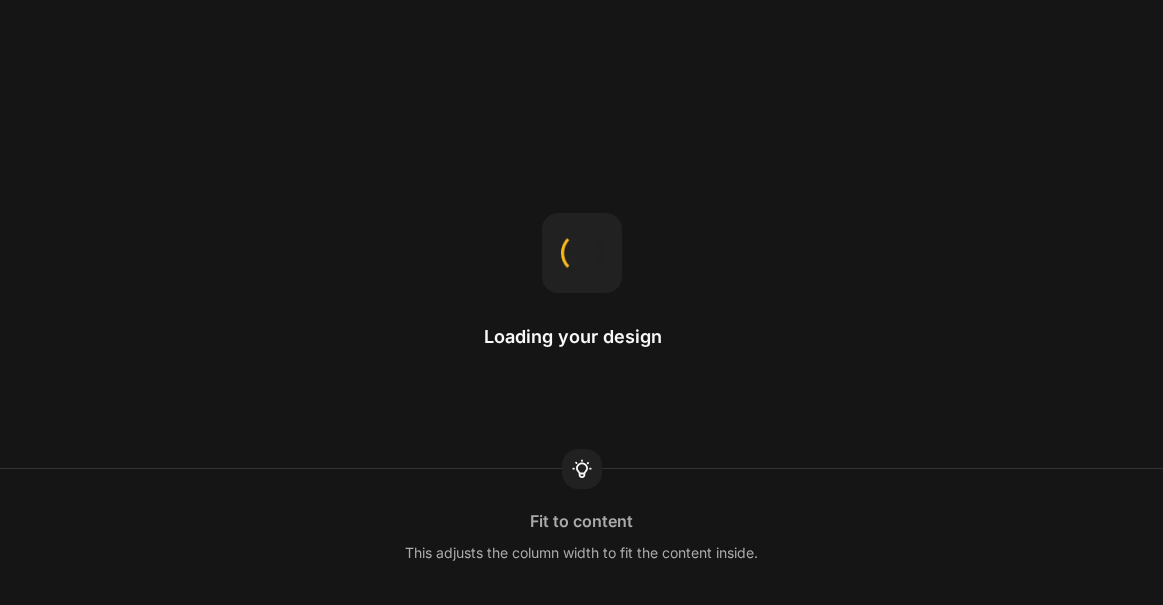 scroll, scrollTop: 0, scrollLeft: 0, axis: both 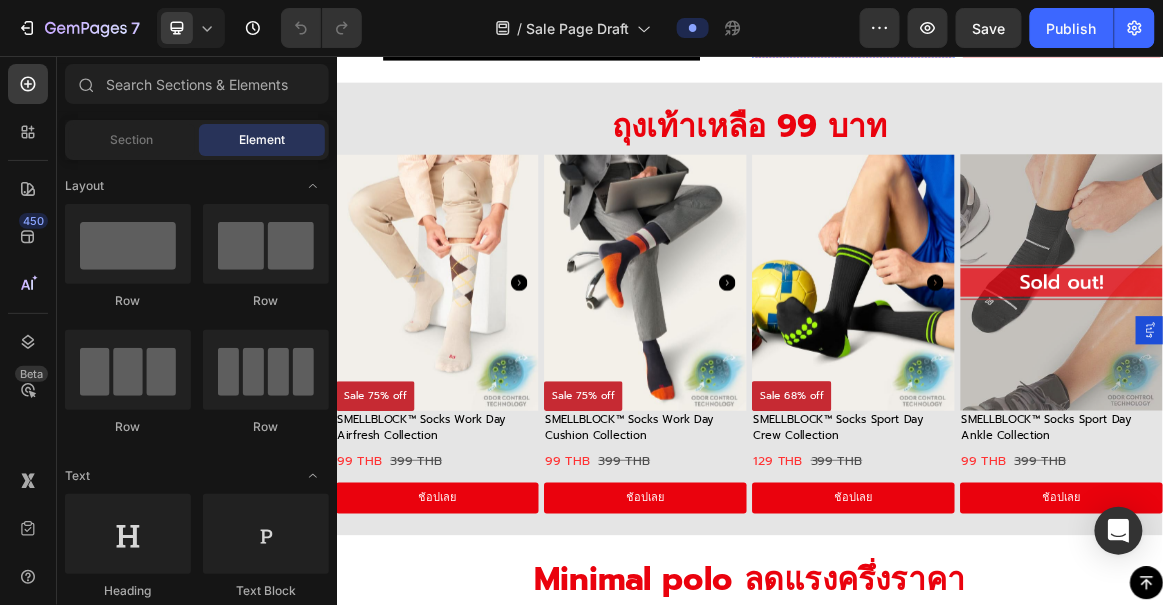 click at bounding box center [1087, 384] 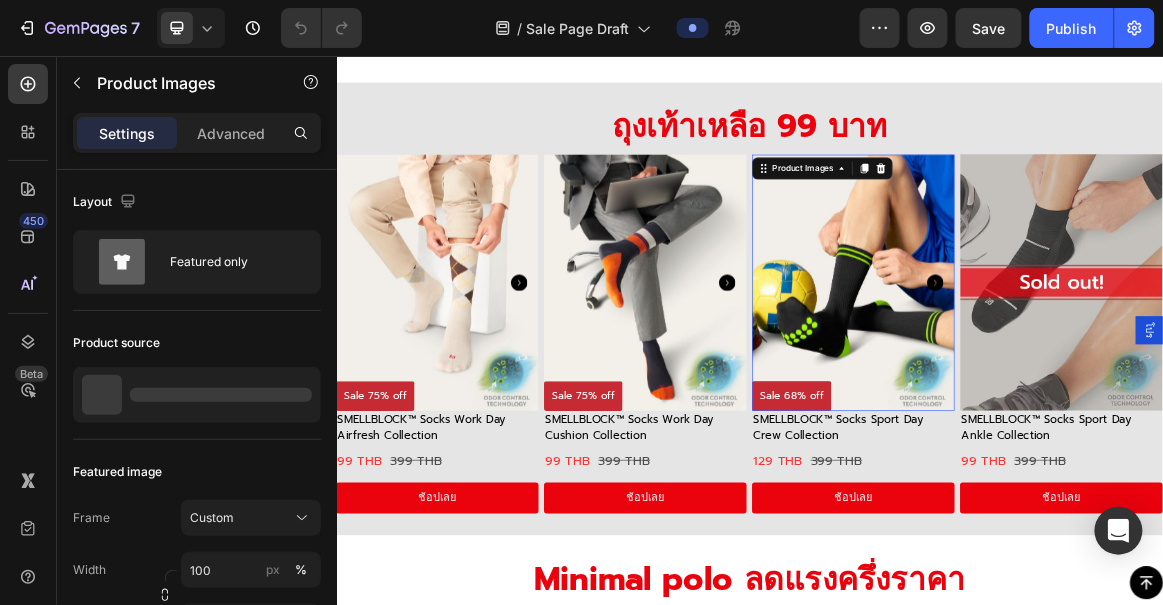 scroll, scrollTop: 3650, scrollLeft: 0, axis: vertical 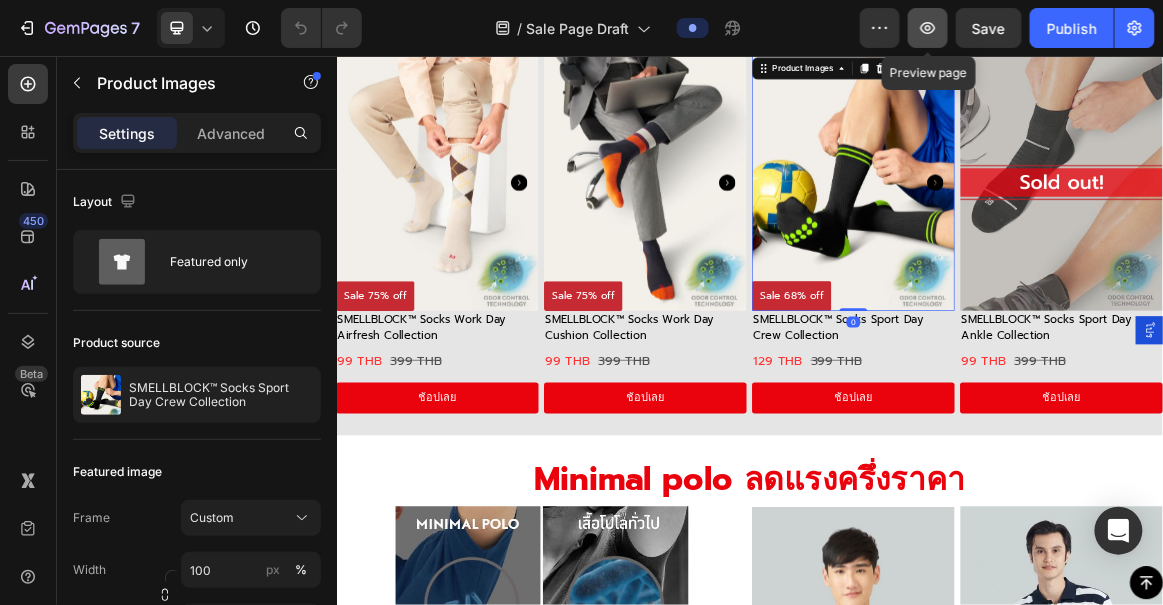 click 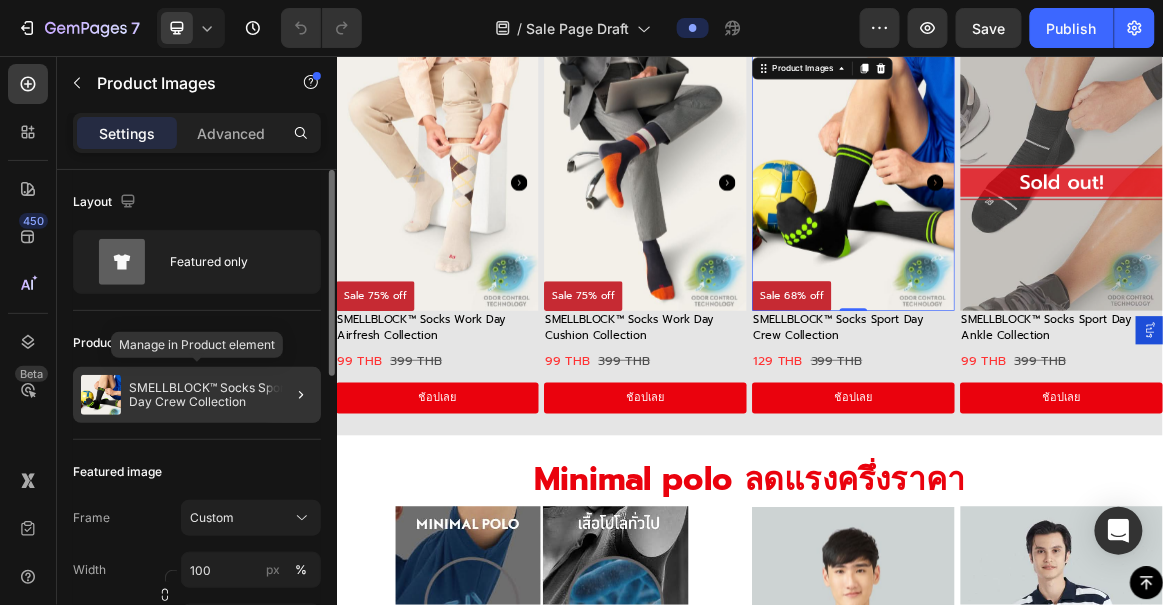 click on "SMELLBLOCK™ Socks Sport Day Crew Collection" 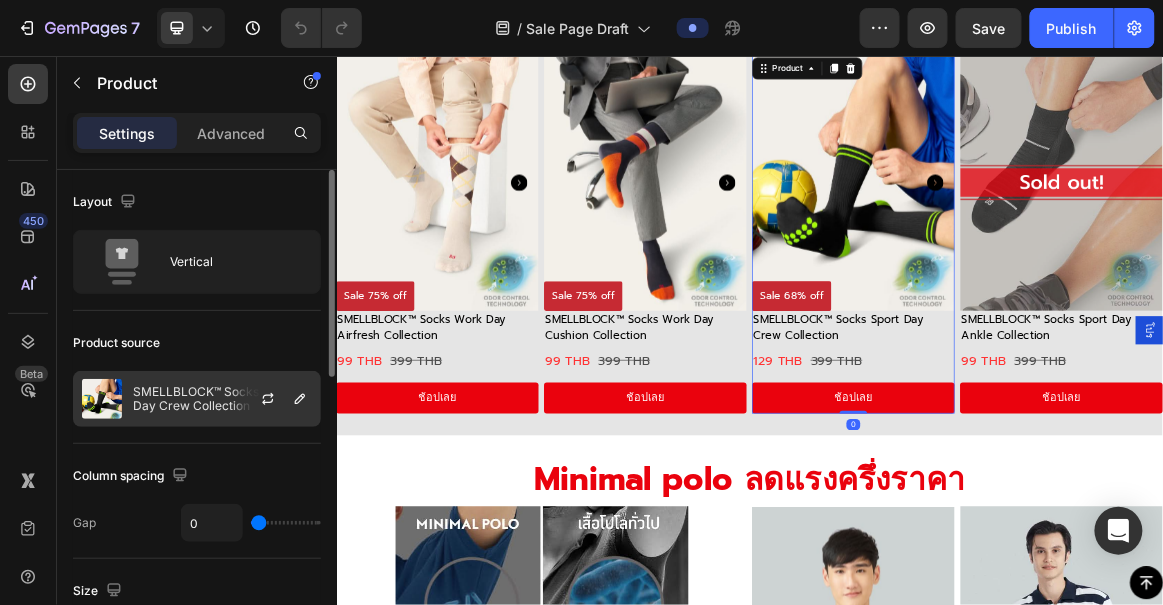click at bounding box center (276, 399) 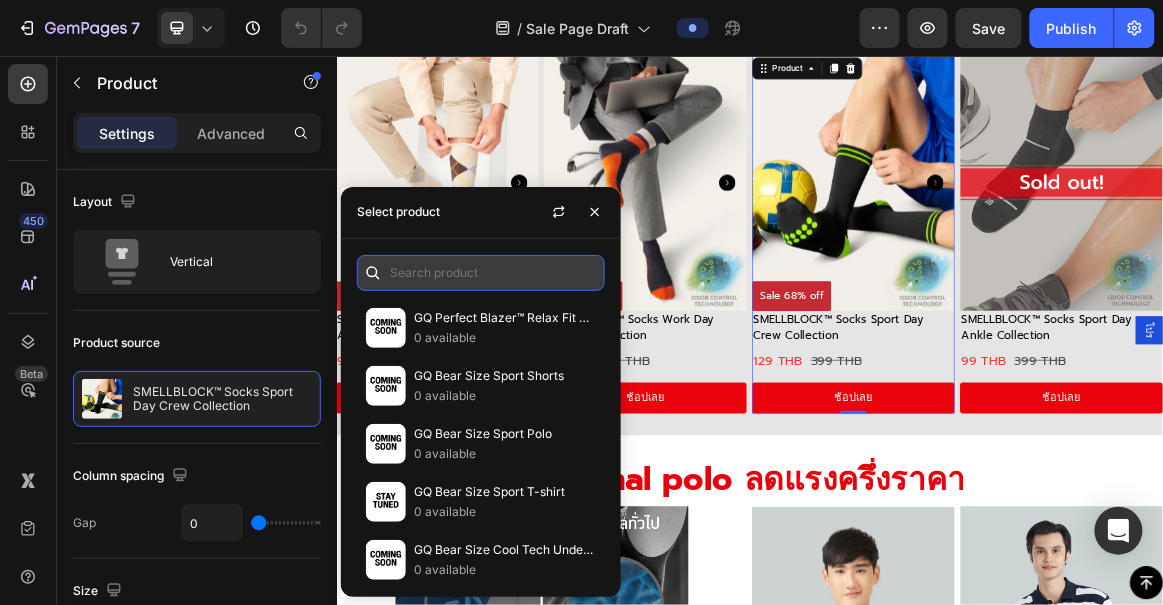 paste on "42853303451837" 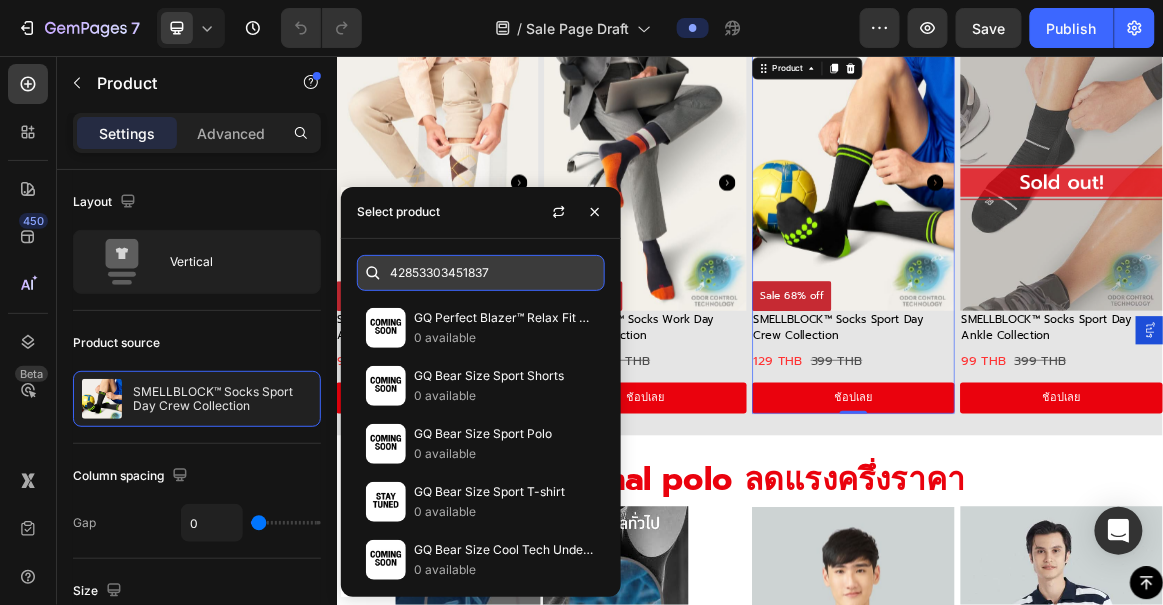 click on "42853303451837" at bounding box center (481, 273) 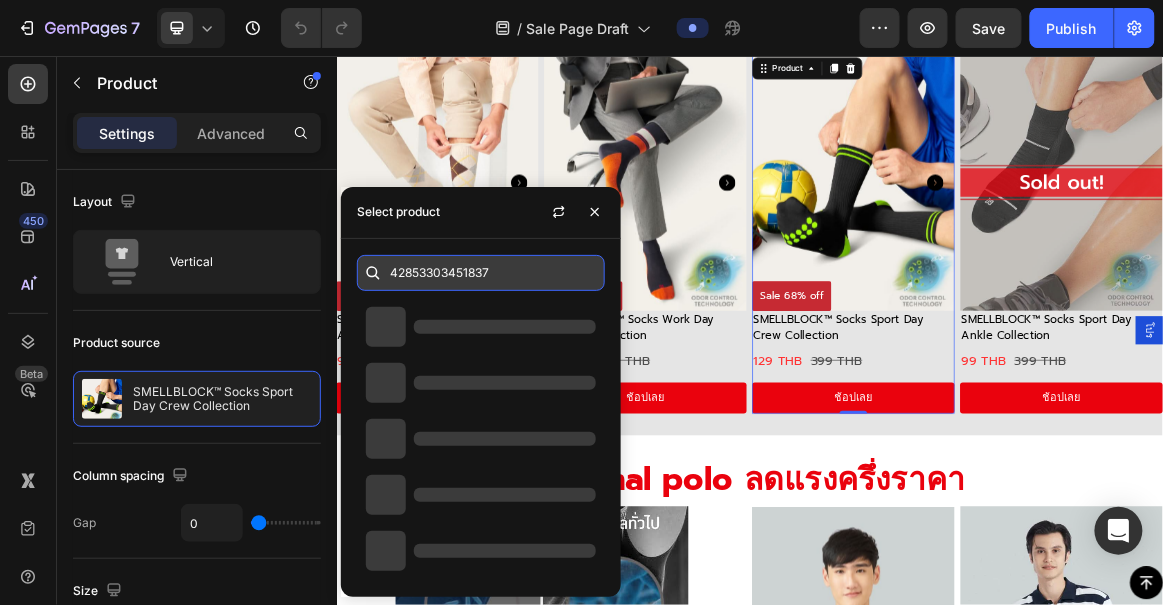 type on "[NUMBER]" 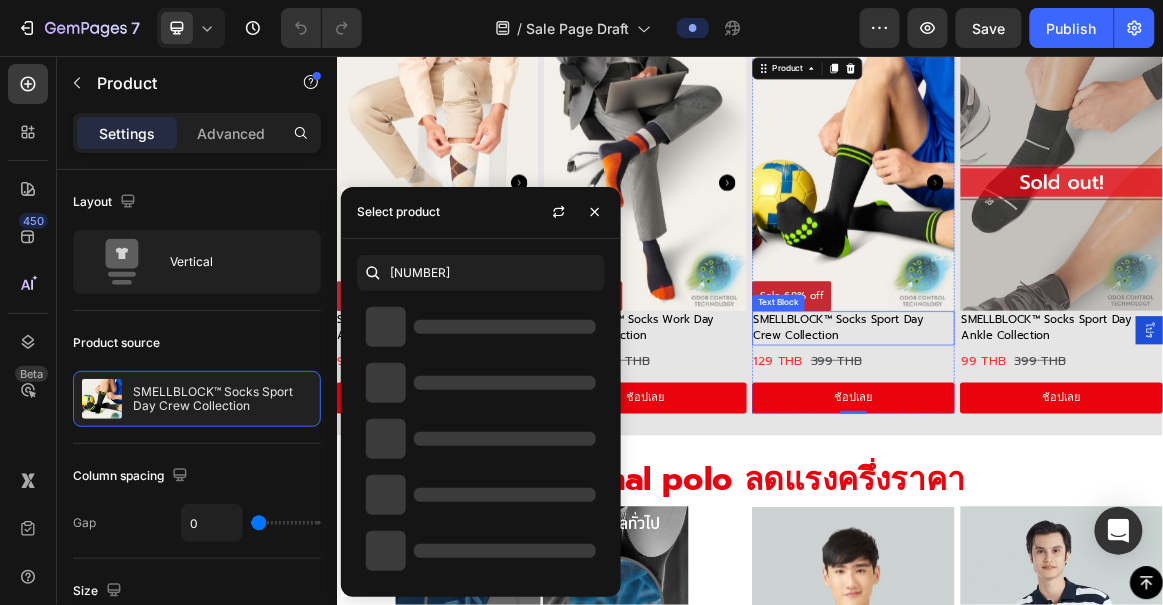 click on "SMELLBLOCK™ Socks Sport Day Crew Collection" at bounding box center [1087, 450] 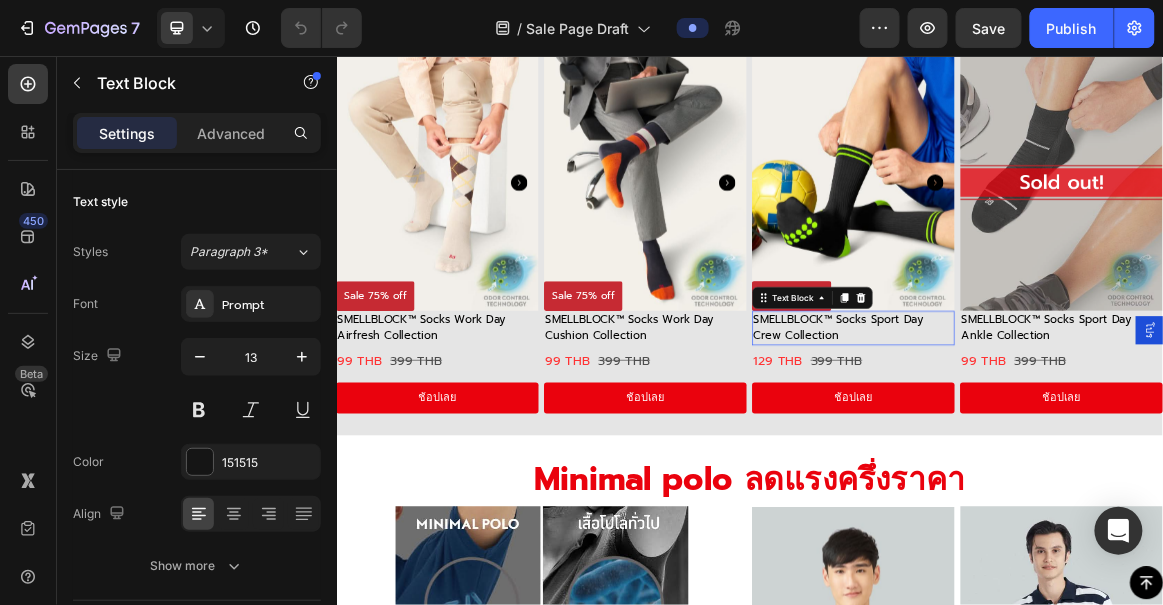 click on "SMELLBLOCK™ Socks Sport Day Crew Collection" at bounding box center [1087, 450] 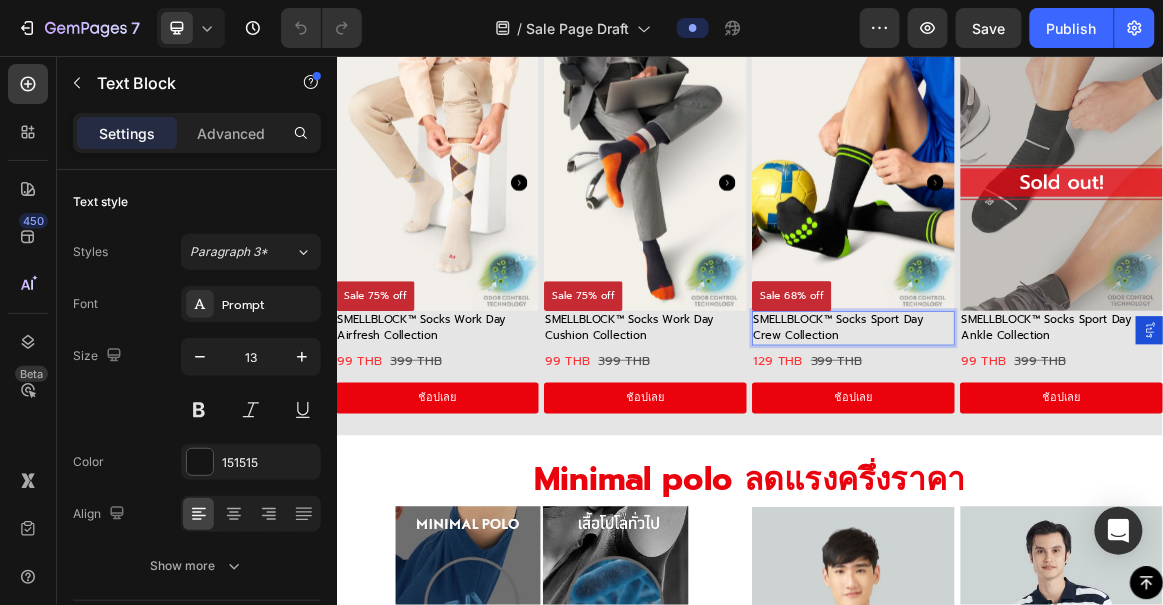 click on "SMELLBLOCK™ Socks Sport Day Crew Collection" at bounding box center [1087, 450] 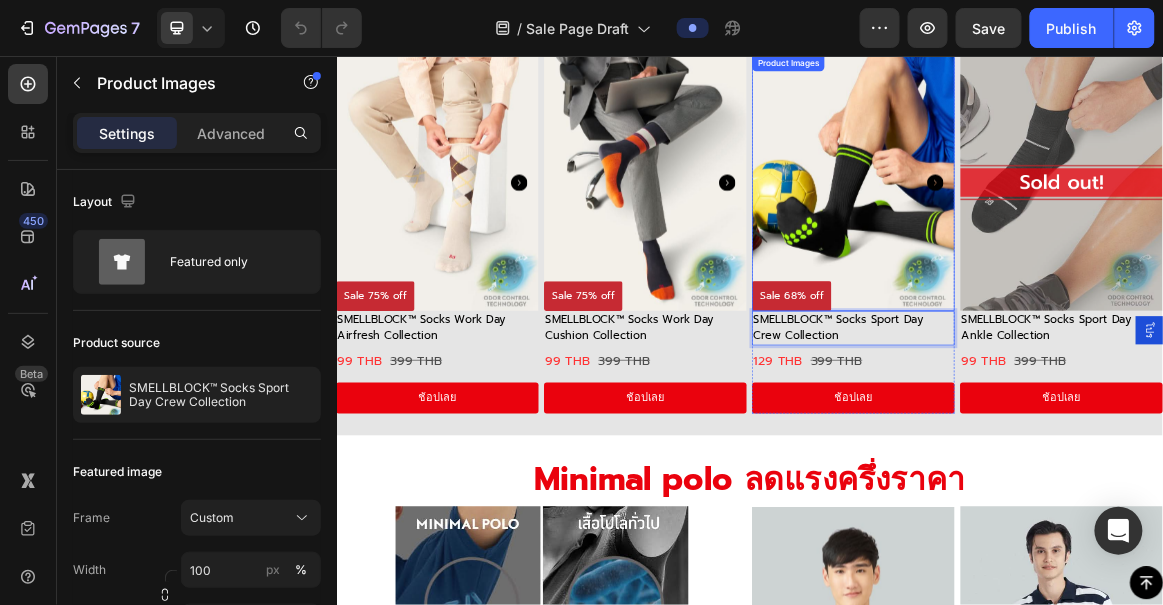 click at bounding box center [1087, 239] 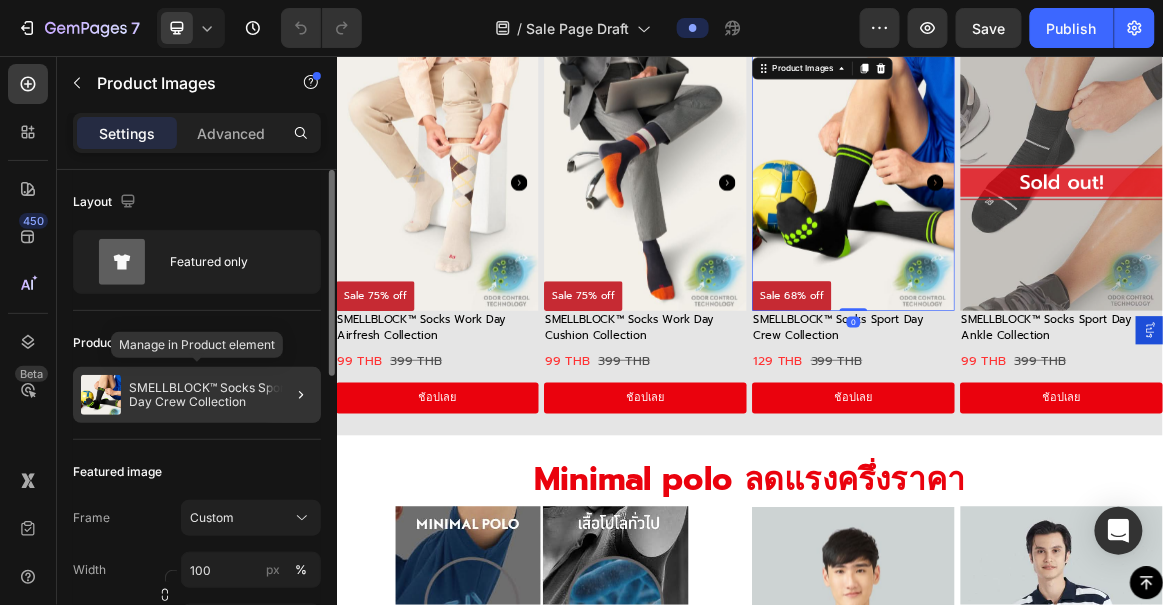 drag, startPoint x: 209, startPoint y: 377, endPoint x: 157, endPoint y: 304, distance: 89.62701 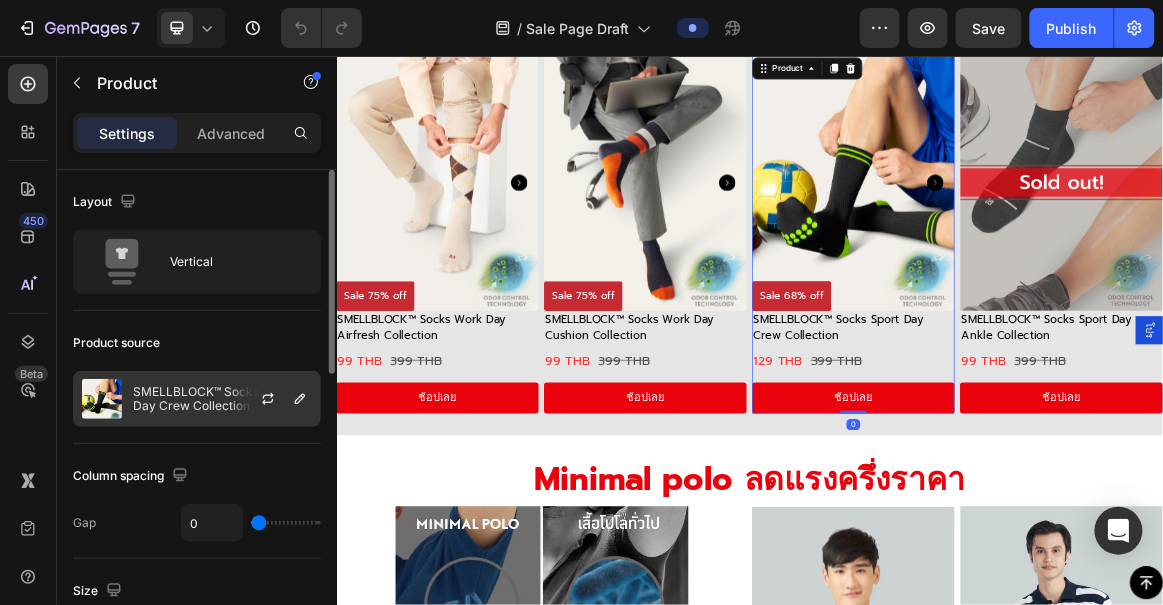 click on "SMELLBLOCK™ Socks Sport Day Crew Collection" 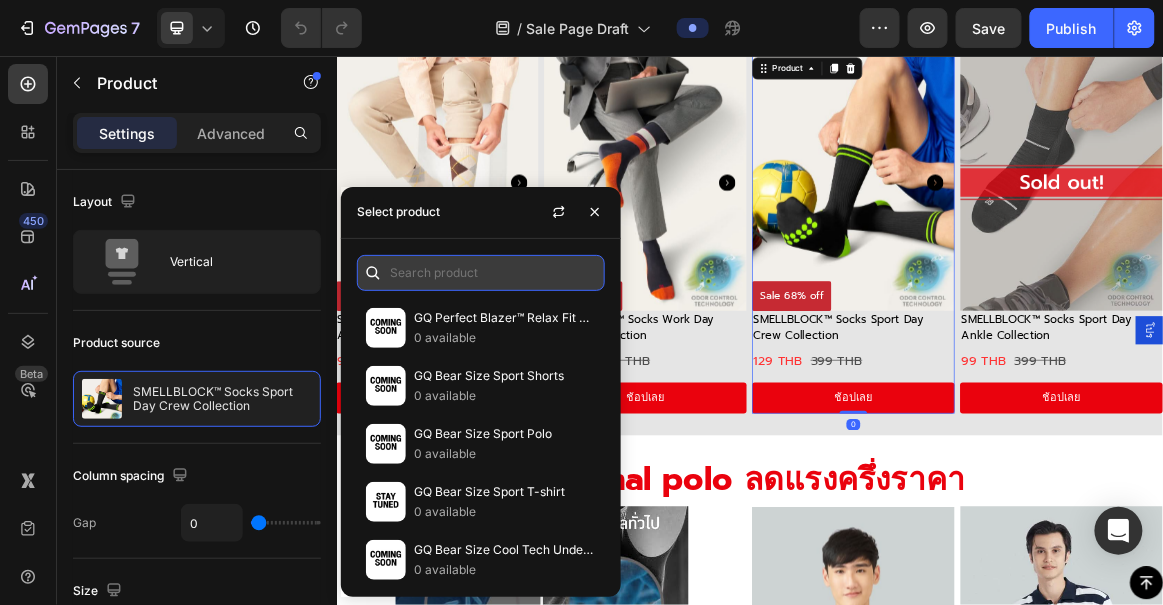 click at bounding box center (481, 273) 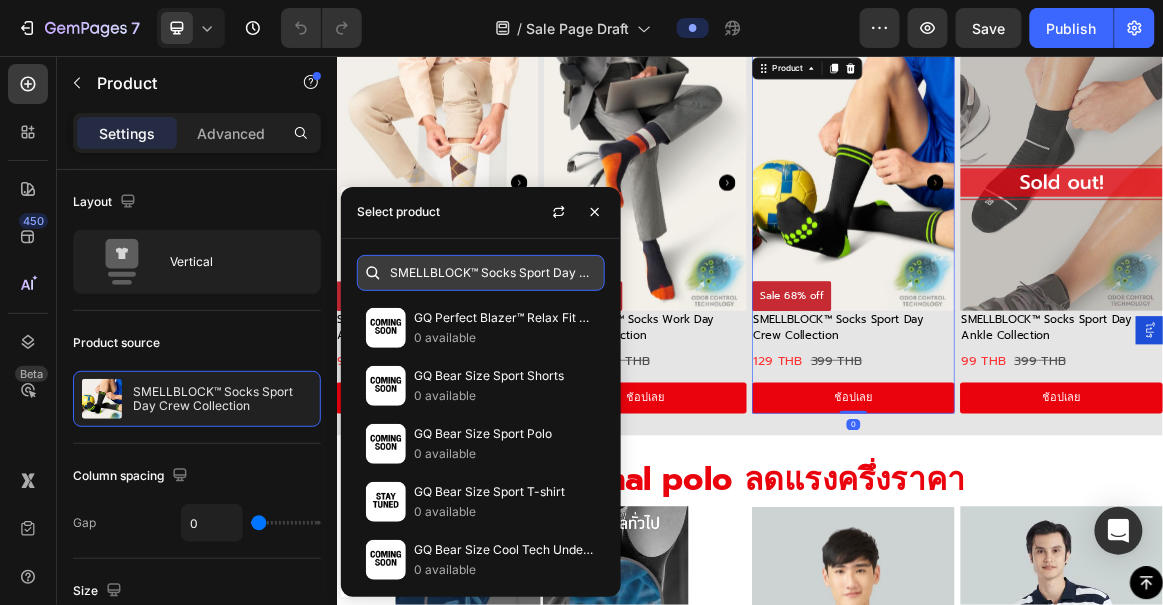 scroll, scrollTop: 0, scrollLeft: 70, axis: horizontal 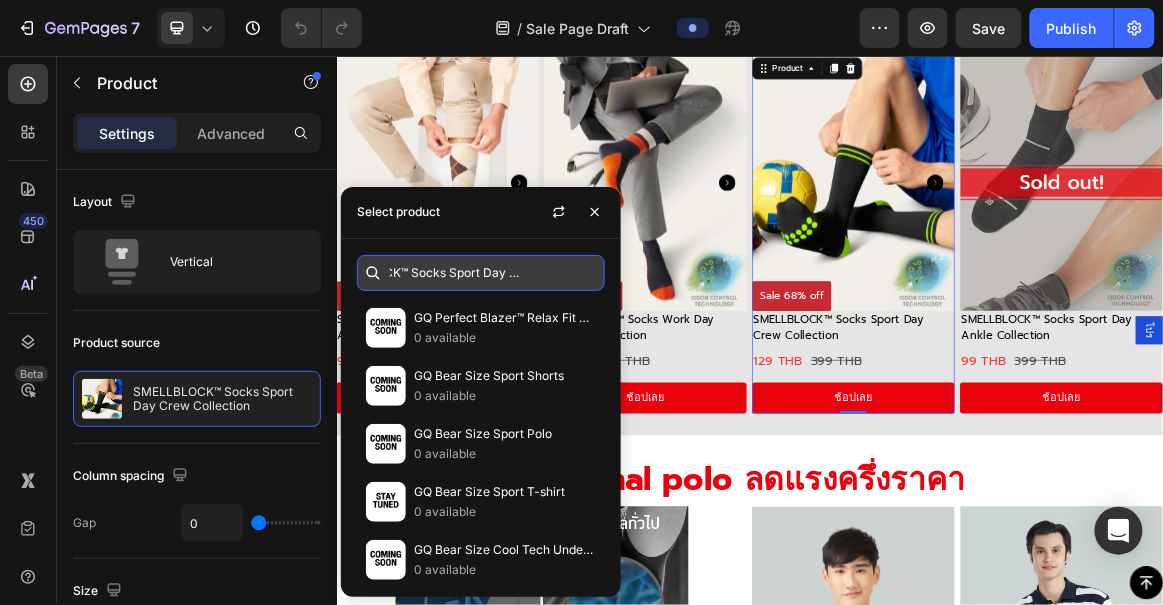 type on "SMELLBLOCK™ Socks Sport Day Crew Collection" 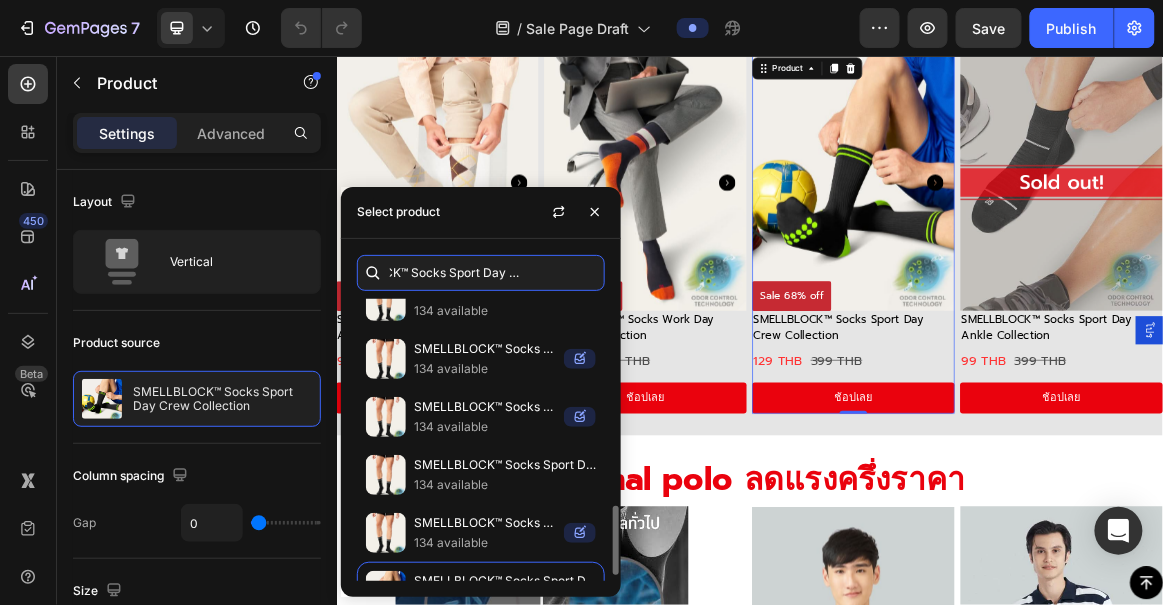 scroll, scrollTop: 862, scrollLeft: 0, axis: vertical 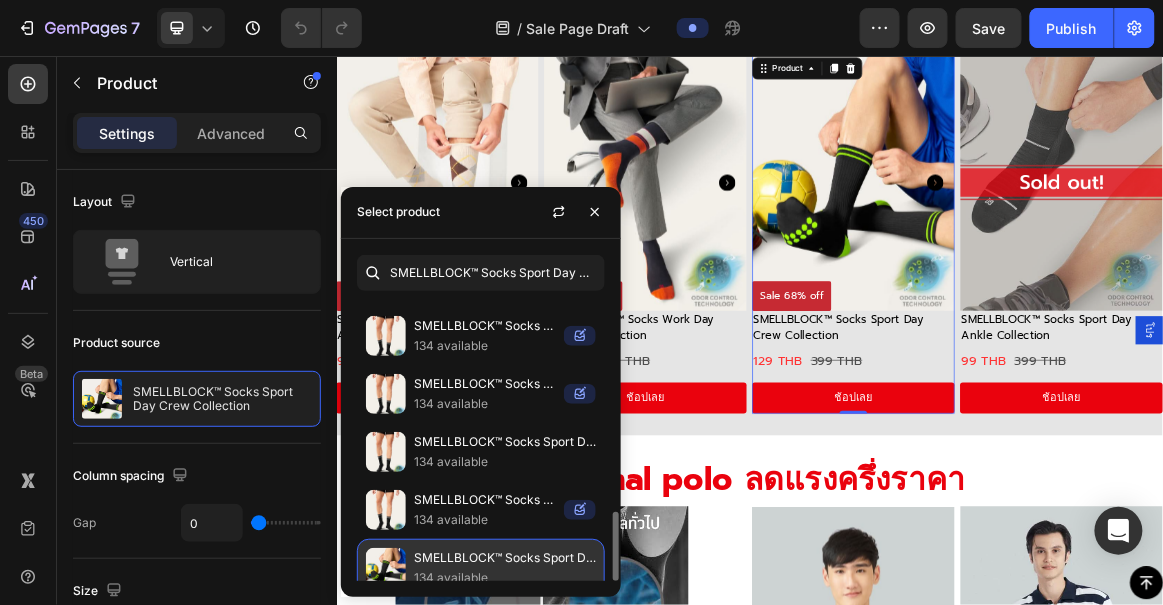 click on "SMELLBLOCK™ Socks Sport Day Crew Collection" at bounding box center (505, 558) 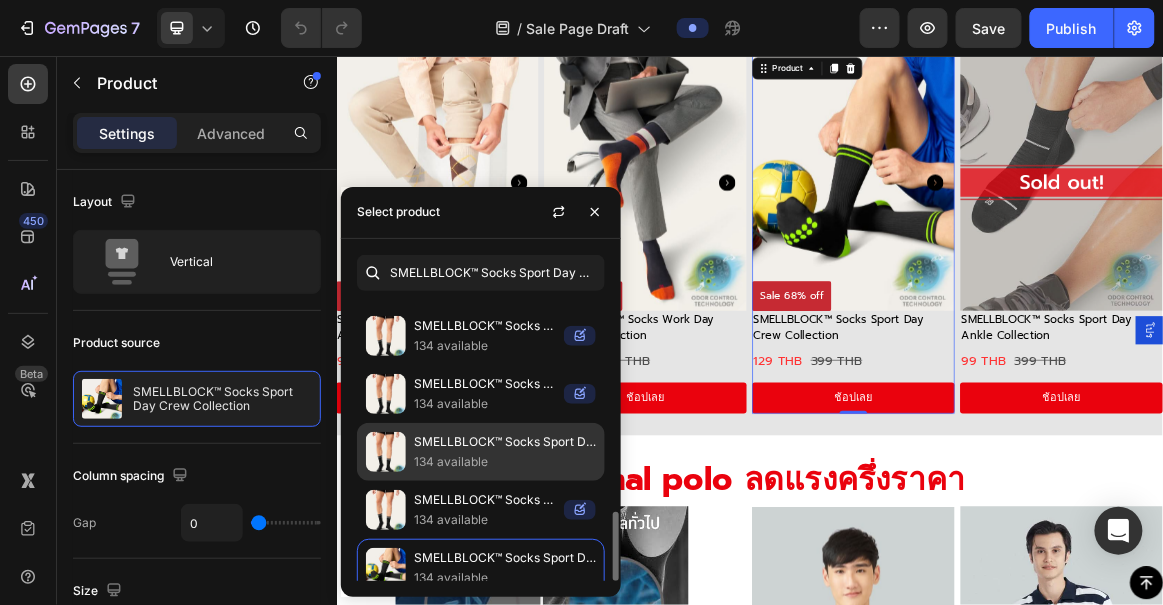 click on "SMELLBLOCK™ Socks Sport Day Crew Collection [The 1 Socks Trial] 134 available" 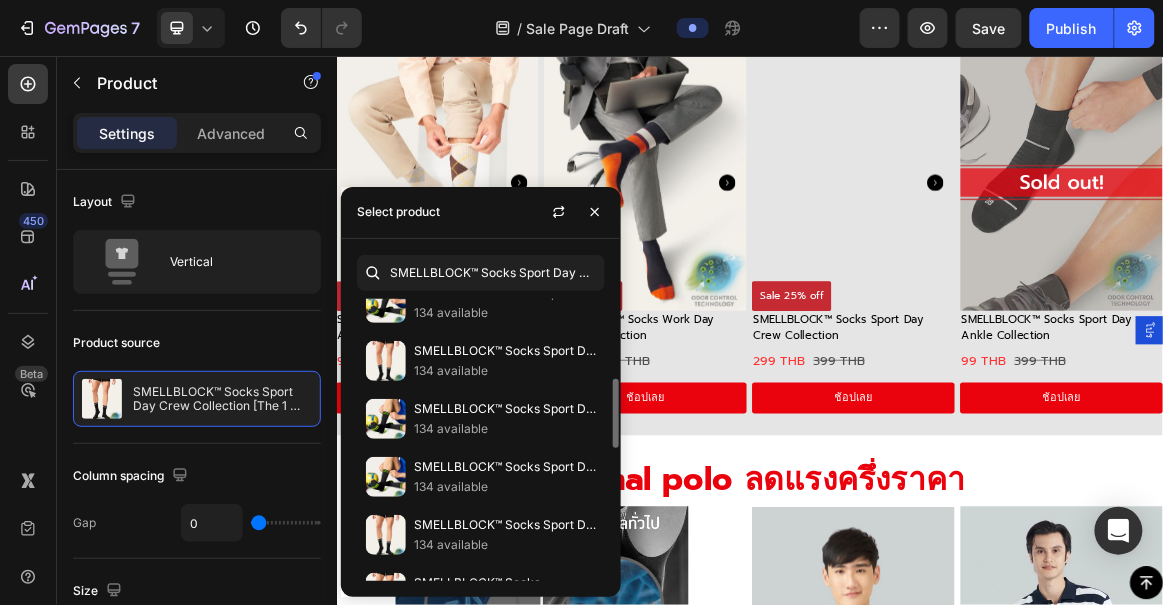 scroll, scrollTop: 0, scrollLeft: 0, axis: both 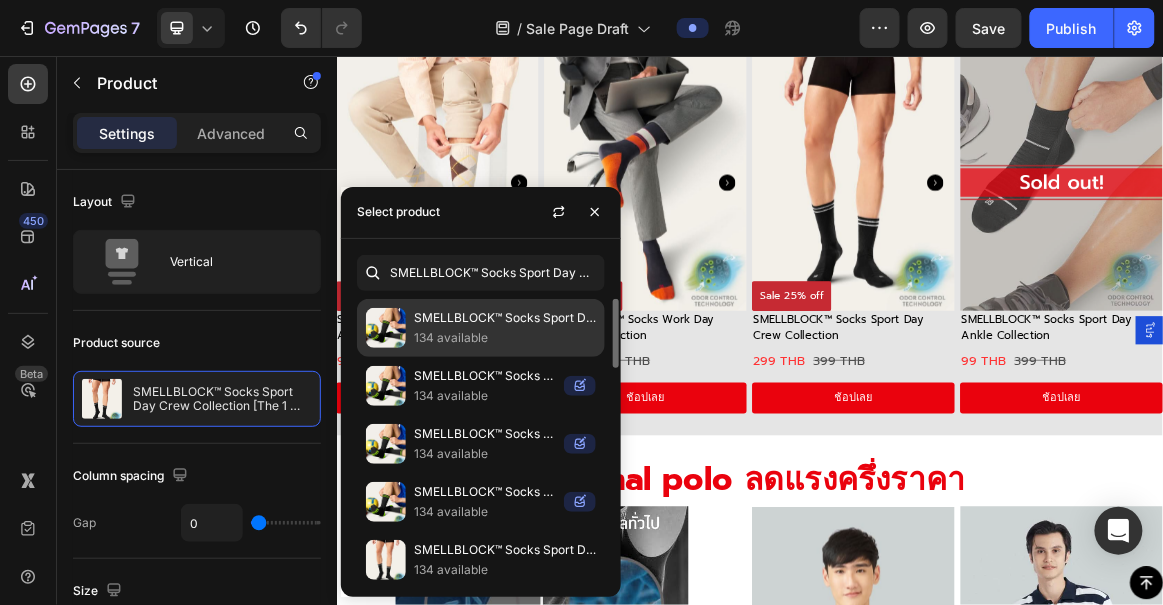 click on "134 available" at bounding box center [505, 338] 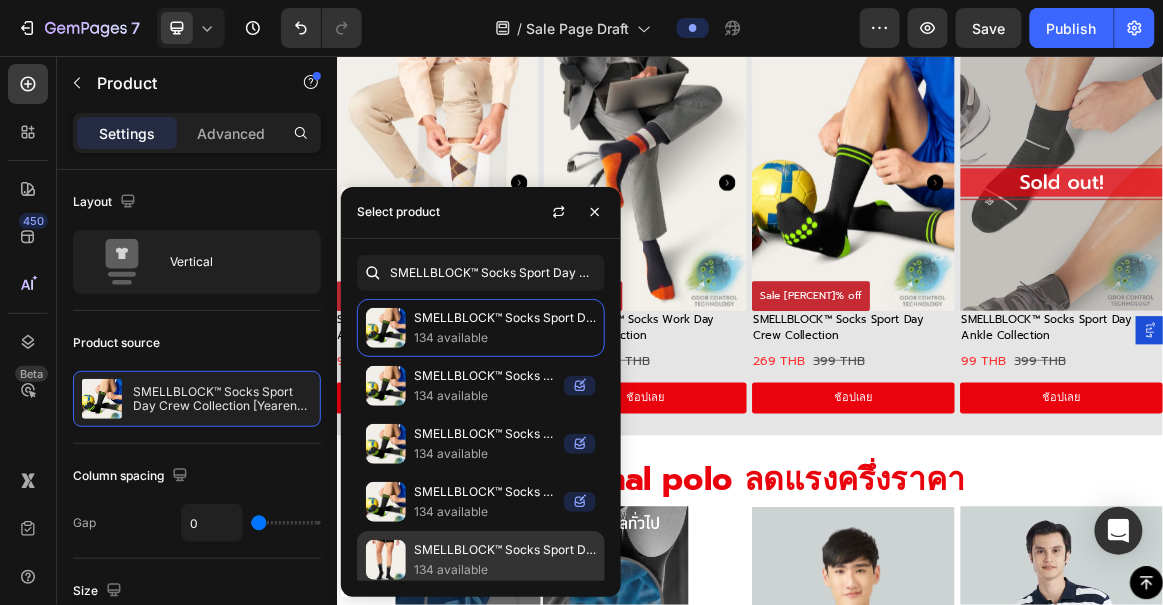 scroll, scrollTop: 862, scrollLeft: 0, axis: vertical 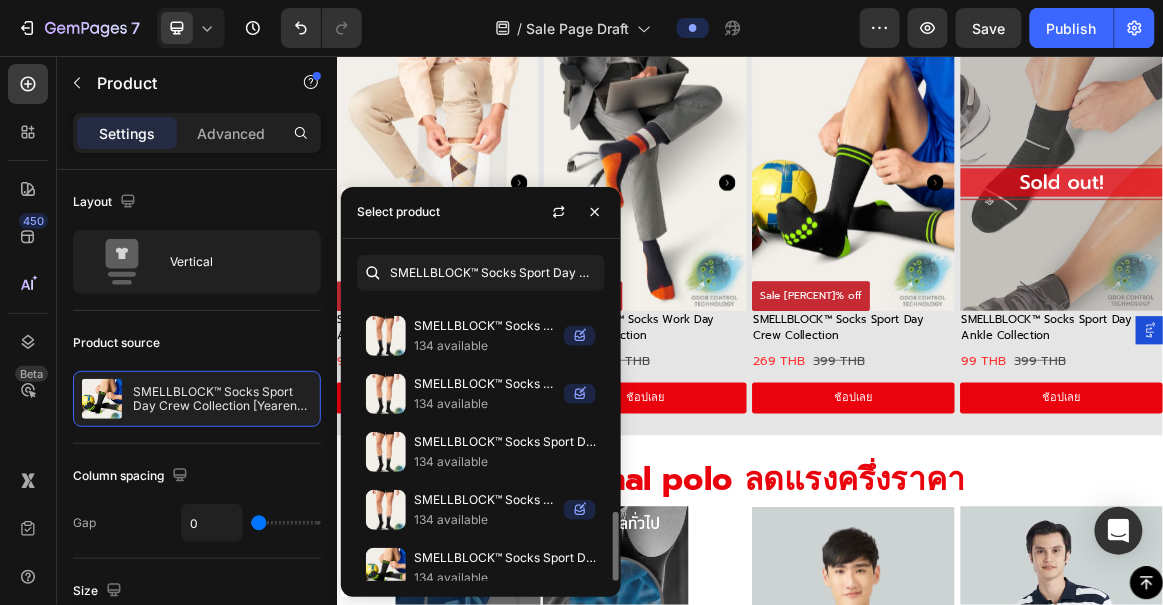 click on "134 available" at bounding box center (505, 578) 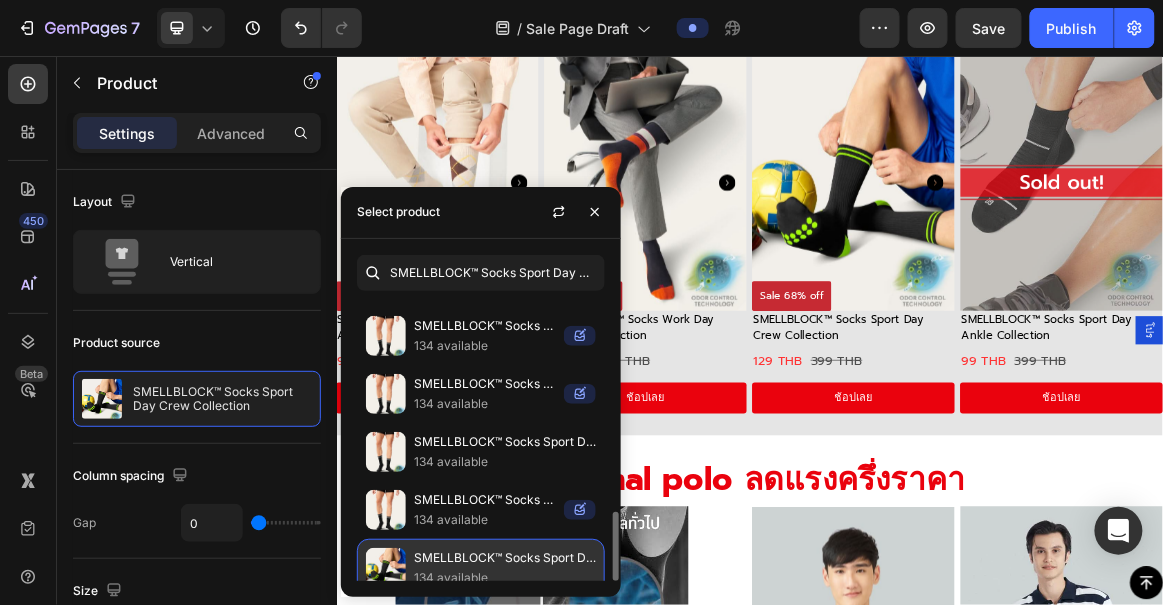click on "SMELLBLOCK™ Socks Sport Day Crew Collection" at bounding box center [505, 558] 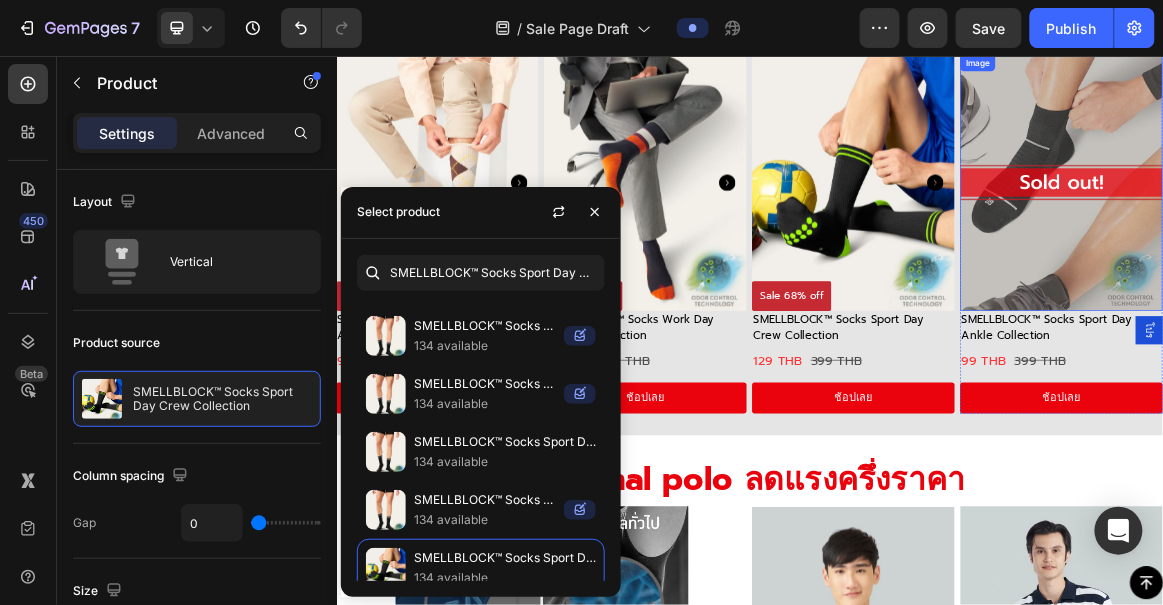 click at bounding box center (1389, 239) 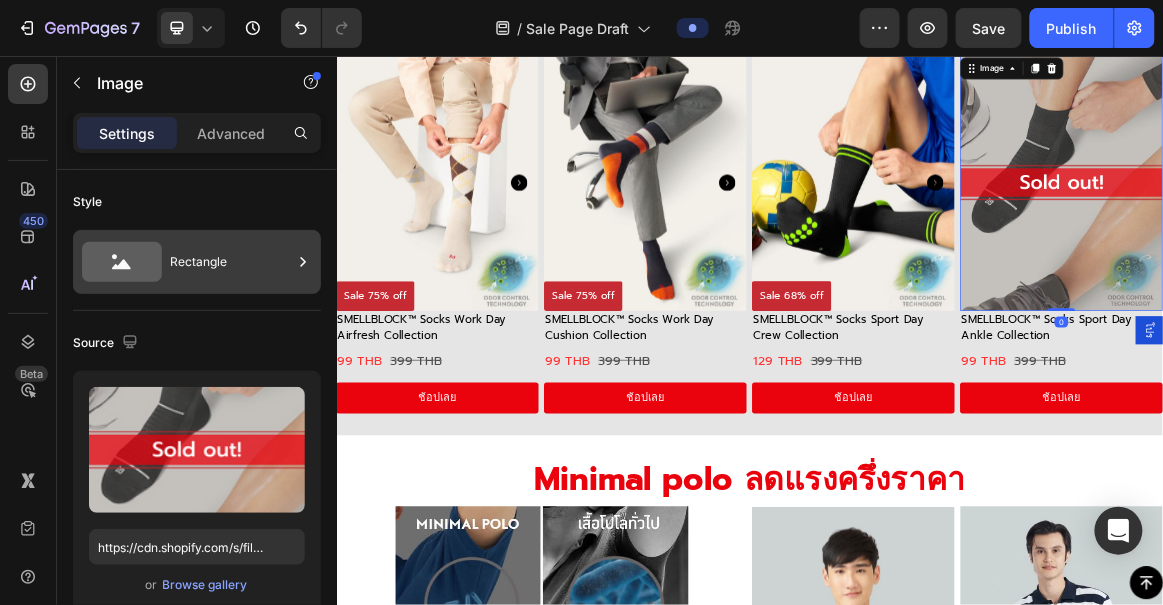 scroll, scrollTop: 349, scrollLeft: 0, axis: vertical 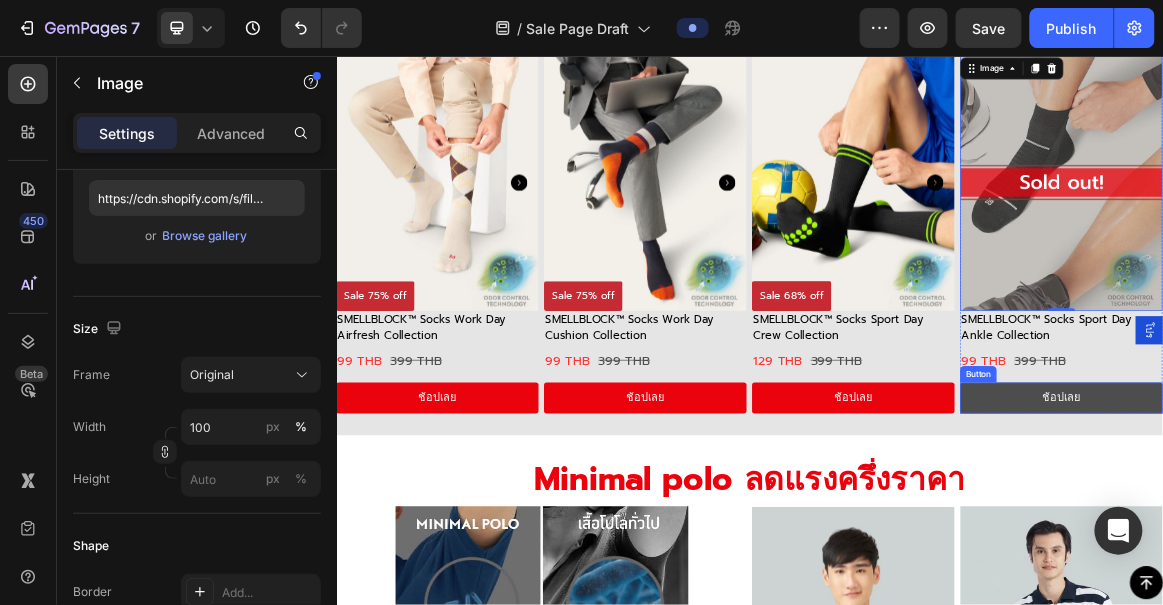 click on "ช้อปเลย" at bounding box center [1389, 551] 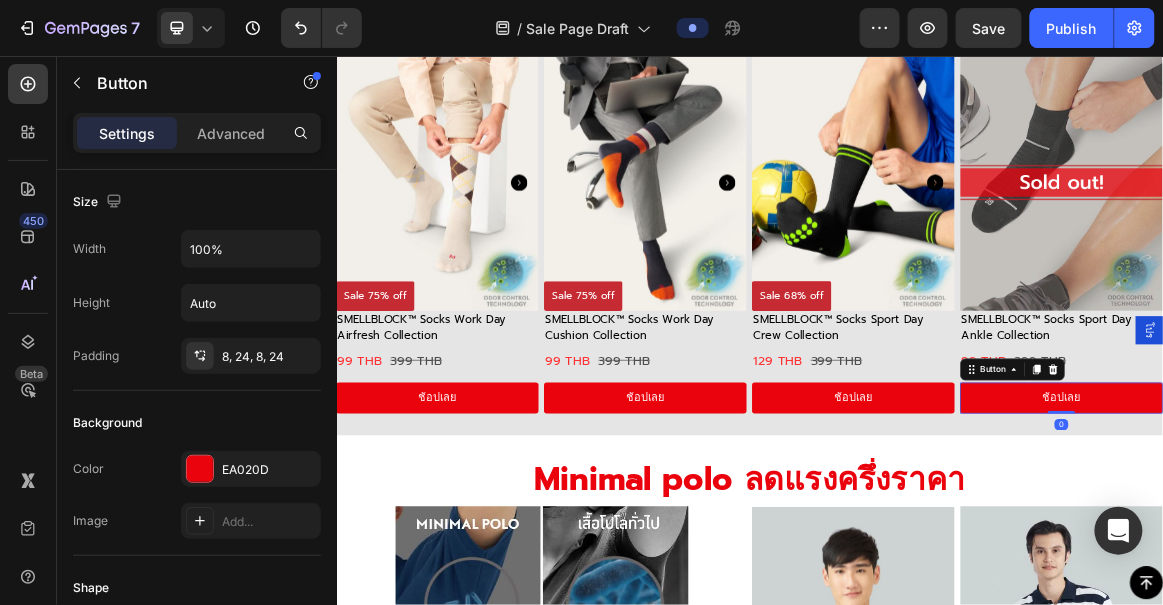 scroll, scrollTop: 1092, scrollLeft: 0, axis: vertical 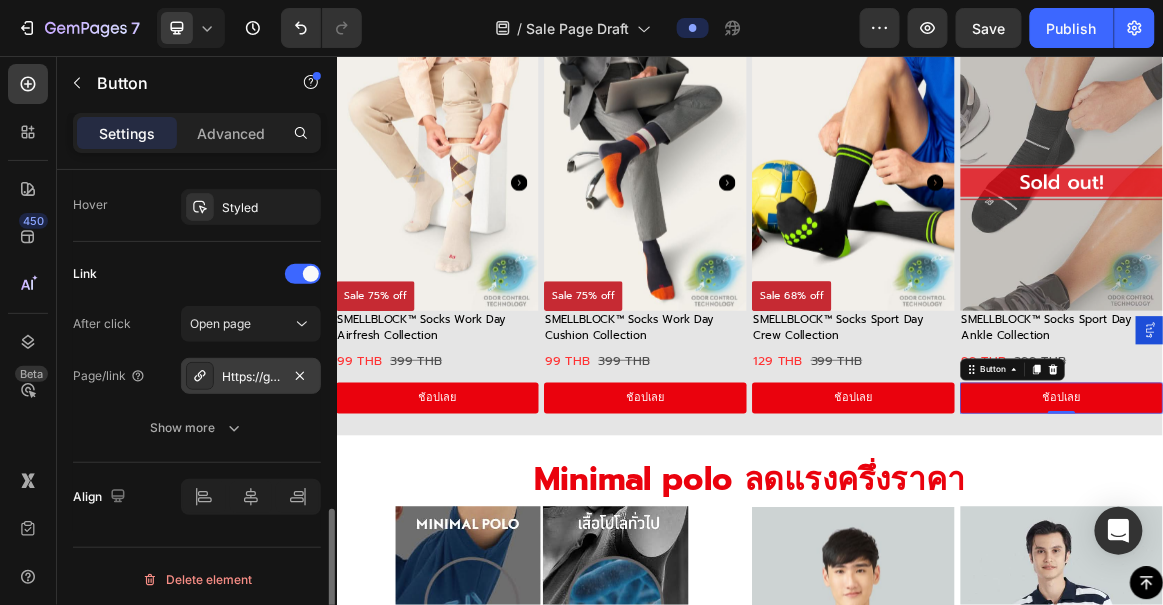 click on "Https://gqsize.Com/copy-of-smellblock%E2%84%A2-socks-sport-day-collection?Variant=42853216977085" at bounding box center (251, 377) 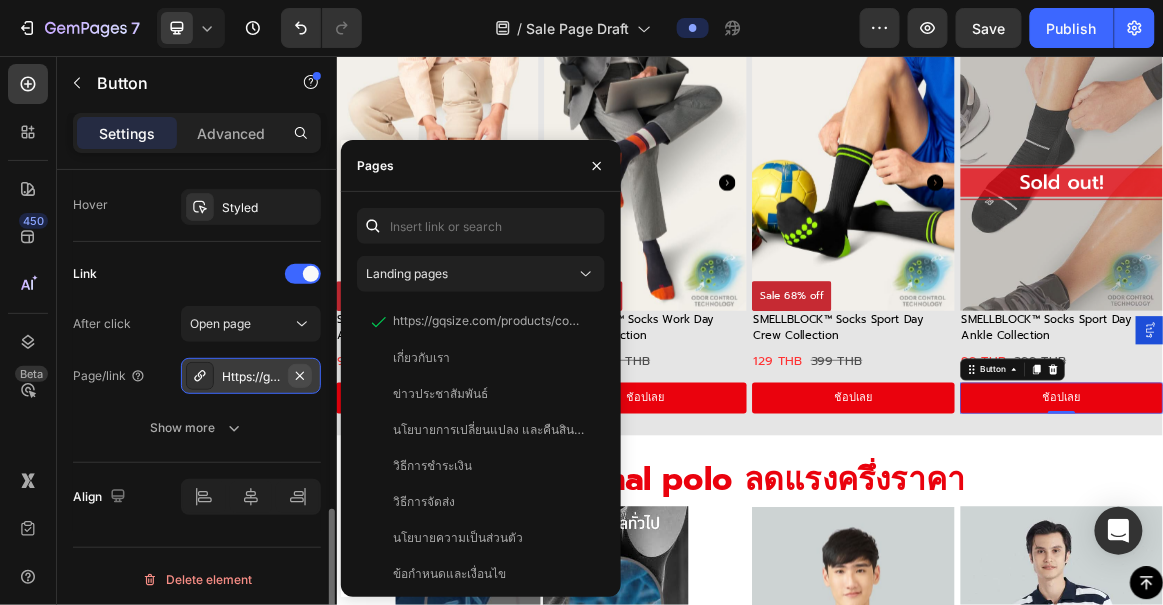 click 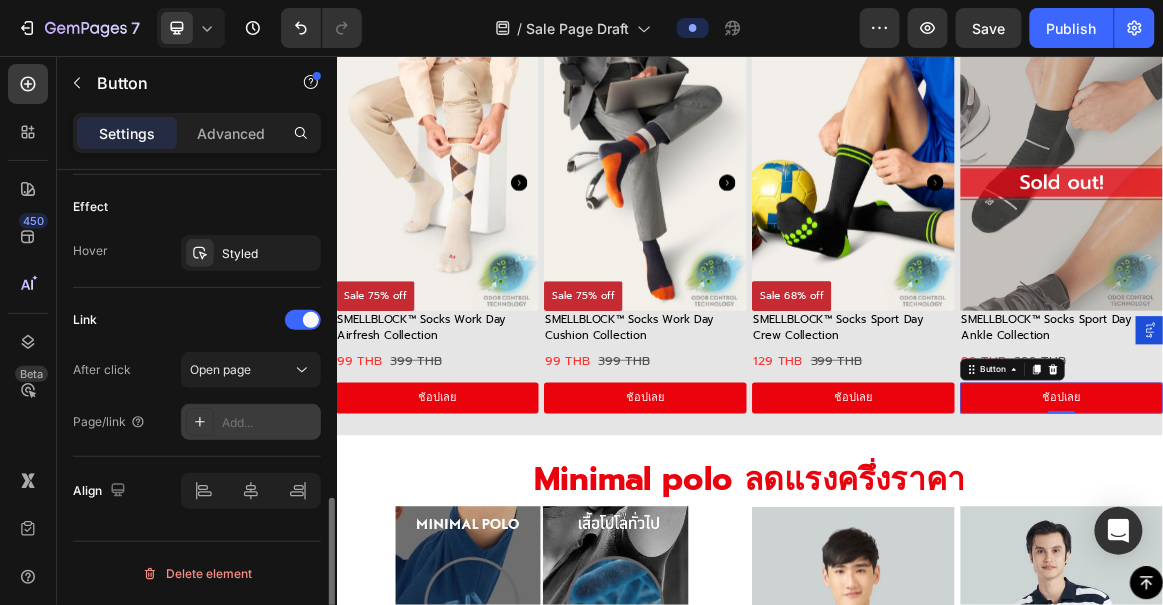 scroll, scrollTop: 1040, scrollLeft: 0, axis: vertical 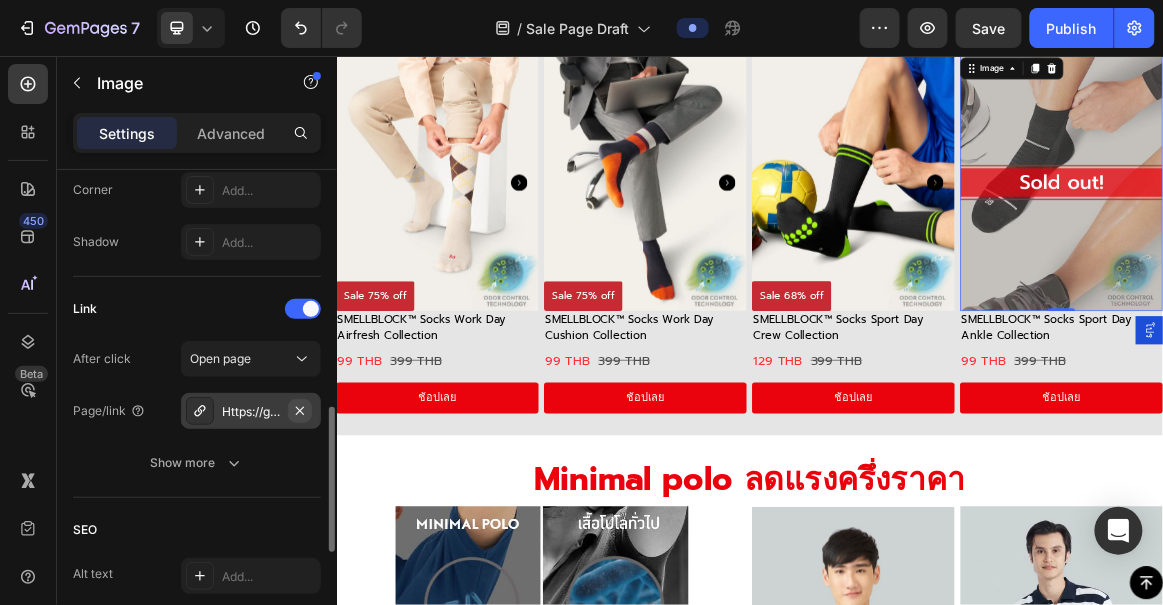 click 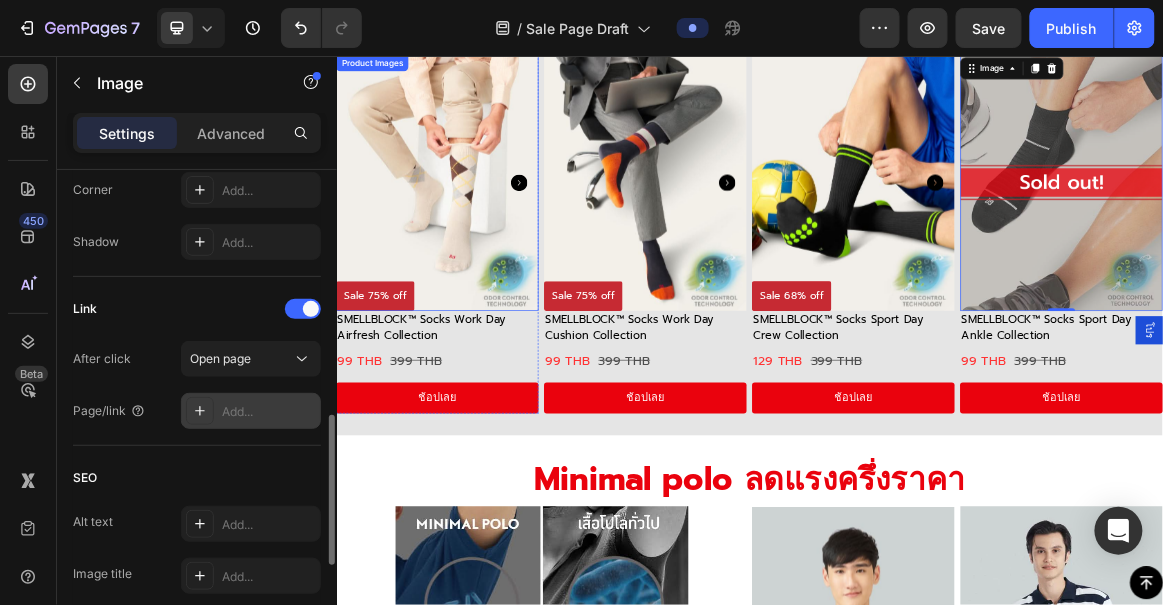scroll, scrollTop: 3627, scrollLeft: 0, axis: vertical 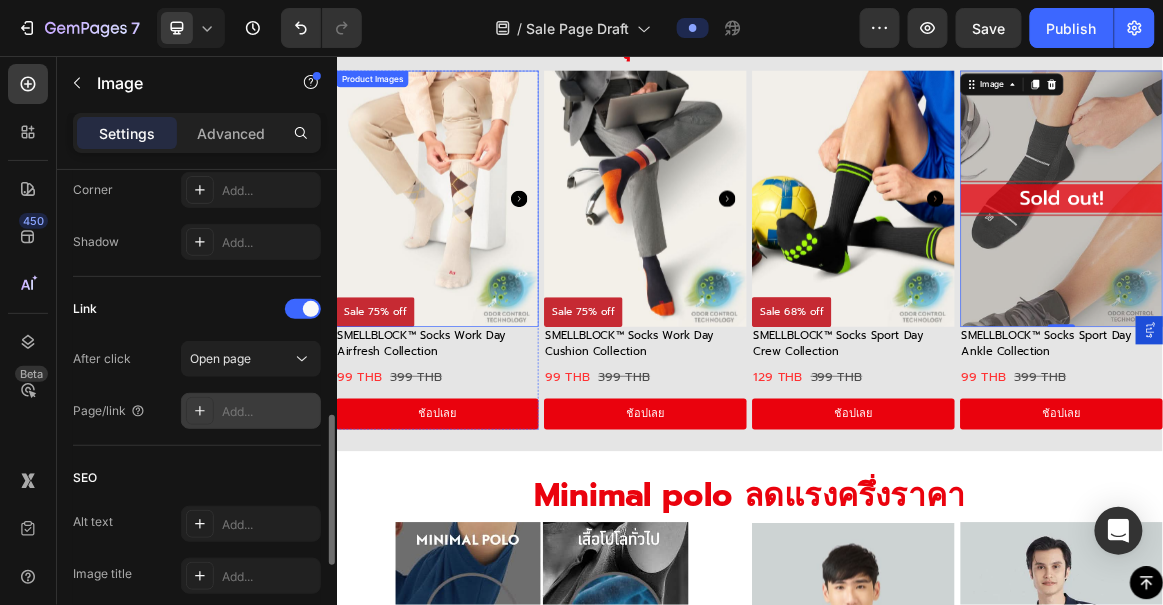 click at bounding box center (483, 262) 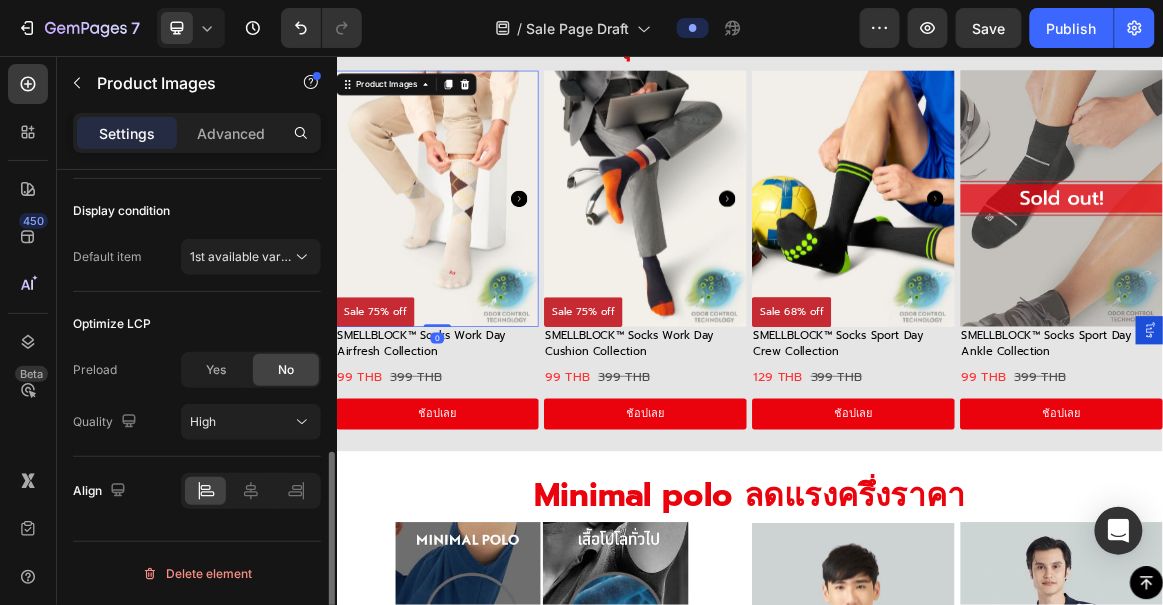 scroll, scrollTop: 0, scrollLeft: 0, axis: both 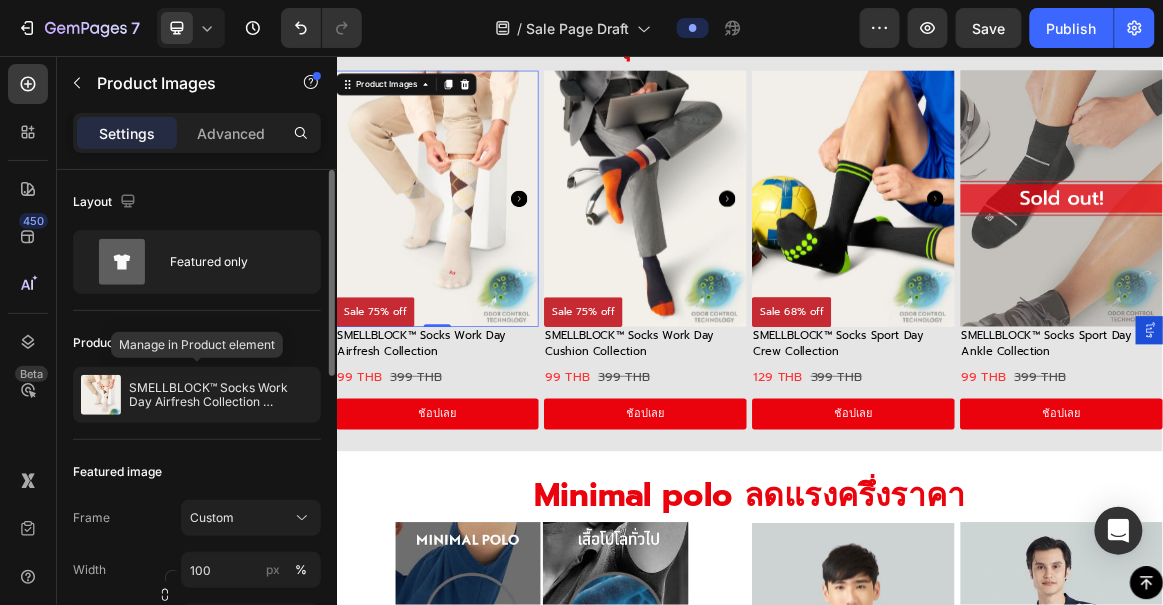 click on "SMELLBLOCK™ Socks Work Day Airfresh Collection [Big Sale]" 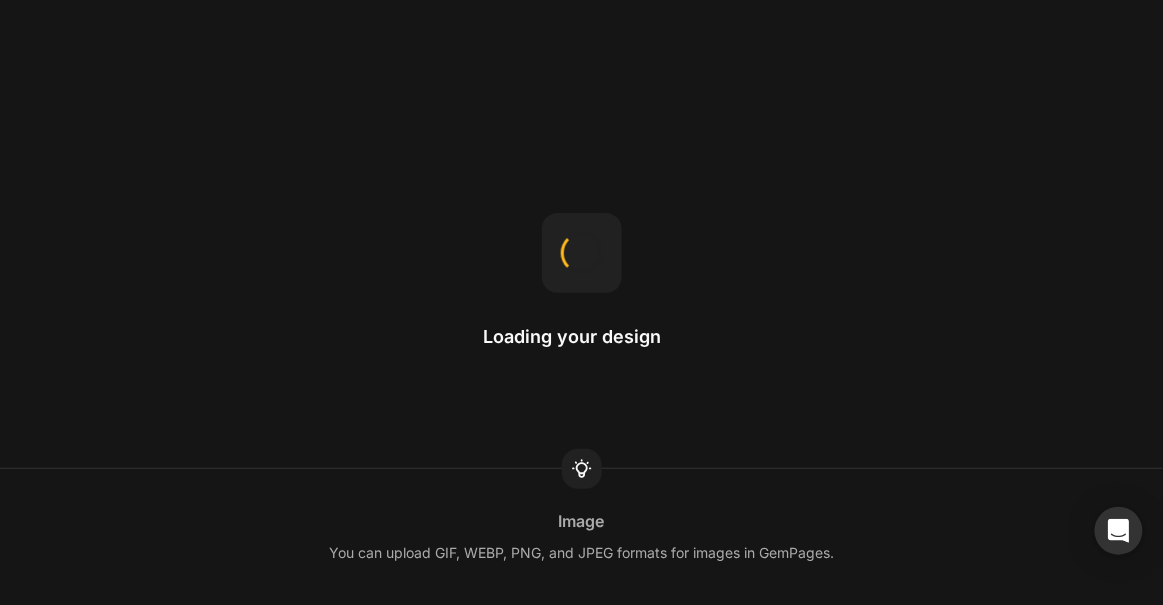 scroll, scrollTop: 0, scrollLeft: 0, axis: both 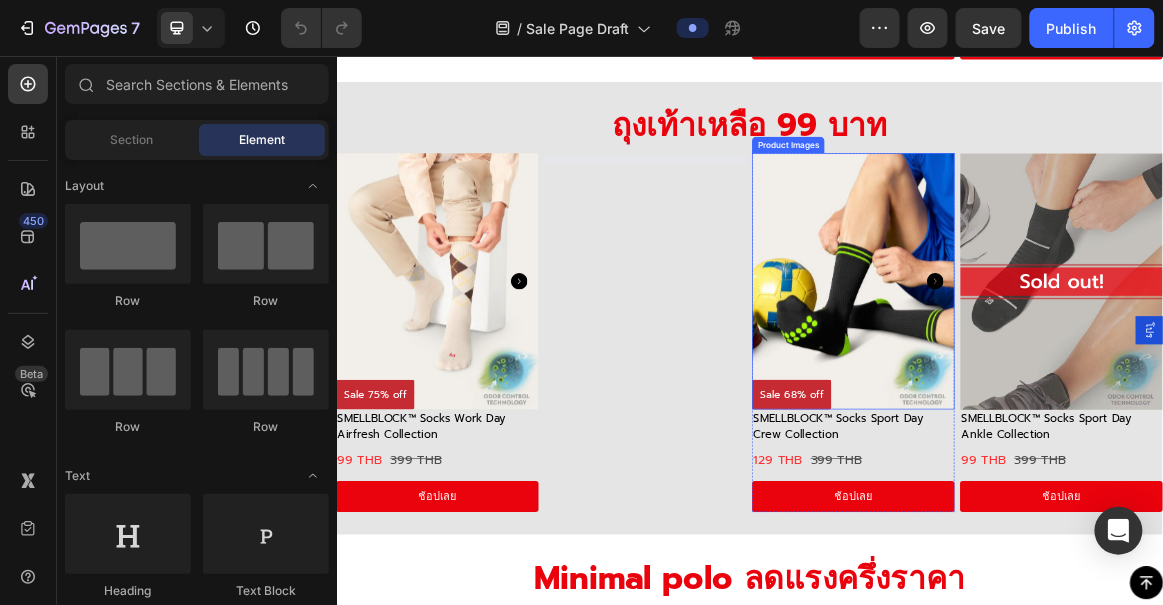 click at bounding box center [1087, 383] 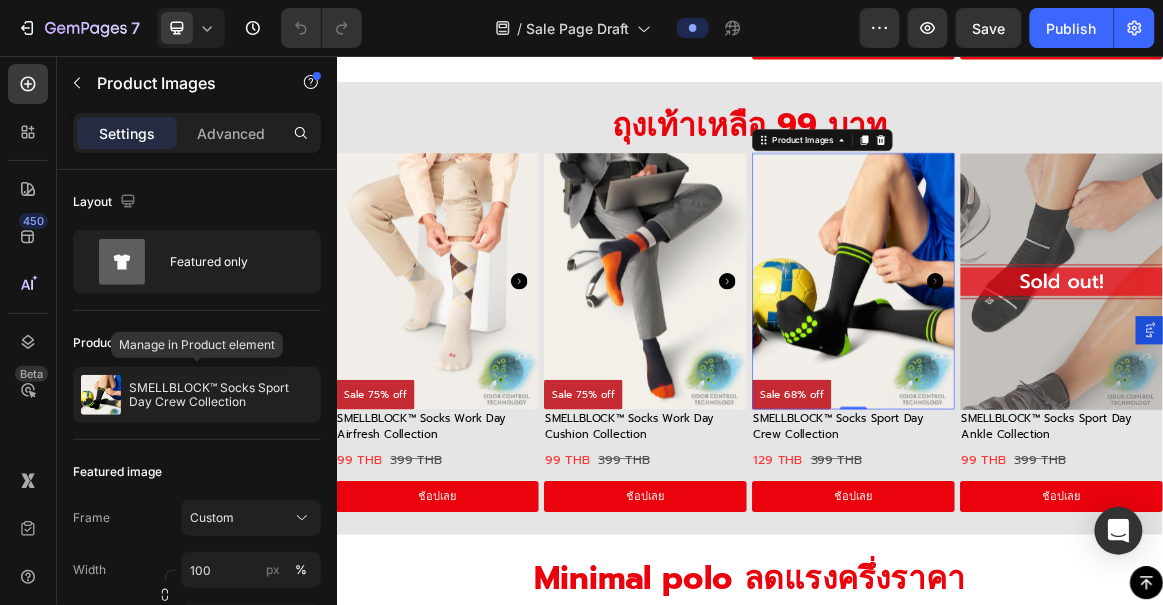click on "SMELLBLOCK™ Socks Sport Day Crew Collection" 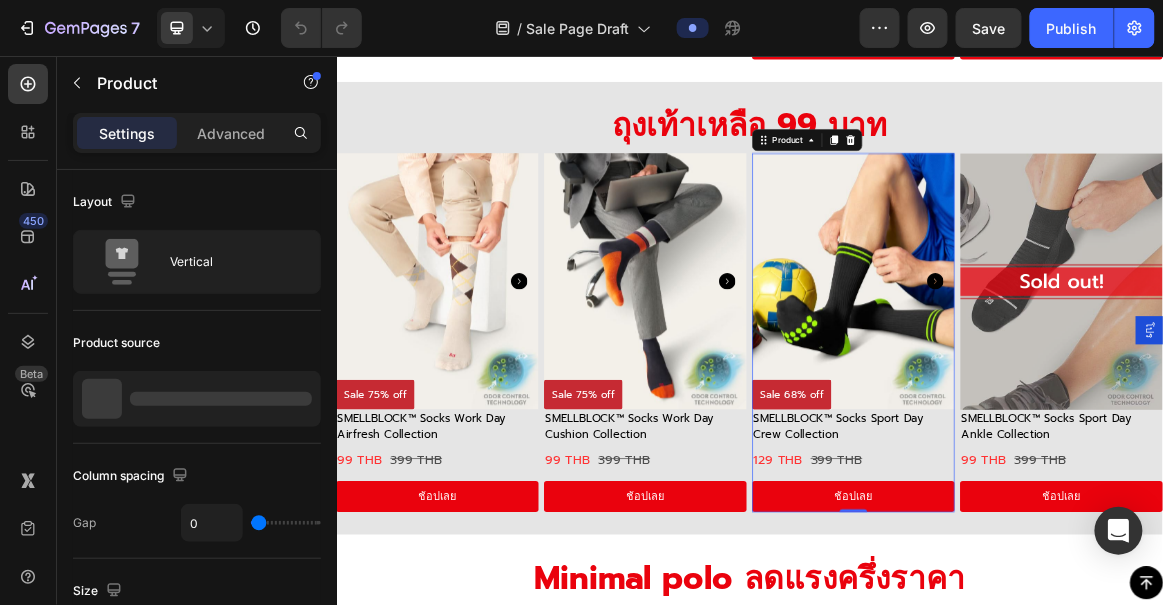 click 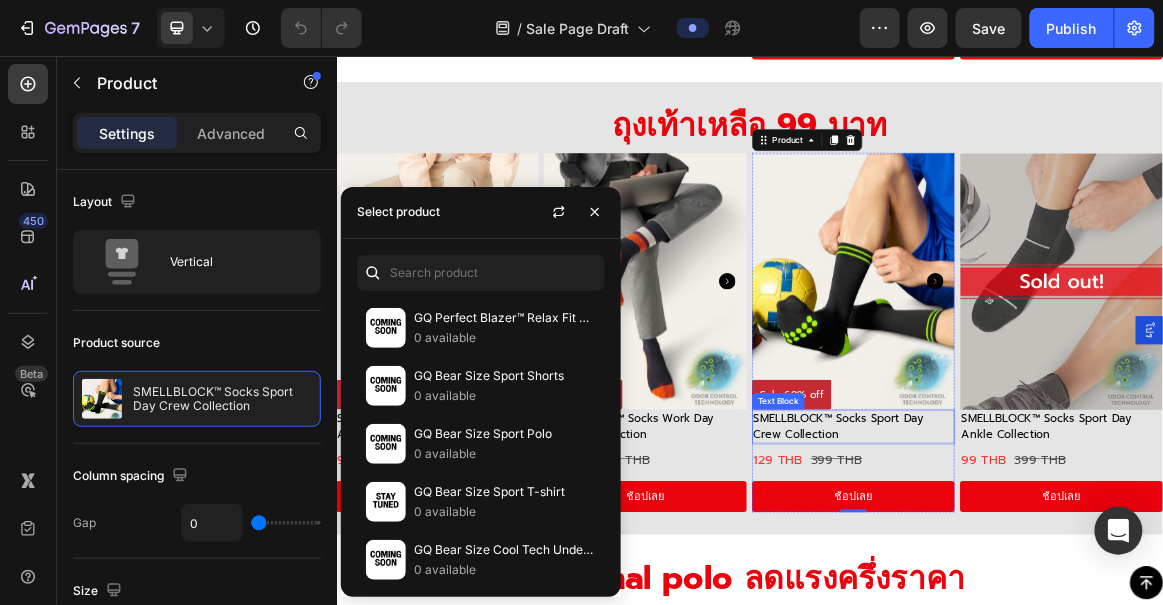click on "SMELLBLOCK™ Socks Sport Day Crew Collection" at bounding box center (1087, 594) 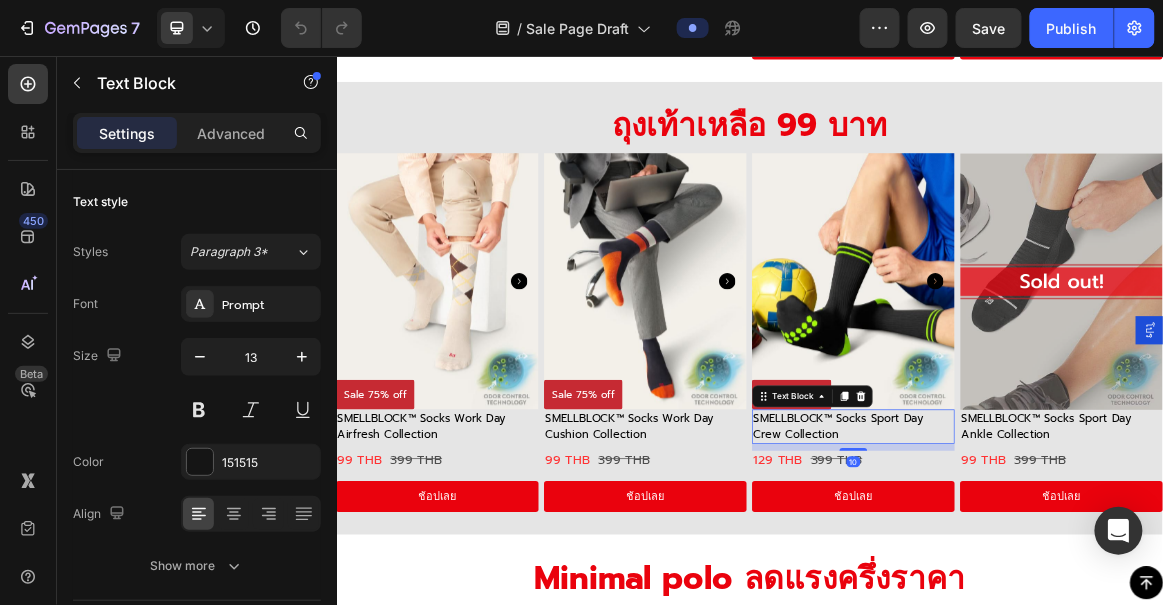 click on "SMELLBLOCK™ Socks Sport Day Crew Collection" at bounding box center [1087, 594] 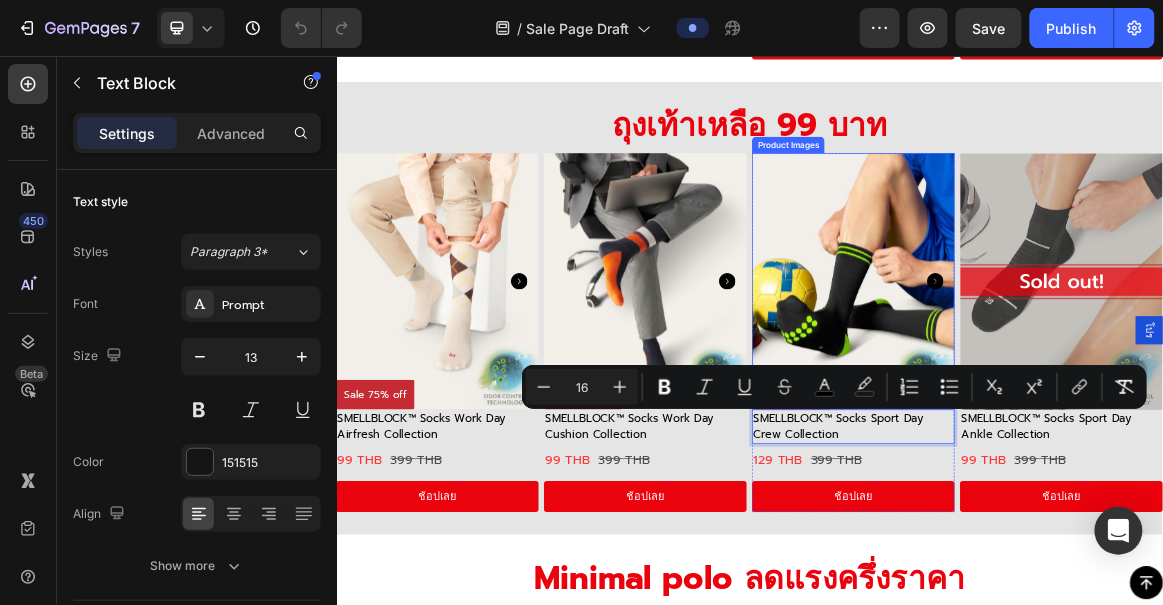 click at bounding box center [1087, 383] 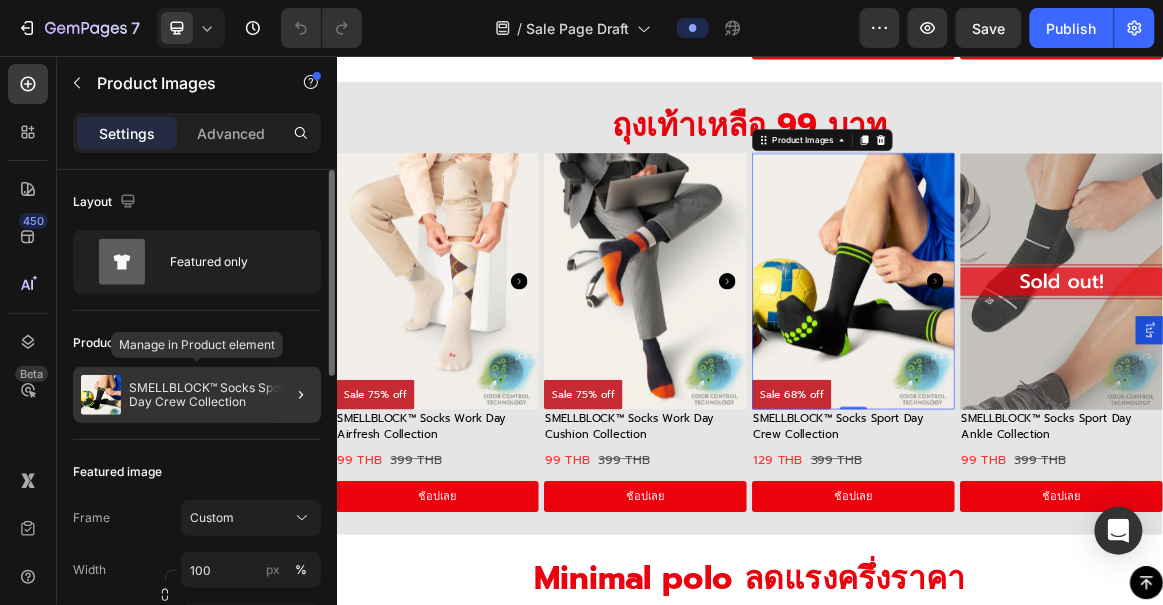 click on "SMELLBLOCK™ Socks Sport Day Crew Collection" at bounding box center (221, 395) 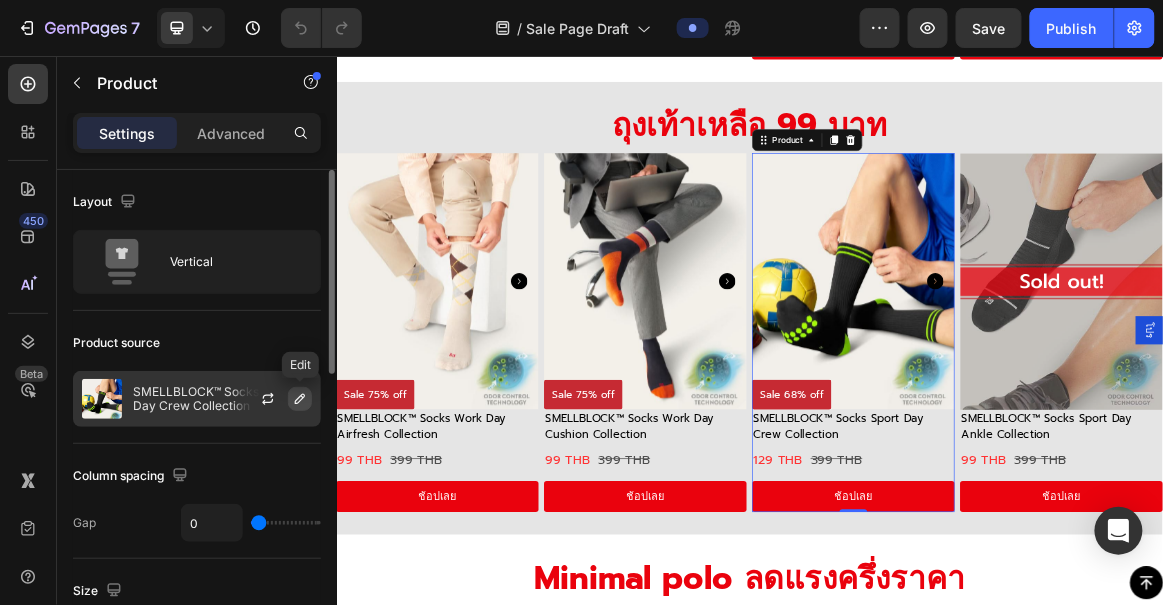 click 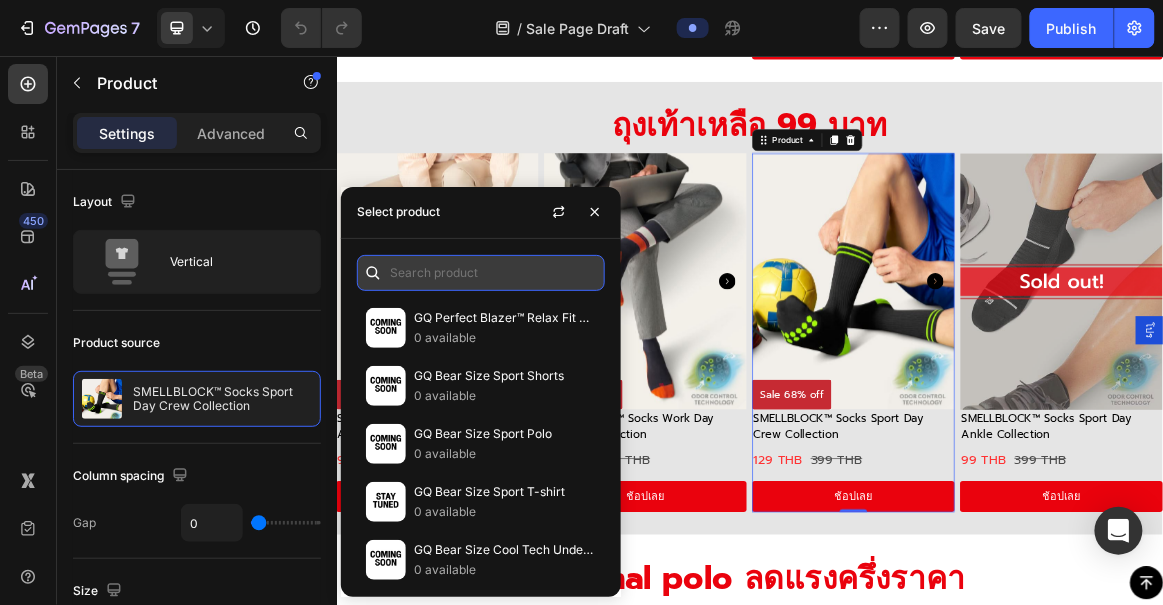 click at bounding box center (481, 273) 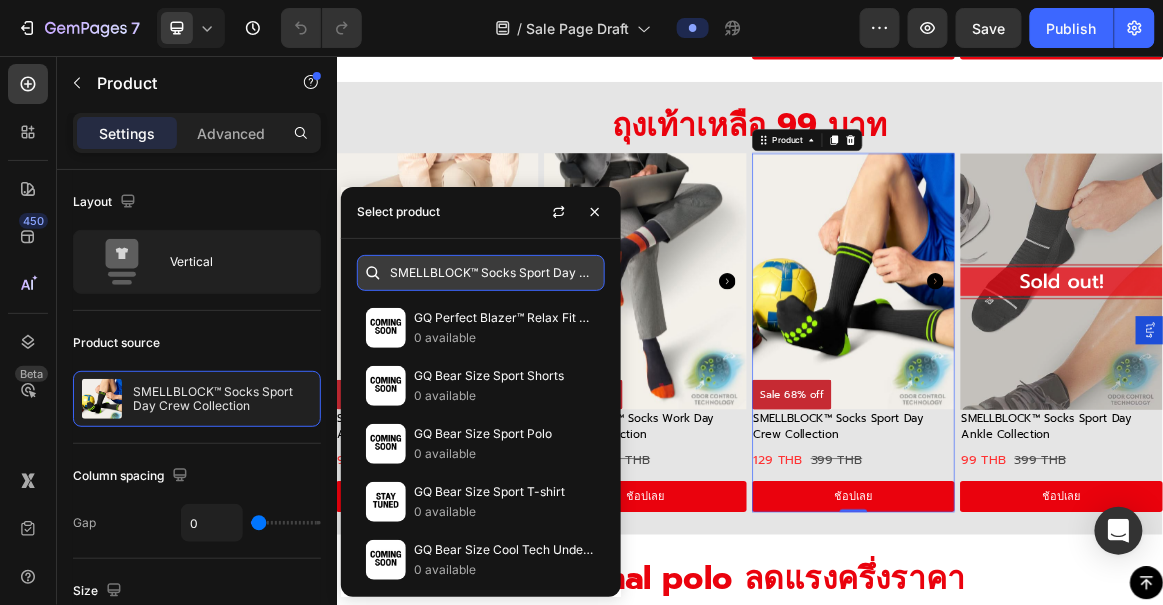scroll, scrollTop: 0, scrollLeft: 70, axis: horizontal 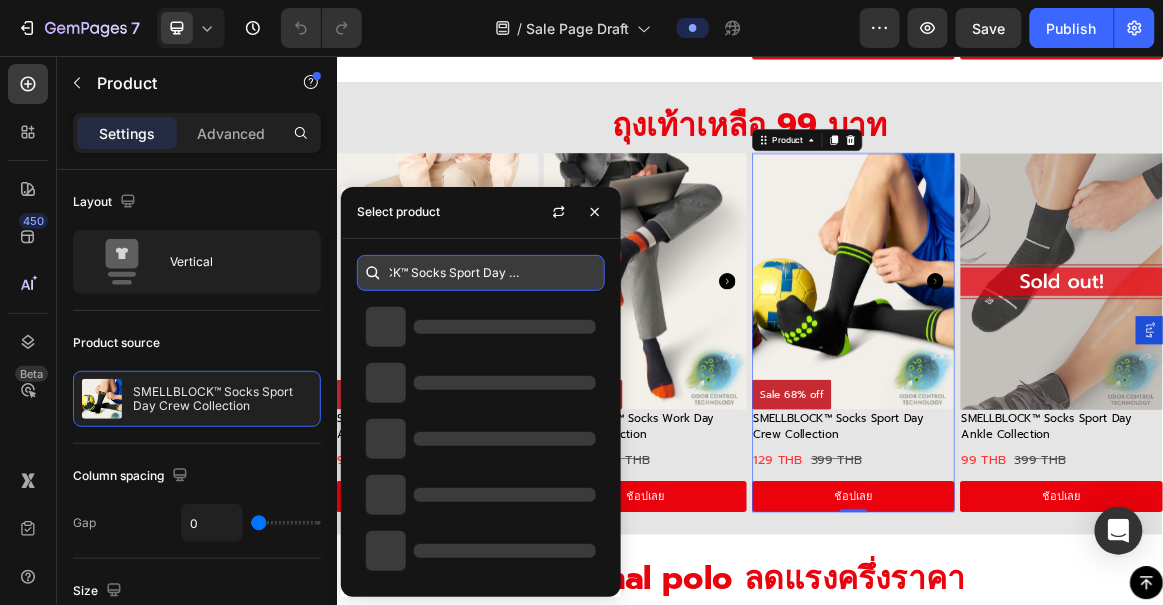 type on "SMELLBLOCK™ Socks Sport Day Crew Collection" 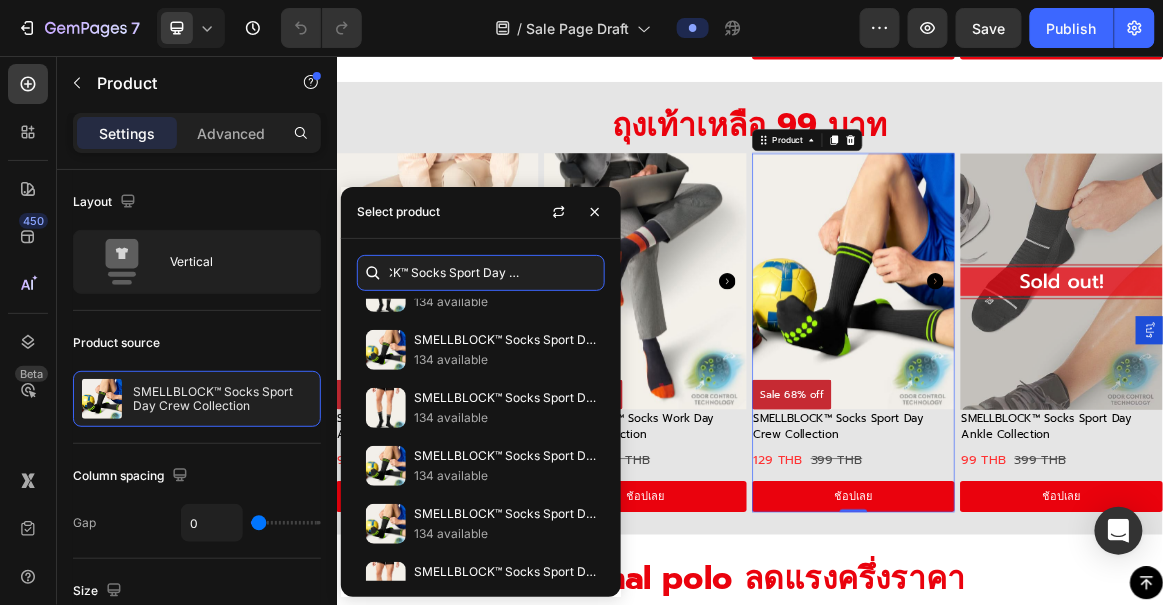 scroll, scrollTop: 862, scrollLeft: 0, axis: vertical 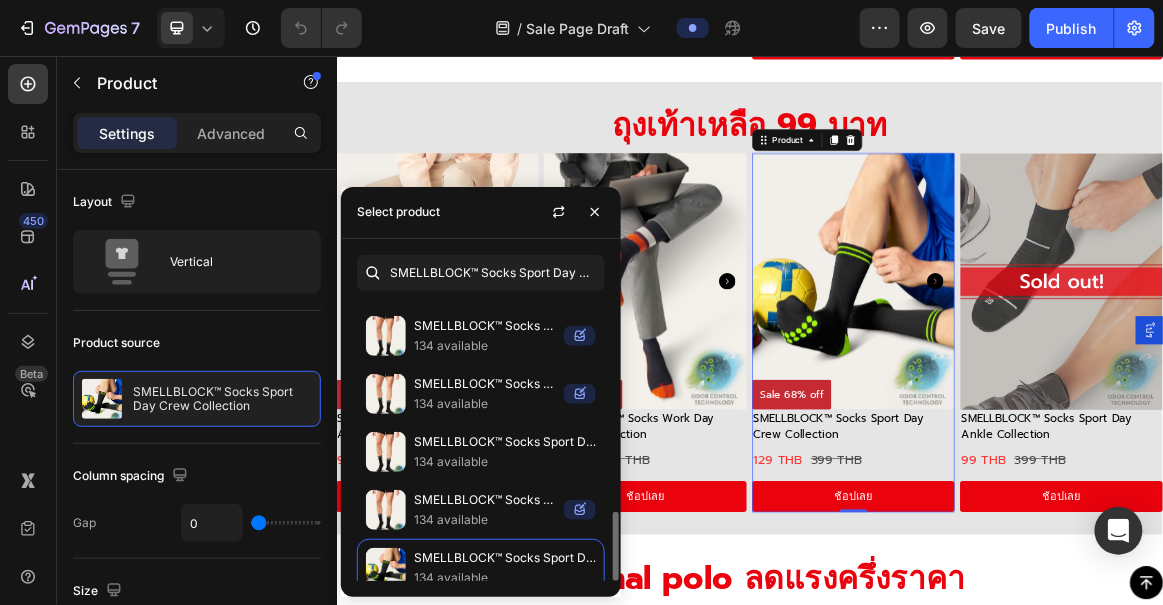 click on "SMELLBLOCK™ Socks Sport Day Crew Collection [The 1 Socks Trial]" at bounding box center (505, 442) 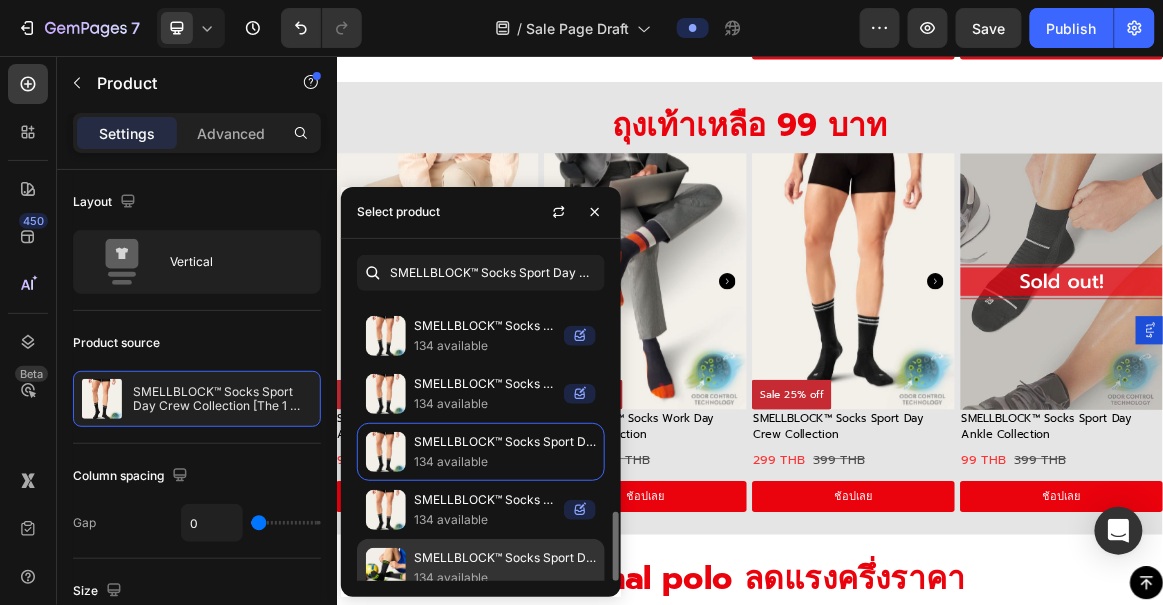 click on "SMELLBLOCK™ Socks Sport Day Crew Collection" at bounding box center [505, 558] 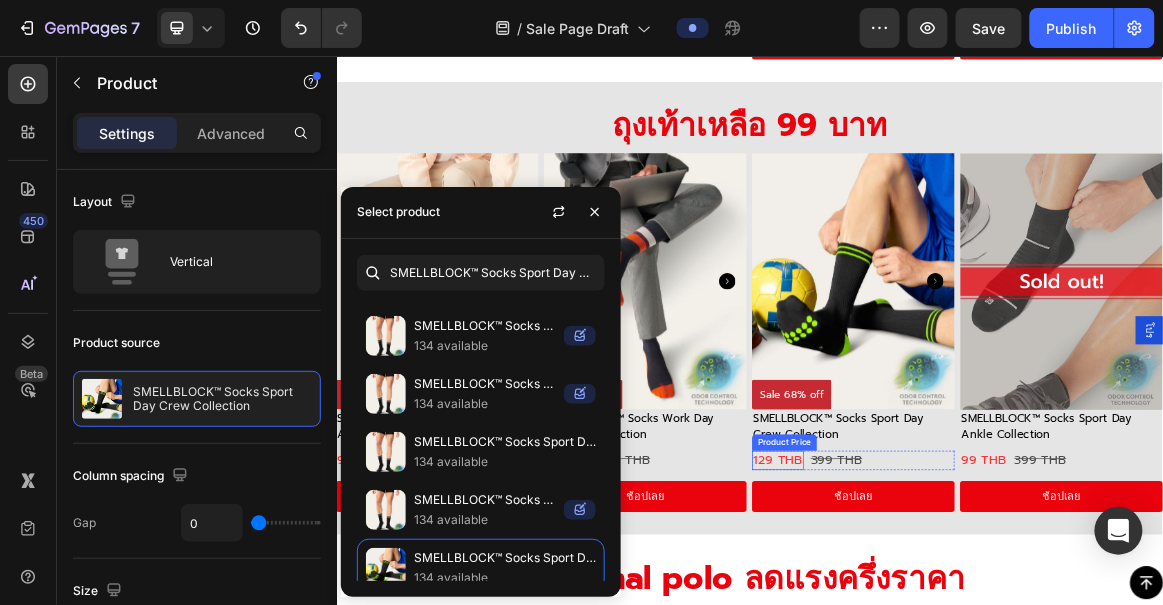 click on "129 THB" at bounding box center [977, 642] 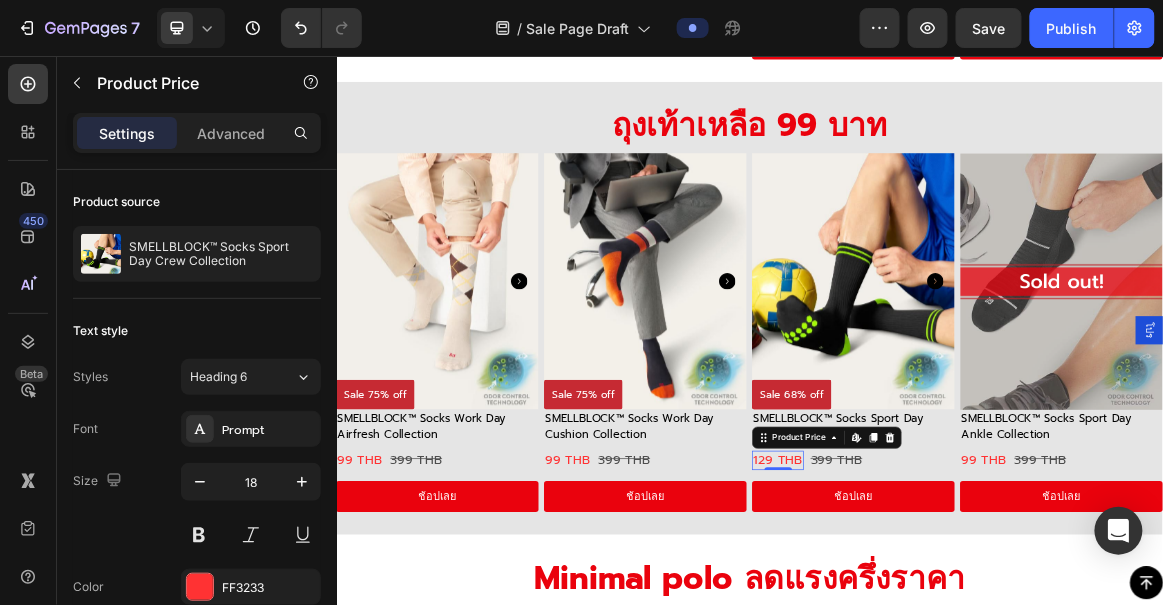 click on "129 THB" at bounding box center (977, 642) 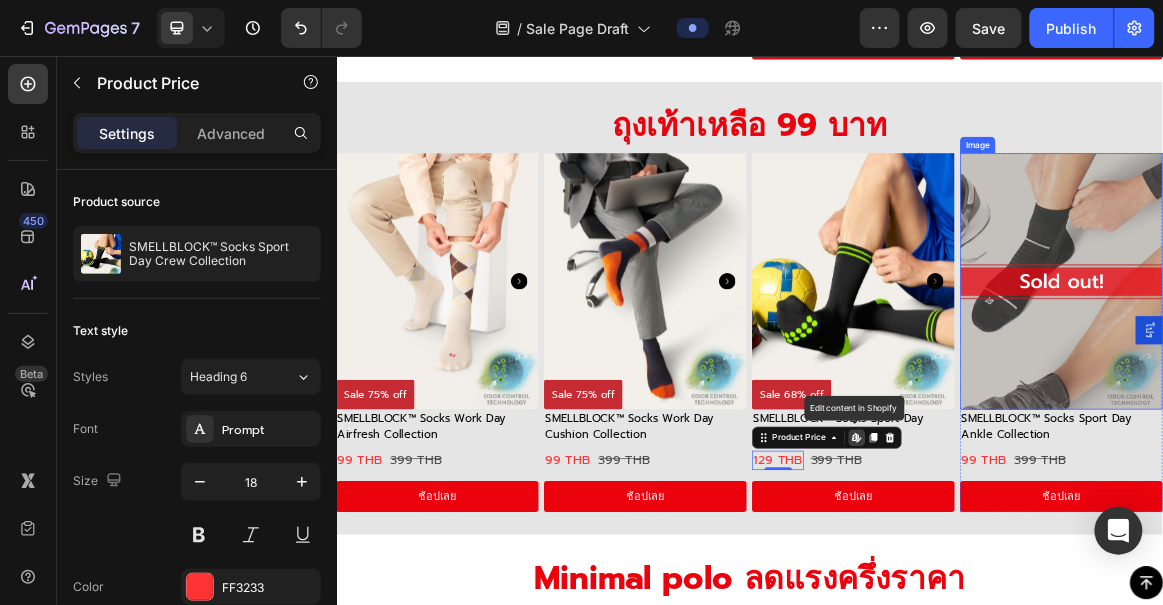 click at bounding box center [1389, 383] 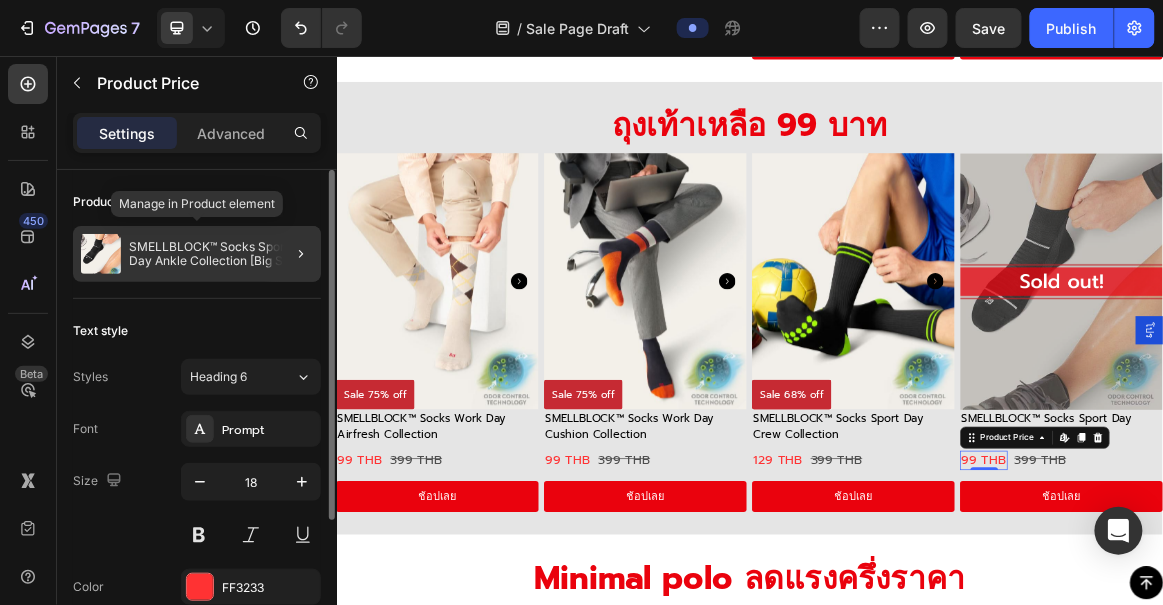 click on "SMELLBLOCK™ Socks Sport Day Ankle Collection [Big Sale]" at bounding box center (221, 254) 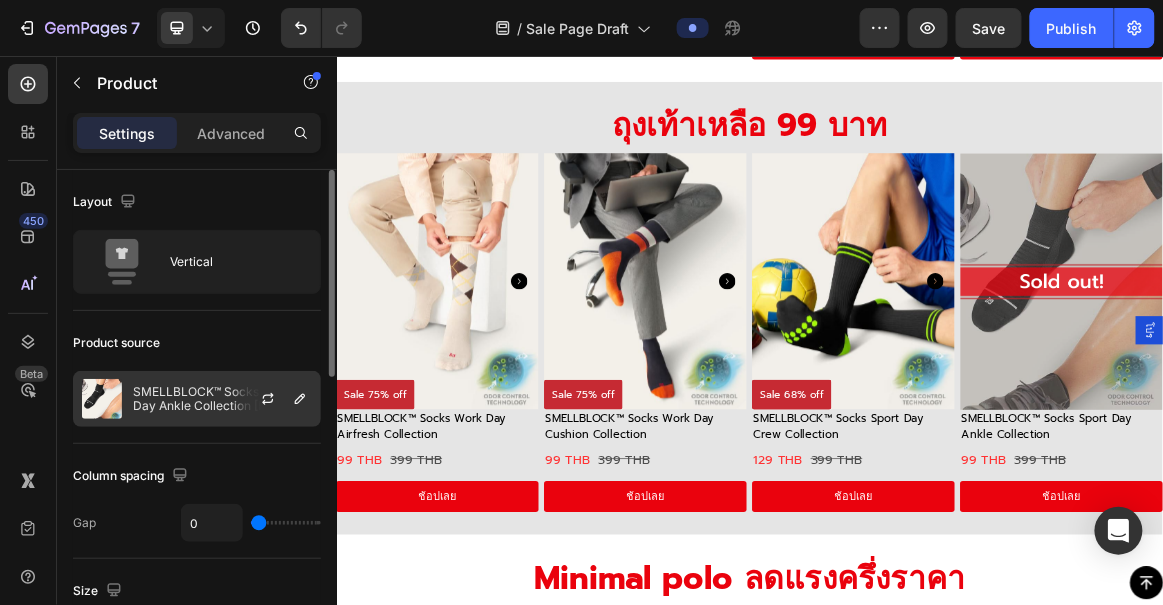 click on "SMELLBLOCK™ Socks Sport Day Ankle Collection [Big Sale]" at bounding box center [222, 399] 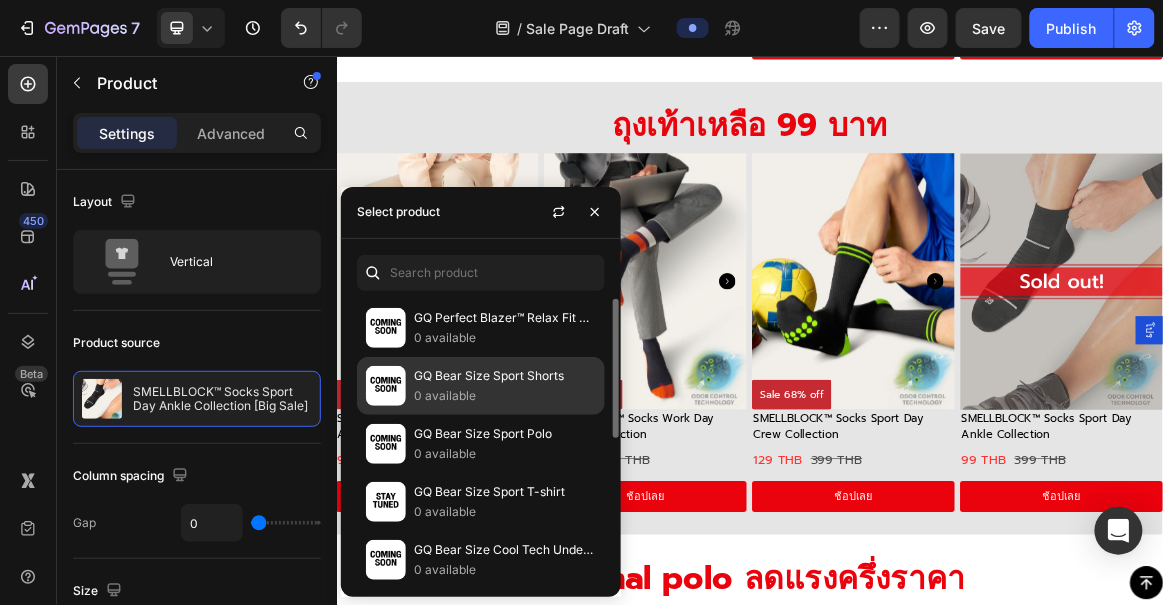 scroll, scrollTop: 326, scrollLeft: 0, axis: vertical 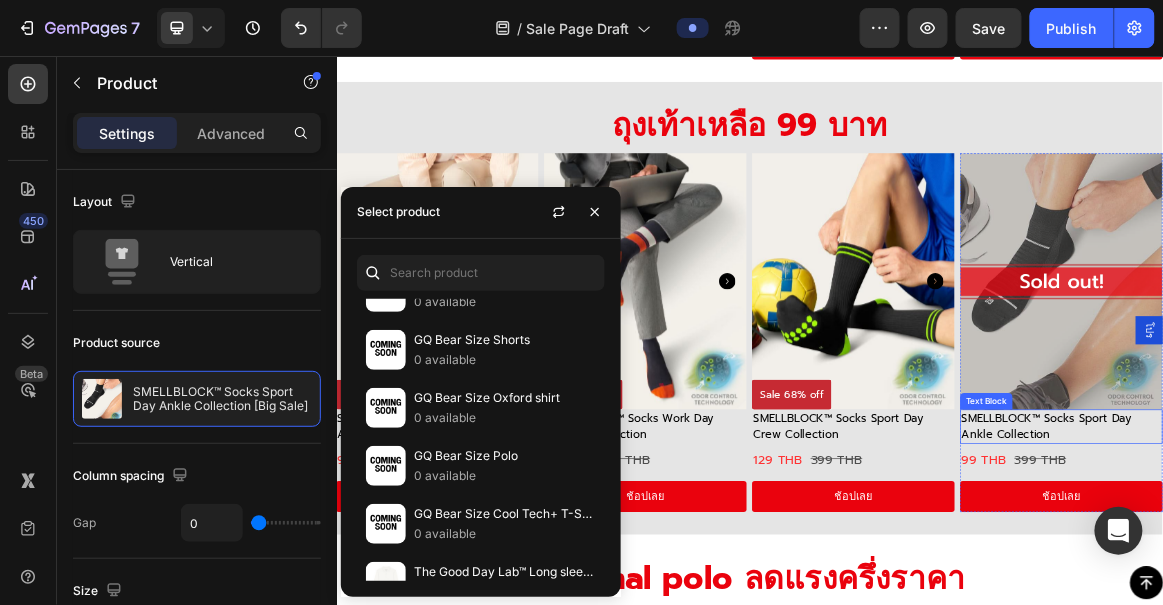 click on "SMELLBLOCK™ Socks Sport Day Ankle Collection" at bounding box center [1367, 593] 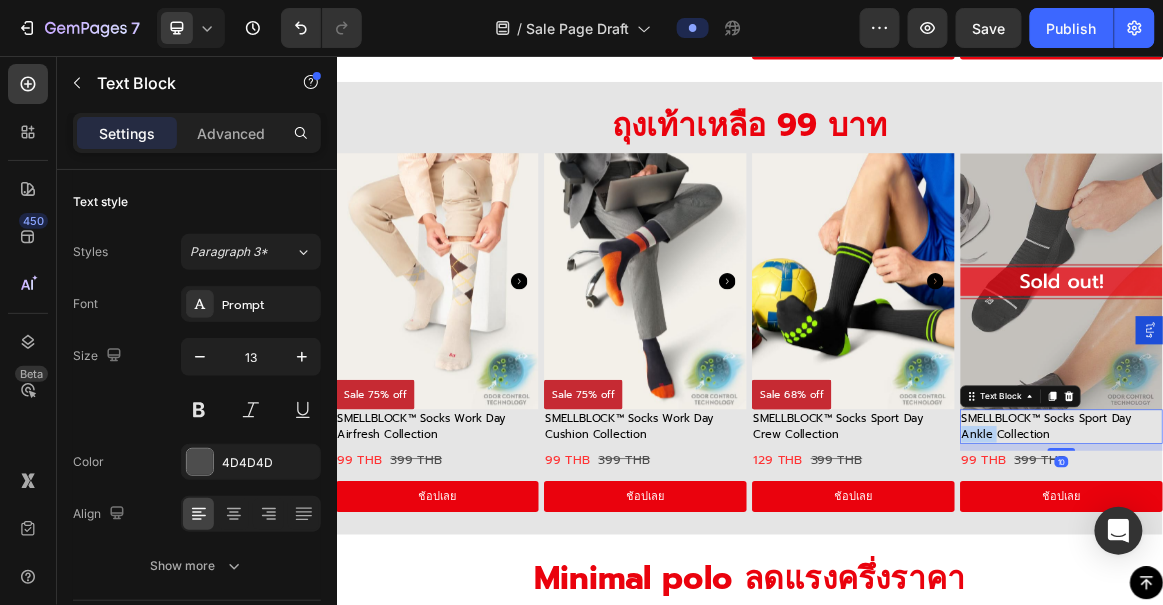 click on "SMELLBLOCK™ Socks Sport Day Ankle Collection" at bounding box center (1367, 593) 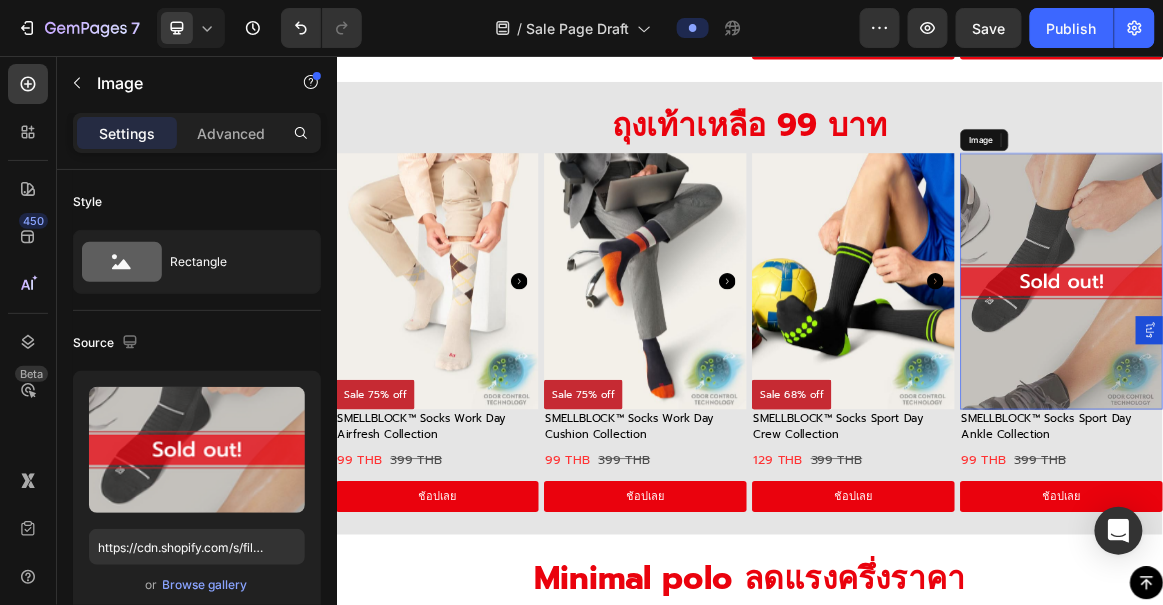 click at bounding box center [1389, 383] 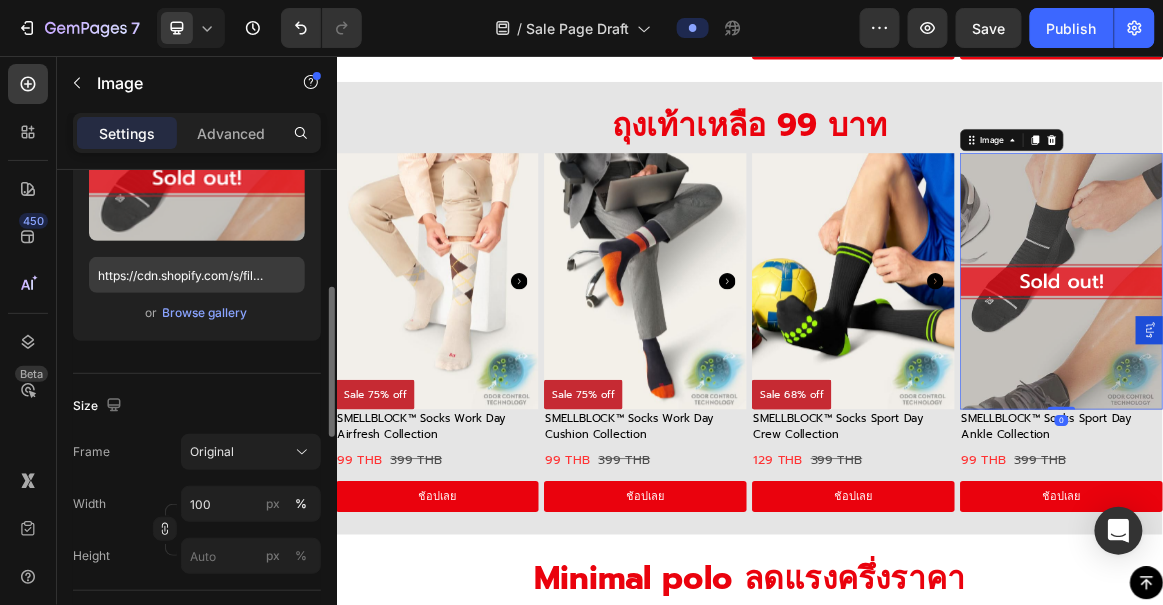 scroll, scrollTop: 299, scrollLeft: 0, axis: vertical 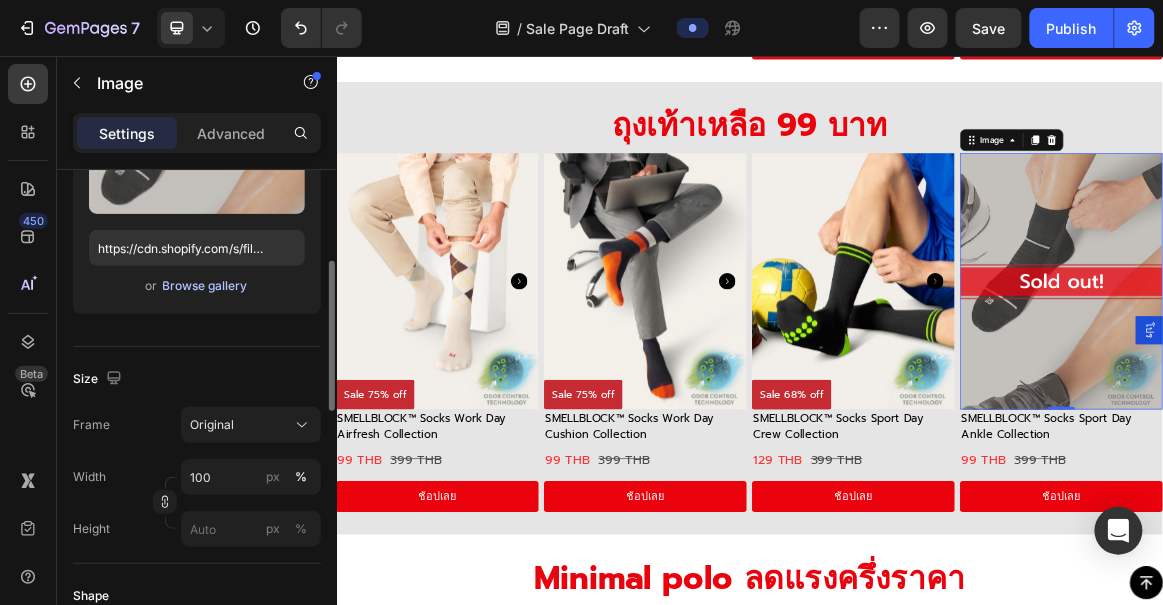click on "Browse gallery" at bounding box center [205, 286] 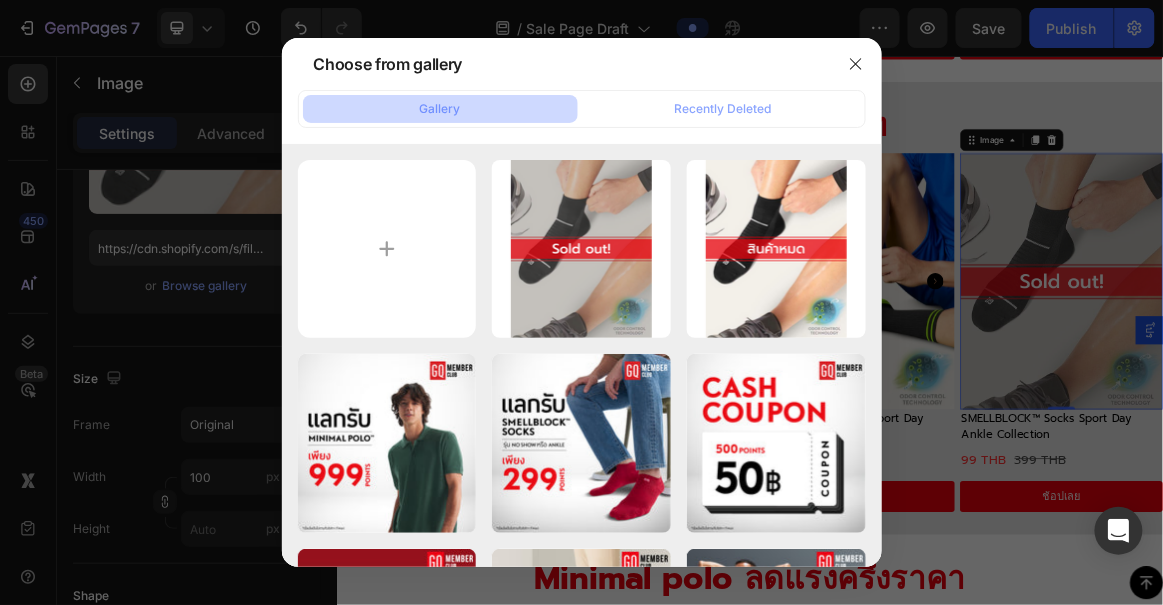 click at bounding box center [581, 302] 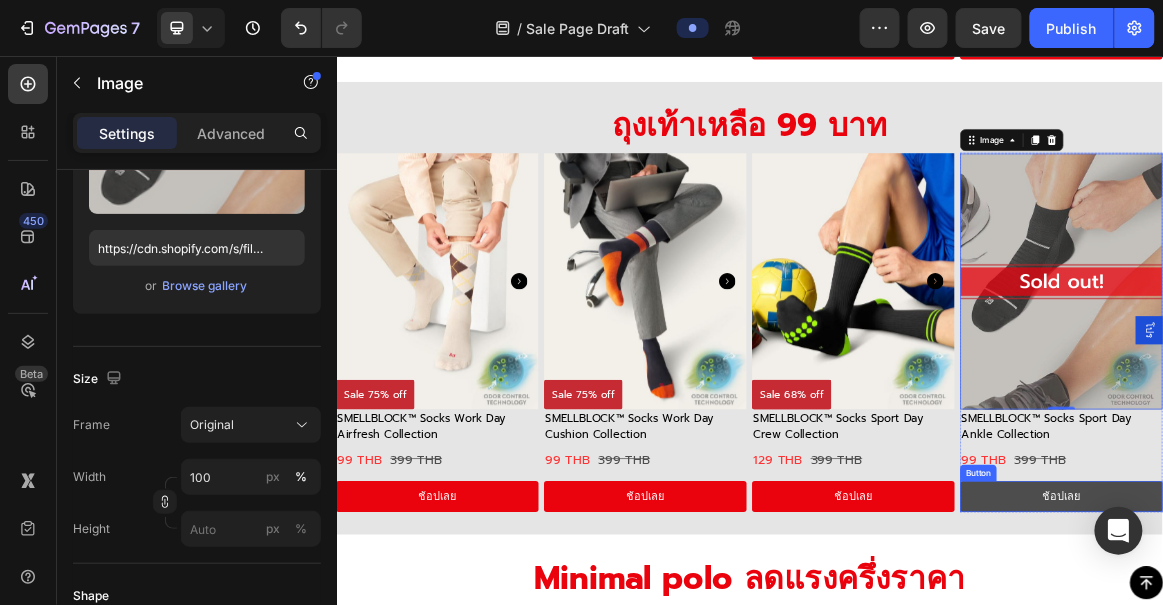 click on "ช้อปเลย" at bounding box center (1389, 695) 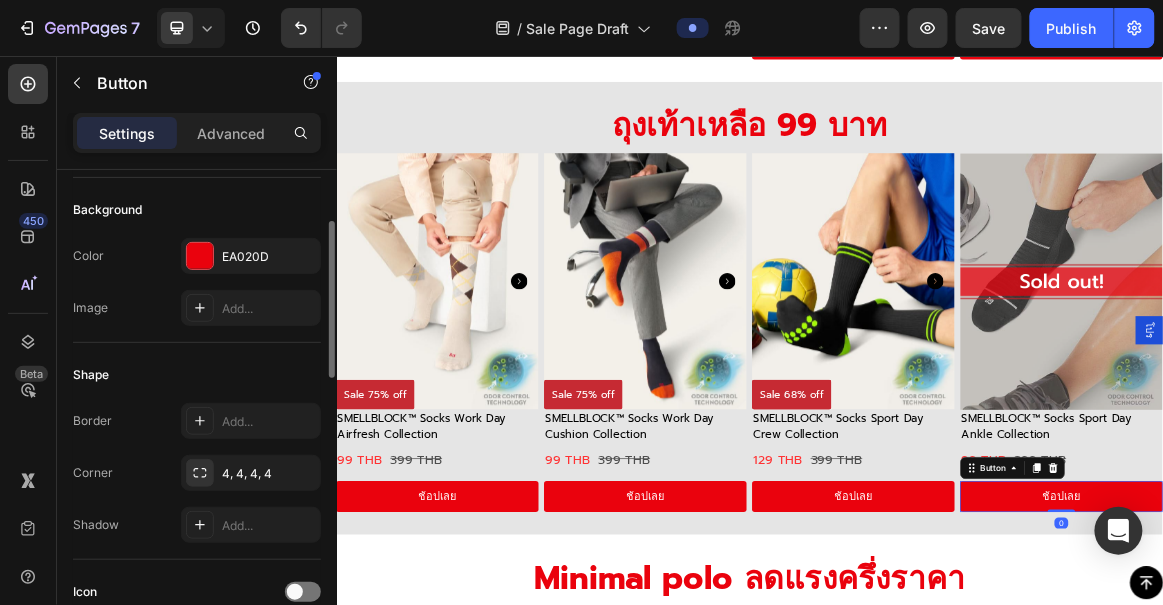 scroll, scrollTop: 0, scrollLeft: 0, axis: both 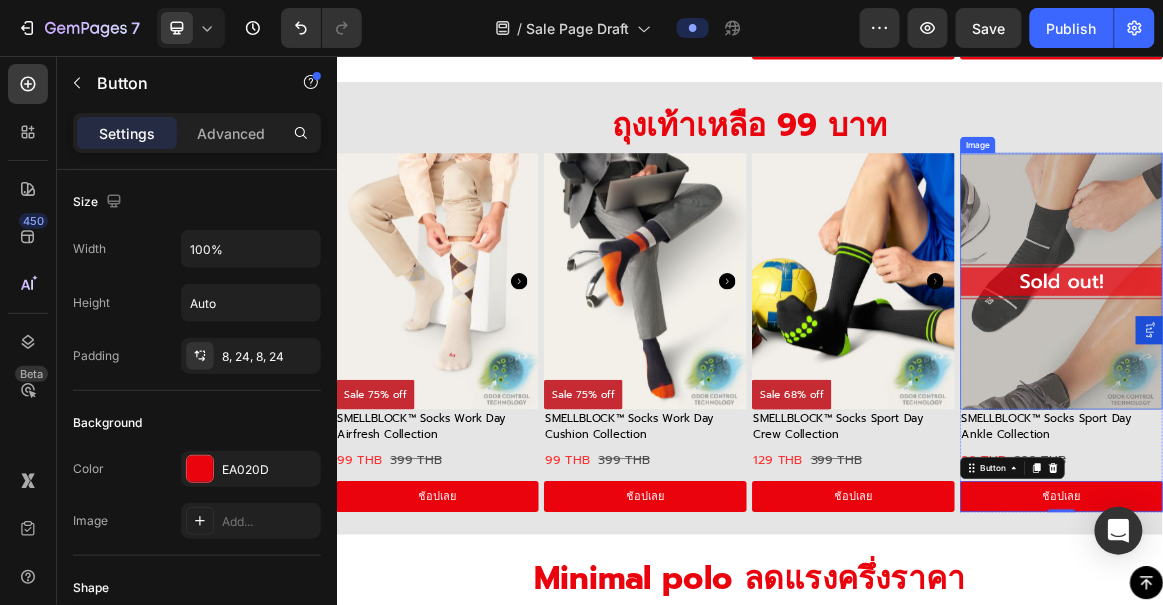 click at bounding box center (1389, 383) 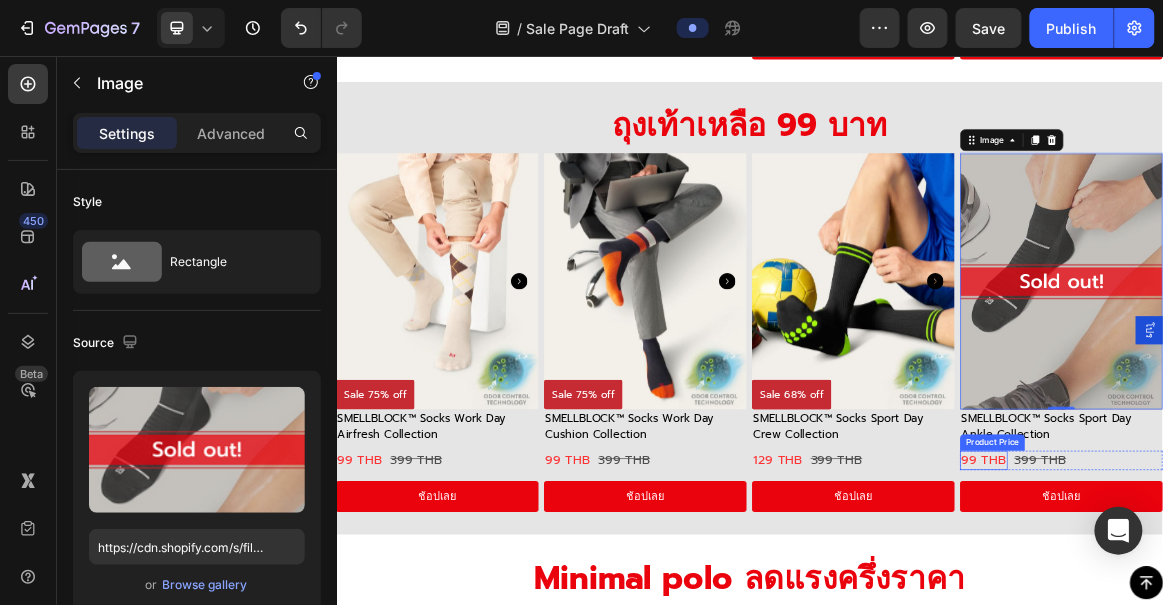 click on "99 THB" at bounding box center [1276, 642] 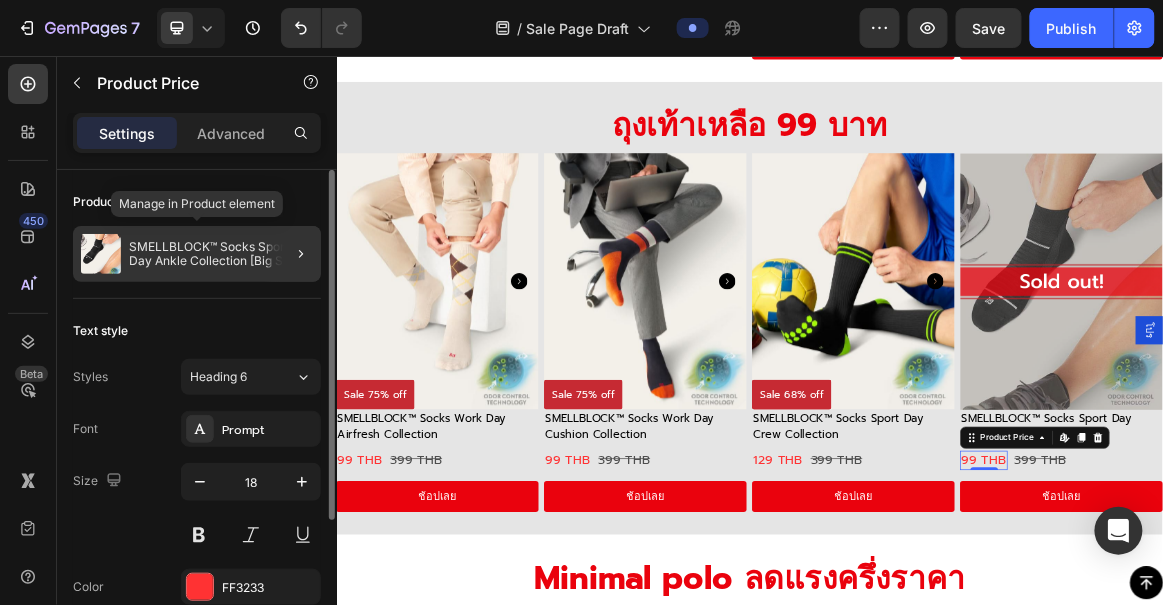 click on "SMELLBLOCK™ Socks Sport Day Ankle Collection [Big Sale]" at bounding box center [221, 254] 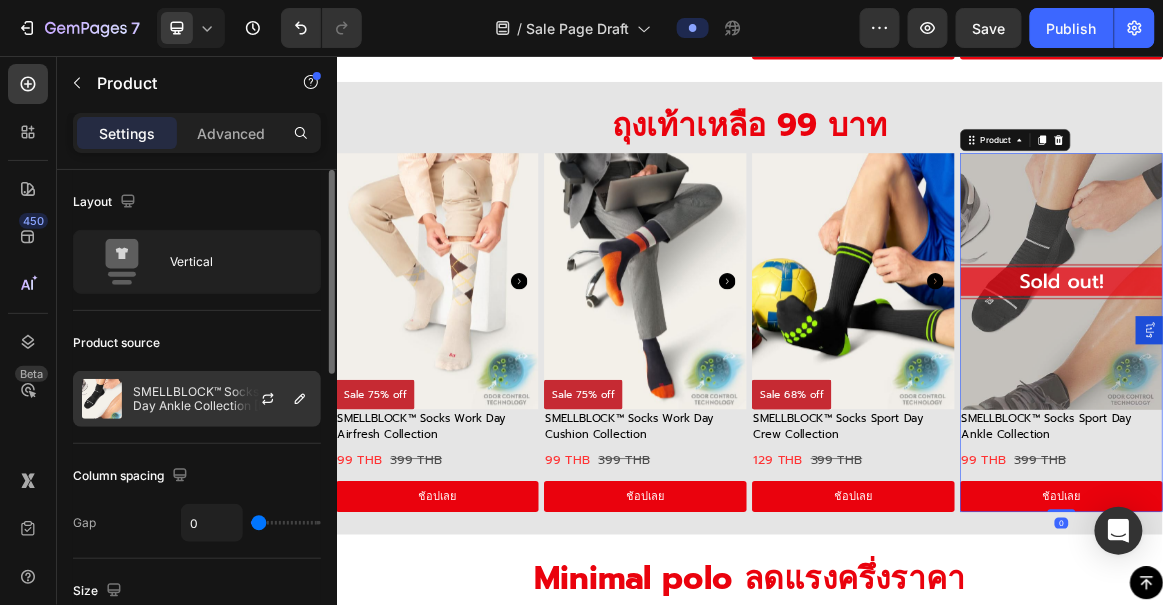 click at bounding box center [276, 399] 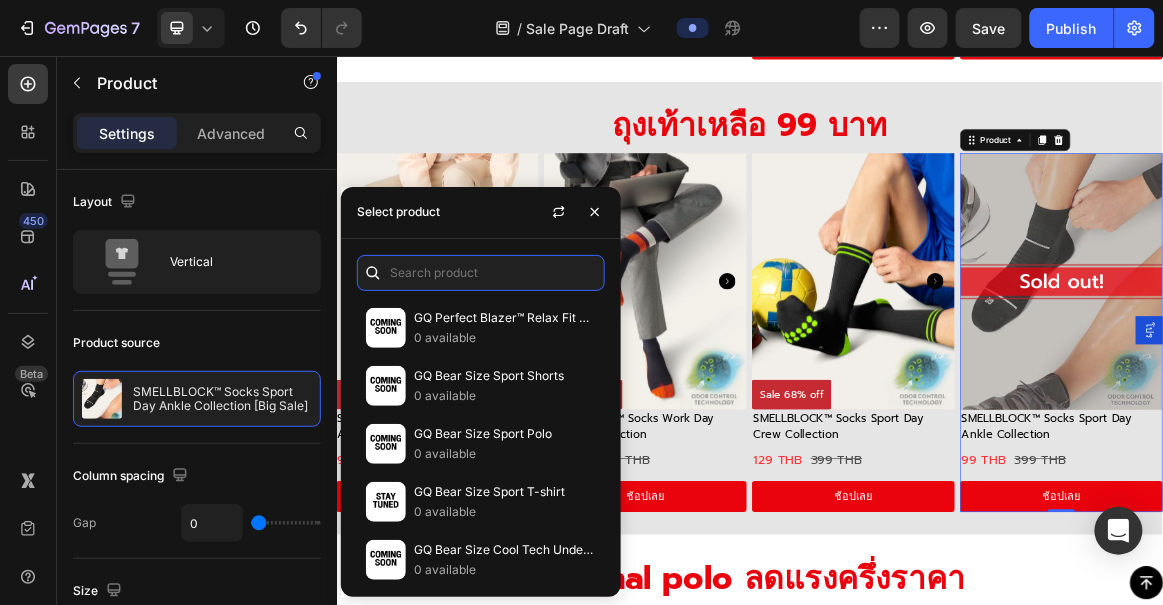 click at bounding box center [481, 273] 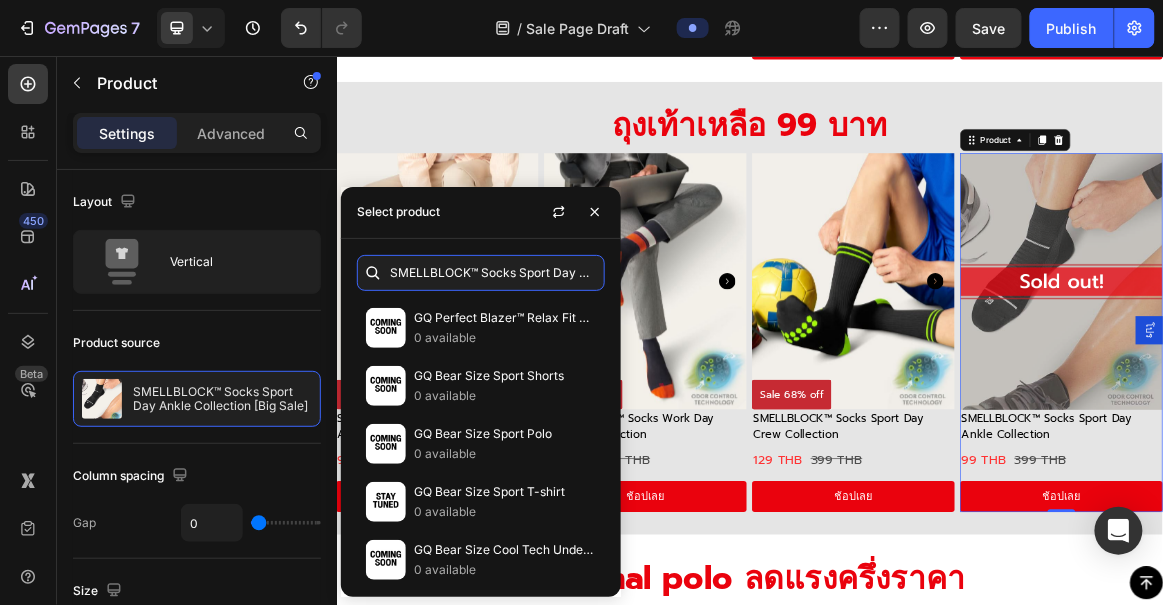 scroll, scrollTop: 0, scrollLeft: 73, axis: horizontal 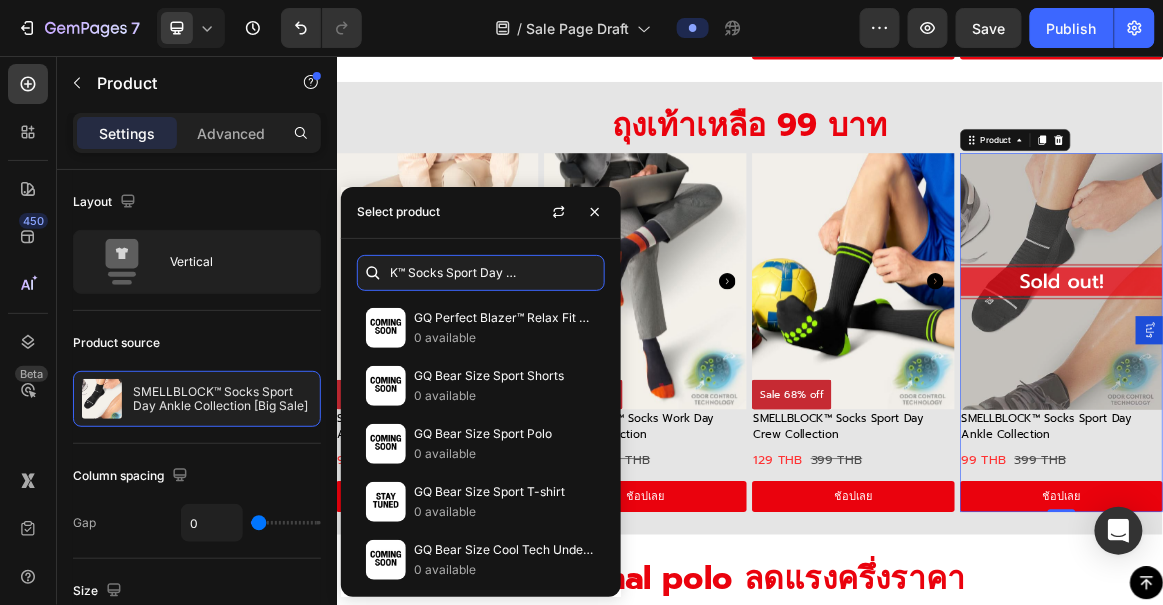 type on "SMELLBLOCK™ Socks Sport Day Ankle Collection" 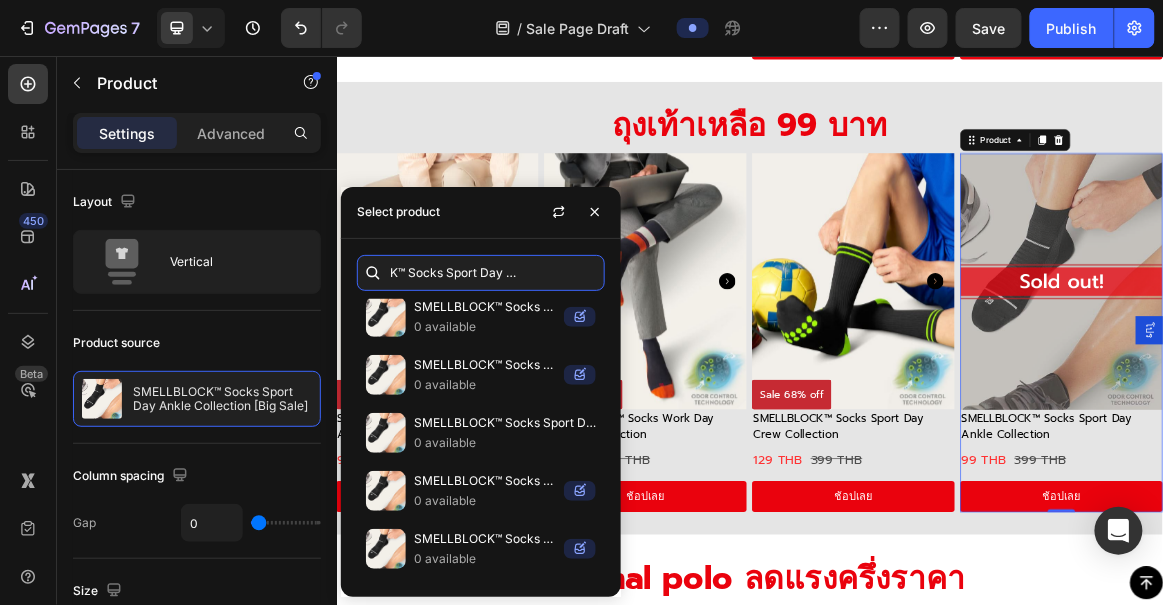 scroll, scrollTop: 862, scrollLeft: 0, axis: vertical 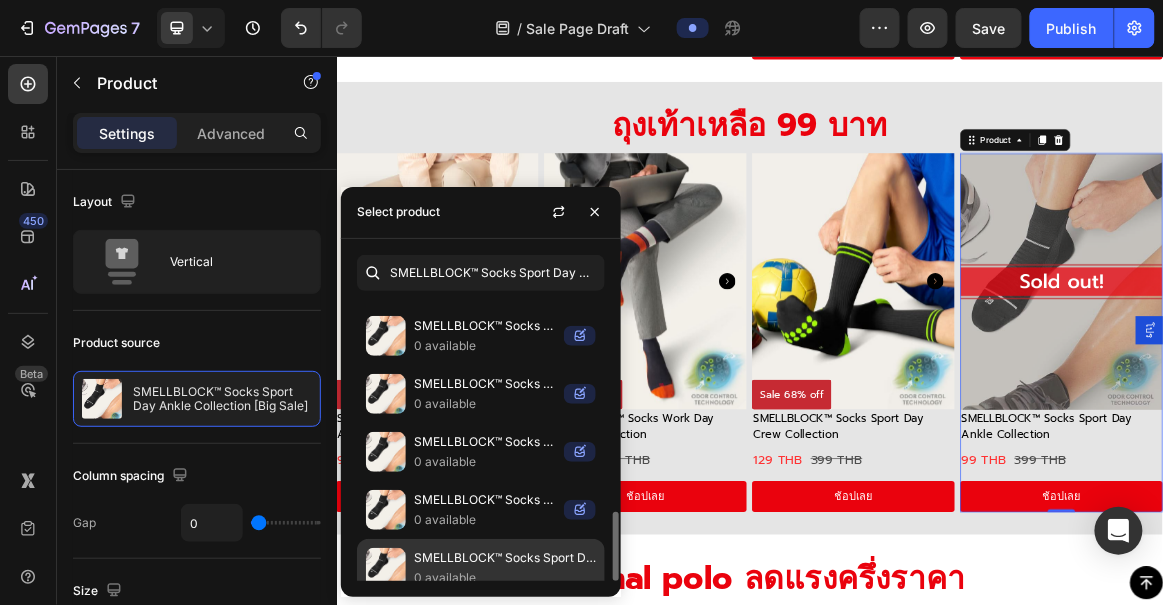 click on "0 available" at bounding box center (505, 578) 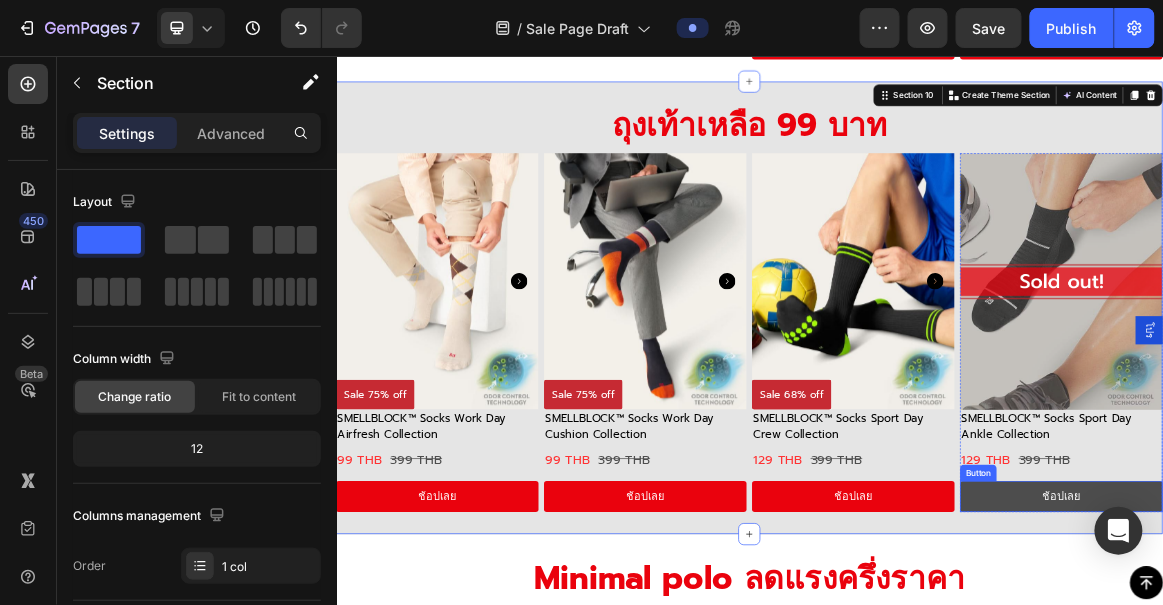 click on "ช้อปเลย" at bounding box center [1389, 695] 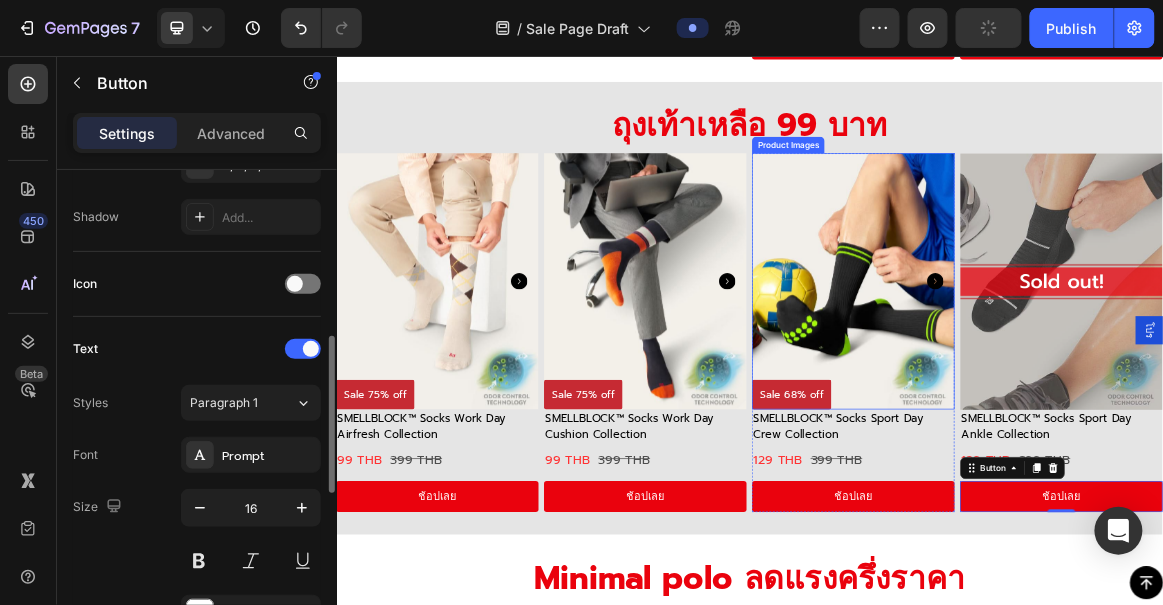 scroll, scrollTop: 520, scrollLeft: 0, axis: vertical 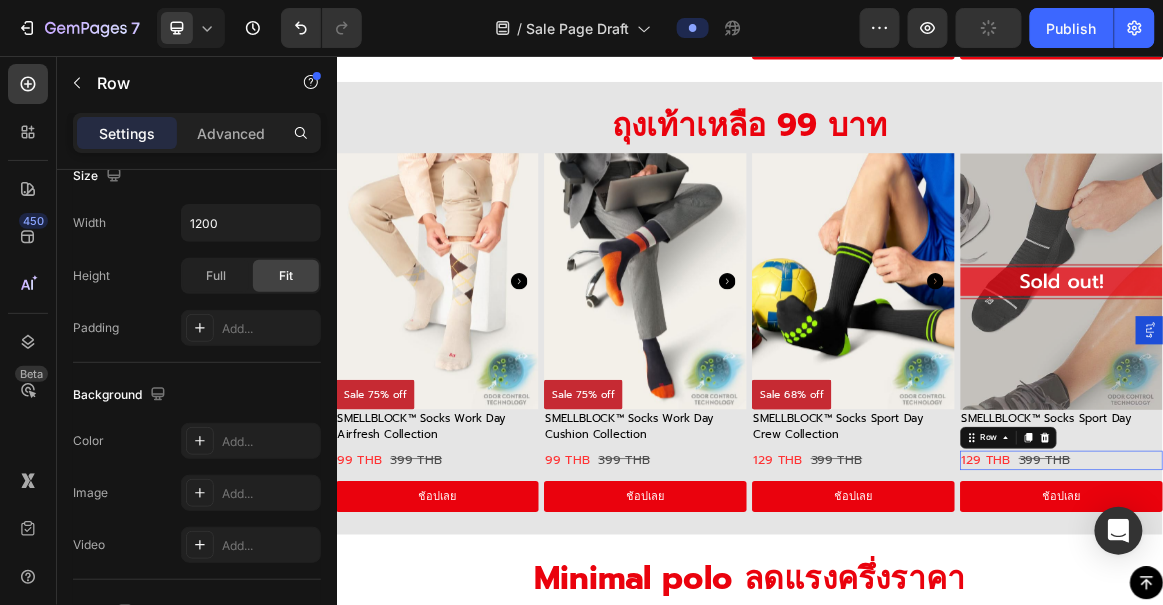 click on "129 THB Product Price Product Price 399 THB Product Price Product Price Row   0" at bounding box center [1389, 642] 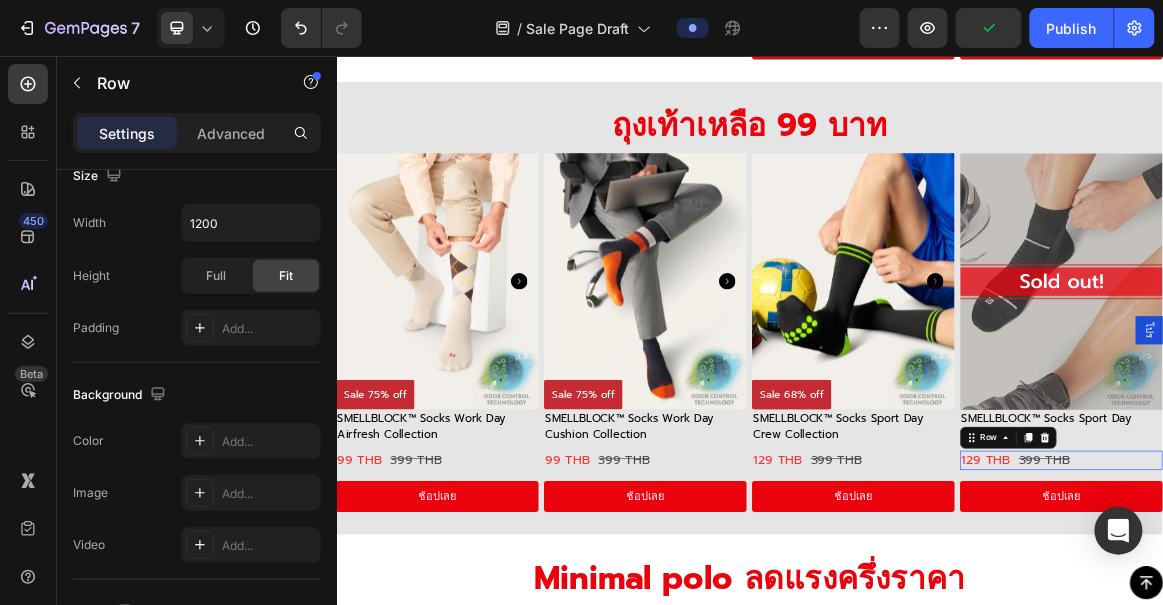 scroll, scrollTop: 0, scrollLeft: 0, axis: both 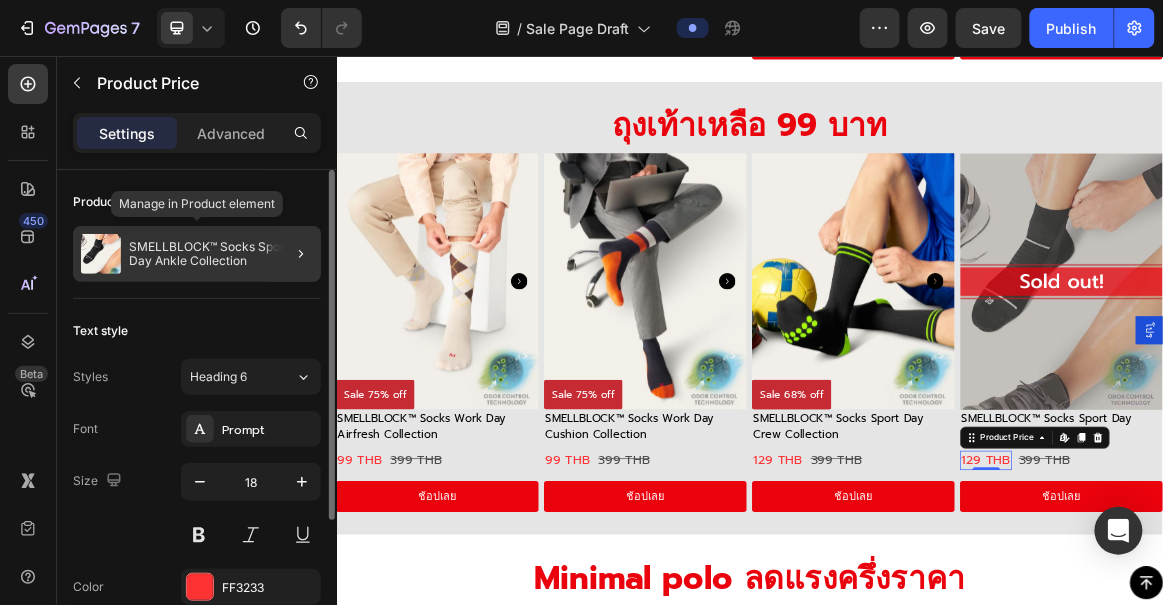click on "SMELLBLOCK™ Socks Sport Day Ankle Collection" at bounding box center [221, 254] 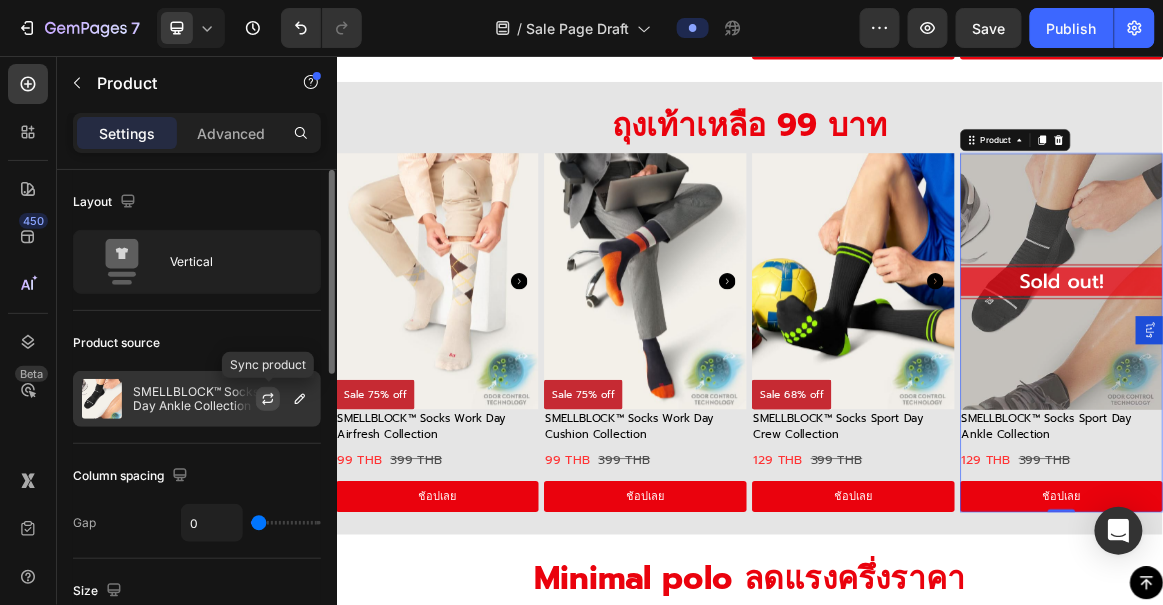click 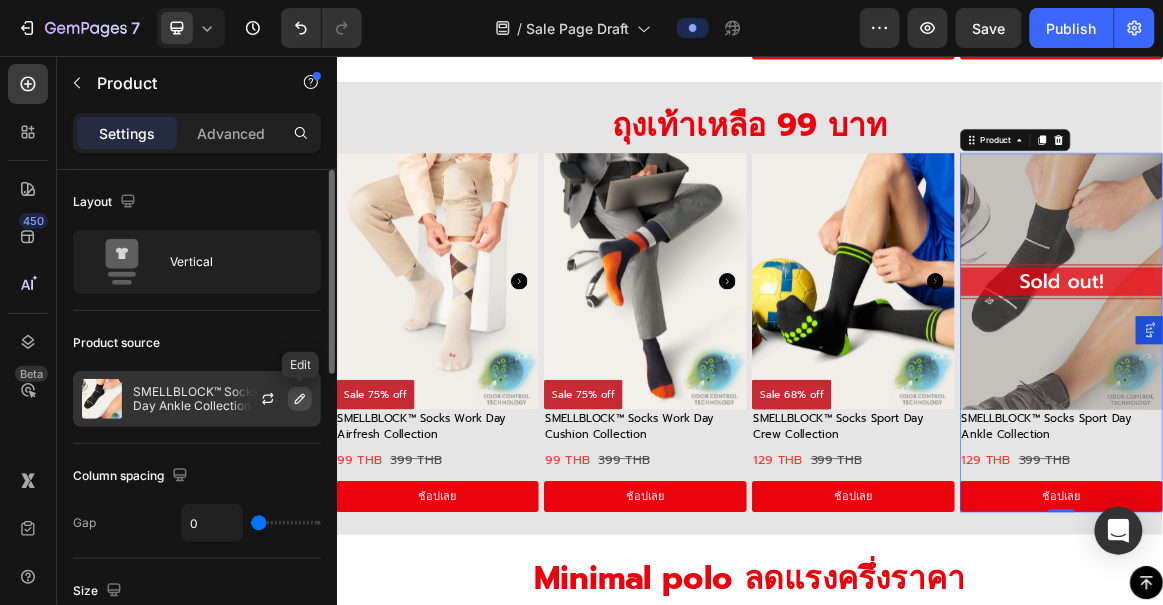 click 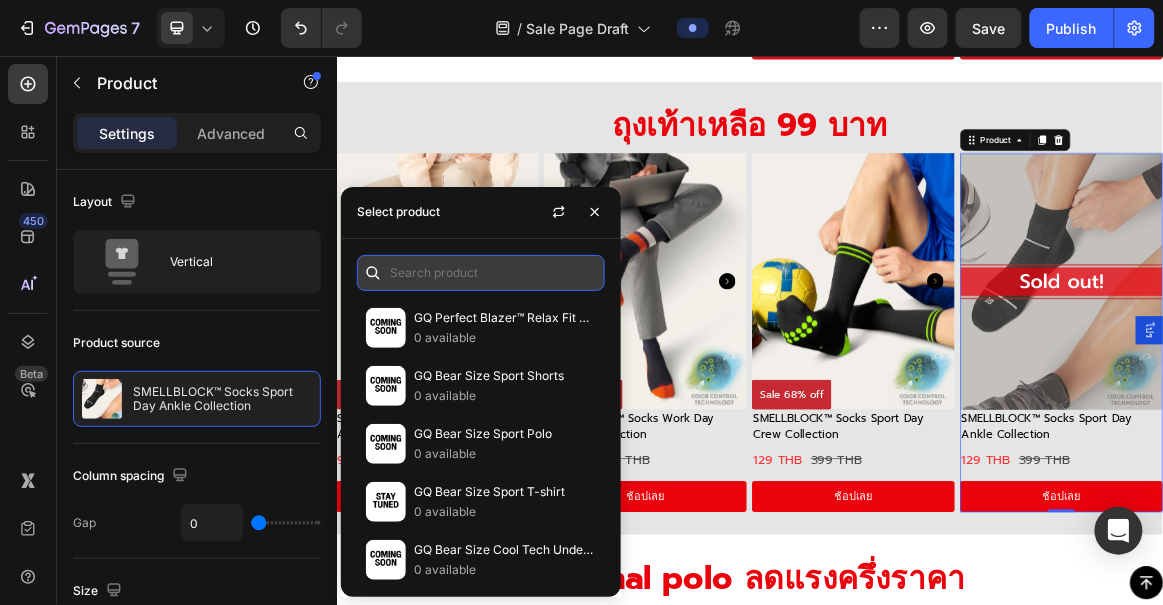 click at bounding box center (481, 273) 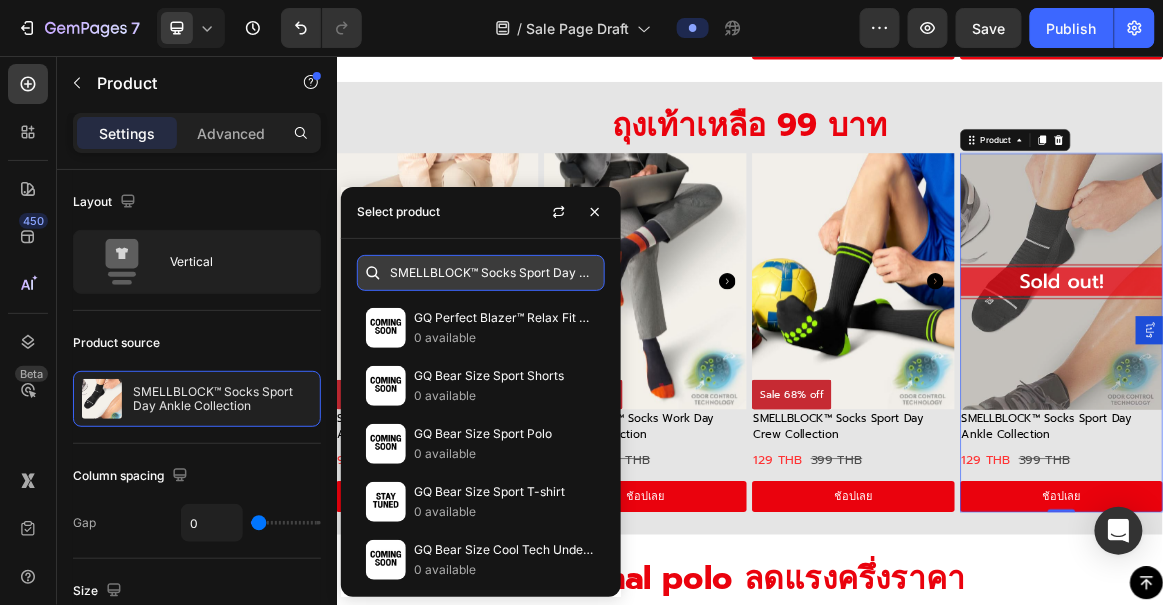 scroll, scrollTop: 0, scrollLeft: 73, axis: horizontal 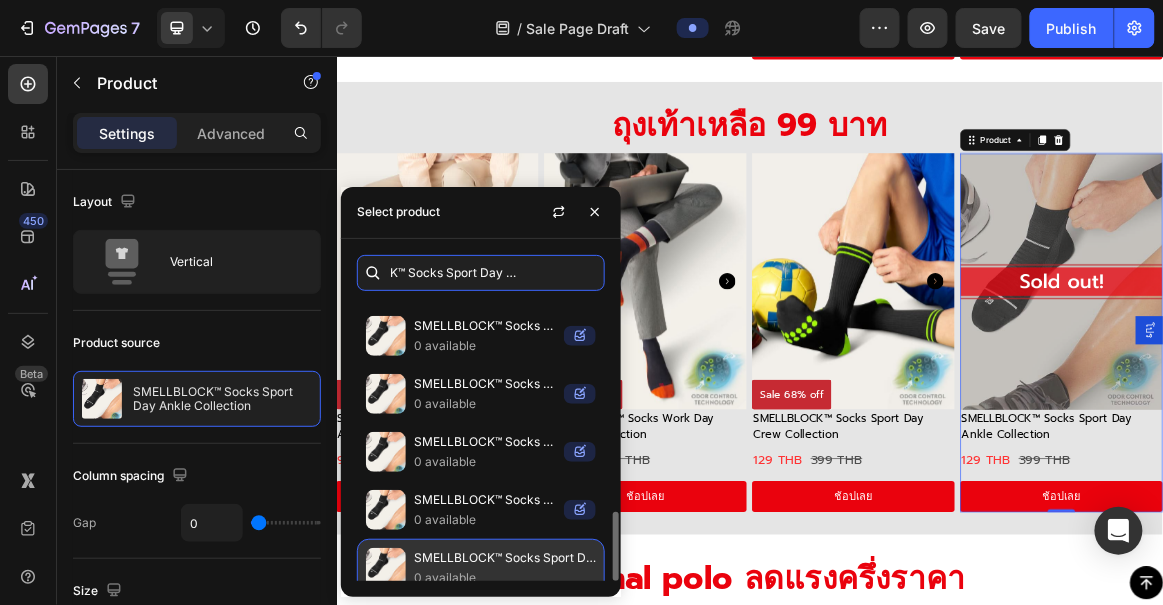type on "SMELLBLOCK™ Socks Sport Day Ankle Collection" 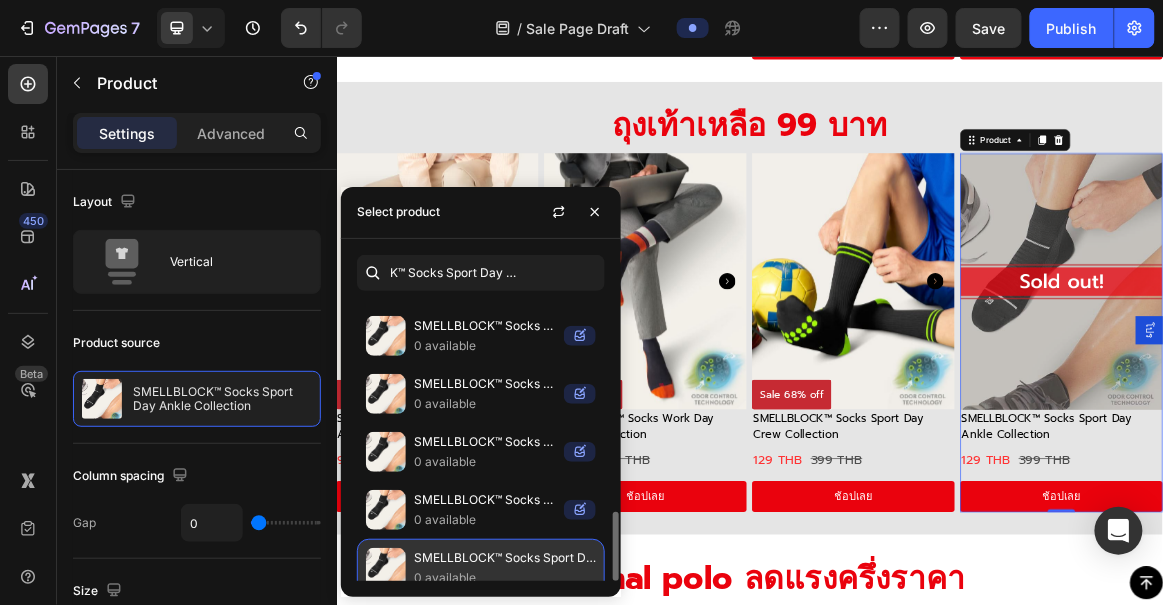 scroll, scrollTop: 0, scrollLeft: 0, axis: both 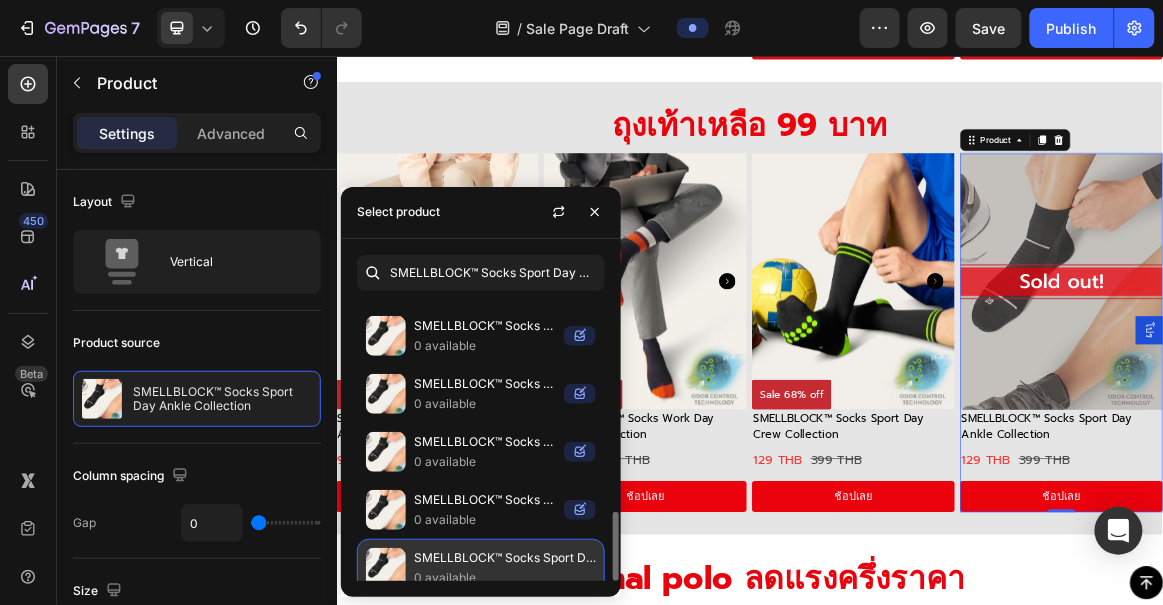 drag, startPoint x: 460, startPoint y: 570, endPoint x: 407, endPoint y: 571, distance: 53.009434 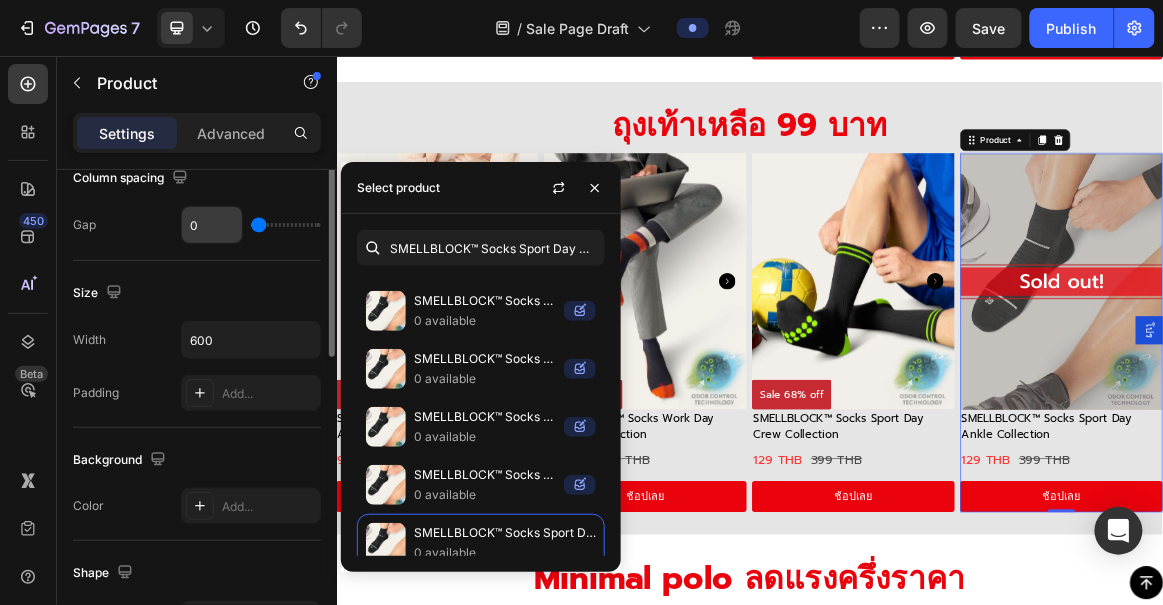 scroll, scrollTop: 193, scrollLeft: 0, axis: vertical 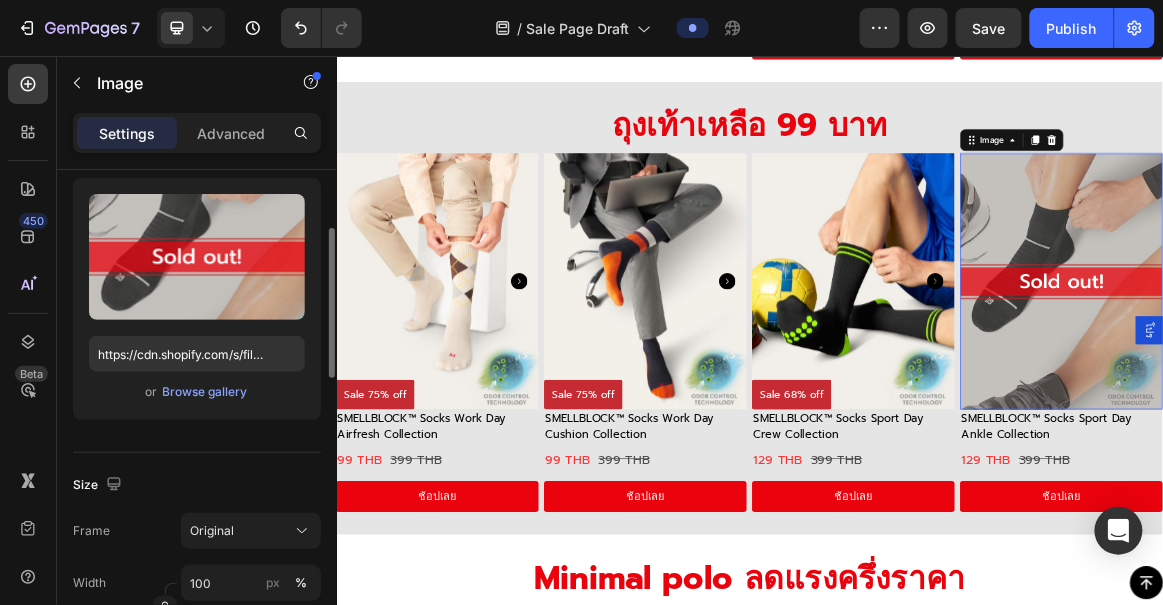 click at bounding box center (1389, 383) 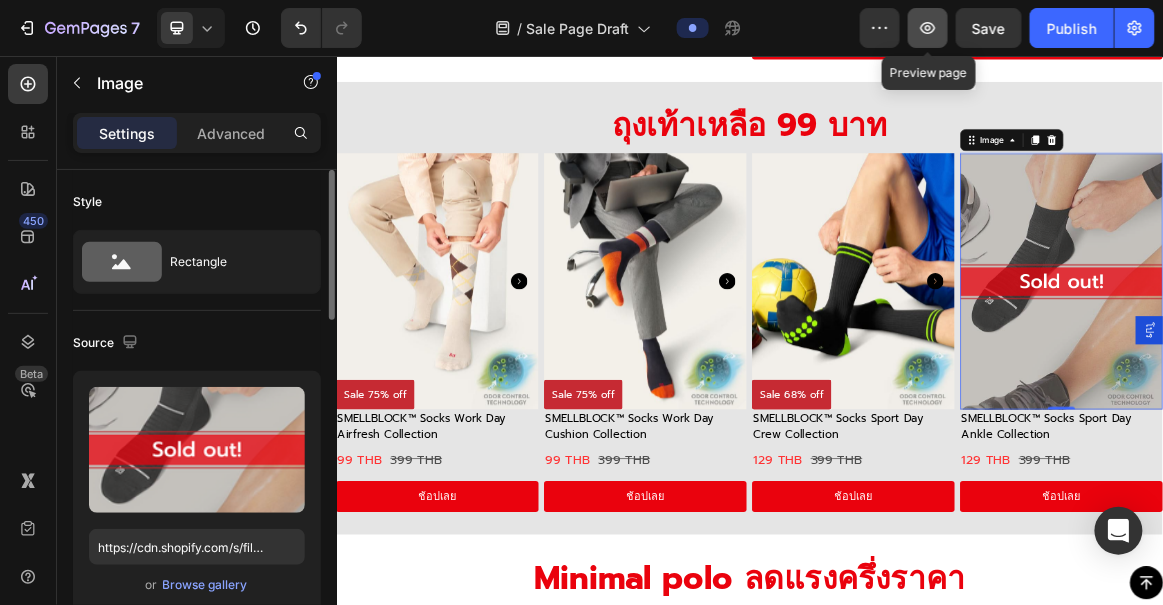 click 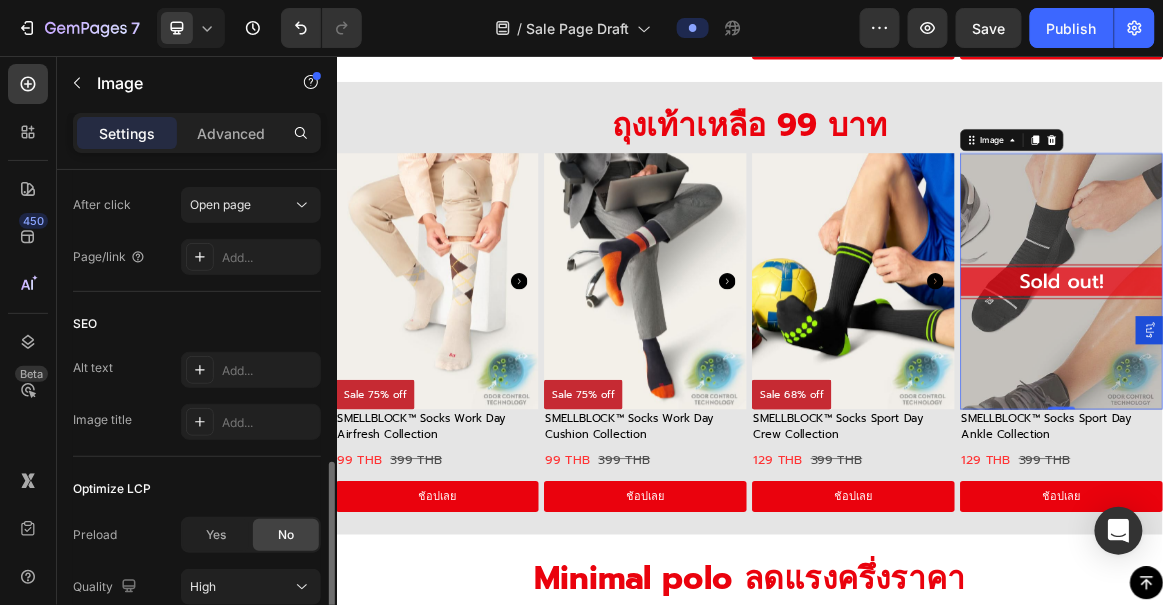 scroll, scrollTop: 959, scrollLeft: 0, axis: vertical 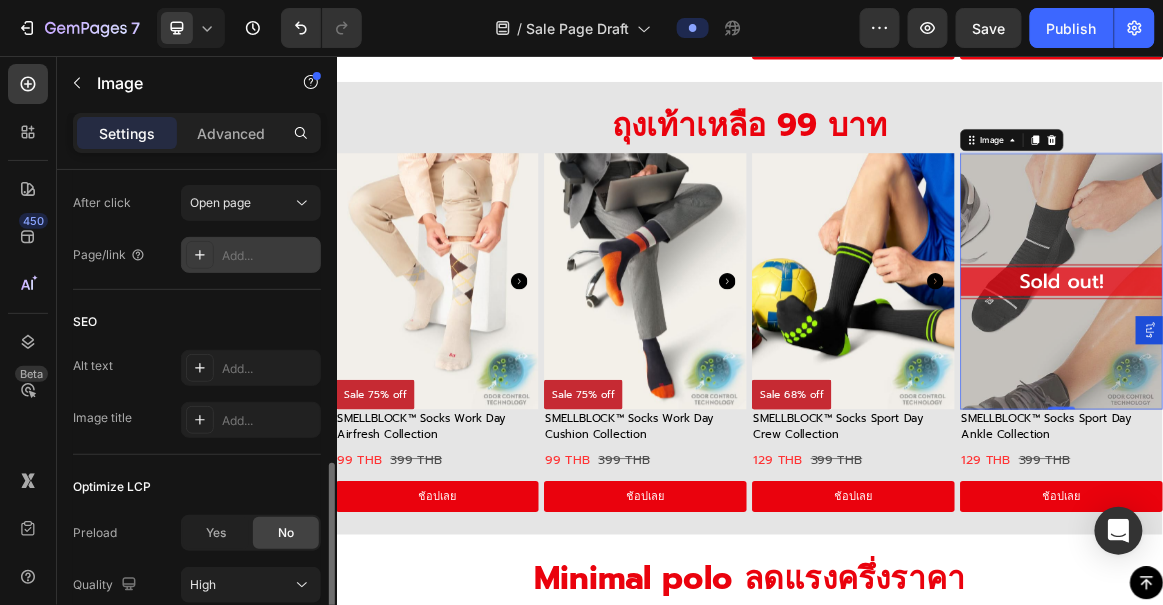 click on "Add..." at bounding box center [269, 256] 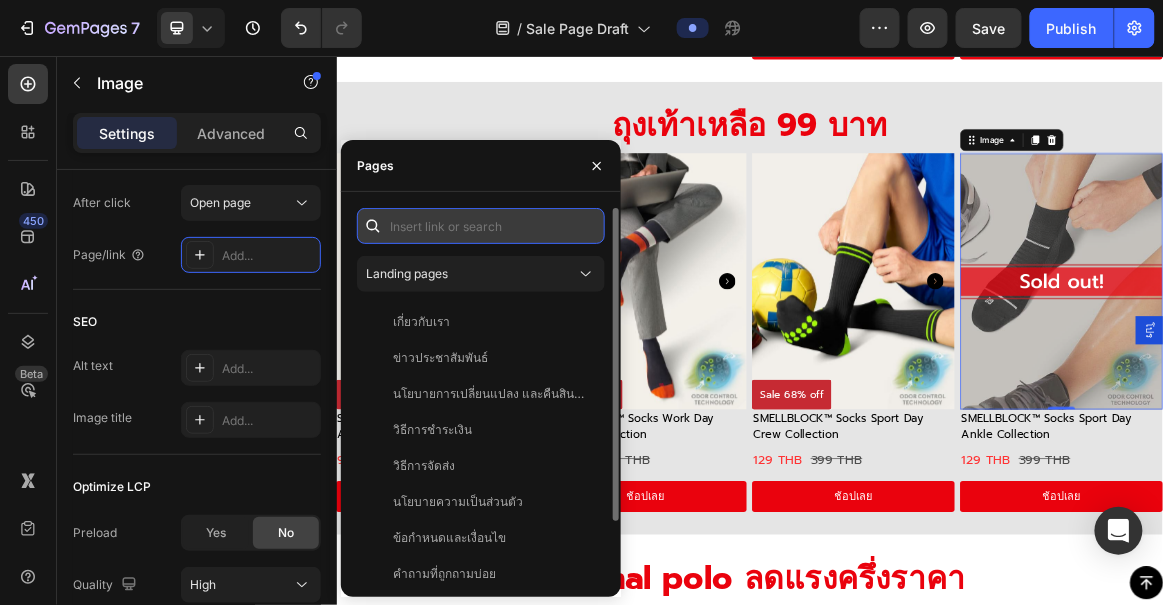 click at bounding box center [481, 226] 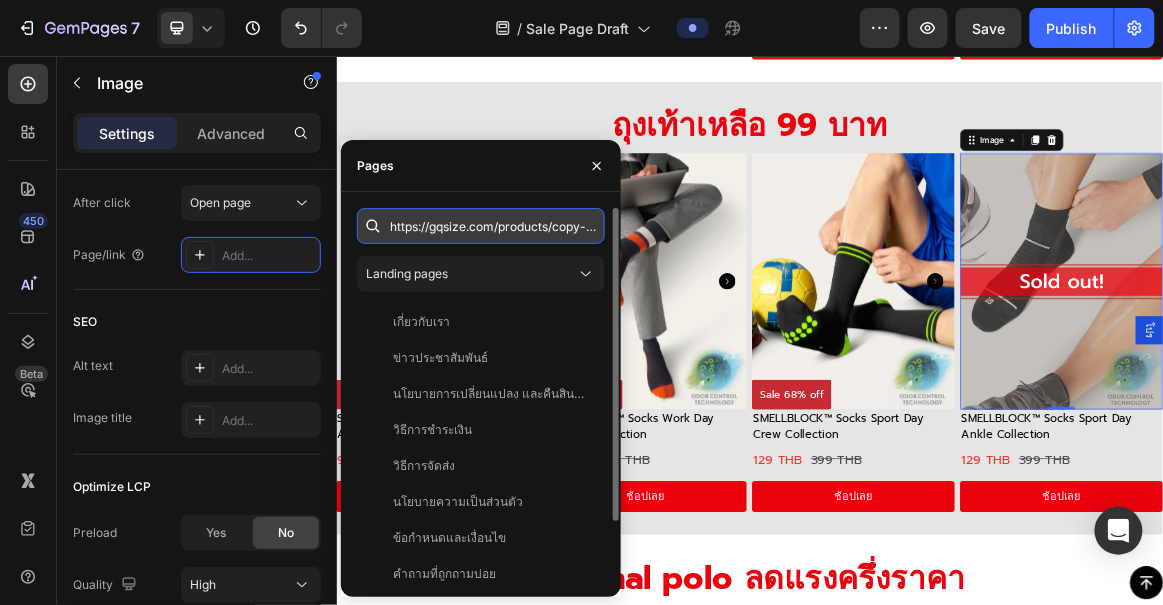 scroll, scrollTop: 0, scrollLeft: 493, axis: horizontal 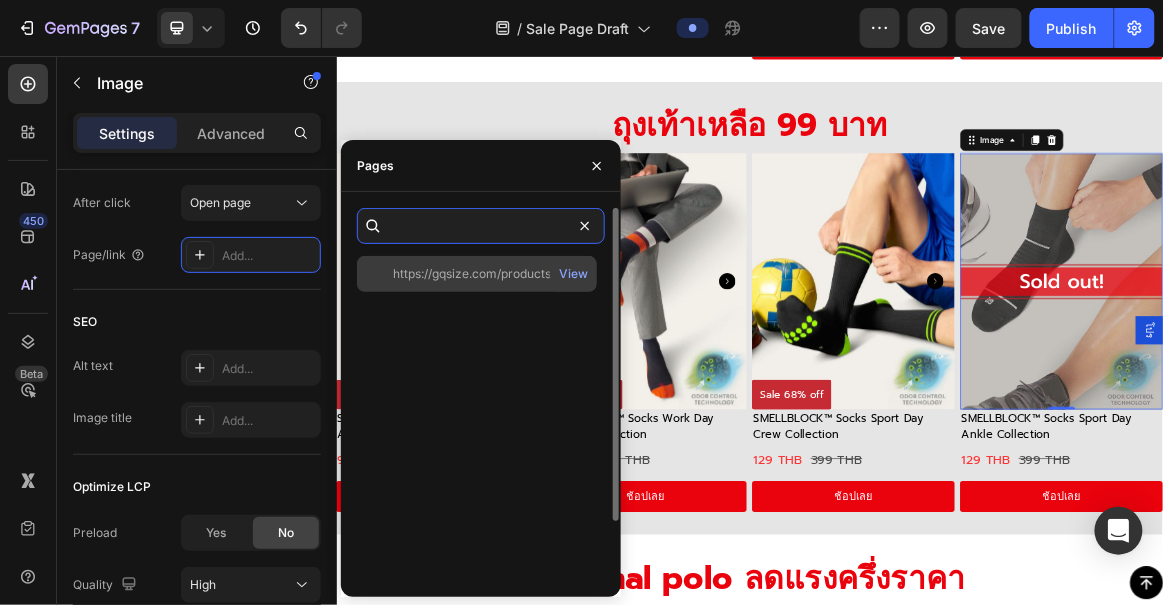 type on "https://gqsize.com/products/copy-of-smellblock%E2%84%A2-socks-sport-day-collection?variant=42853216977085" 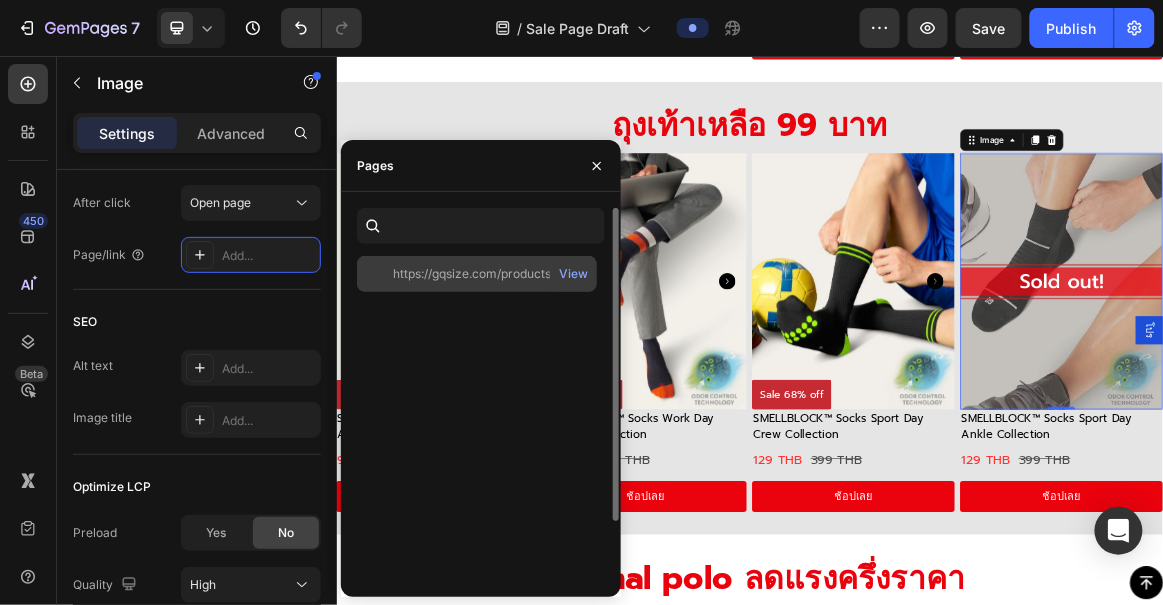 scroll, scrollTop: 0, scrollLeft: 0, axis: both 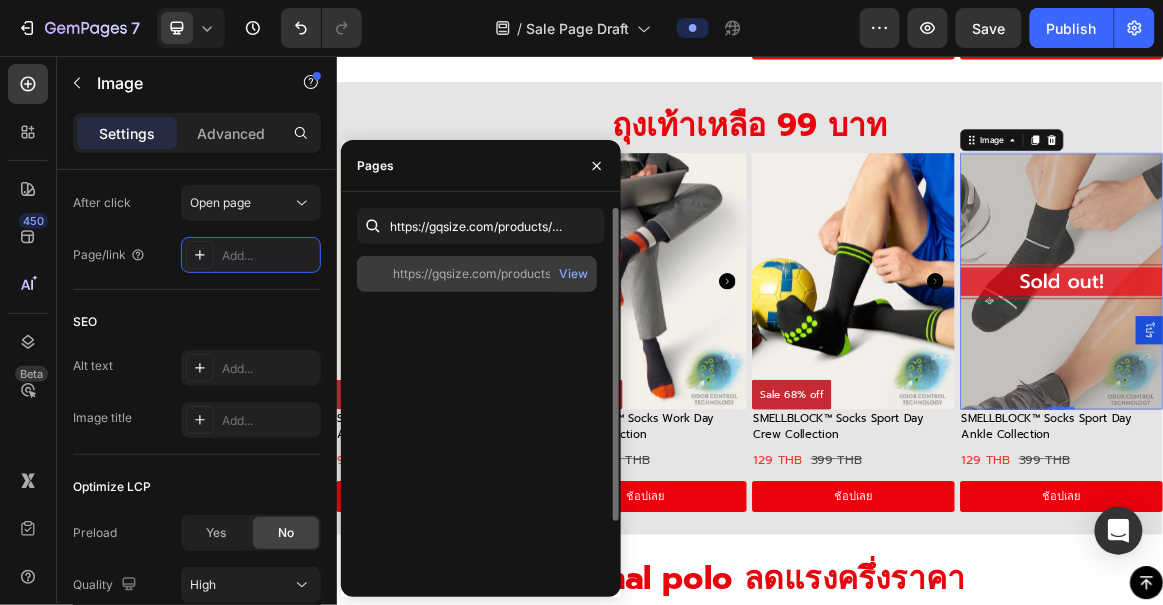 click on "https://gqsize.com/products/copy-of-smellblock%E2%84%A2-socks-sport-day-collection?variant=42853216977085" 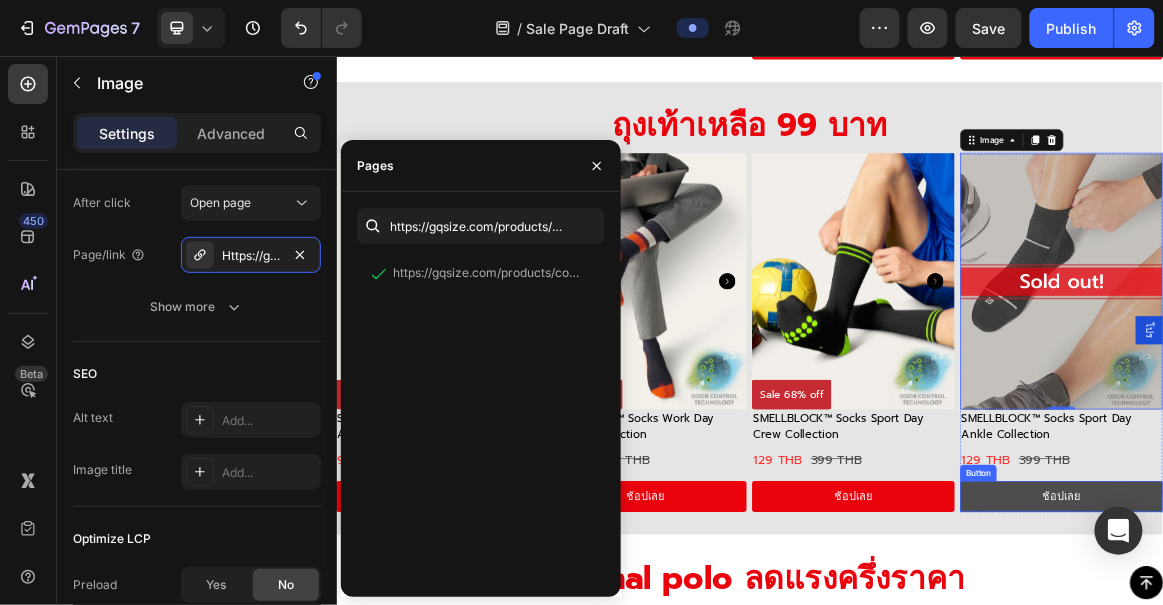 click on "ช้อปเลย" at bounding box center (1389, 695) 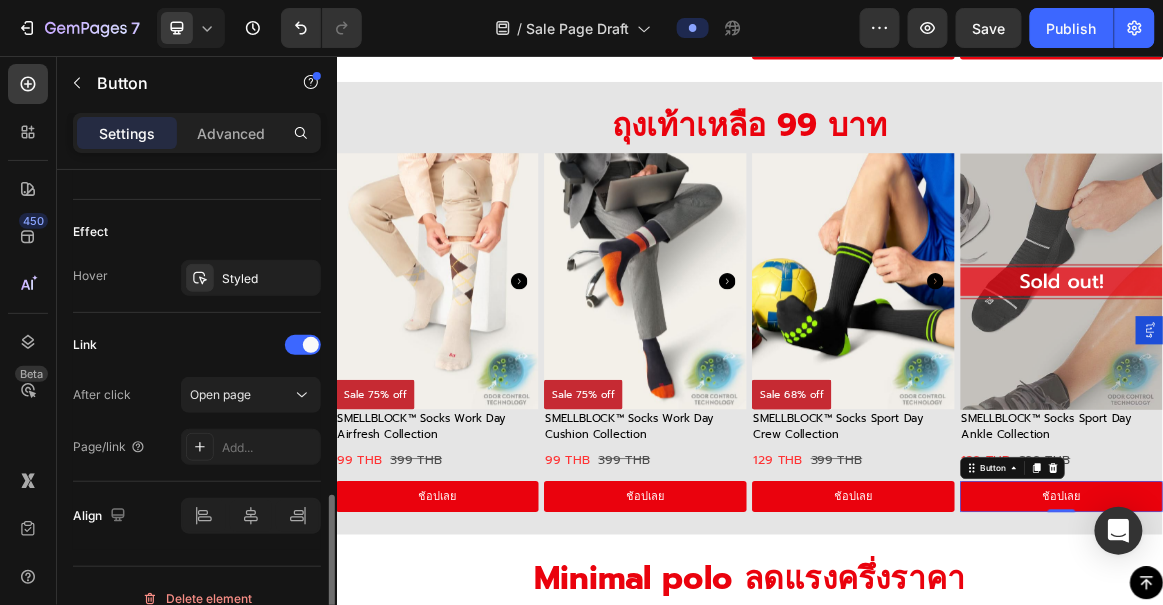 scroll, scrollTop: 1023, scrollLeft: 0, axis: vertical 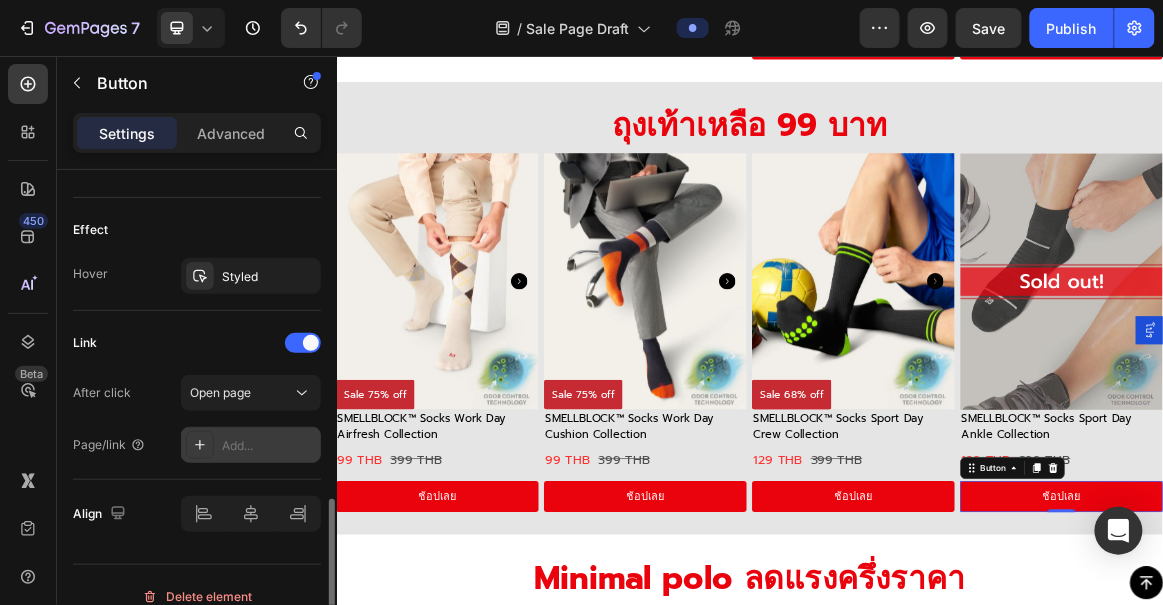 click on "Add..." at bounding box center [269, 446] 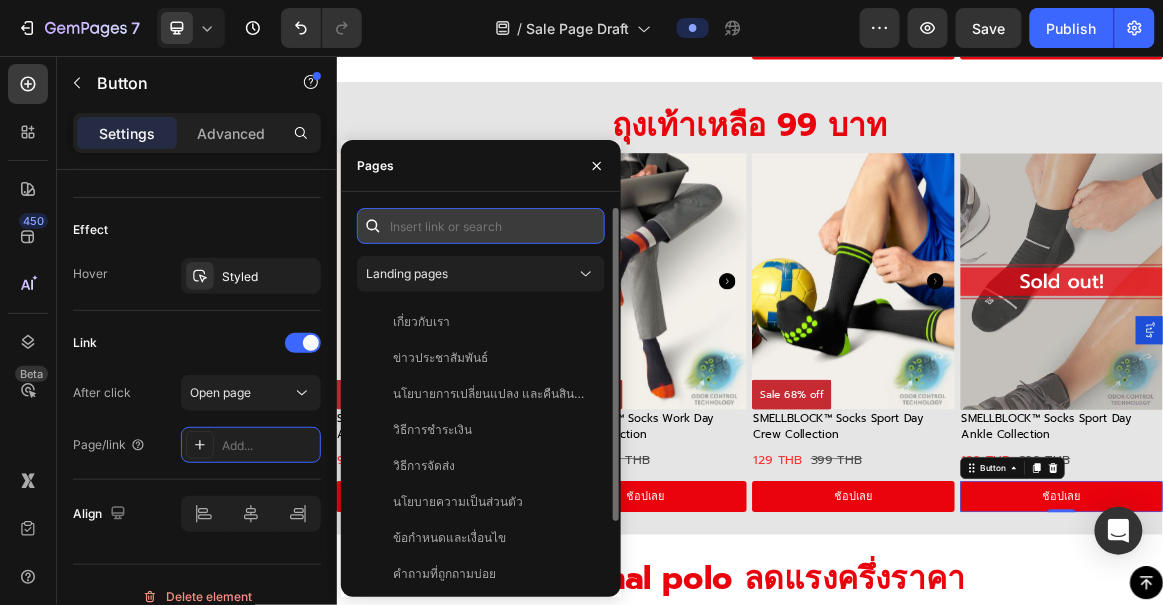 click at bounding box center (481, 226) 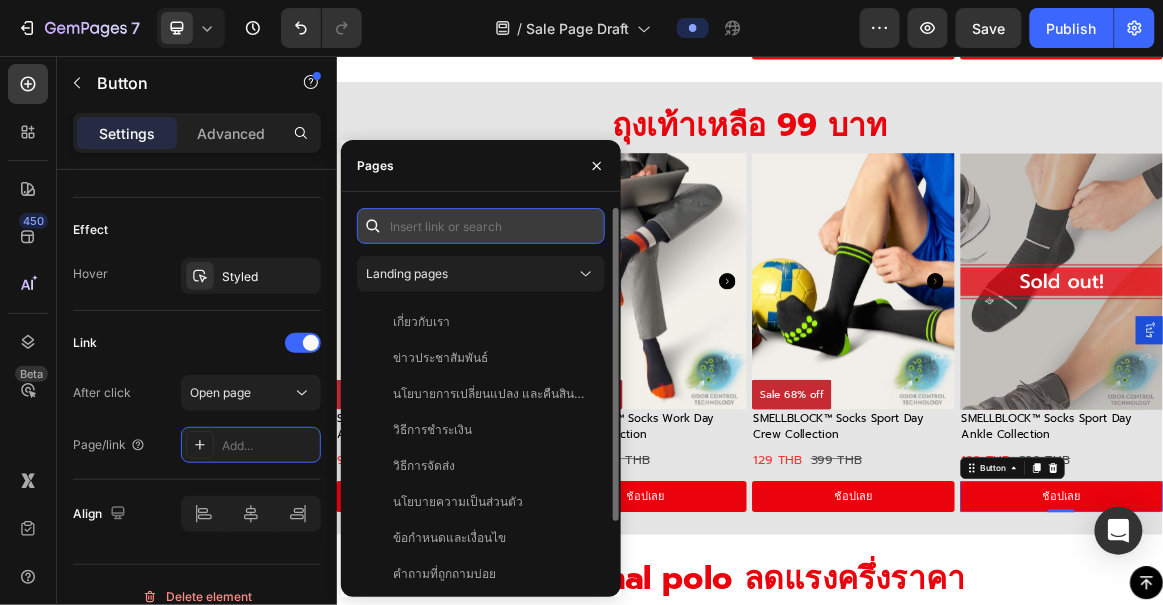 paste on "https://gqsize.com/products/copy-of-smellblock%E2%84%A2-socks-sport-day-collection?variant=42853216977085" 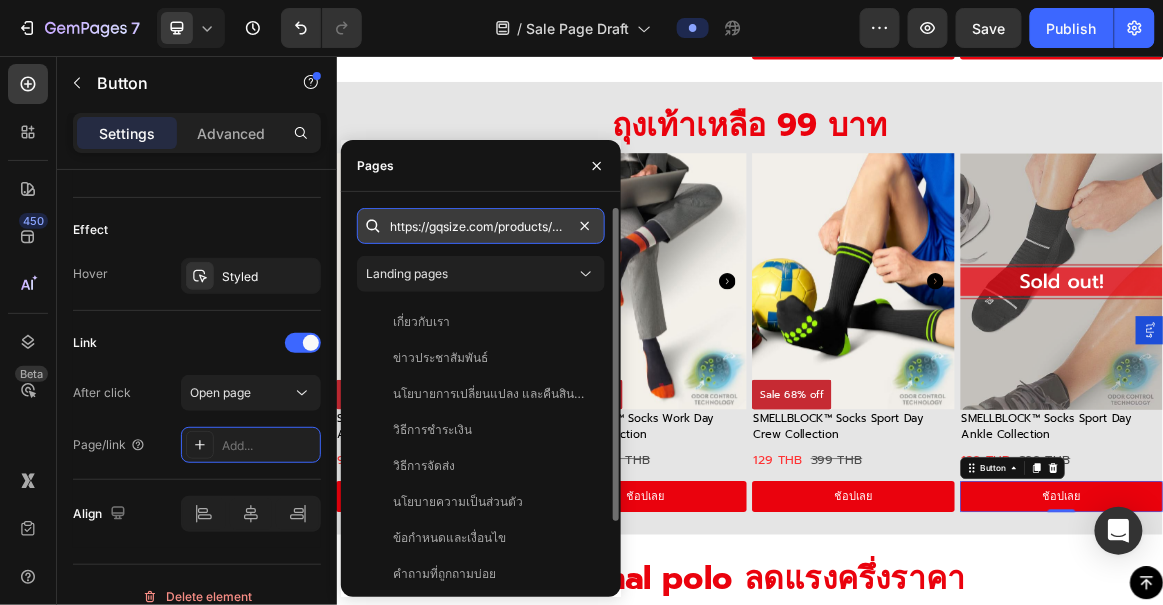 scroll, scrollTop: 0, scrollLeft: 493, axis: horizontal 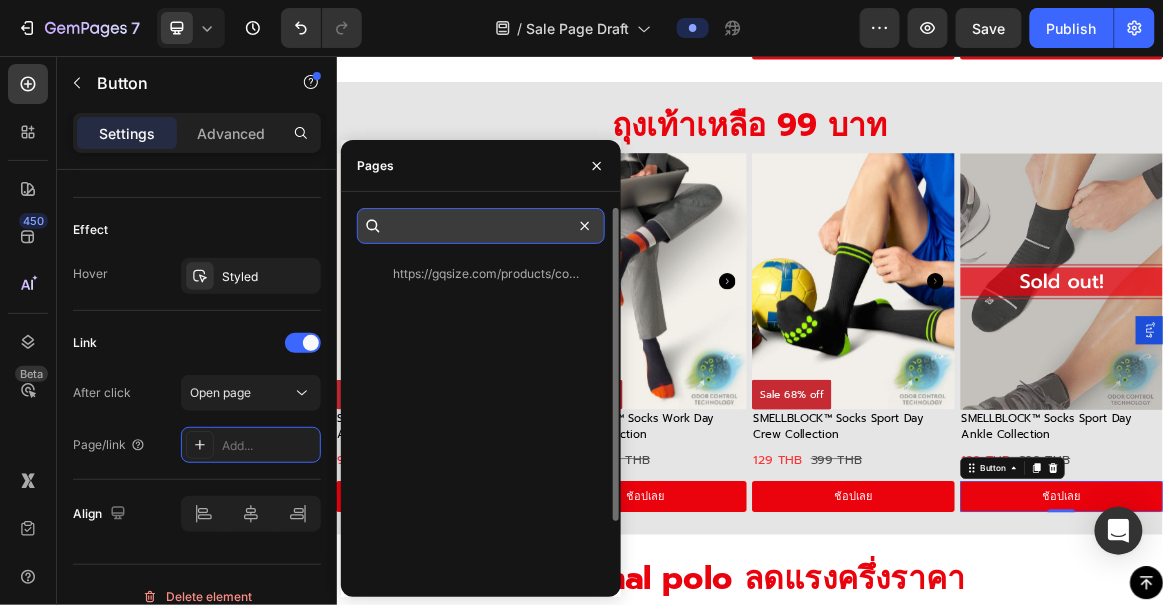 type 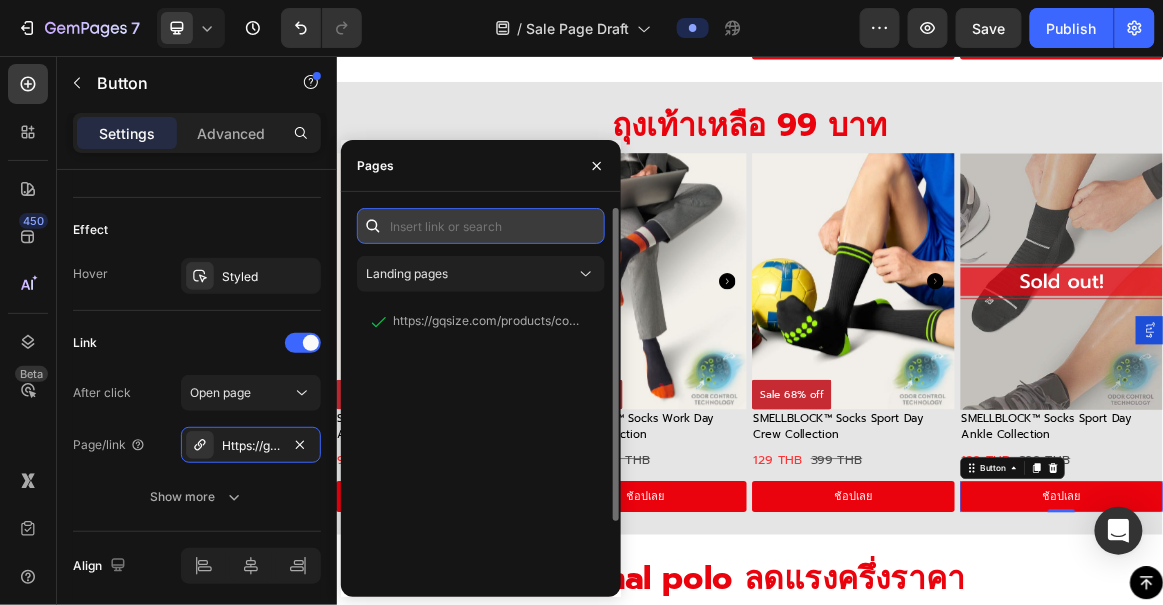 scroll, scrollTop: 0, scrollLeft: 0, axis: both 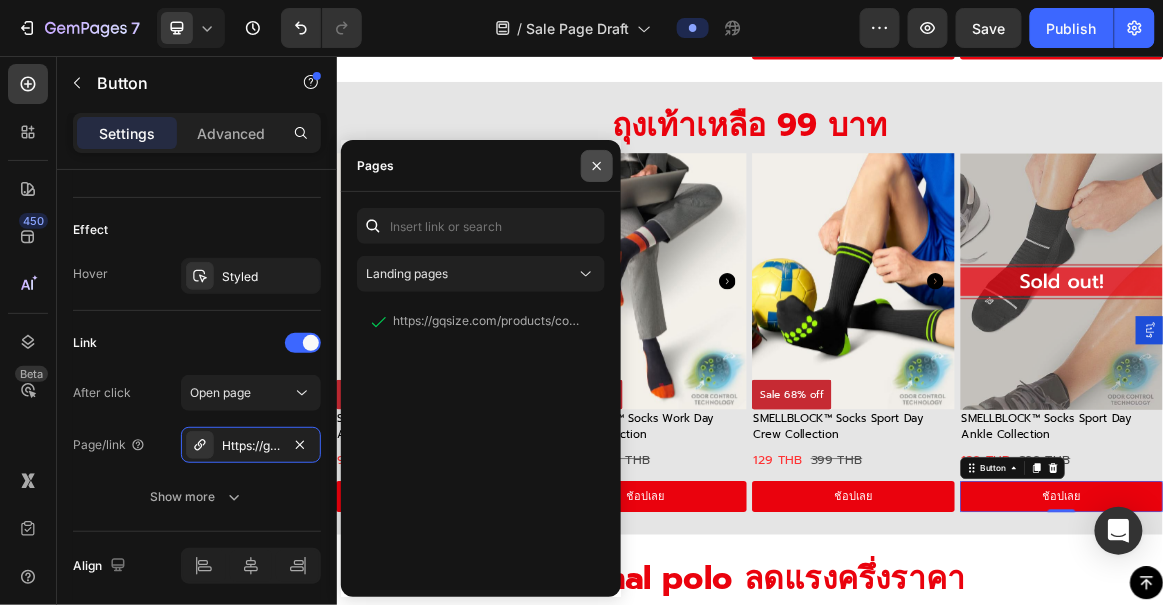click 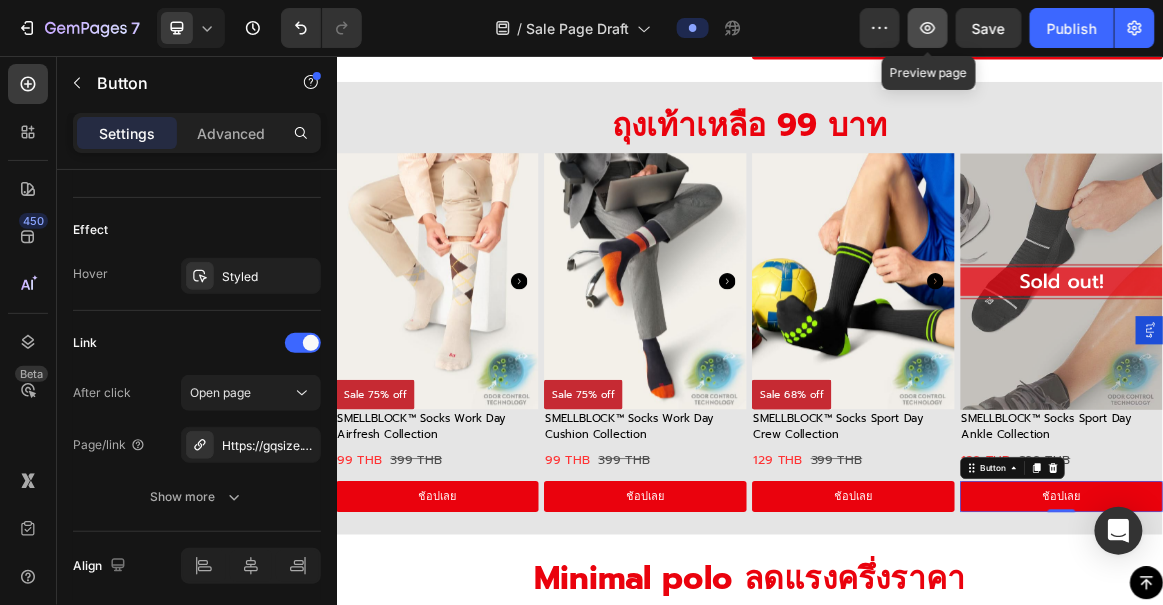 click 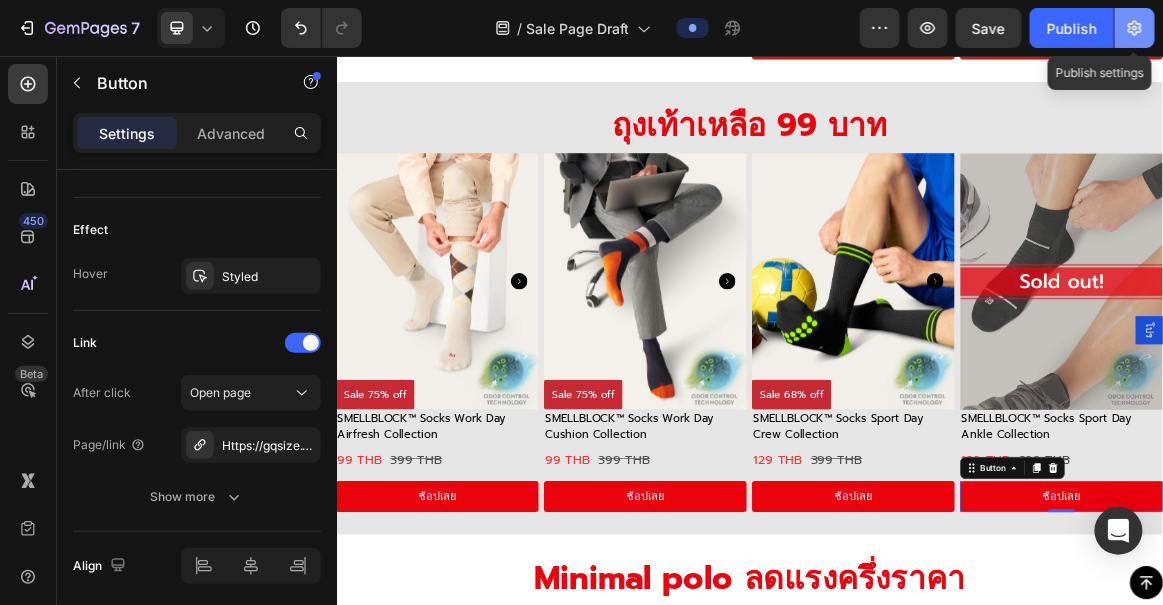 click 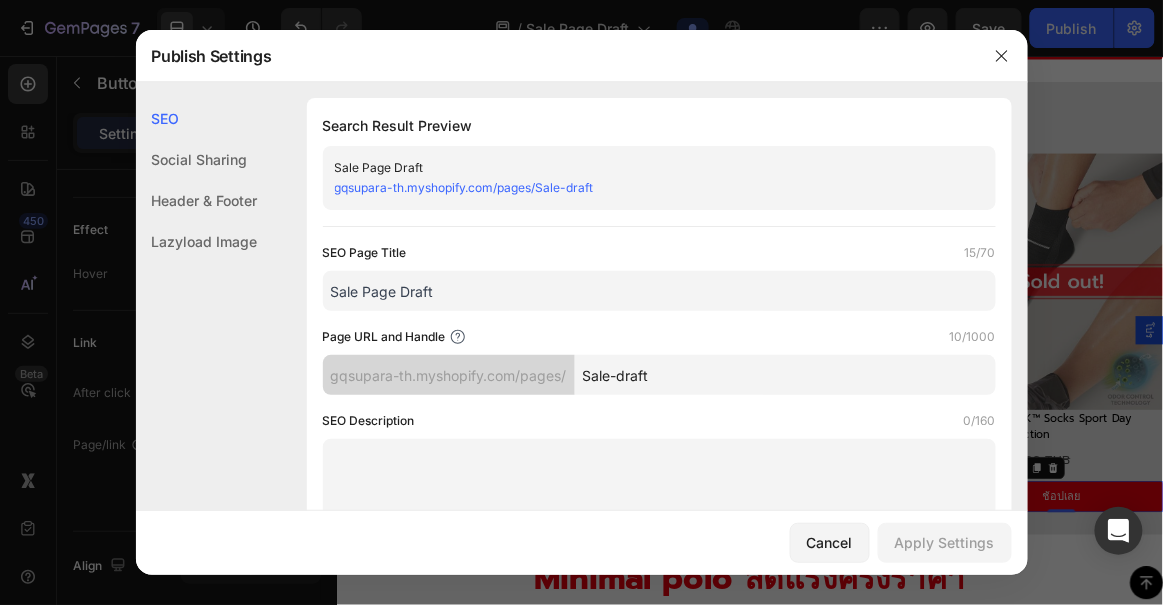 click on "Sale Page Draft" at bounding box center (659, 291) 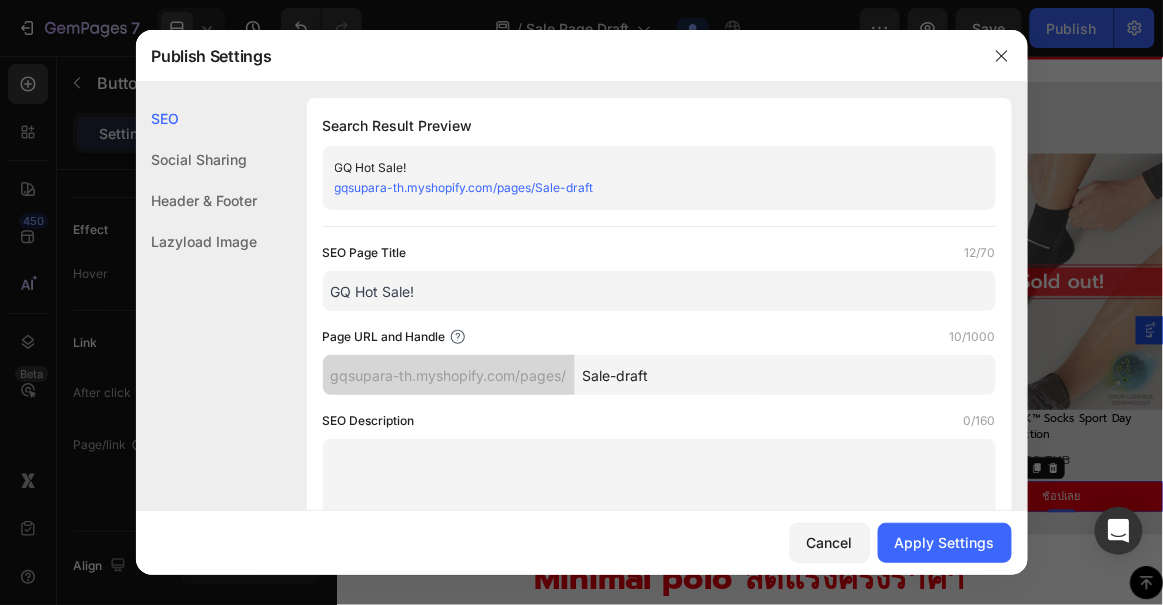 type on "GQ Hot Sale!" 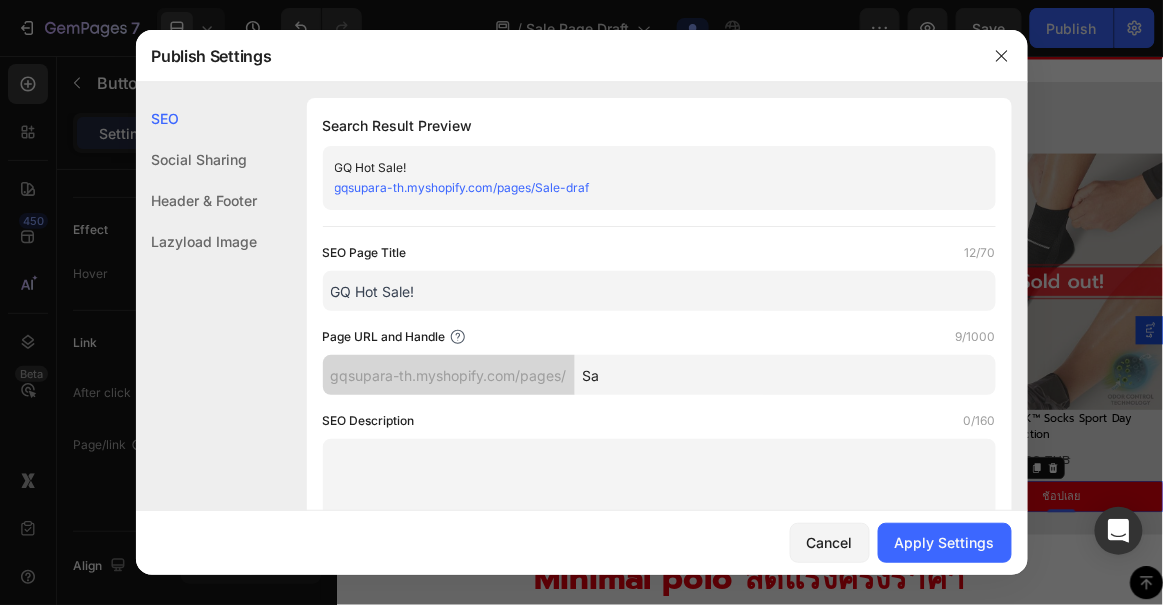 type on "S" 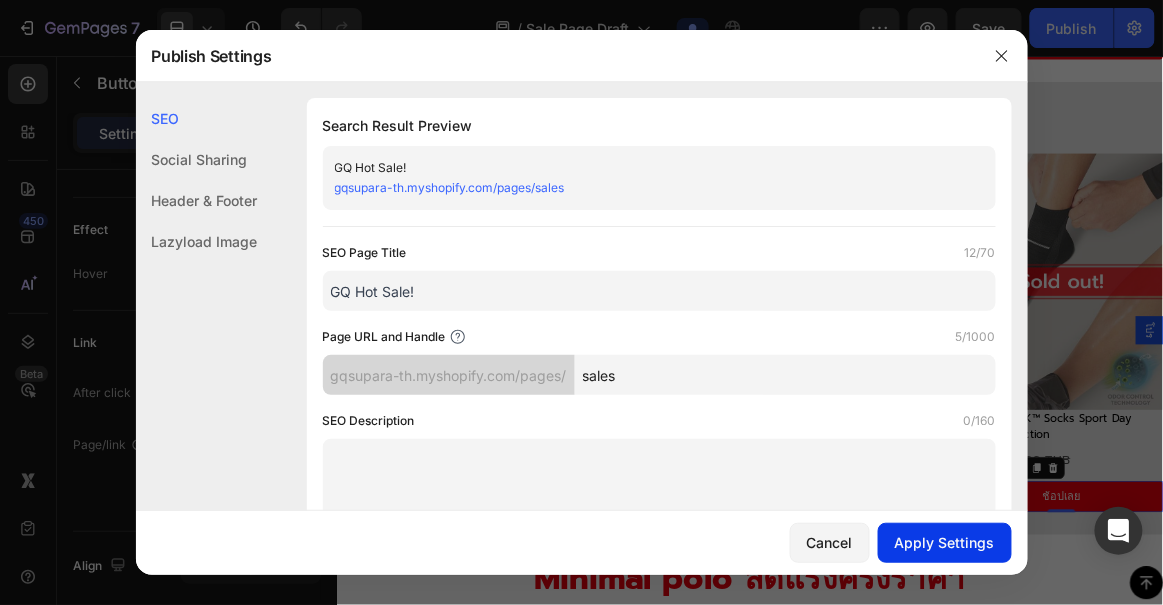 type on "sales" 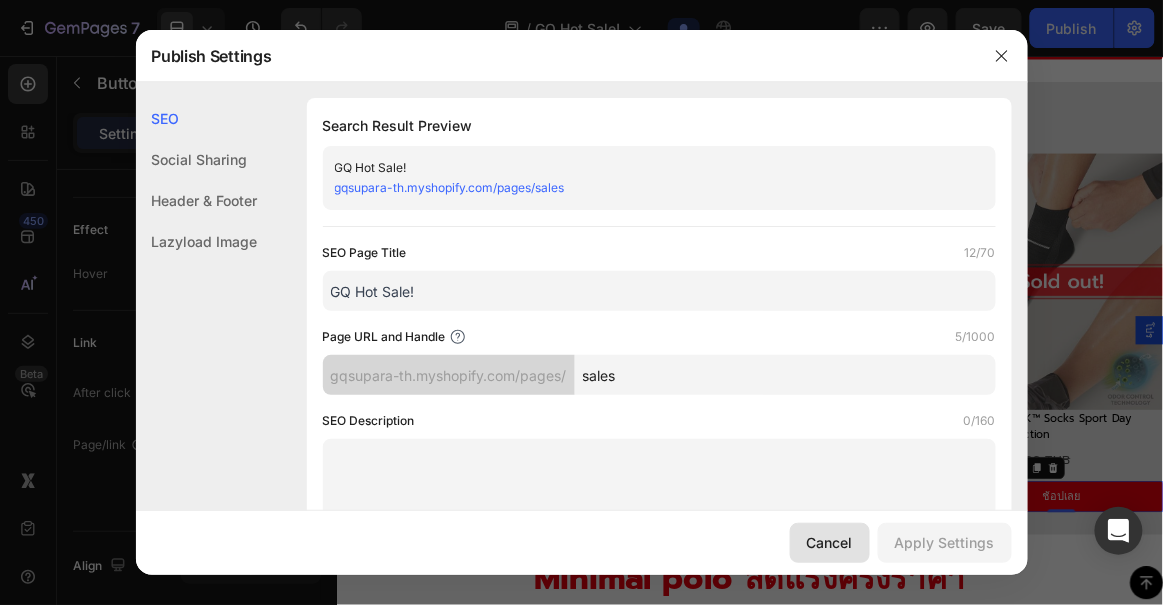 click on "Cancel" at bounding box center [830, 542] 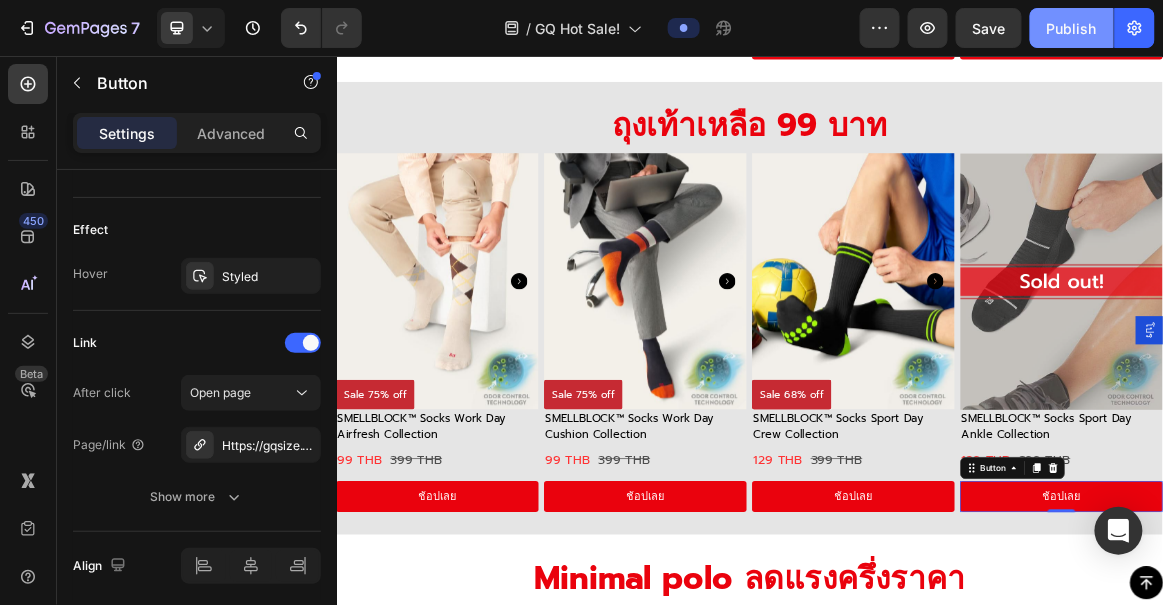 click on "Publish" at bounding box center (1072, 28) 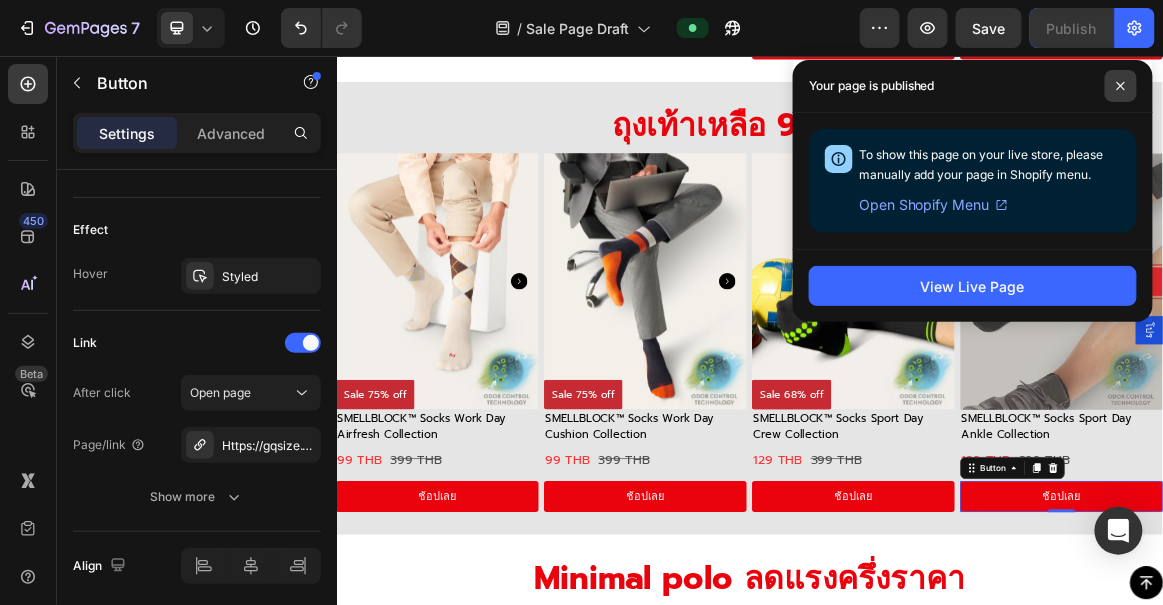 click at bounding box center (1121, 86) 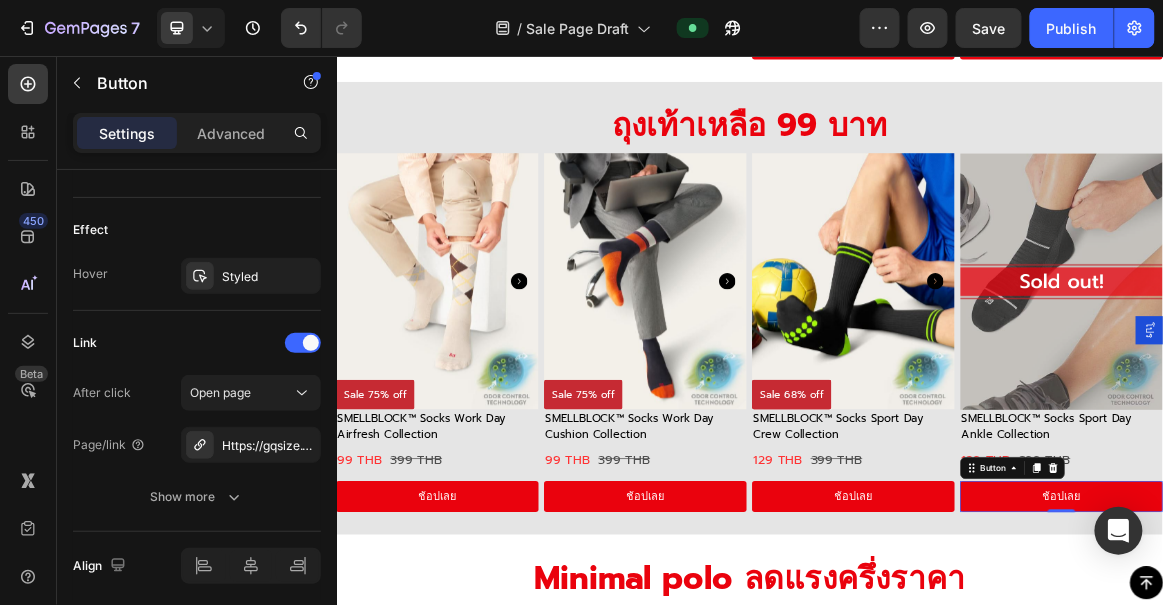 click on "โปร" at bounding box center (1516, 453) 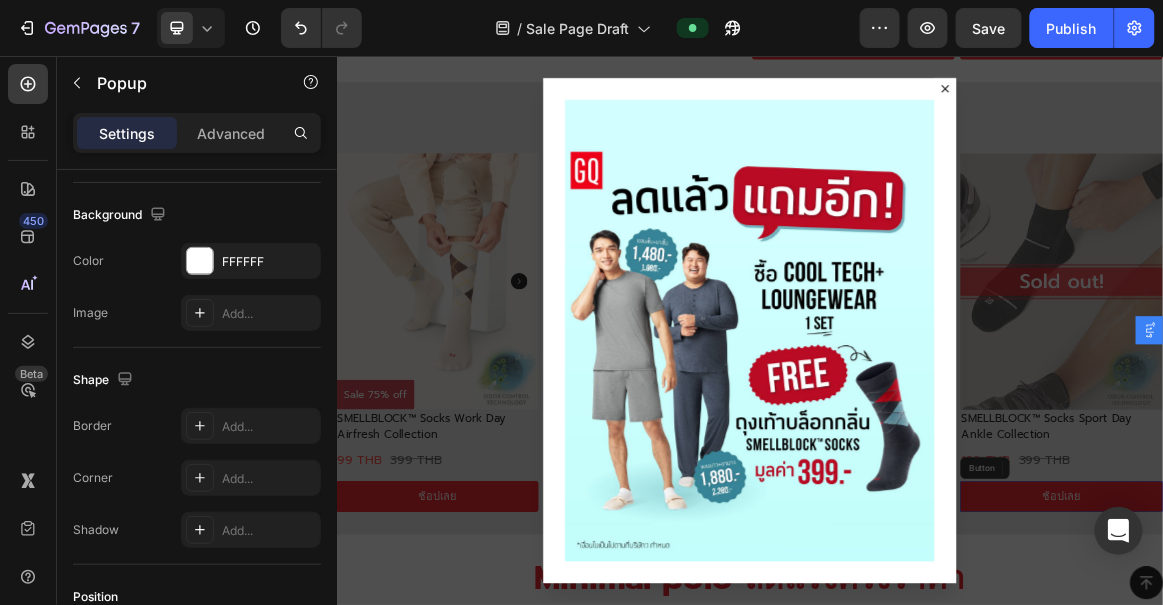 scroll, scrollTop: 0, scrollLeft: 0, axis: both 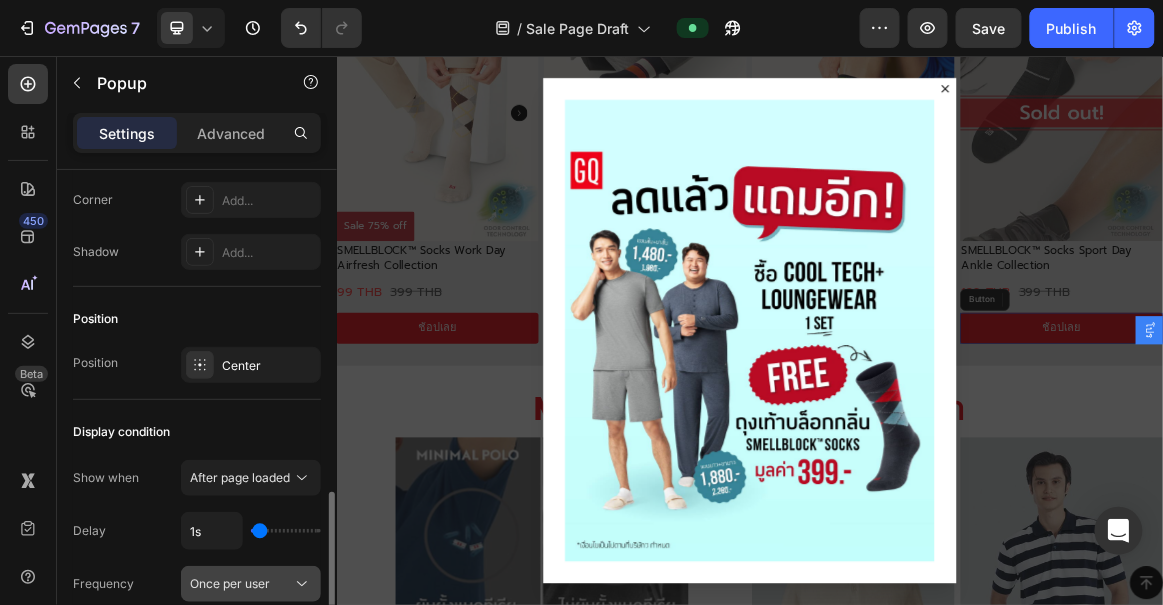 click on "Once per user" 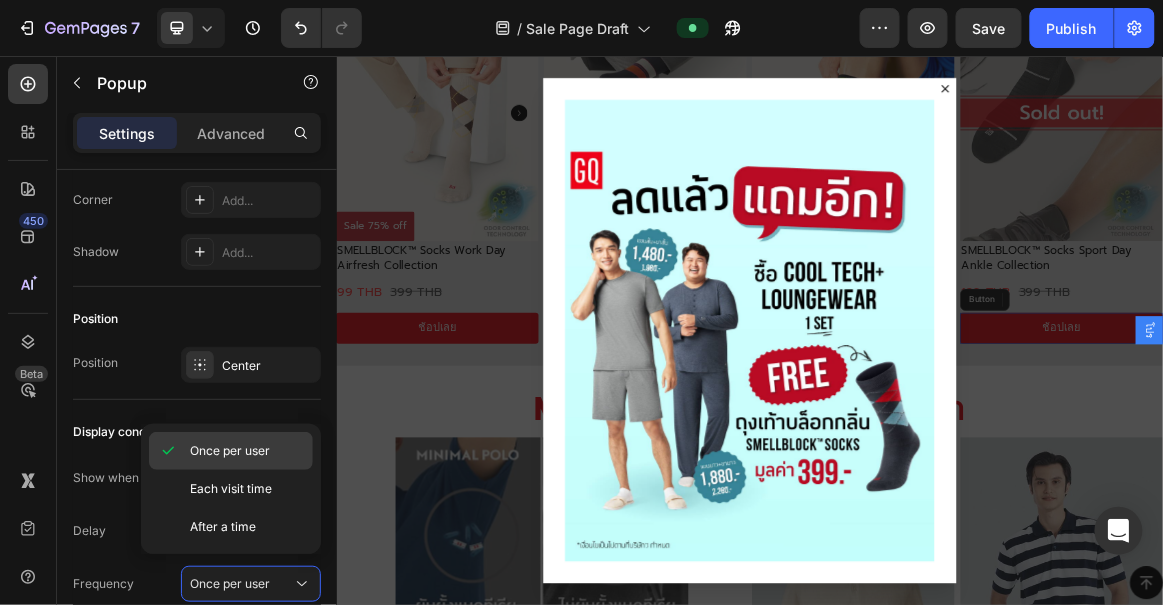 drag, startPoint x: 269, startPoint y: 456, endPoint x: 21, endPoint y: 454, distance: 248.00807 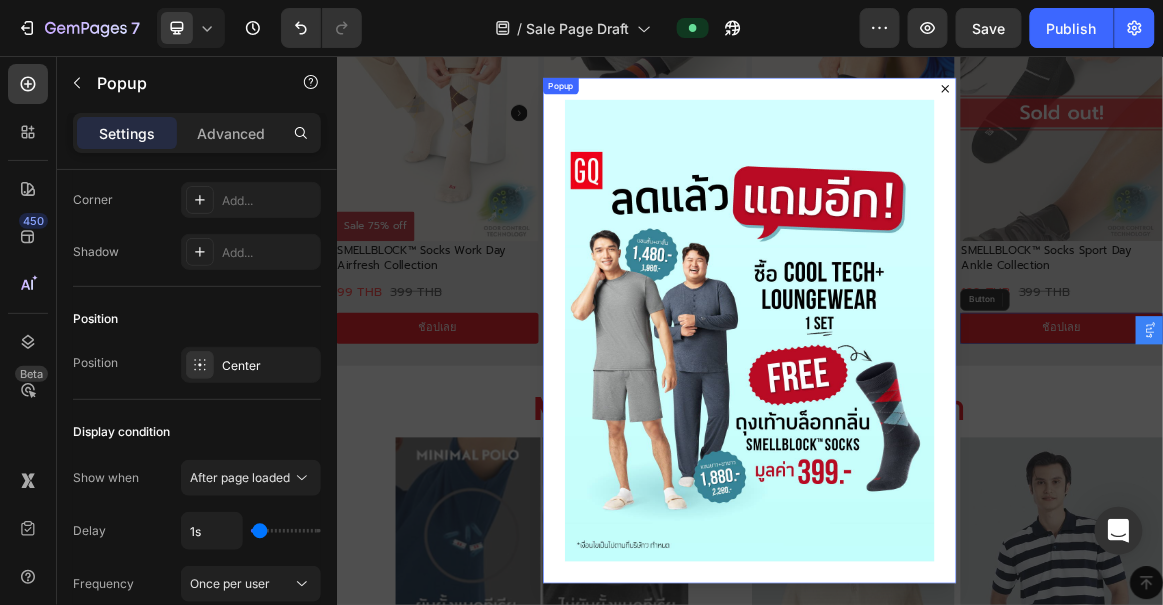 click 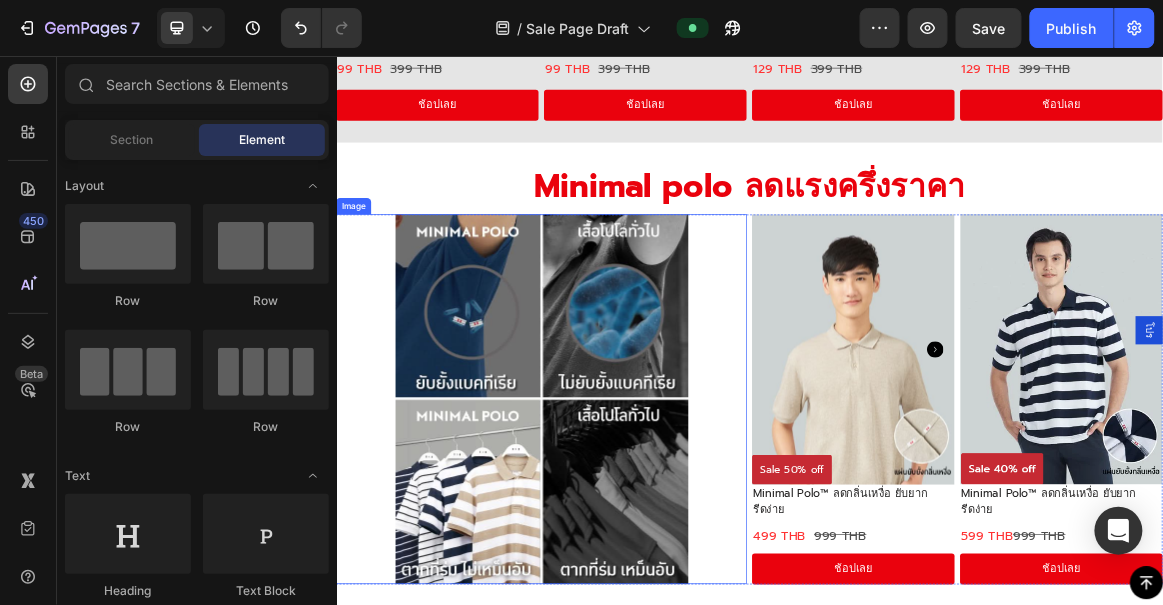 scroll, scrollTop: 3118, scrollLeft: 0, axis: vertical 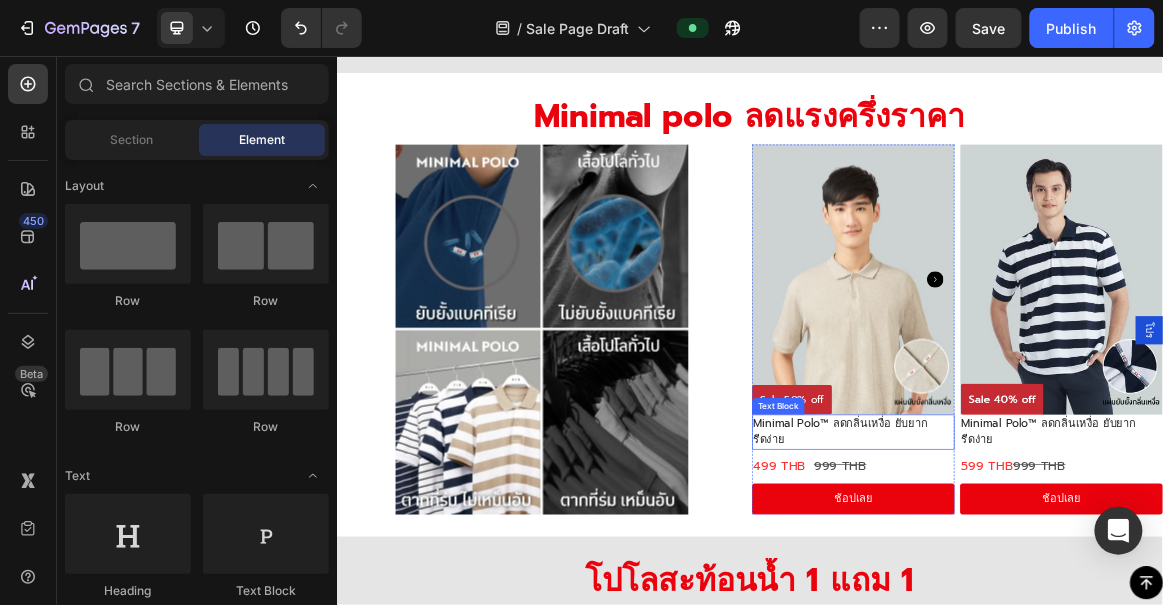 click on "รีดง่าย" at bounding box center [1087, 612] 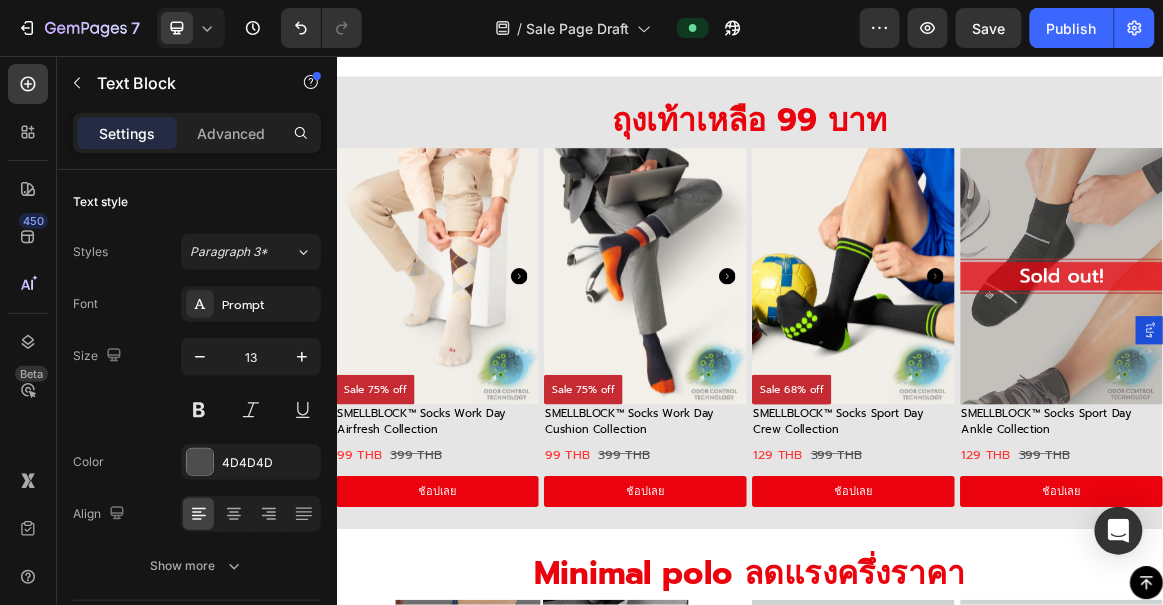 scroll, scrollTop: 2390, scrollLeft: 0, axis: vertical 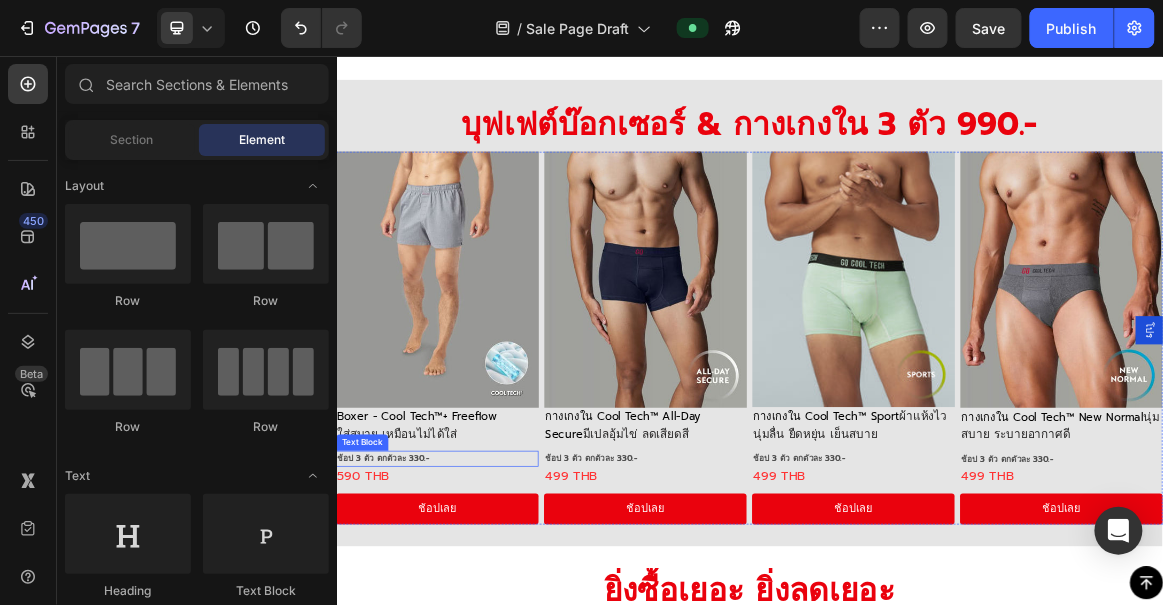 click on "ช้อป 3 ตัว ตกตัวละ 330.-" at bounding box center [404, 639] 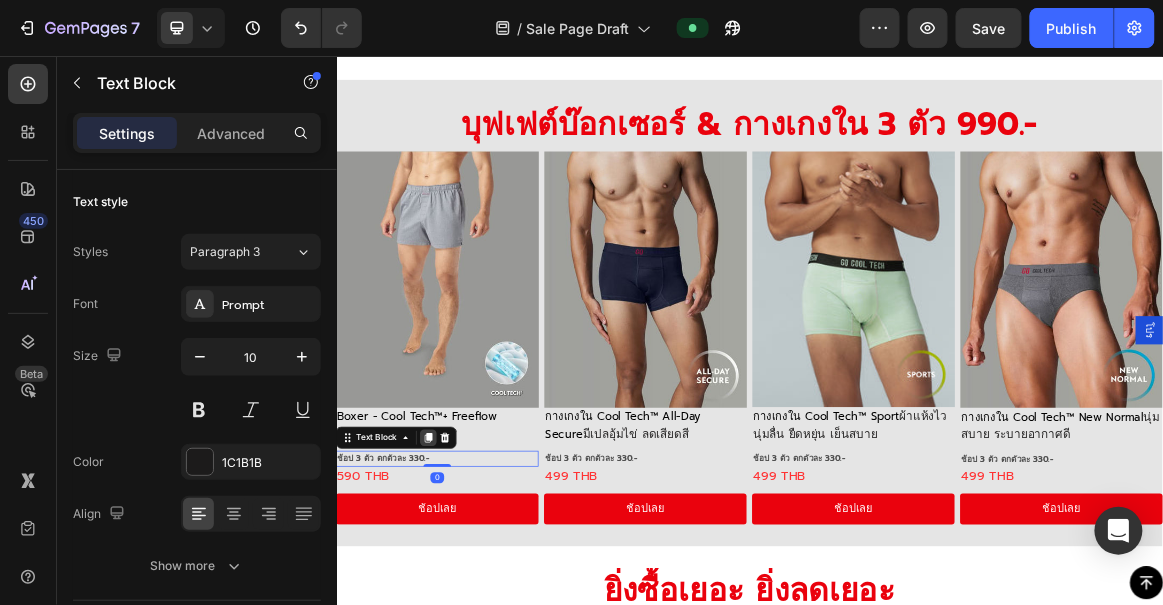 click 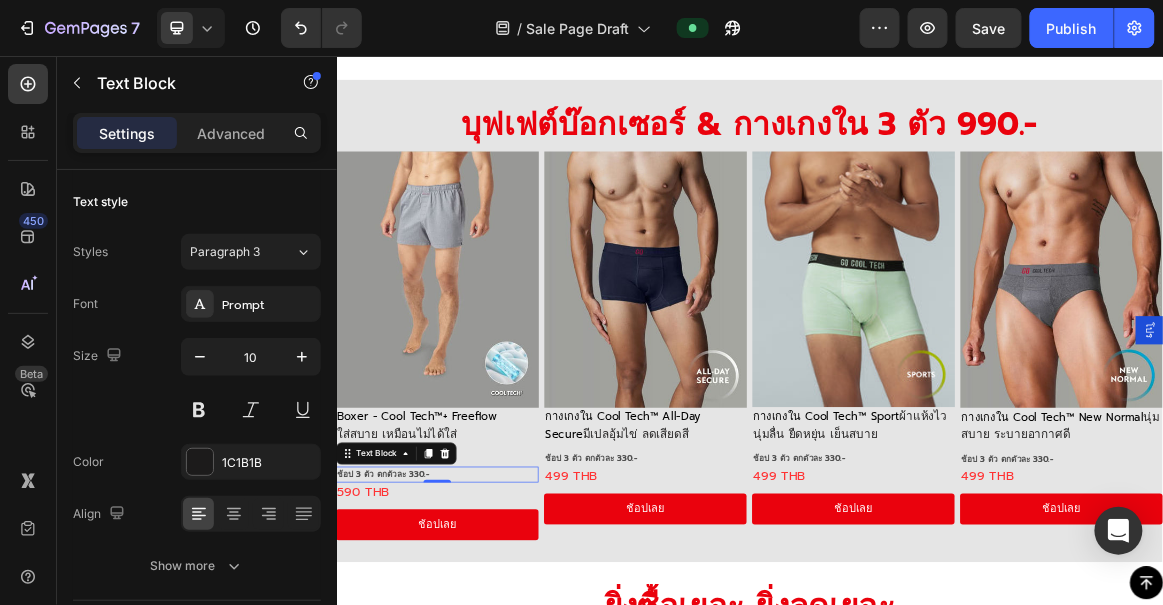 scroll, scrollTop: 689, scrollLeft: 0, axis: vertical 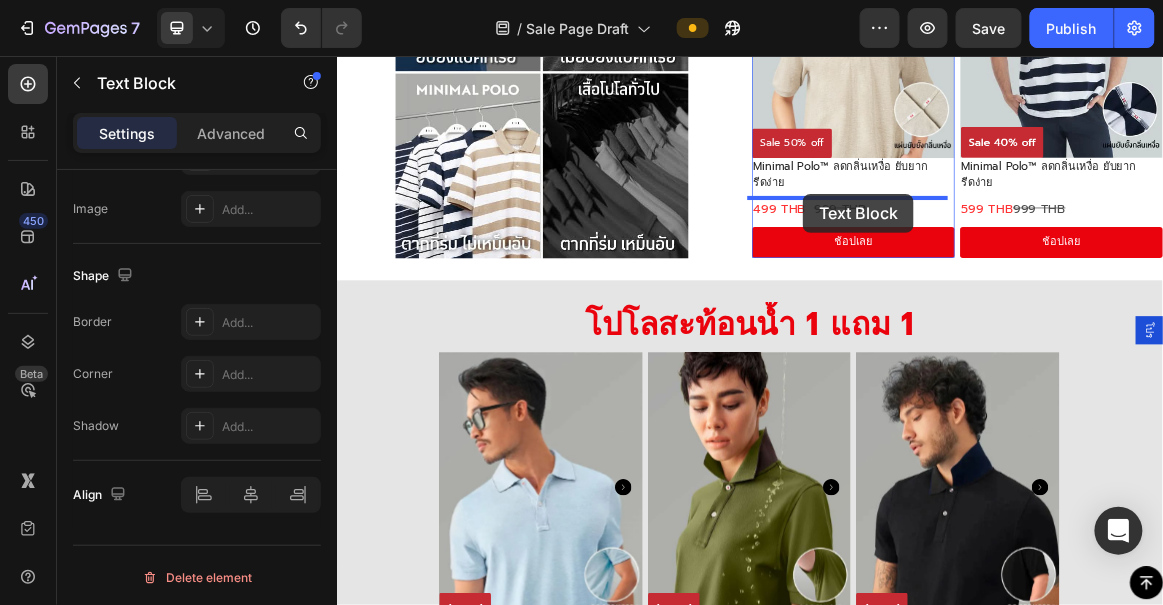 drag, startPoint x: 359, startPoint y: 631, endPoint x: 1013, endPoint y: 255, distance: 754.38184 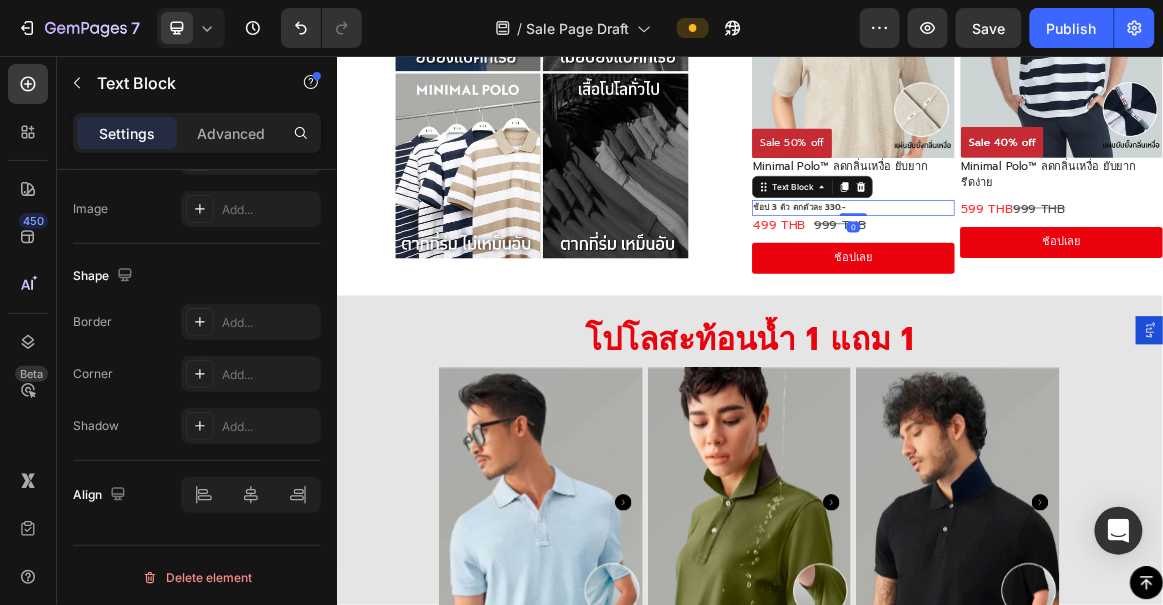 click on "ช้อป 3 ตัว ตกตัวละ 330.-" at bounding box center [1087, 275] 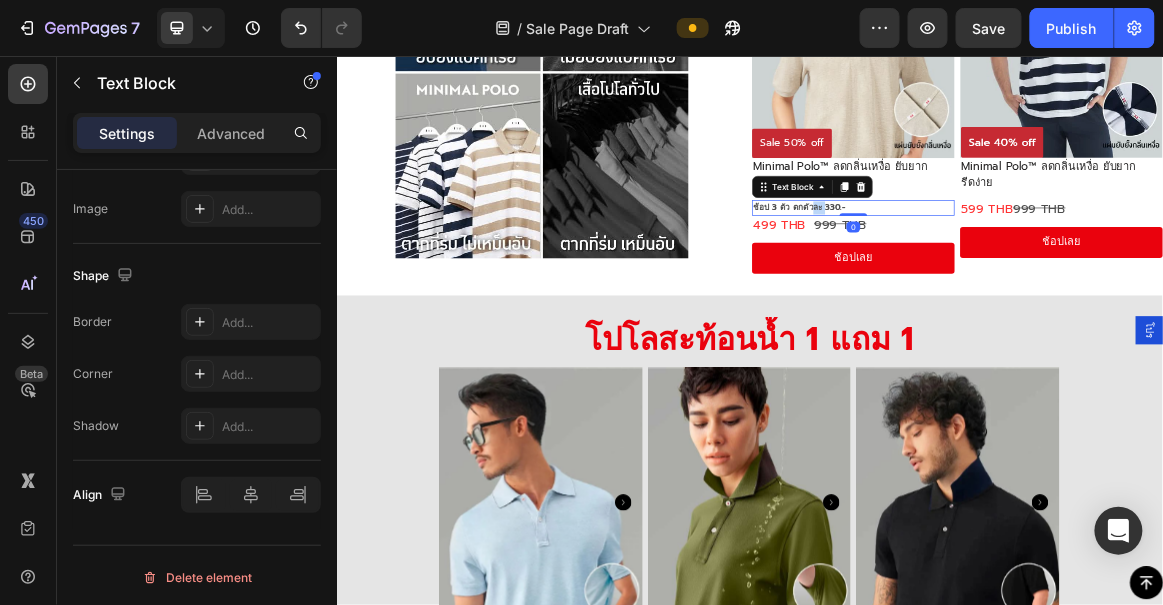 click on "ช้อป 3 ตัว ตกตัวละ 330.-" at bounding box center (1087, 275) 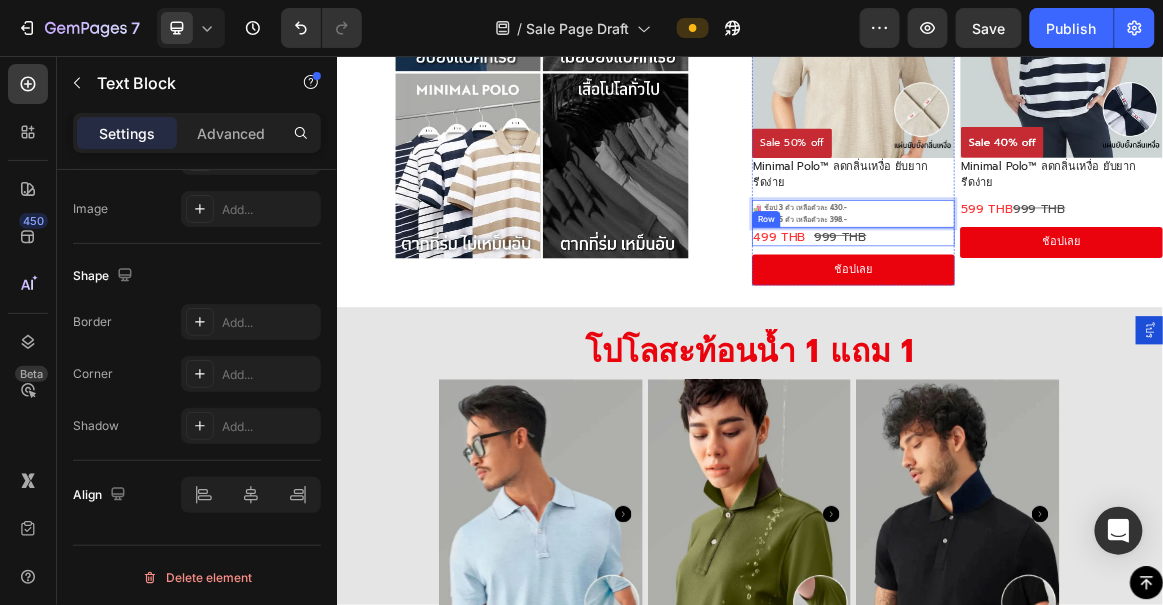 click on "🛍️ ช้อป 5 ตัว เหลือตัวละ 398.-" at bounding box center [1087, 293] 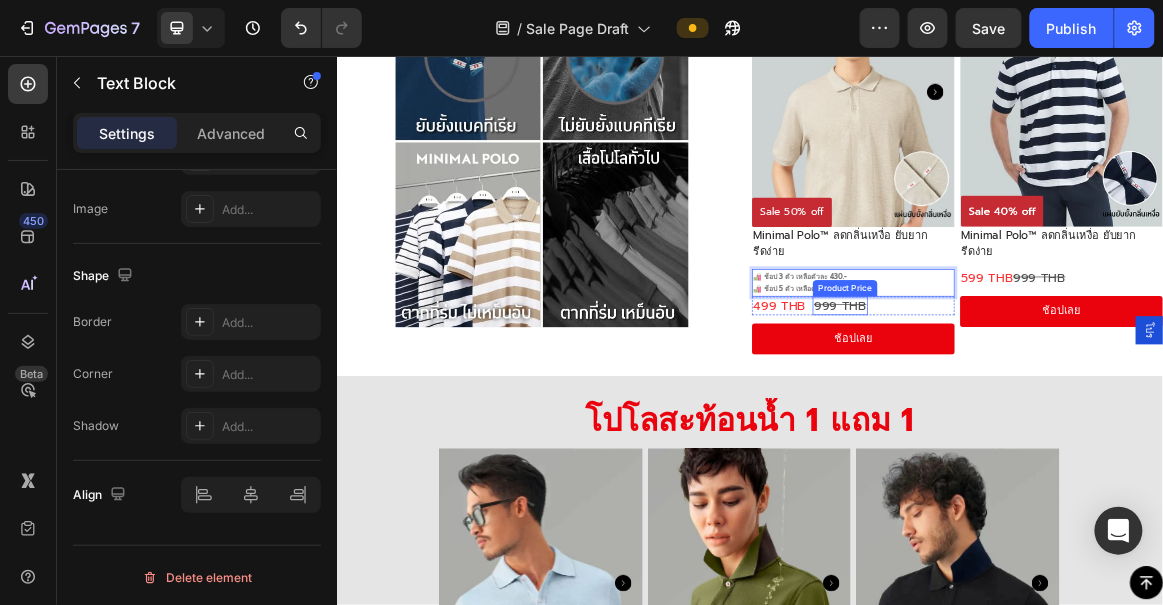 scroll, scrollTop: 4387, scrollLeft: 0, axis: vertical 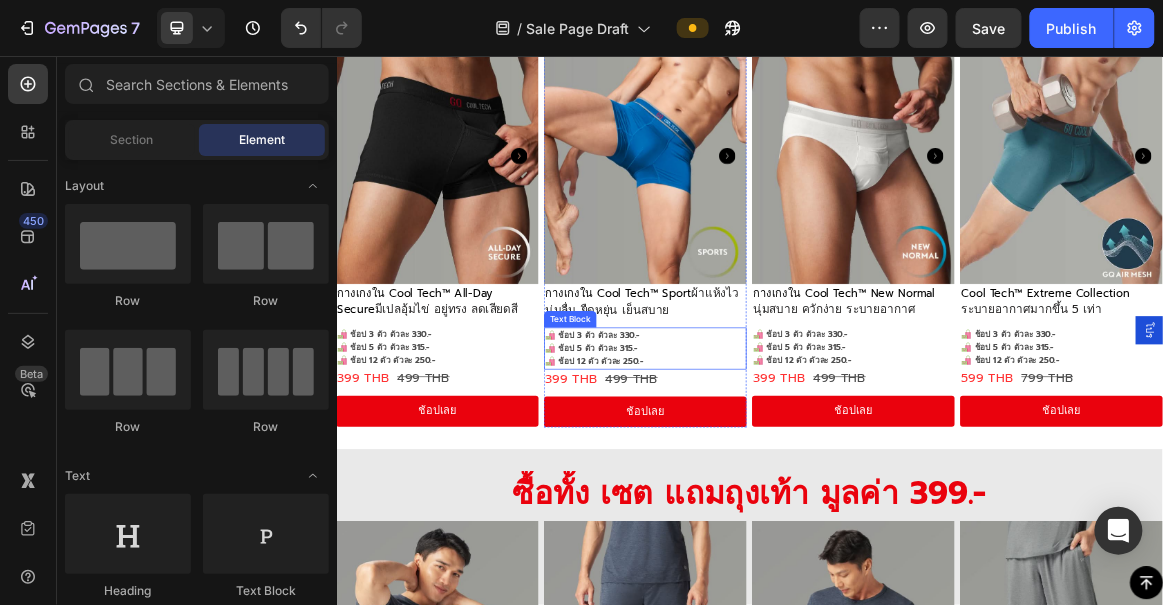 click on "🛍️ ช้อป 12 ตัว ตัวละ 250.-" at bounding box center (711, 498) 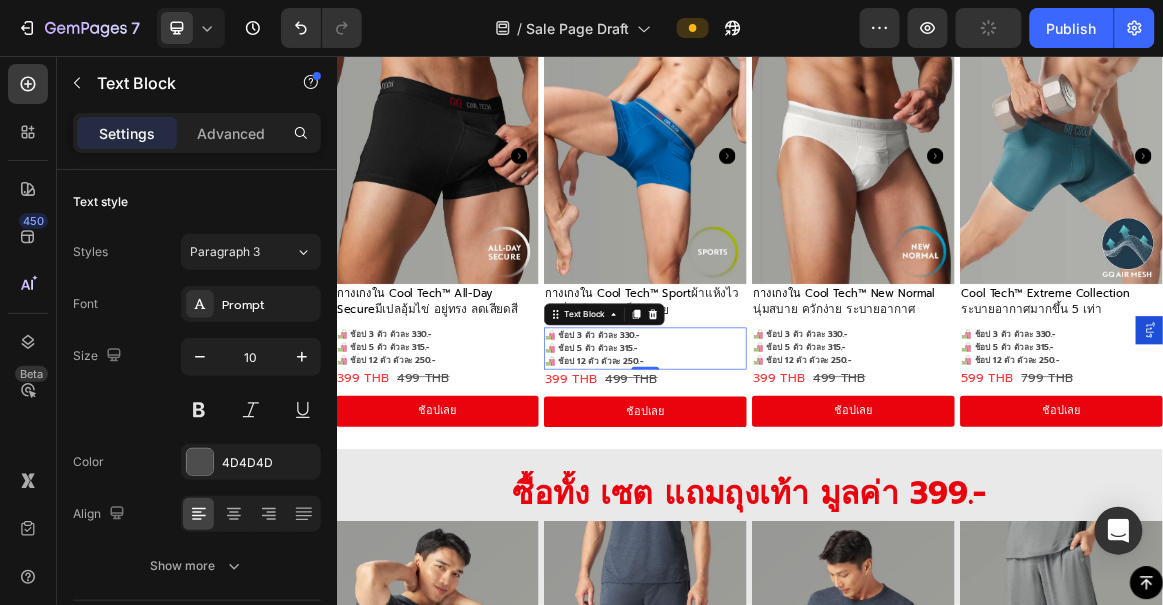 click on "🛍️ ช้อป 3 ตัว ตัวละ 330.-" at bounding box center (708, 460) 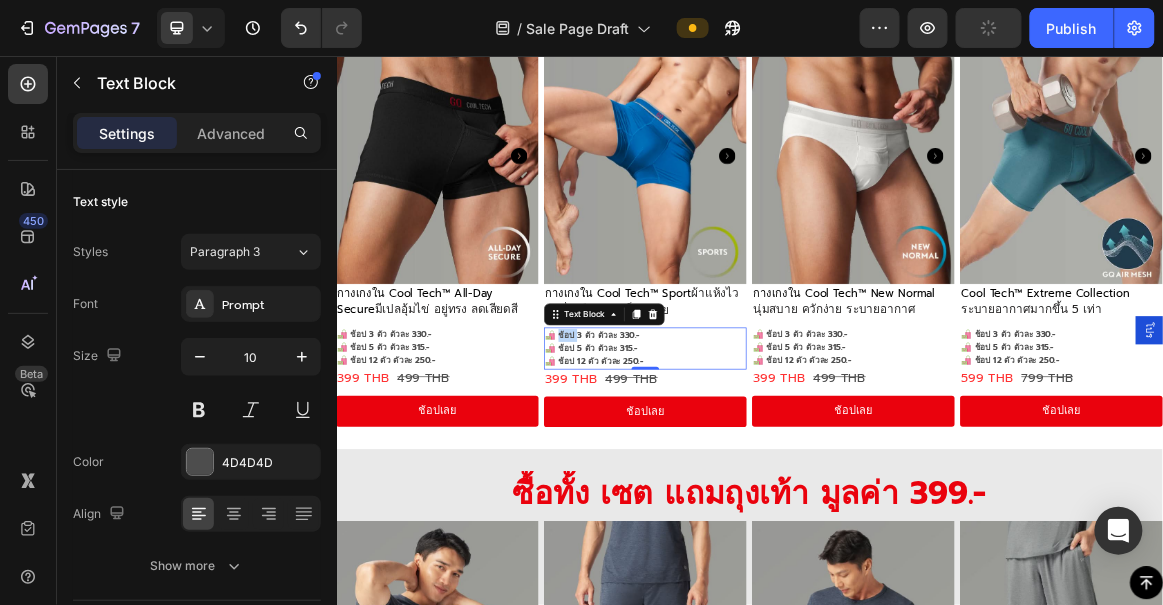 click on "🛍️ ช้อป 3 ตัว ตัวละ 330.-" at bounding box center [708, 460] 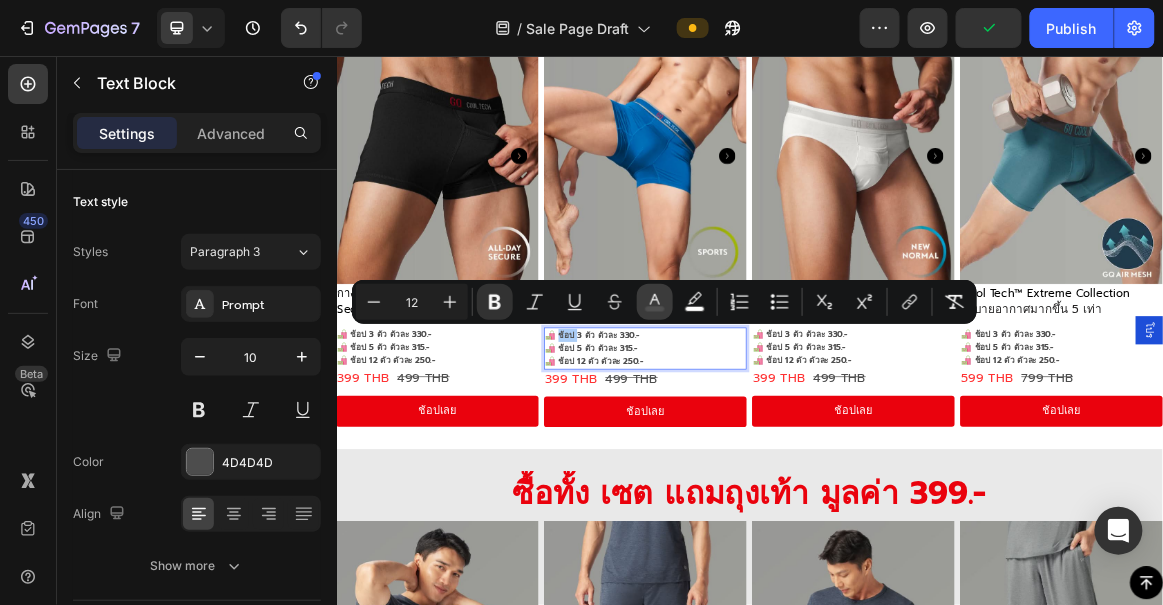 click 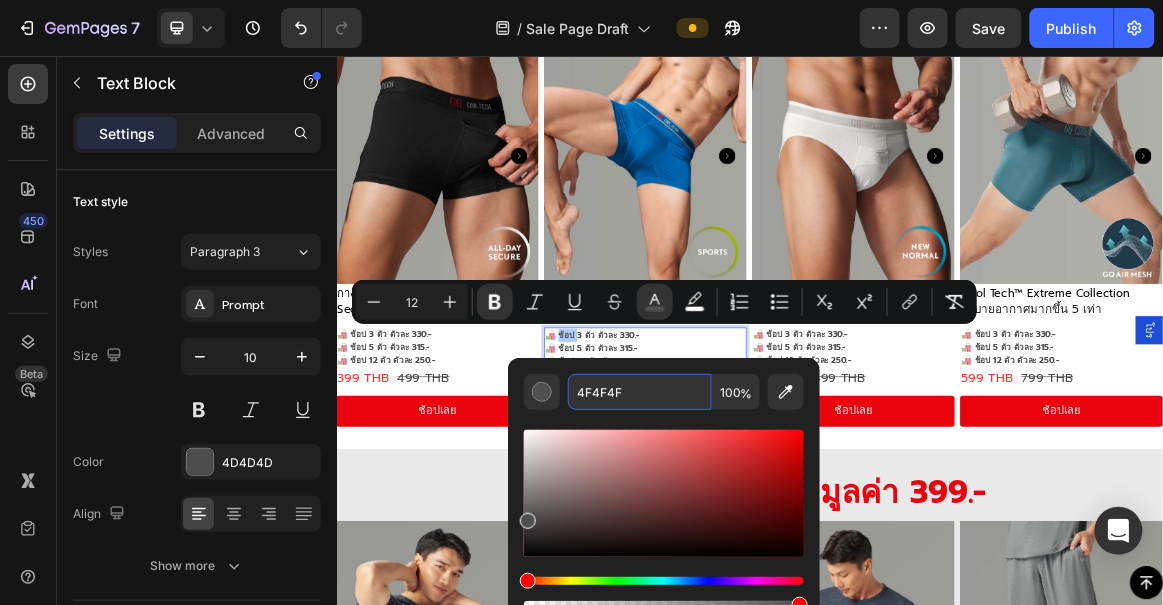 click on "4F4F4F" at bounding box center (640, 392) 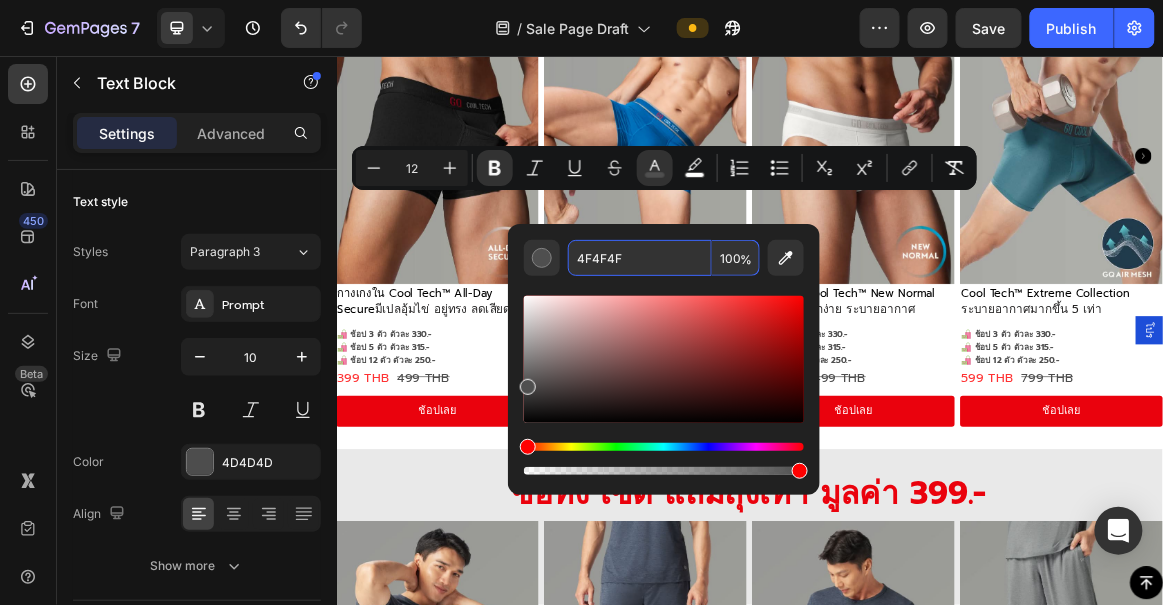 scroll, scrollTop: 1905, scrollLeft: 0, axis: vertical 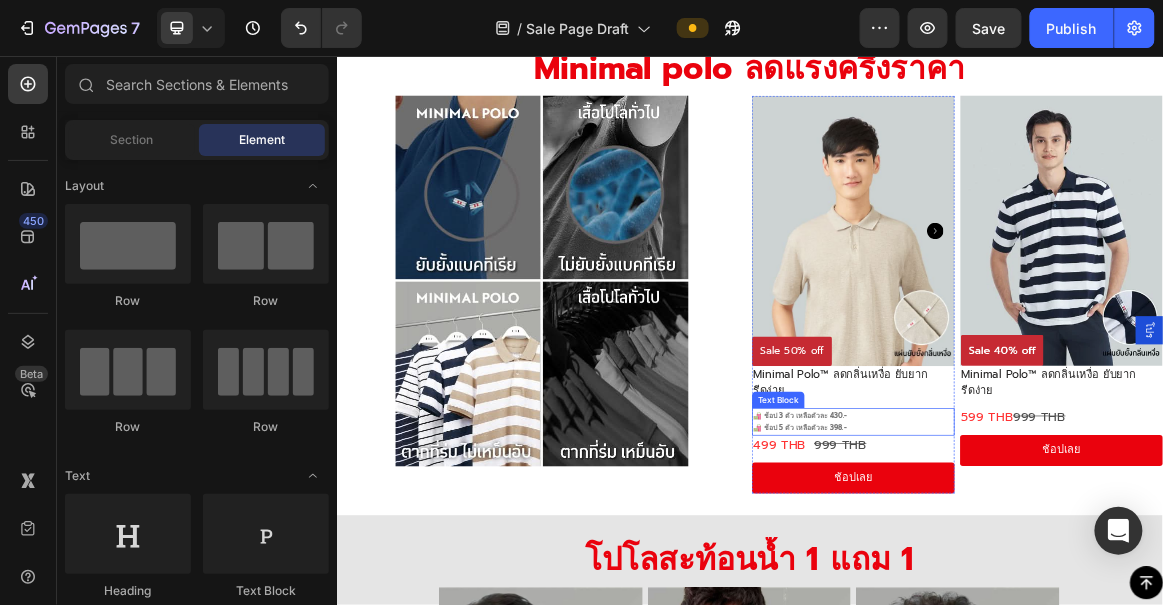 click on "🛍️ ช้อป 3 ตัว เหลือตัวละ 430.-" at bounding box center [1010, 576] 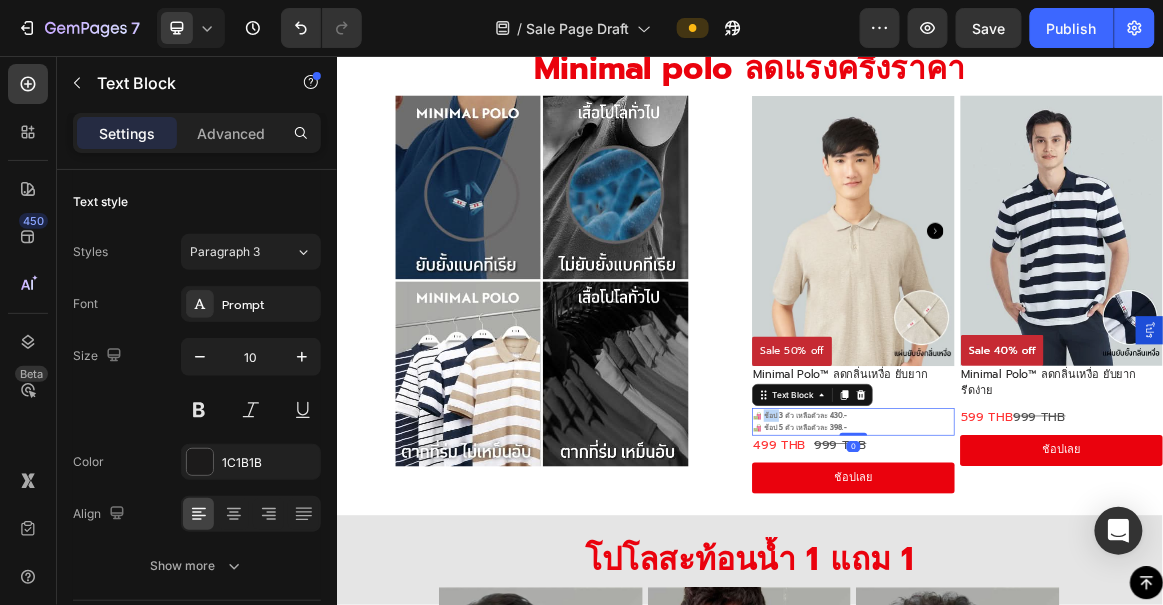 click on "🛍️ ช้อป 3 ตัว เหลือตัวละ 430.-" at bounding box center (1010, 576) 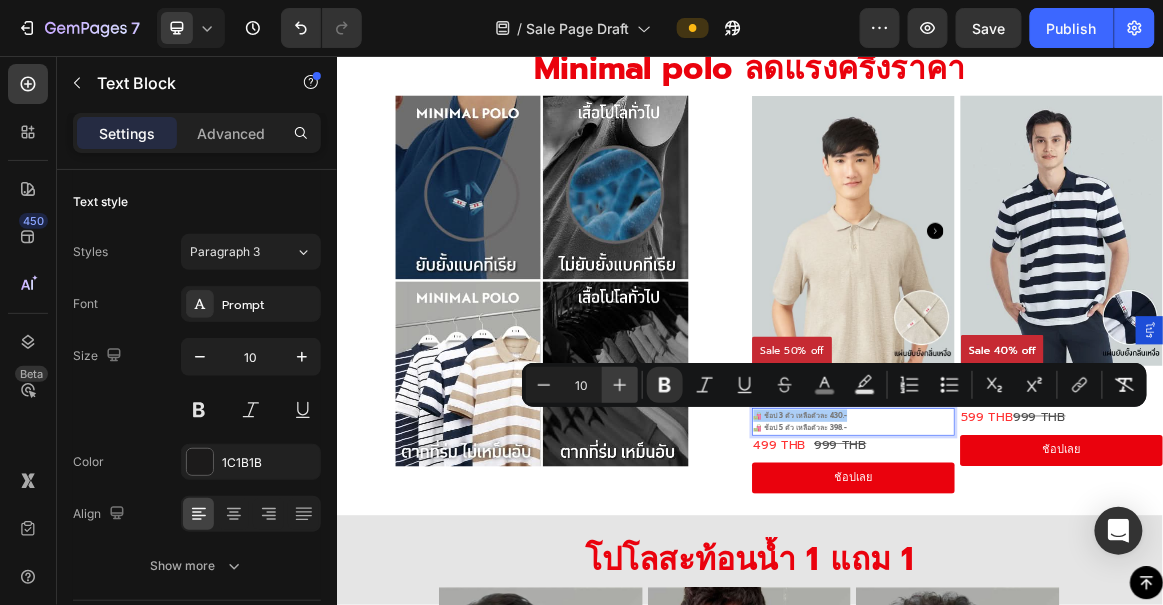 click 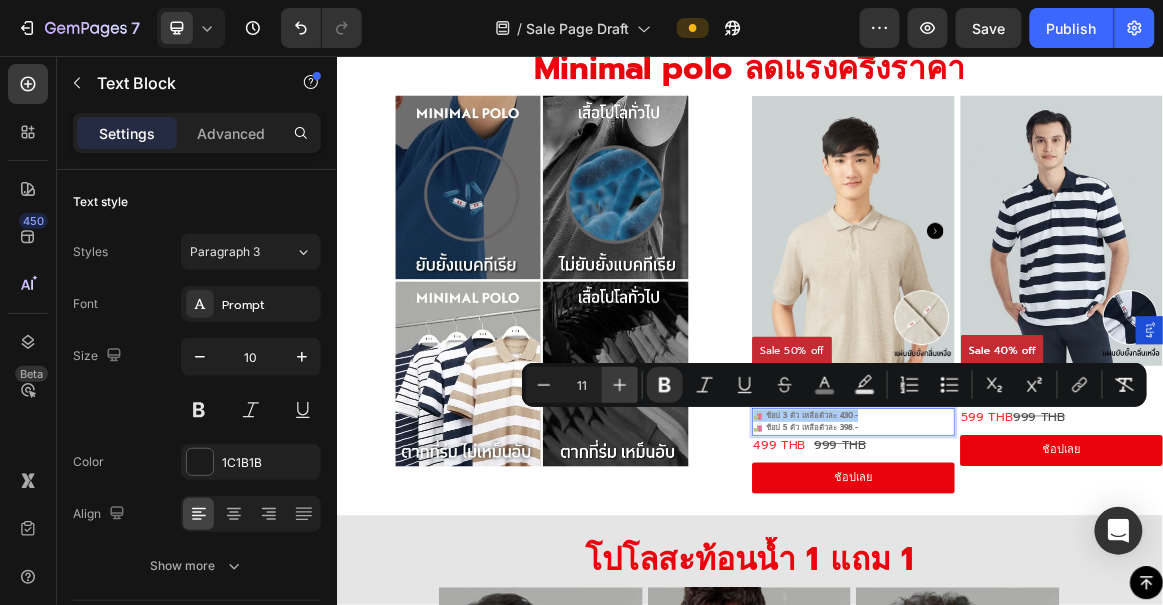 click 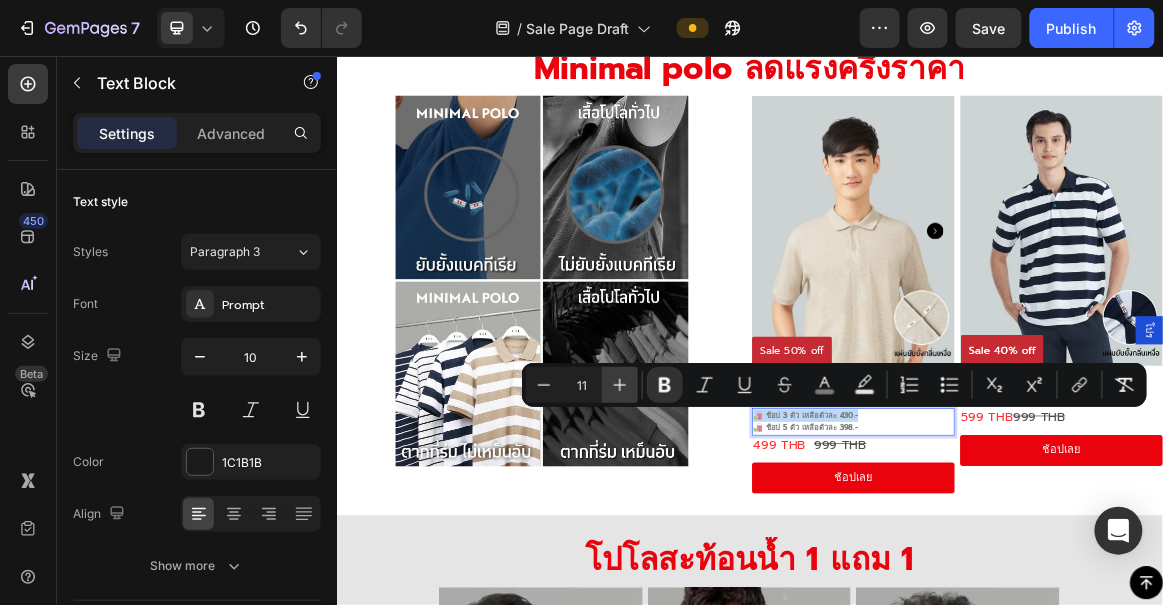 type on "12" 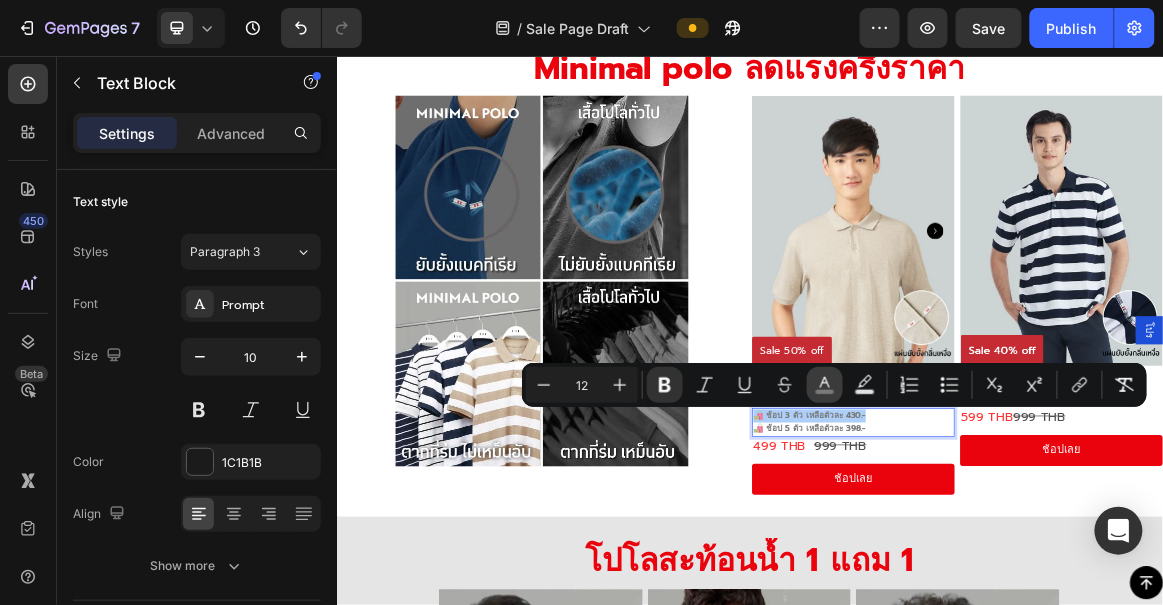 click 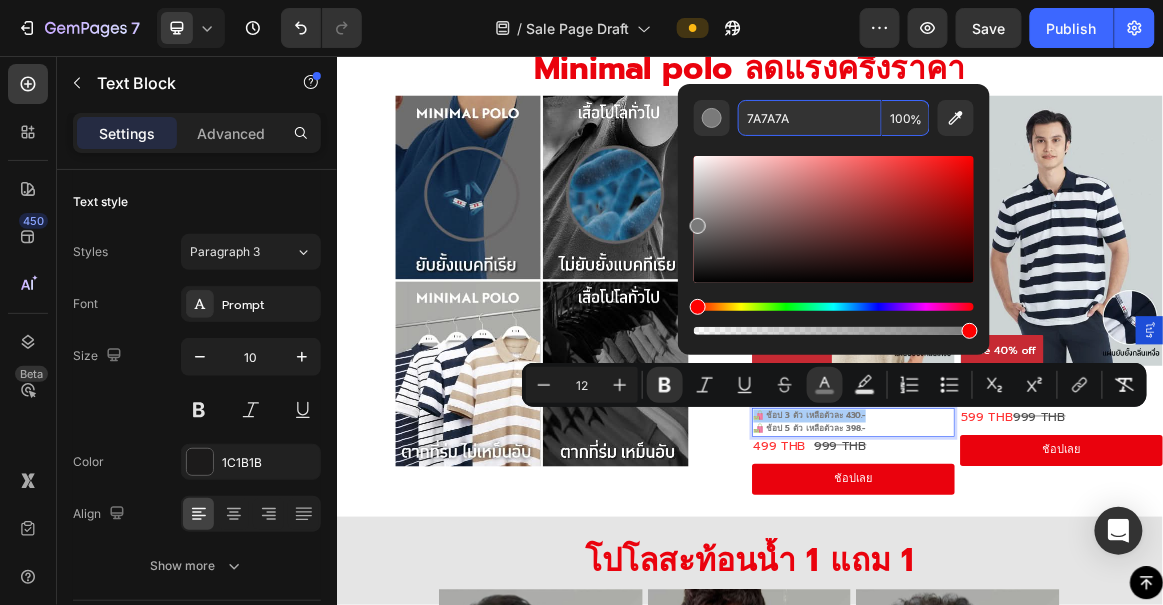 click on "7A7A7A" at bounding box center [810, 118] 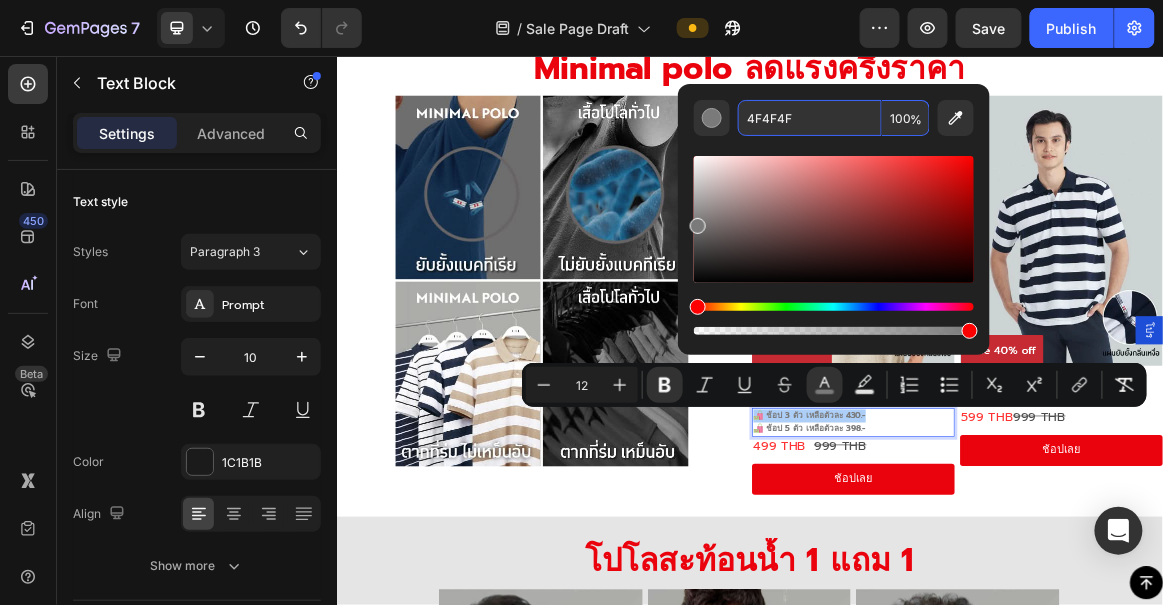 type on "4F4F4F" 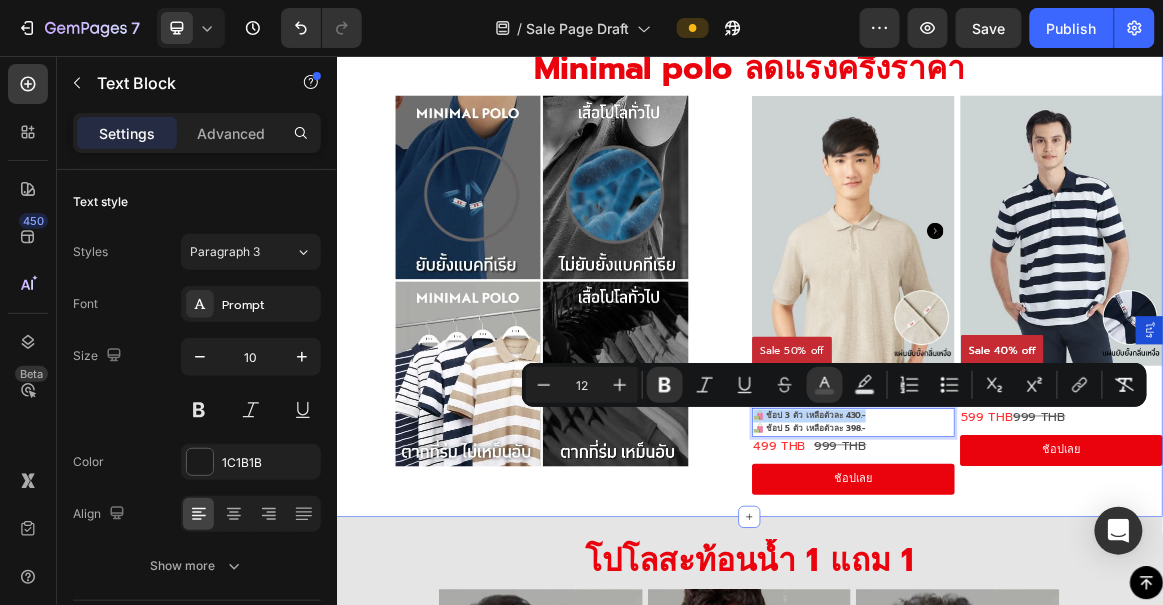 click on "Minimal polo ลดแรงครึ่งราคา Heading Image
Sale 50% off Product Badge Product Images Minimal Polo™ ลดกลิ่นเหงื่อ ยับยาก รีดง่าย Text Block Minimal Polo™ ลดกลิ่นเหงื่อ  ยับยาก รีดง่าย Text Block Minimal Polo™ ลดกลิ่นเหงื่อ ยับยาก  รีดง่าย Text Block 🛍️ ช้อป 3 ตัว เหลือตัวละ 430.- 🛍️ ช้อป 5 ตัว เหลือตัวละ 398.- Text Block   0 499 THB Product Price Product Price 999 THB Product Price Product Price Row ช้อปเลย Button Product Image Image Minimal Polo™ ลดกลิ่นเหงื่อ ยับยาก รีดง่าย Text Block Minimal Polo™ ลดกลิ่นเหงื่อ  ยับยาก รีดง่าย Text Block รีดง่าย Text Block 599 THB  999 THB Text Block" at bounding box center [936, 366] 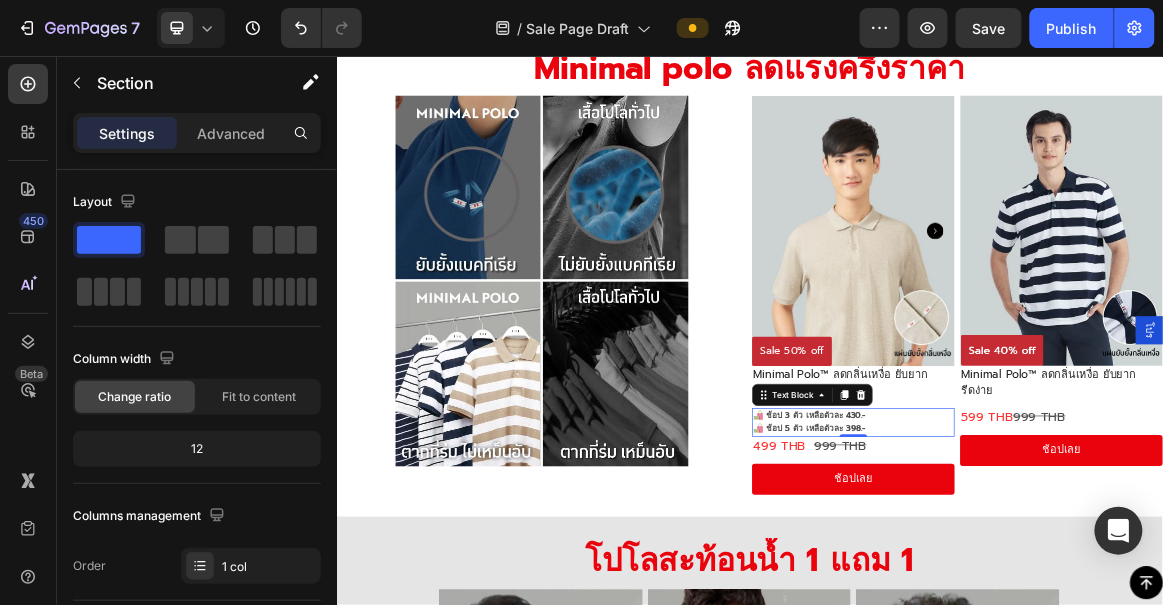click on "🛍️ ช้อป 5 ตัว เหลือตัวละ 398.-" at bounding box center (1087, 596) 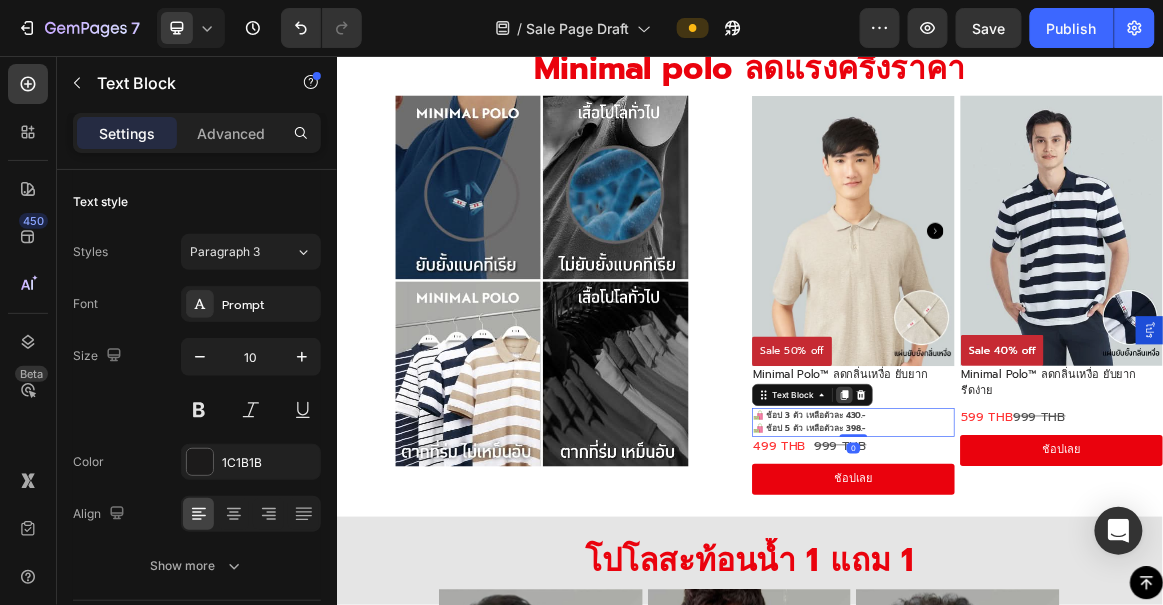 click 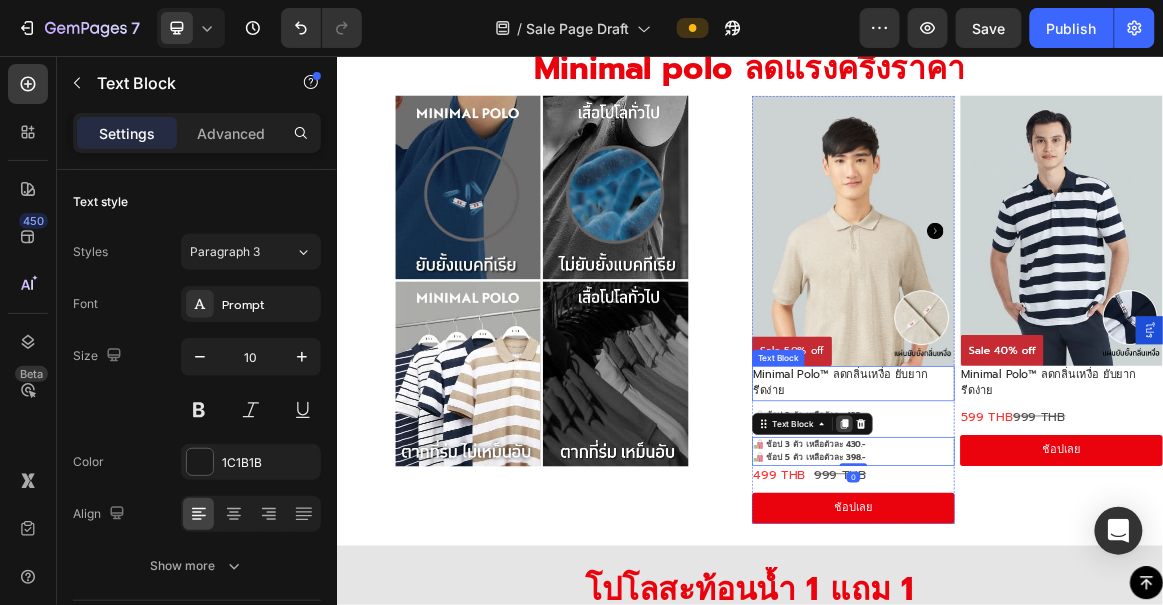 scroll, scrollTop: 689, scrollLeft: 0, axis: vertical 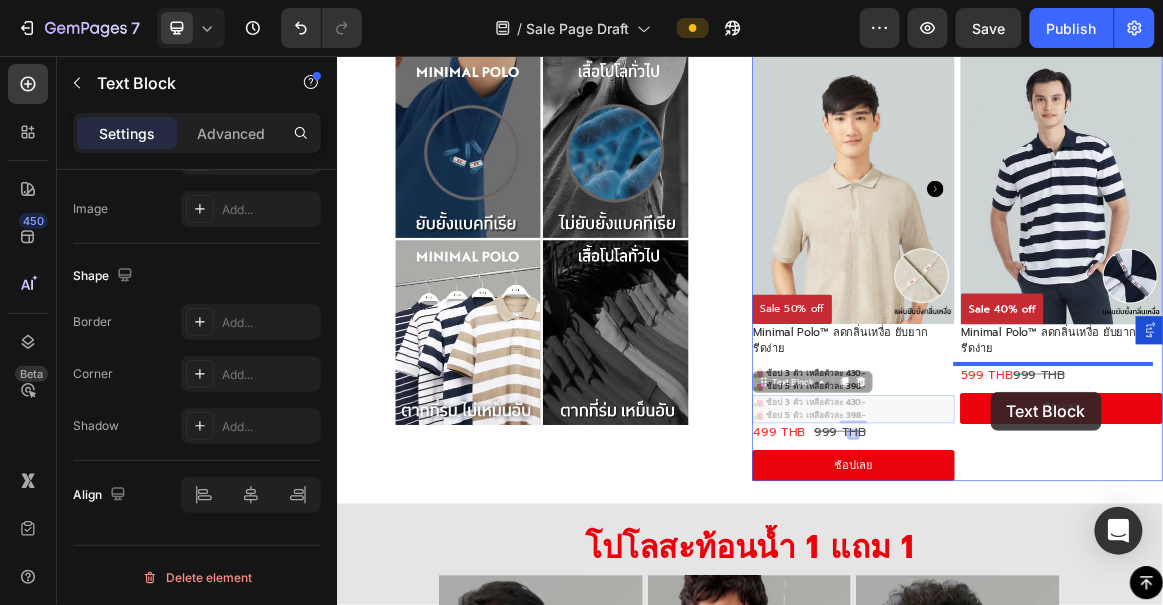 drag, startPoint x: 950, startPoint y: 588, endPoint x: 1285, endPoint y: 542, distance: 338.14346 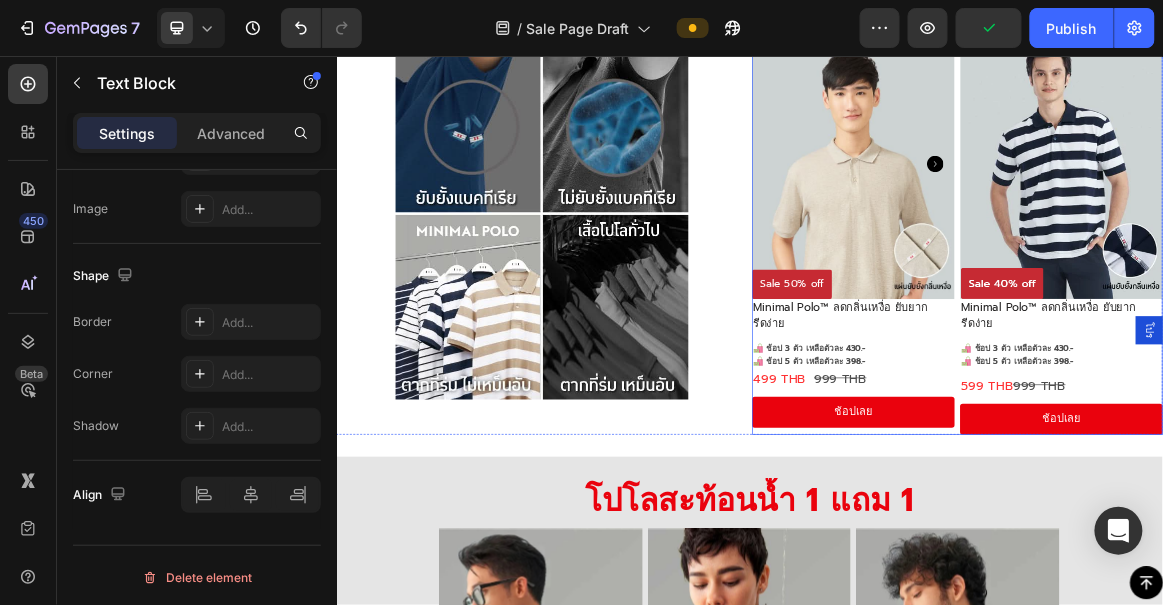 click on "🛍️ ช้อป 3 ตัว เหลือตัวละ 430.-" at bounding box center [1325, 480] 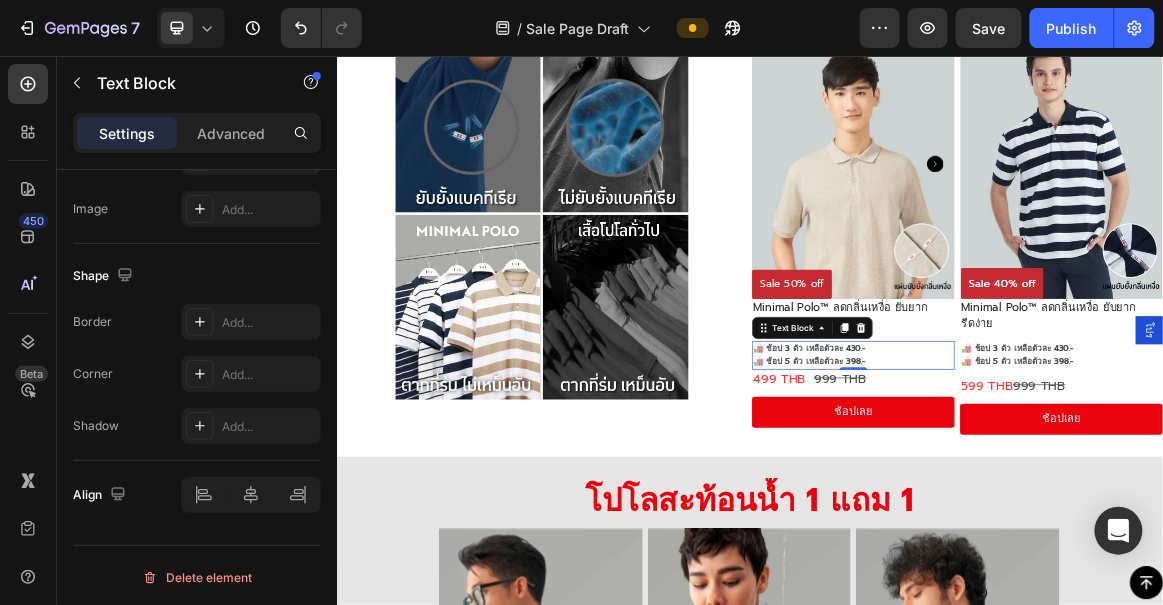click on "🛍️ ช้อป 3 ตัว เหลือตัวละ 430.-" at bounding box center [1087, 480] 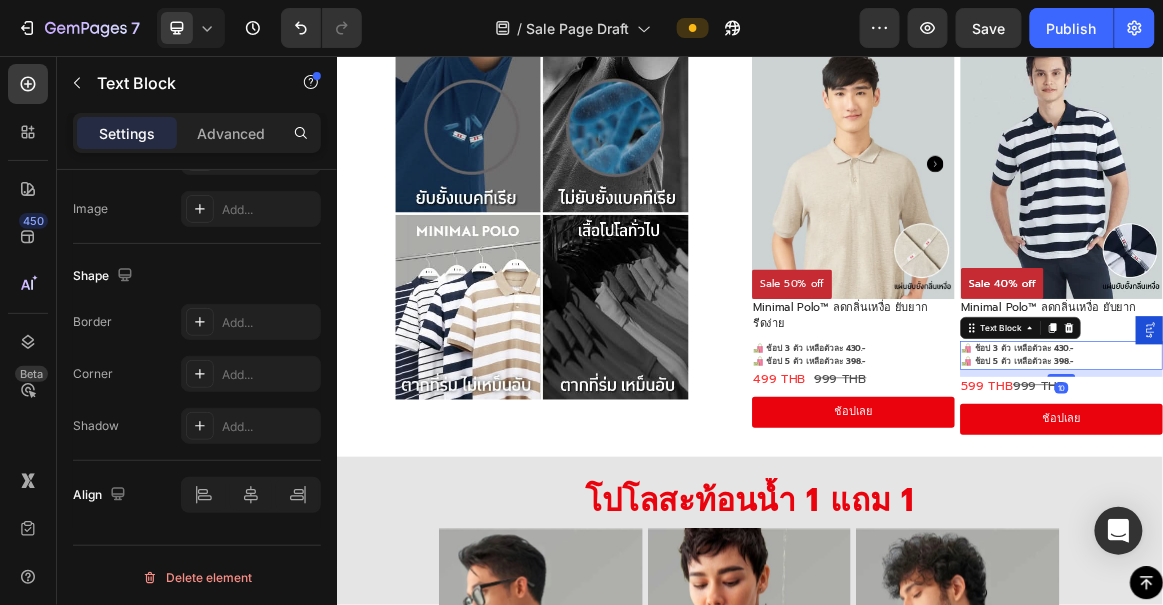 click on "🛍️ ช้อป 3 ตัว เหลือตัวละ 430.-" at bounding box center (1325, 480) 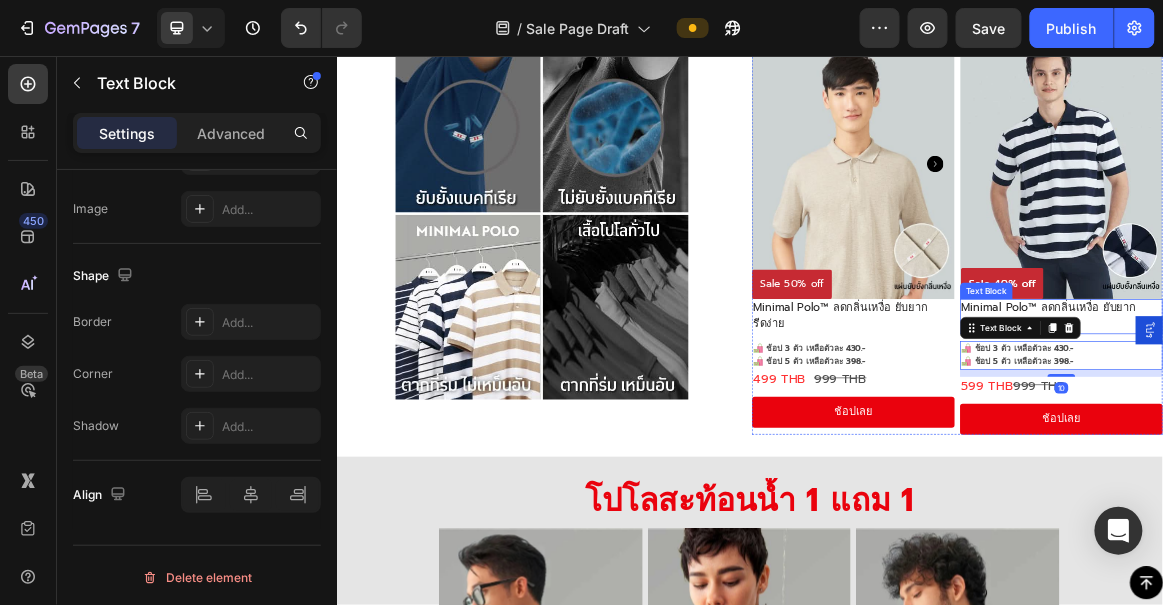 click at bounding box center [1389, 212] 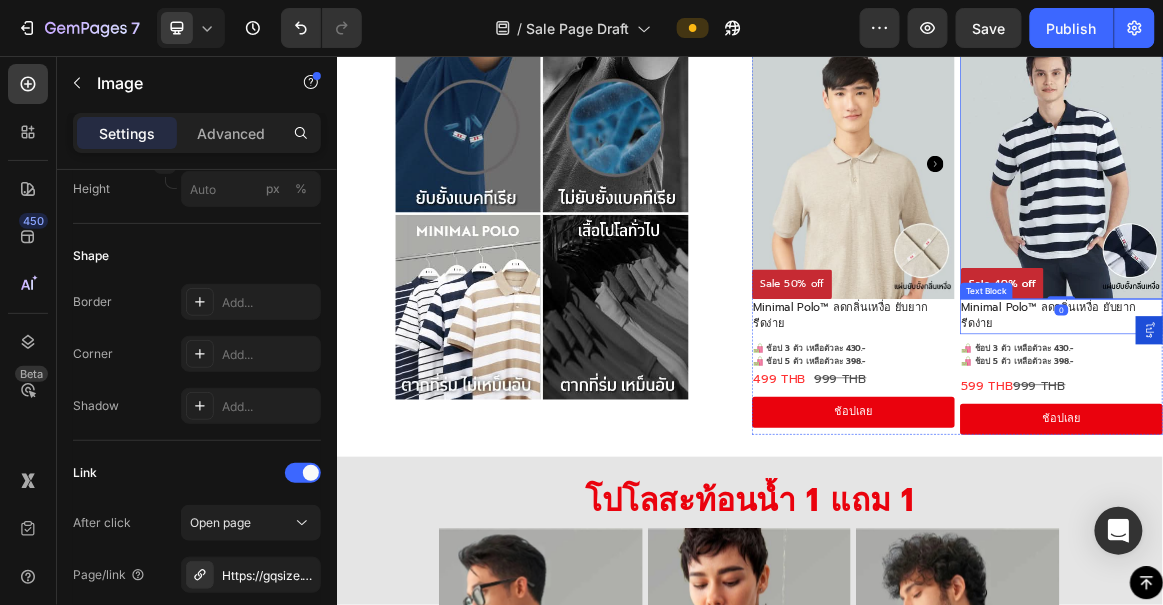 scroll, scrollTop: 0, scrollLeft: 0, axis: both 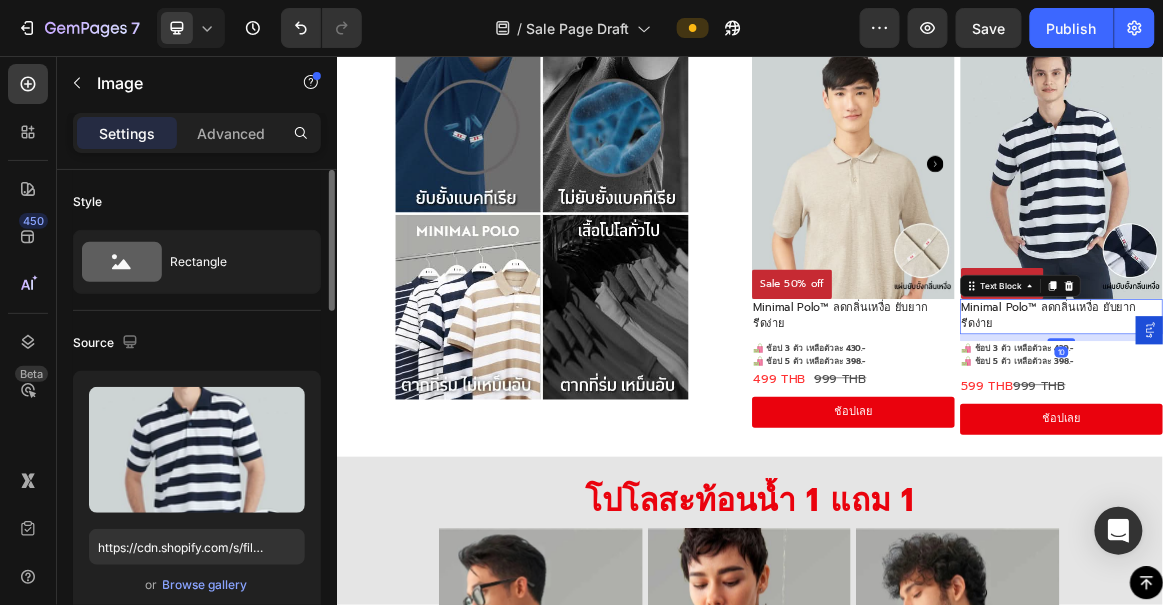 click on "Minimal Polo™ ลดกลิ่นเหงื่อ ยับยาก" at bounding box center [1370, 421] 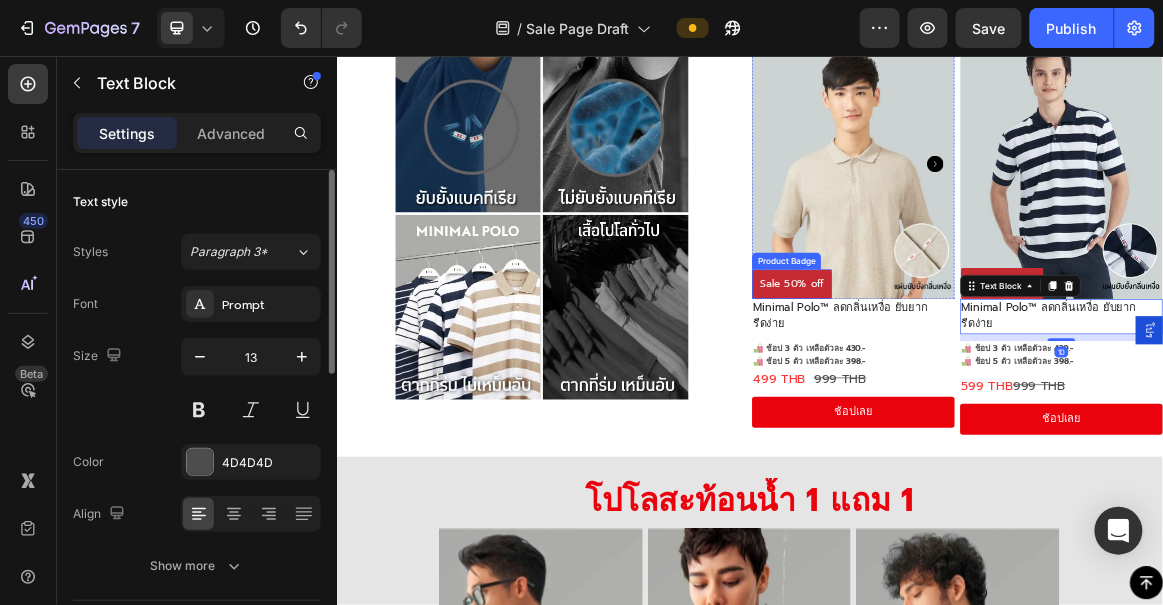 click on "Sale 50% off" at bounding box center (998, 386) 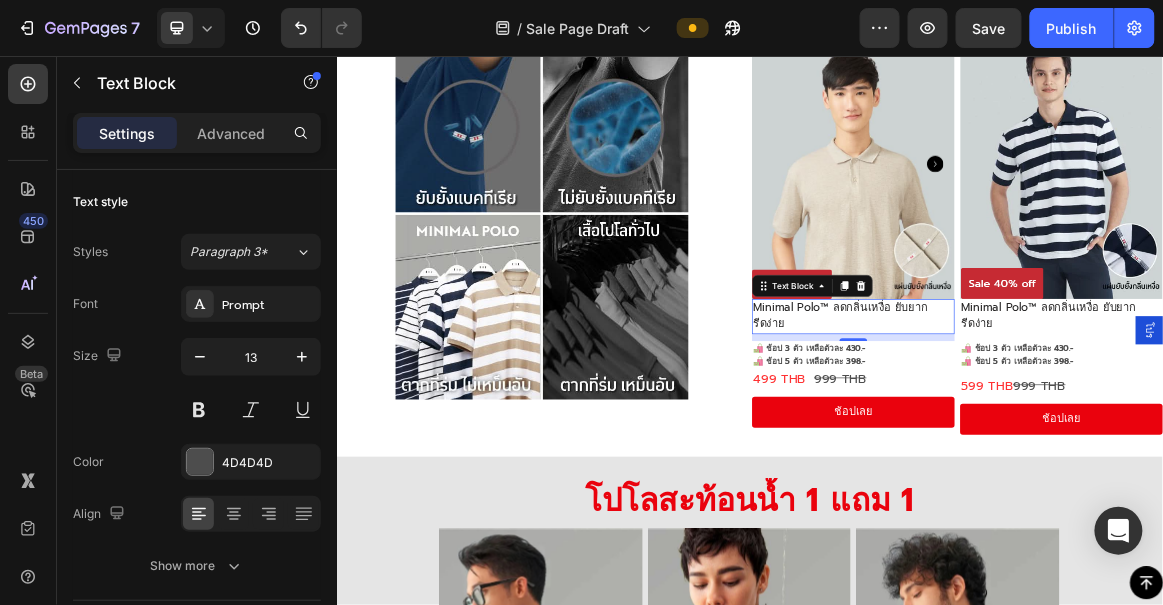 click on "รีดง่าย" at bounding box center [1087, 444] 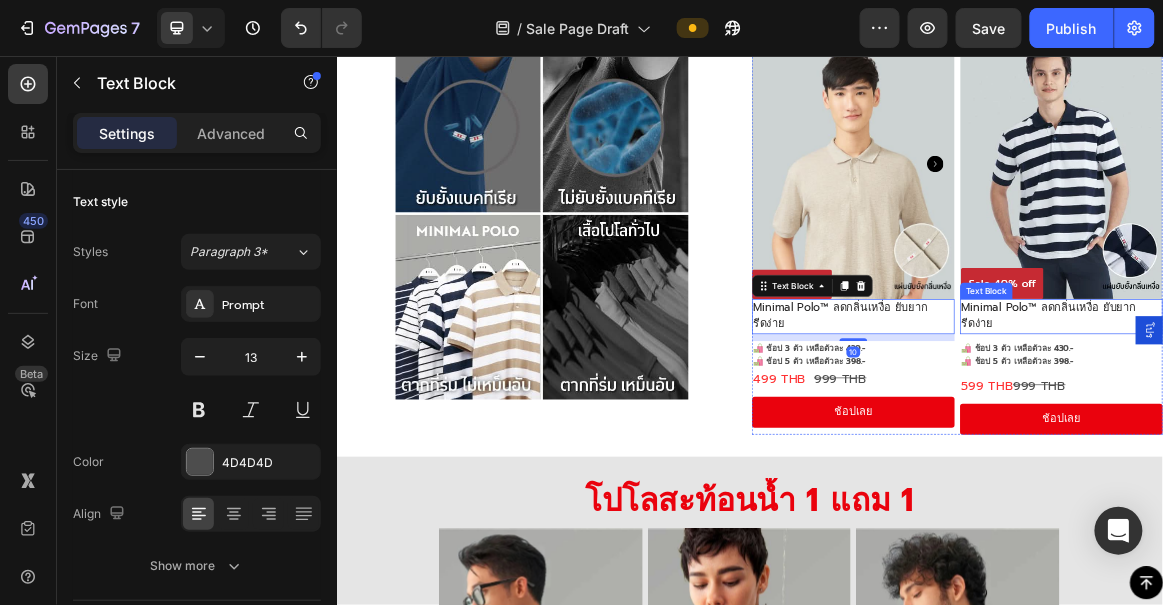 click on "Minimal Polo™ ลดกลิ่นเหงื่อ ยับยาก" at bounding box center (1370, 421) 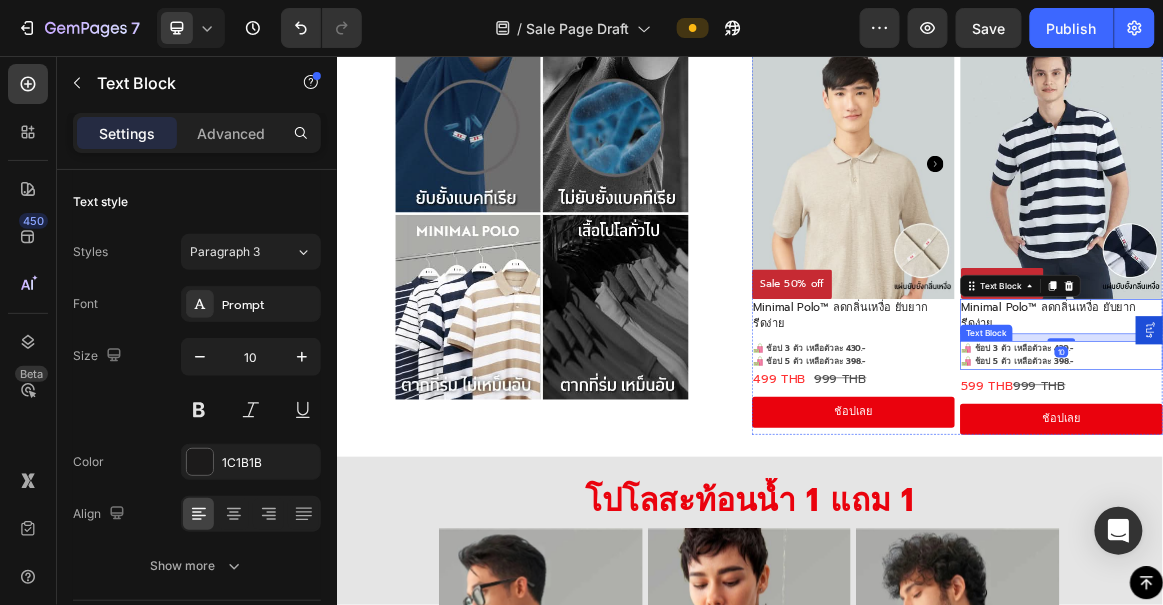 click on "🛍️ ช้อป 3 ตัว เหลือตัวละ 430.- 🛍️ ช้อป 5 ตัว เหลือตัวละ 398.- Text Block" at bounding box center [1389, 490] 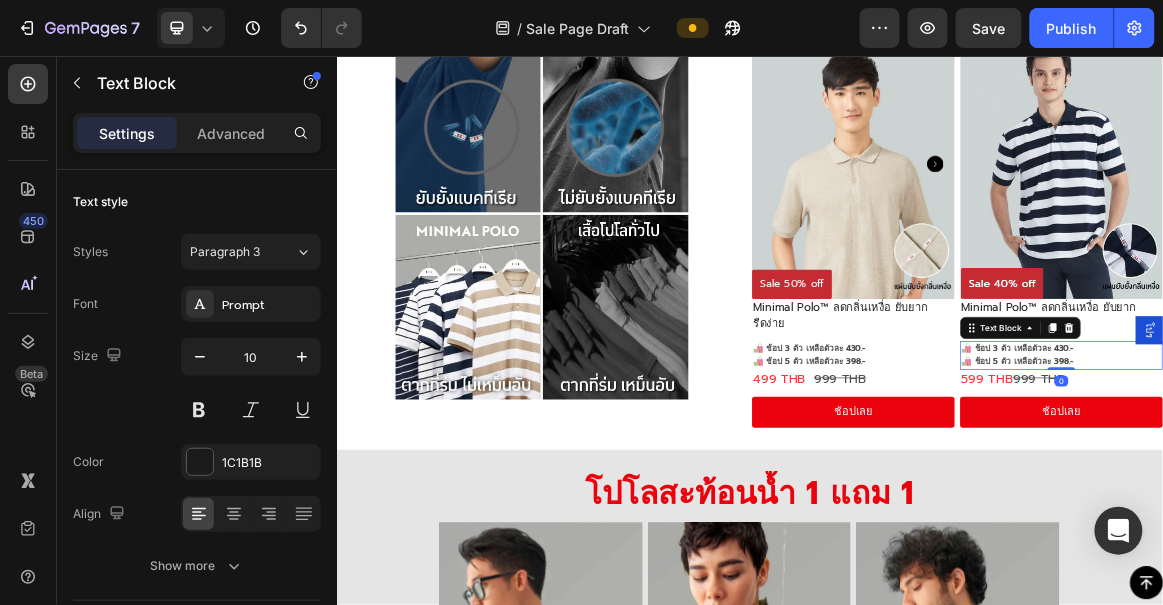 drag, startPoint x: 1385, startPoint y: 516, endPoint x: 1382, endPoint y: 490, distance: 26.172504 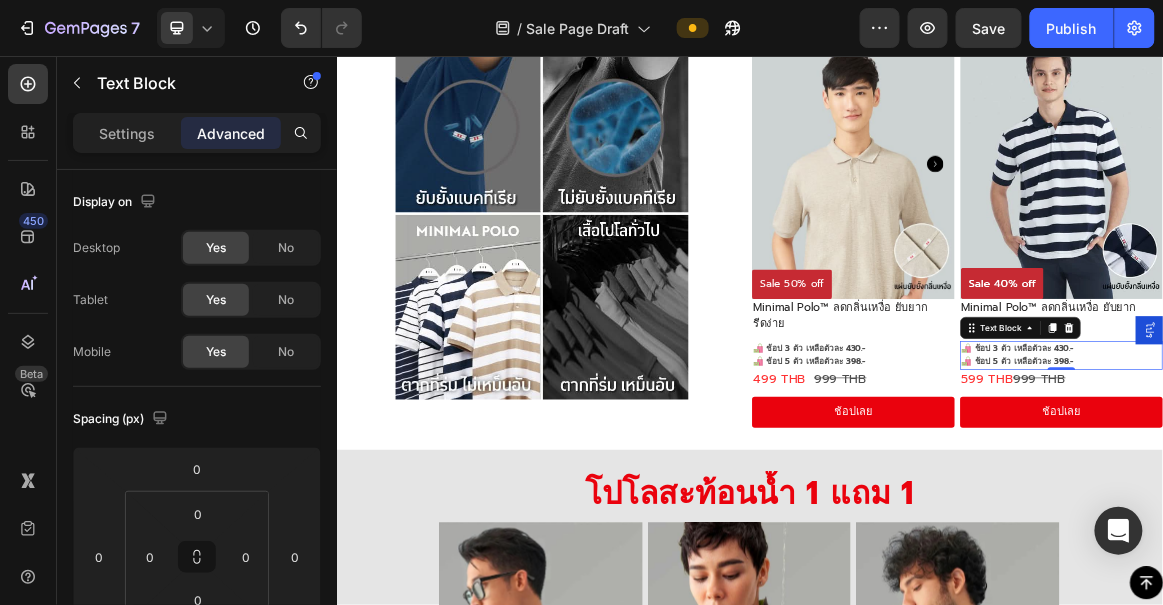 click on "Text Block" at bounding box center (1329, 450) 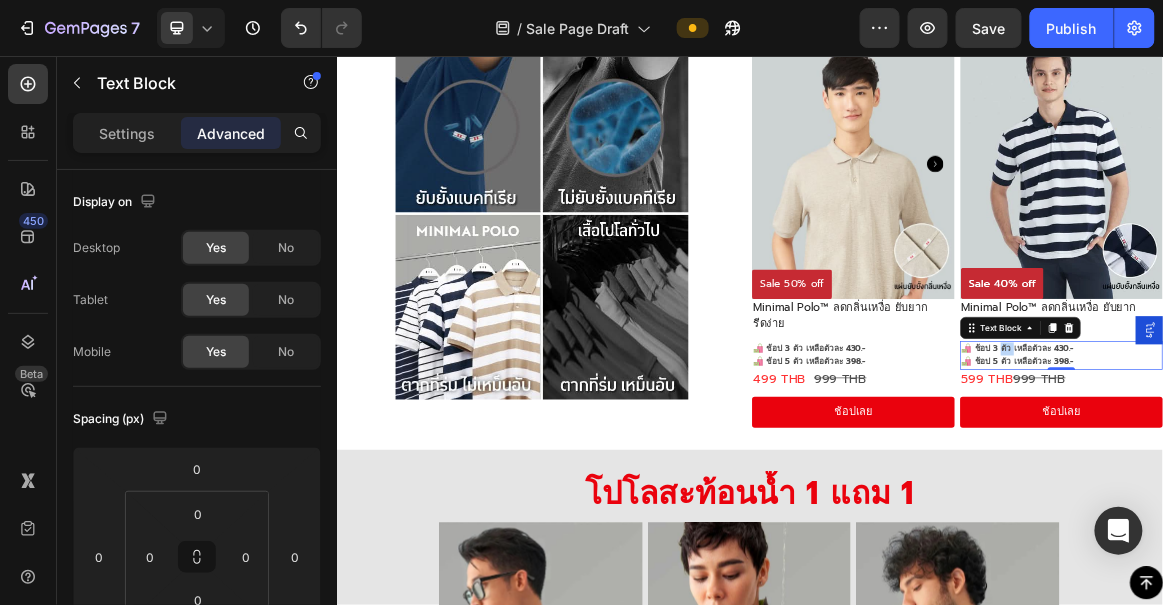 click on "🛍️ ช้อป 3 ตัว เหลือตัวละ 430.-" at bounding box center (1325, 480) 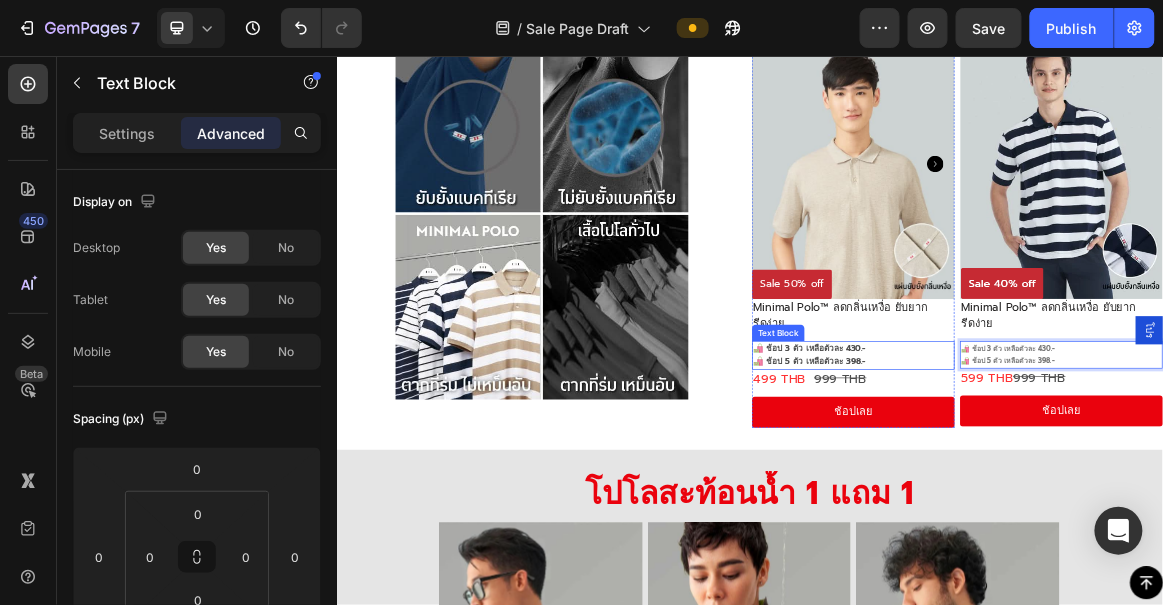 click on "🛍️ ช้อป 5 ตัว เหลือตัวละ 398.-" at bounding box center [1087, 499] 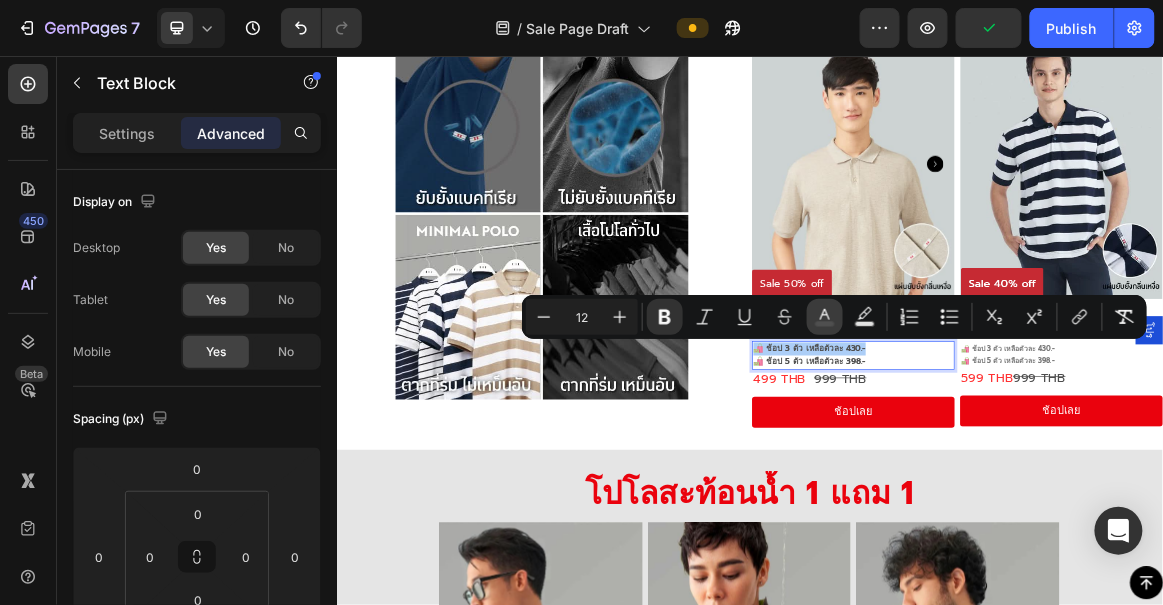 click 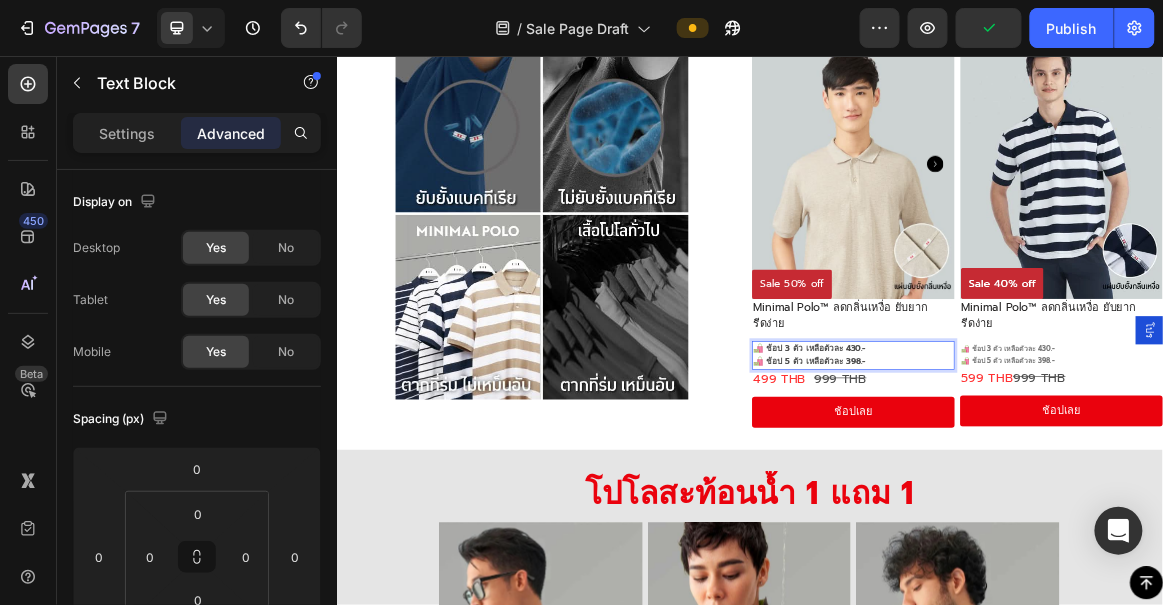 click on "🛍️ ช้อป 3 ตัว เหลือตัวละ 430.-" at bounding box center [1023, 480] 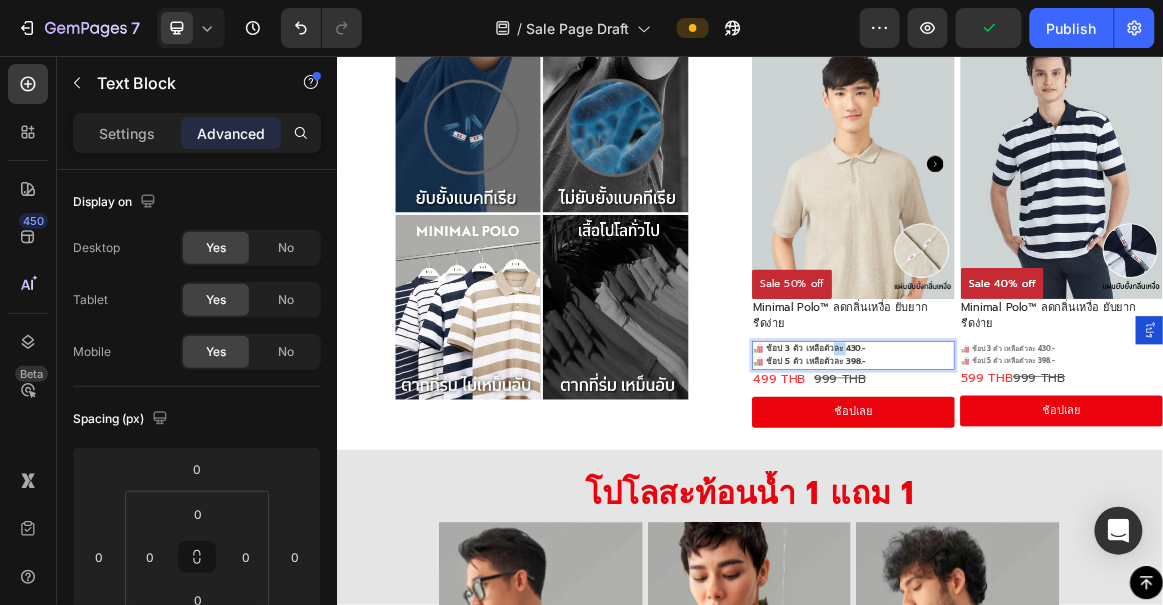 click on "🛍️ ช้อป 3 ตัว เหลือตัวละ 430.-" at bounding box center [1023, 480] 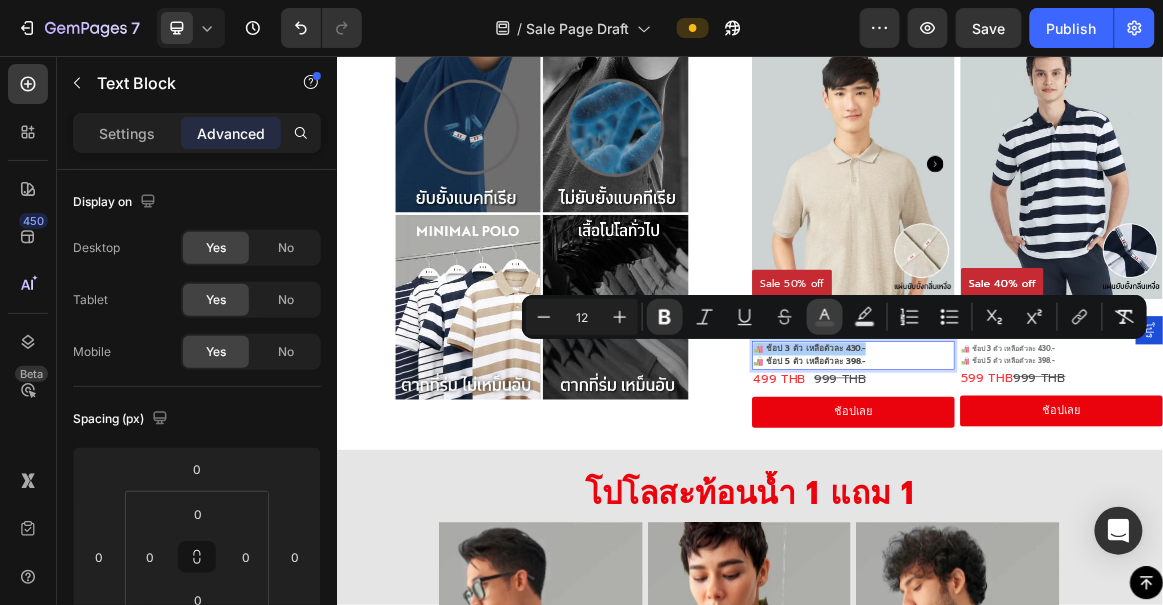 click on "color" at bounding box center (825, 317) 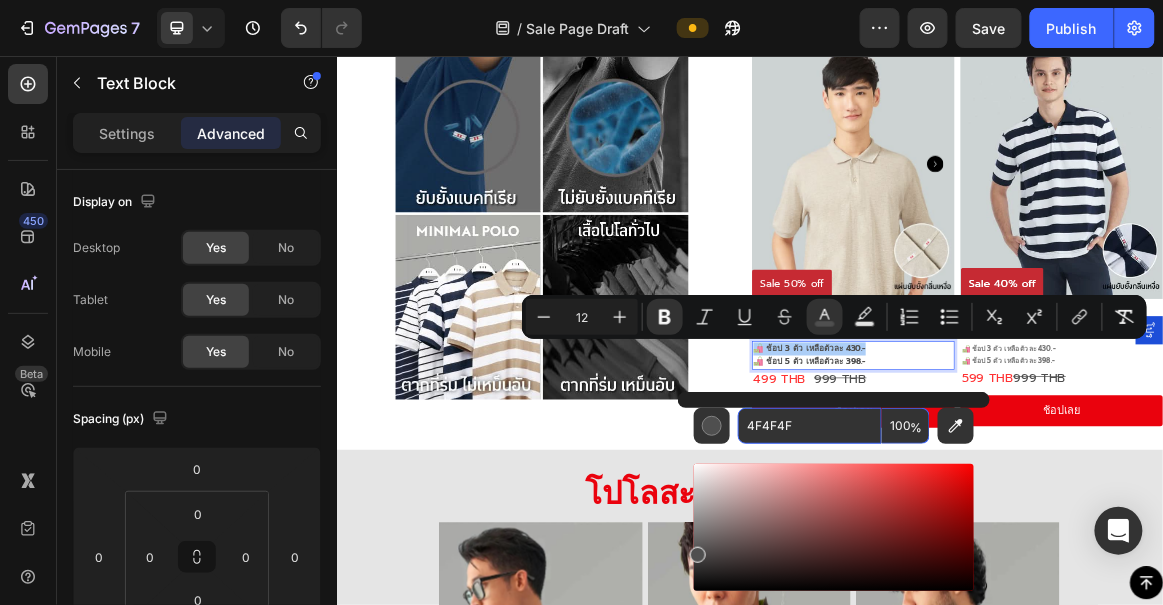 click on "4F4F4F" at bounding box center (810, 426) 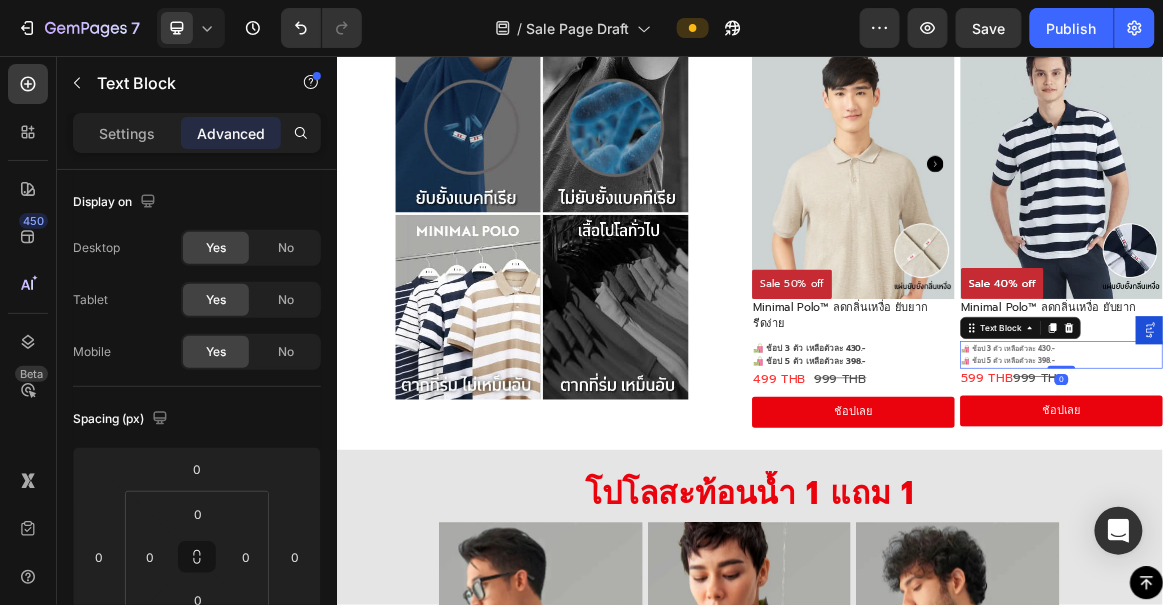 click on "🛍️ ช้อป 5 ตัว เหลือตัวละ 398.-" at bounding box center [1389, 498] 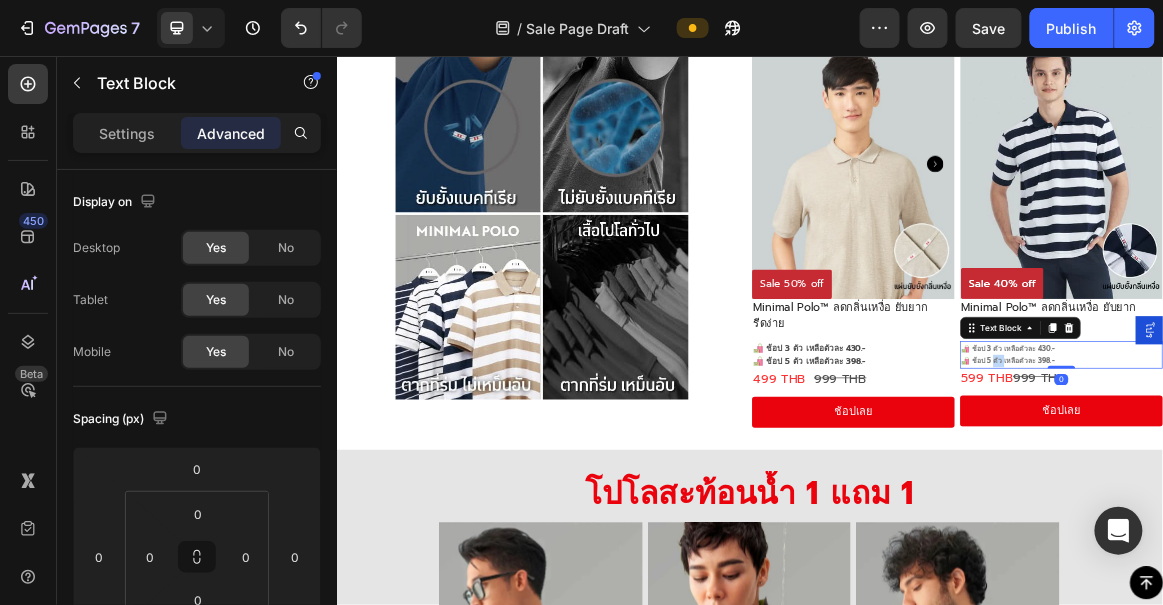 click on "🛍️ ช้อป 5 ตัว เหลือตัวละ 398.-" at bounding box center [1311, 497] 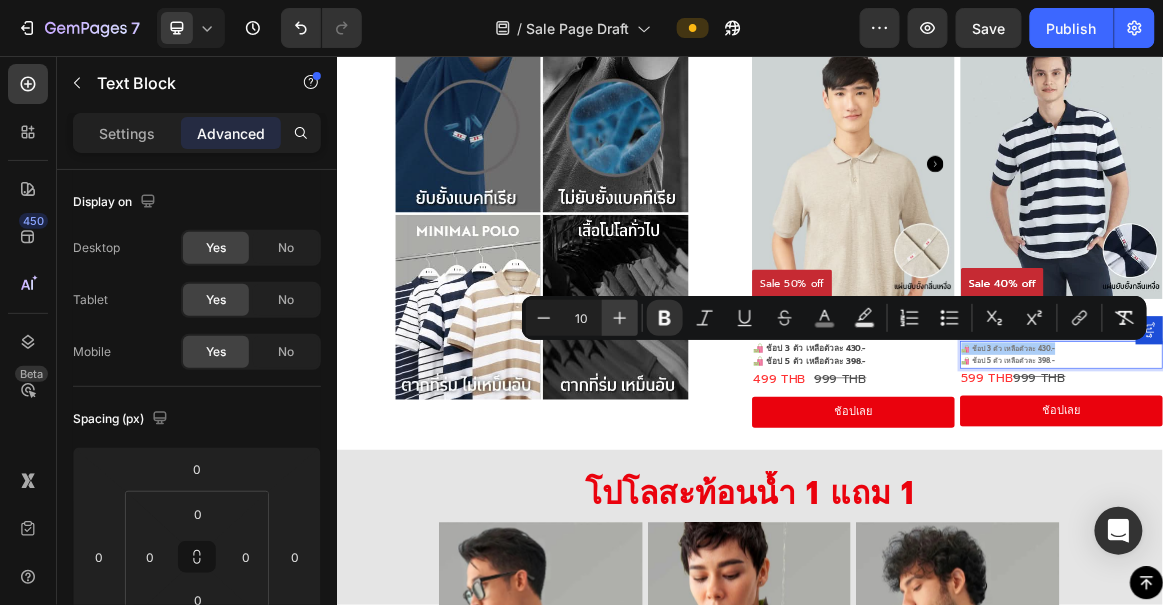 click 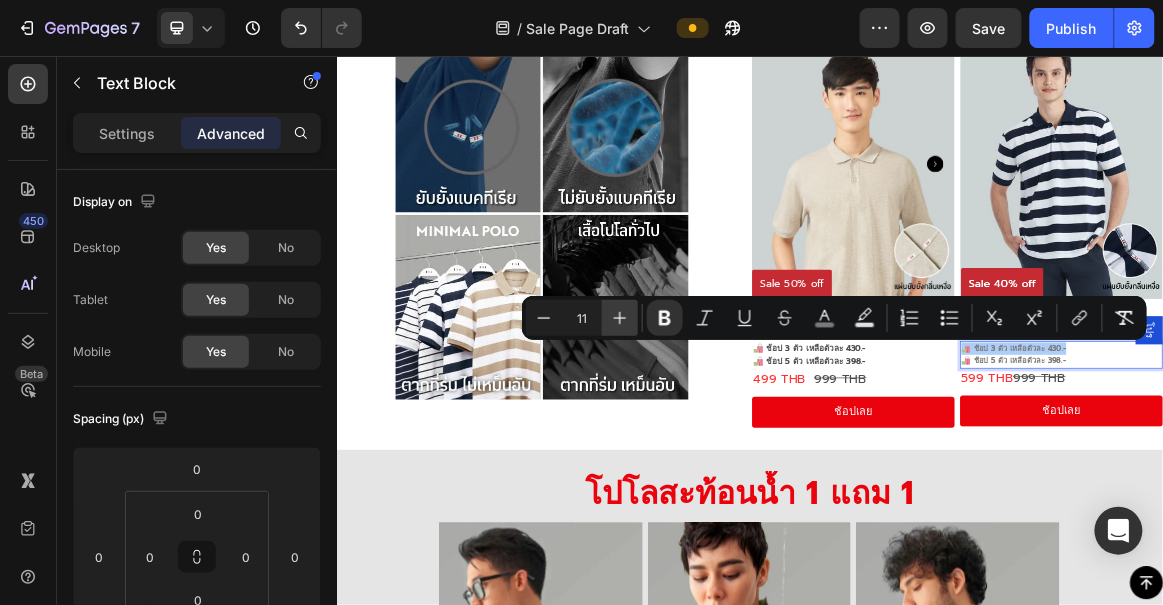 click 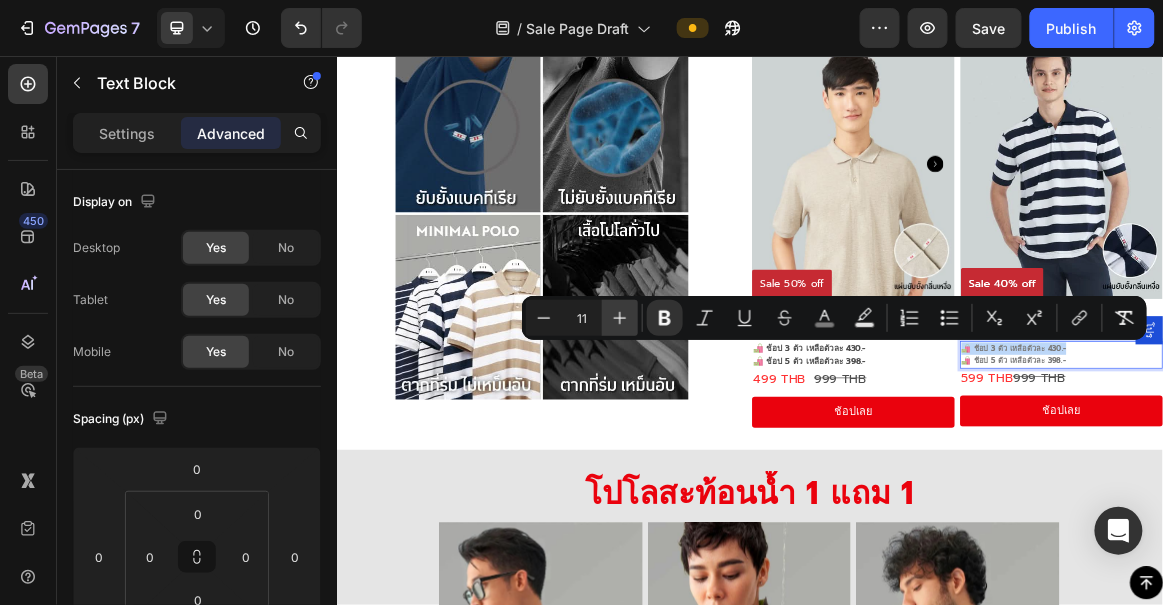 type on "12" 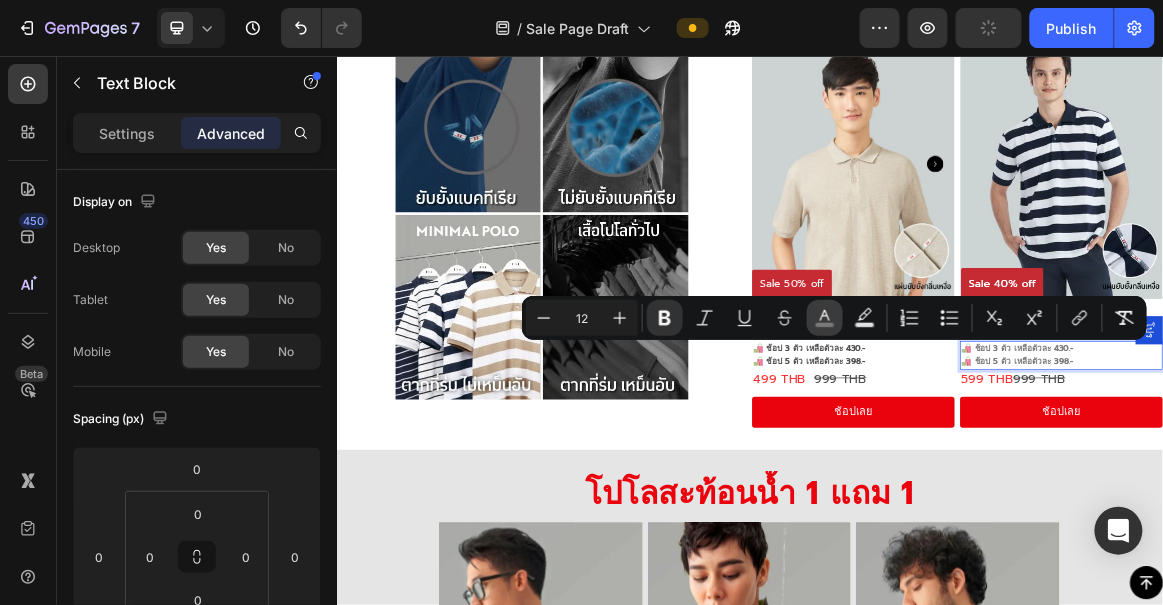 click on "color" at bounding box center (825, 318) 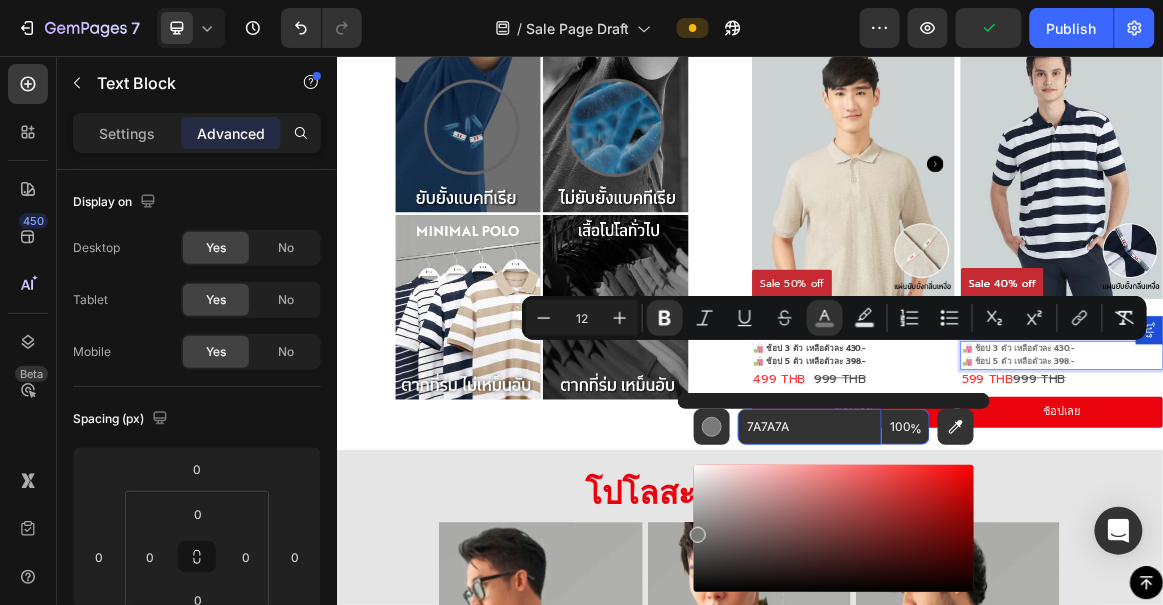 click on "7A7A7A" at bounding box center (810, 427) 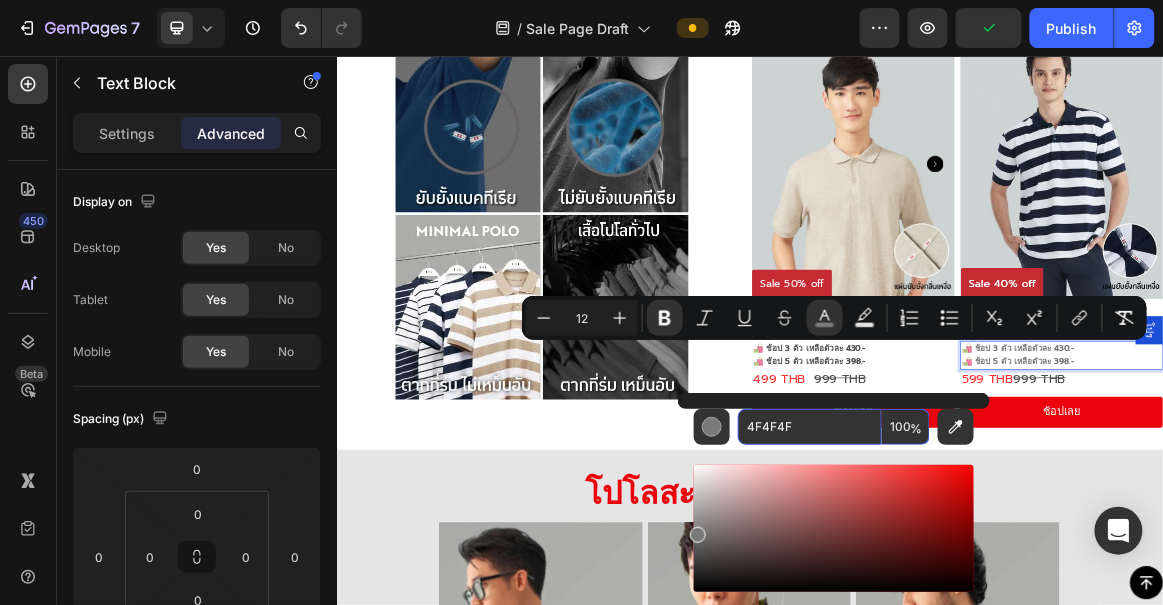 type on "4F4F4F" 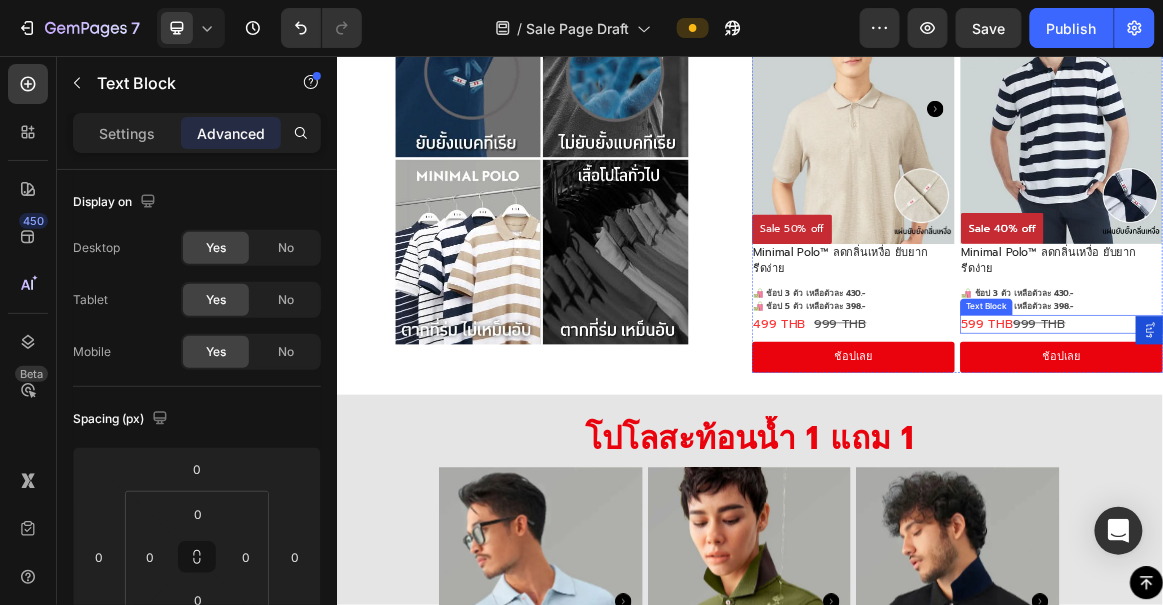 scroll, scrollTop: 4424, scrollLeft: 0, axis: vertical 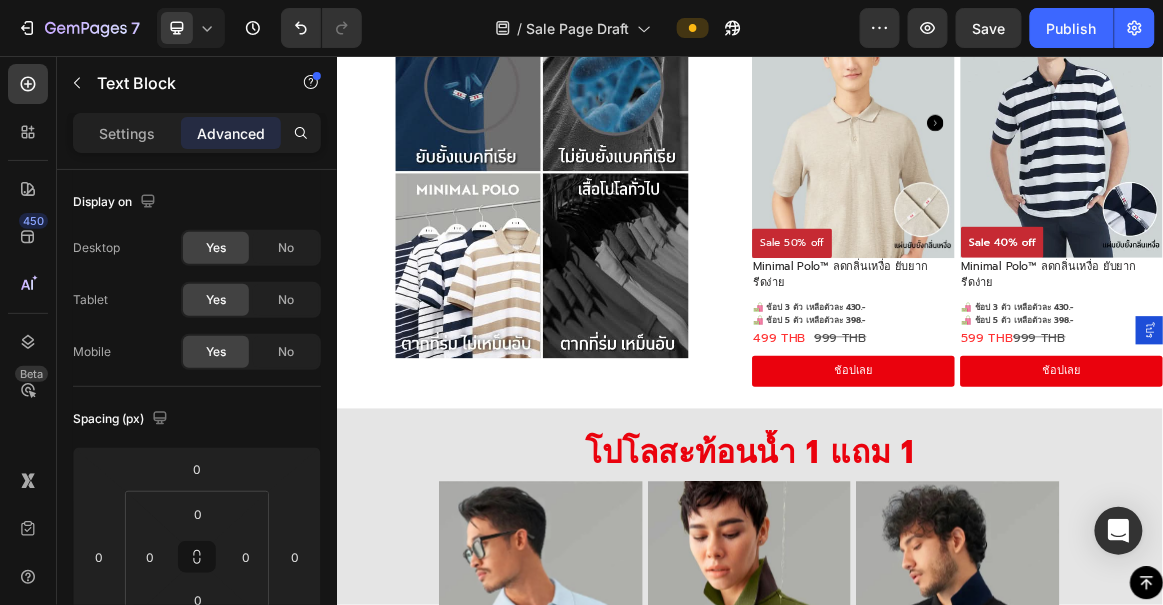 click on "🛍️ ช้อป 3 ตัว เหลือตัวละ 430.-" at bounding box center (1325, 420) 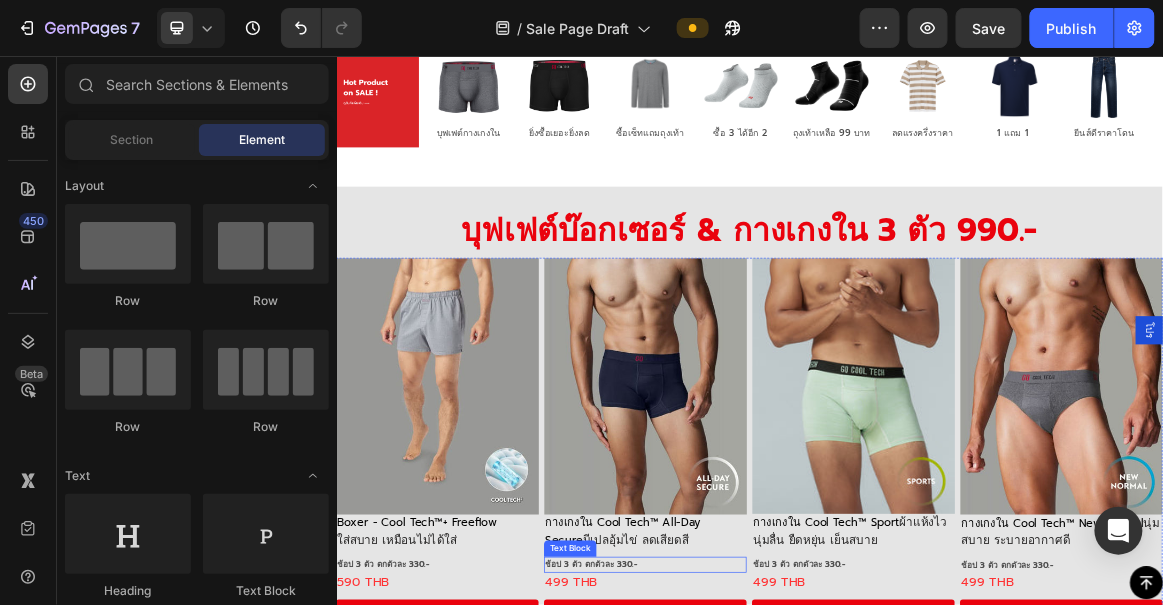 scroll, scrollTop: 807, scrollLeft: 0, axis: vertical 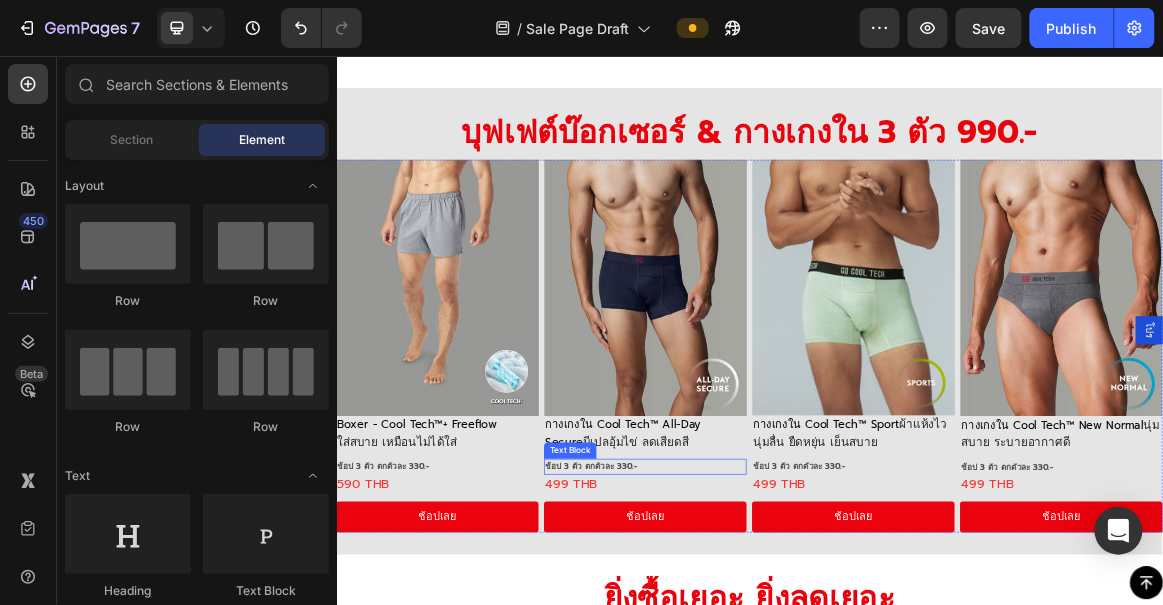 click on "ช้อป 3 ตัว ตกตัวละ 330.-" at bounding box center (706, 651) 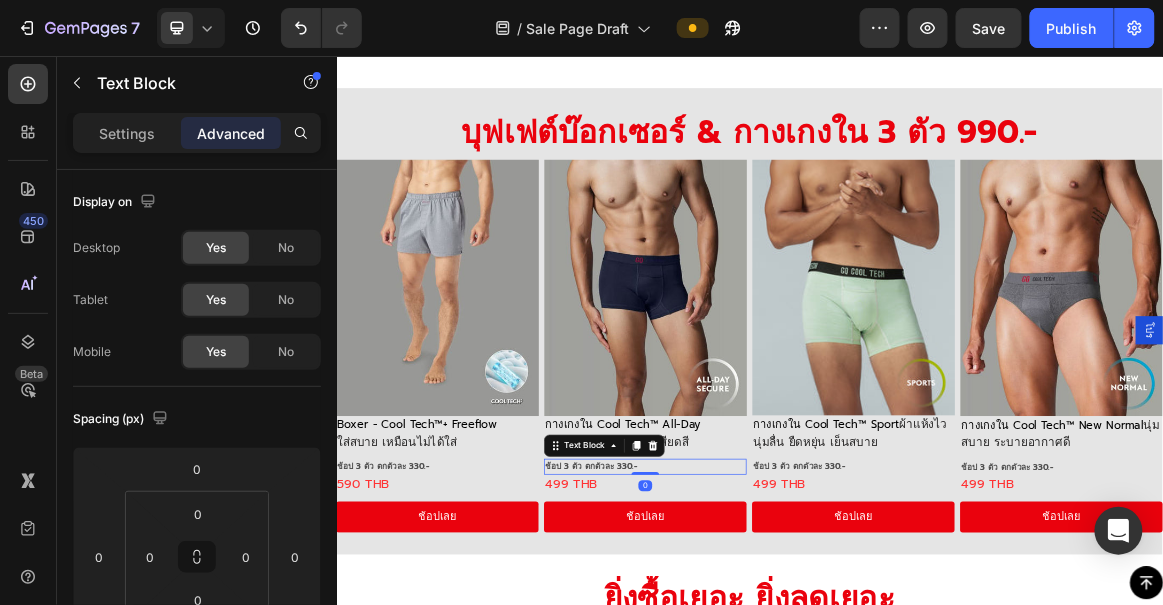 click on "ช้อป 3 ตัว ตกตัวละ 330.-" at bounding box center [706, 651] 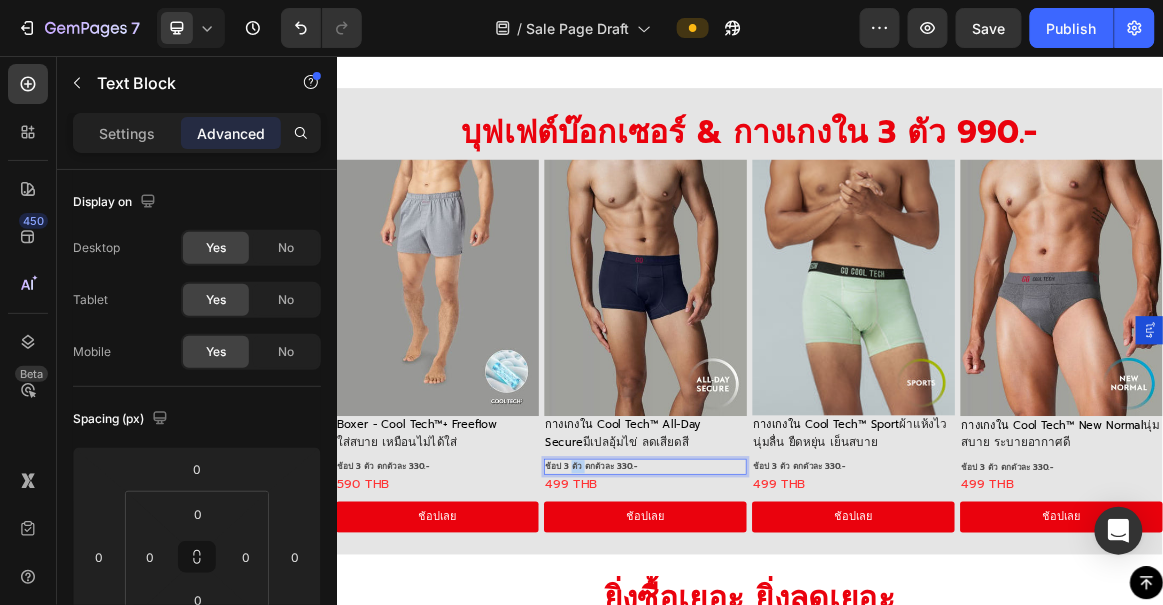 click on "ช้อป 3 ตัว ตกตัวละ 330.-" at bounding box center [706, 651] 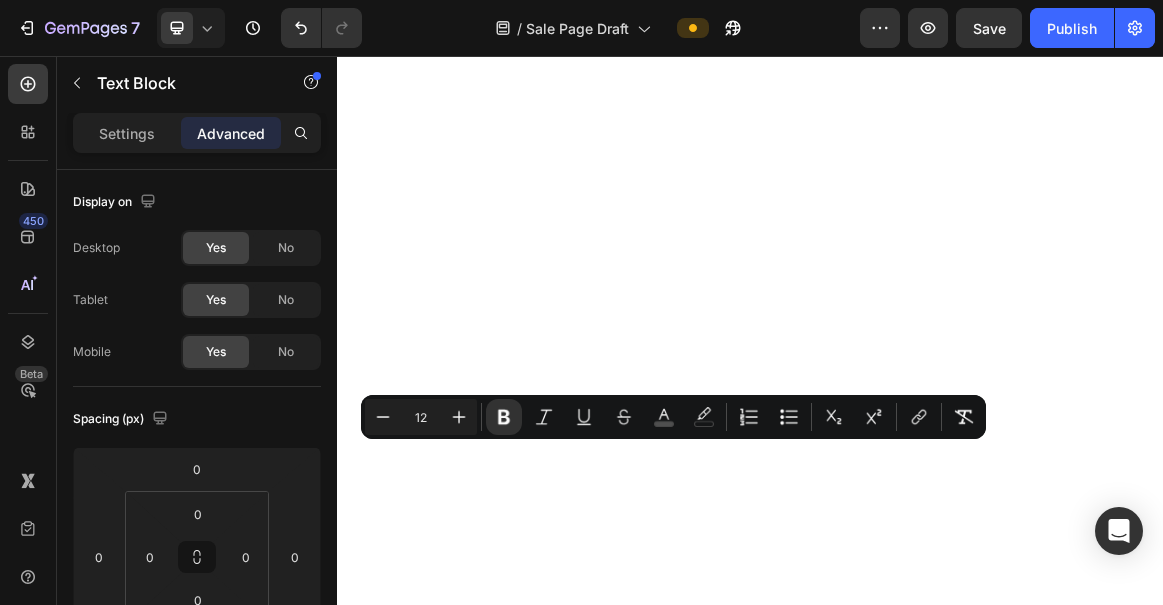 scroll, scrollTop: 0, scrollLeft: 0, axis: both 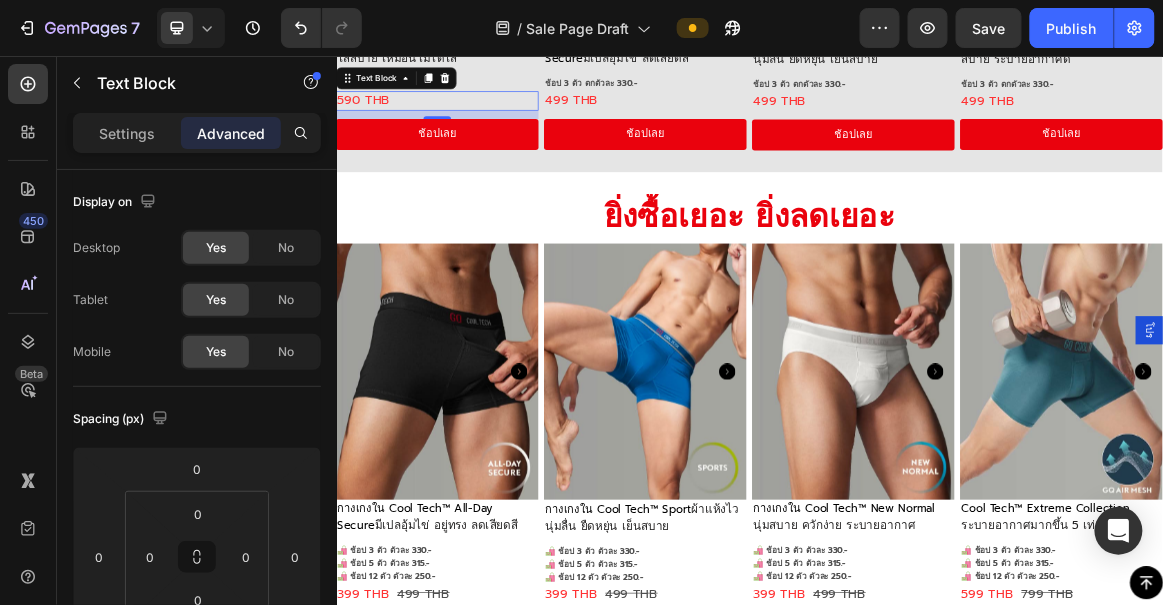 click on "590 THB" at bounding box center (483, 119) 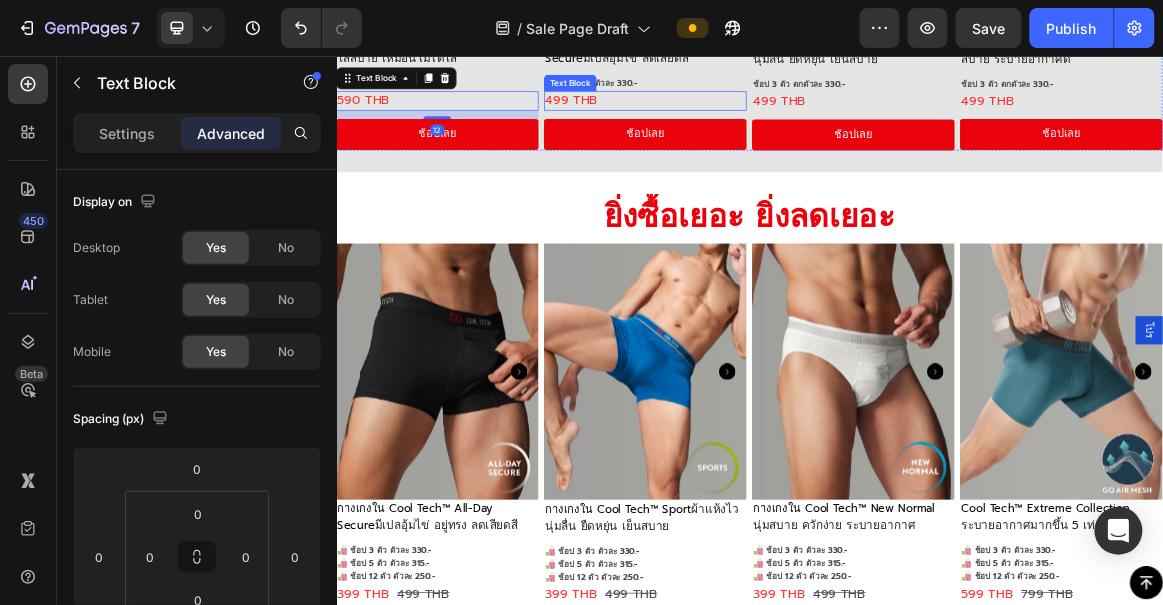 click on "499 THB" at bounding box center (785, 119) 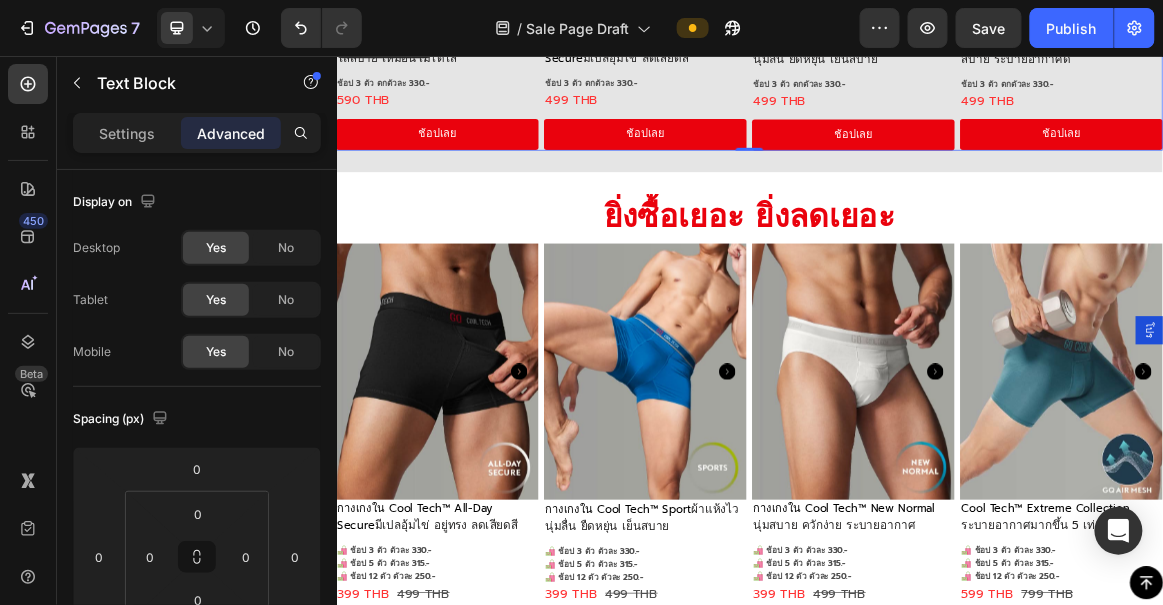 click on "Image กางเกงใน Cool Tech™ All-Day Secure  มีเปลอุ้มไข่ ลดเสียดสี Text Block ช้อป 3 ตัว ตกตัวละ 330.- Text Block 499 THB Text Block ช้อปเลย Button" at bounding box center (785, 107) 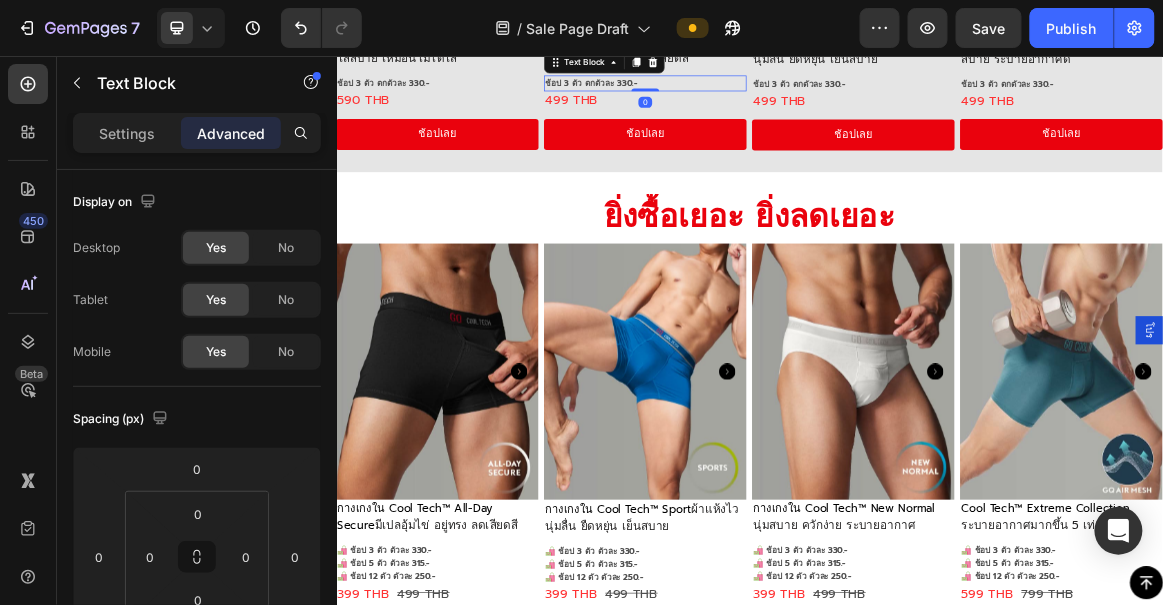 click on "ช้อป 3 ตัว ตกตัวละ 330.-" at bounding box center [785, 94] 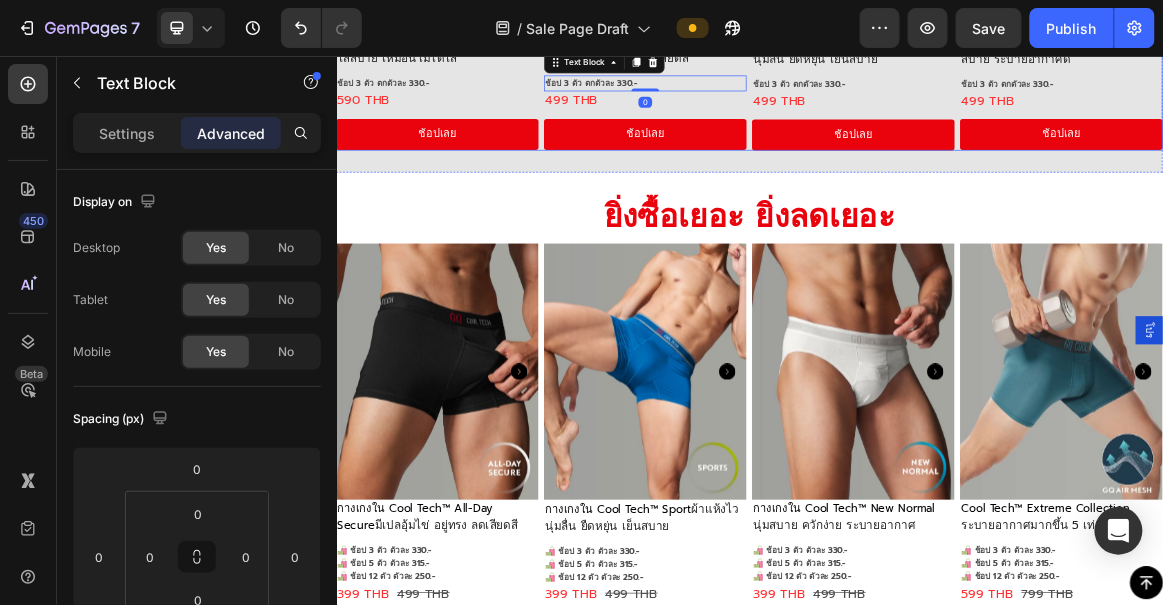 click on "กางเกงใน Cool Tech™ All-Day Secure  มีเปลอุ้มไข่ ลดเสียดสี" at bounding box center (785, 48) 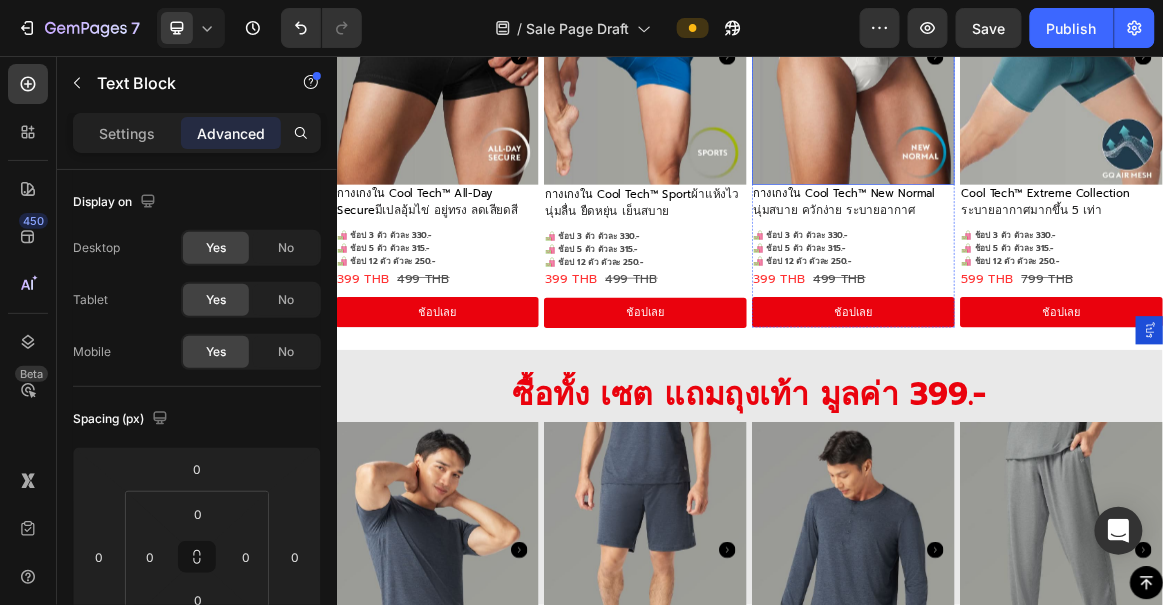 click at bounding box center [1087, 56] 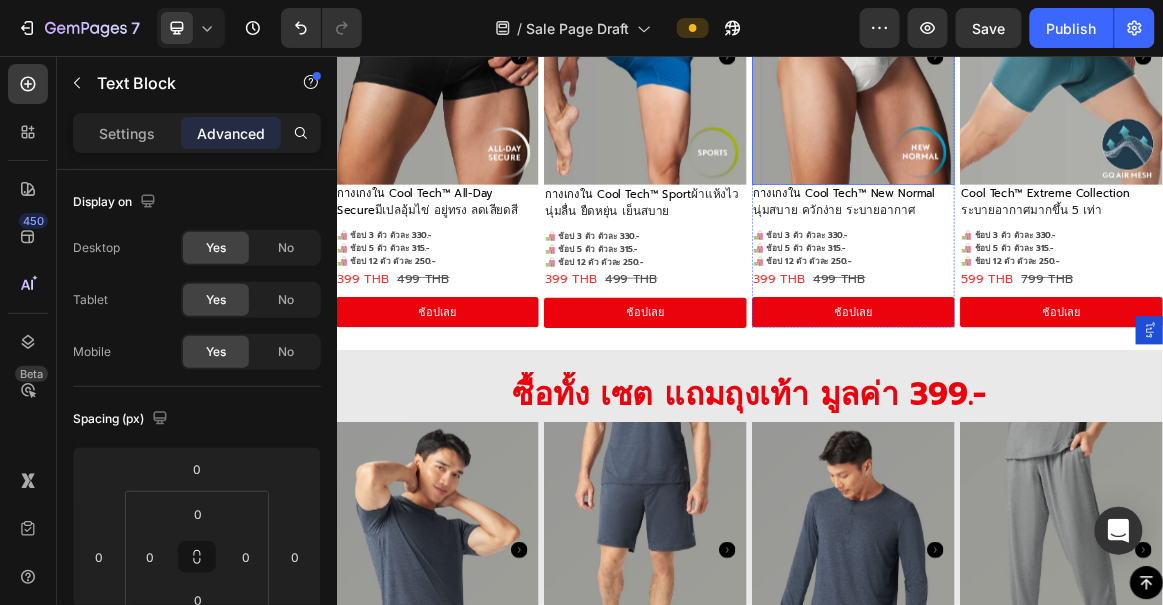 scroll, scrollTop: 1474, scrollLeft: 0, axis: vertical 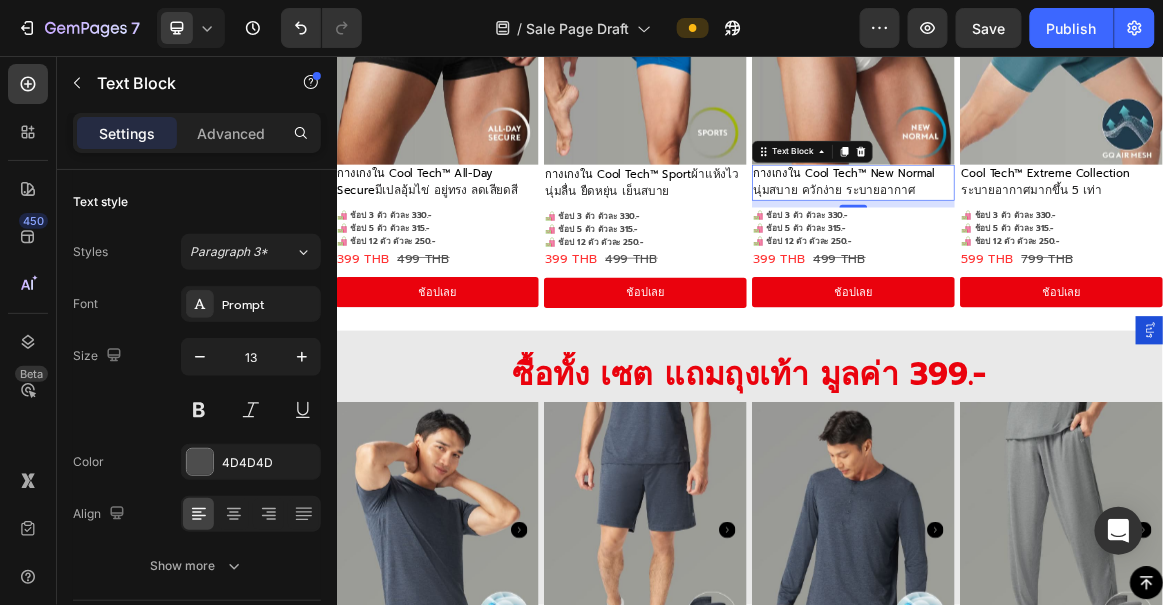 click on "กางเกงใน Cool Tech™ New Normal" at bounding box center (1074, 227) 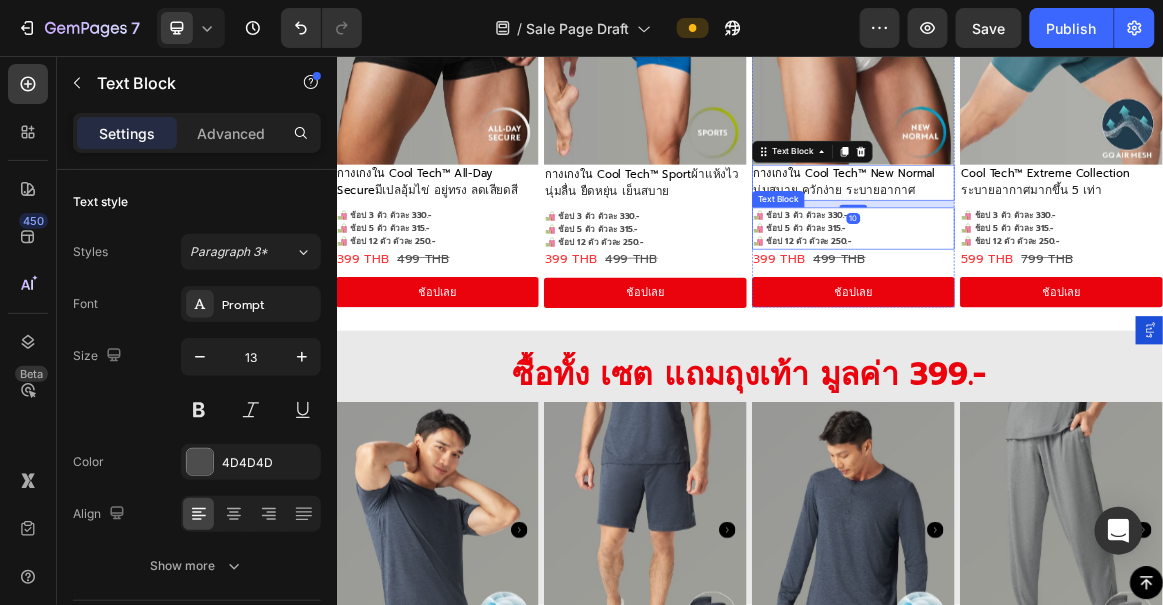 click on "🛍️ ช้อป 12 ตัว ตัวละ 250.-" at bounding box center (1013, 325) 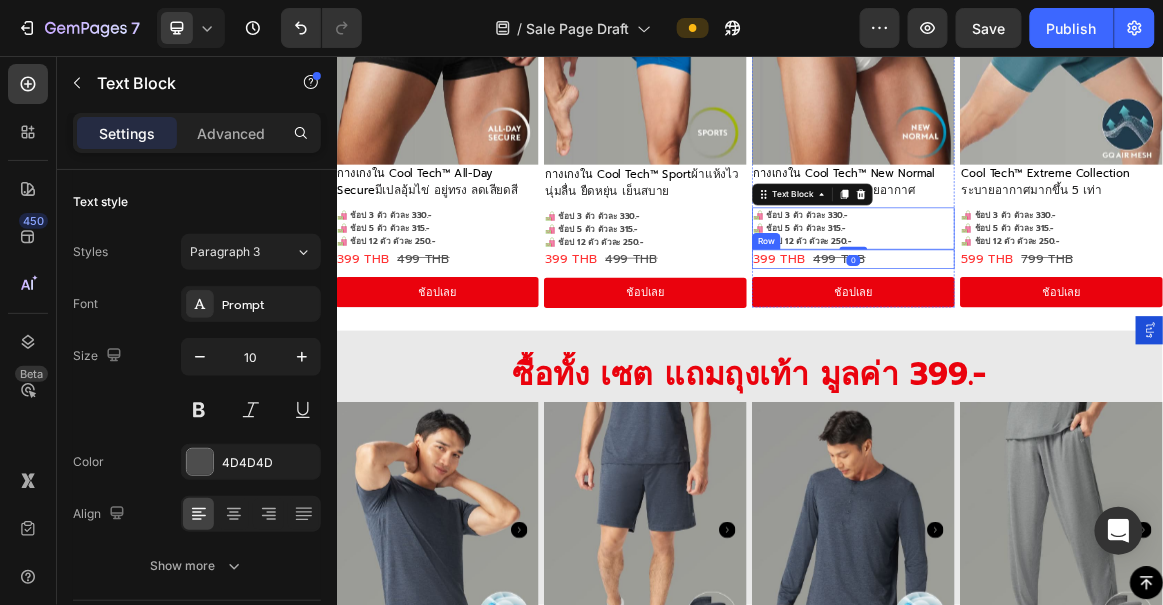 click on "399 THB Product Price Product Price 499 THB Product Price Product Price Row" at bounding box center [1087, 350] 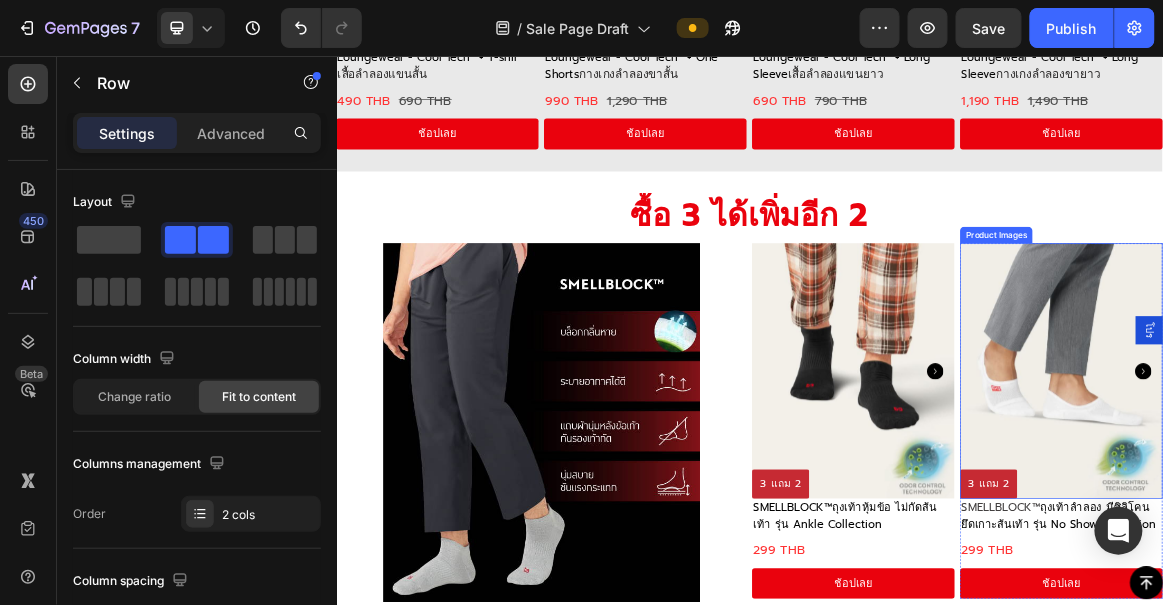 scroll, scrollTop: 2807, scrollLeft: 0, axis: vertical 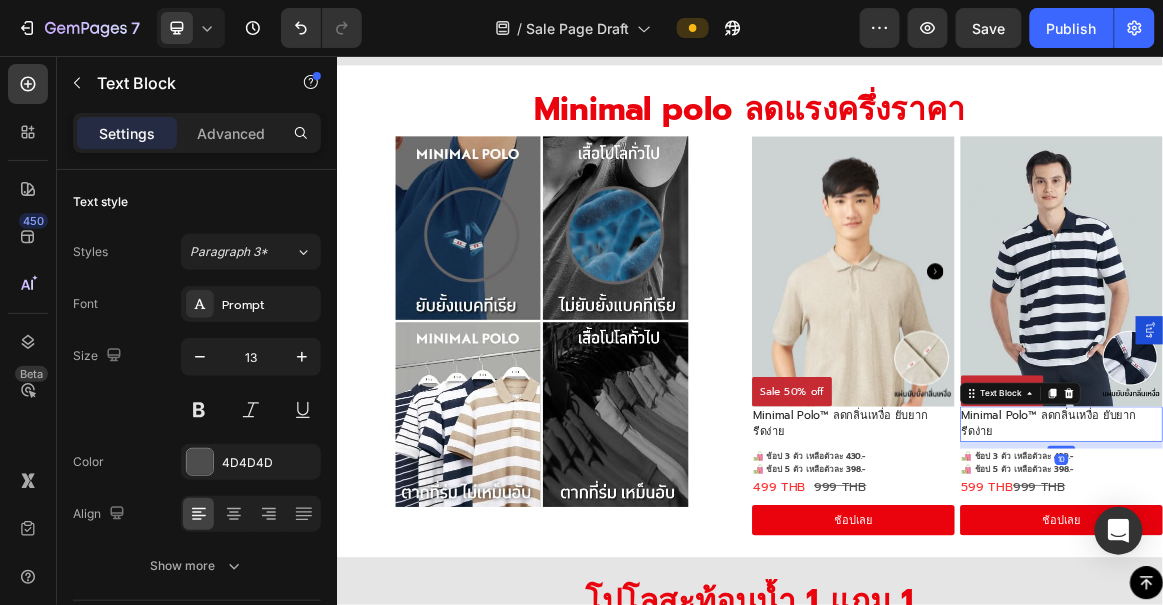 click on "Minimal Polo™ ลดกลิ่นเหงื่อ ยับยาก" at bounding box center (1370, 577) 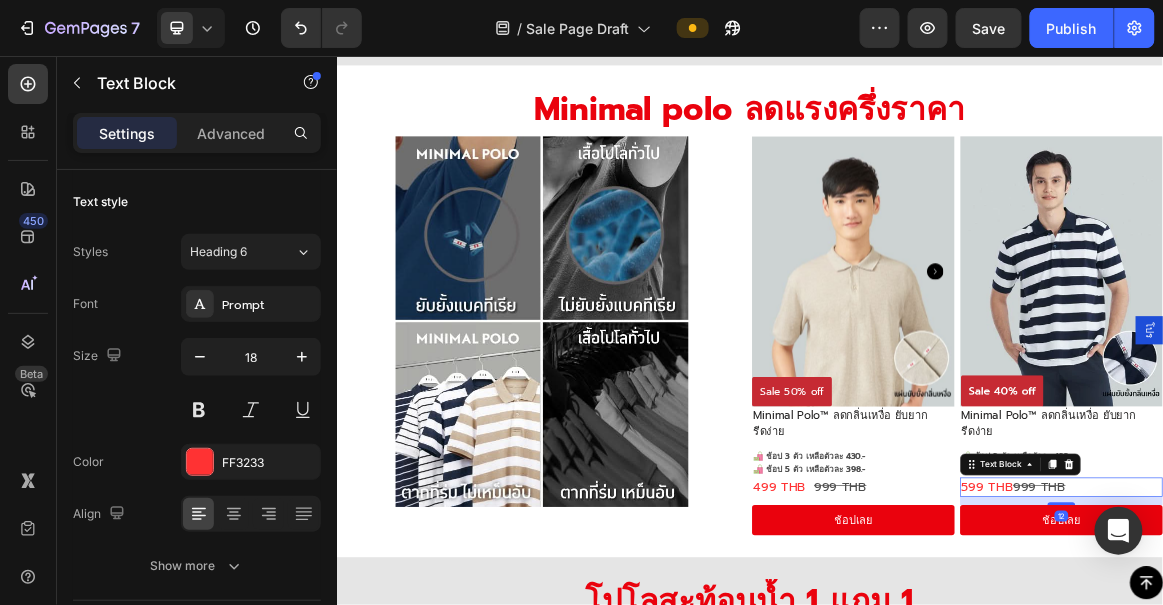 click on "599 THB  999 THB" at bounding box center [1389, 680] 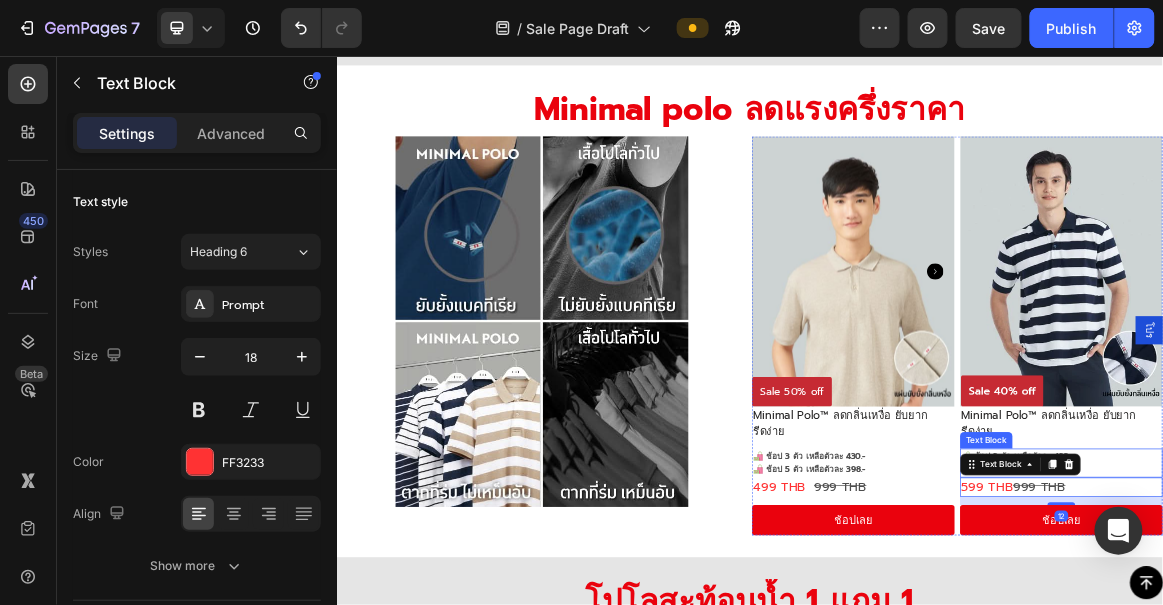 click on "Image Image Minimal Polo™ ลดกลิ่นเหงื่อ ยับยาก รีดง่าย Text Block Minimal Polo™ ลดกลิ่นเหงื่อ  ยับยาก รีดง่าย Text Block Minimal Polo™ ลดกลิ่นเหงื่อ ยับยาก  รีดง่าย Text Block 🛍️ ช้อป 3 ตัว เหลือตัวละ 430.- 🛍️ ช้อป 5 ตัว เหลือตัวละ 398.- Text Block 599 THB  999 THB Text Block   12 ช้อปเลย Button" at bounding box center (1389, 461) 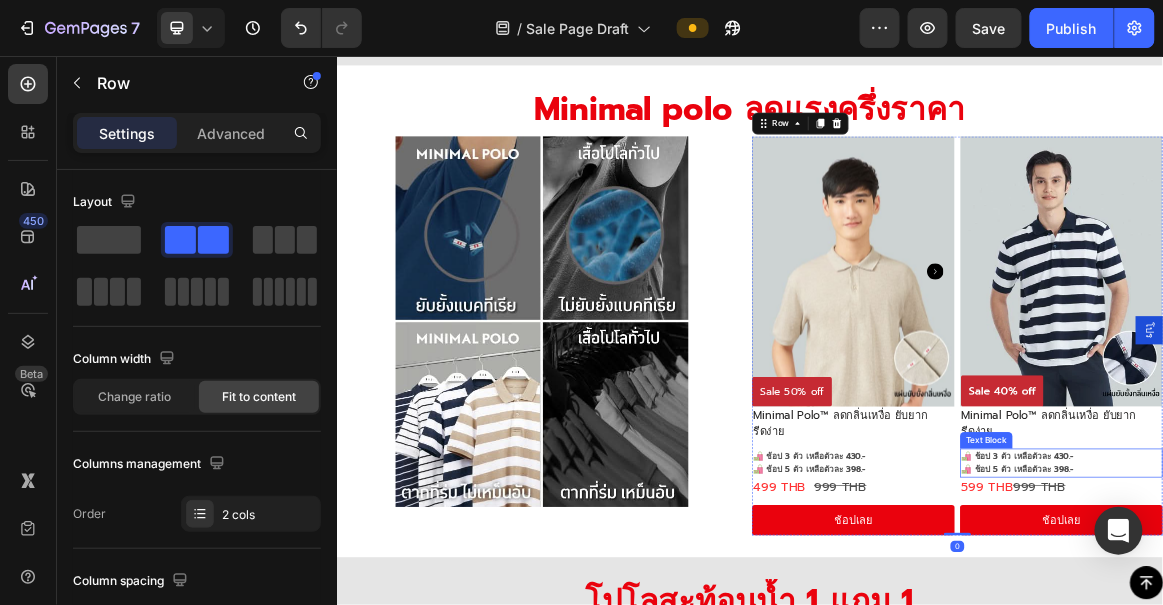 click on "🛍️ ช้อป 5 ตัว เหลือตัวละ 398.-" at bounding box center (1389, 655) 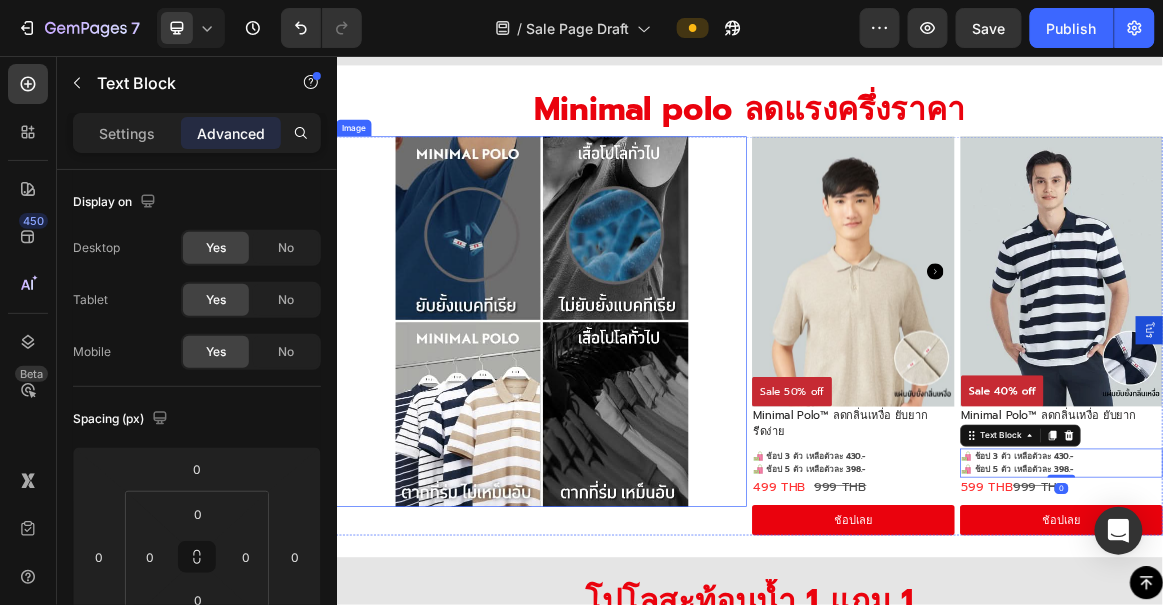 click at bounding box center (634, 441) 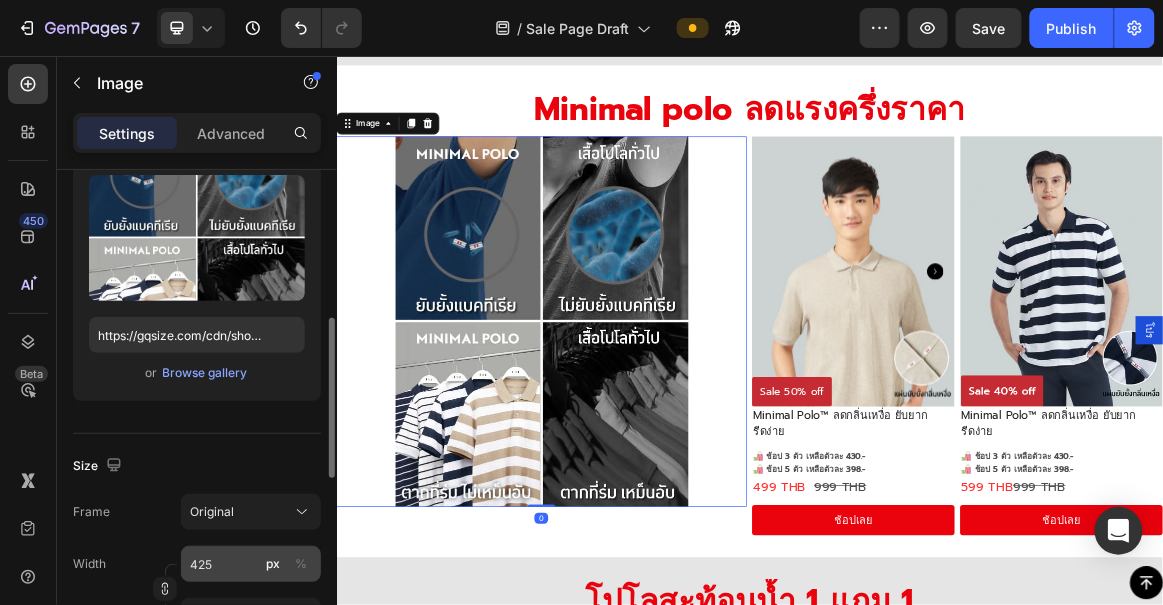 scroll, scrollTop: 333, scrollLeft: 0, axis: vertical 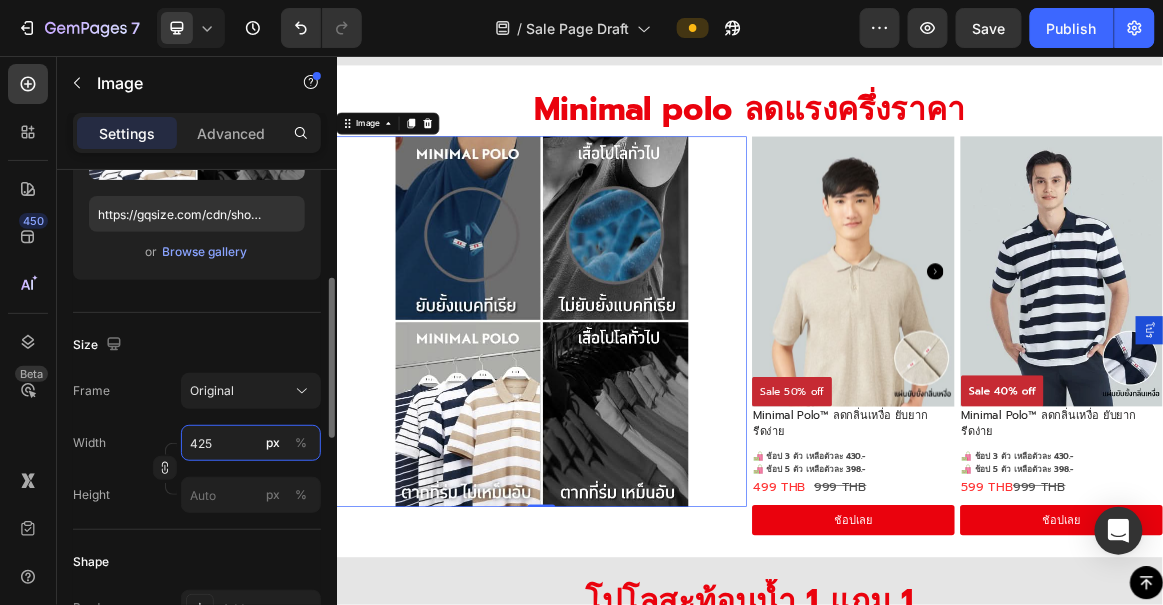 click on "425" at bounding box center [251, 443] 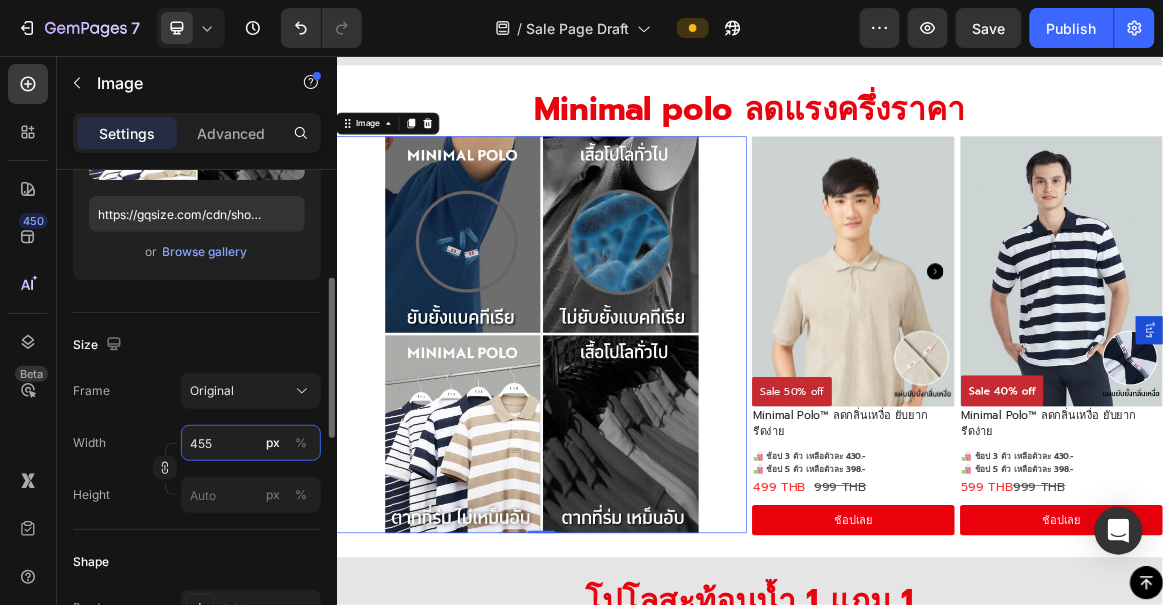 type on "455" 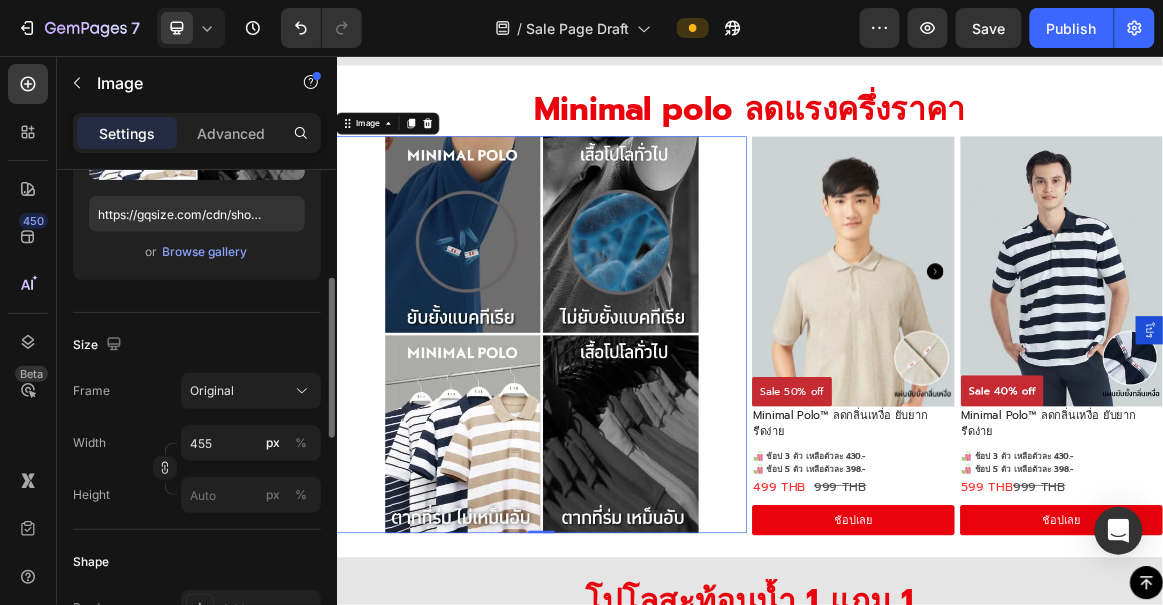 click on "Size" at bounding box center [197, 345] 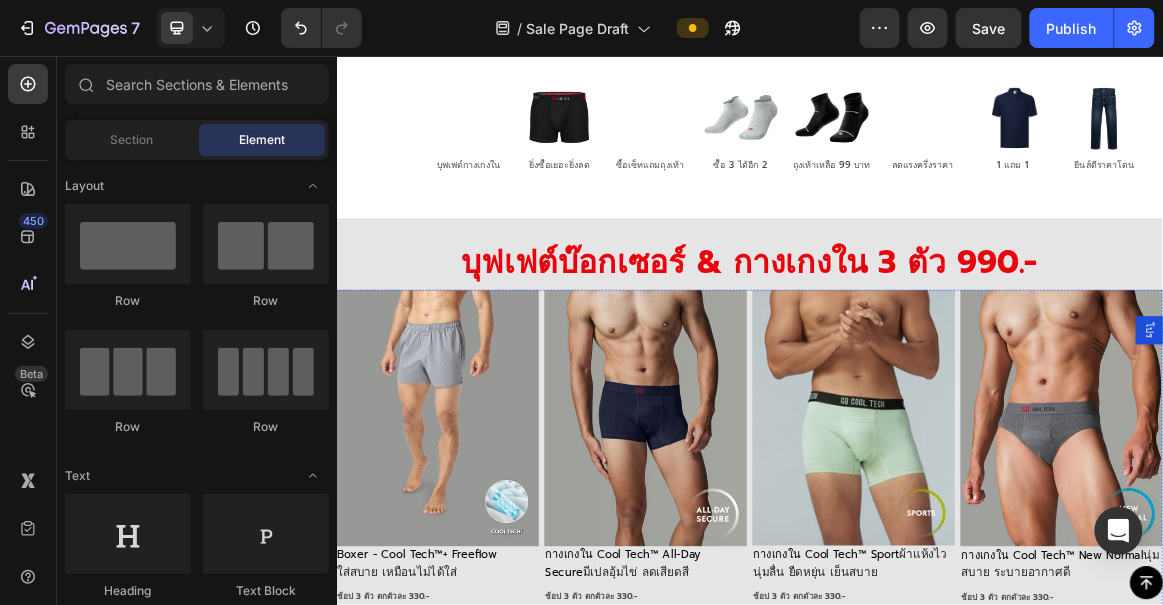 scroll, scrollTop: 751, scrollLeft: 0, axis: vertical 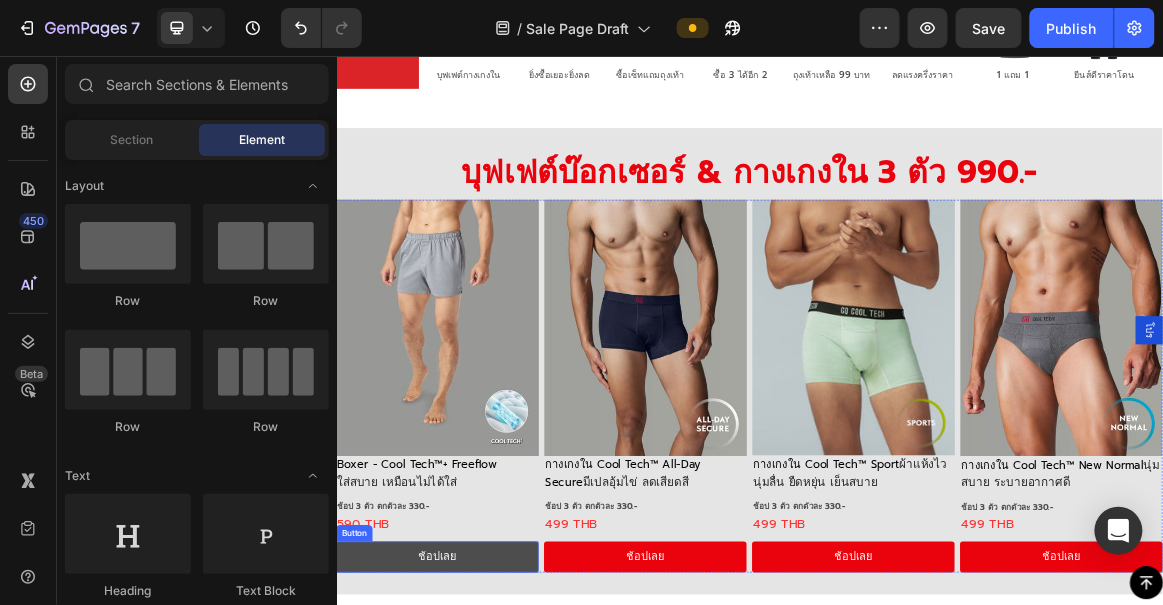 click on "ช้อปเลย" at bounding box center (483, 782) 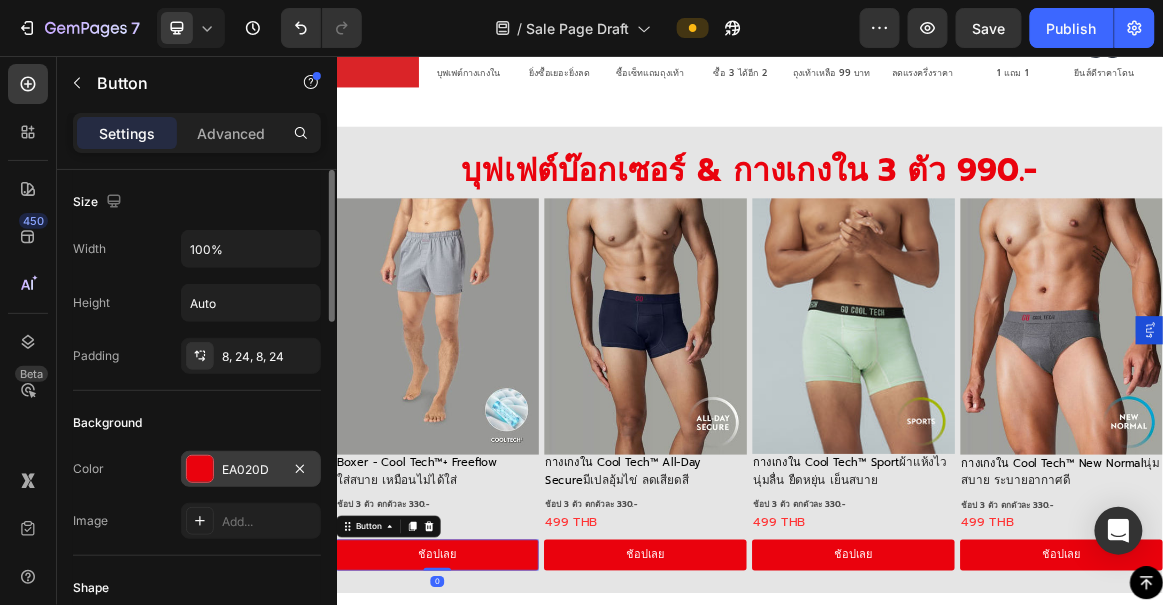 click on "EA020D" at bounding box center (251, 470) 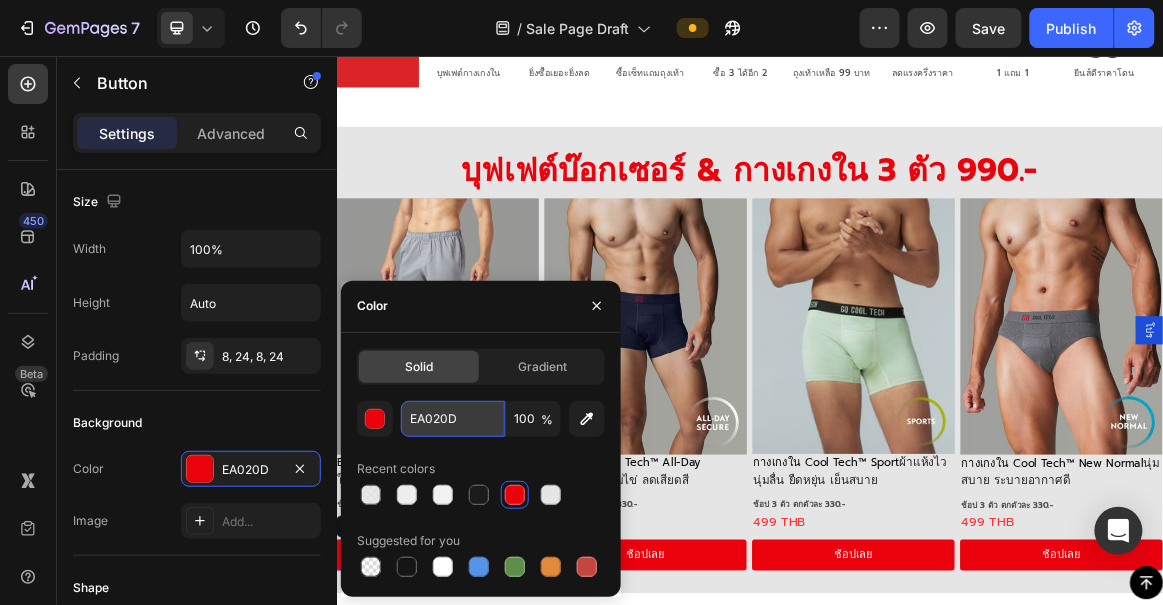 click on "EA020D" at bounding box center [453, 419] 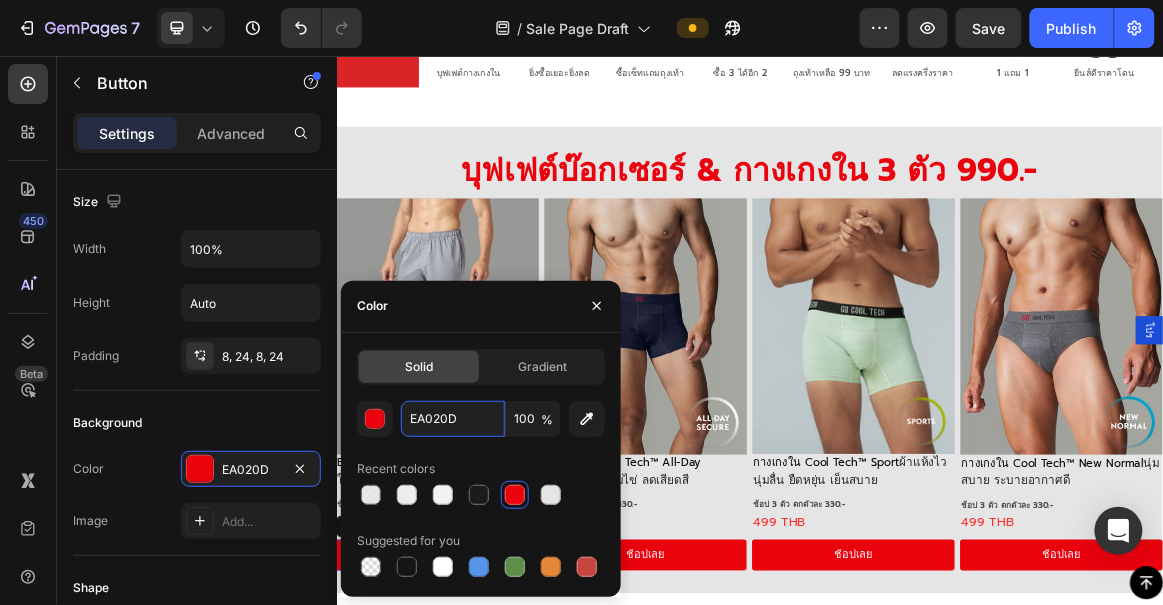 paste on "B21D1" 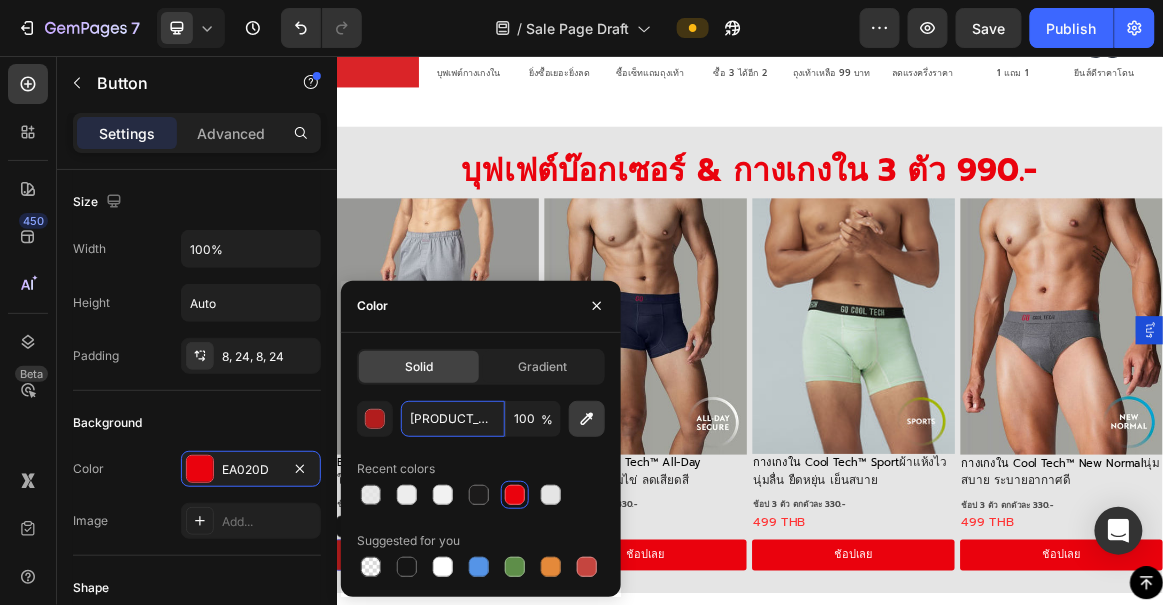 type on "B21D1D" 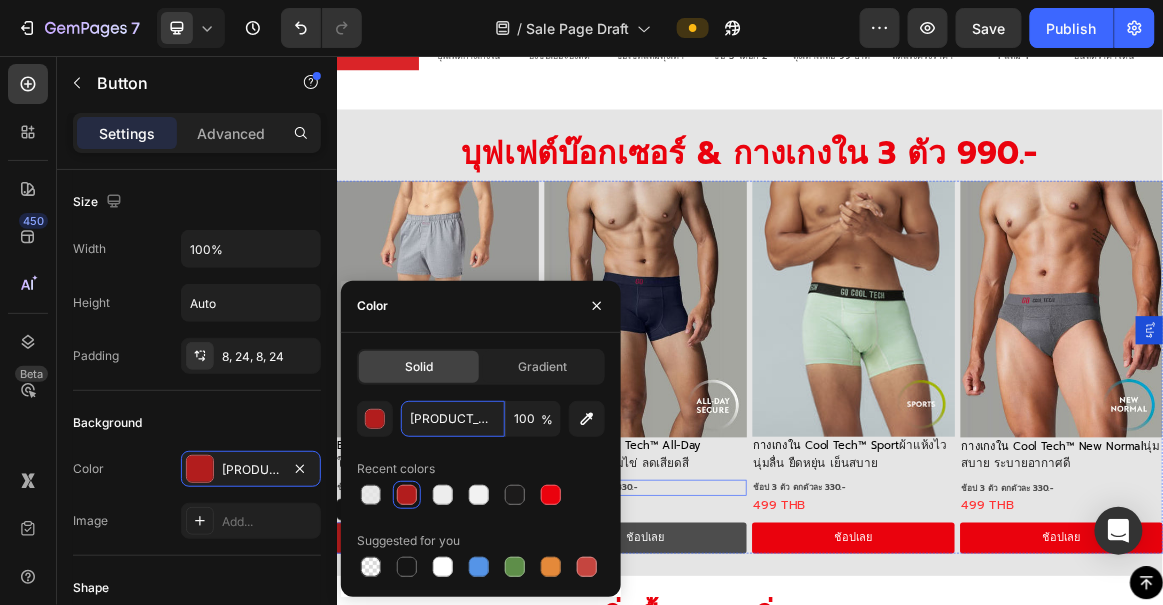 scroll, scrollTop: 872, scrollLeft: 0, axis: vertical 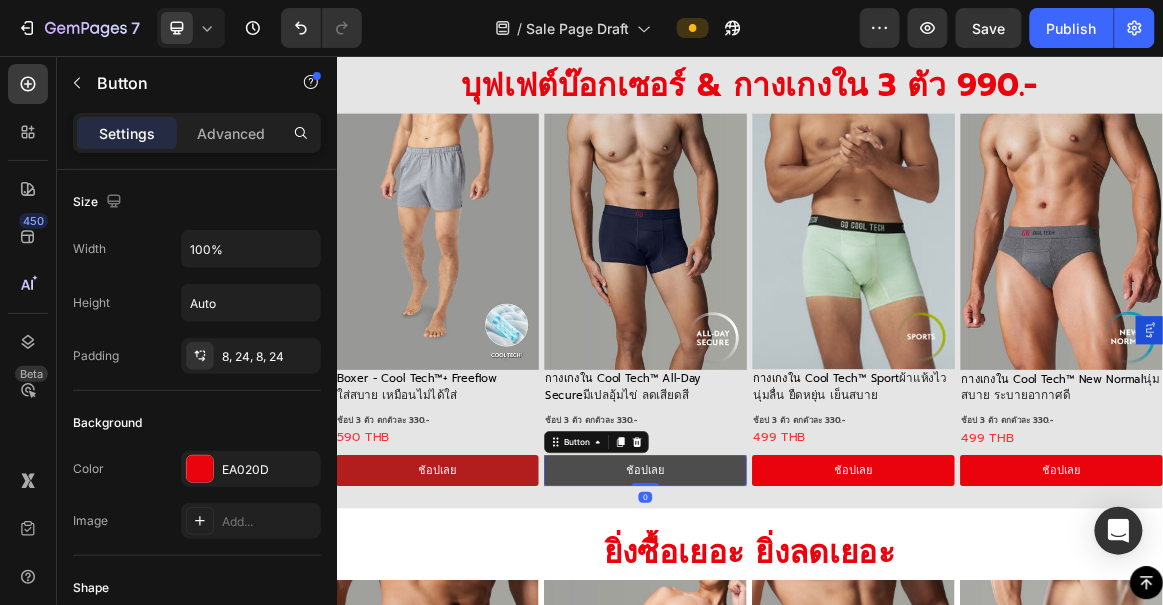 click on "ช้อปเลย" at bounding box center (785, 657) 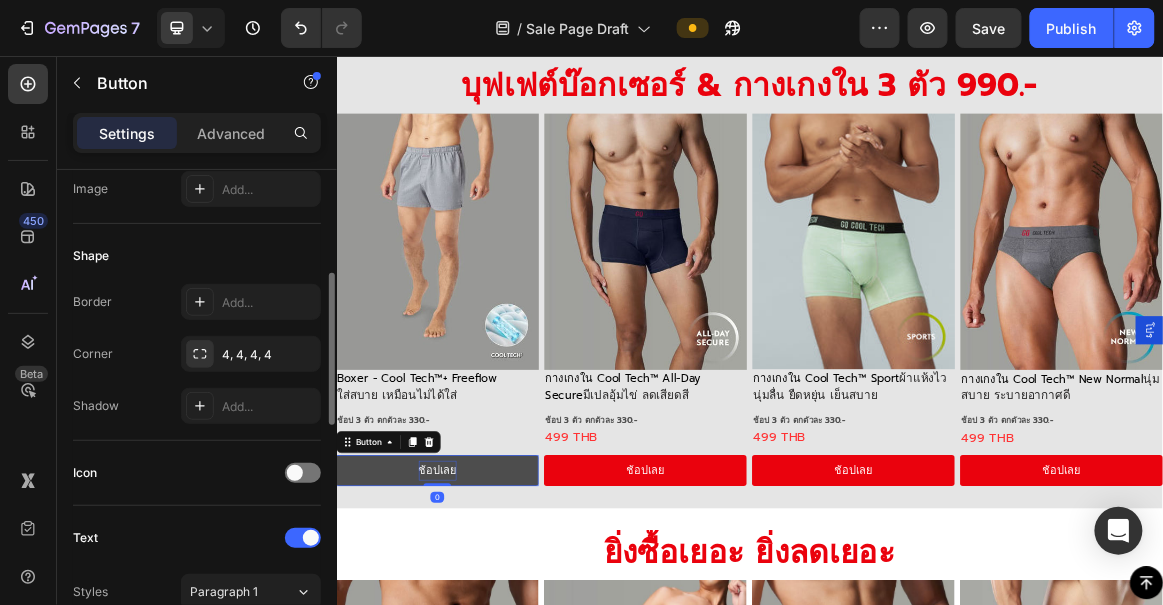 click on "ช้อปเลย" at bounding box center (483, 657) 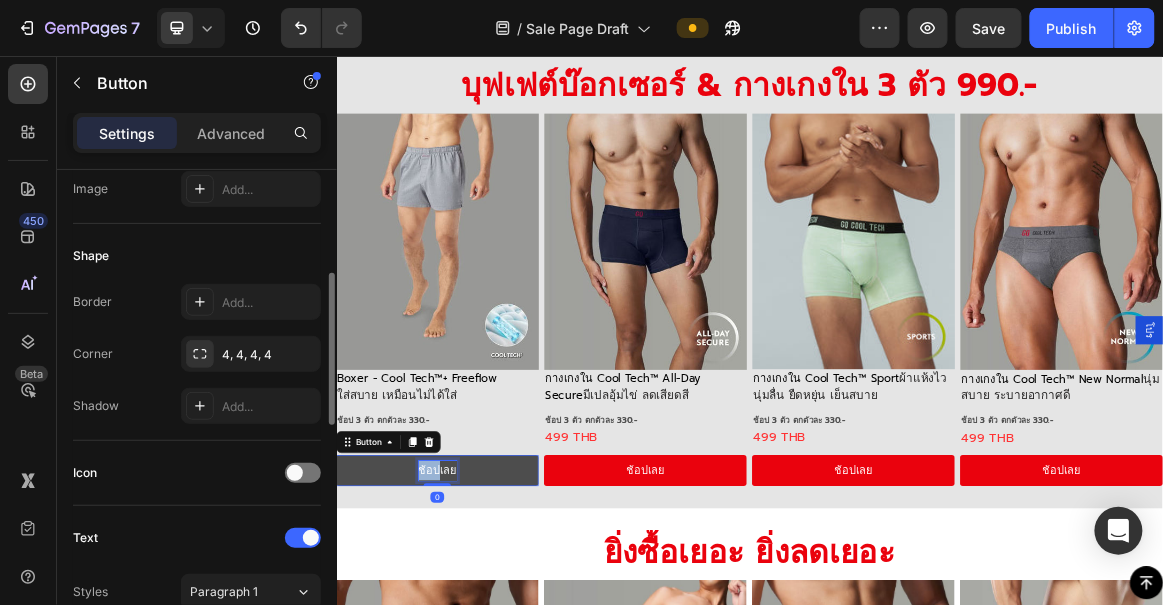 click on "ช้อปเลย" at bounding box center [483, 657] 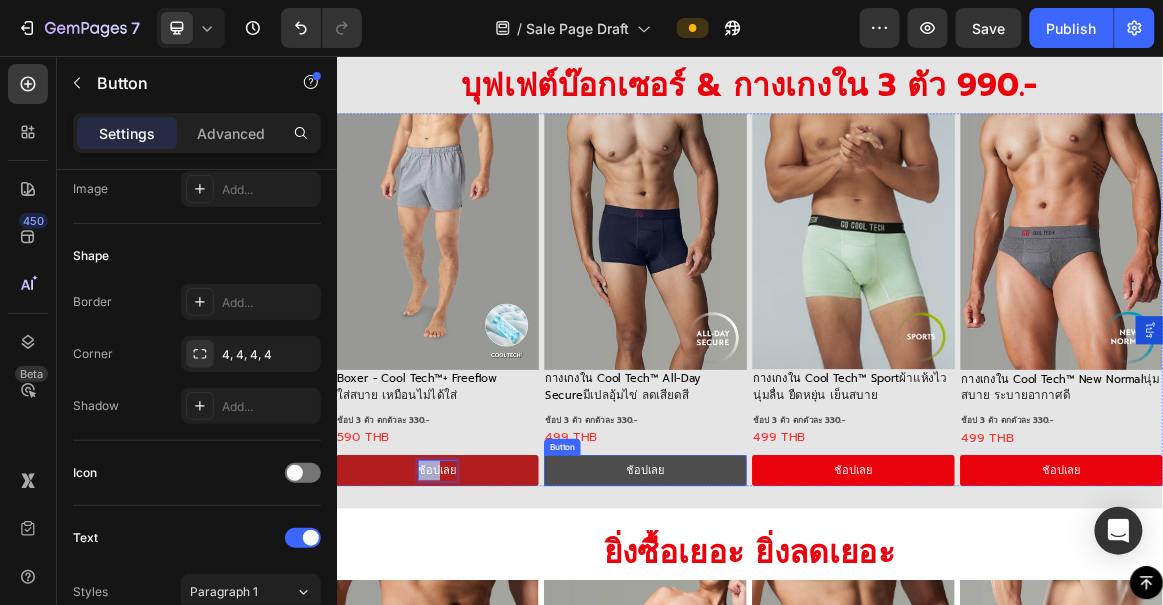 click on "ช้อปเลย" at bounding box center (785, 657) 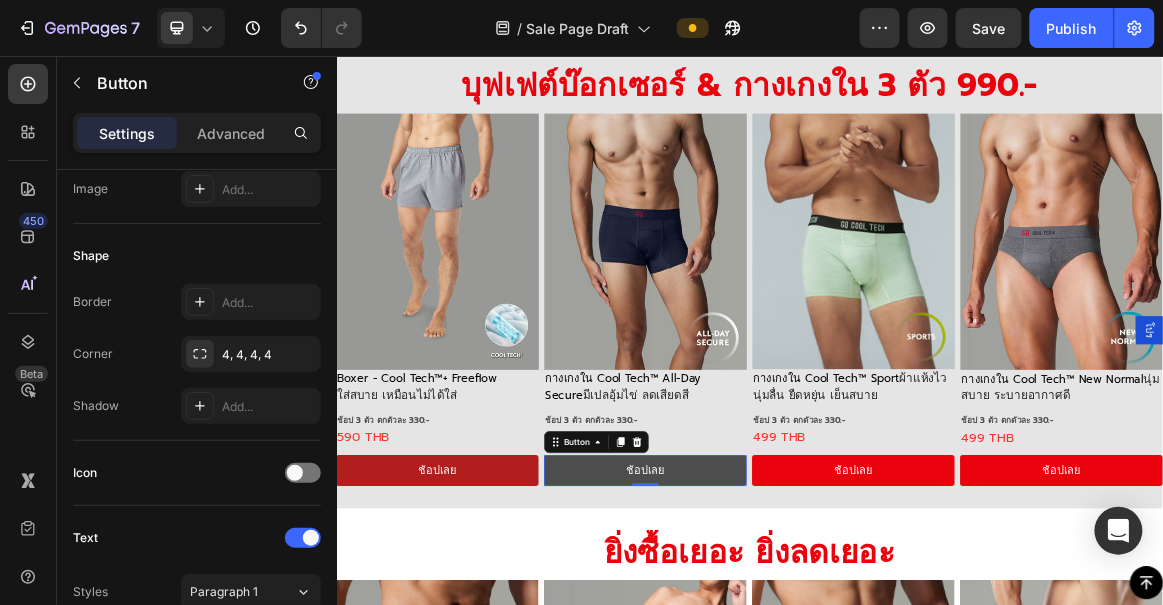 click on "ช้อปเลย" at bounding box center (785, 657) 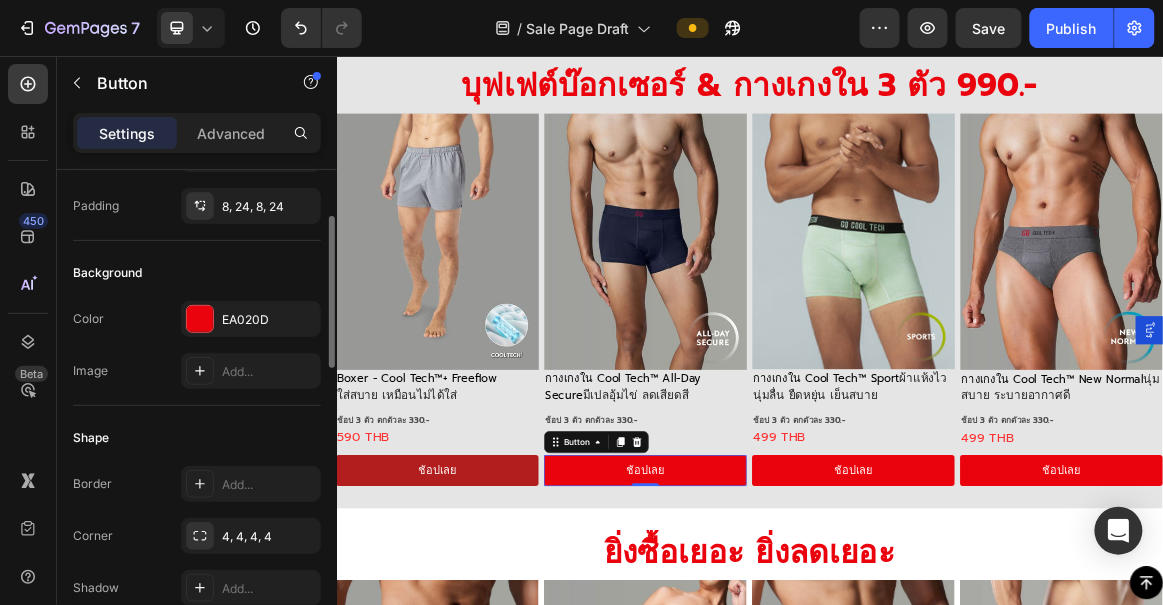 scroll, scrollTop: 119, scrollLeft: 0, axis: vertical 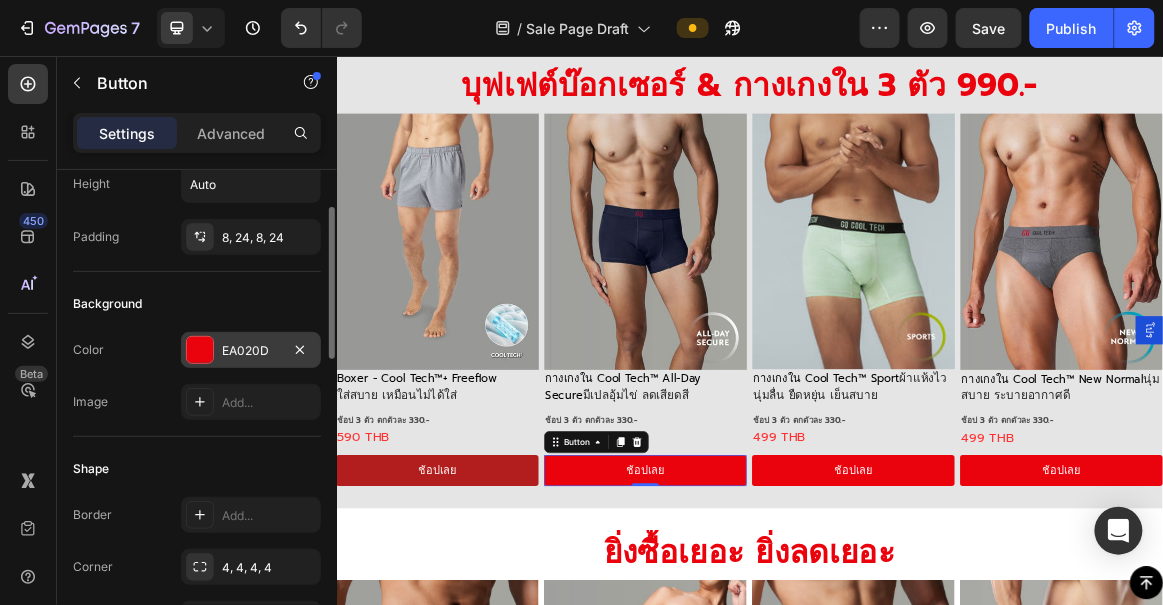 click on "EA020D" at bounding box center (251, 351) 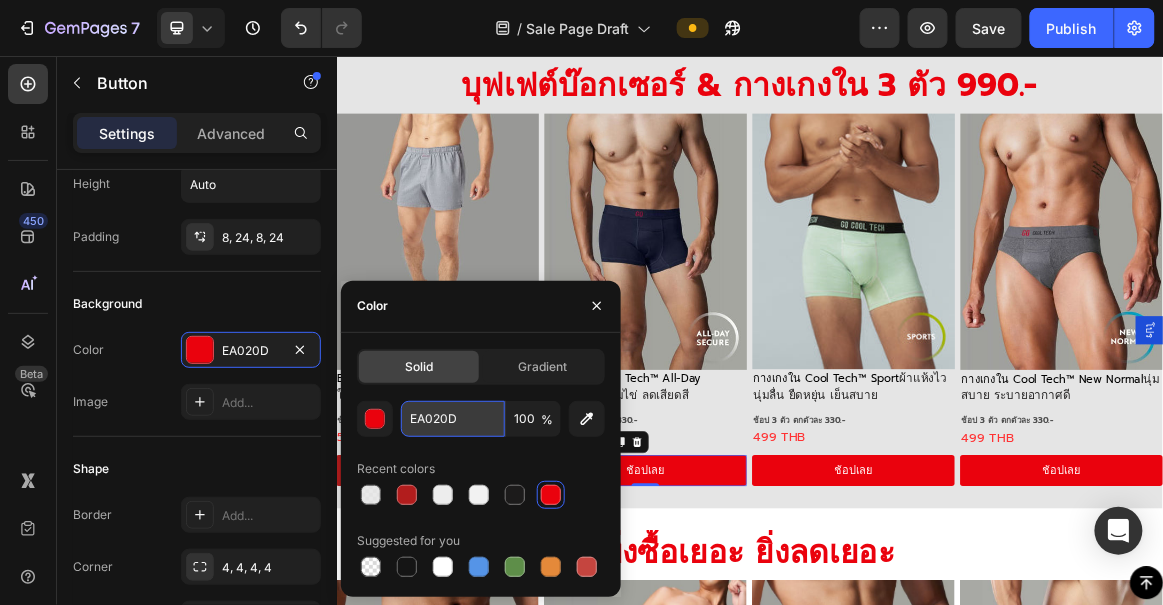 click on "EA020D" at bounding box center (453, 419) 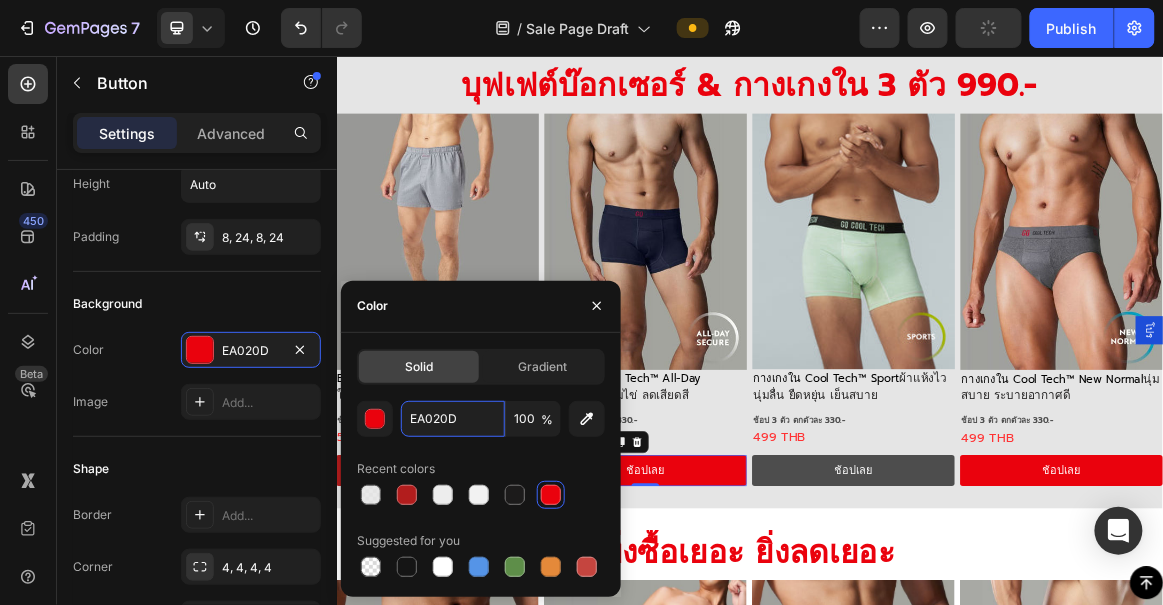 paste on "B21D1" 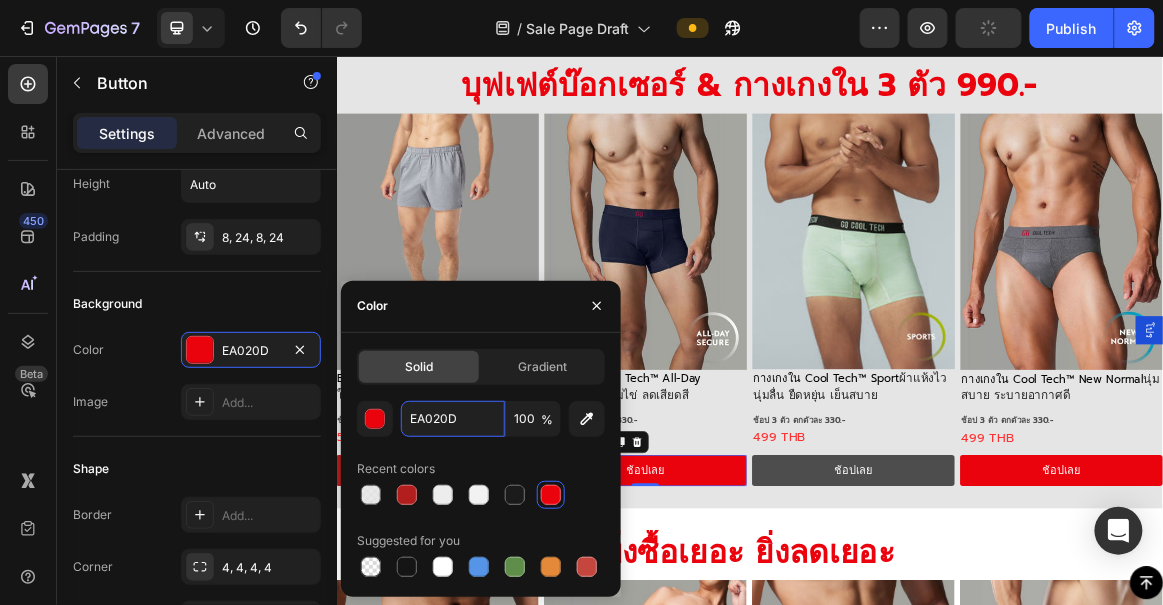 type on "B21D1D" 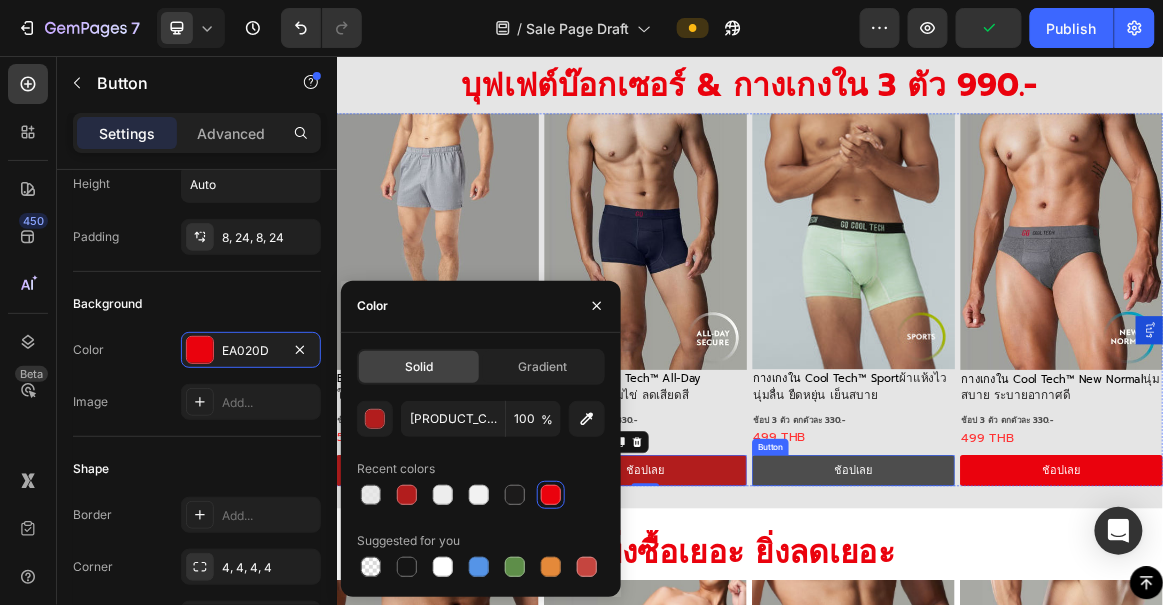 click on "ช้อปเลย" at bounding box center [1087, 657] 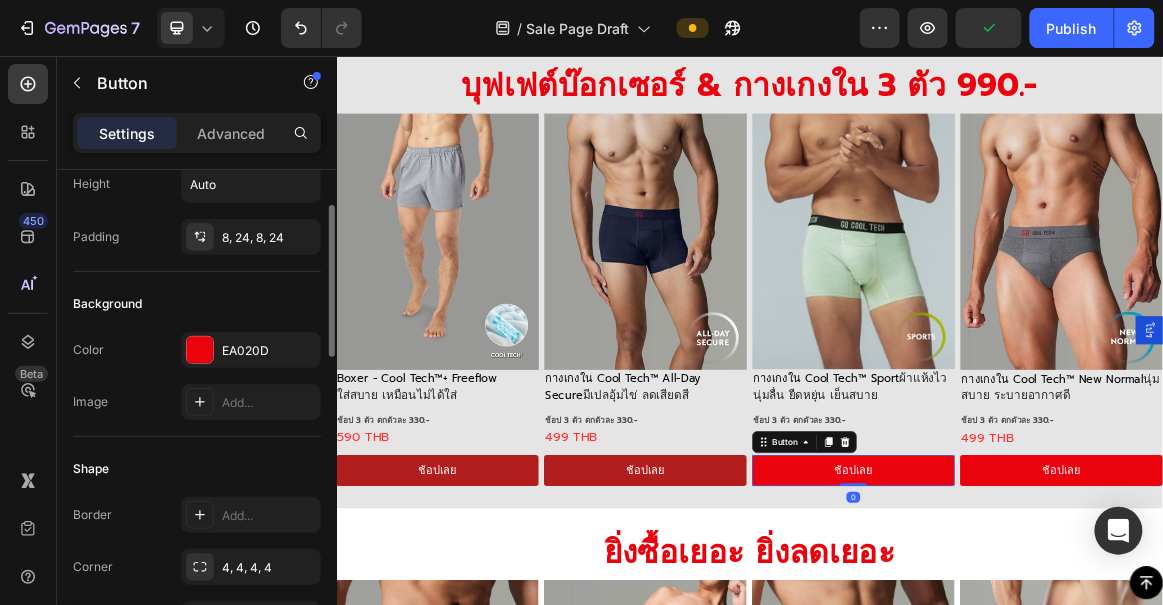 scroll, scrollTop: 118, scrollLeft: 0, axis: vertical 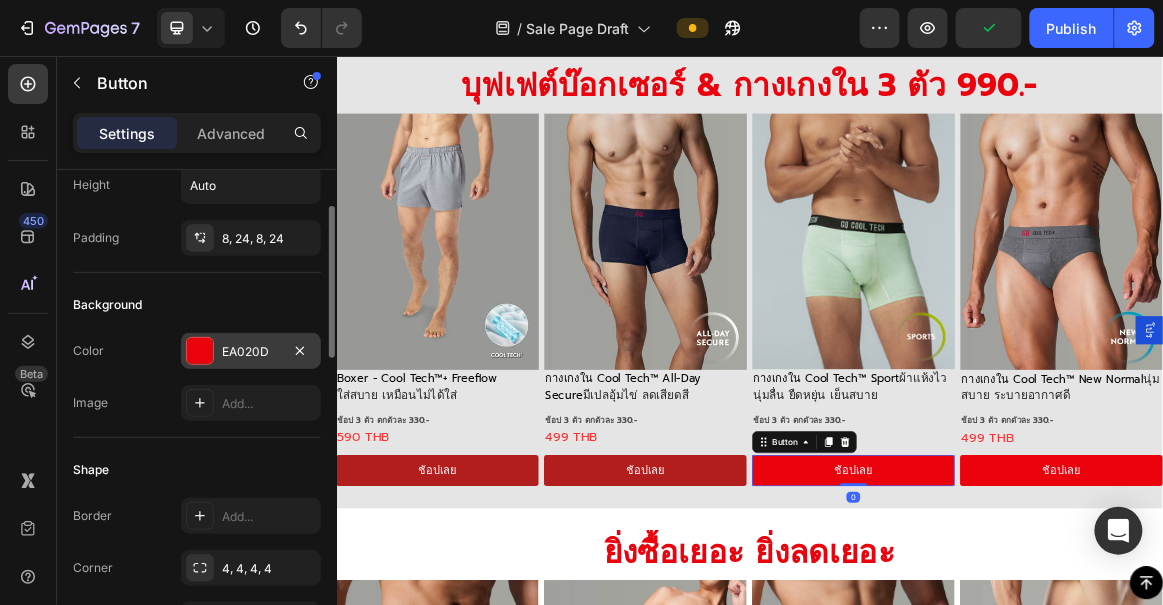 click on "EA020D" at bounding box center (251, 352) 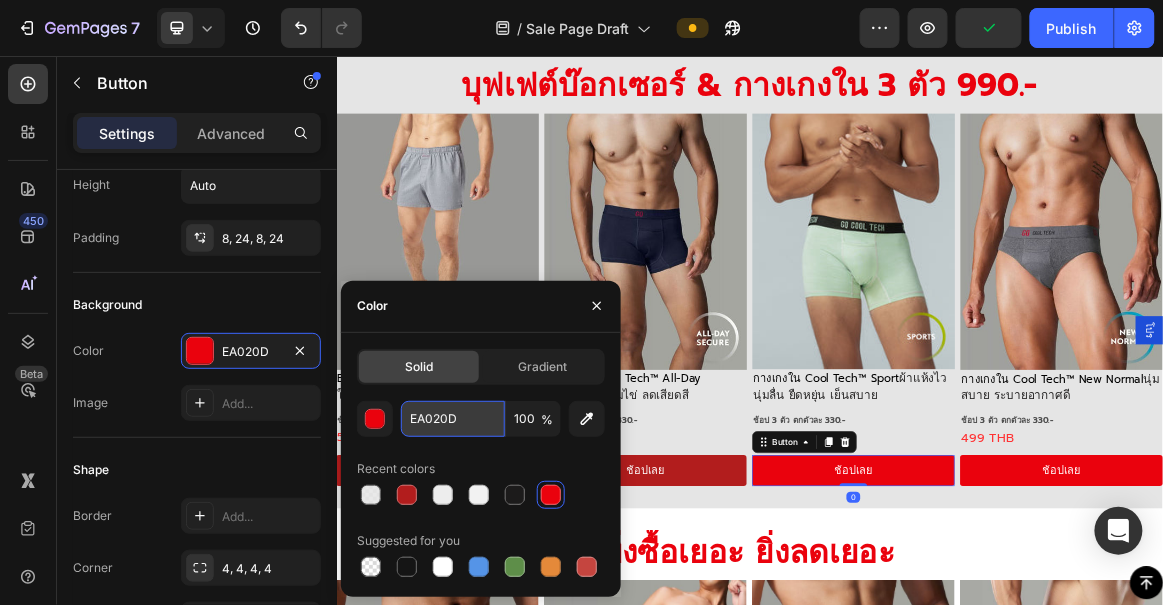 click on "EA020D" at bounding box center [453, 419] 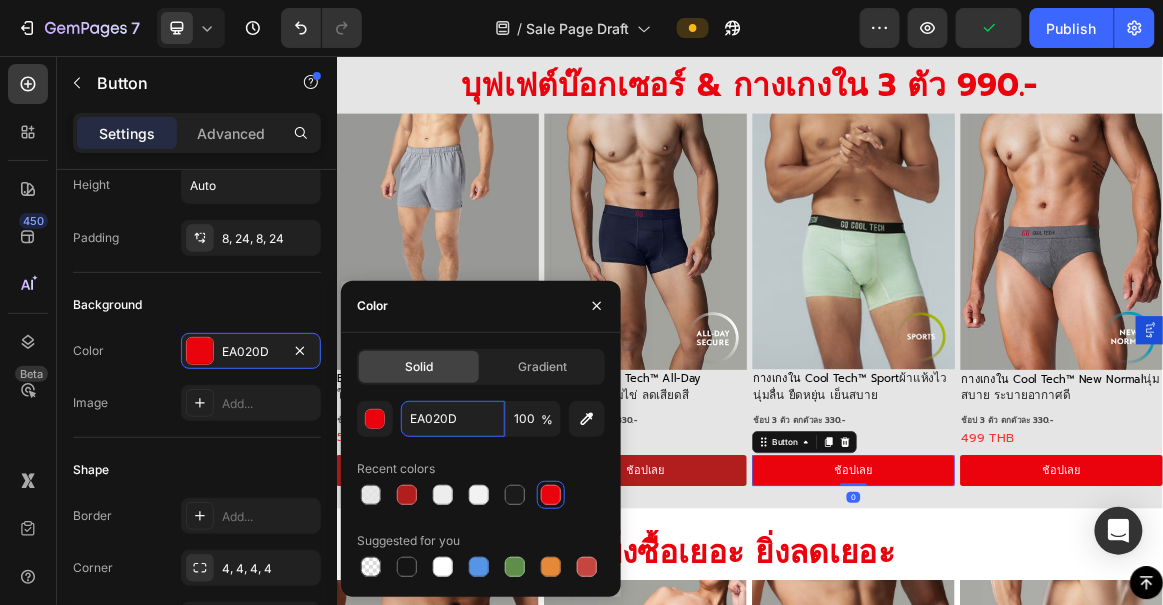 paste on "B21D1" 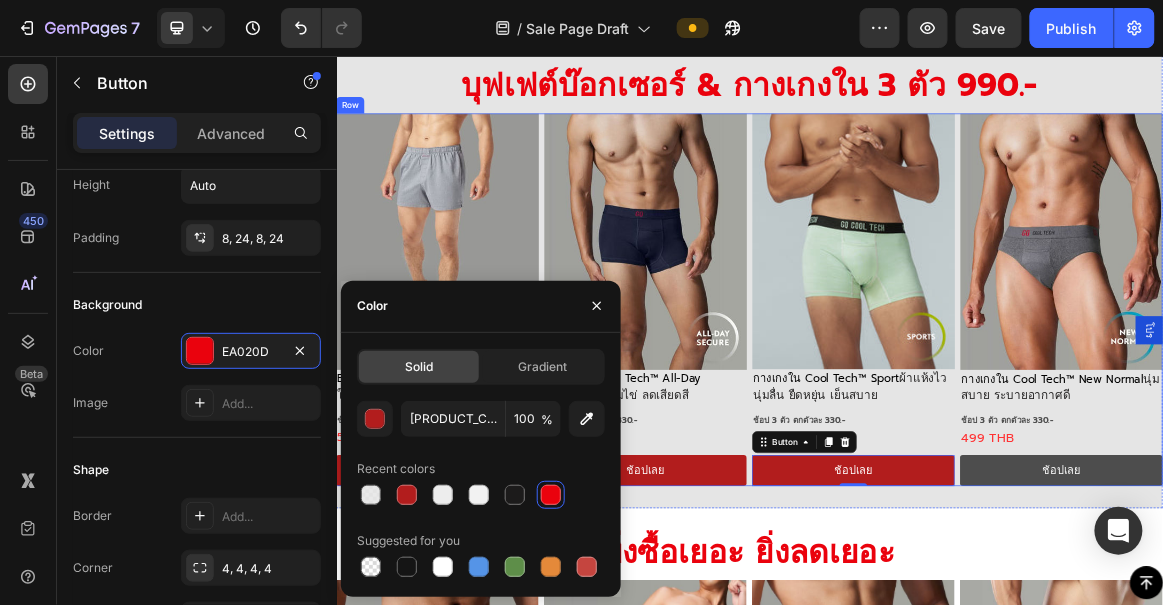 click on "ช้อปเลย" at bounding box center [1389, 657] 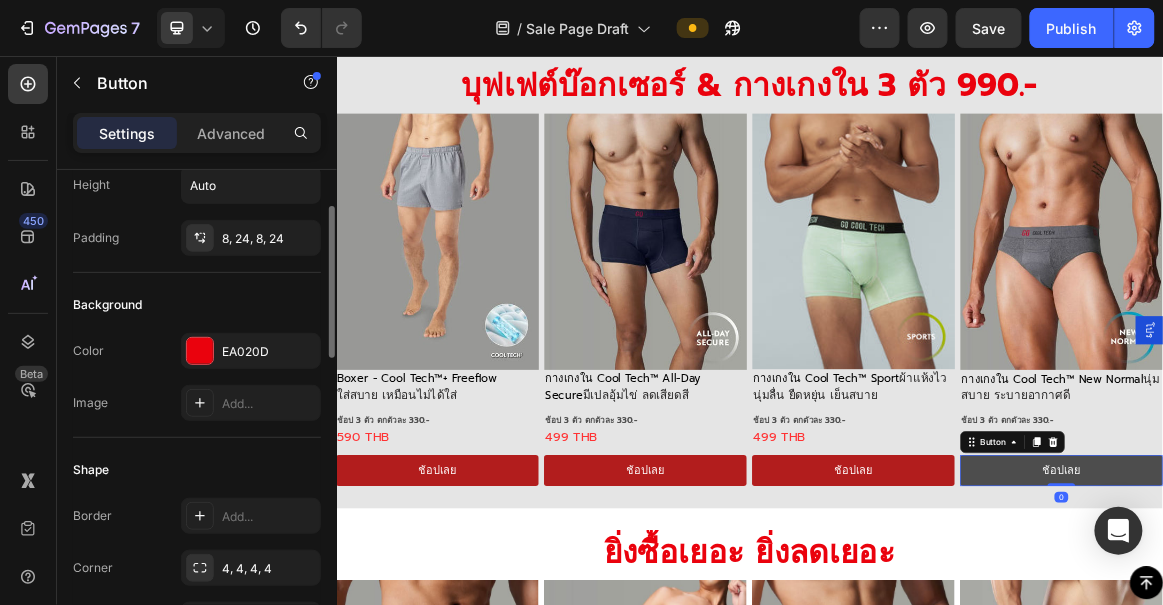 scroll, scrollTop: 118, scrollLeft: 0, axis: vertical 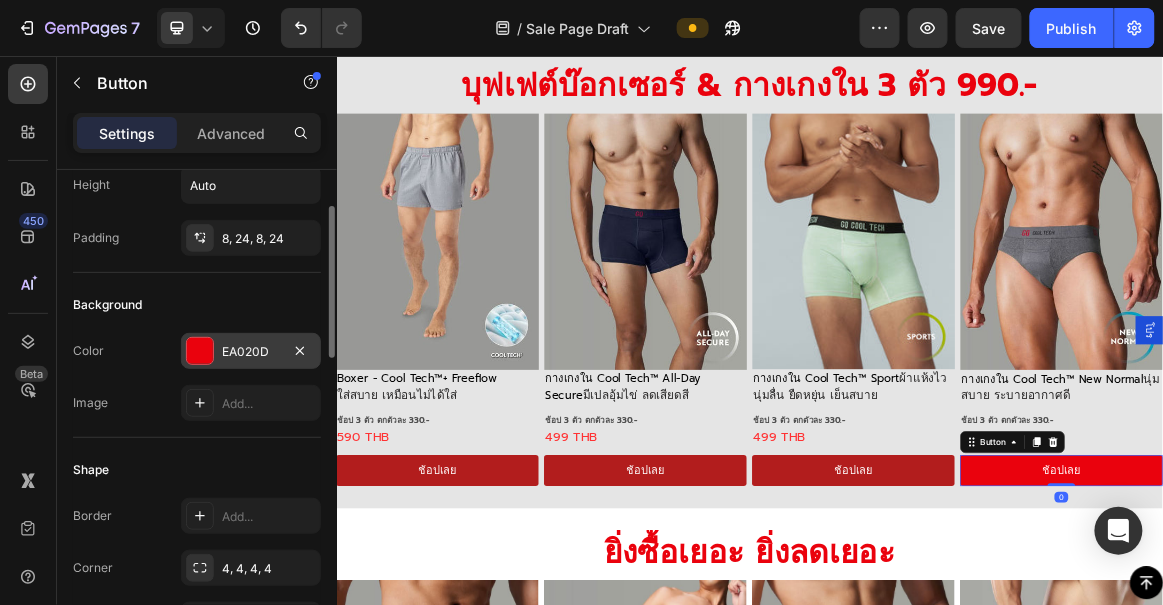 click at bounding box center (200, 351) 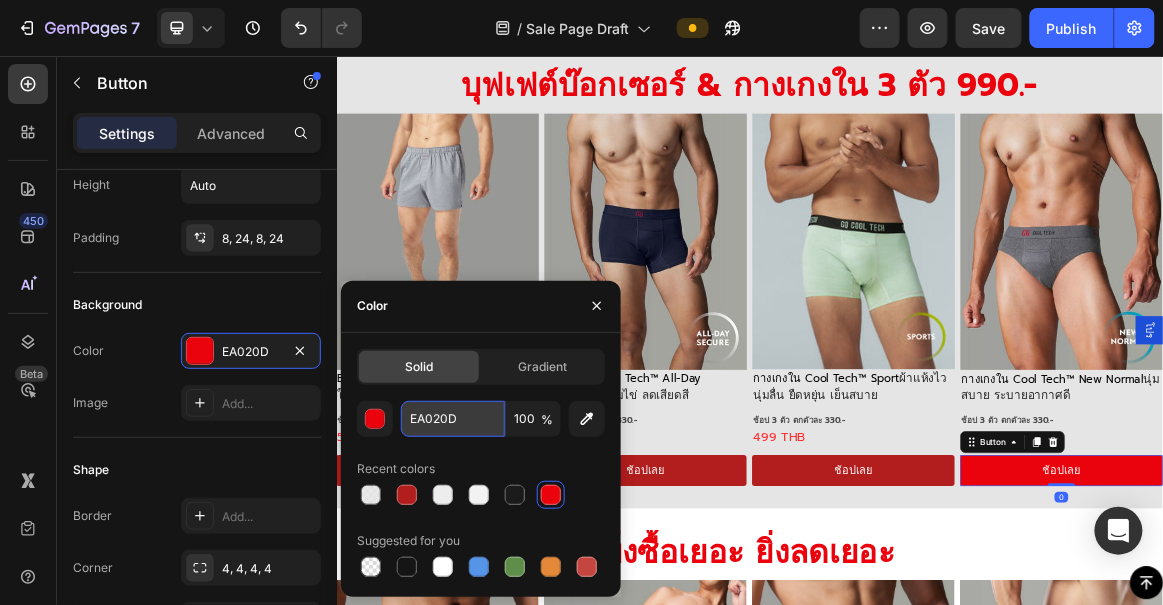 click on "EA020D" at bounding box center (453, 419) 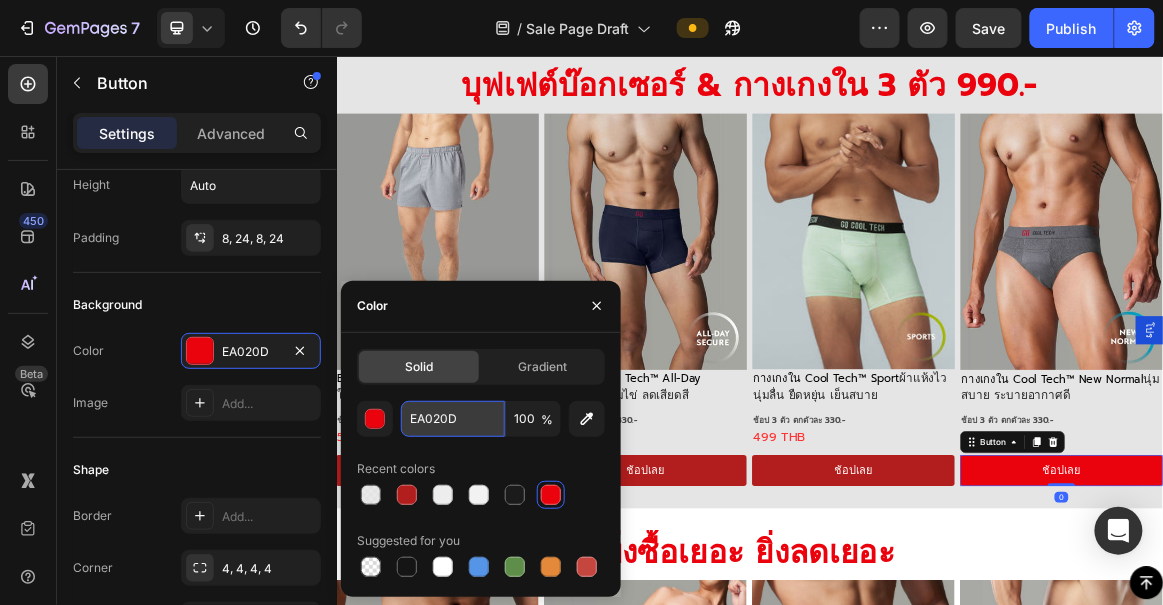 paste on "B21D1" 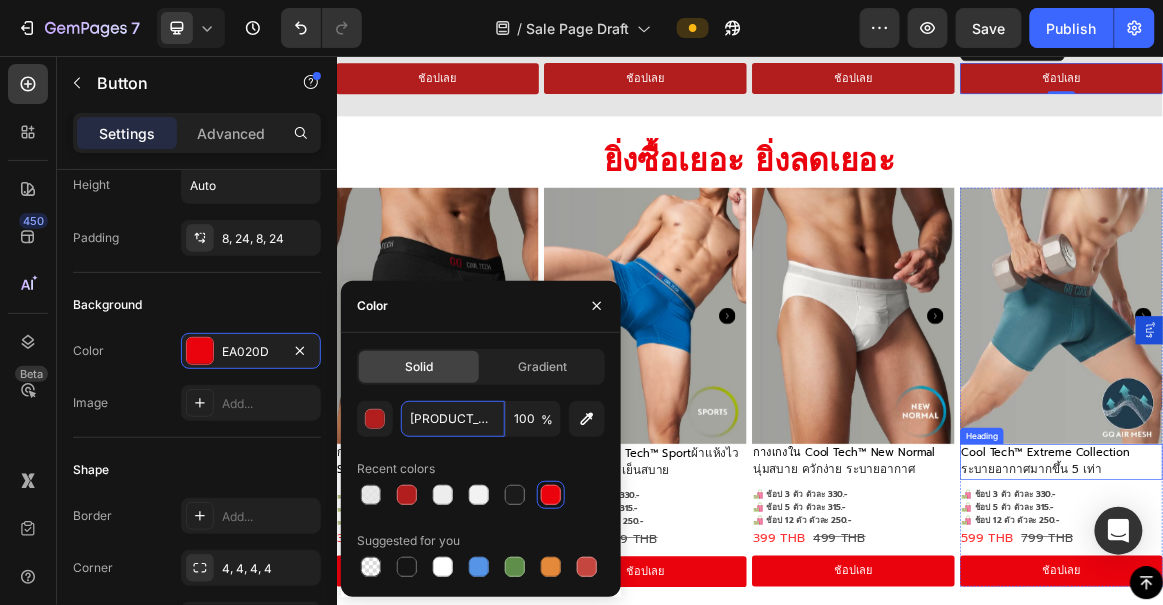 scroll, scrollTop: 1478, scrollLeft: 0, axis: vertical 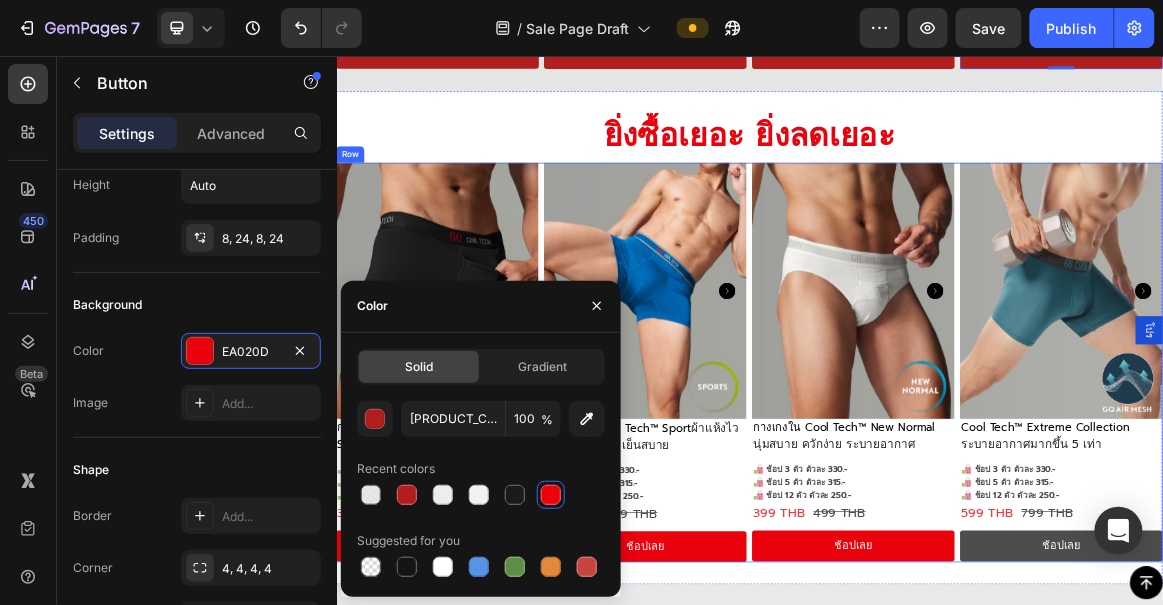 click on "ช้อปเลย" at bounding box center (1389, 766) 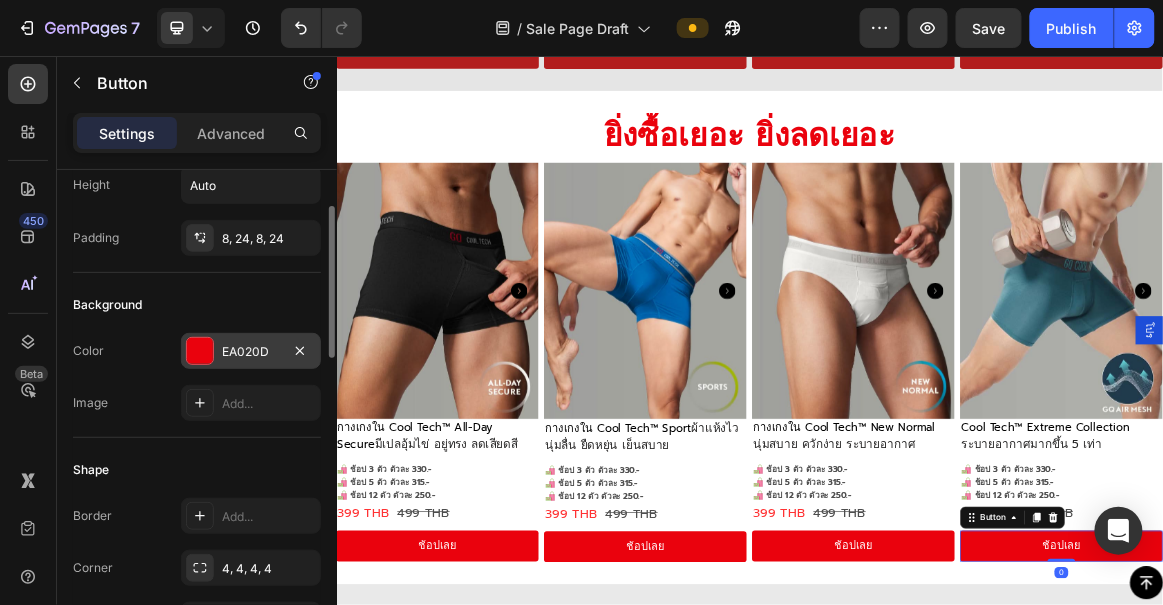 click on "EA020D" at bounding box center (251, 352) 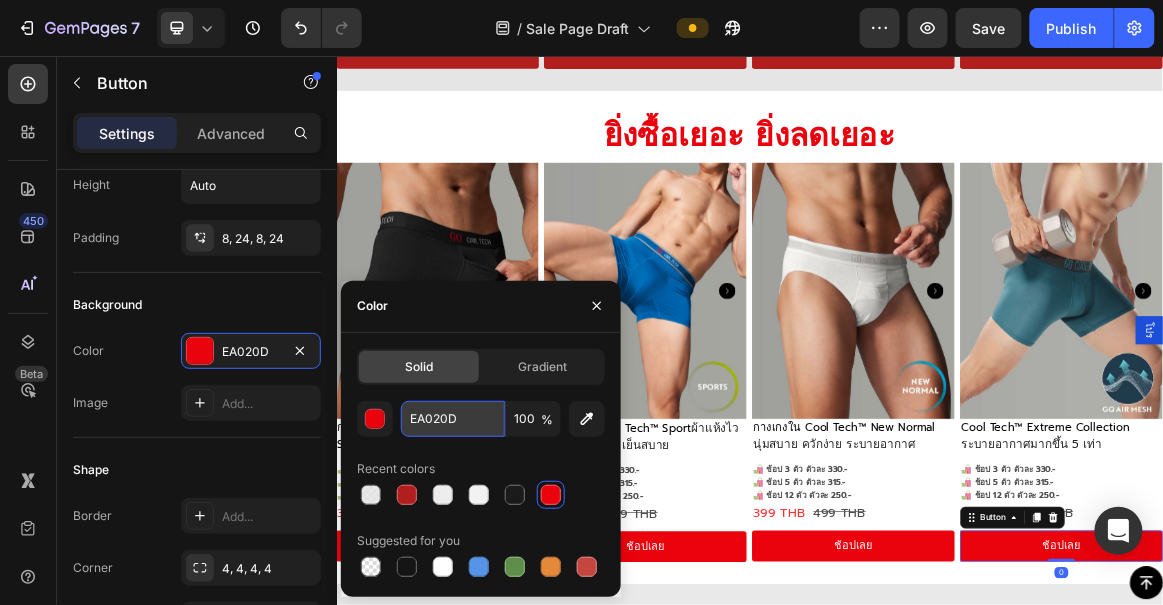click on "EA020D" at bounding box center (453, 419) 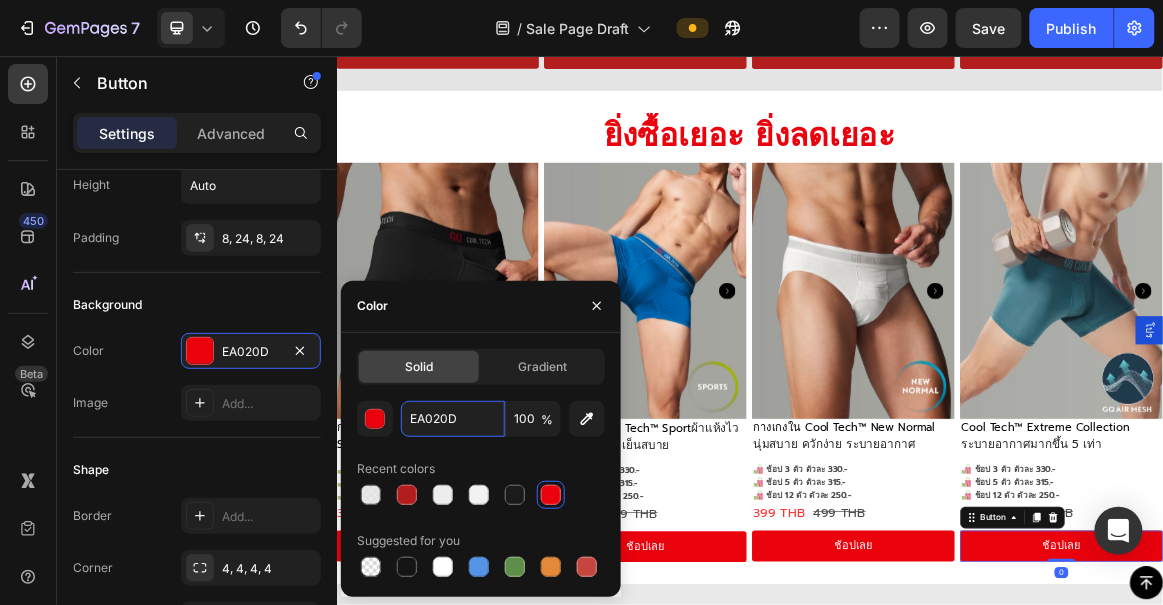 paste on "B21D1" 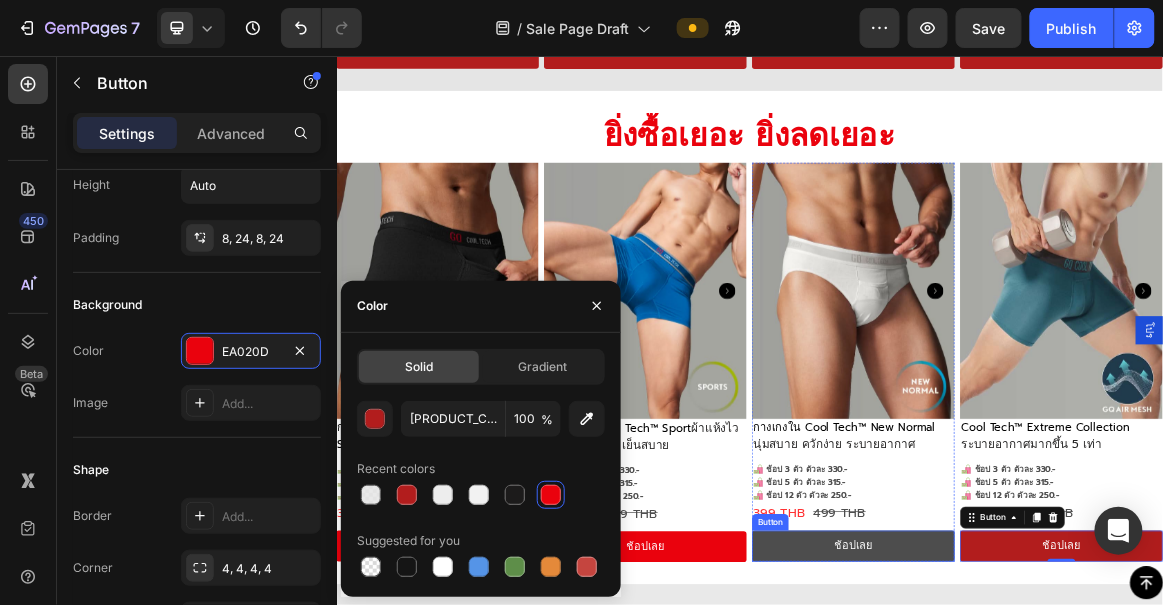 click on "ช้อปเลย" at bounding box center [1087, 766] 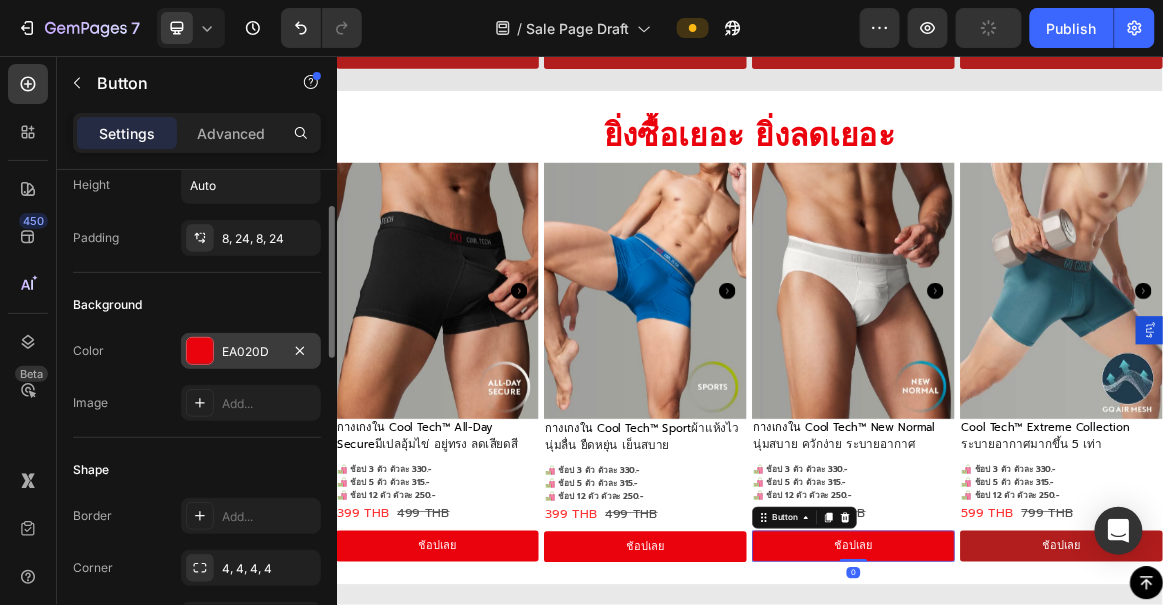 click on "EA020D" at bounding box center [251, 352] 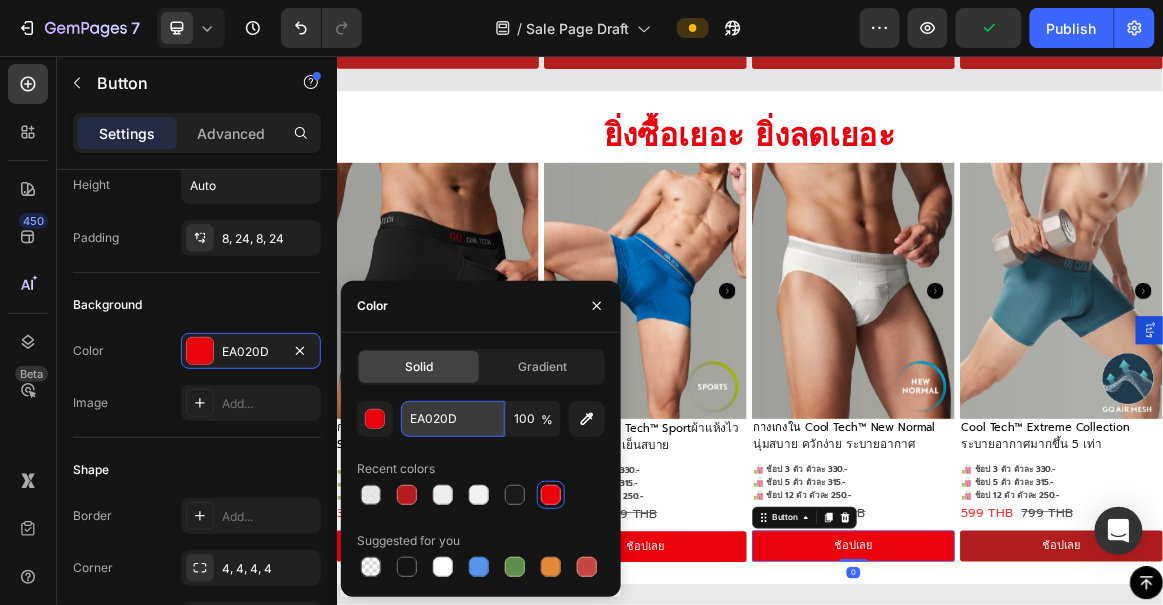 click on "EA020D" at bounding box center (453, 419) 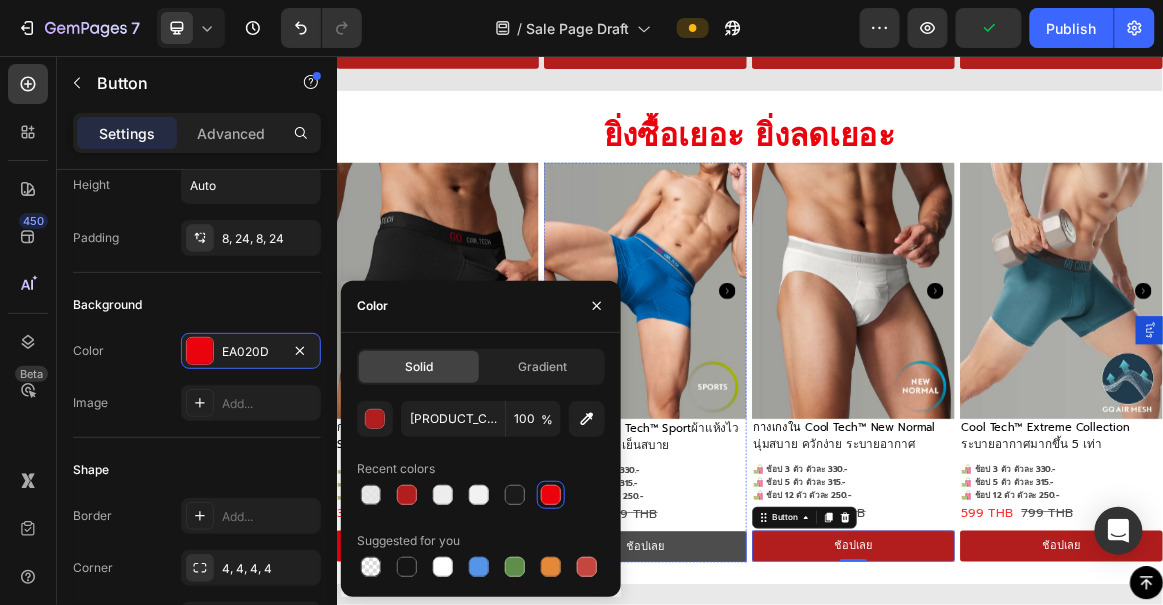 click on "ช้อปเลย" at bounding box center (785, 767) 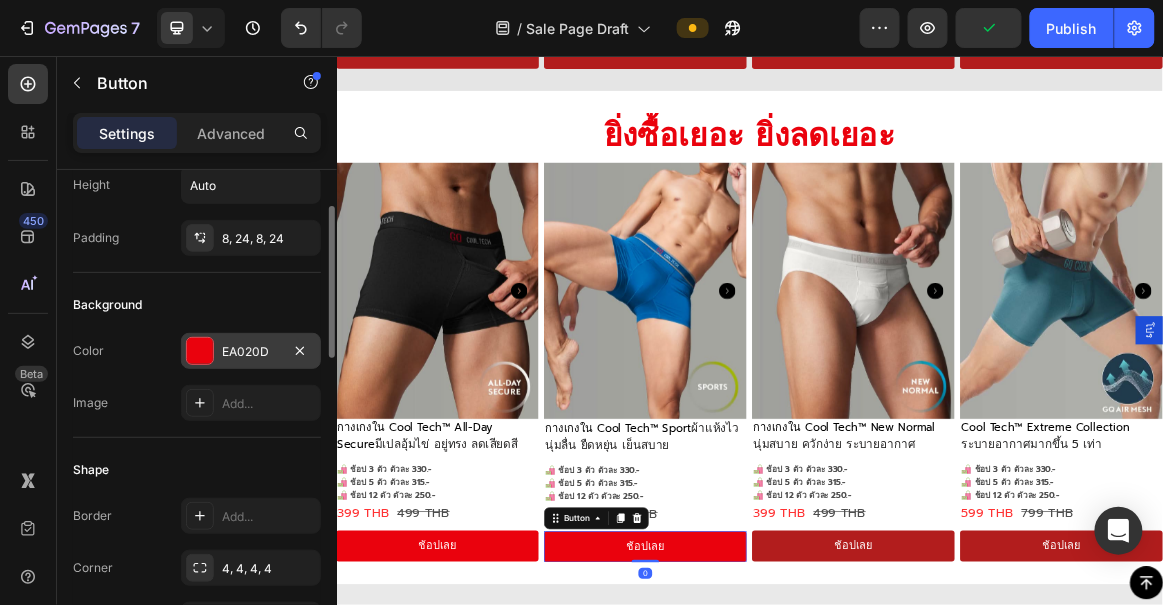 click on "EA020D" at bounding box center (251, 352) 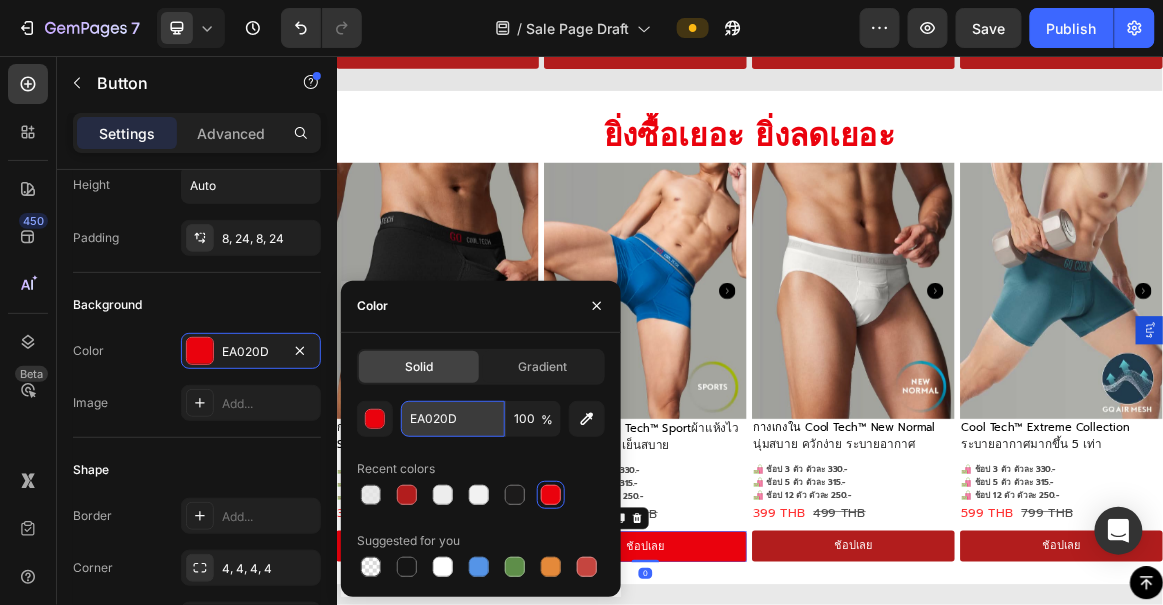 click on "EA020D" at bounding box center [453, 419] 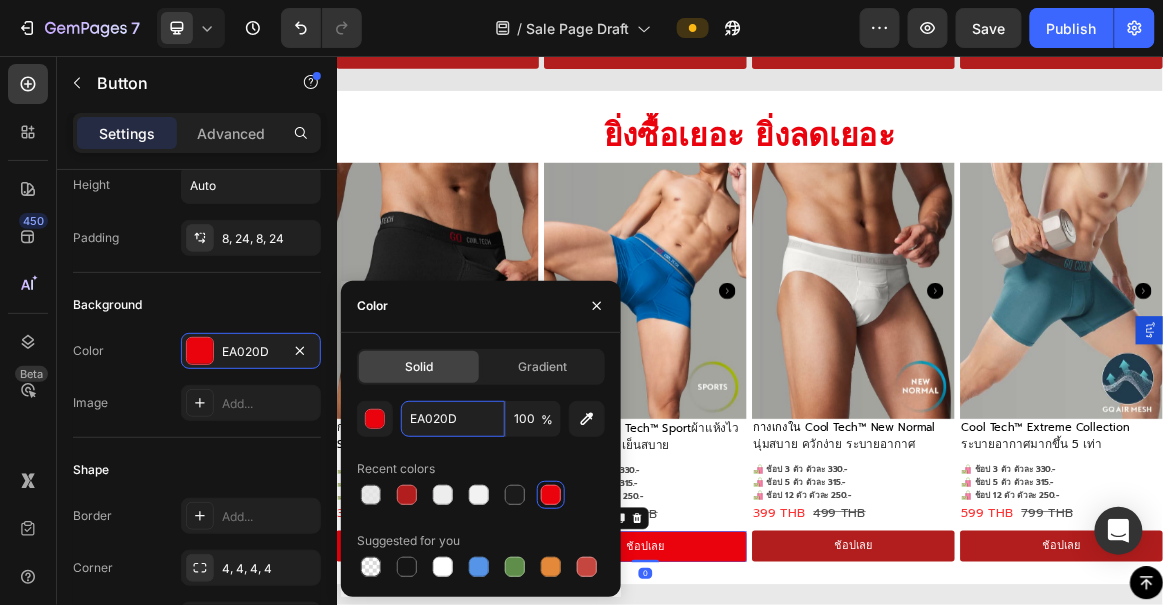 paste on "B21D1" 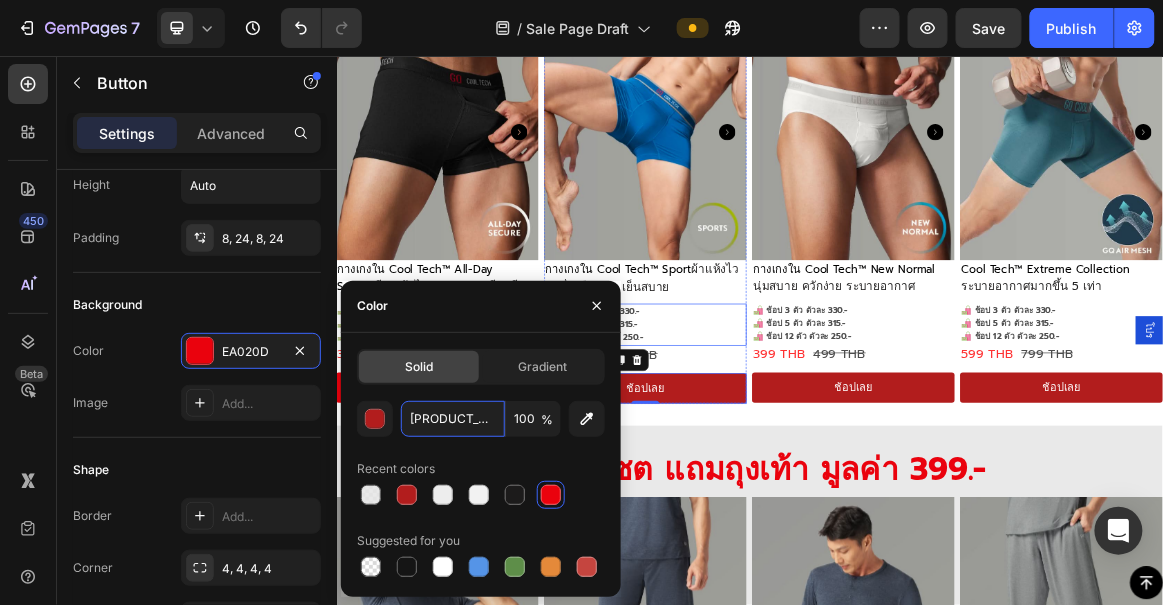 scroll, scrollTop: 1842, scrollLeft: 0, axis: vertical 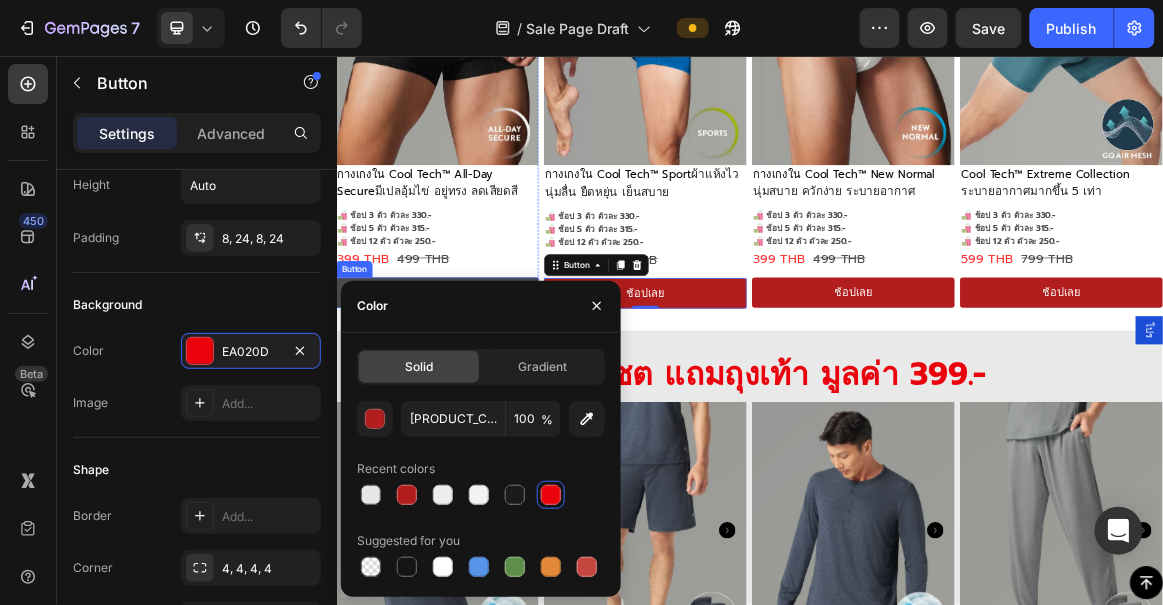 click on "ช้อปเลย" at bounding box center [483, 399] 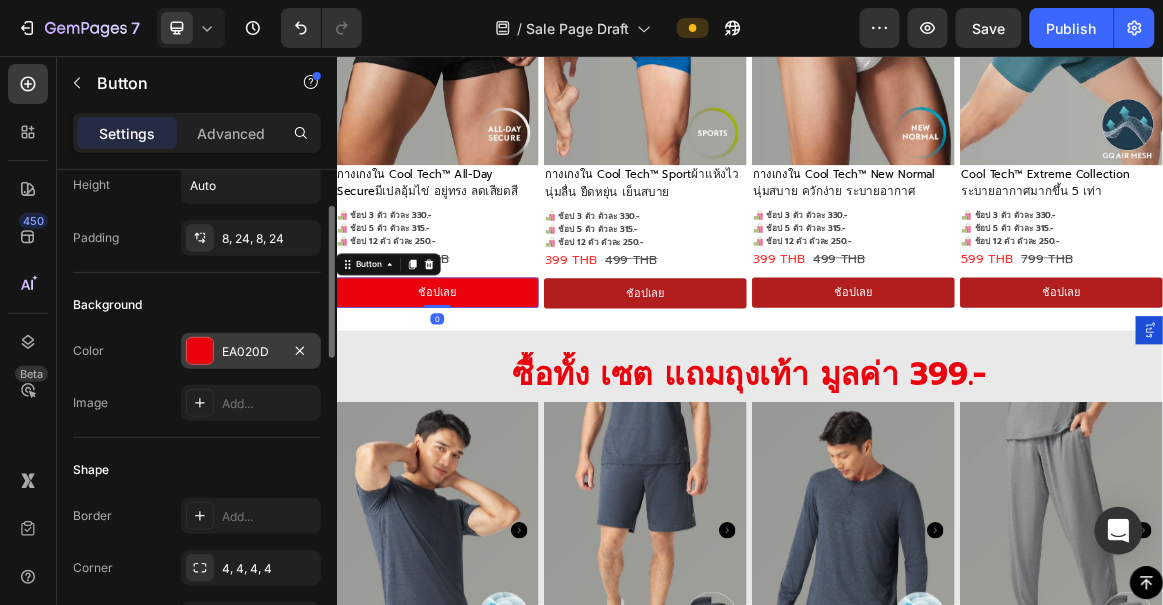 click on "EA020D" at bounding box center [251, 352] 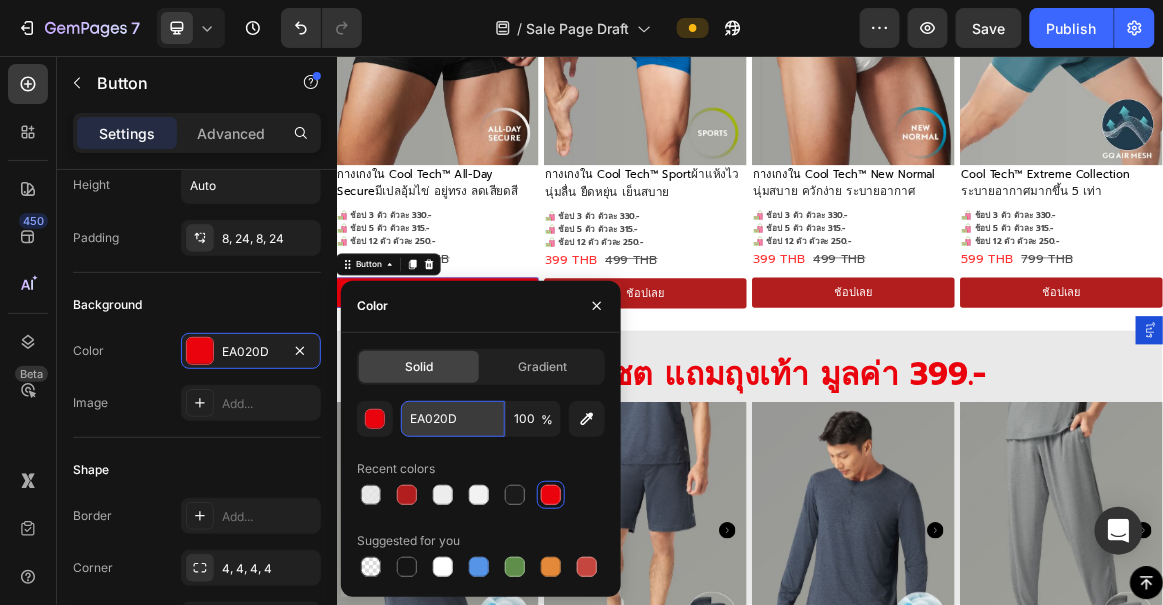 click on "EA020D" at bounding box center (453, 419) 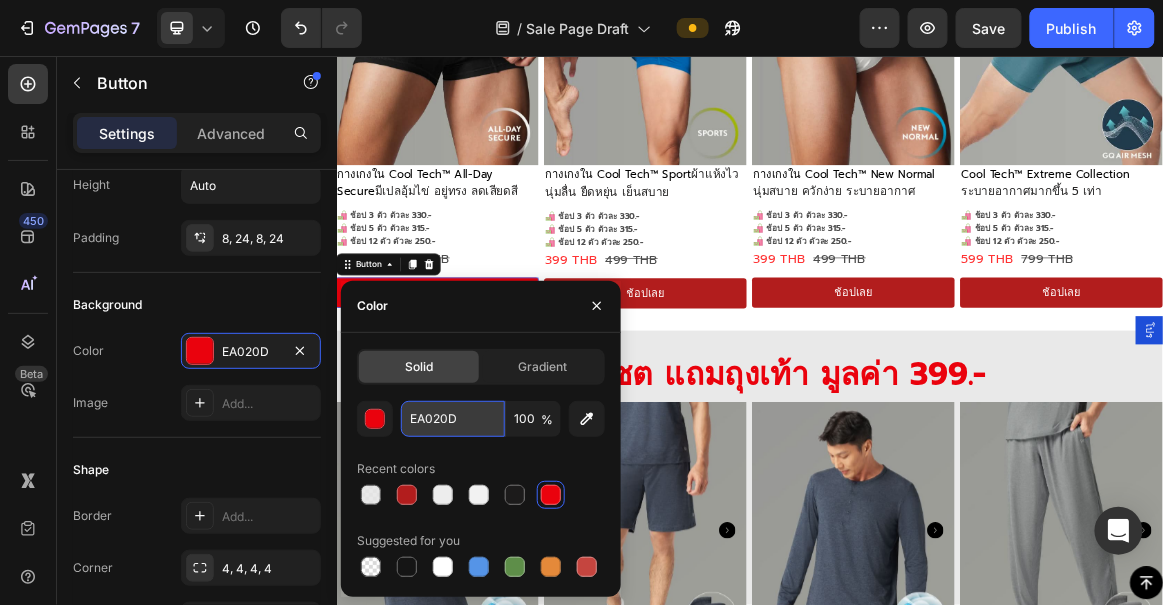 paste on "B21D1" 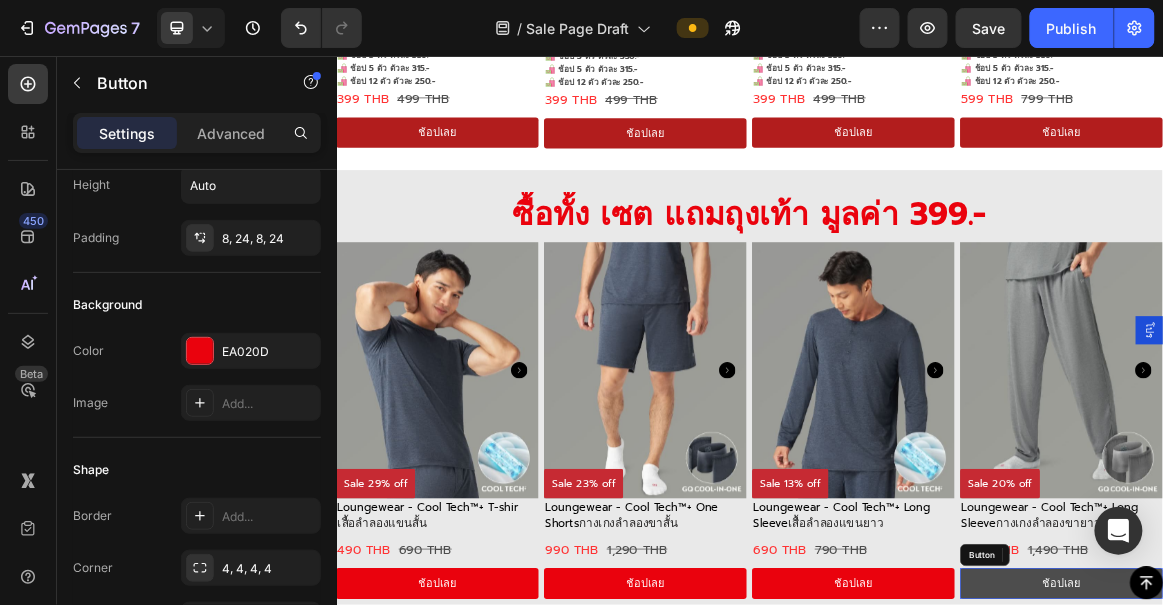 click on "ช้อปเลย" at bounding box center (1389, 820) 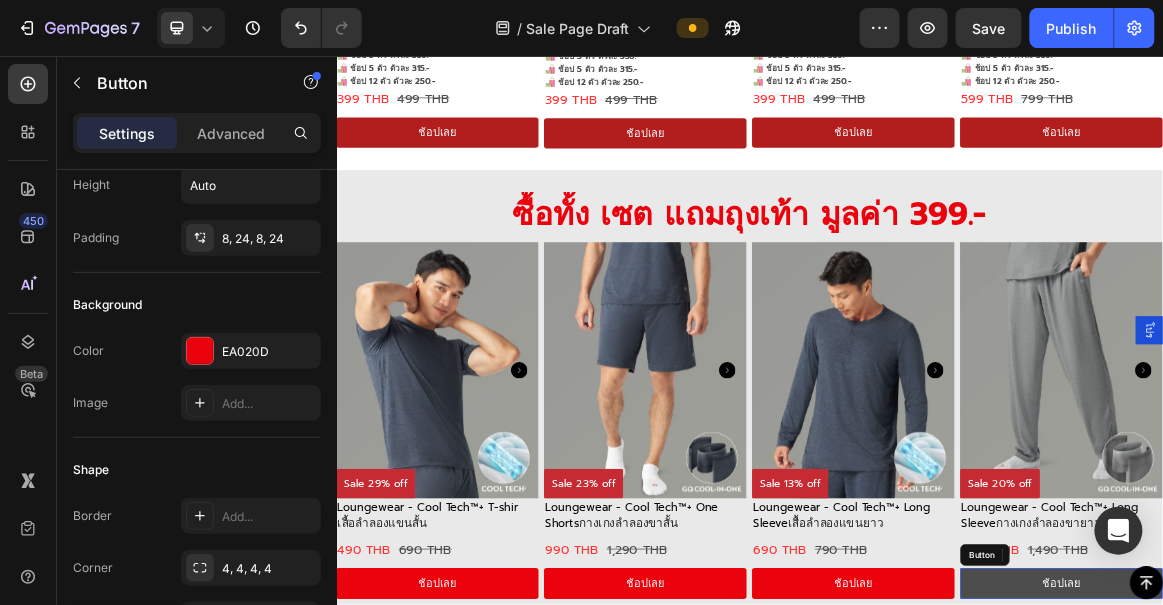 scroll, scrollTop: 2206, scrollLeft: 0, axis: vertical 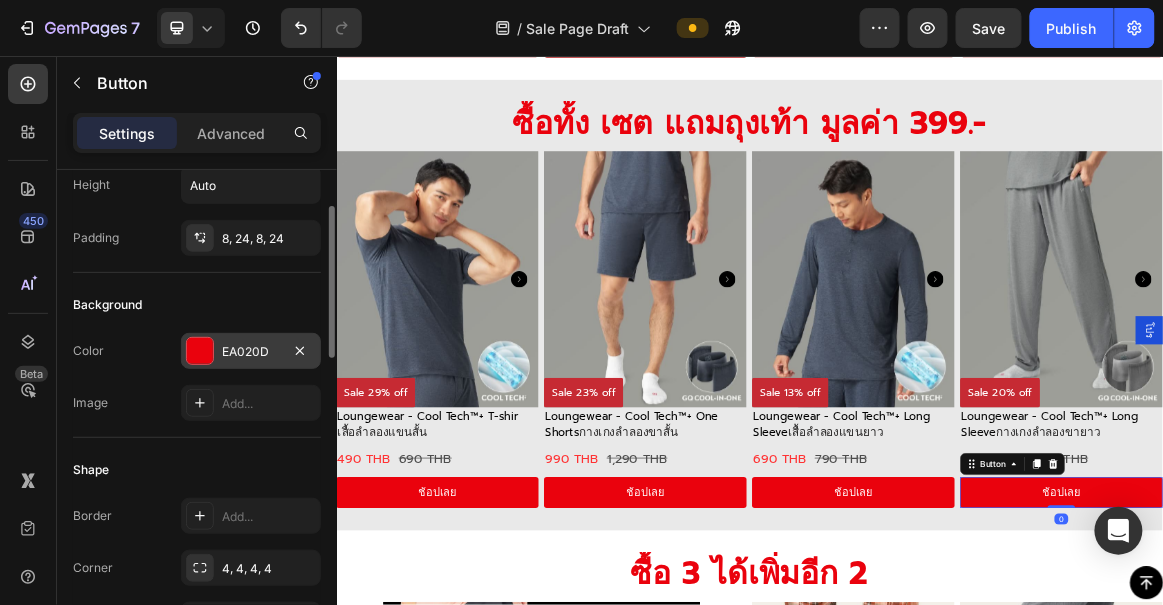 click on "EA020D" at bounding box center (251, 352) 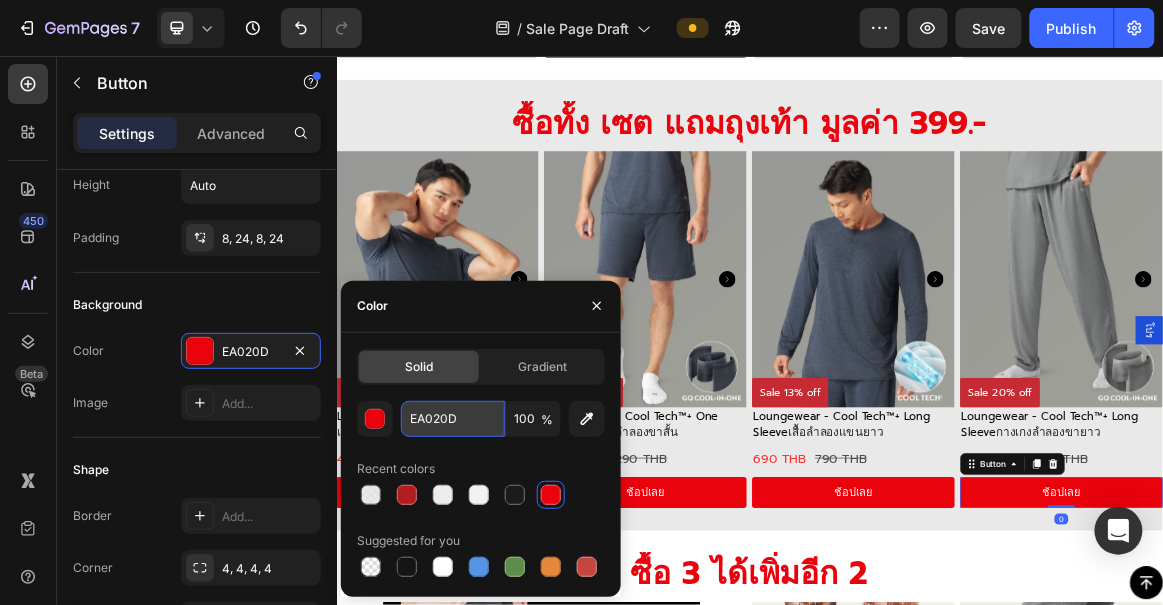 click on "EA020D" at bounding box center [453, 419] 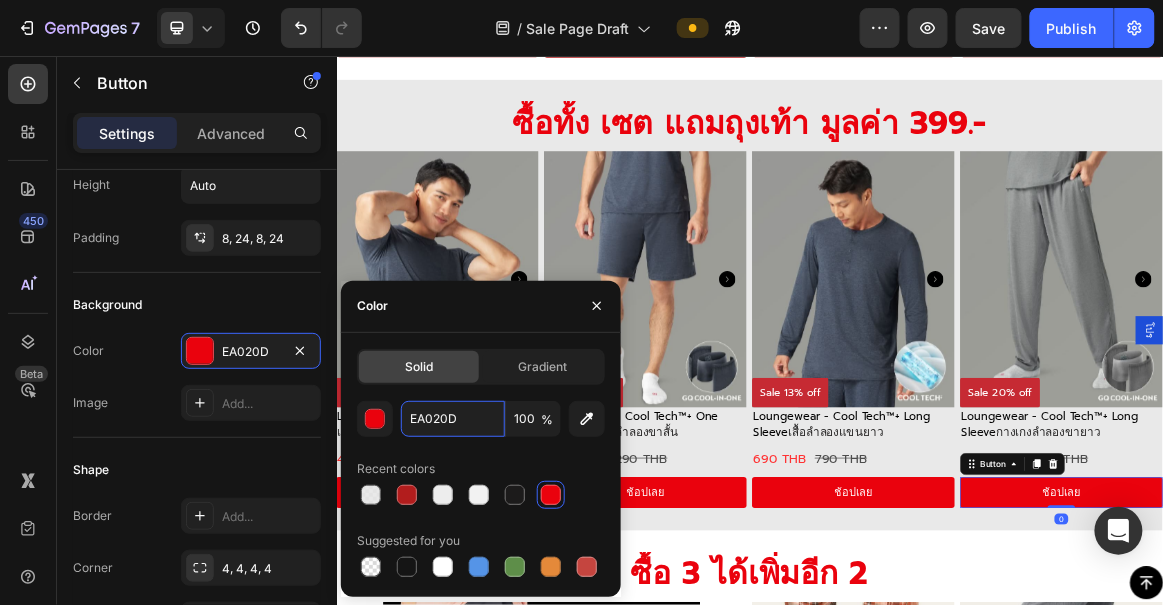 paste on "B21D1" 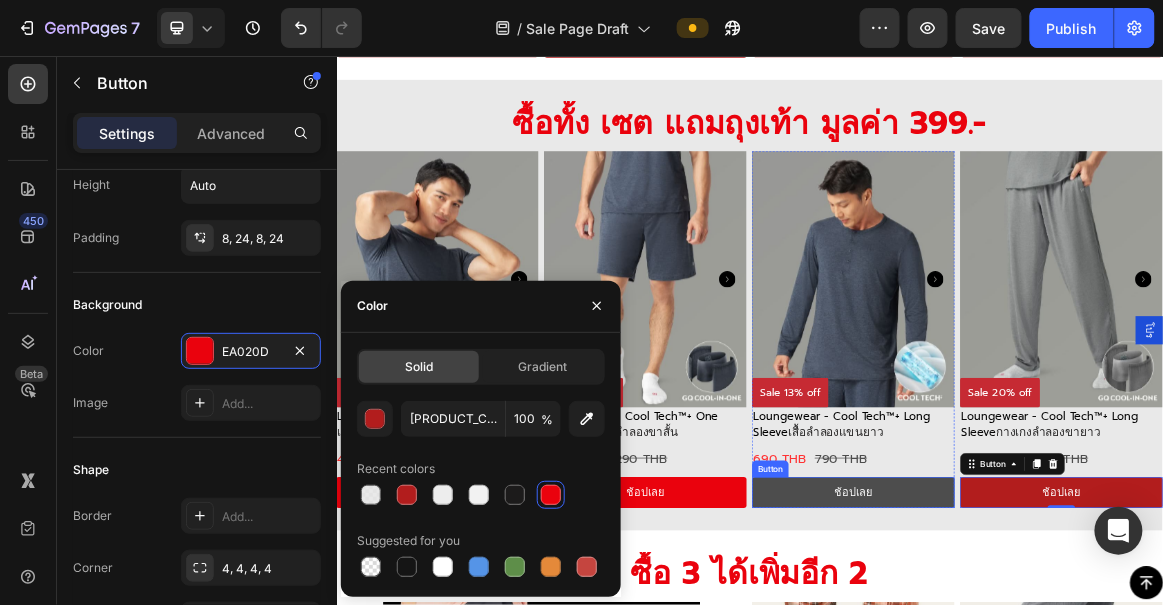 click on "ช้อปเลย" at bounding box center (1087, 689) 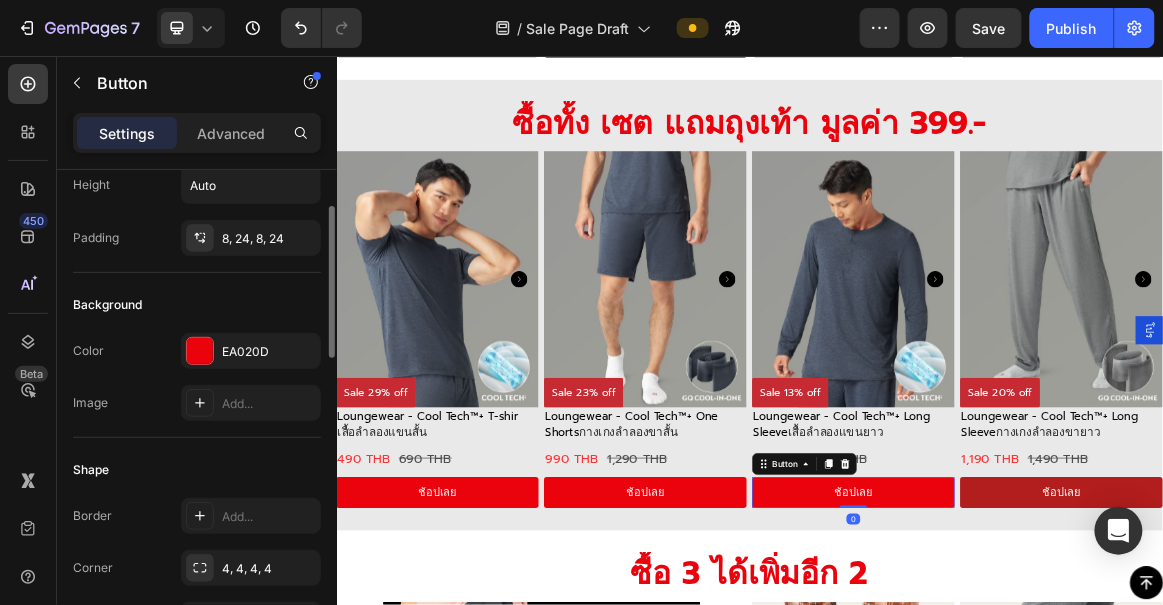drag, startPoint x: 232, startPoint y: 351, endPoint x: 279, endPoint y: 368, distance: 49.979996 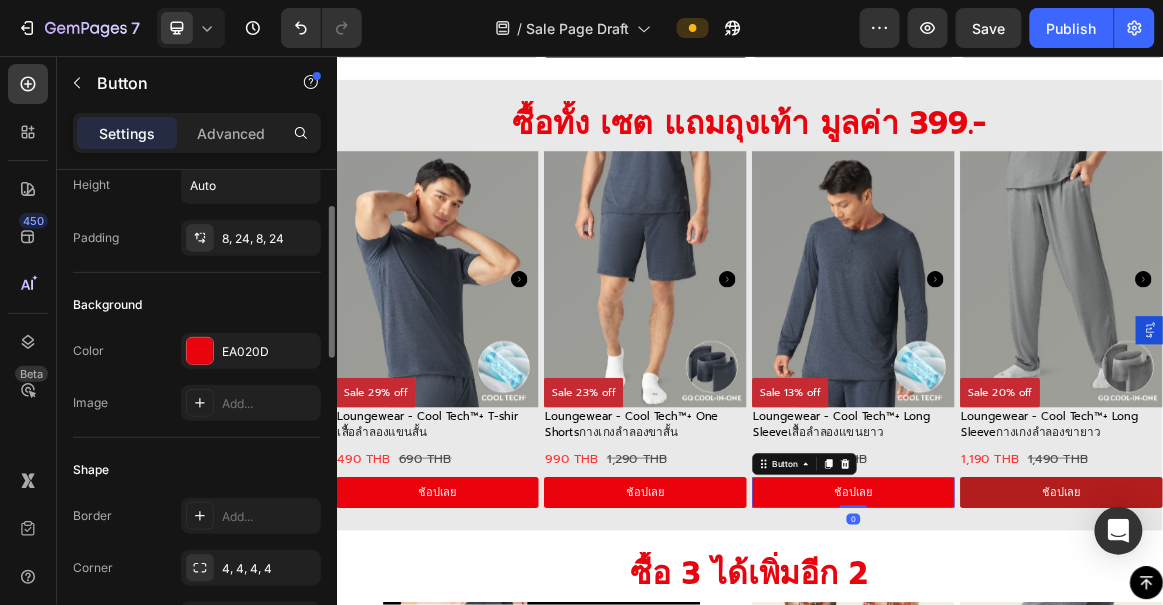 click on "EA020D" at bounding box center [269, 352] 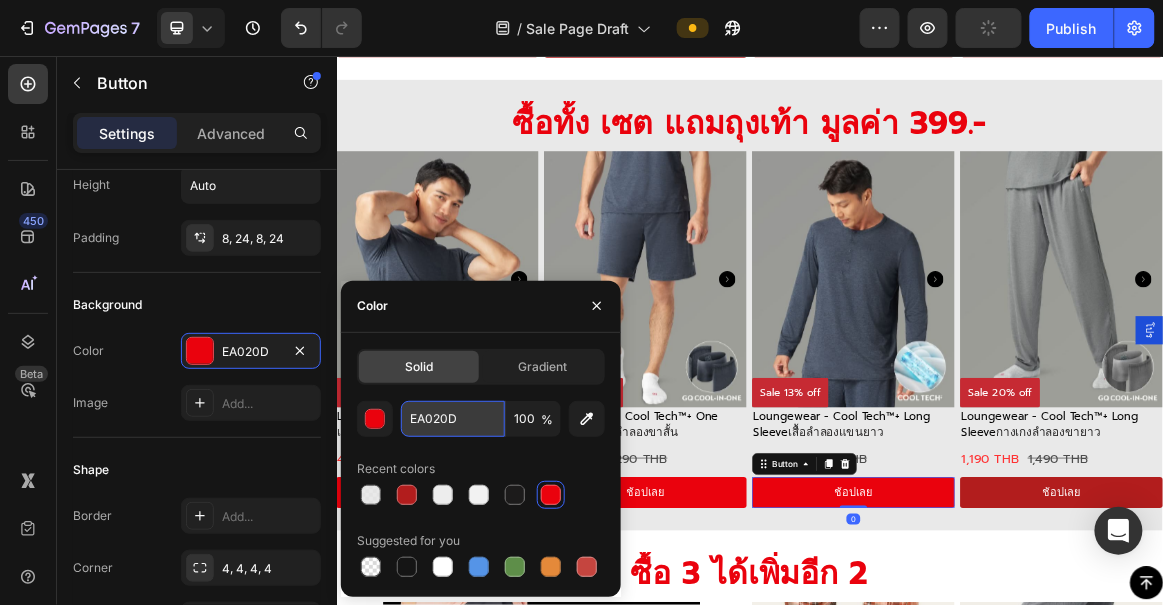 click on "EA020D" at bounding box center [453, 419] 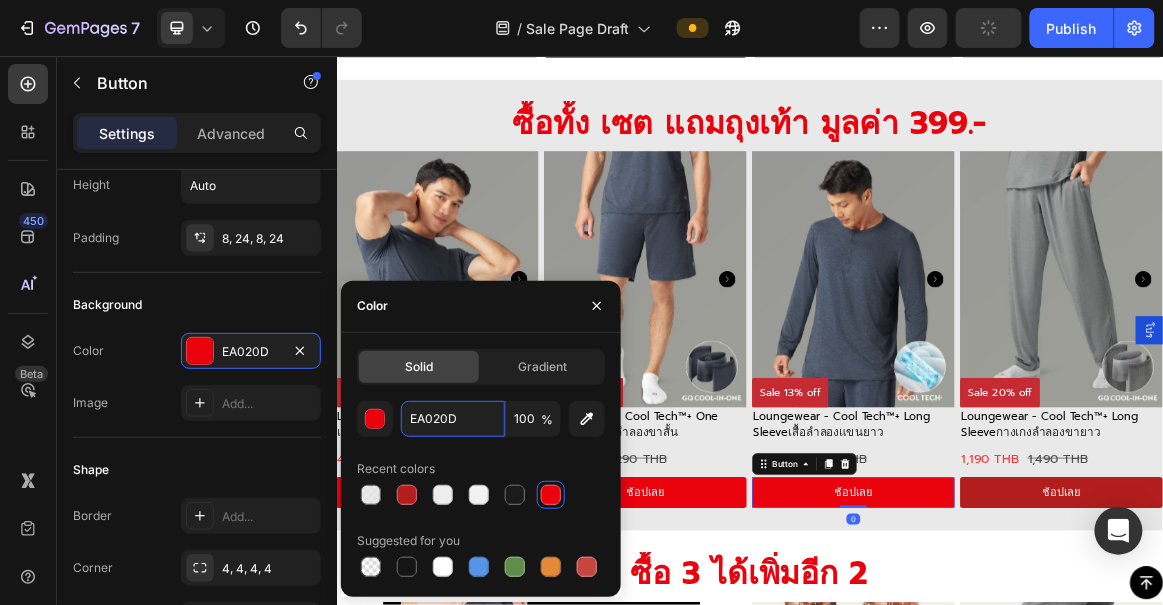 paste on "B21D1" 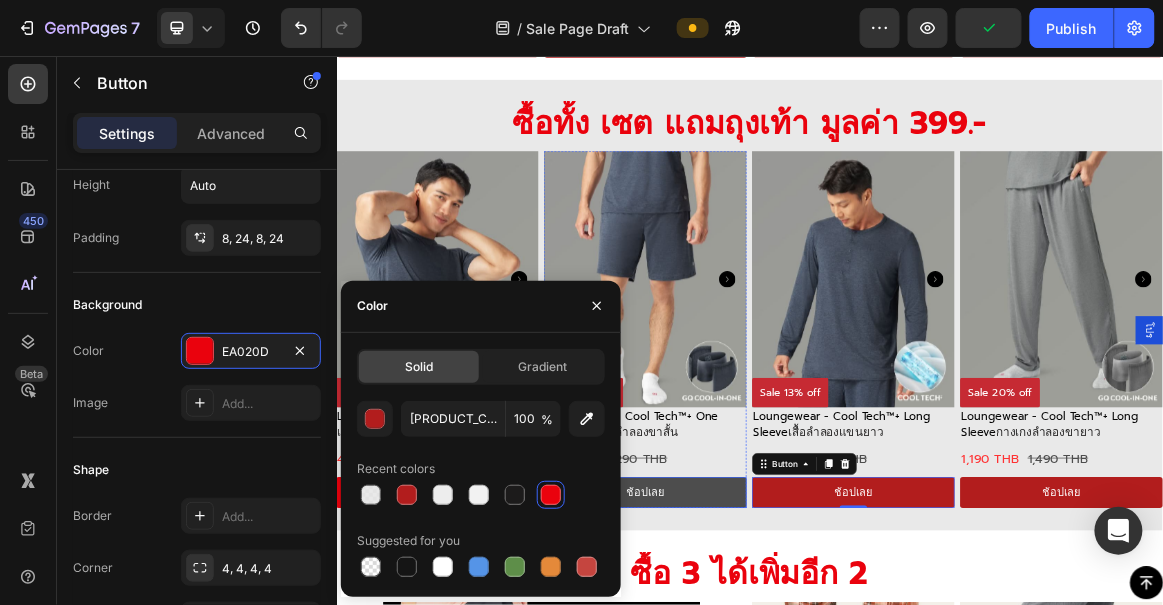 click on "ช้อปเลย" at bounding box center (785, 689) 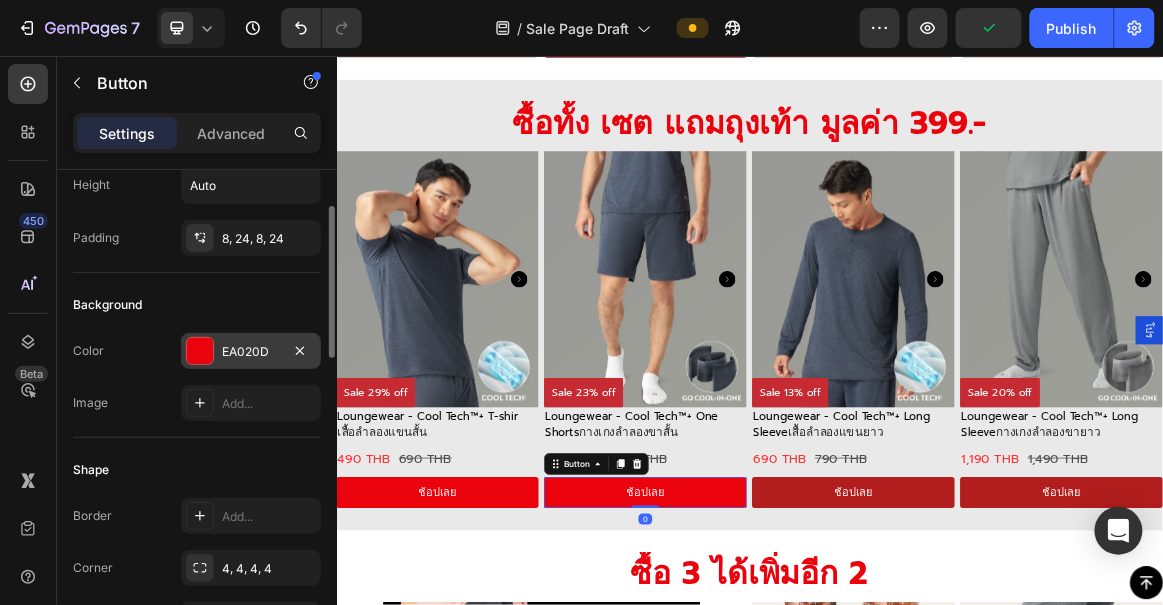 click on "EA020D" at bounding box center [251, 352] 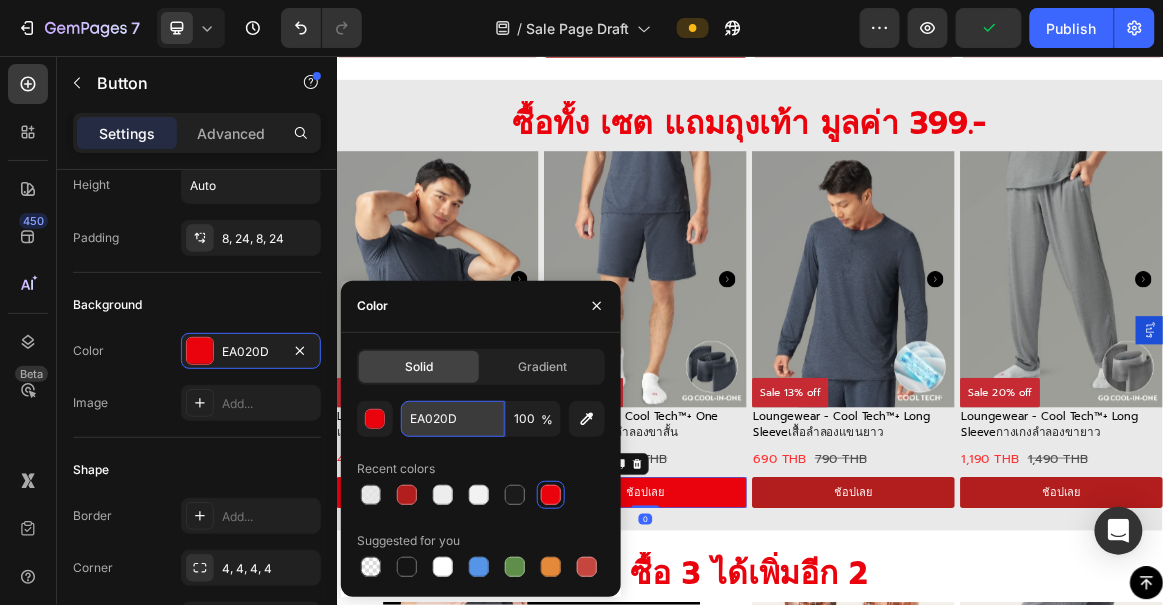 click on "EA020D" at bounding box center (453, 419) 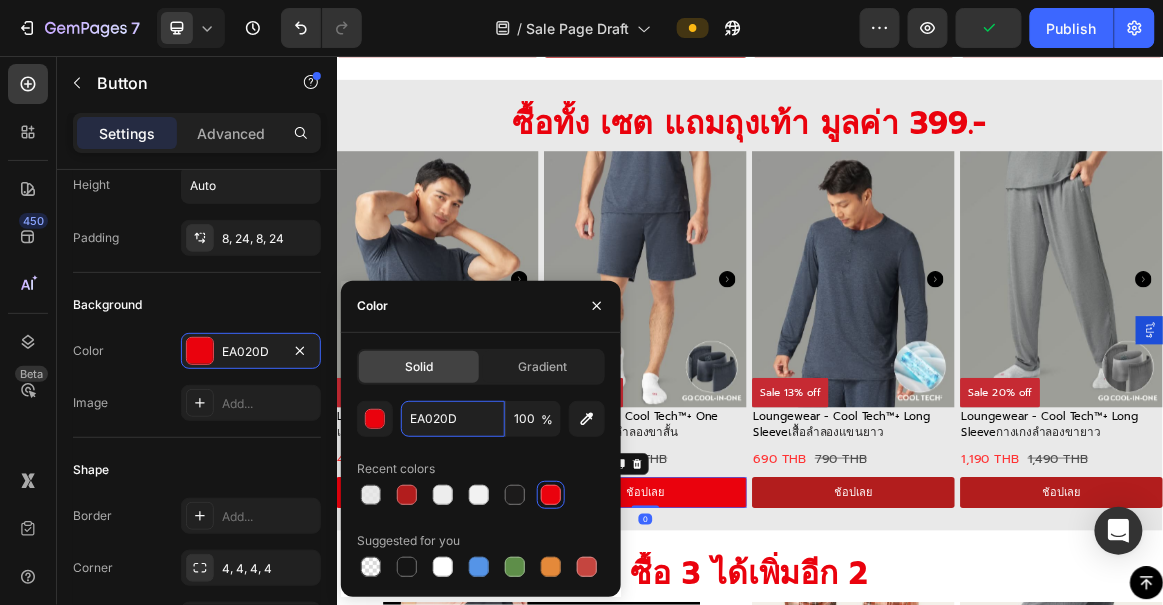 paste on "B21D1" 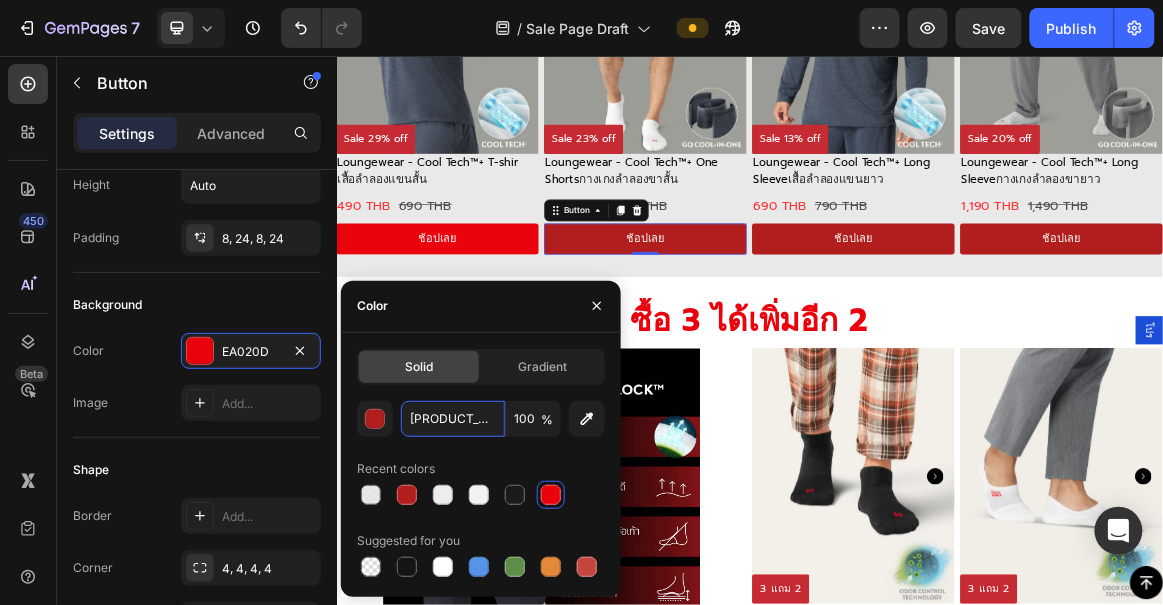 scroll, scrollTop: 2569, scrollLeft: 0, axis: vertical 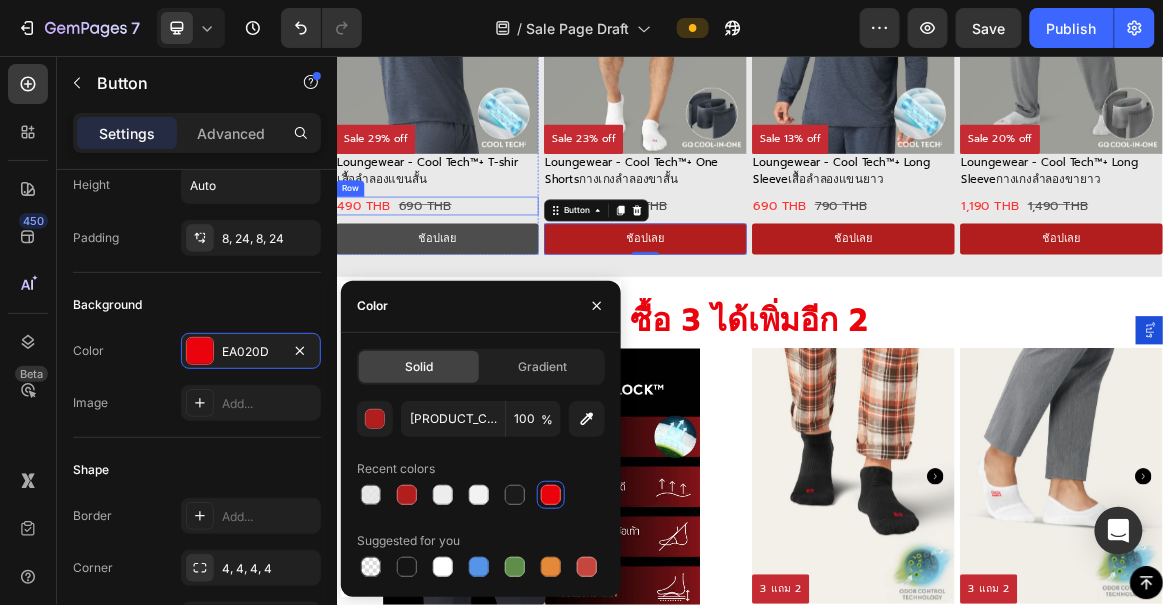 click on "ช้อปเลย" at bounding box center (483, 321) 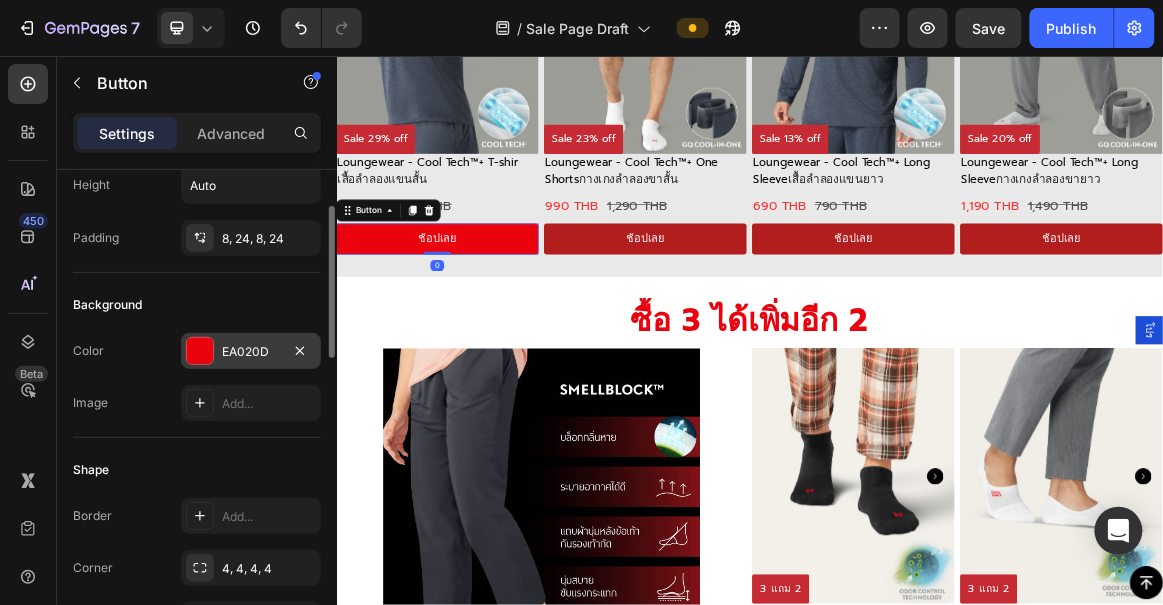 click on "EA020D" at bounding box center (251, 352) 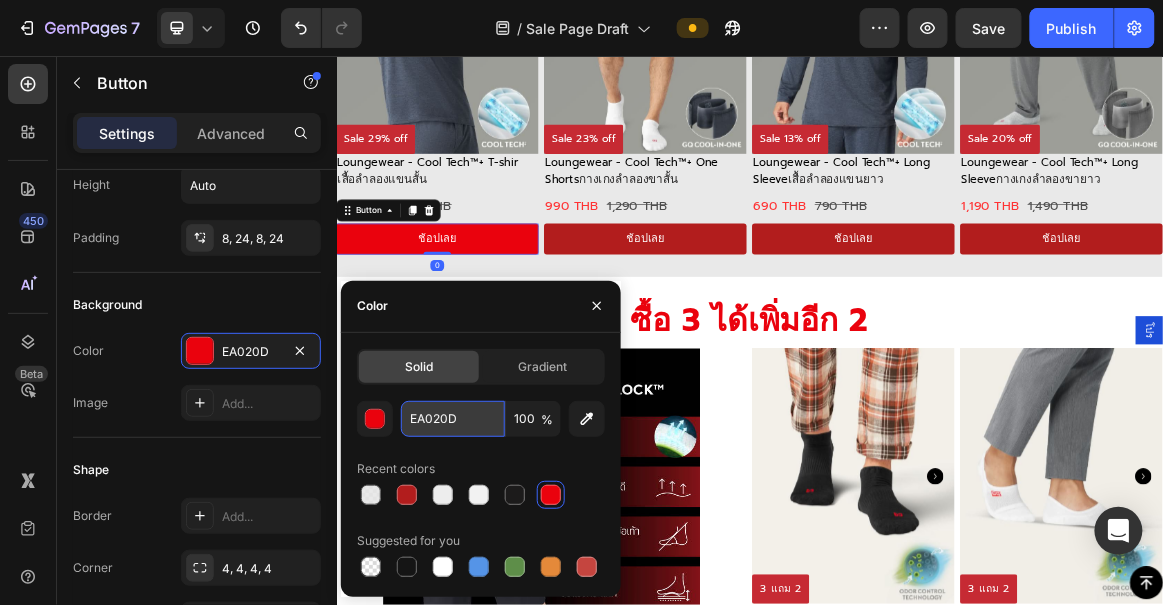 click on "EA020D" at bounding box center [453, 419] 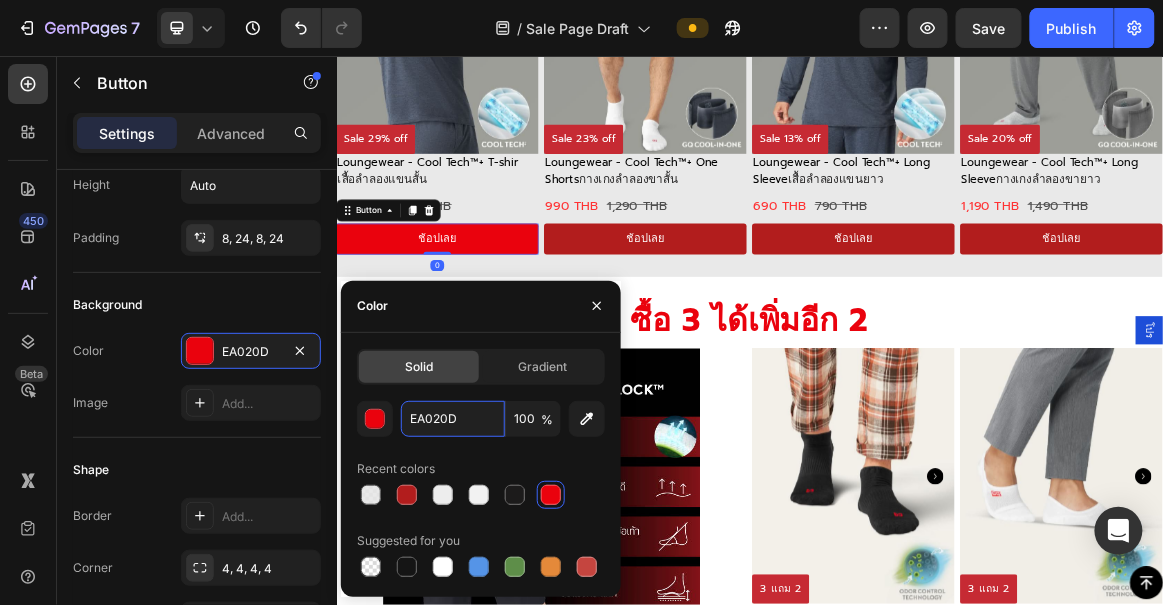 paste on "B21D1" 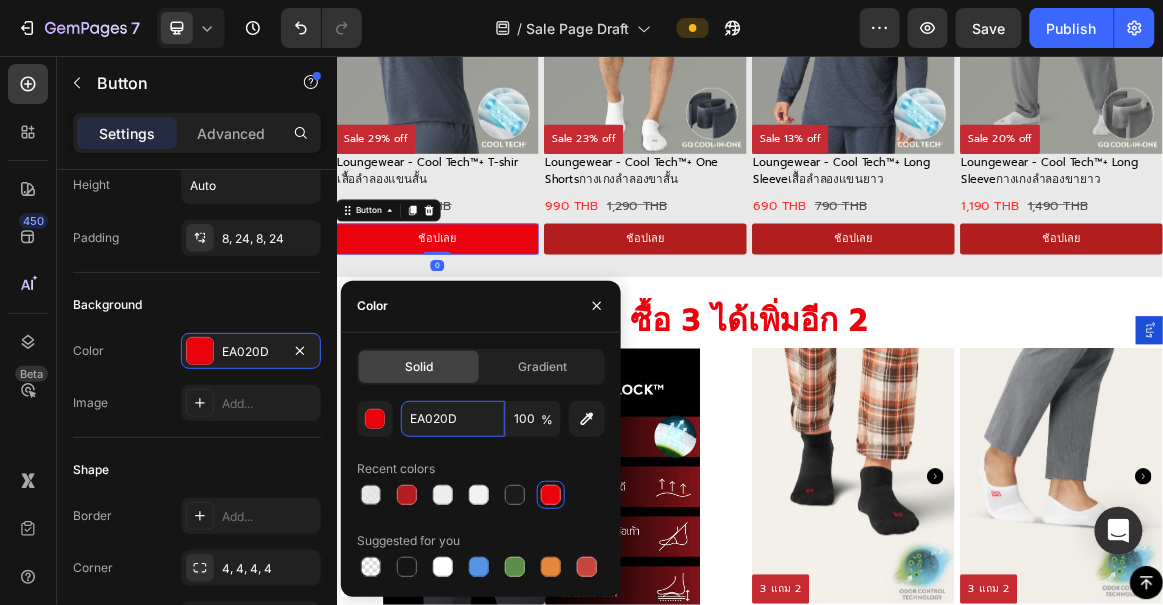 type on "B21D1D" 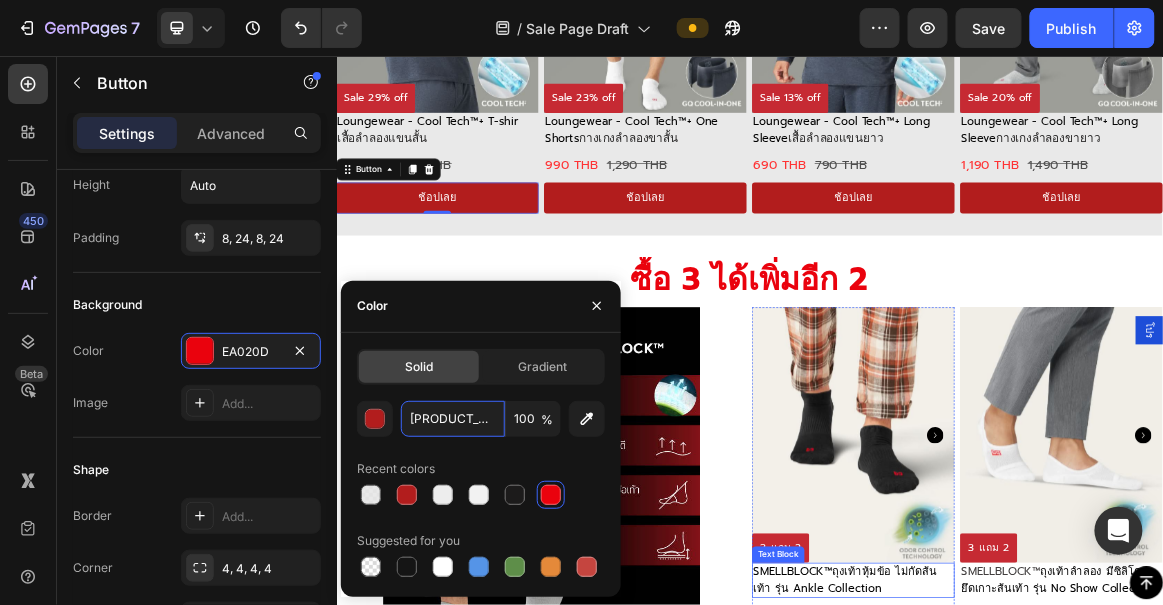 scroll, scrollTop: 2781, scrollLeft: 0, axis: vertical 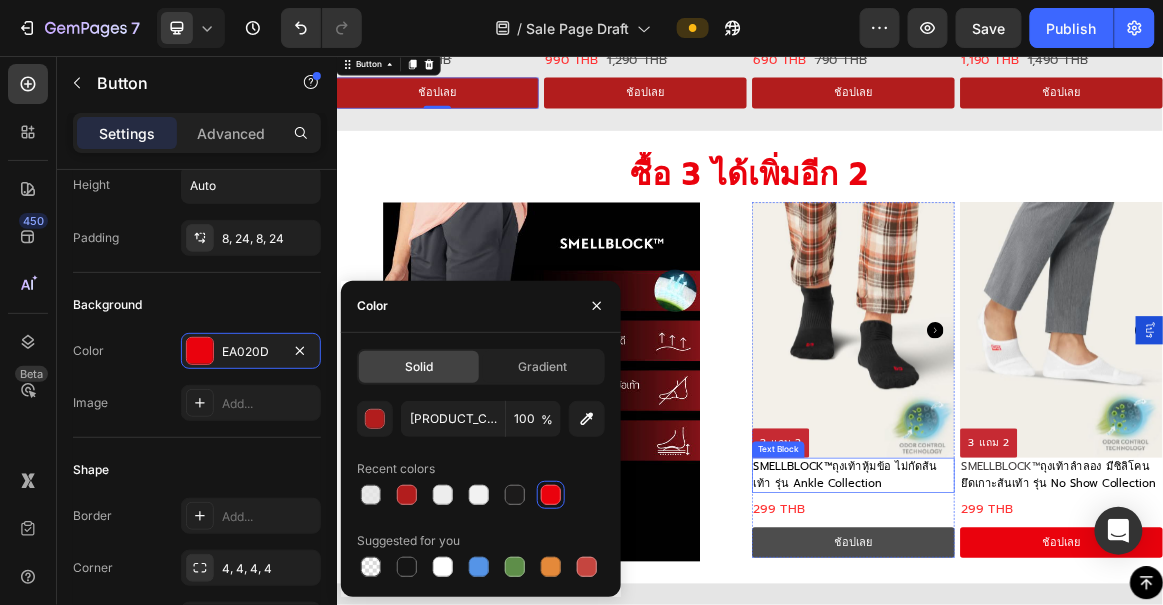 click on "ช้อปเลย" at bounding box center [1087, 762] 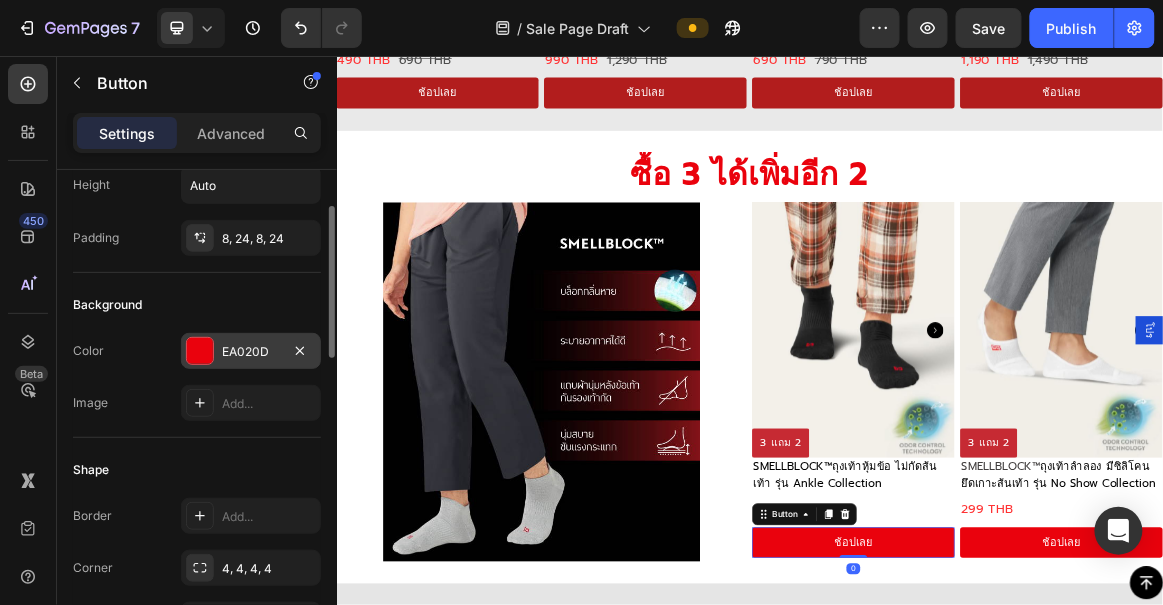 click on "EA020D" at bounding box center [251, 351] 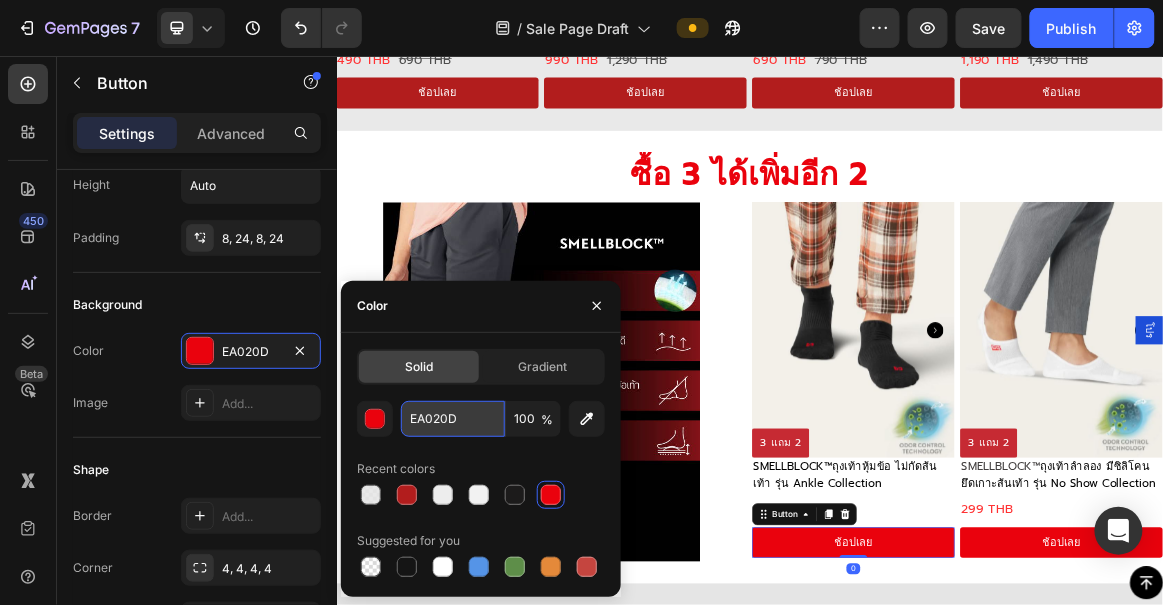 click on "EA020D" at bounding box center (453, 419) 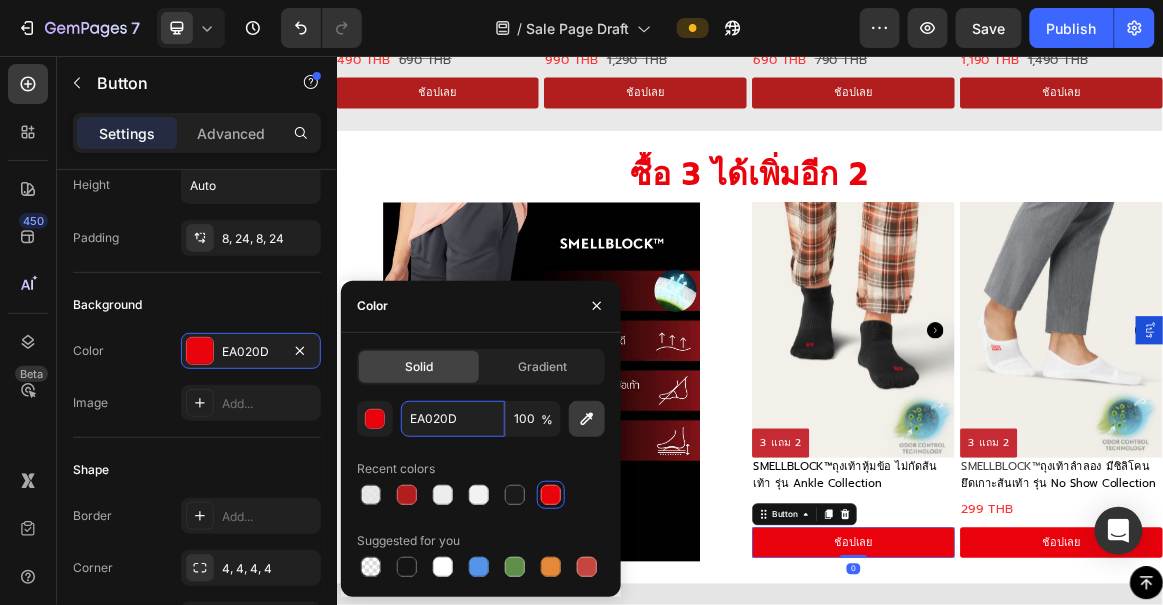 paste on "B21D1" 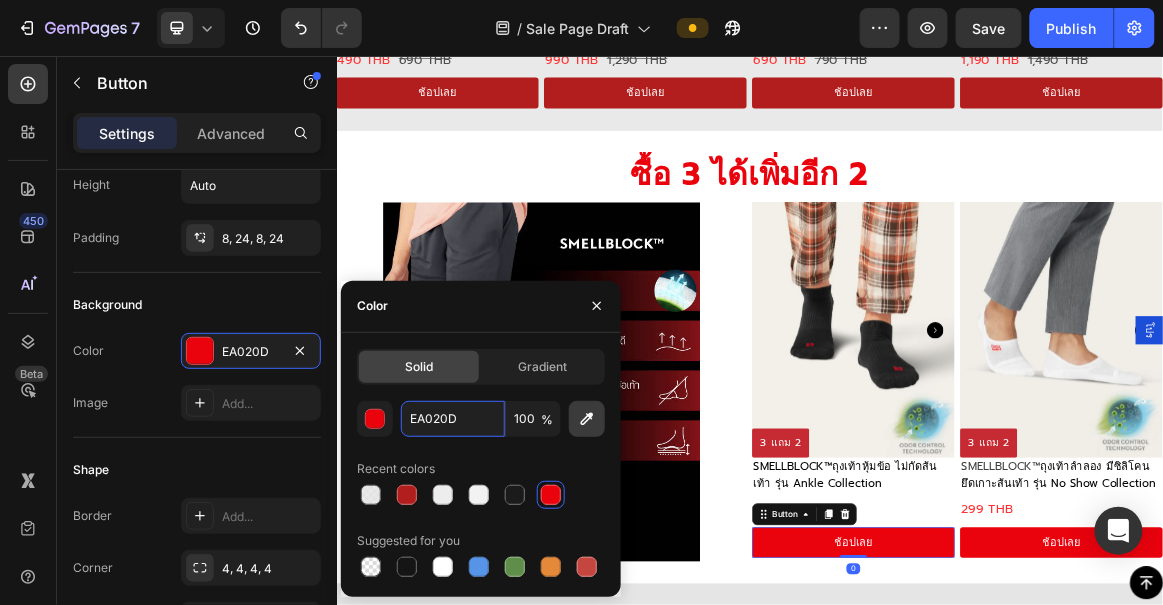 type on "B21D1D" 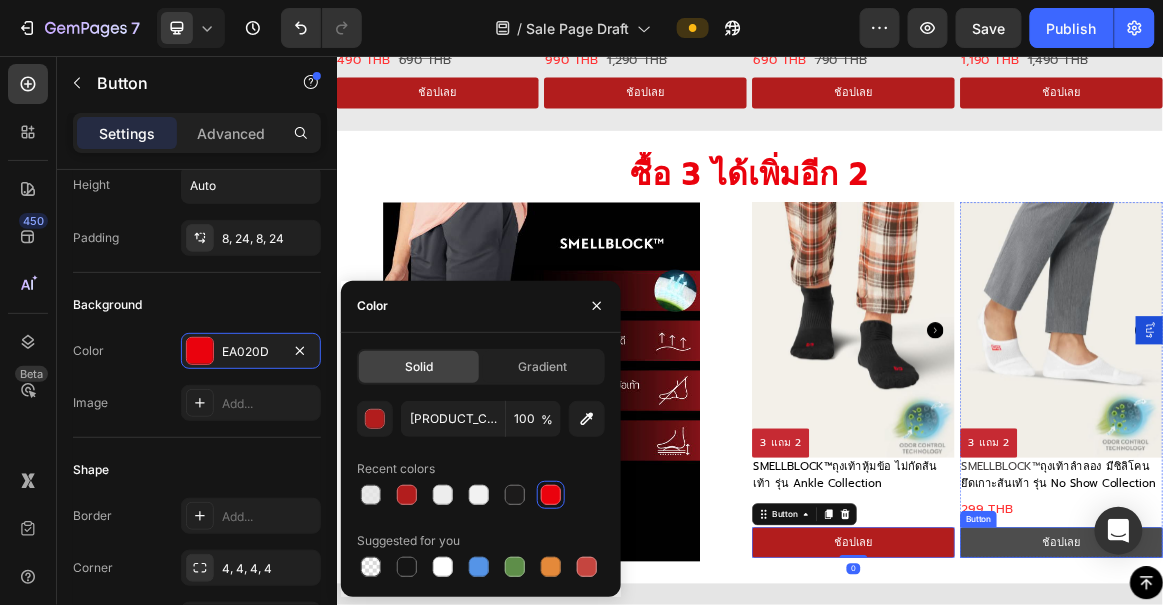 click on "ช้อปเลย" at bounding box center [1389, 762] 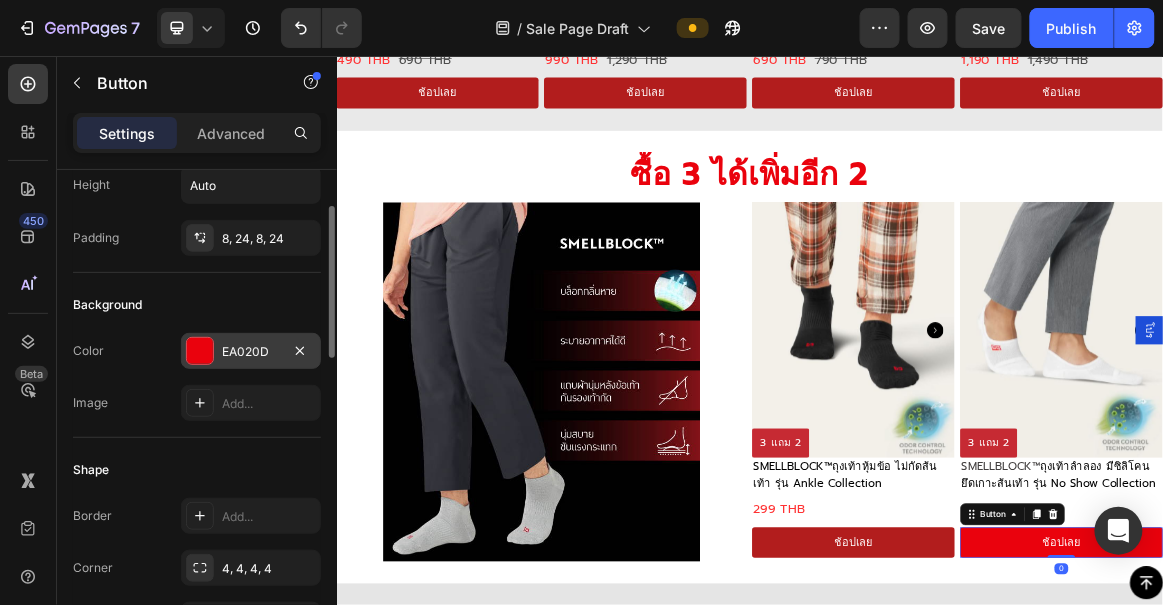 click at bounding box center (200, 351) 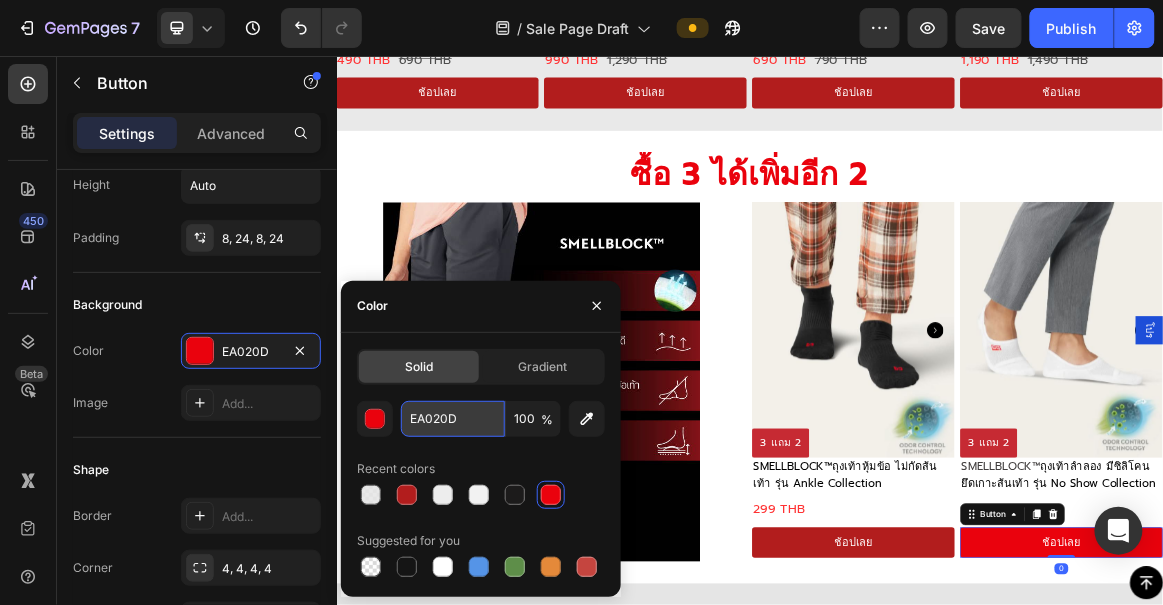 click on "EA020D" at bounding box center [453, 419] 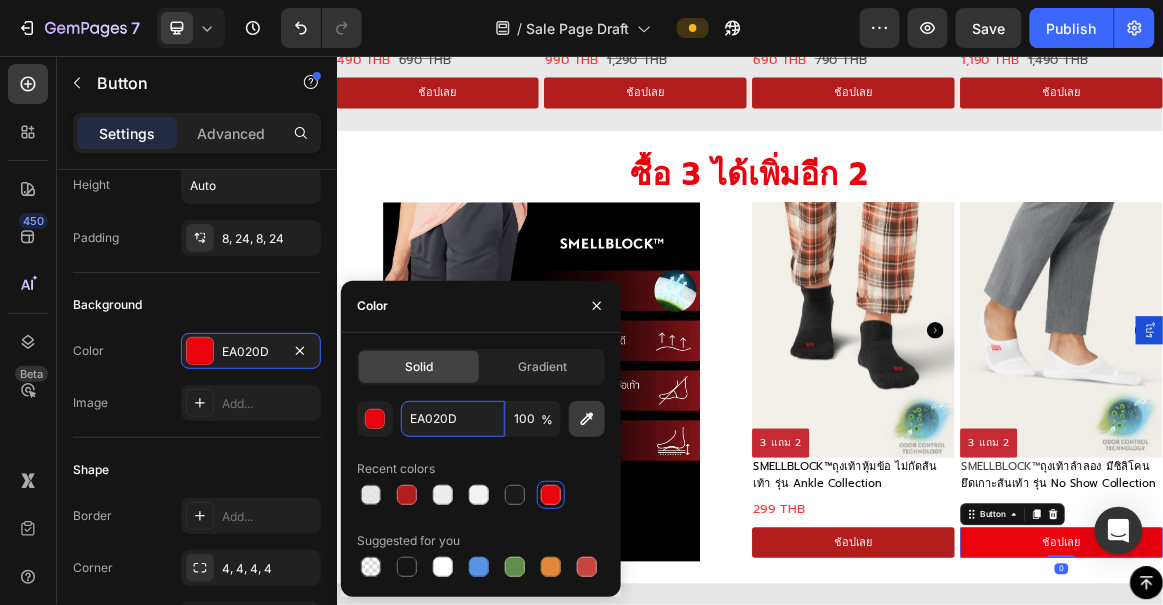 paste on "B21D1" 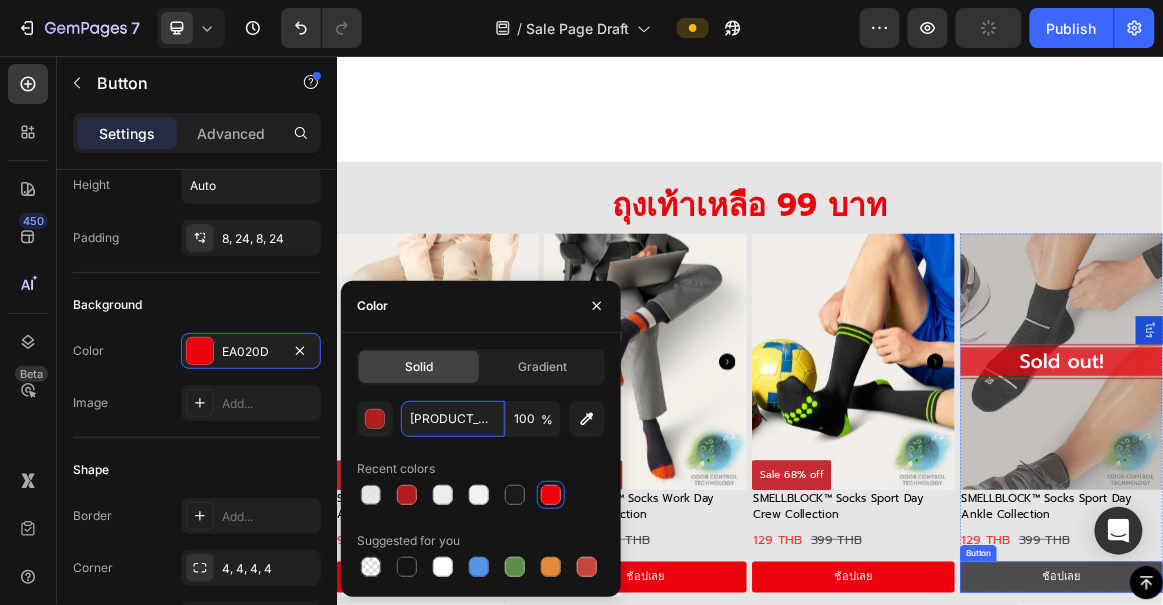 scroll, scrollTop: 3630, scrollLeft: 0, axis: vertical 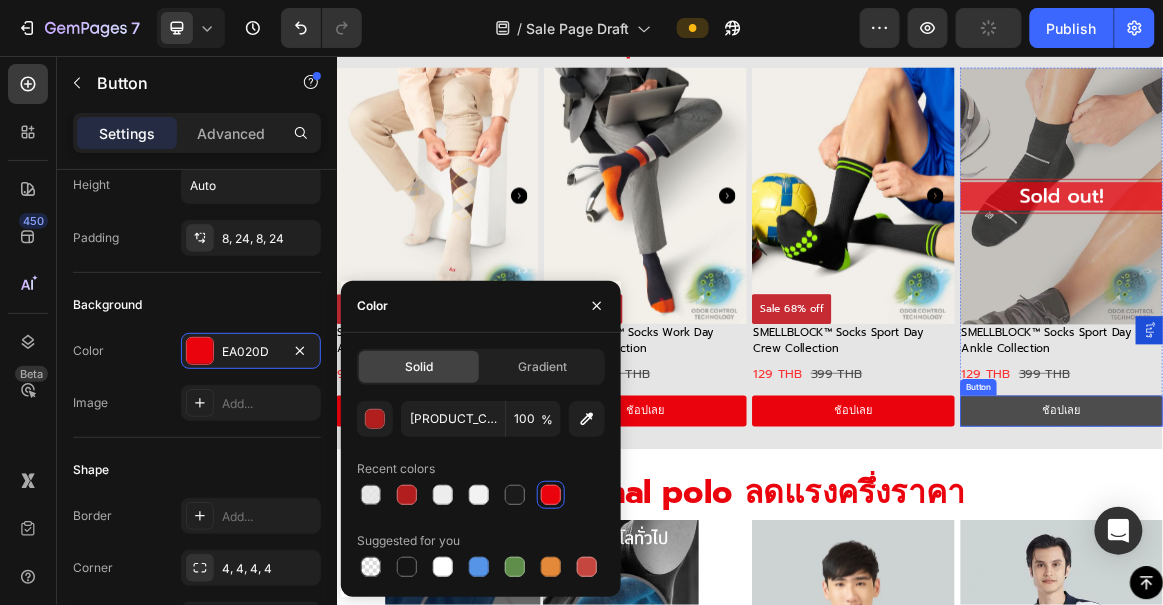 click on "ช้อปเลย" at bounding box center [1389, 571] 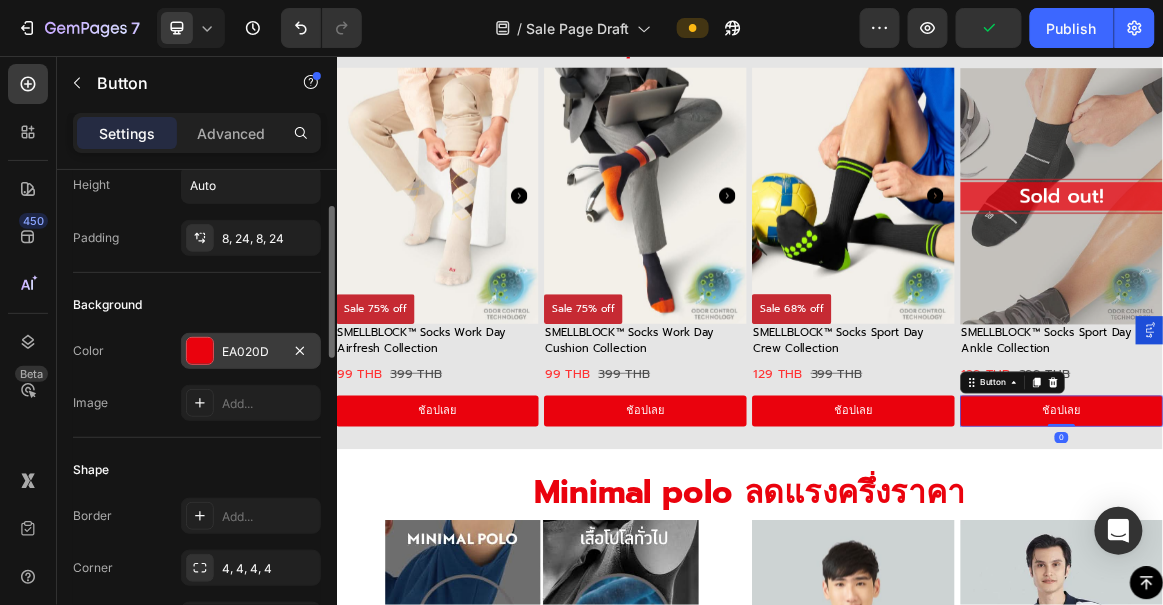 click at bounding box center [200, 351] 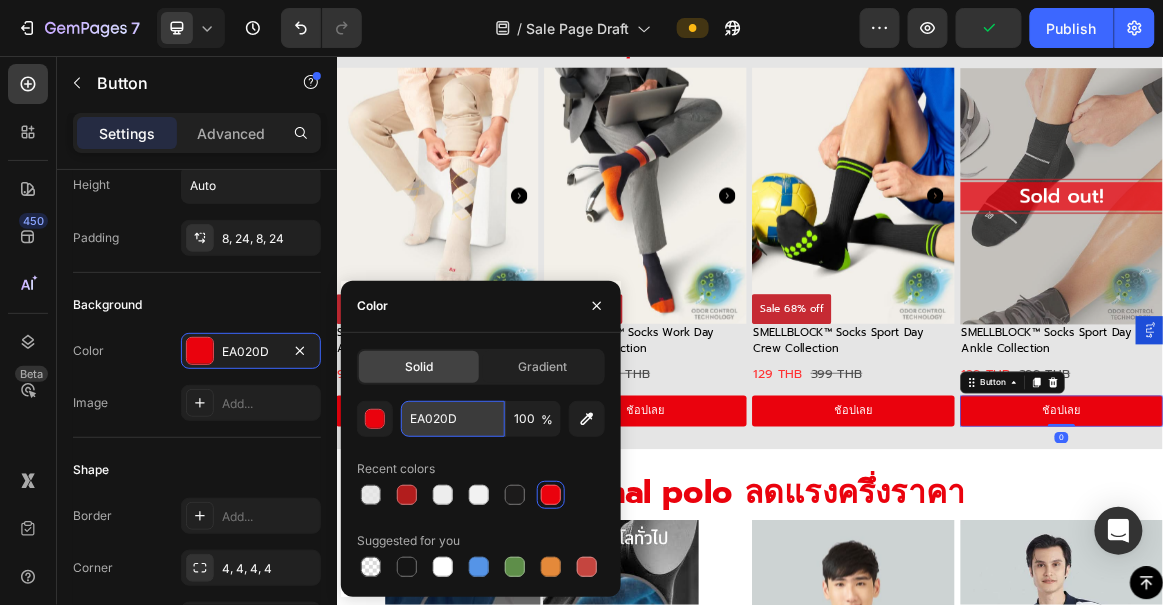 click on "EA020D" at bounding box center (453, 419) 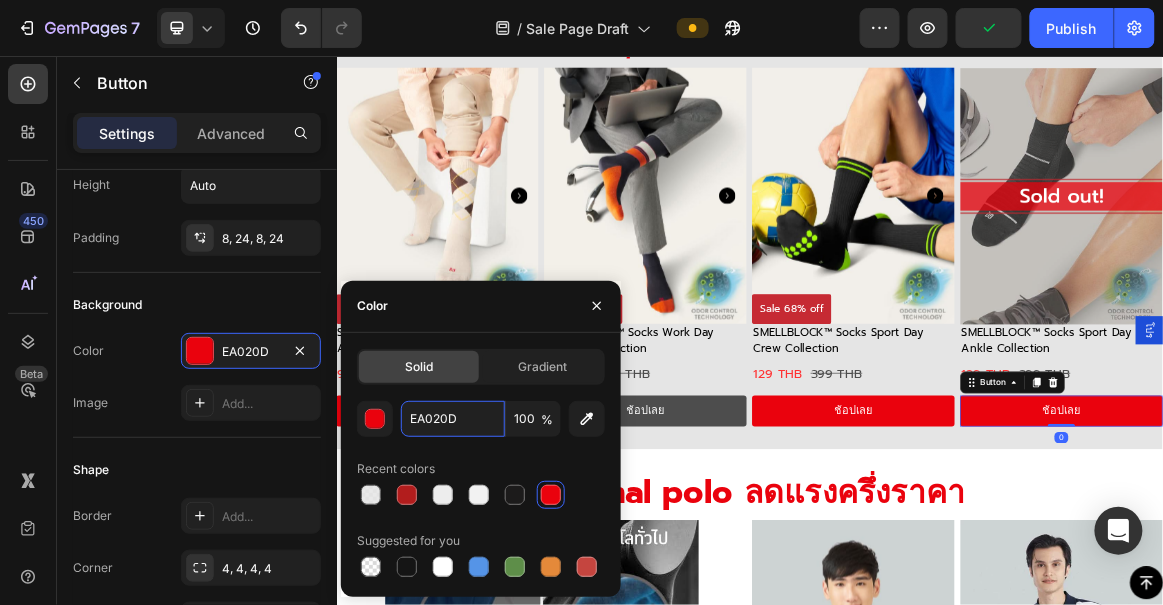paste on "B21D1" 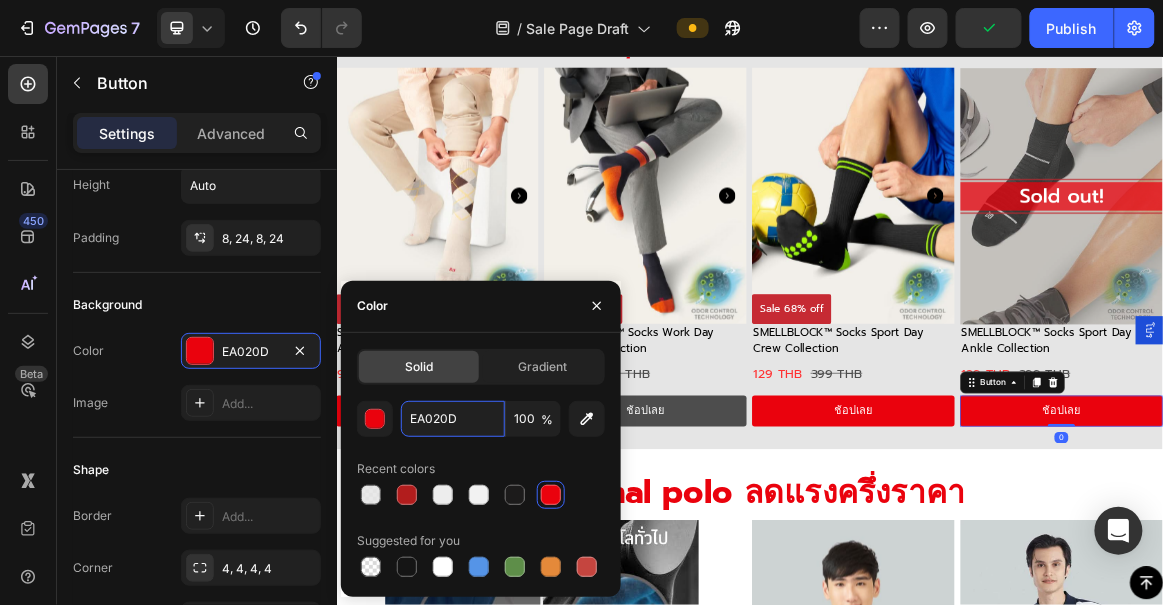 type on "B21D1D" 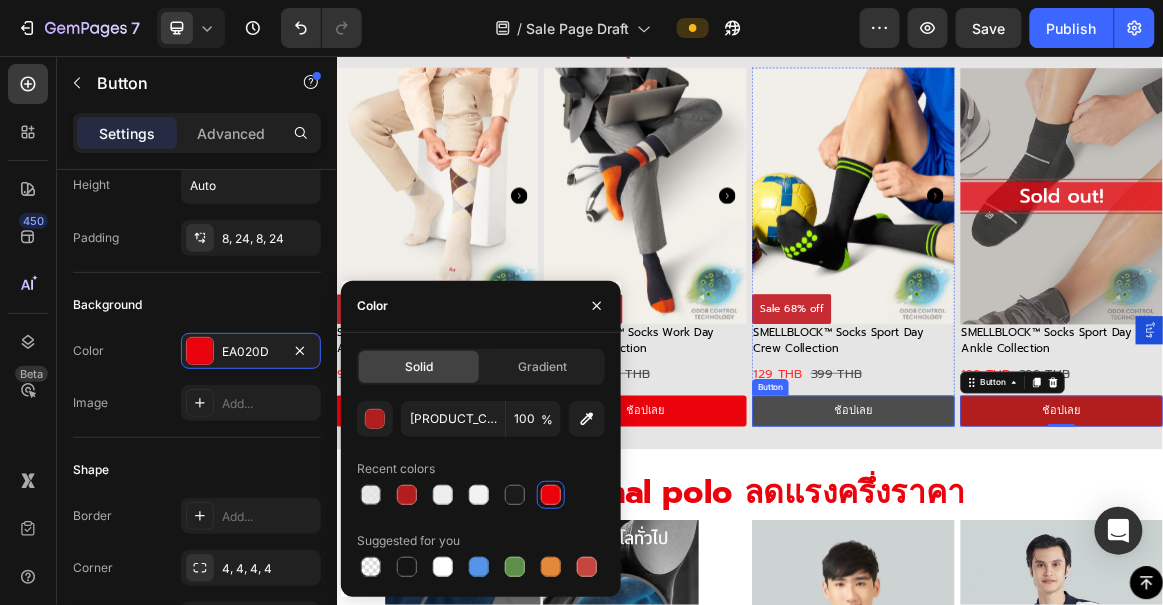 click on "ช้อปเลย" at bounding box center [1087, 571] 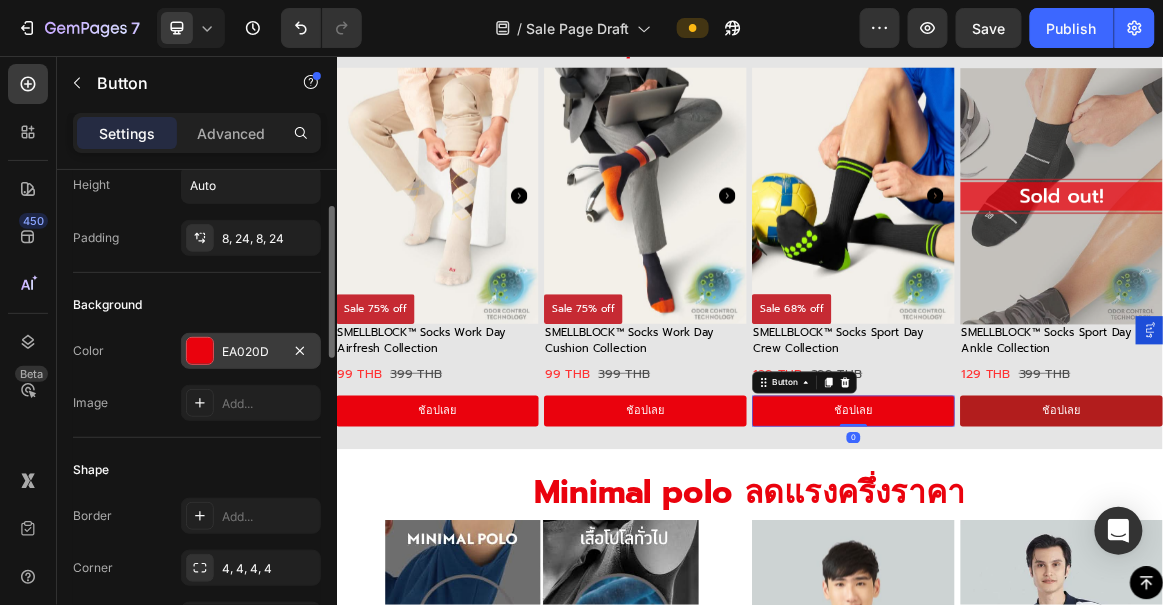 click on "EA020D" at bounding box center (251, 351) 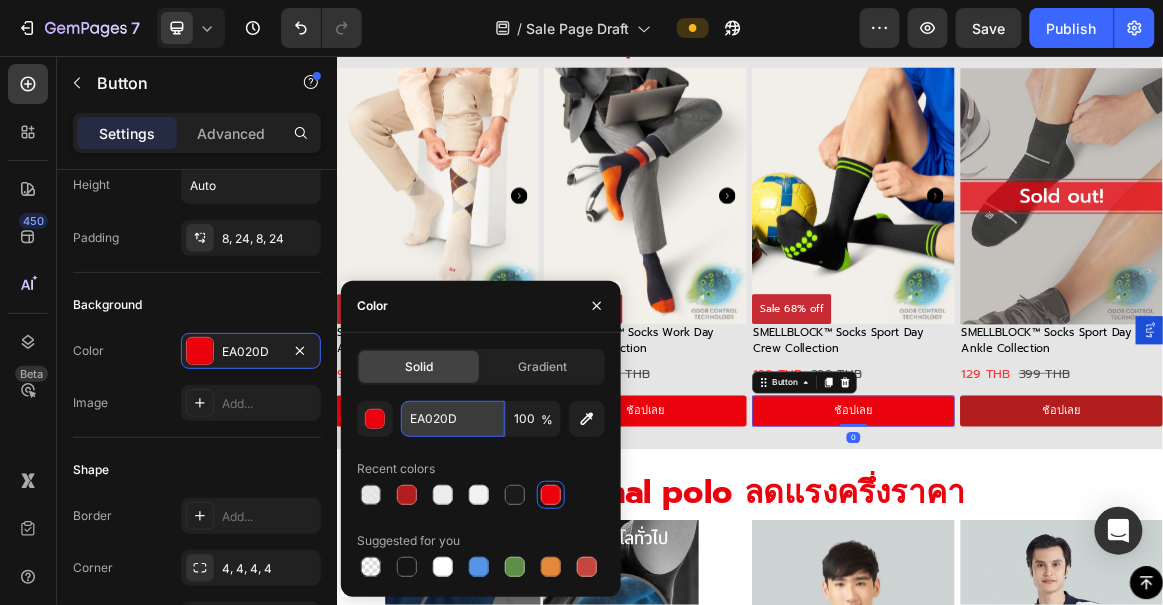 click on "EA020D" at bounding box center [453, 419] 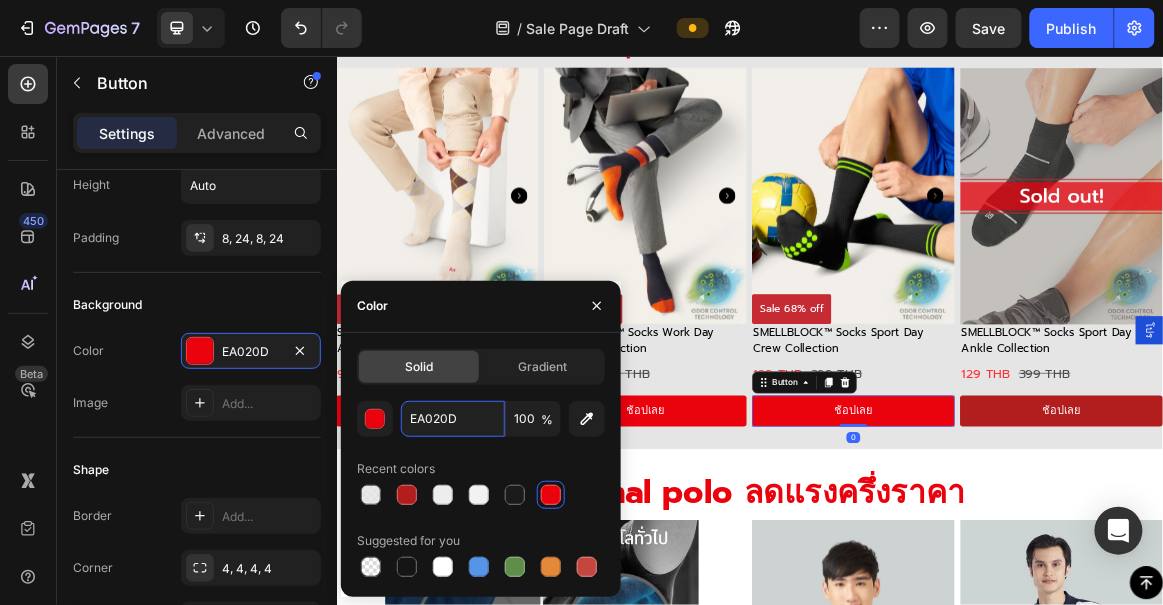 paste on "B21D1" 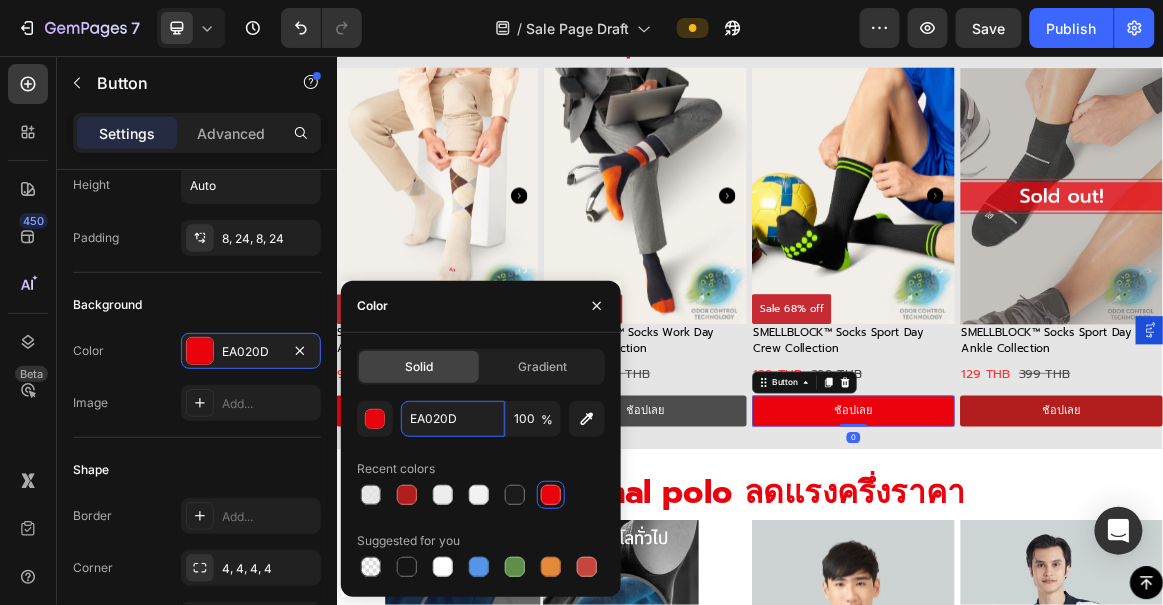 type on "B21D1D" 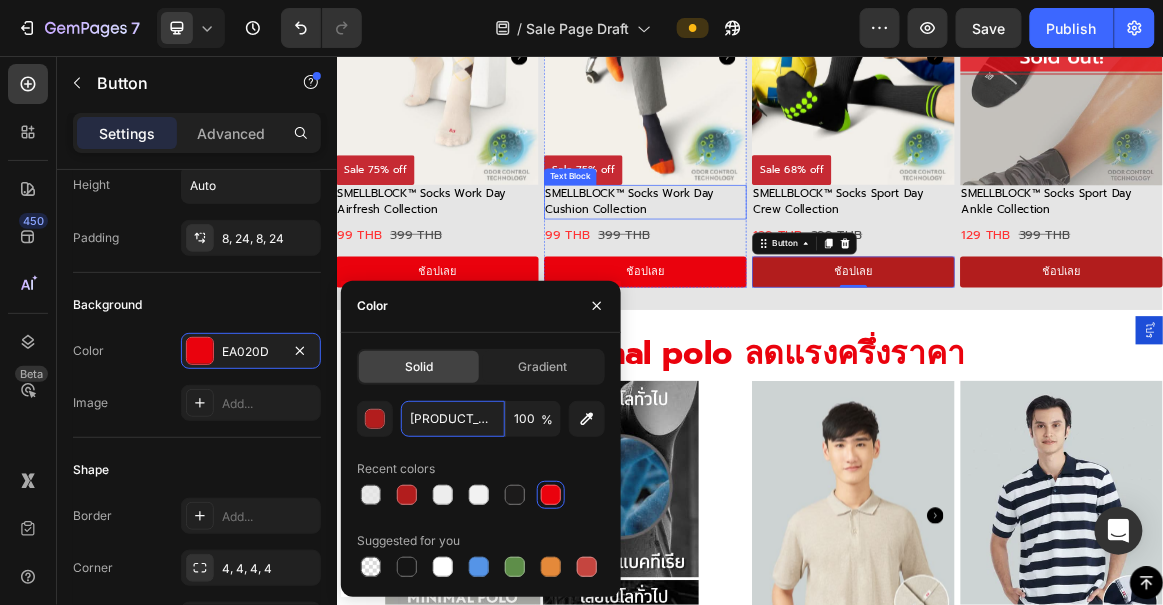 scroll, scrollTop: 3903, scrollLeft: 0, axis: vertical 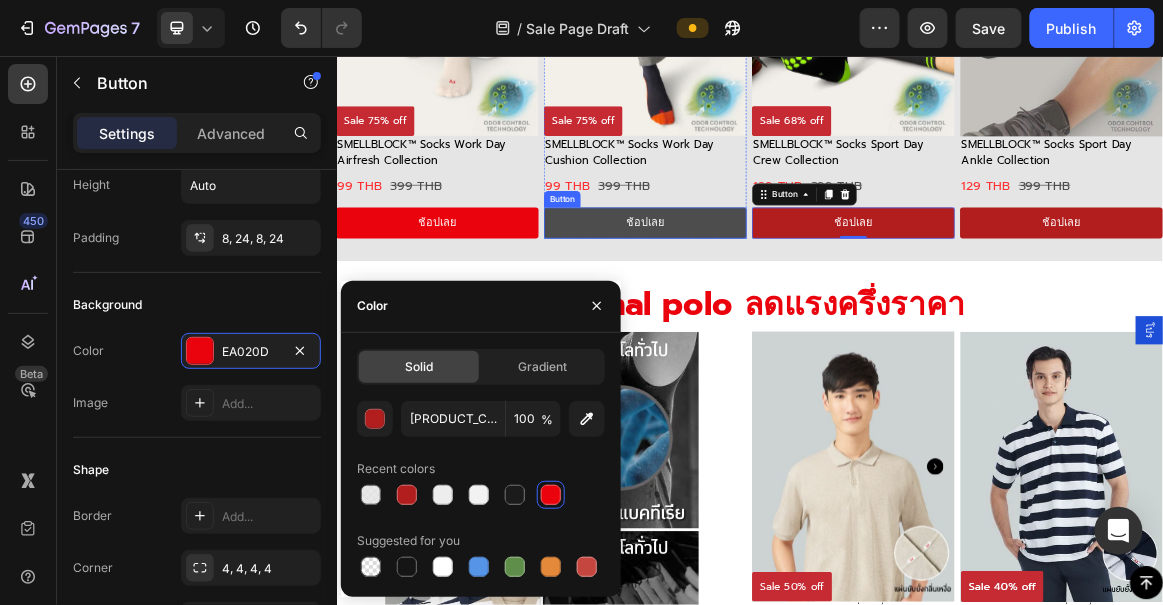 click on "ช้อปเลย" at bounding box center [785, 298] 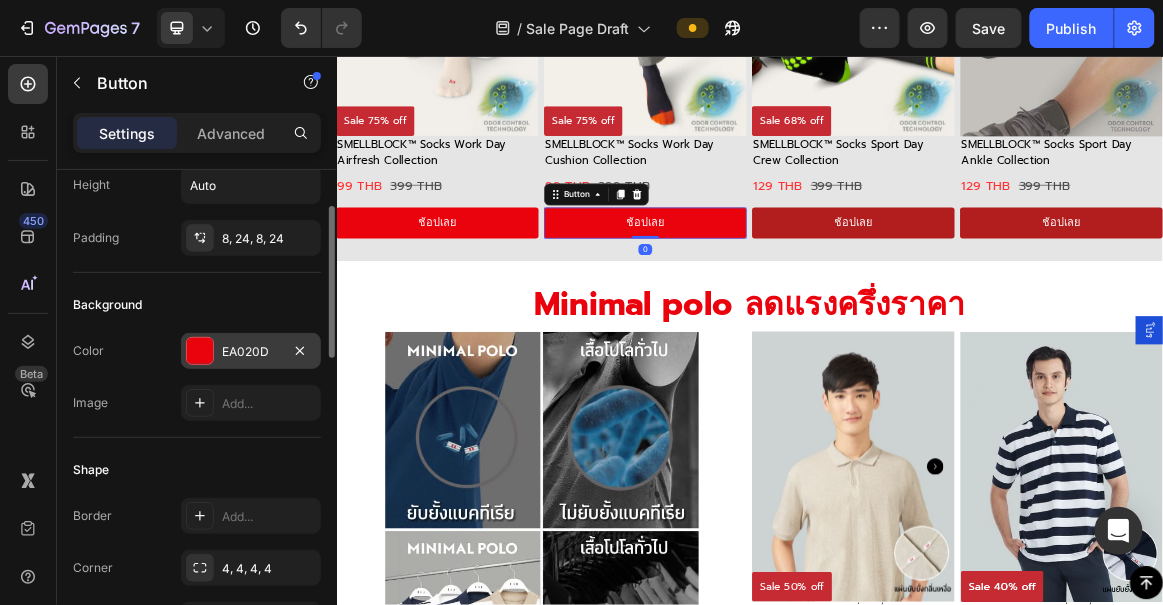 click on "EA020D" at bounding box center [251, 352] 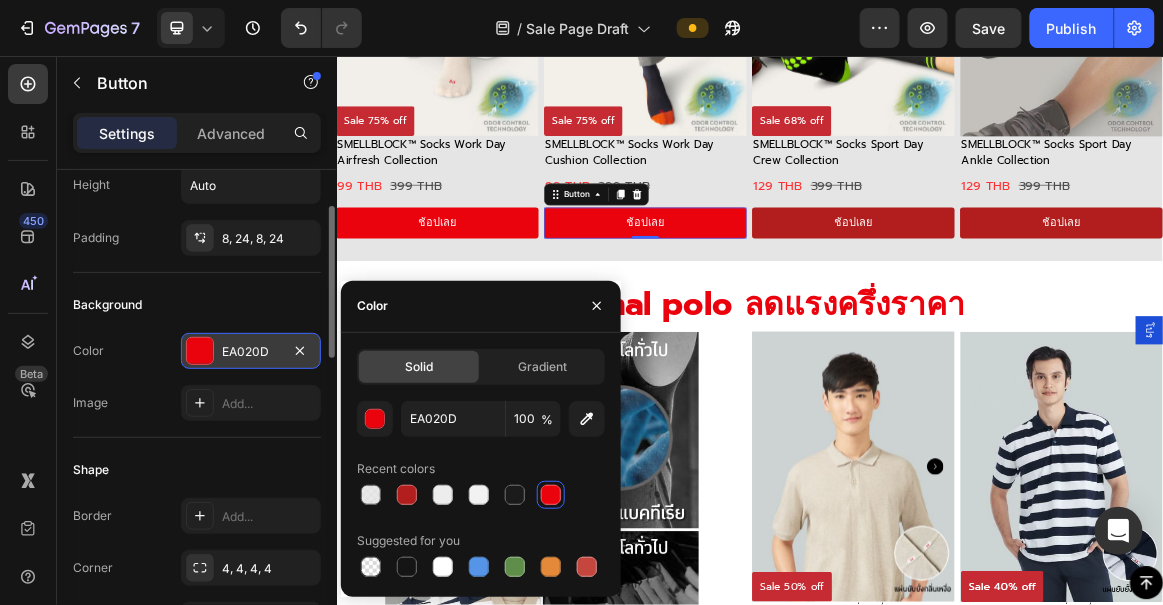 click on "EA020D" at bounding box center (251, 352) 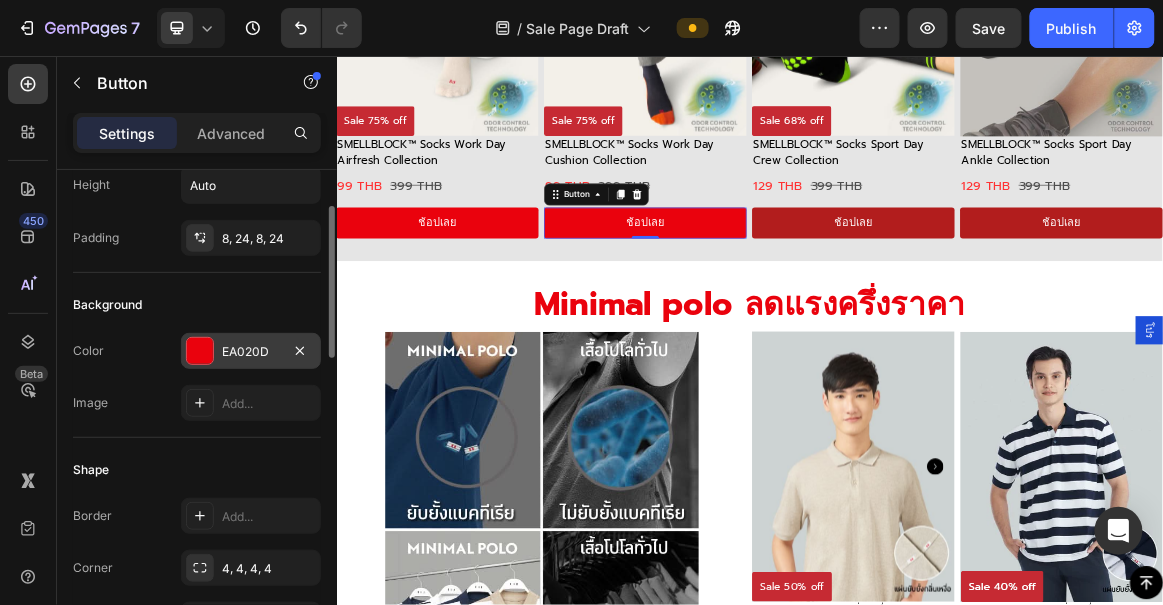click on "EA020D" at bounding box center (251, 352) 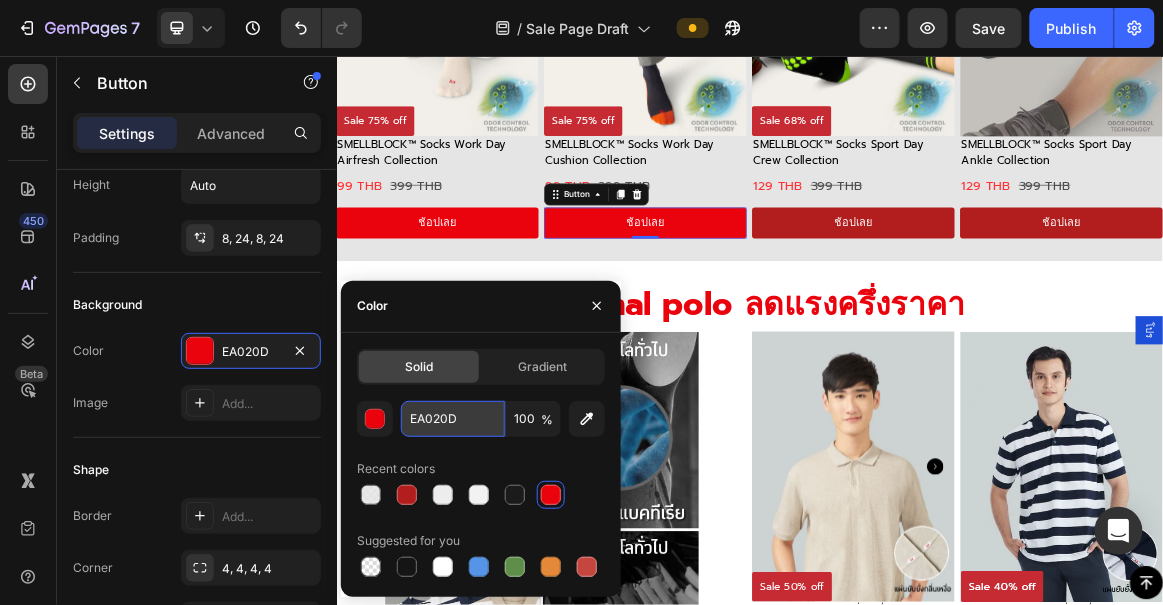 click on "EA020D" at bounding box center (453, 419) 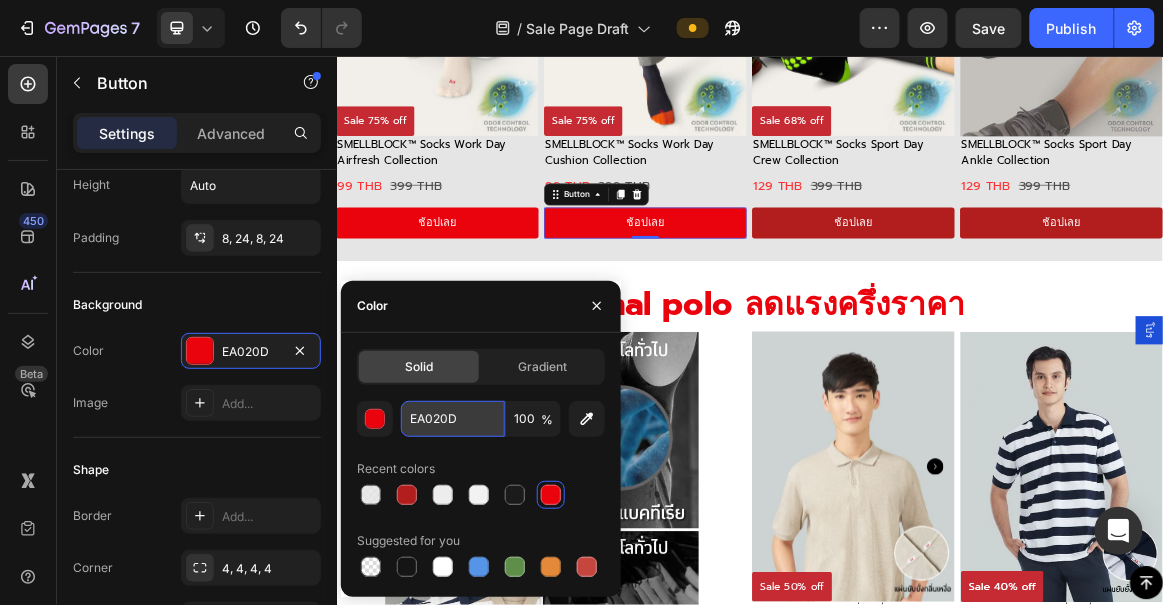 paste on "B21D1" 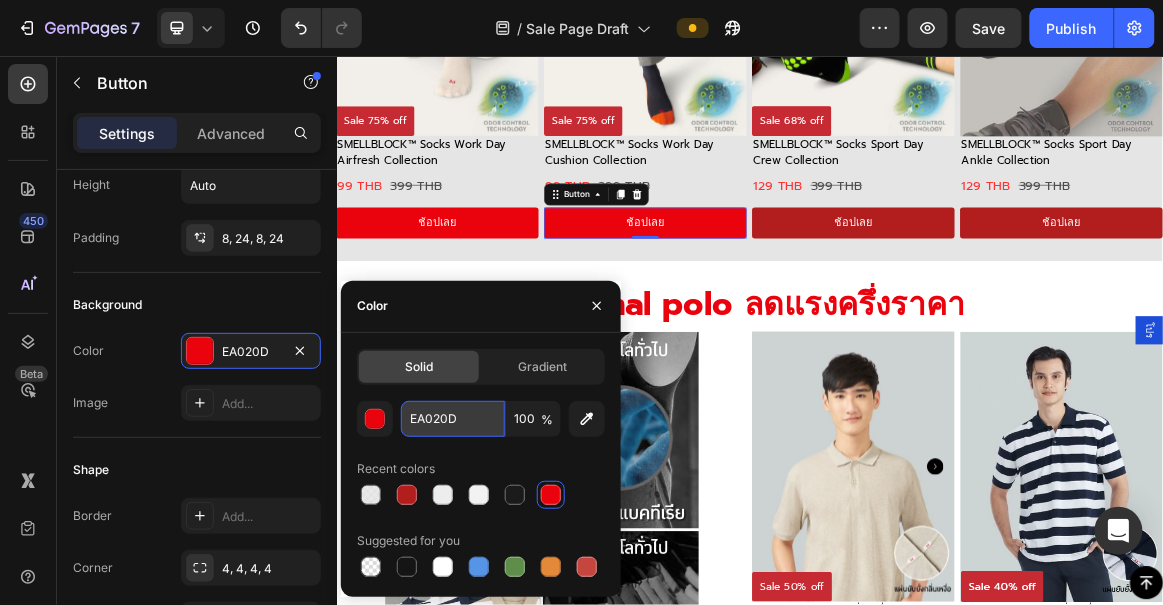 type on "B21D1D" 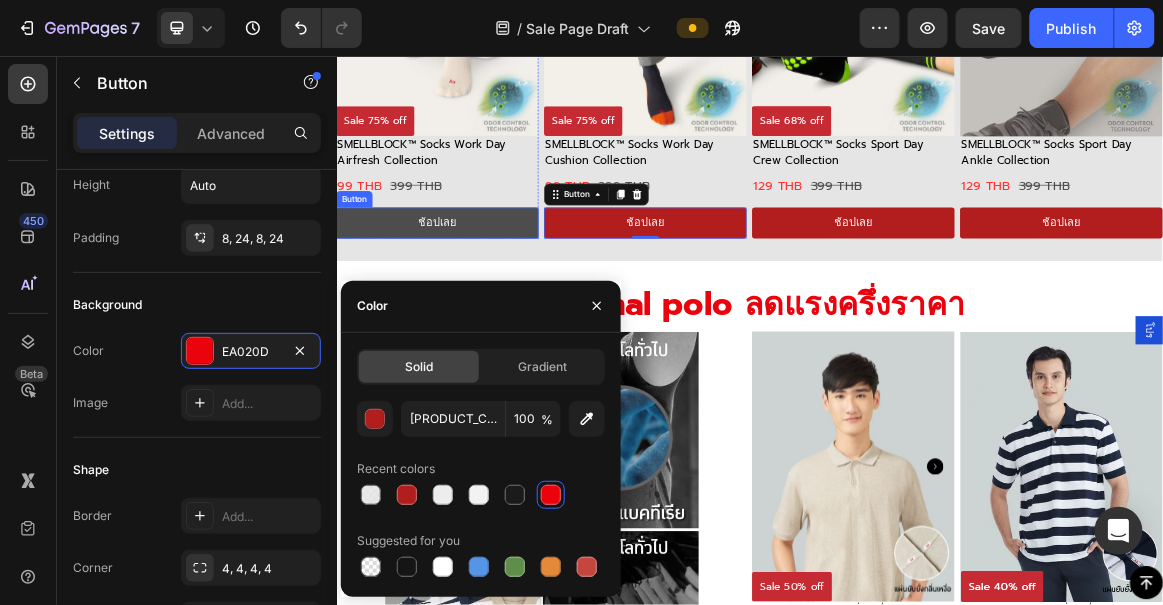 click on "ช้อปเลย" at bounding box center (483, 298) 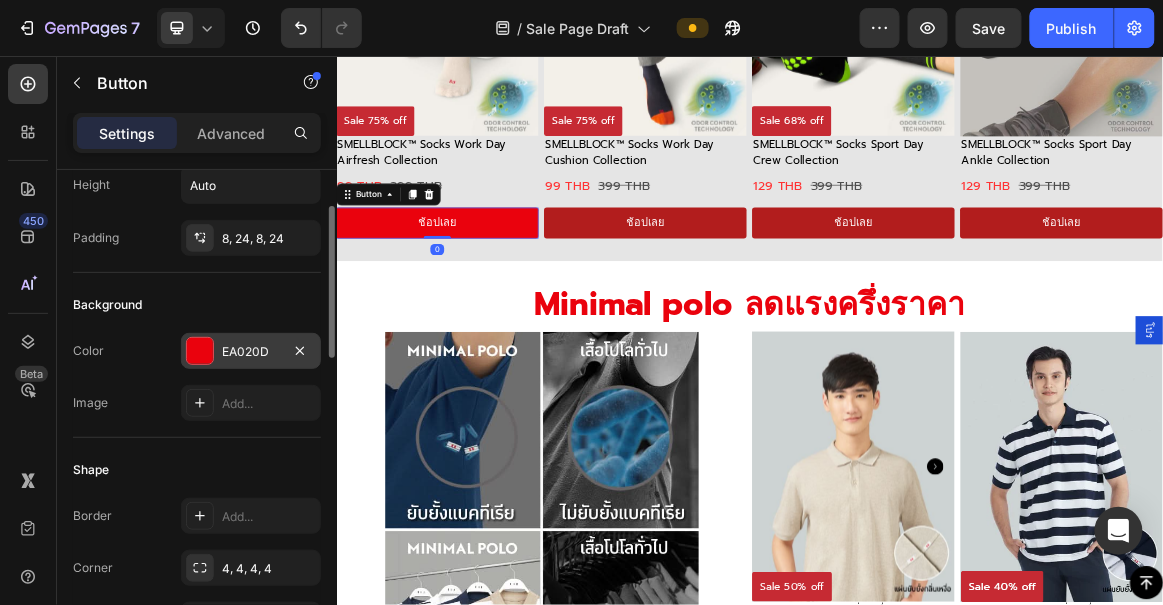 click on "EA020D" at bounding box center [251, 351] 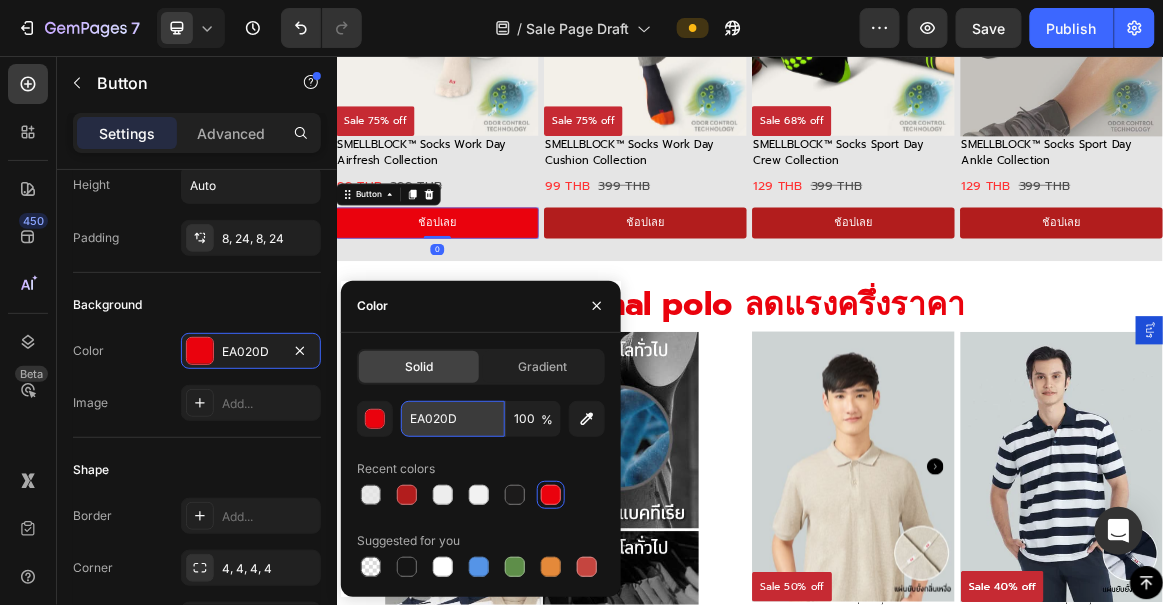 click on "EA020D" at bounding box center [453, 419] 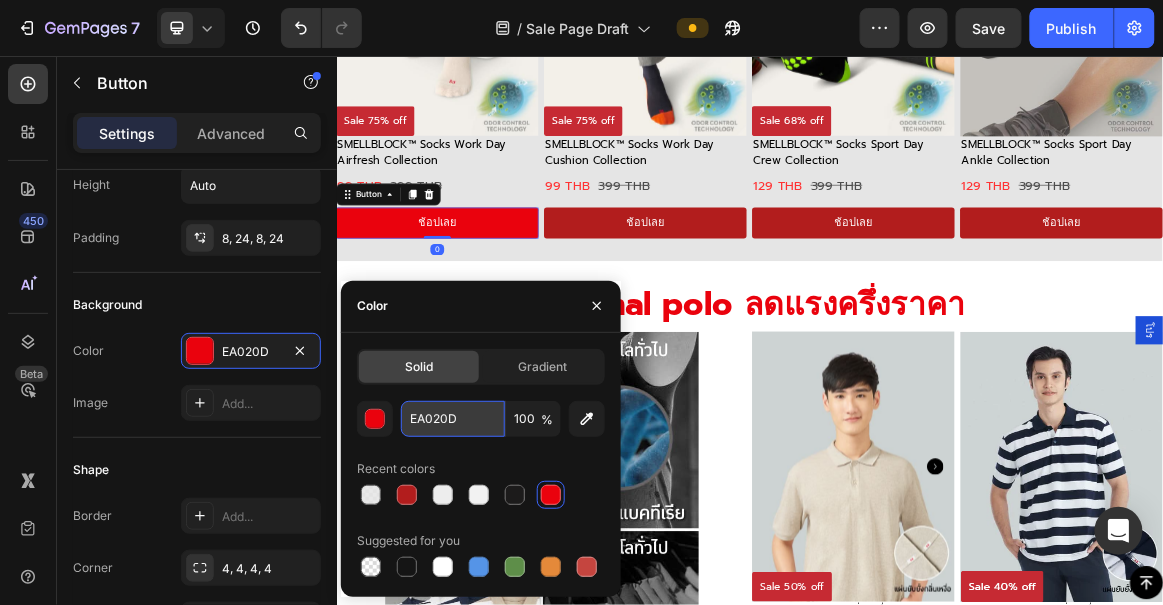 paste on "B21D1" 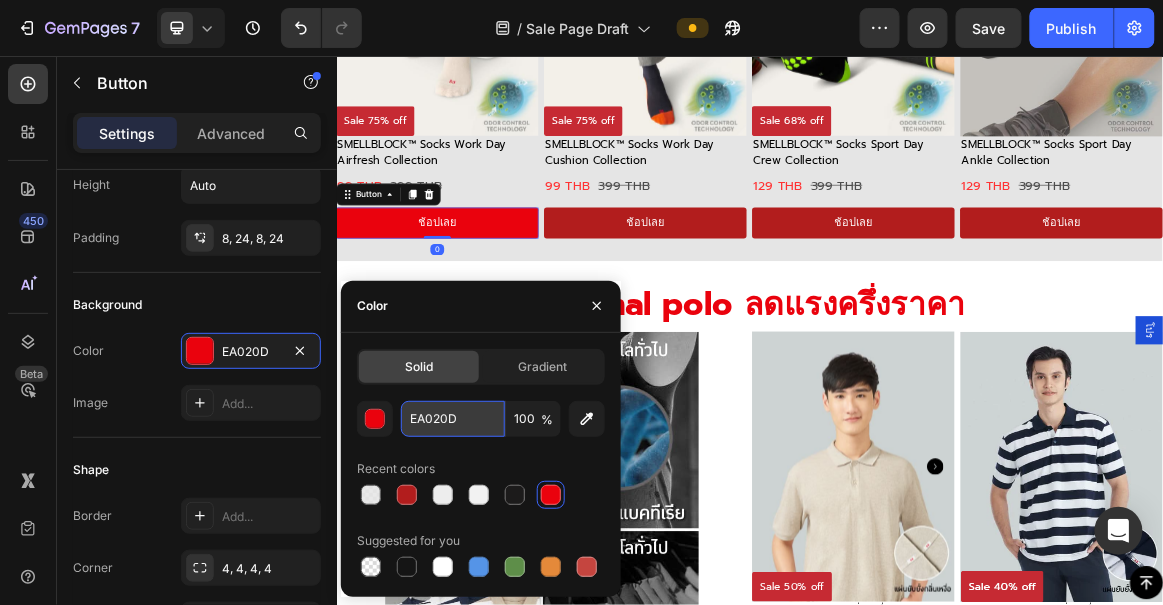 type on "B21D1D" 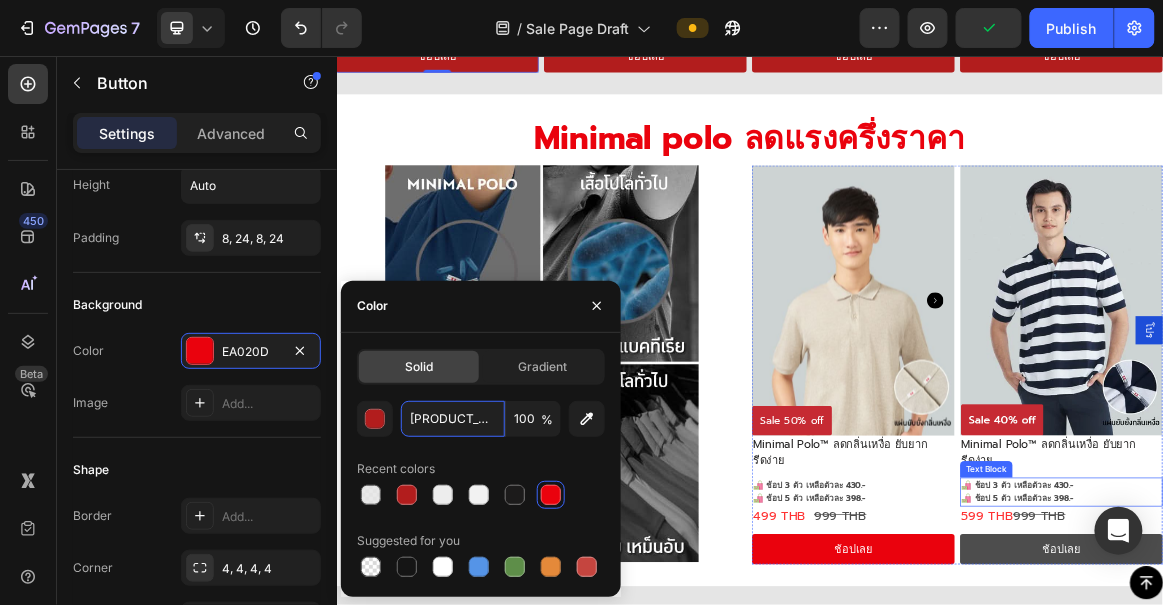 scroll, scrollTop: 4266, scrollLeft: 0, axis: vertical 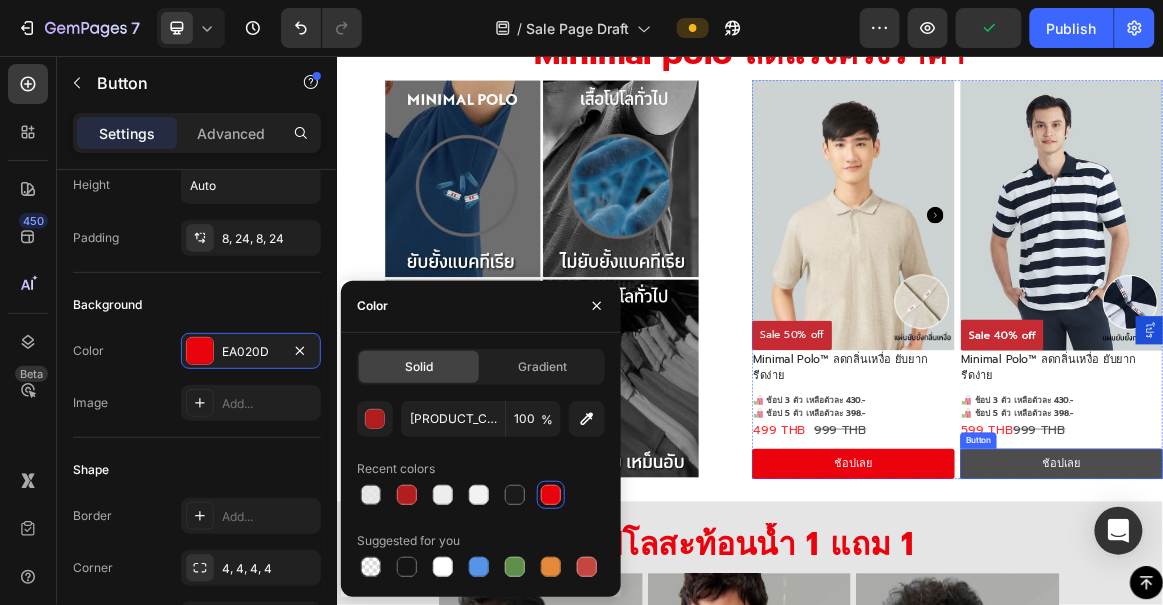click on "ช้อปเลย" at bounding box center (1389, 648) 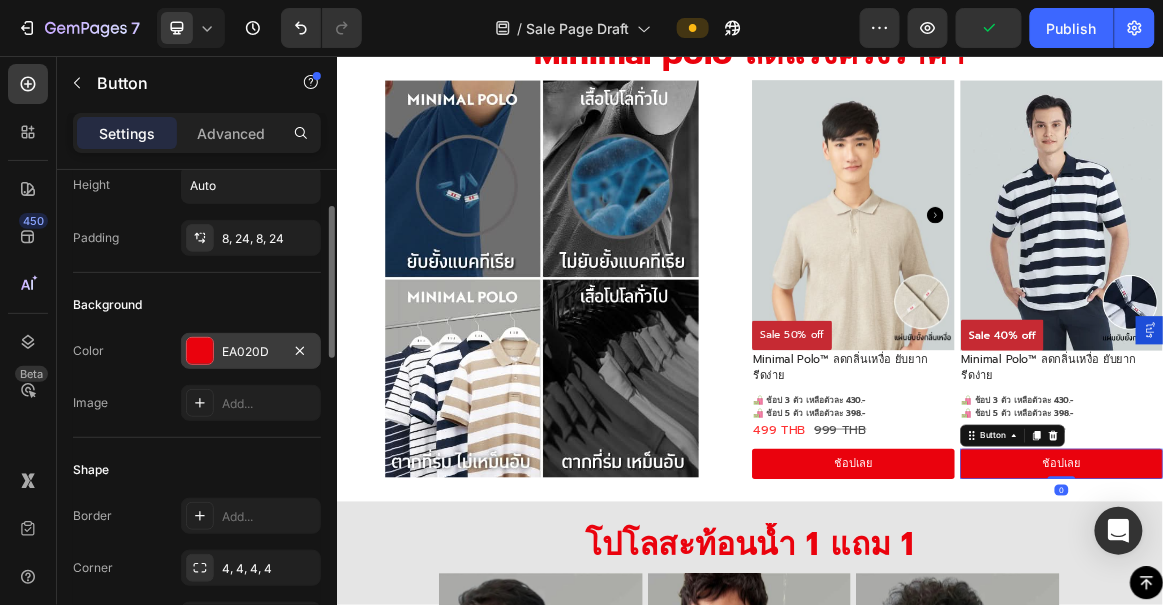 click on "EA020D" at bounding box center [251, 352] 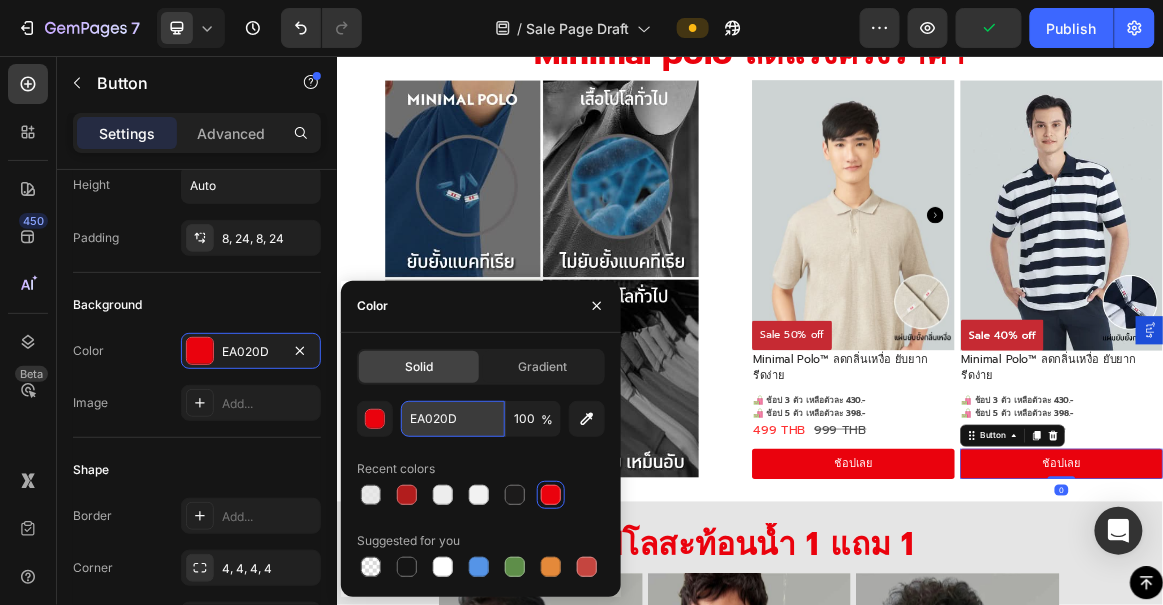 click on "EA020D" at bounding box center (453, 419) 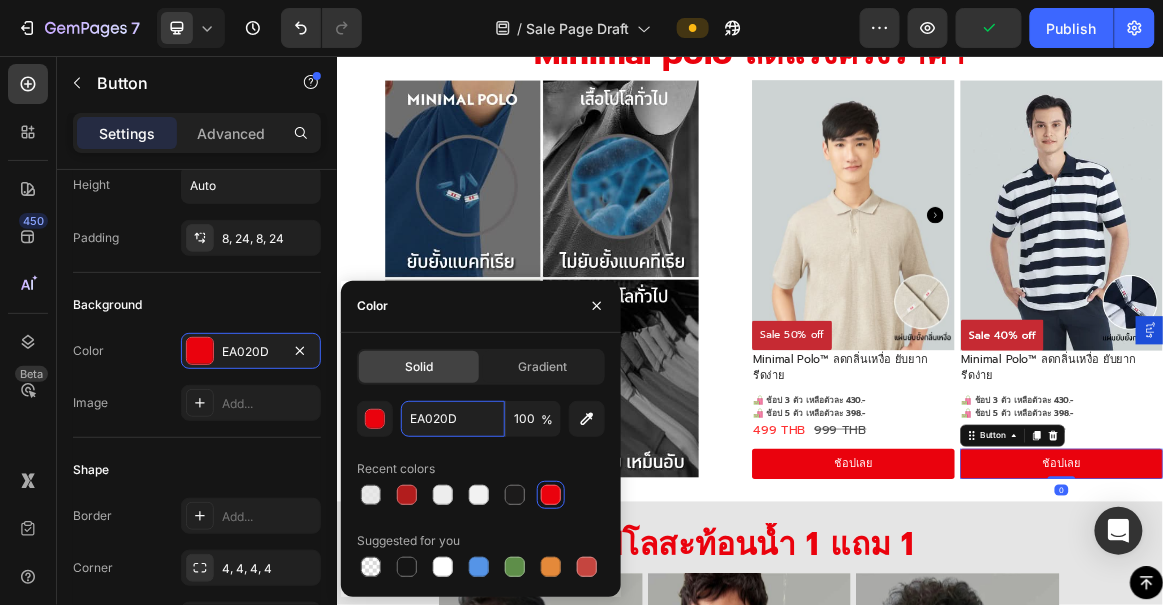paste on "B21D1" 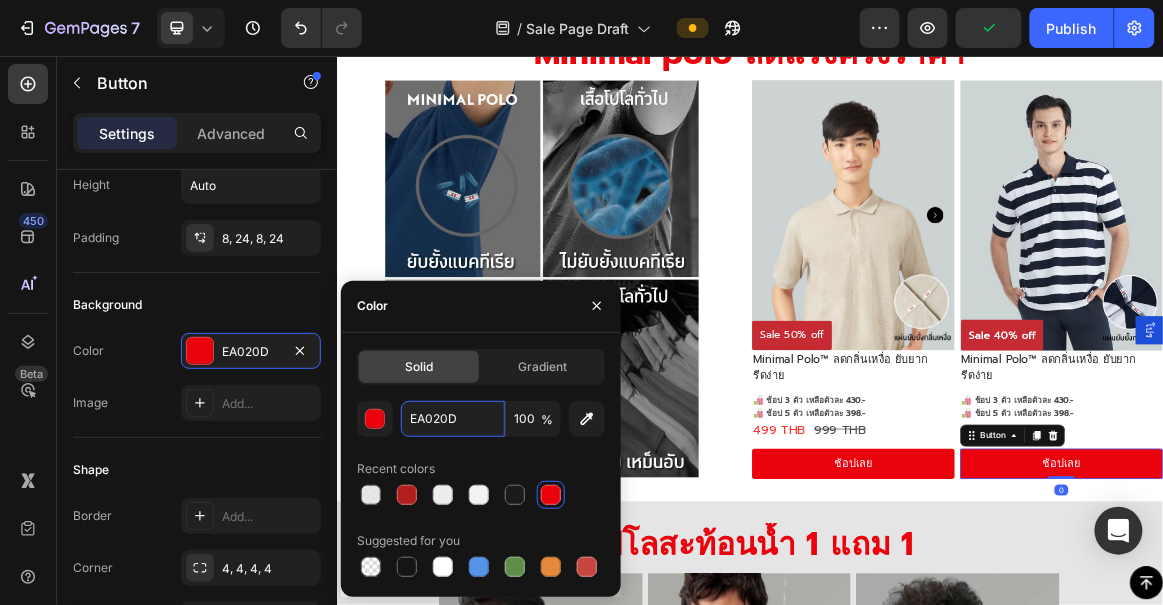 type on "B21D1D" 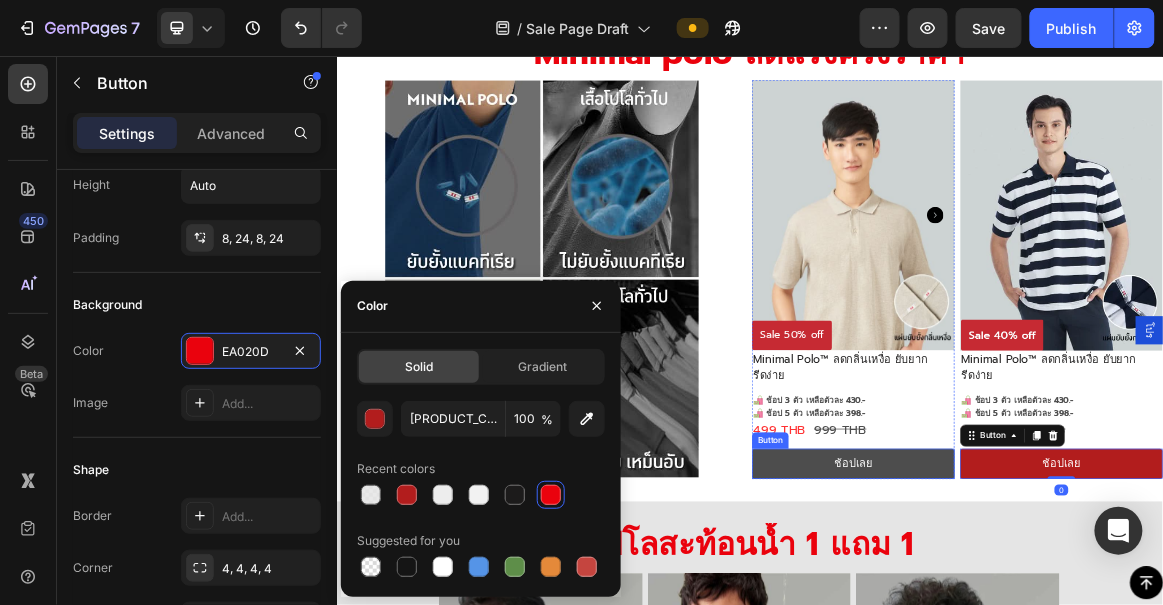 click on "ช้อปเลย" at bounding box center (1087, 648) 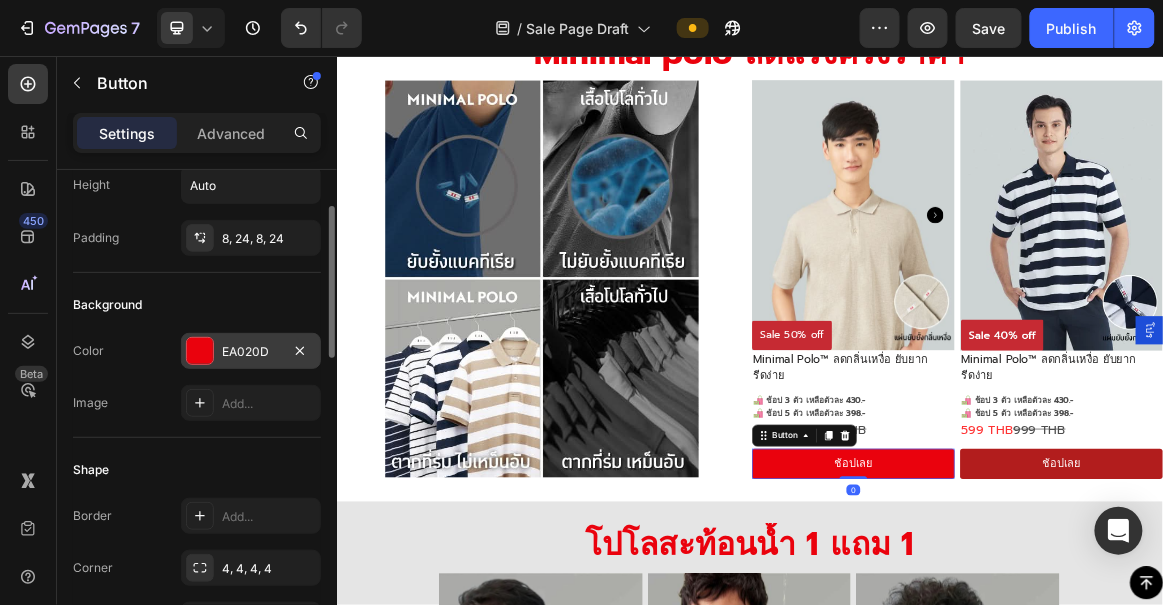 click at bounding box center [200, 351] 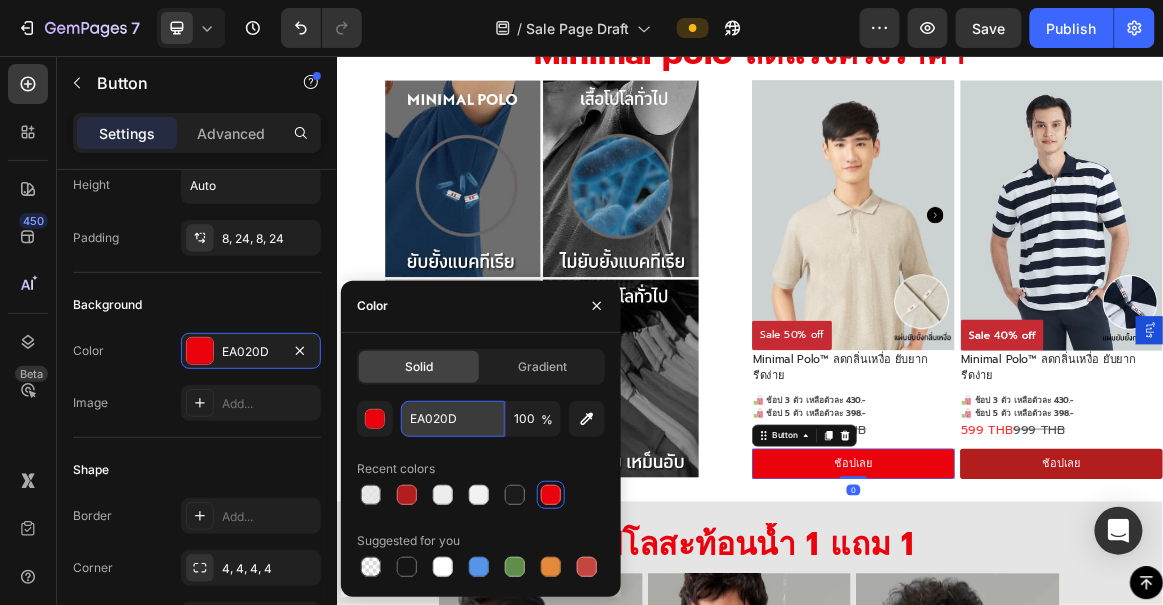 click on "EA020D" at bounding box center [453, 419] 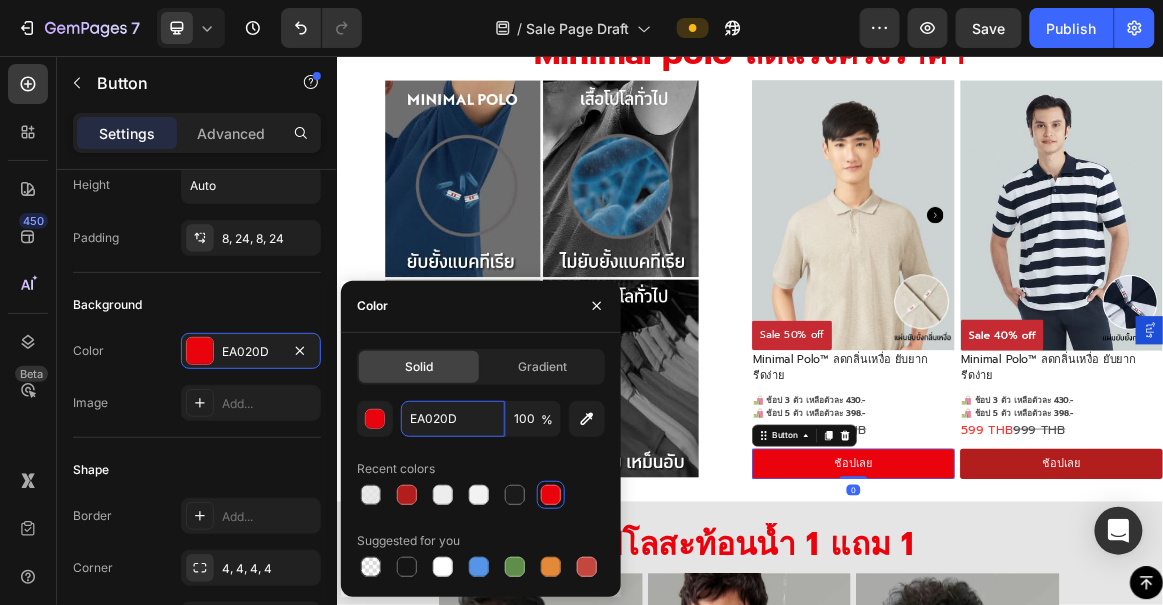 paste on "B21D1" 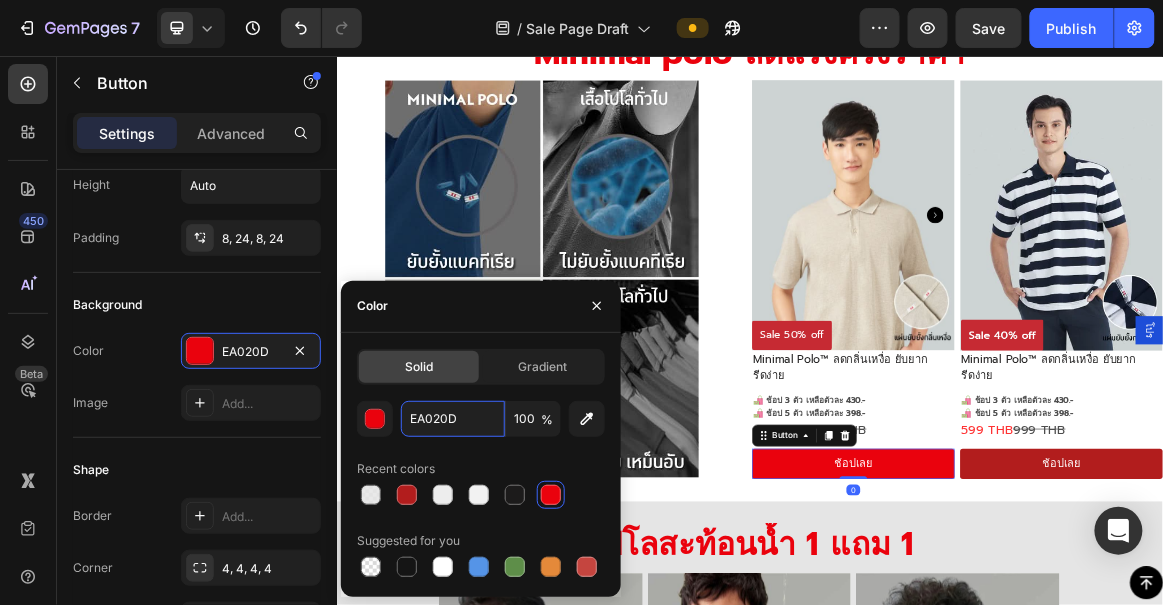 type on "B21D1D" 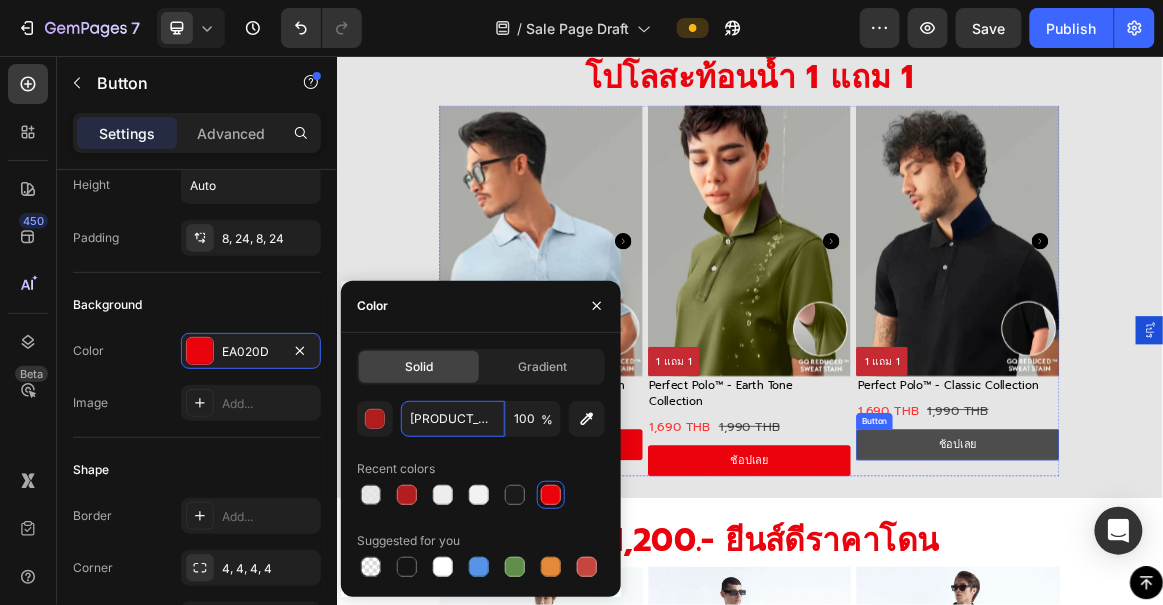 scroll, scrollTop: 5024, scrollLeft: 0, axis: vertical 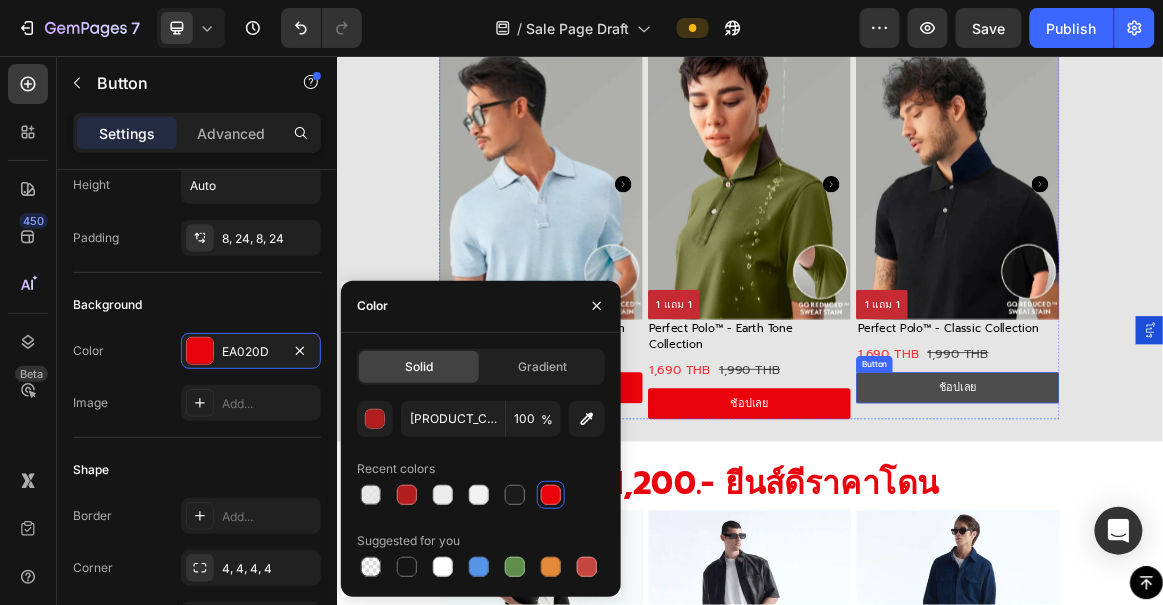 click on "ช้อปเลย" at bounding box center (1238, 537) 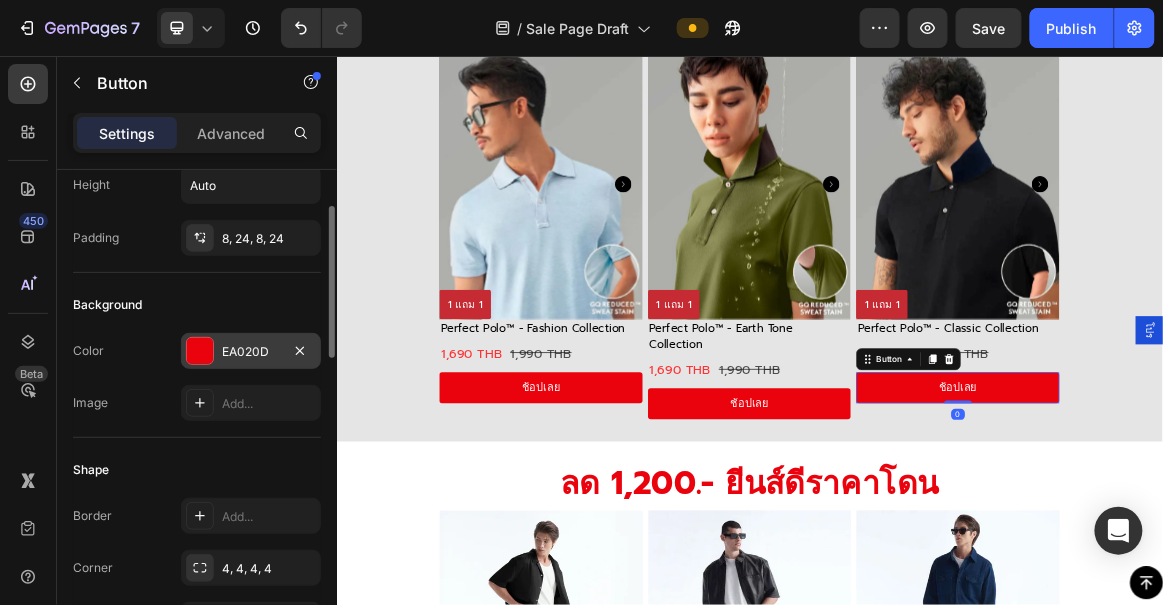 click on "EA020D" at bounding box center [251, 351] 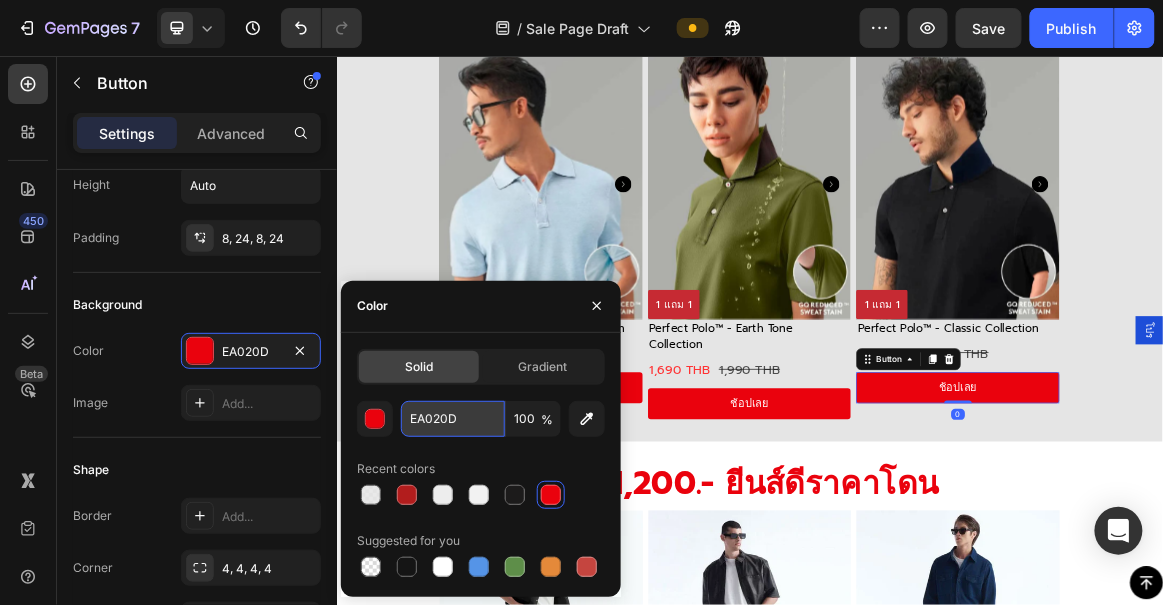click on "EA020D" at bounding box center (453, 419) 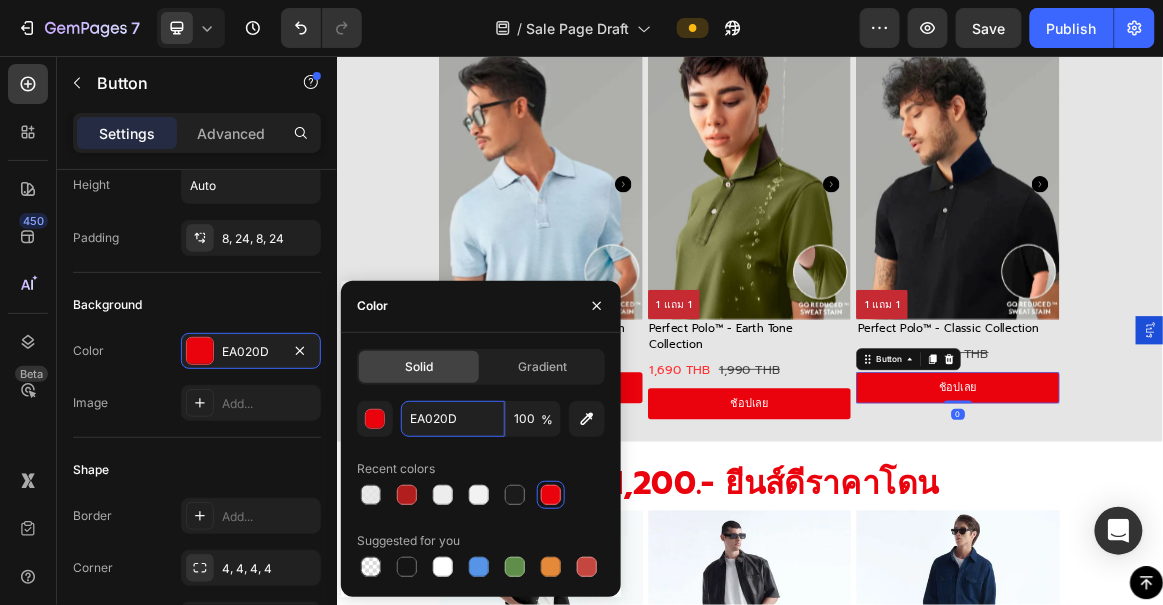 paste on "B21D1" 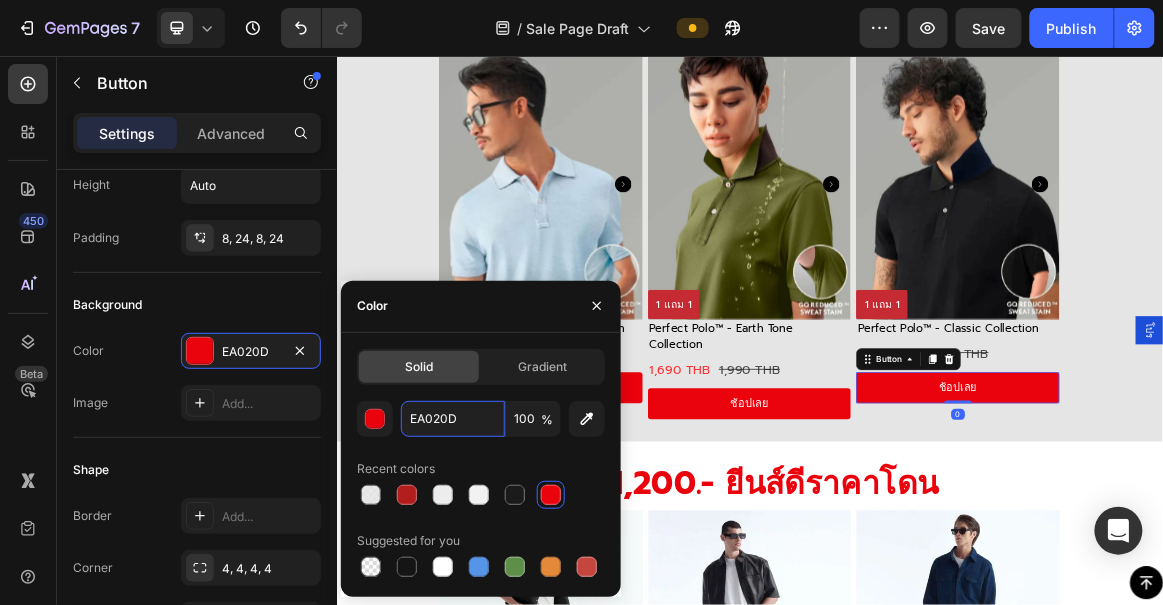 type on "B21D1D" 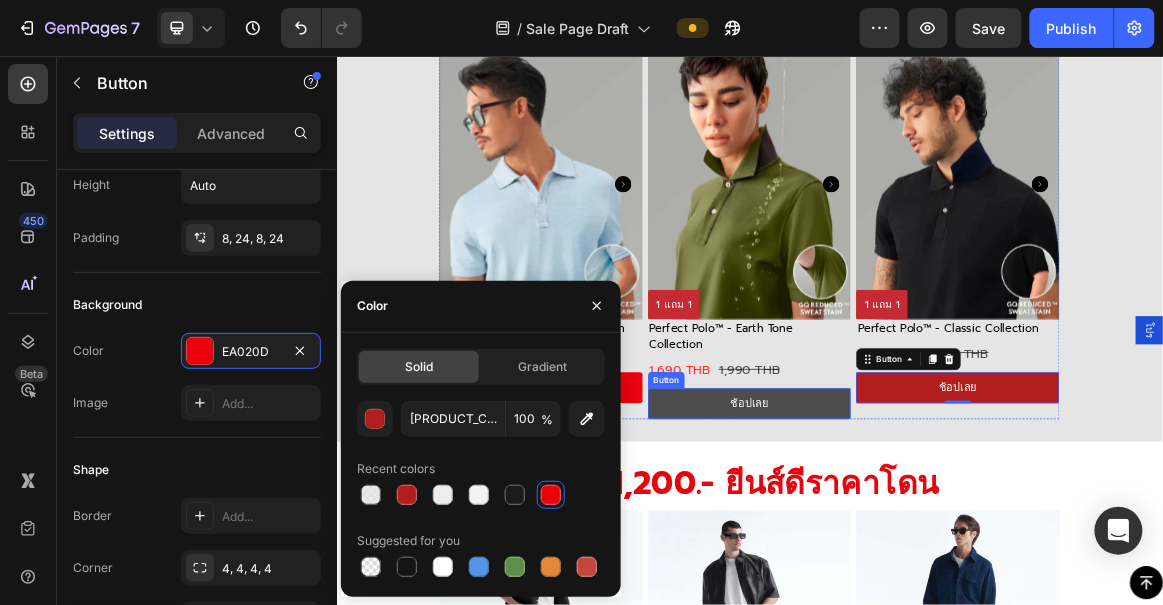 click on "ช้อปเลย" at bounding box center (936, 560) 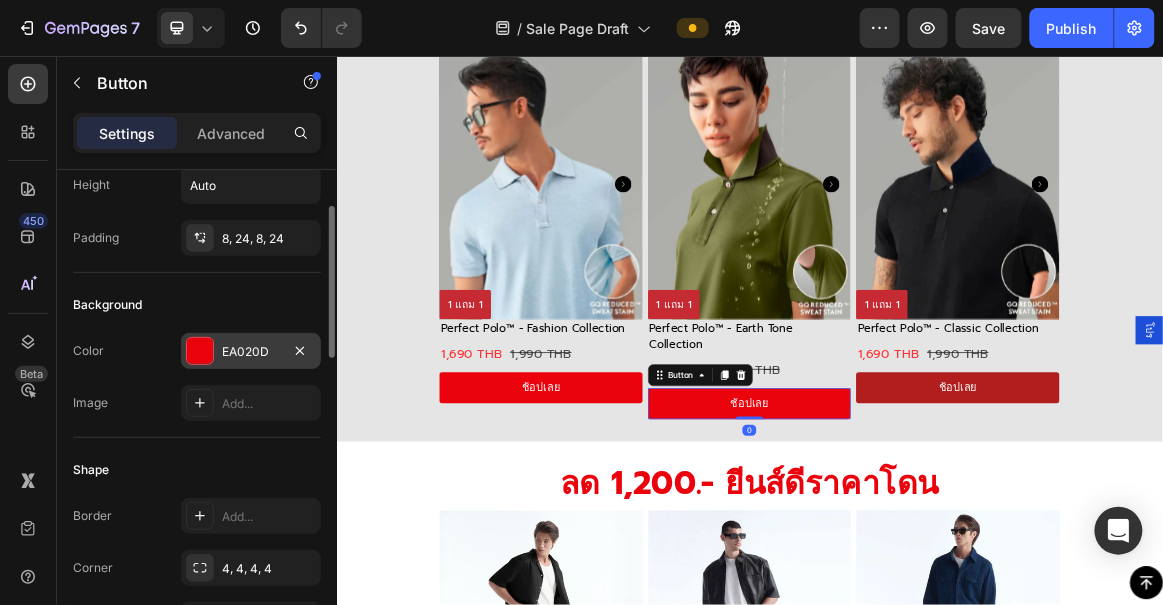 click at bounding box center (200, 351) 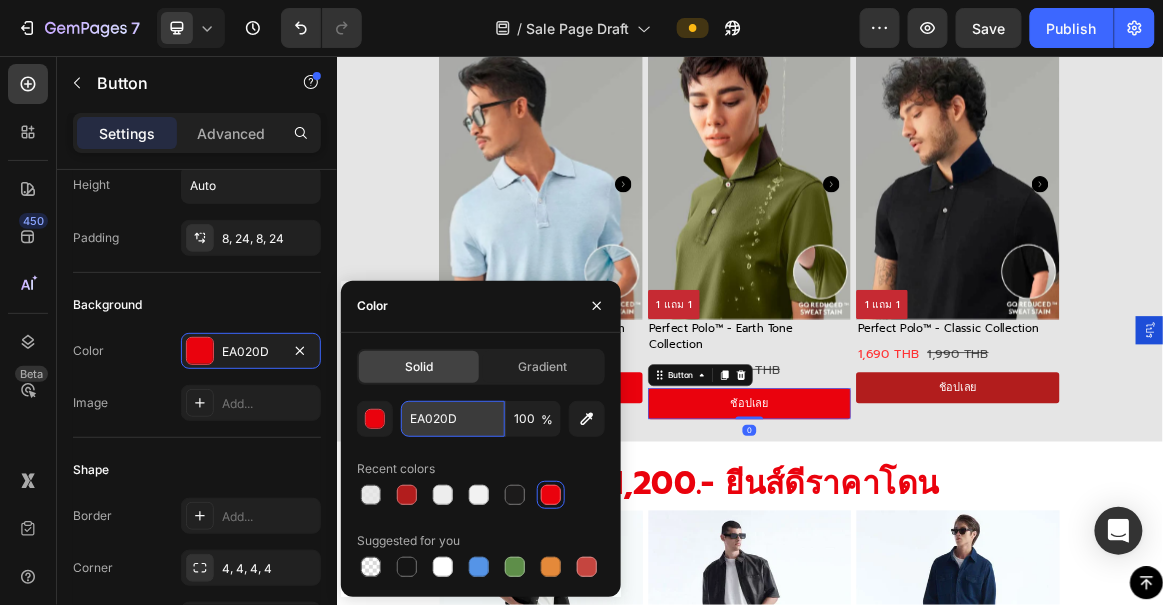 click on "EA020D" at bounding box center [453, 419] 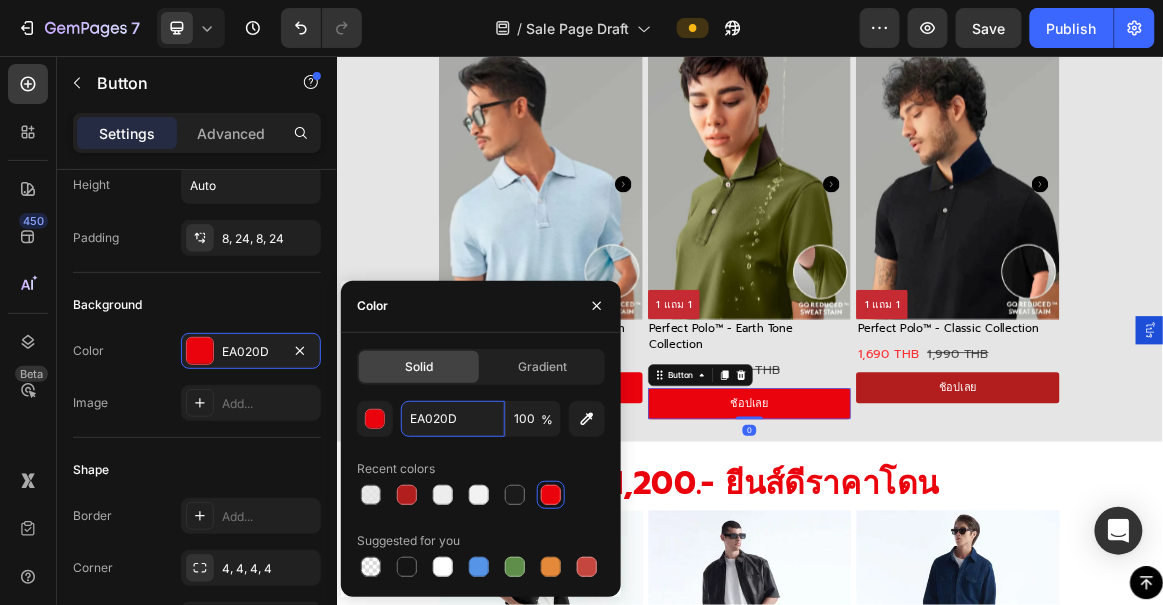 paste on "B21D1" 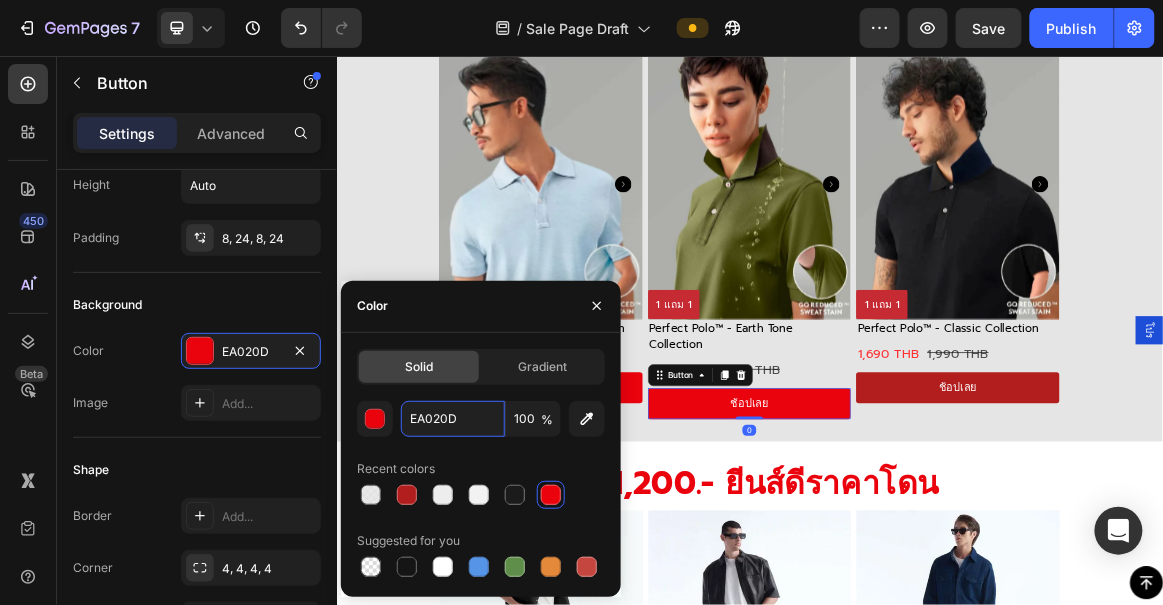 type on "B21D1D" 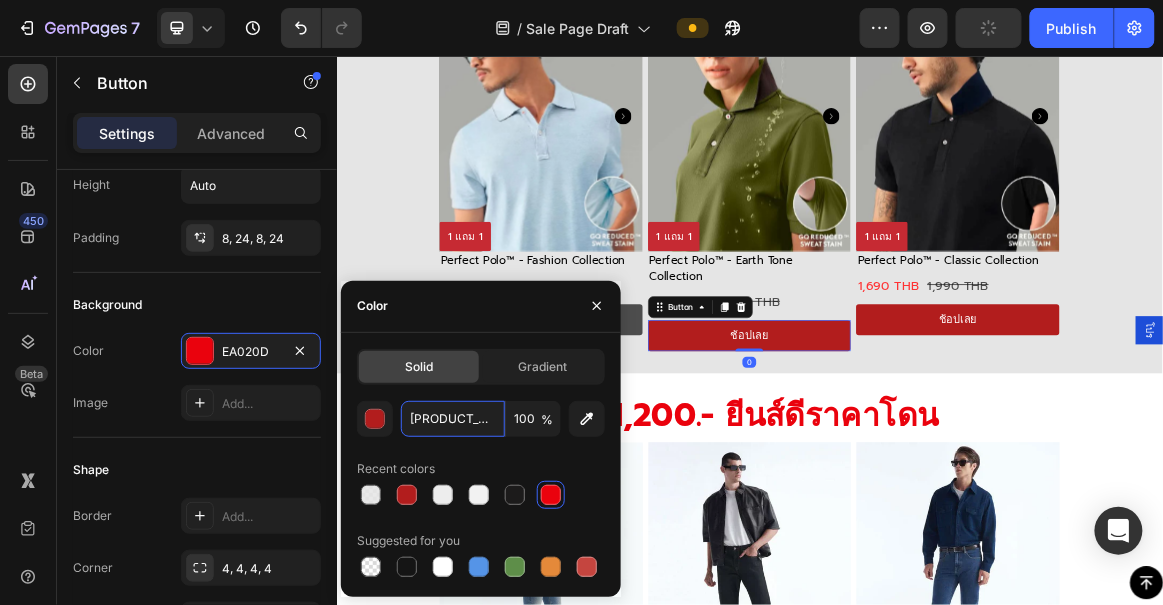 scroll, scrollTop: 5266, scrollLeft: 0, axis: vertical 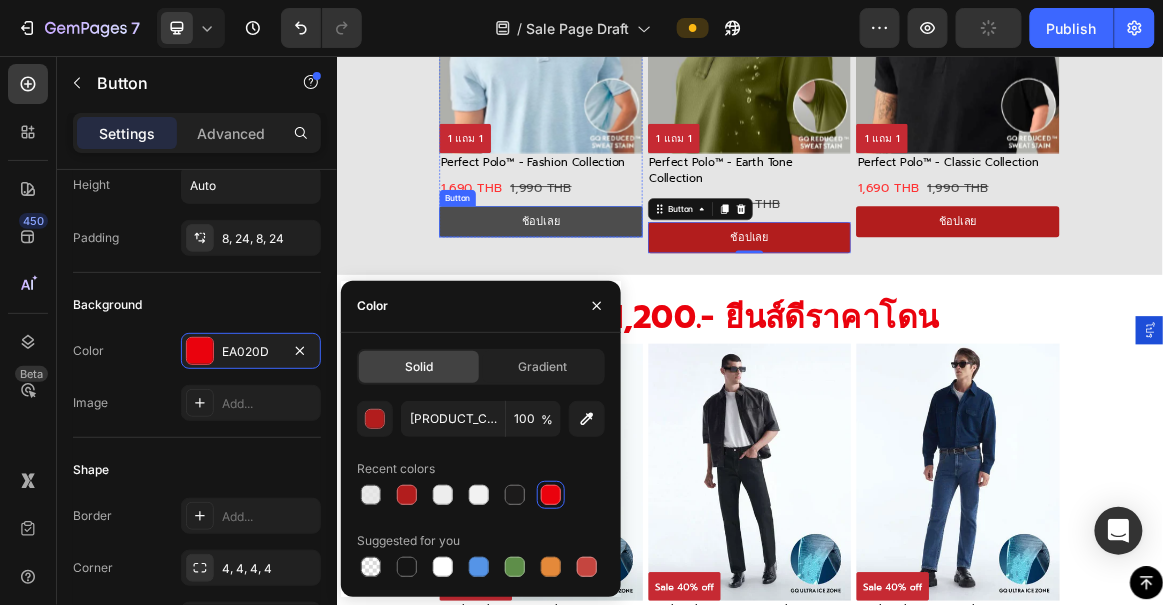 click on "ช้อปเลย" at bounding box center (633, 295) 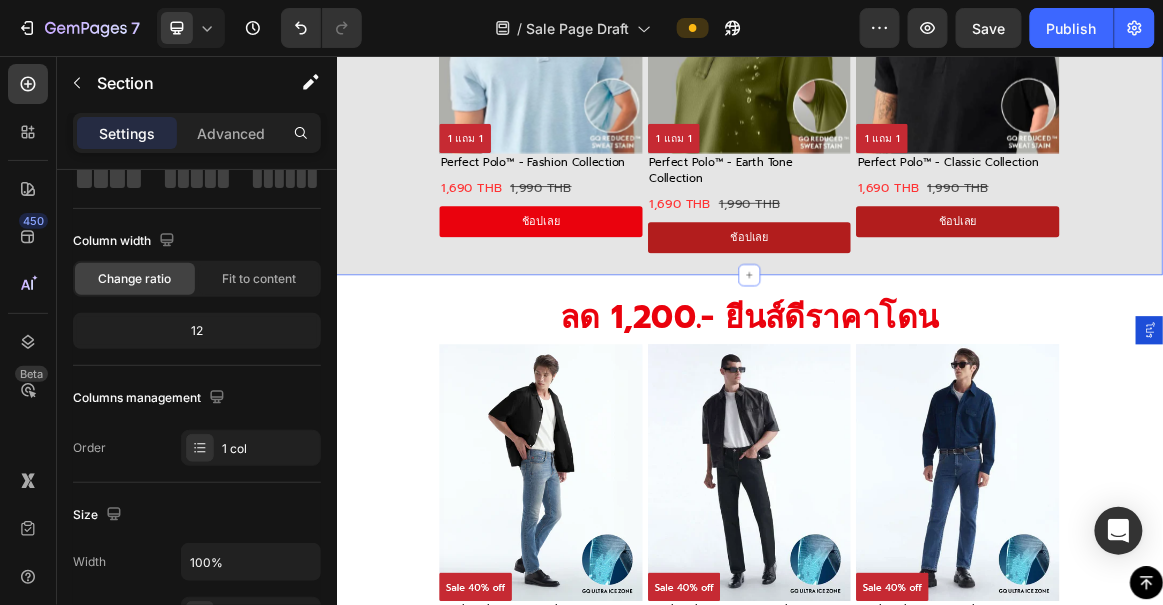 click on "โปโลสะท้อนน้ำ 1 แถม 1 Heading
1 แถม 1 Product Badge Product Images Perfect Polo™ - Fashion Collection Text Block 1,690 THB Product Price Product Price 1,990 THB Product Price Product Price Row ช้อปเลย Button Product
1 แถม 1 Product Badge Product Images Perfect Polo™ - Earth Tone Collection Text Block 1,690 THB Product Price Product Price 1,990 THB Product Price Product Price Row Product ช้อปเลย Button
1 แถม 1 Product Badge Product Images Perfect Polo™ - Classic Collection Text Block 1,690 THB Product Price Product Price 1,990 THB Product Price Product Price Row Product ช้อปเลย Button Row" at bounding box center (936, 36) 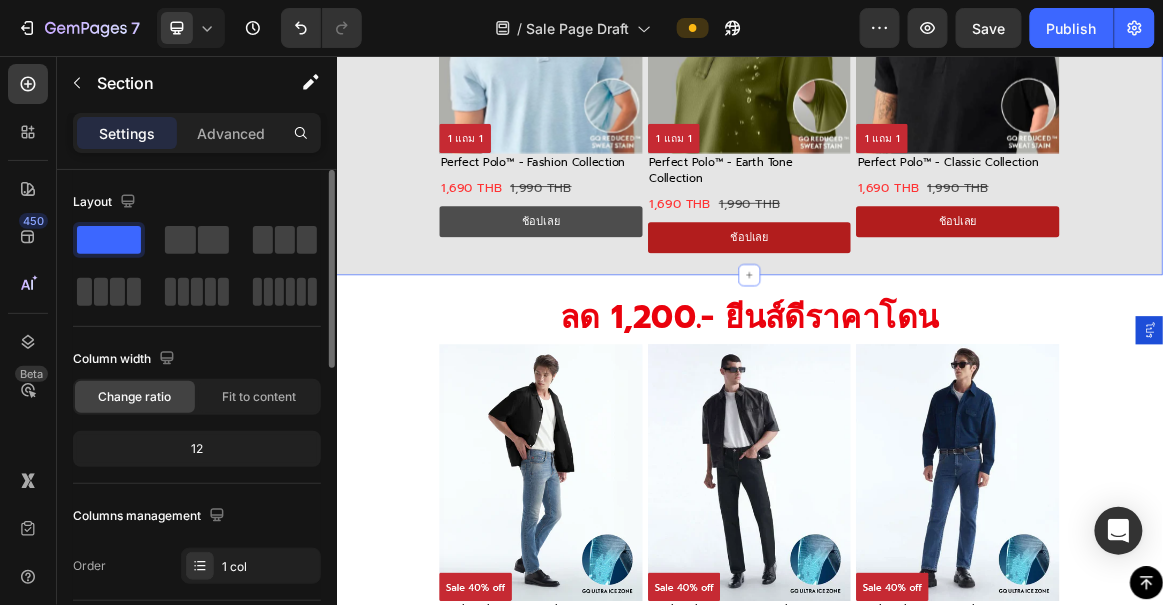 click on "ช้อปเลย" at bounding box center (633, 295) 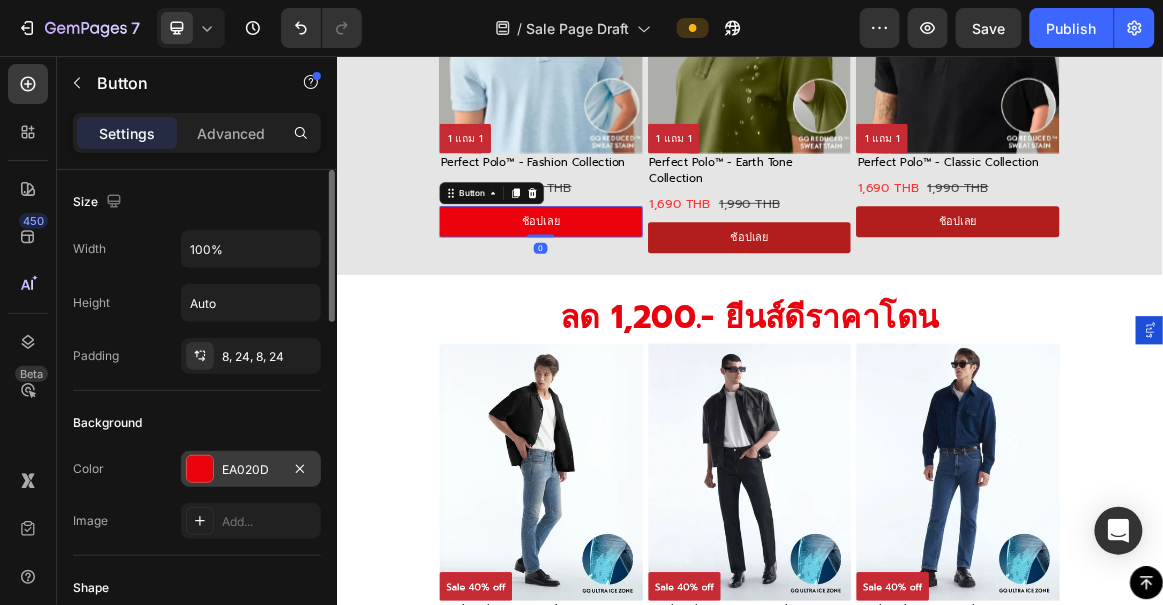 click on "EA020D" at bounding box center (251, 469) 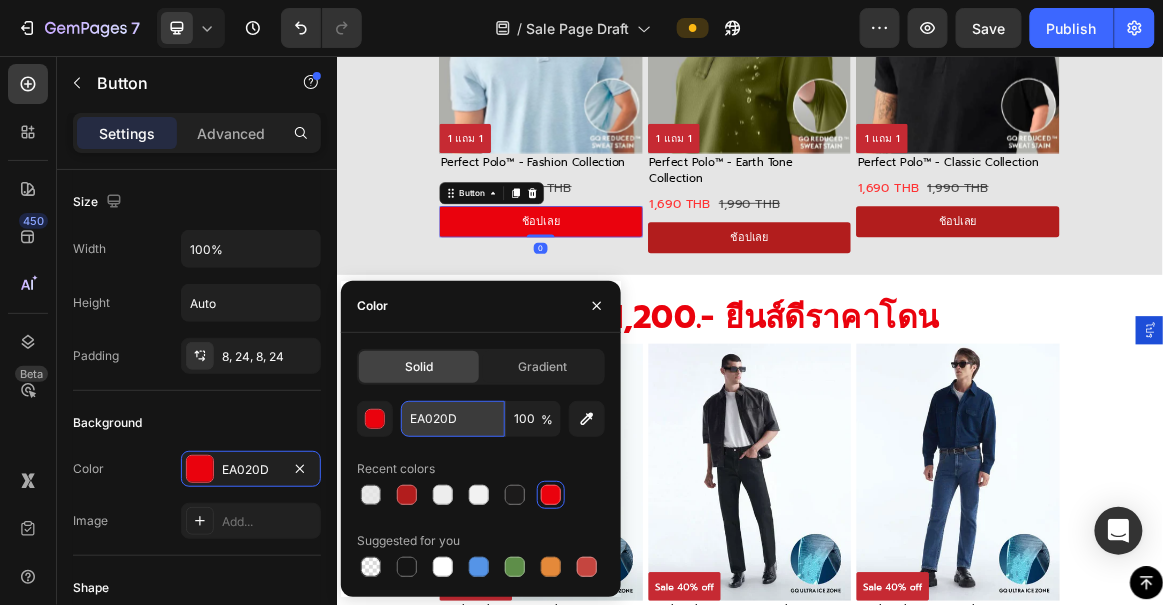 click on "EA020D" at bounding box center [453, 419] 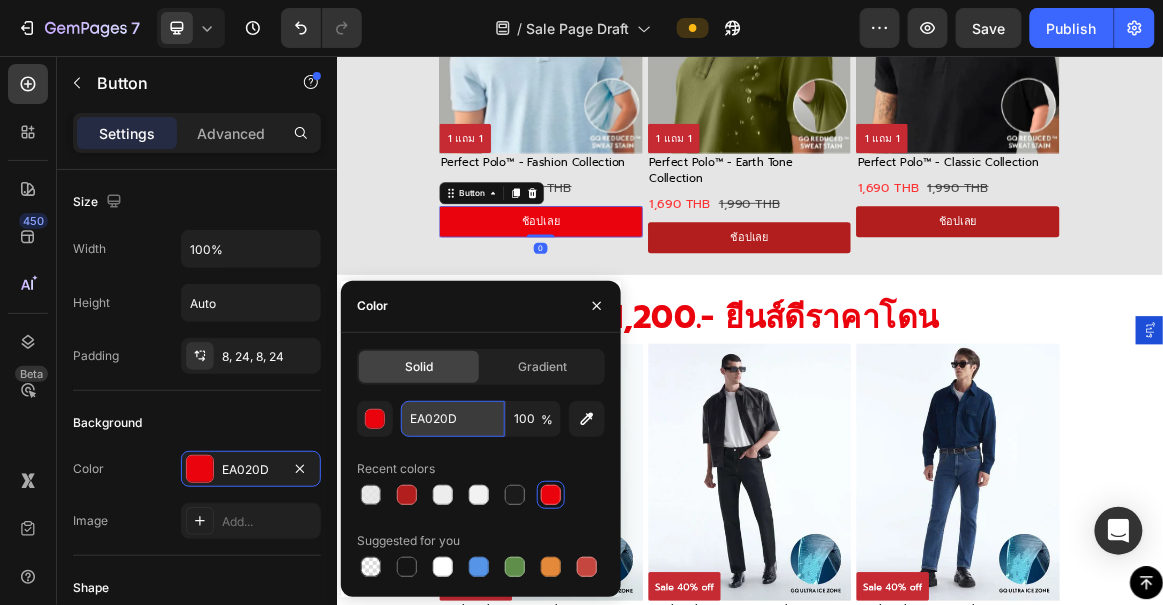 paste on "B21D1" 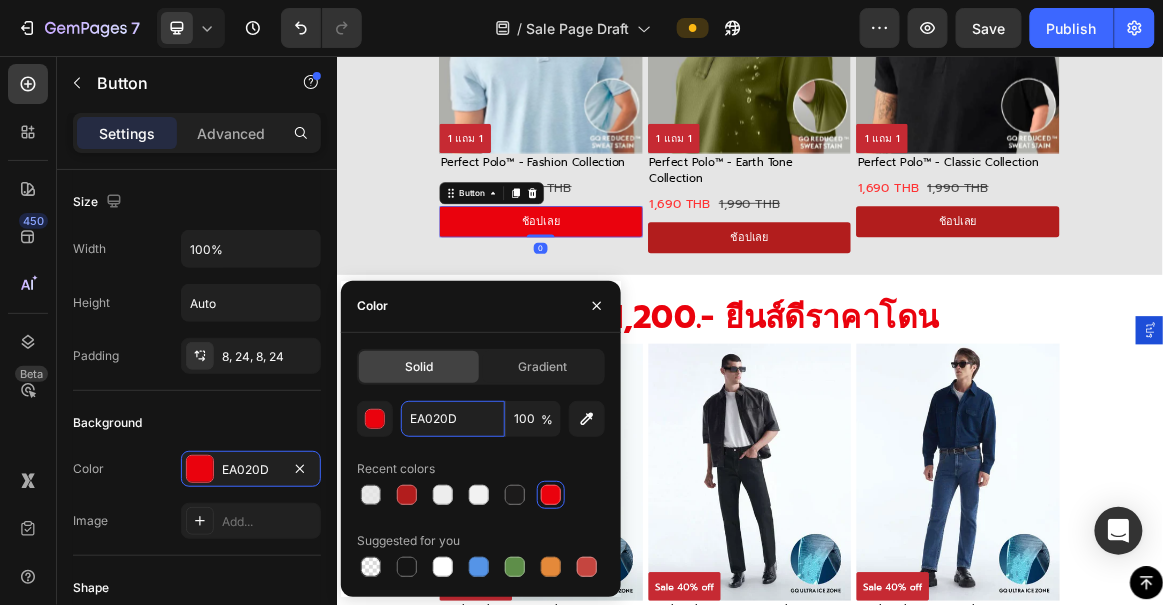 type on "B21D1D" 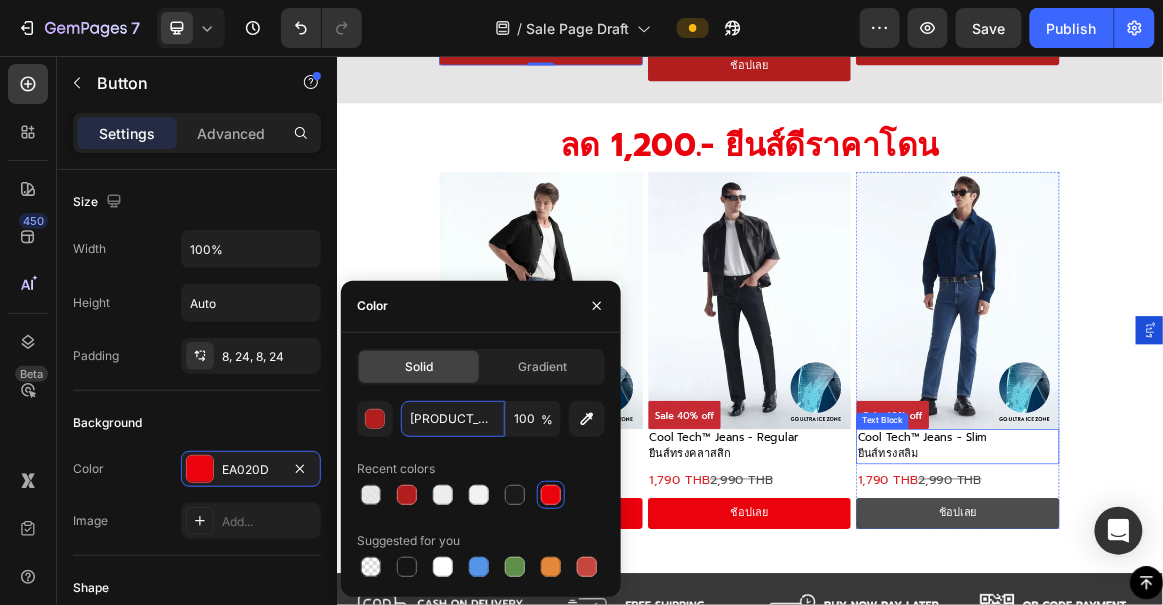 scroll, scrollTop: 5630, scrollLeft: 0, axis: vertical 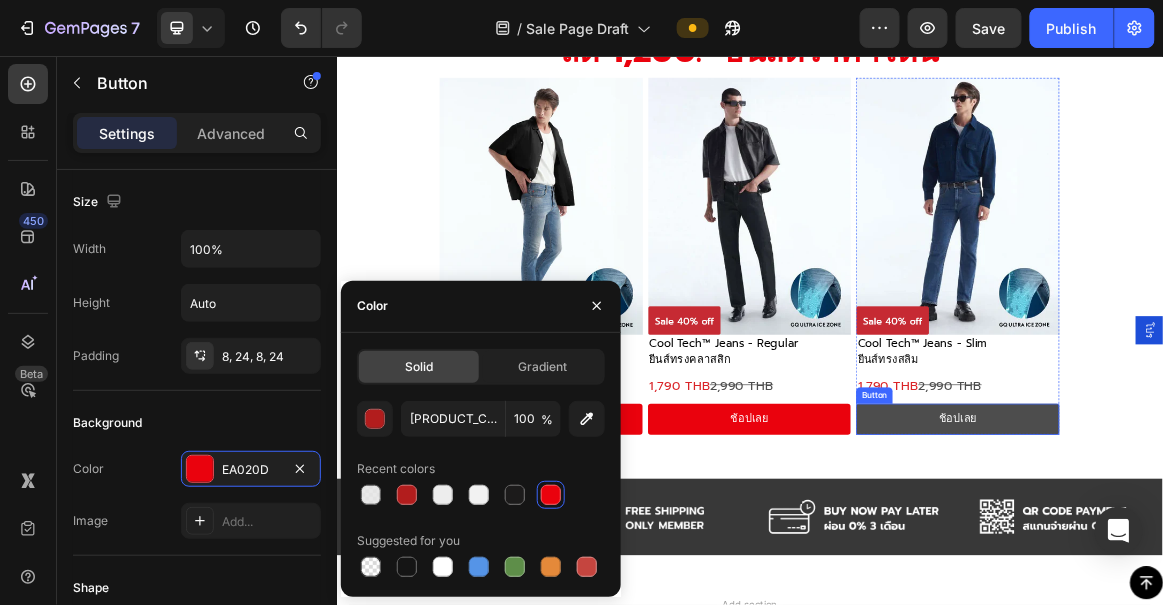 click on "ช้อปเลย" at bounding box center (1238, 582) 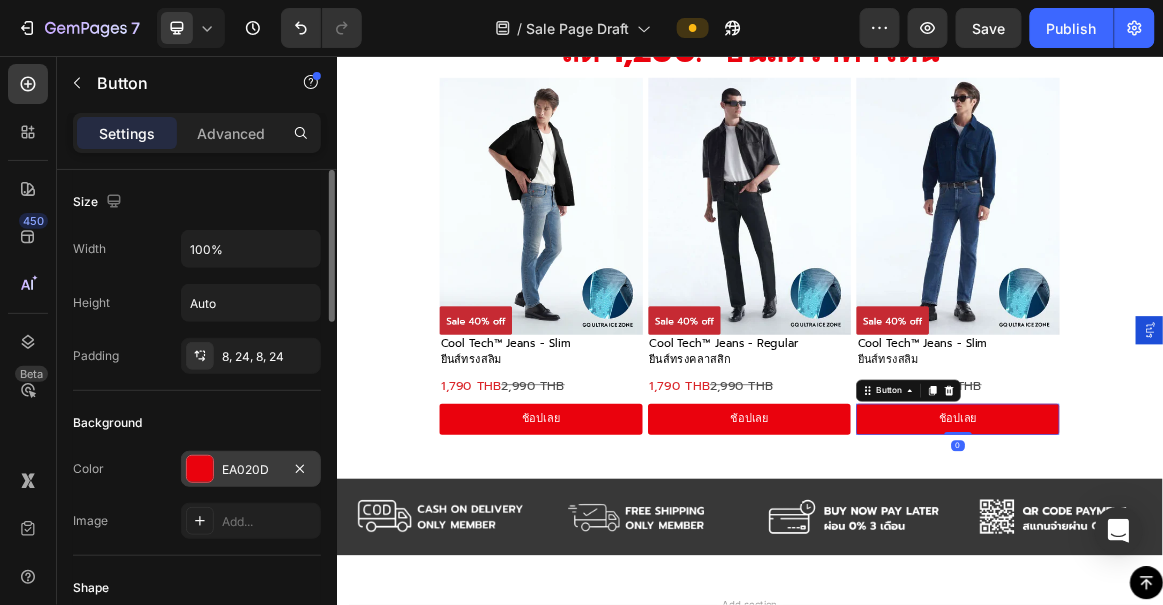 click on "EA020D" at bounding box center (251, 470) 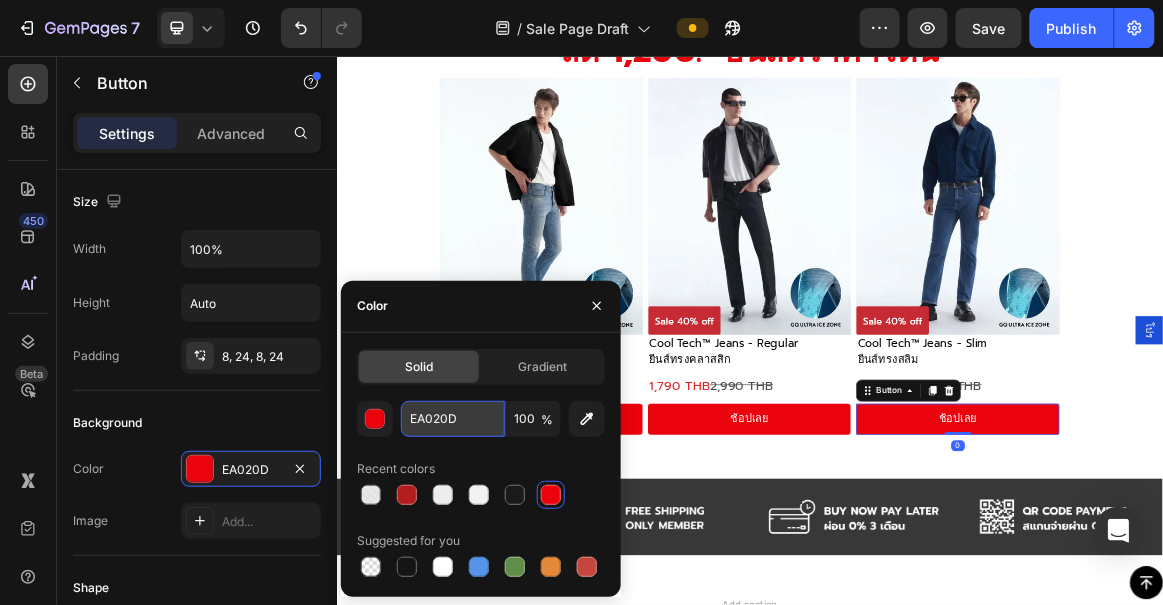 click on "EA020D" at bounding box center (453, 419) 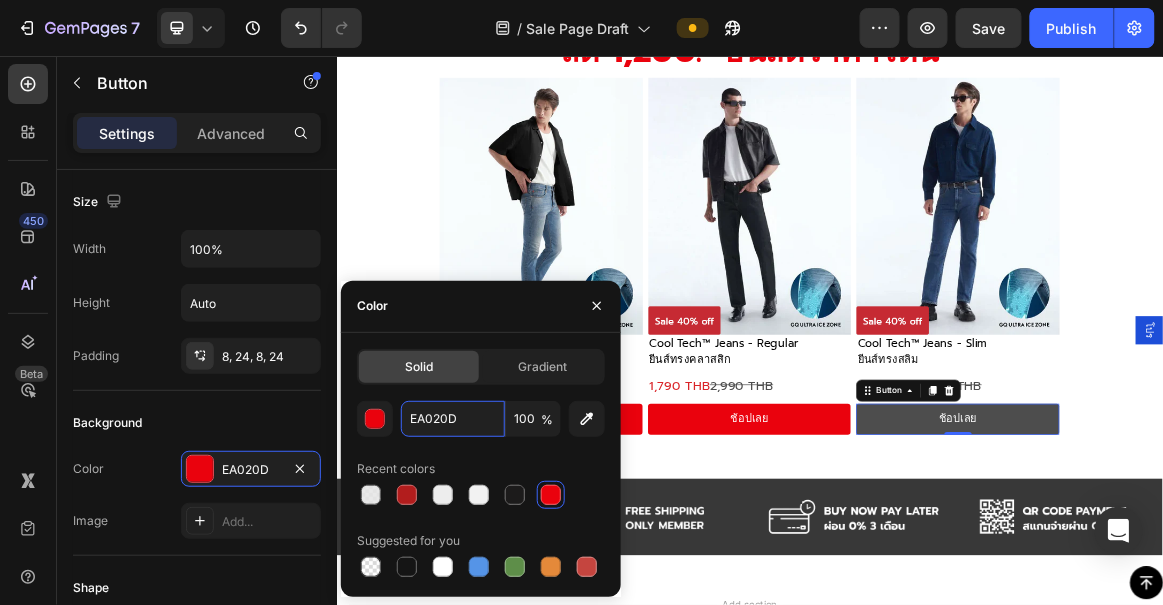 paste on "B21D1" 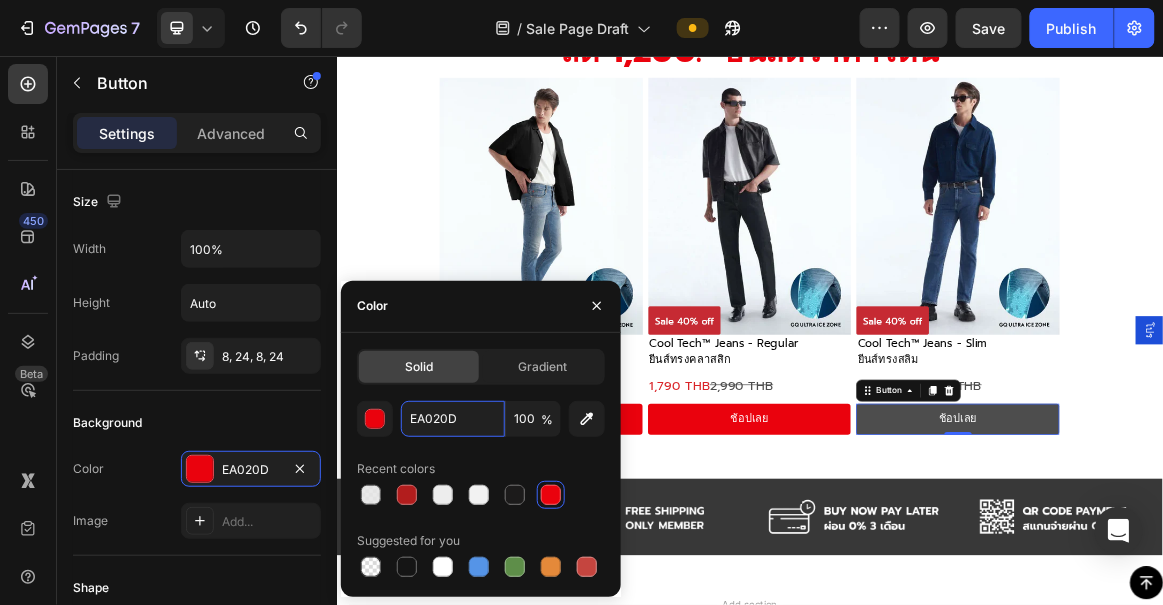 type on "B21D1D" 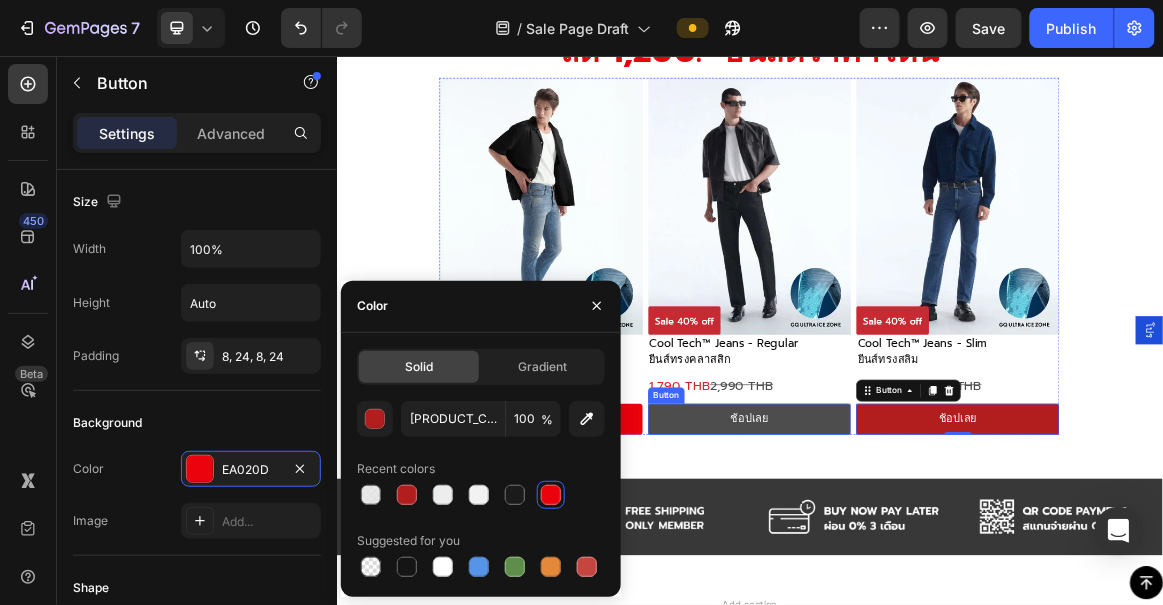 click on "ช้อปเลย" at bounding box center (936, 582) 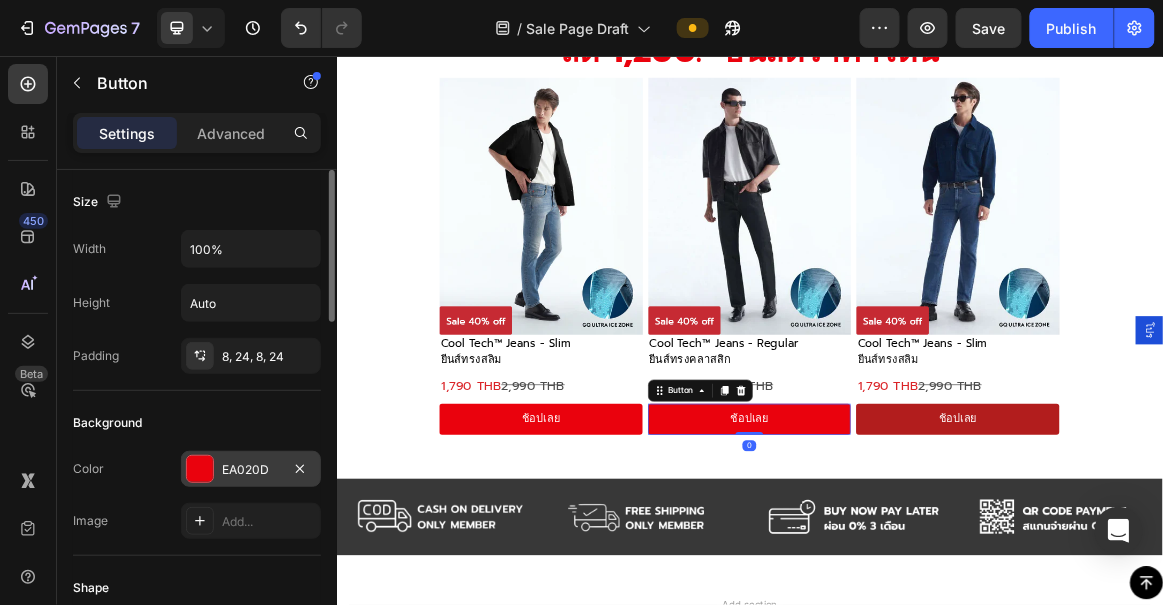 click on "EA020D" at bounding box center (251, 469) 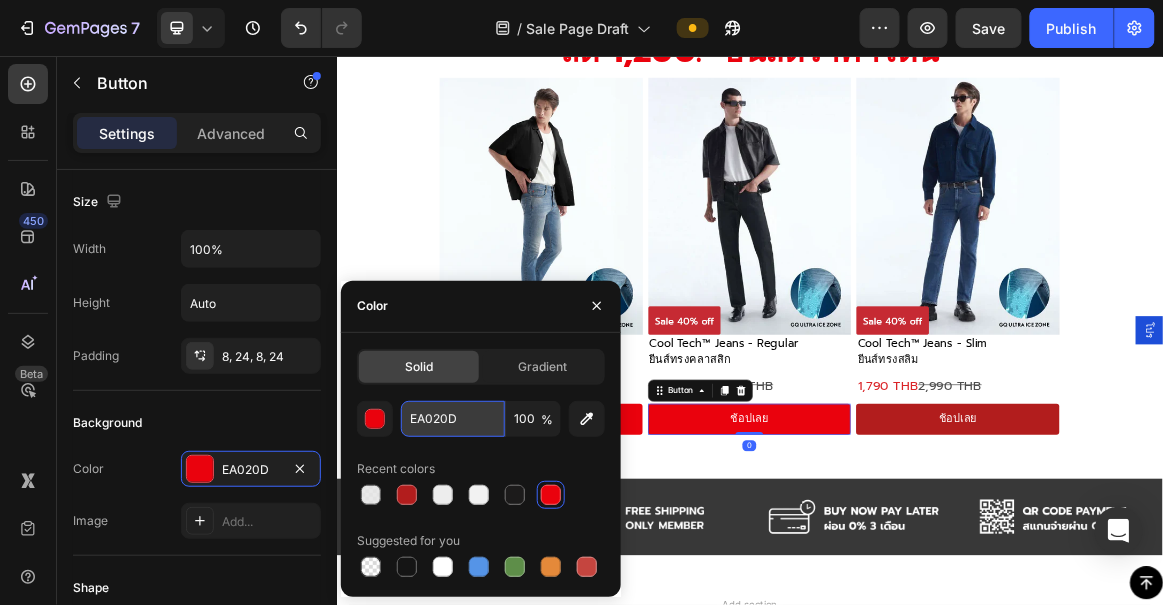 click on "EA020D" at bounding box center [453, 419] 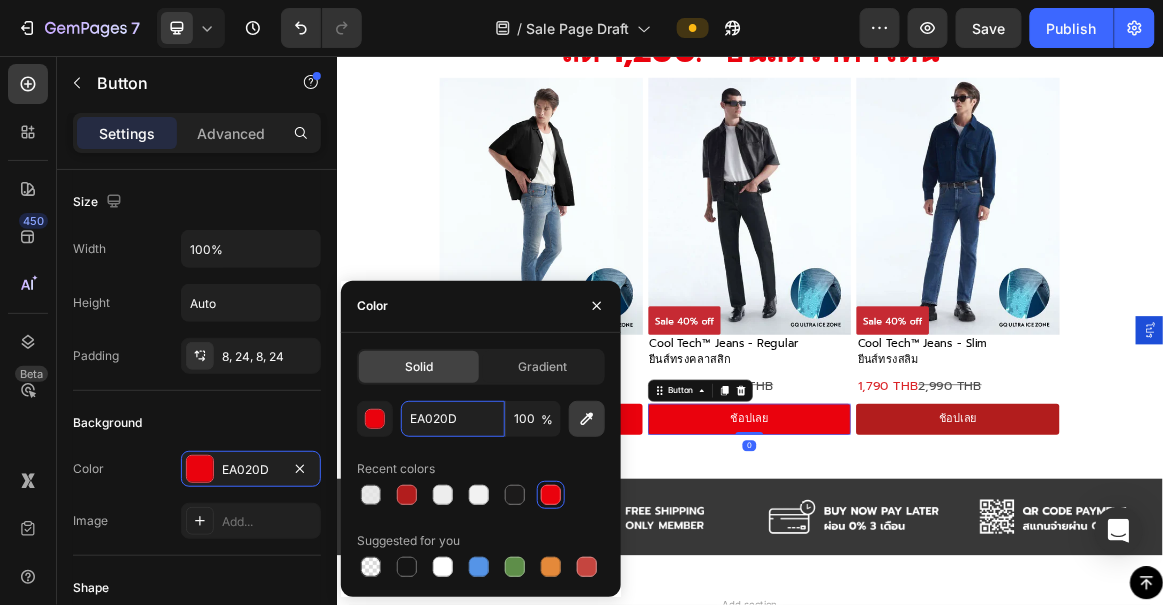 paste on "B21D1" 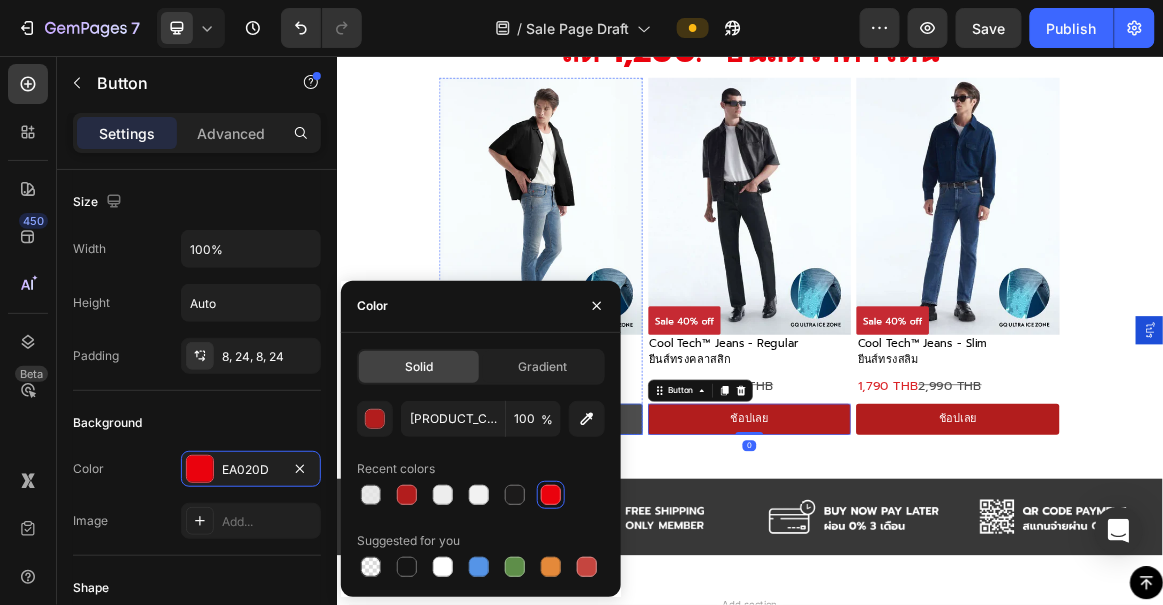 click on "ช้อปเลย" at bounding box center [633, 582] 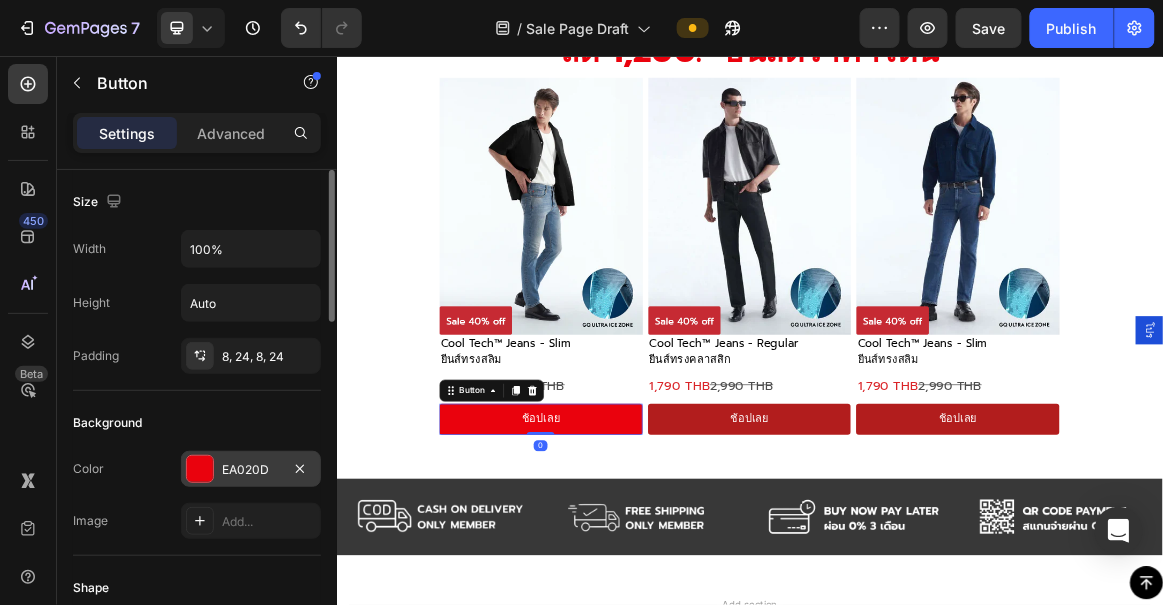 click on "EA020D" at bounding box center (251, 470) 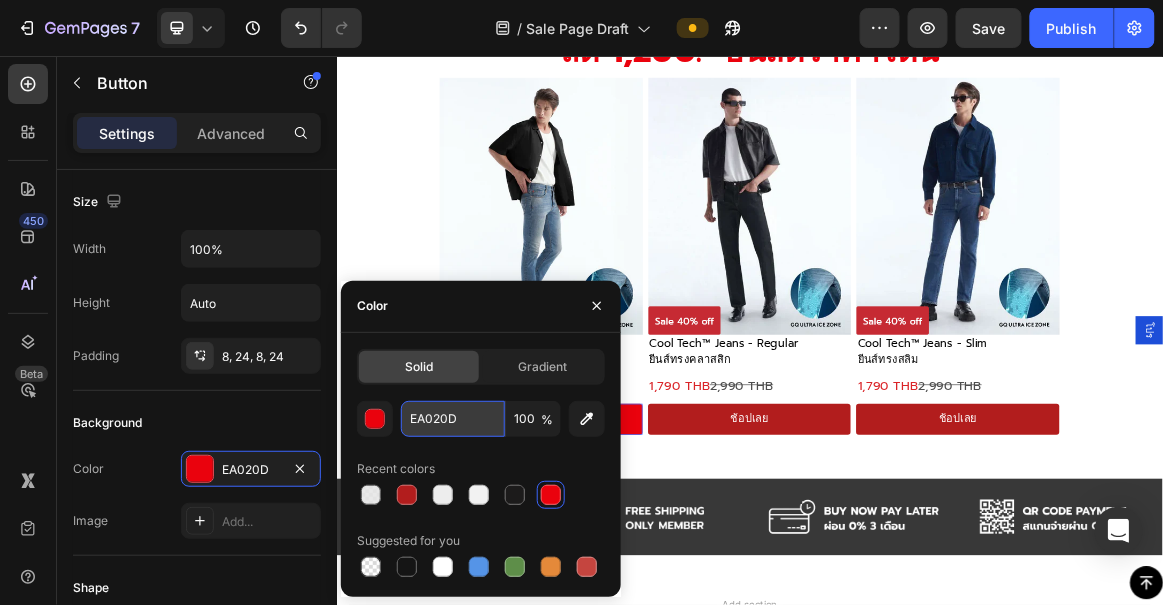 click on "EA020D" at bounding box center (453, 419) 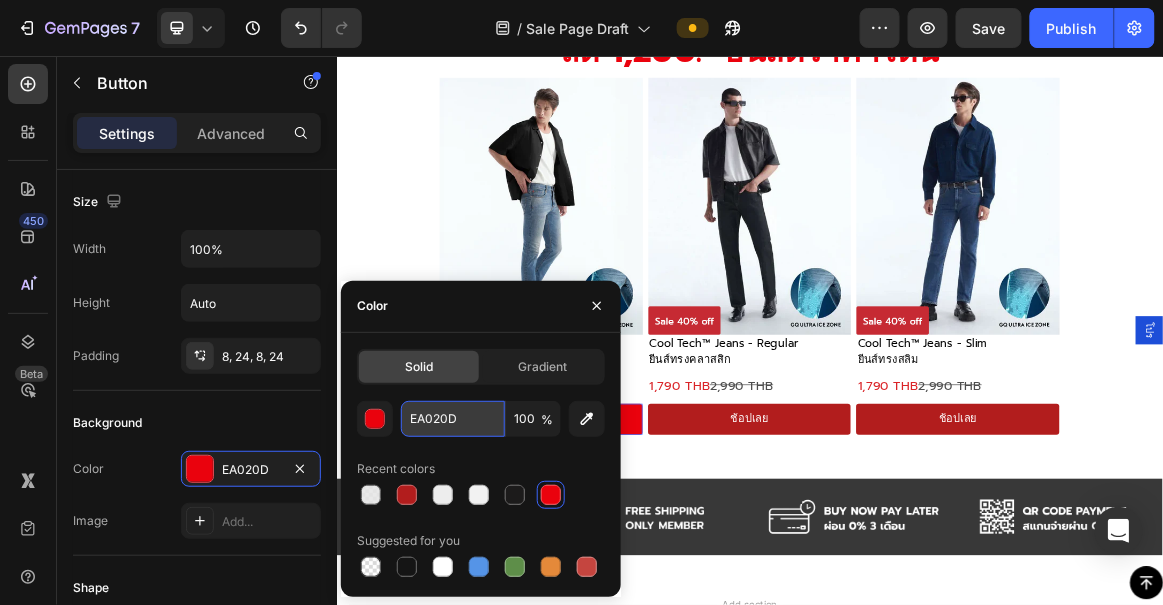 paste on "B21D1" 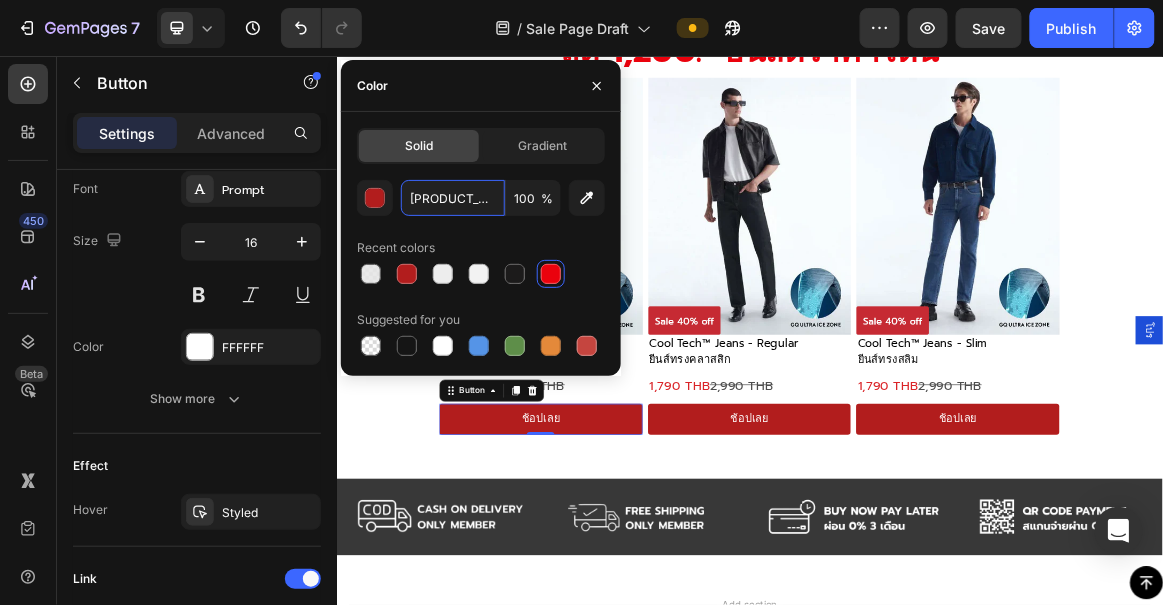 scroll, scrollTop: 969, scrollLeft: 0, axis: vertical 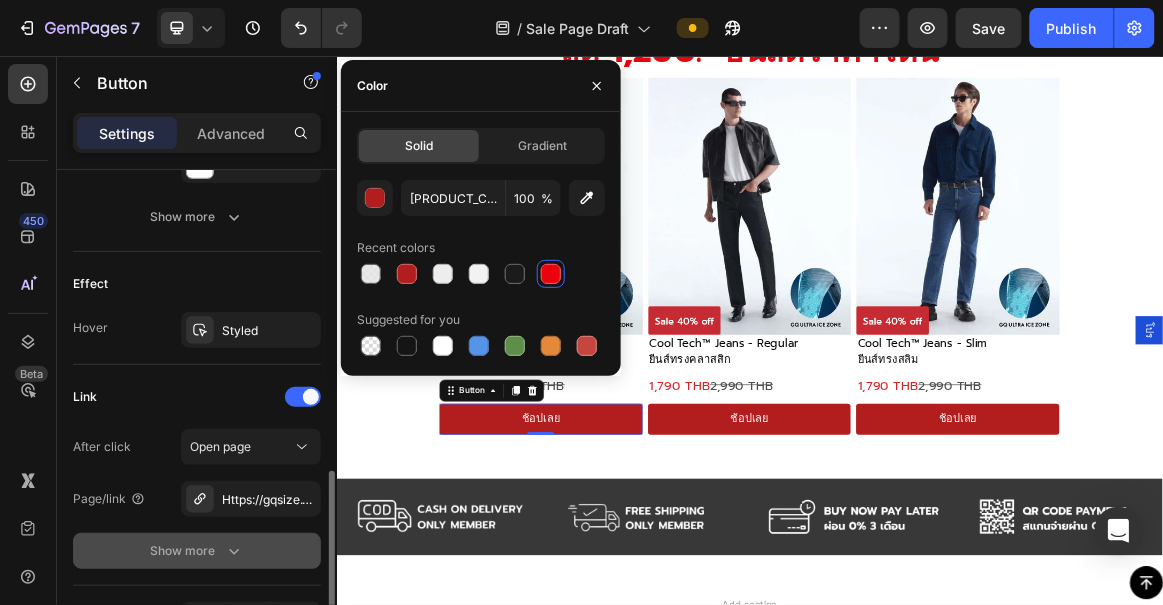 click on "Show more" at bounding box center [197, 551] 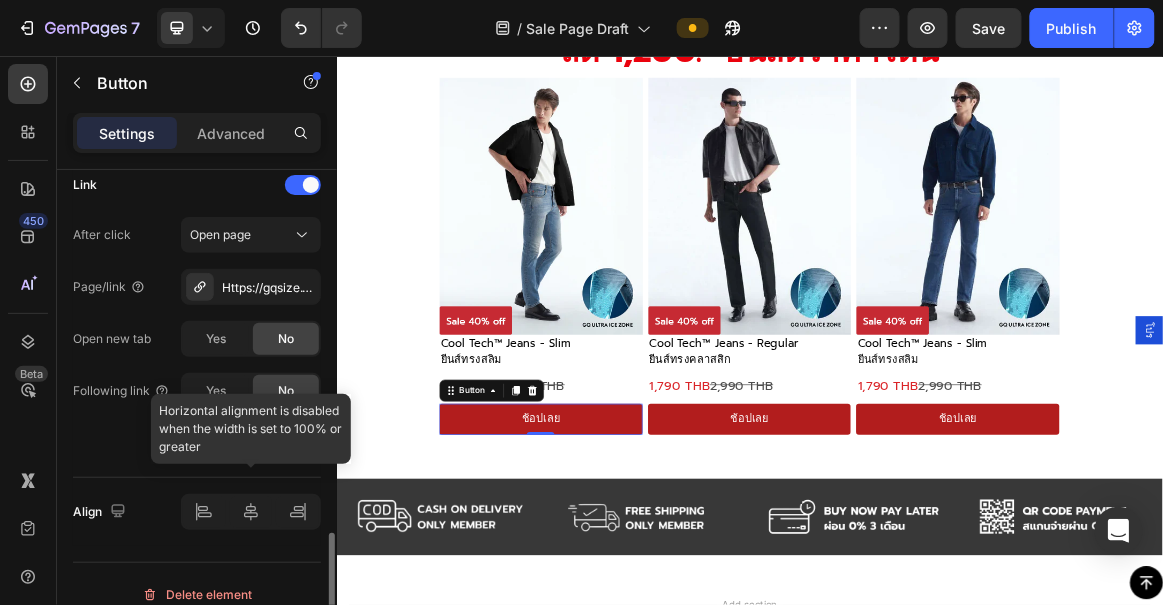 scroll, scrollTop: 1196, scrollLeft: 0, axis: vertical 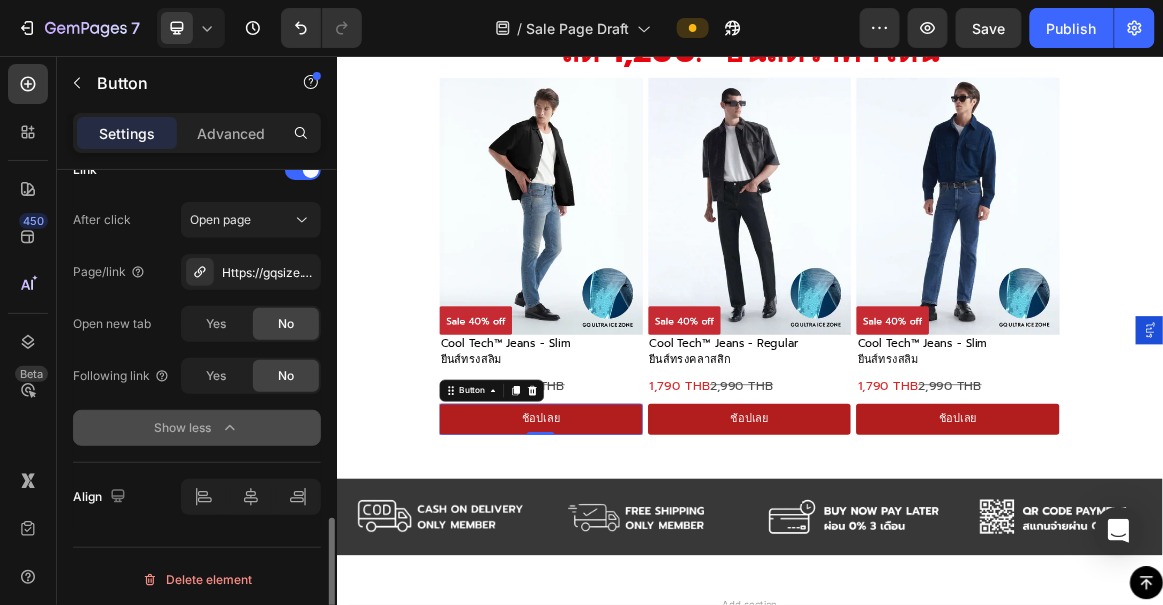 click 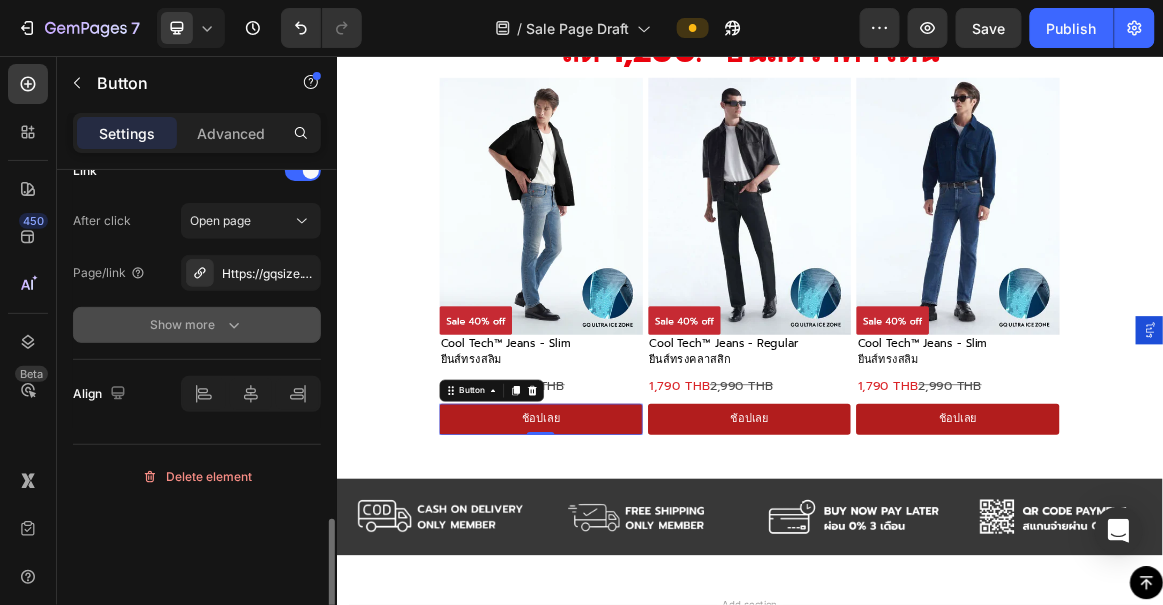 scroll, scrollTop: 1195, scrollLeft: 0, axis: vertical 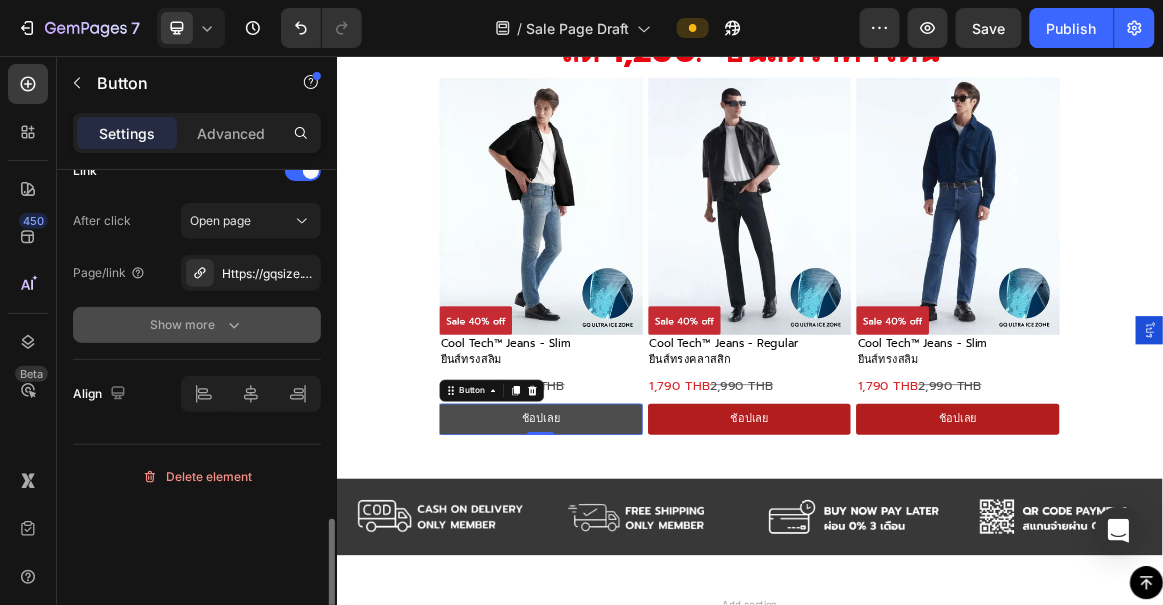 click on "ช้อปเลย" at bounding box center (633, 582) 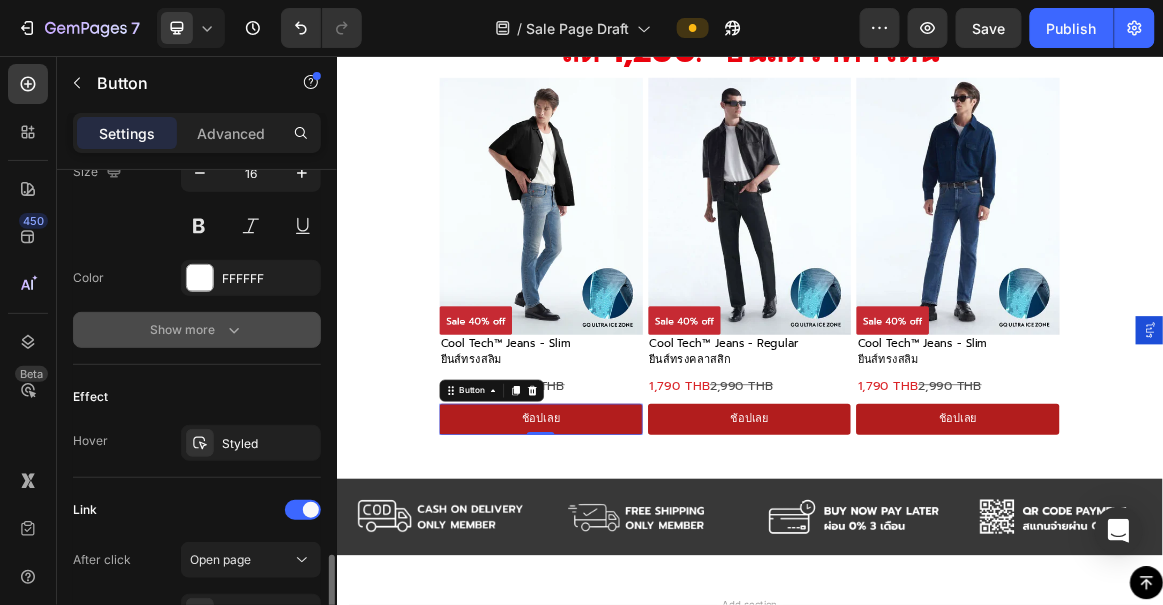 scroll, scrollTop: 826, scrollLeft: 0, axis: vertical 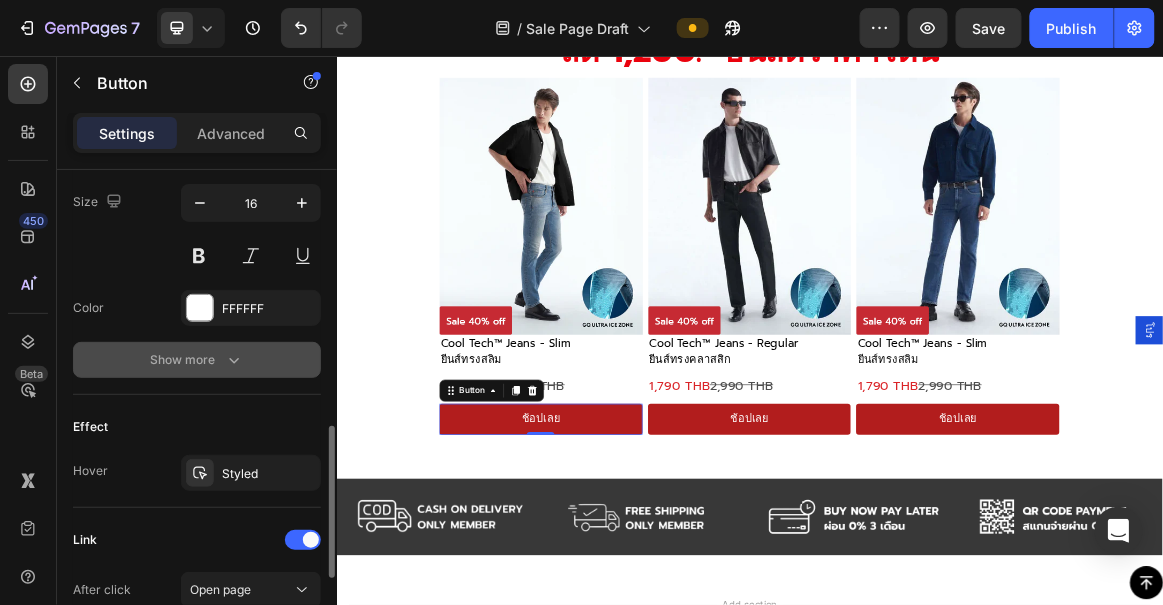 click on "Show more" at bounding box center [197, 360] 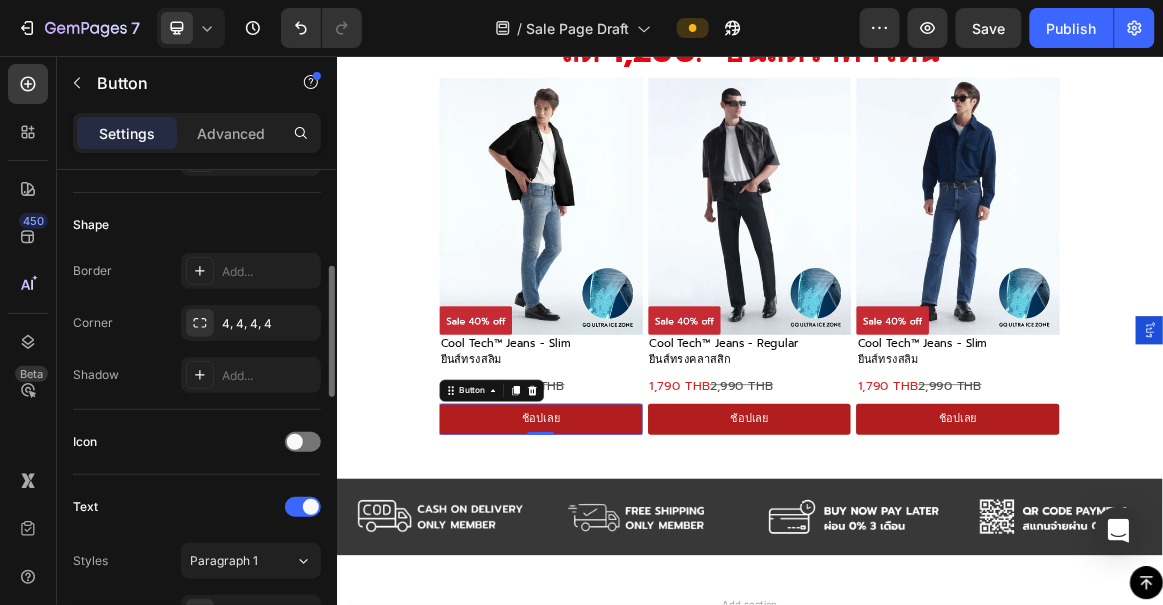 scroll, scrollTop: 545, scrollLeft: 0, axis: vertical 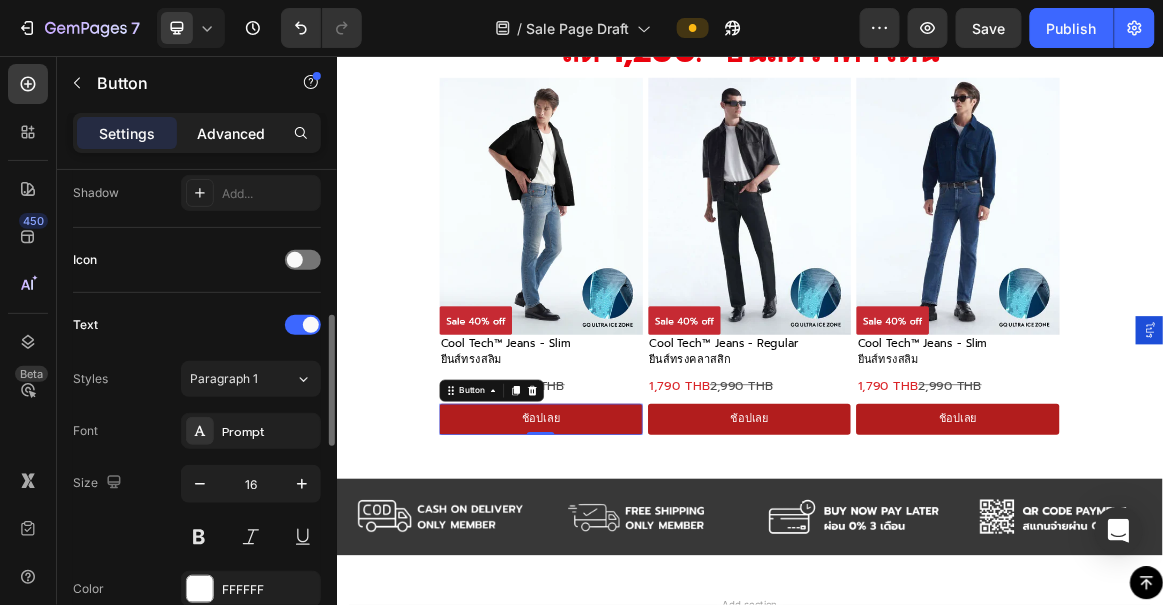 click on "Advanced" at bounding box center [231, 133] 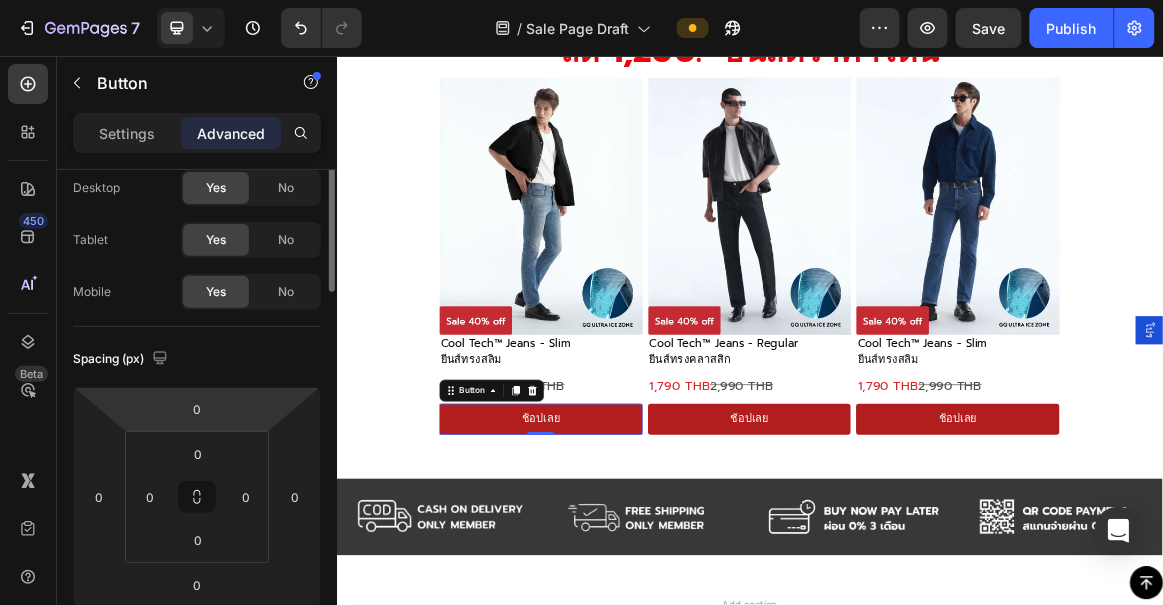 scroll, scrollTop: 0, scrollLeft: 0, axis: both 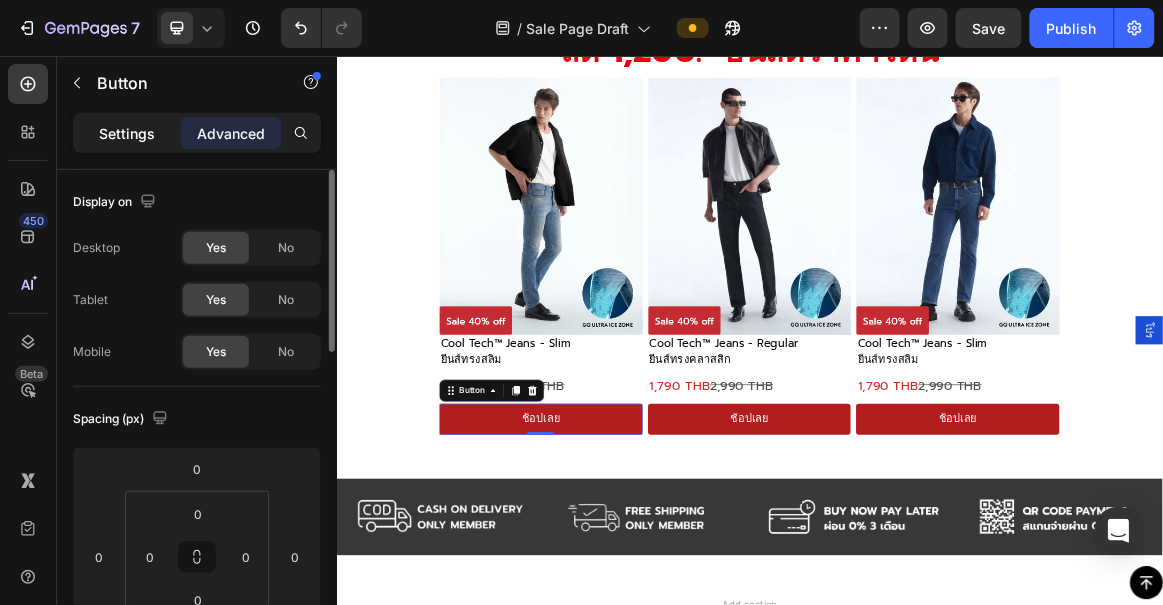 click on "Settings" at bounding box center [127, 133] 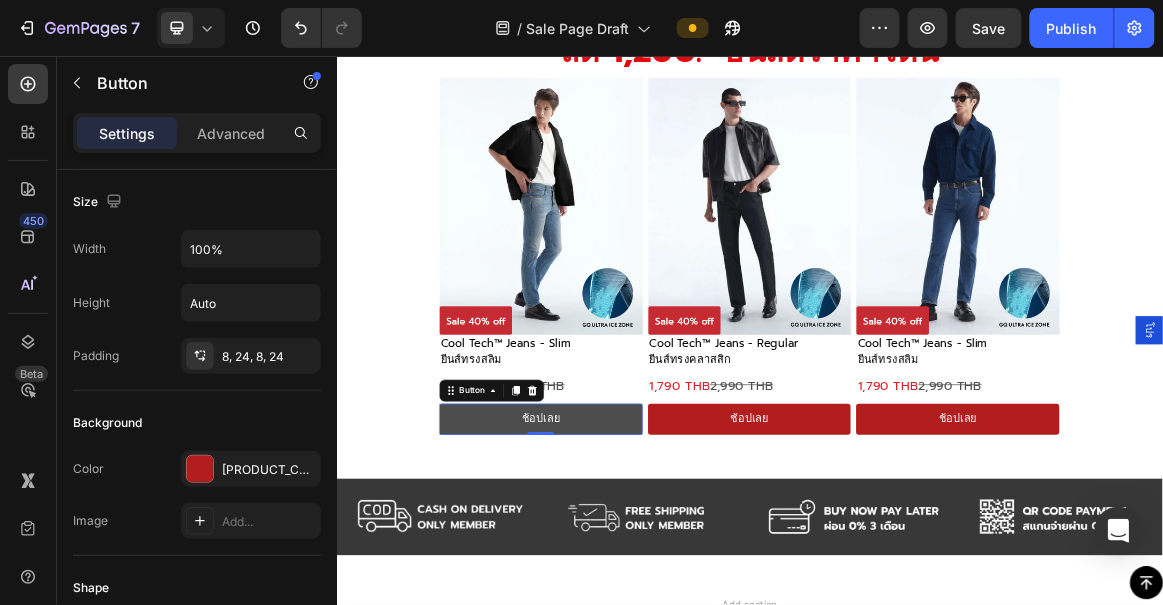 click on "ช้อปเลย" at bounding box center [633, 582] 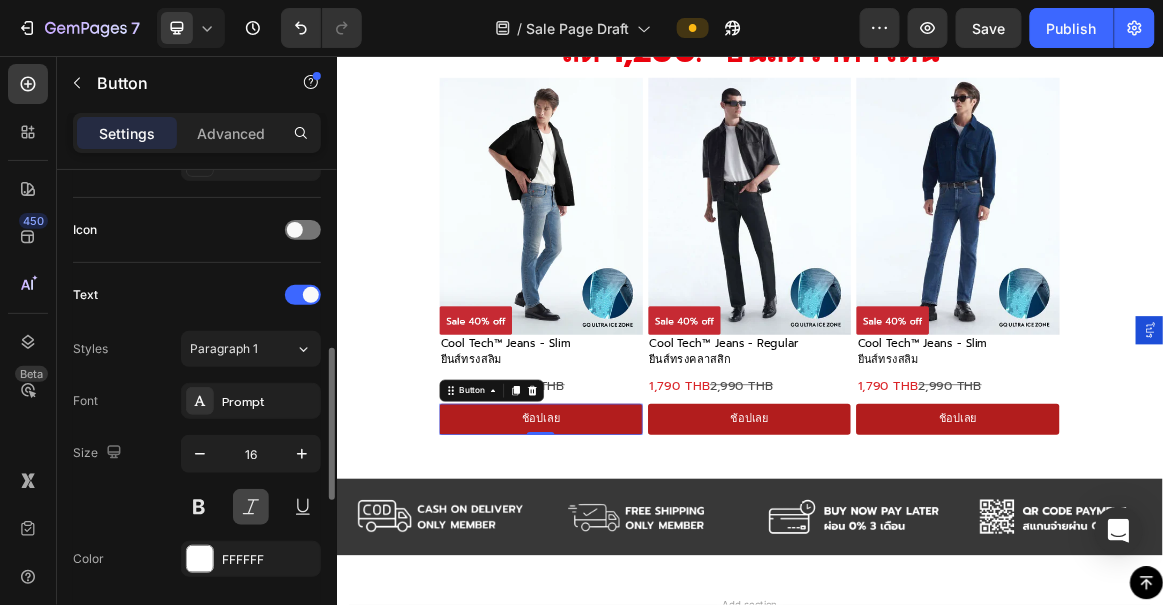 scroll, scrollTop: 606, scrollLeft: 0, axis: vertical 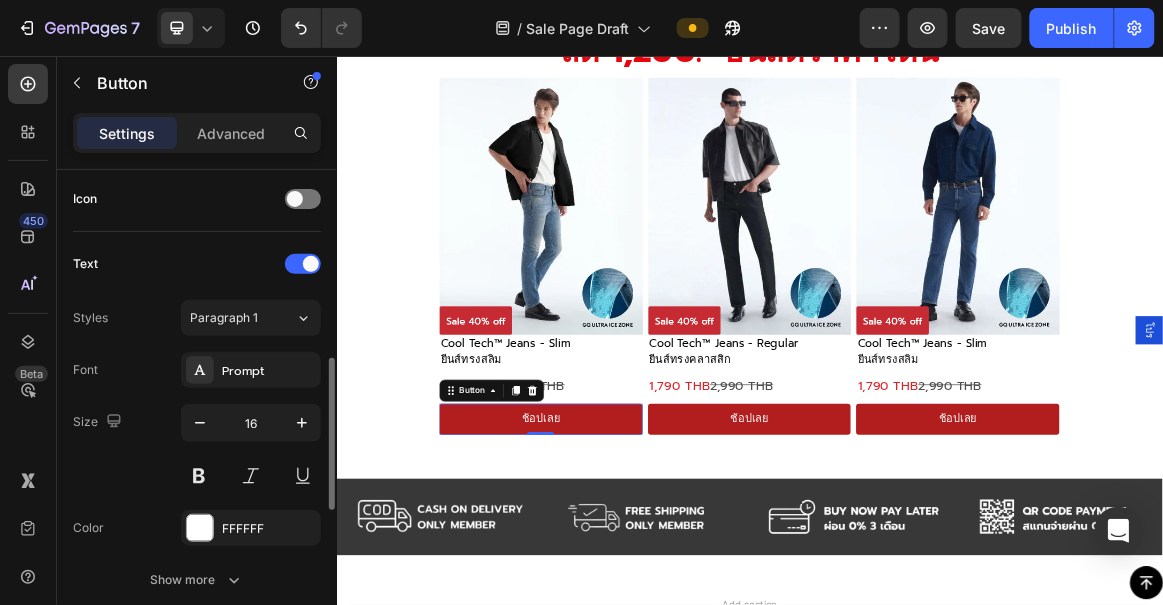 click on "Font Prompt Size 16 Color FFFFFF Show more" at bounding box center [197, 475] 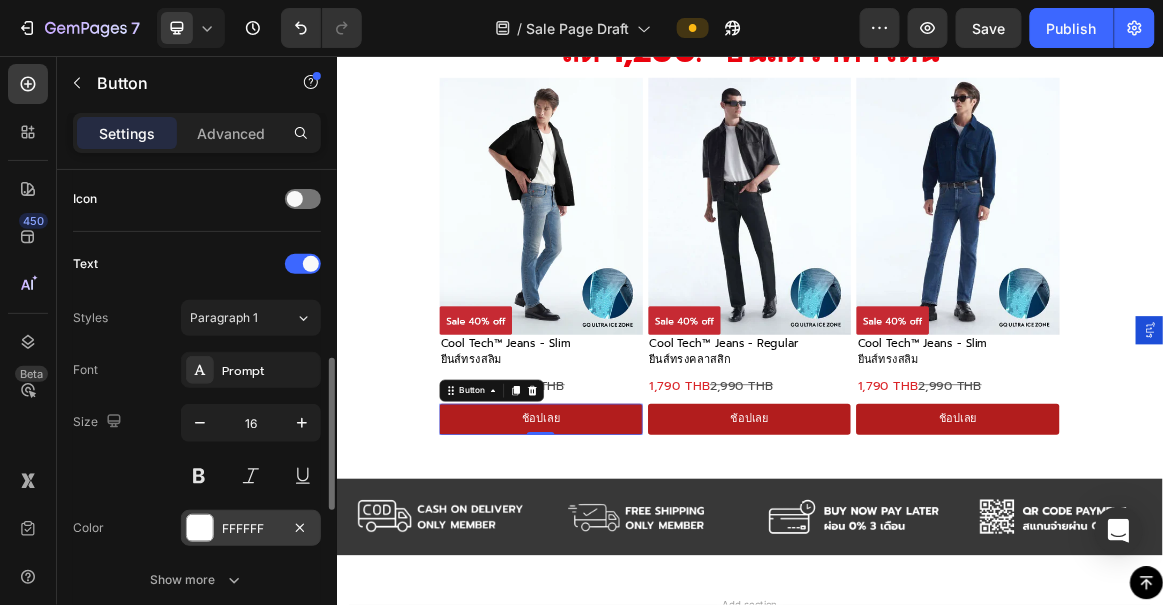 click on "FFFFFF" at bounding box center [251, 528] 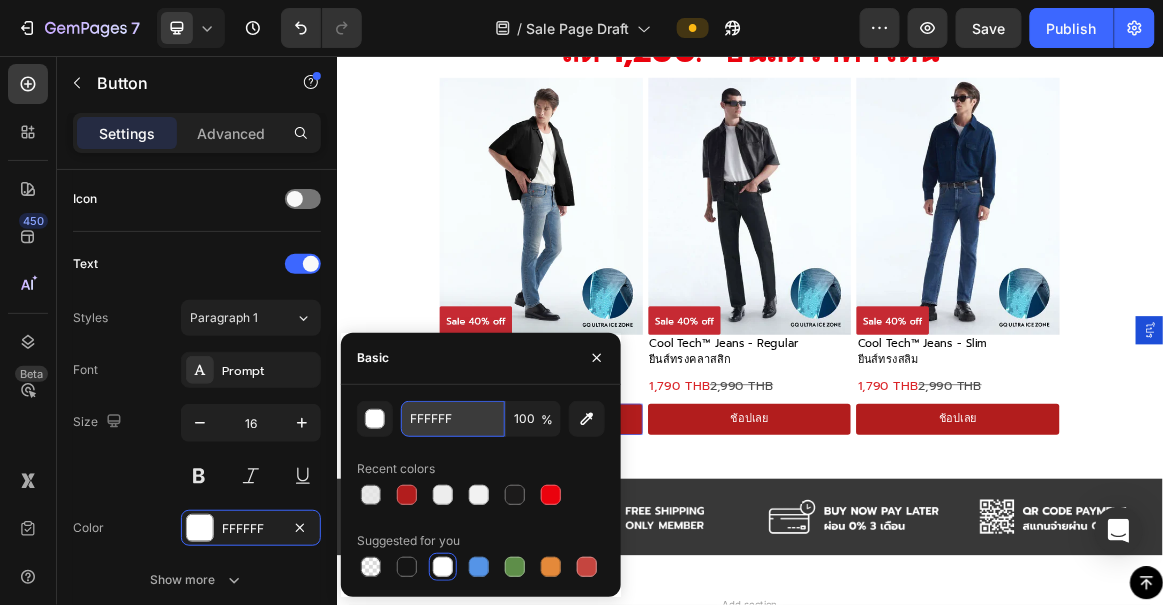 click on "FFFFFF" at bounding box center [453, 419] 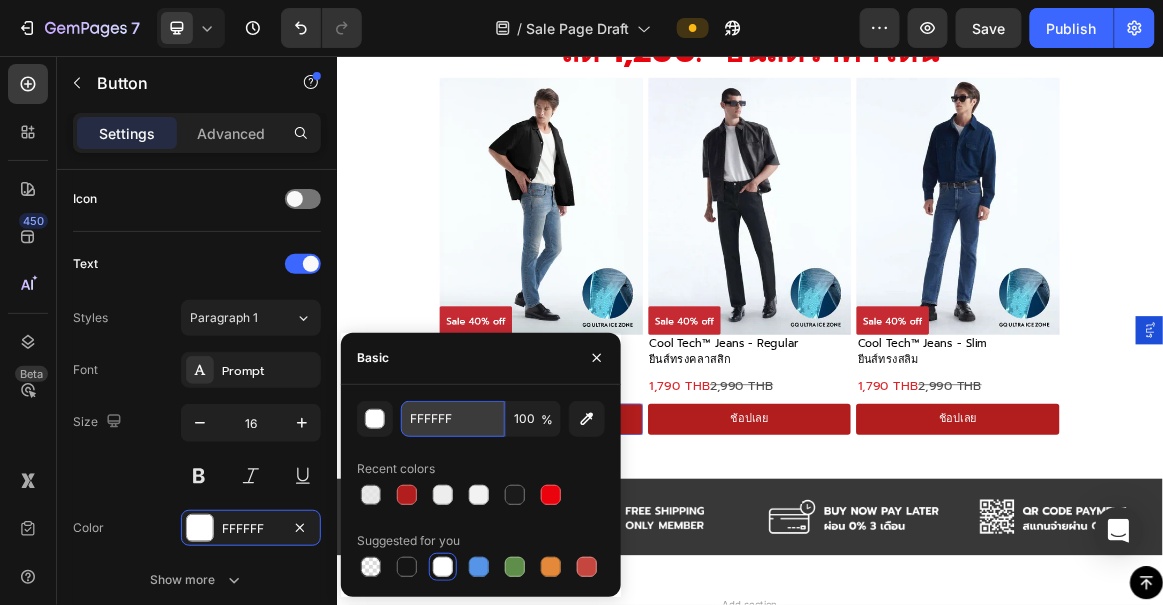 paste on "-7C1616" 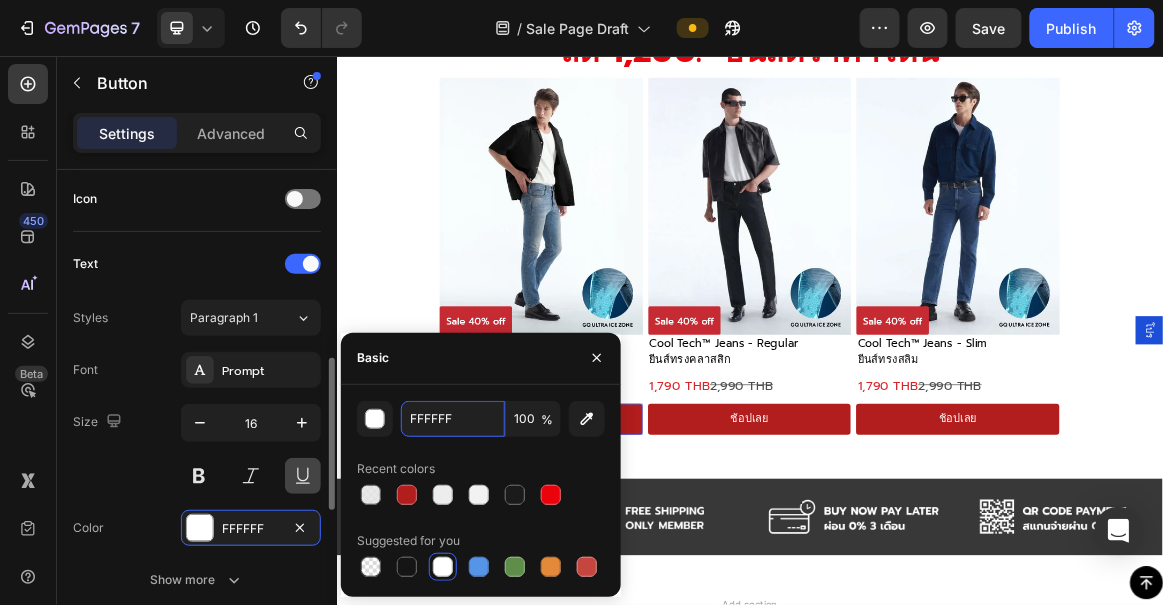 paste on "-7C1616" 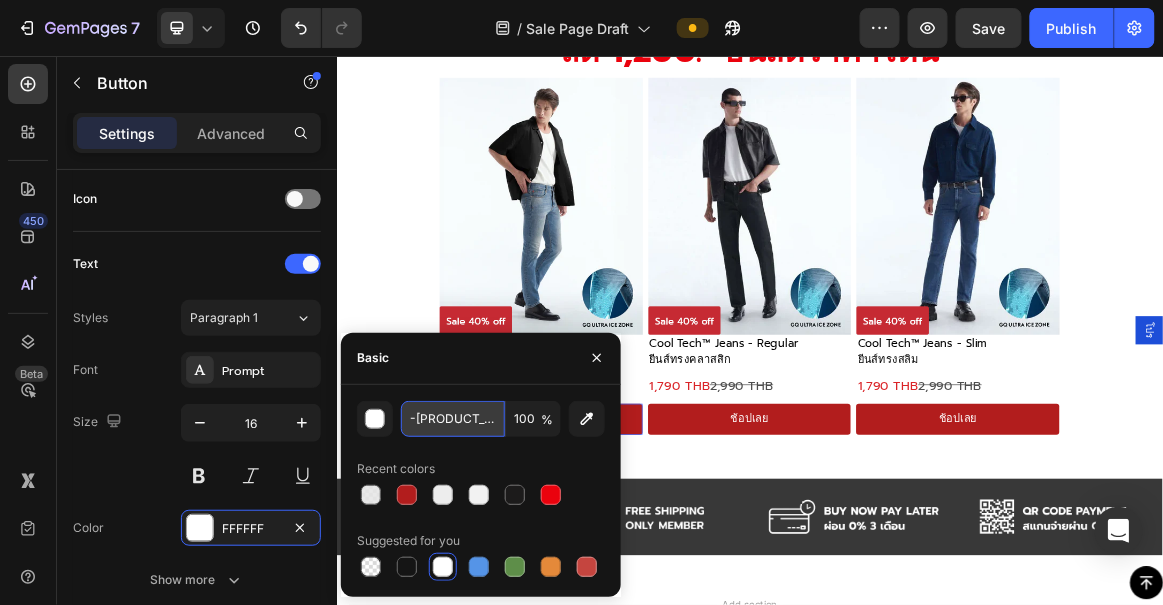 click on "-7C1616" at bounding box center (453, 419) 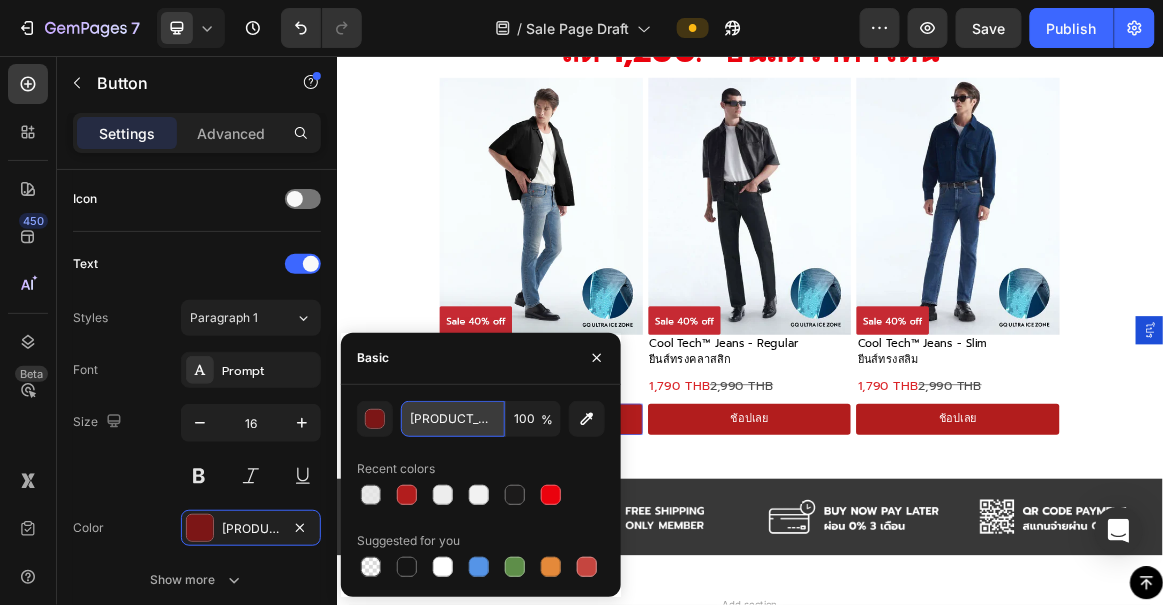 type on "7C1616" 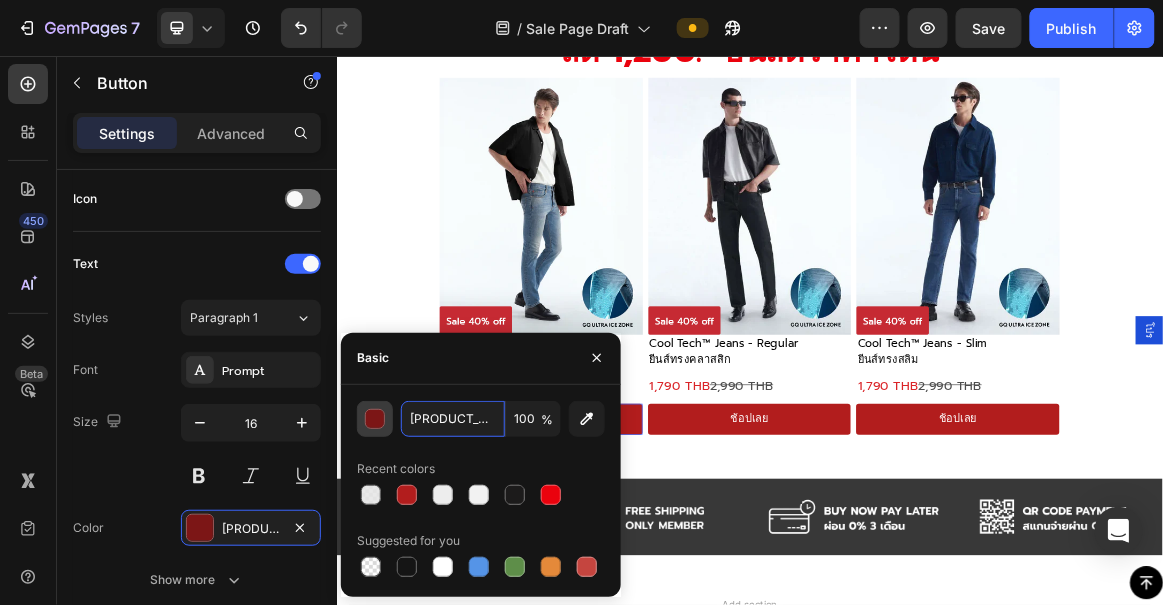 drag, startPoint x: 492, startPoint y: 431, endPoint x: 379, endPoint y: 427, distance: 113.07078 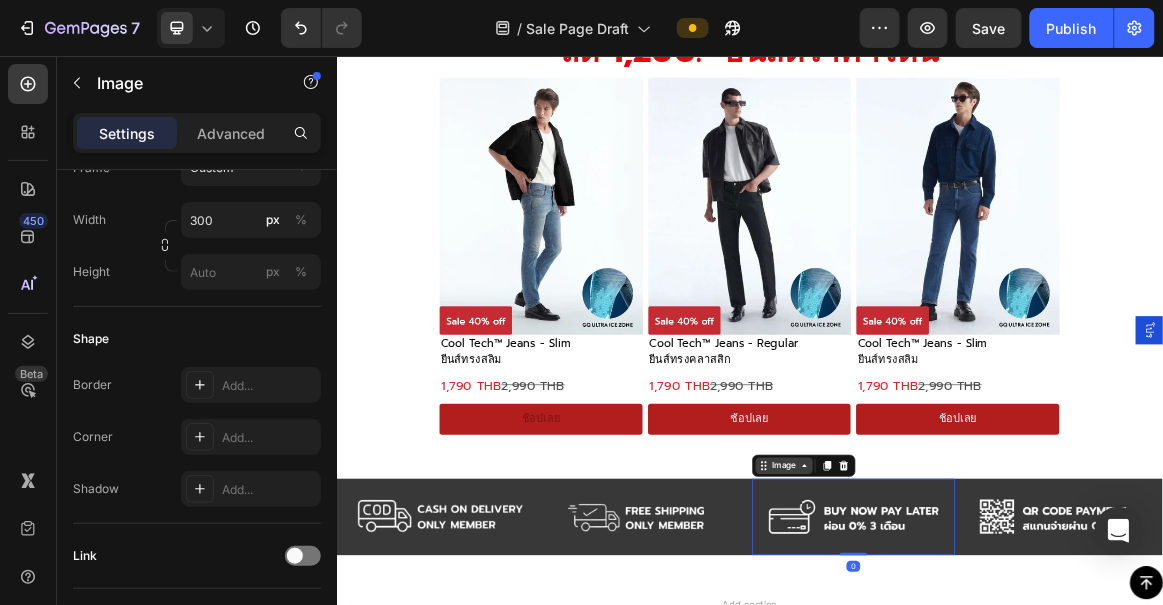 click on "Image" at bounding box center [986, 650] 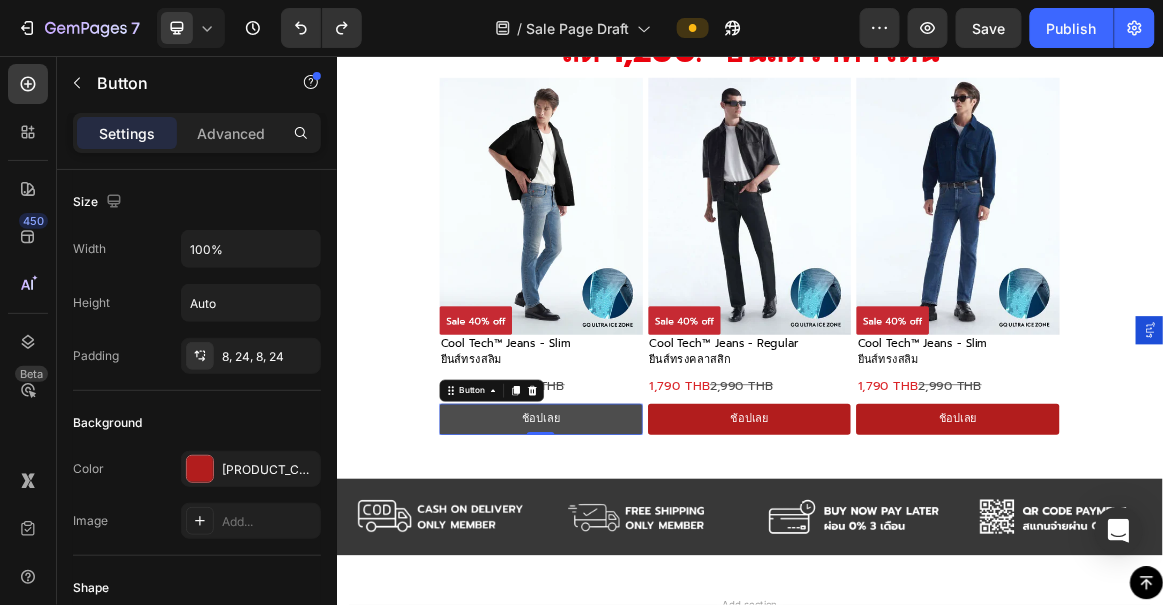 click on "ช้อปเลย" at bounding box center [633, 582] 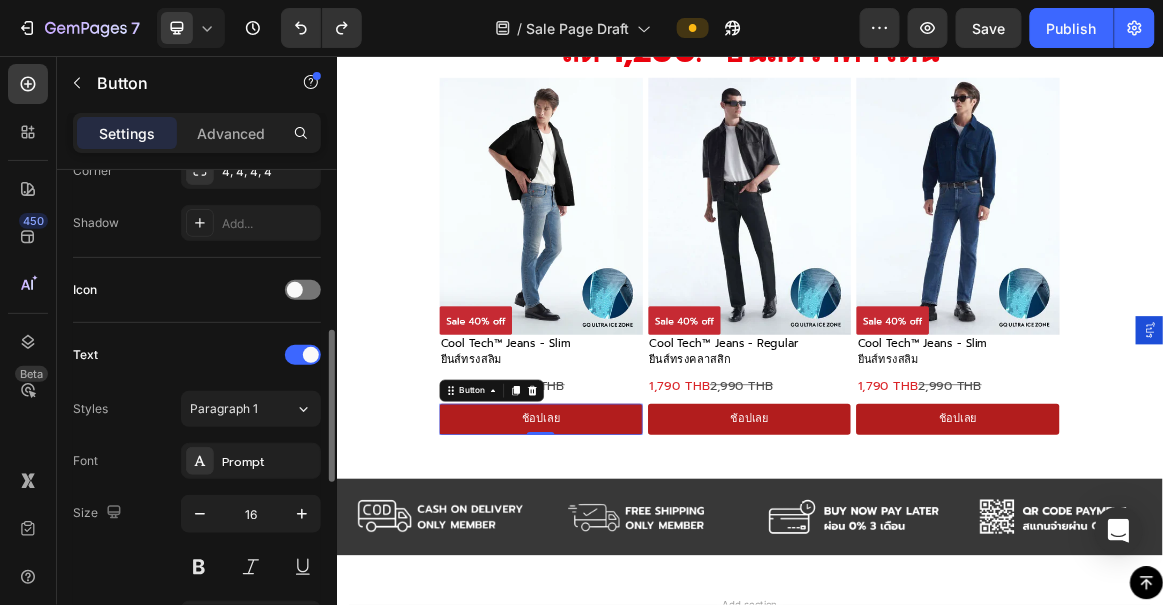 scroll, scrollTop: 696, scrollLeft: 0, axis: vertical 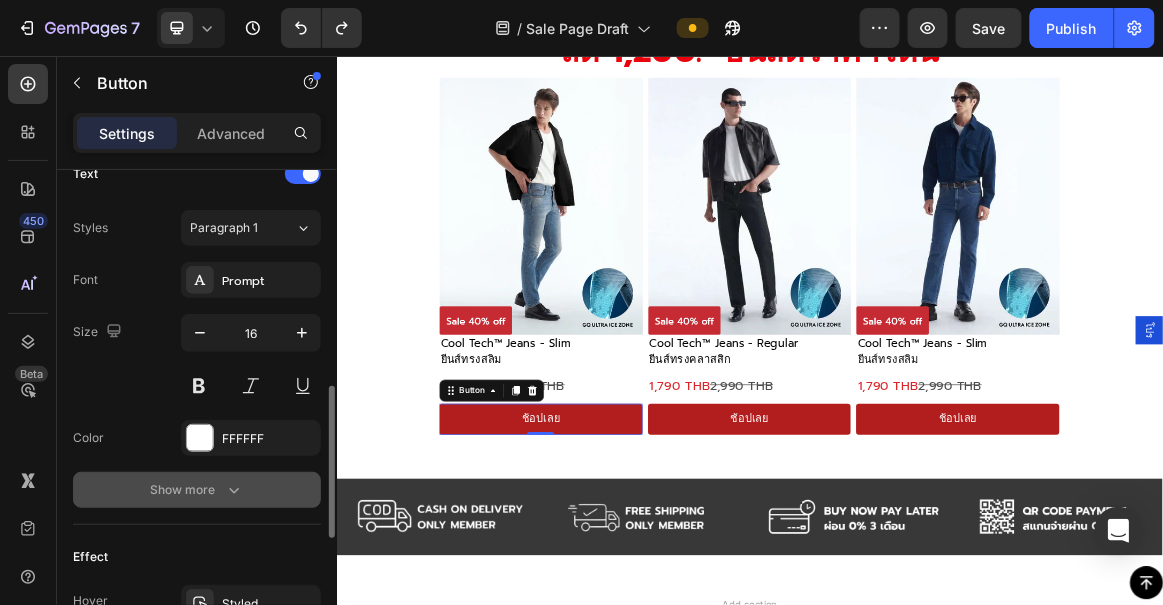 click on "Show more" at bounding box center [197, 490] 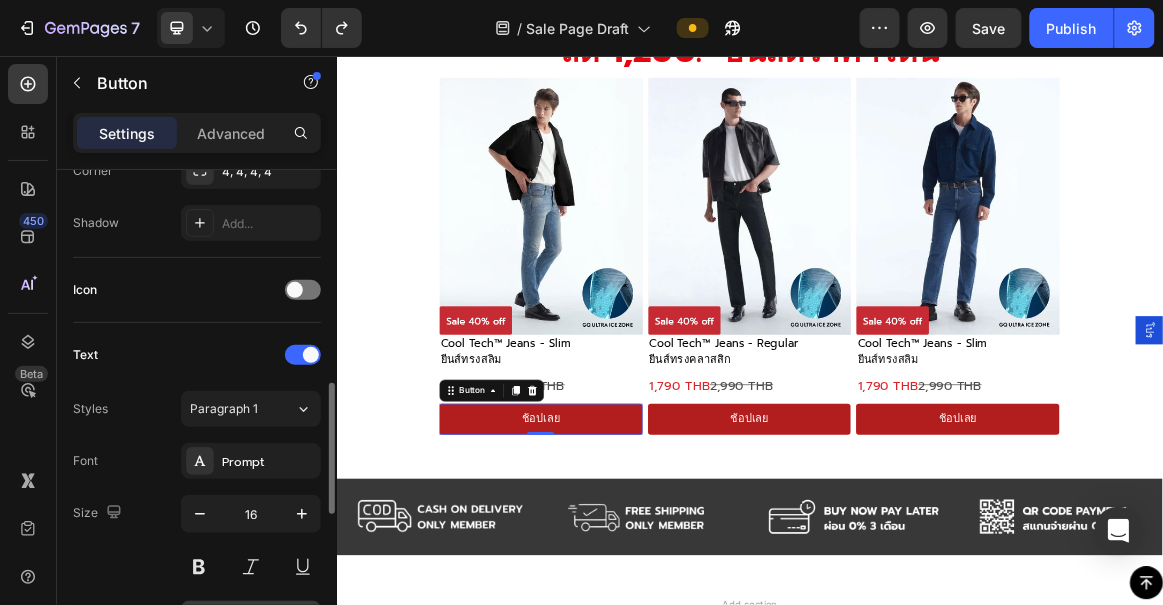 scroll, scrollTop: 727, scrollLeft: 0, axis: vertical 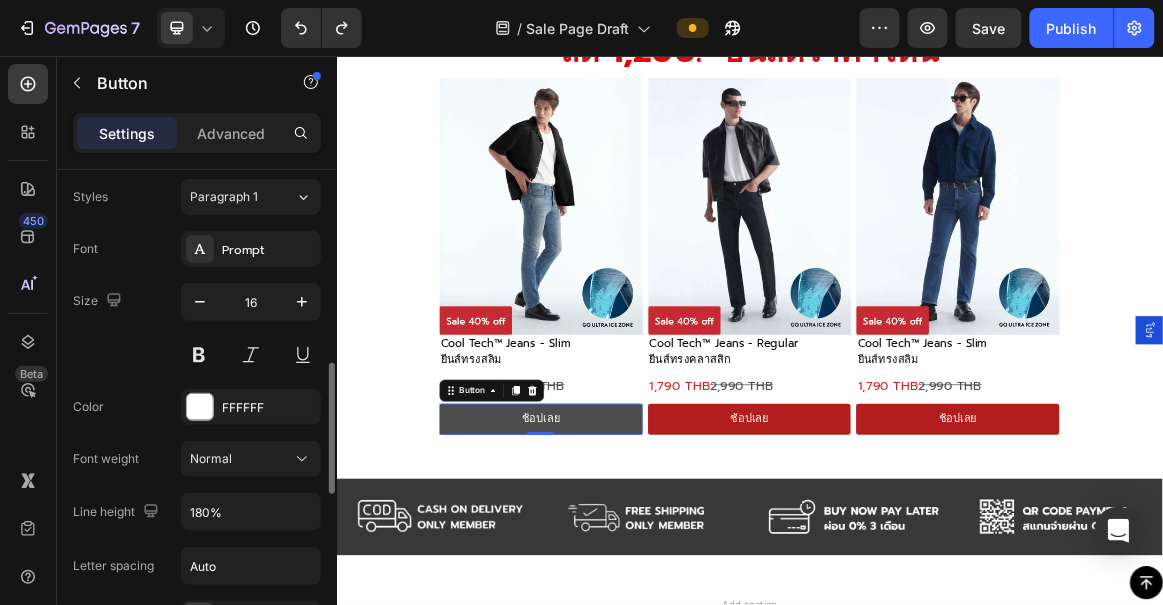 click on "ช้อปเลย" at bounding box center [633, 582] 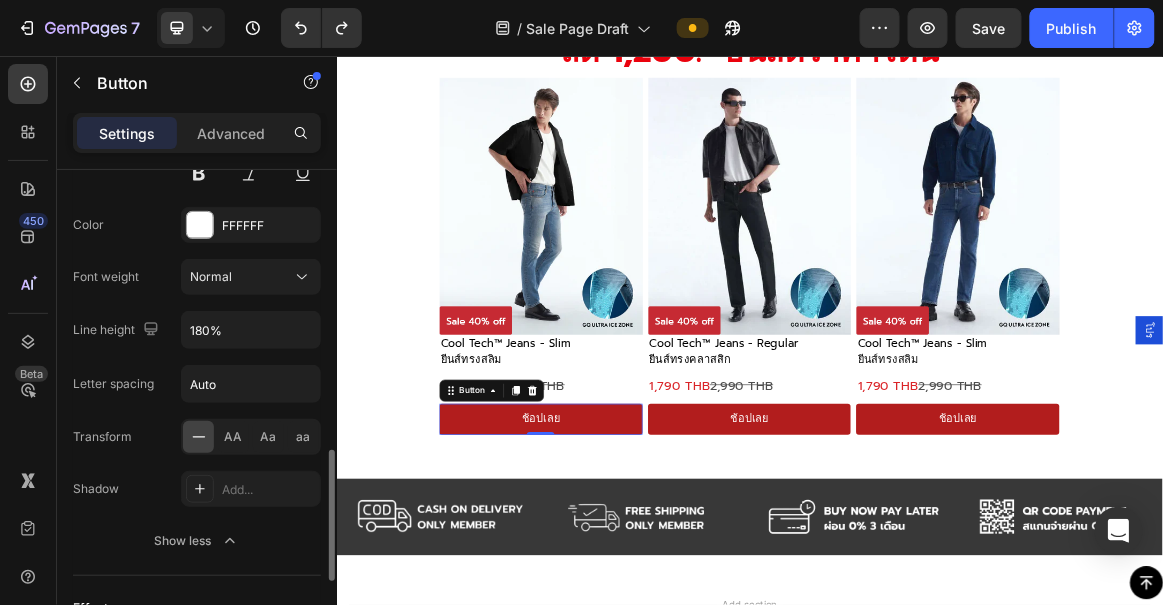 scroll, scrollTop: 939, scrollLeft: 0, axis: vertical 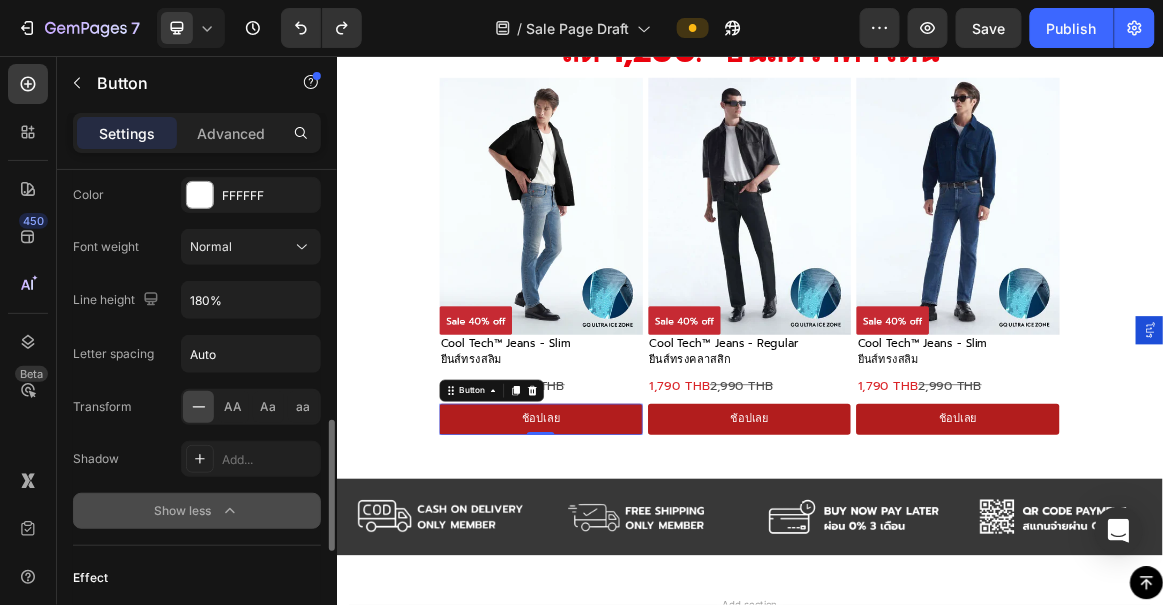 click on "Show less" at bounding box center [197, 511] 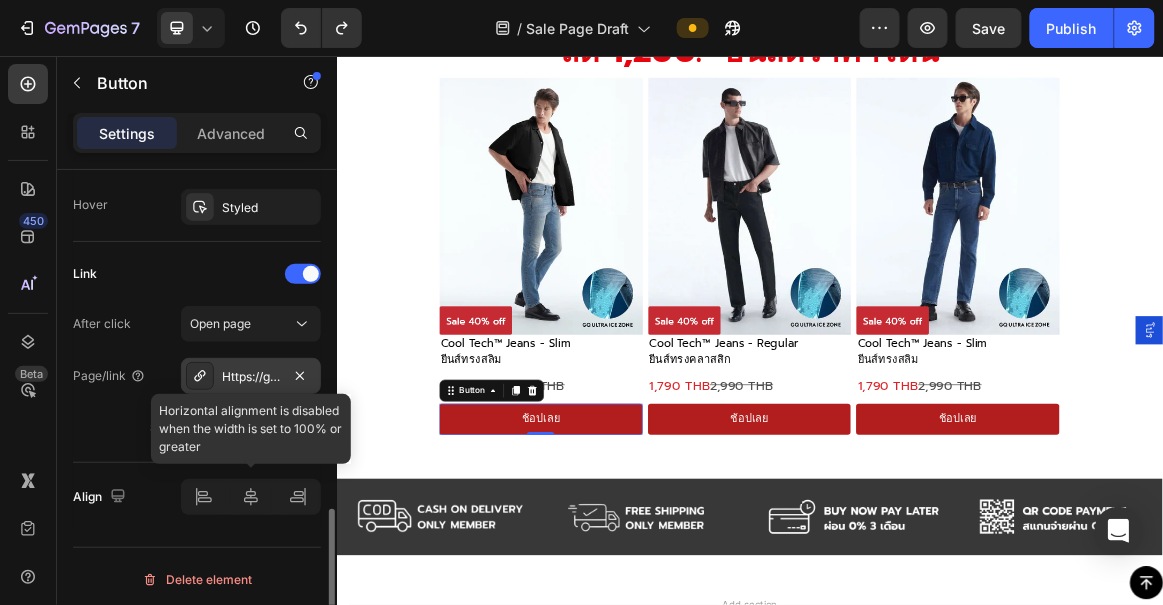 scroll, scrollTop: 971, scrollLeft: 0, axis: vertical 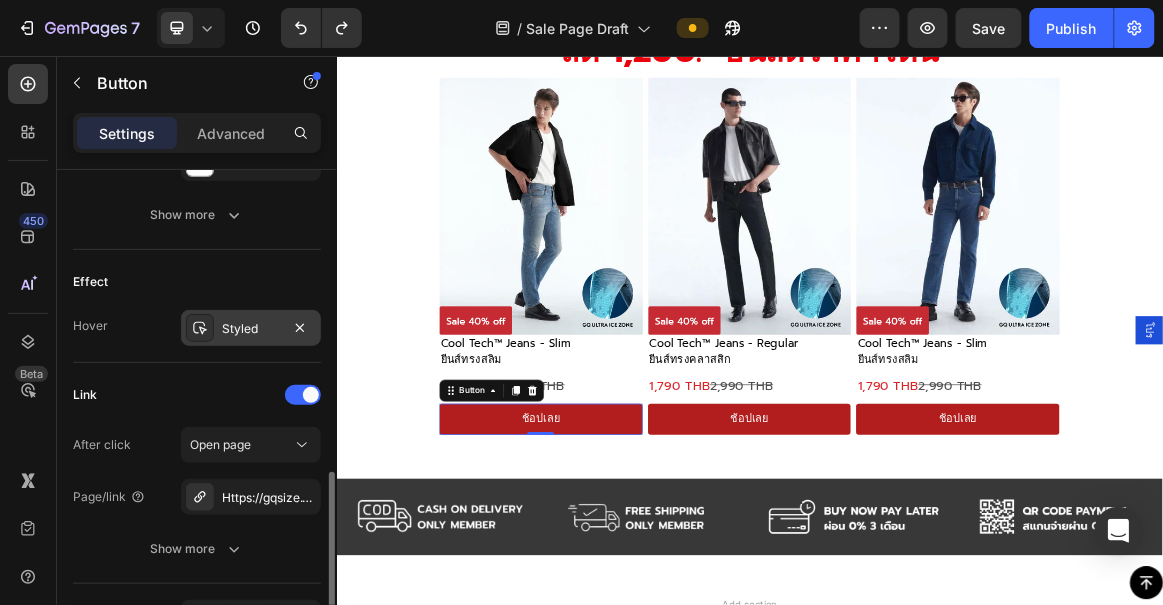 click on "Styled" at bounding box center [251, 329] 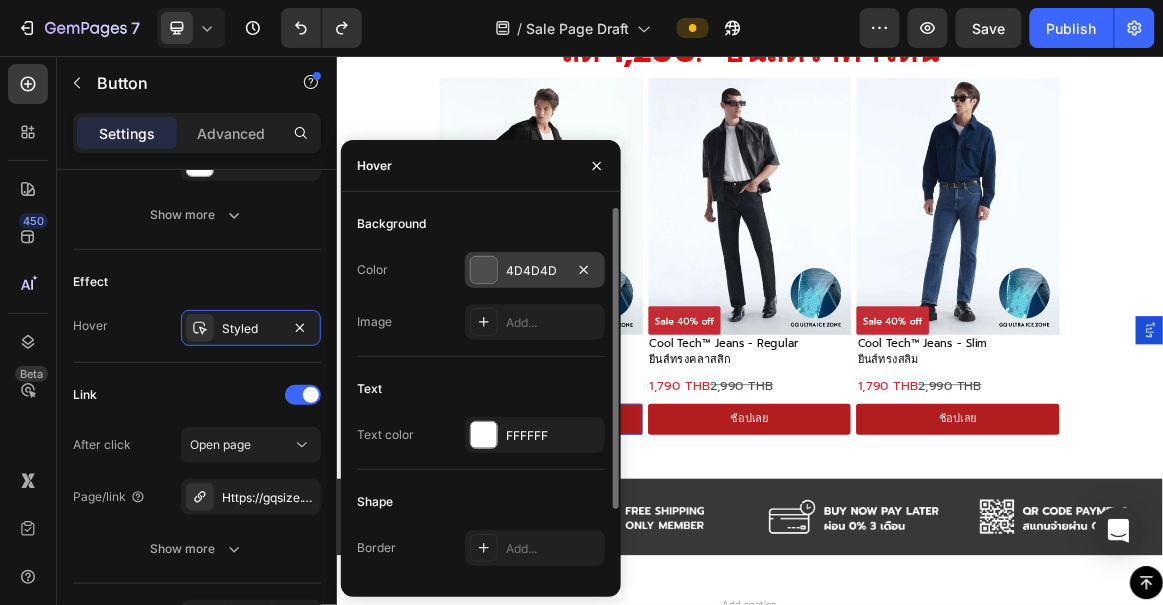 click on "4D4D4D" at bounding box center (535, 270) 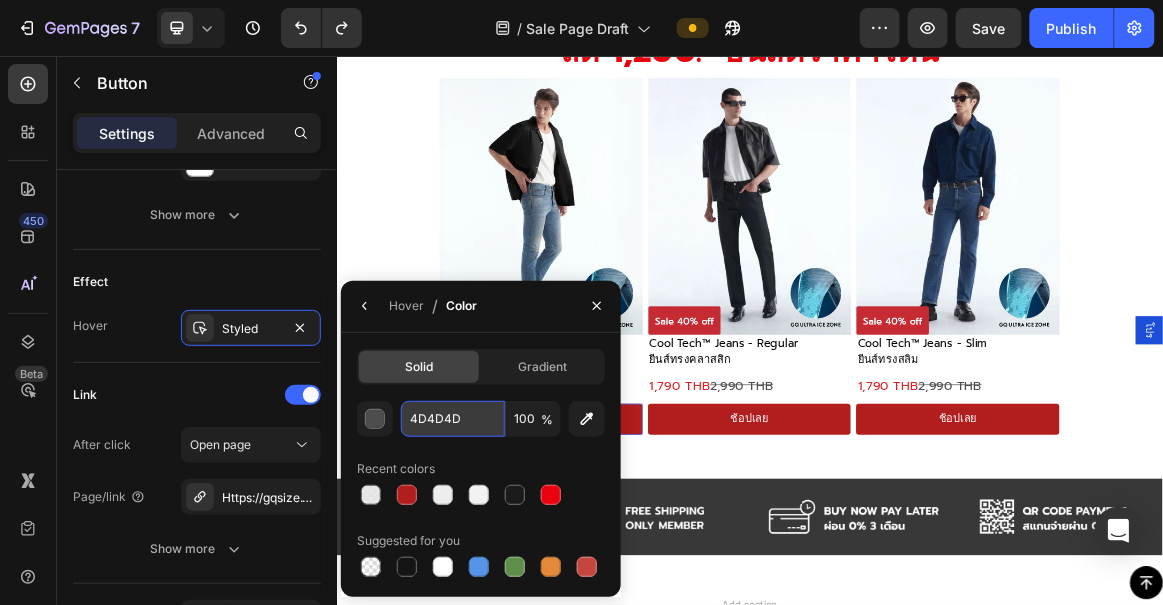 click on "4D4D4D" at bounding box center (453, 419) 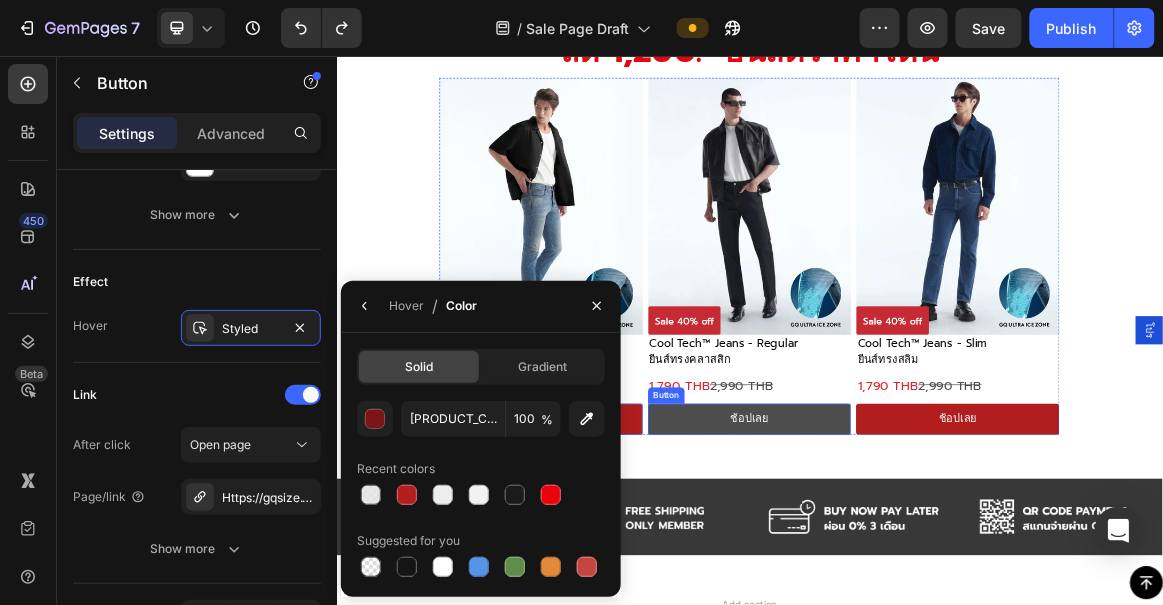 click on "ช้อปเลย" at bounding box center [936, 582] 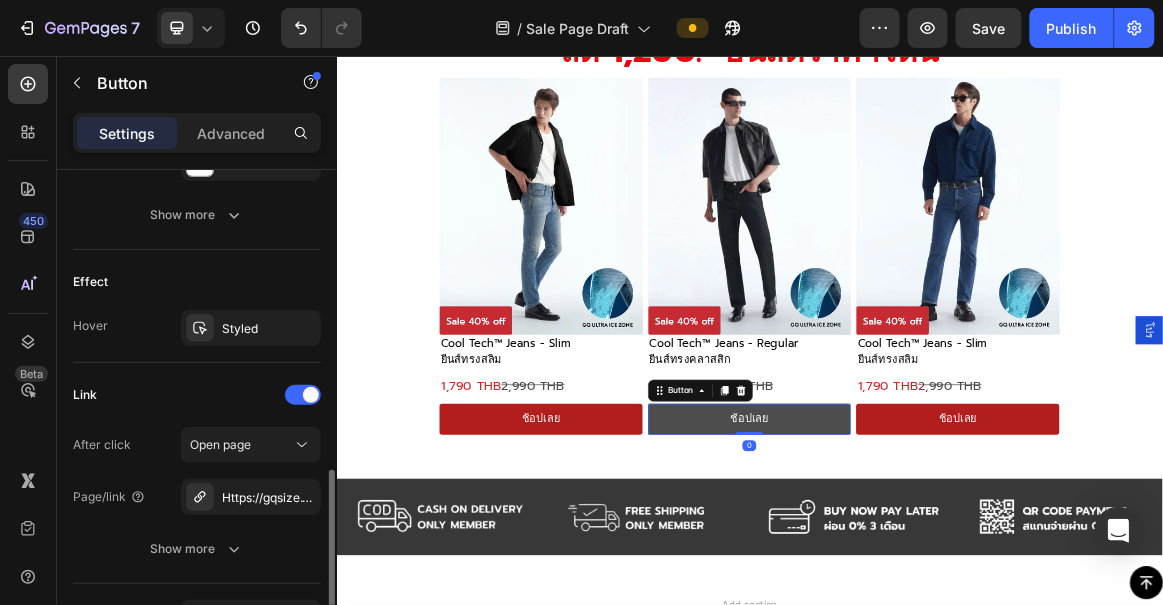 scroll, scrollTop: 970, scrollLeft: 0, axis: vertical 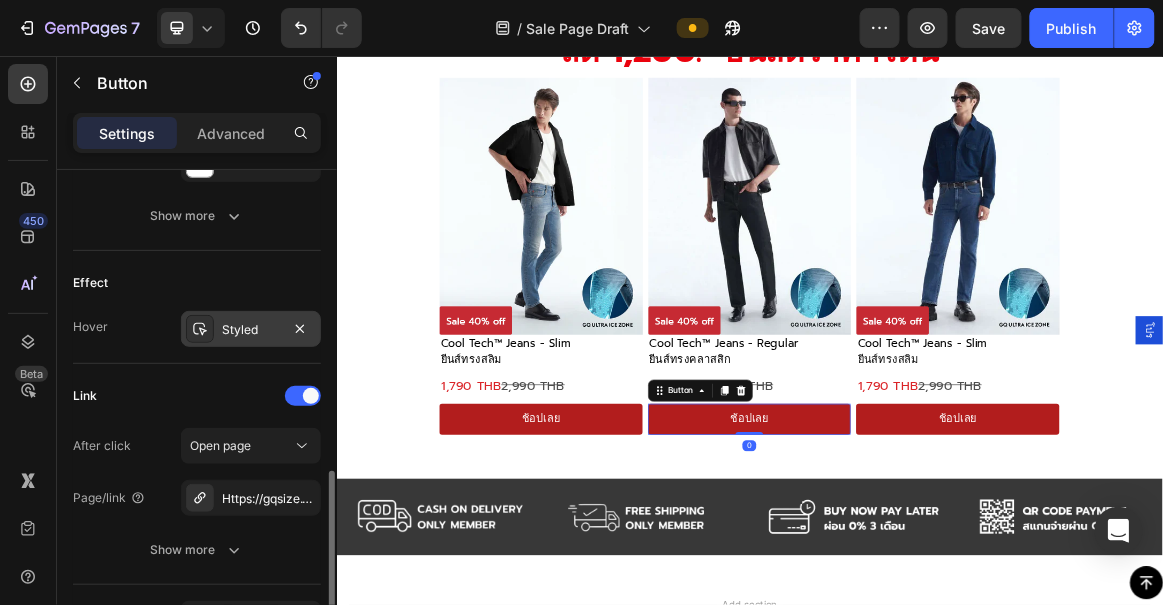 click on "Styled" at bounding box center [251, 330] 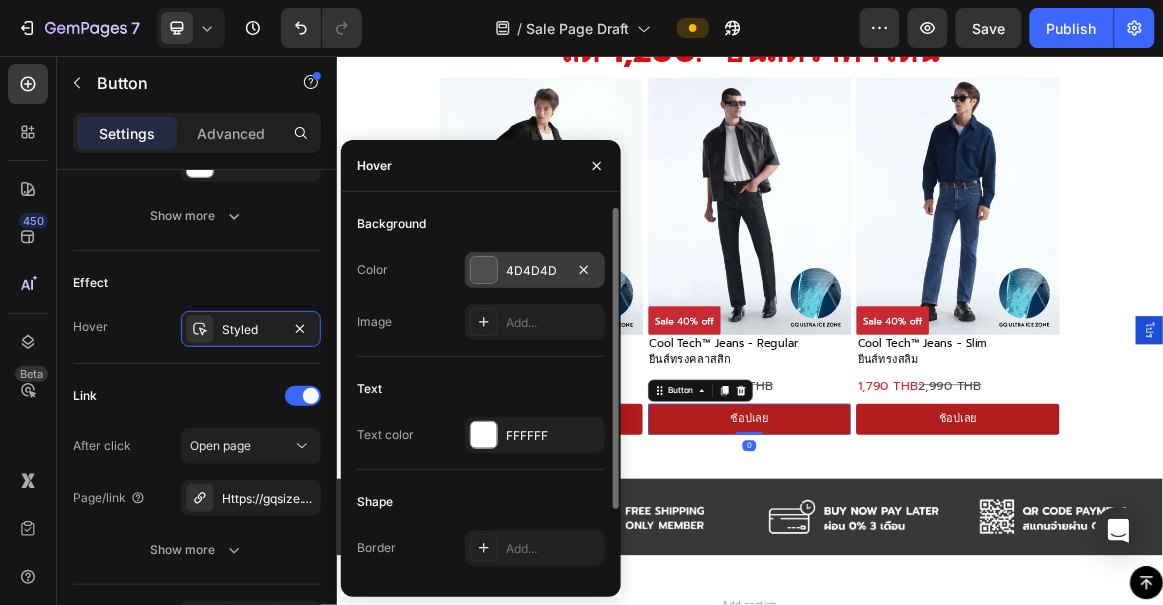 click on "4D4D4D" at bounding box center (535, 271) 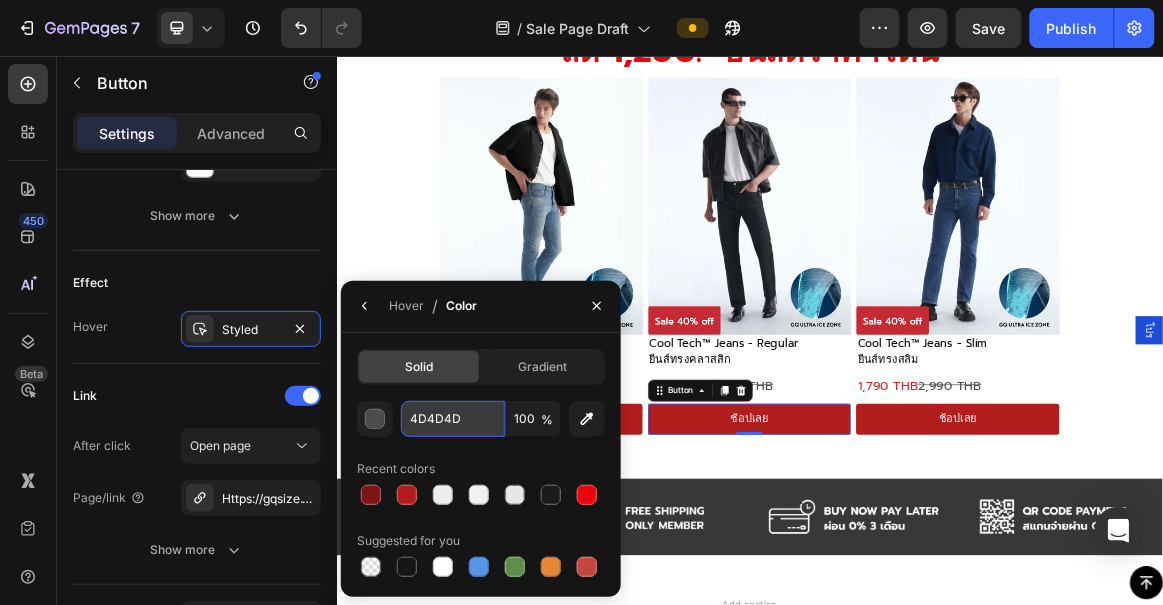 click on "4D4D4D" at bounding box center (453, 419) 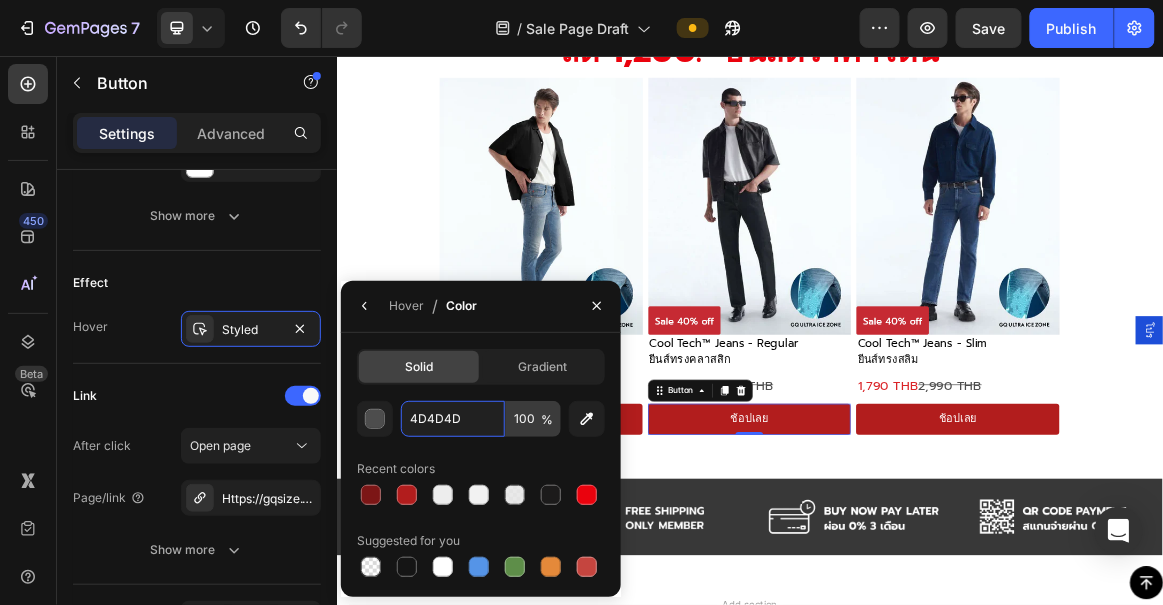 paste on "7C1616" 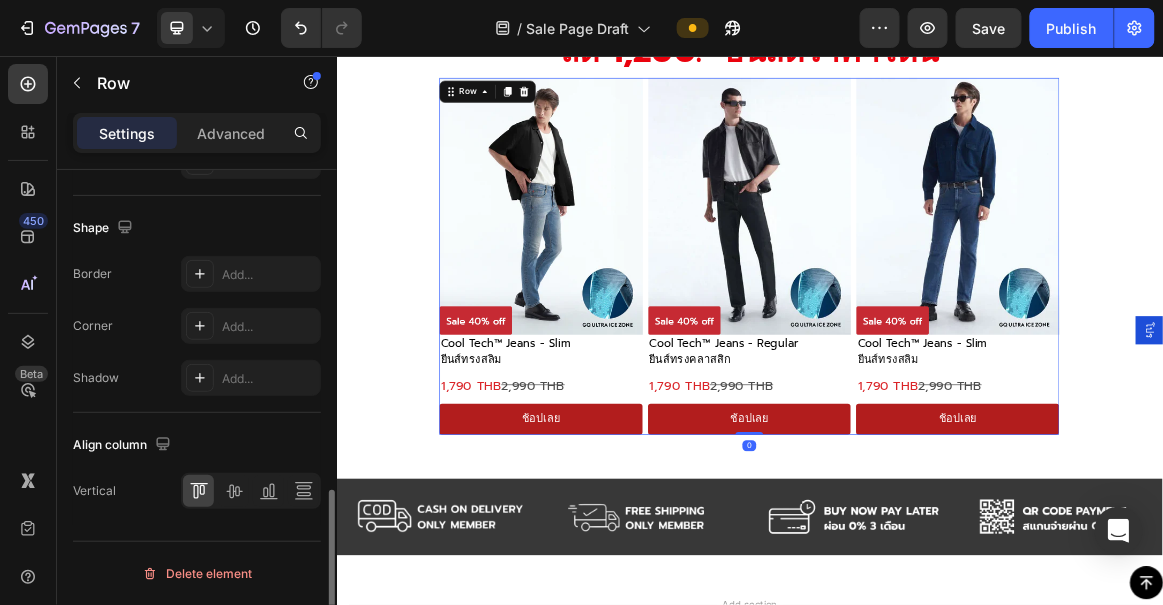 click on "Image Cool Tech™ Jeans - Slim  ยีนส์ทรงสลิม Text Block 1,790 THB  2,990 THB Text Block ช้อปเลย Button Row Image Cool Tech™ Jeans - Regular ยีนส์ทรงคลาสสิก Text Block 1,790 THB  2,990 THB Text Block Row ช้อปเลย Button Image Cool Tech™ Jeans - Slim  ยีนส์ทรงสลิม Text Block 1,790 THB  2,990 THB Text Block ช้อปเลย Button Row Row   0" at bounding box center (936, 346) 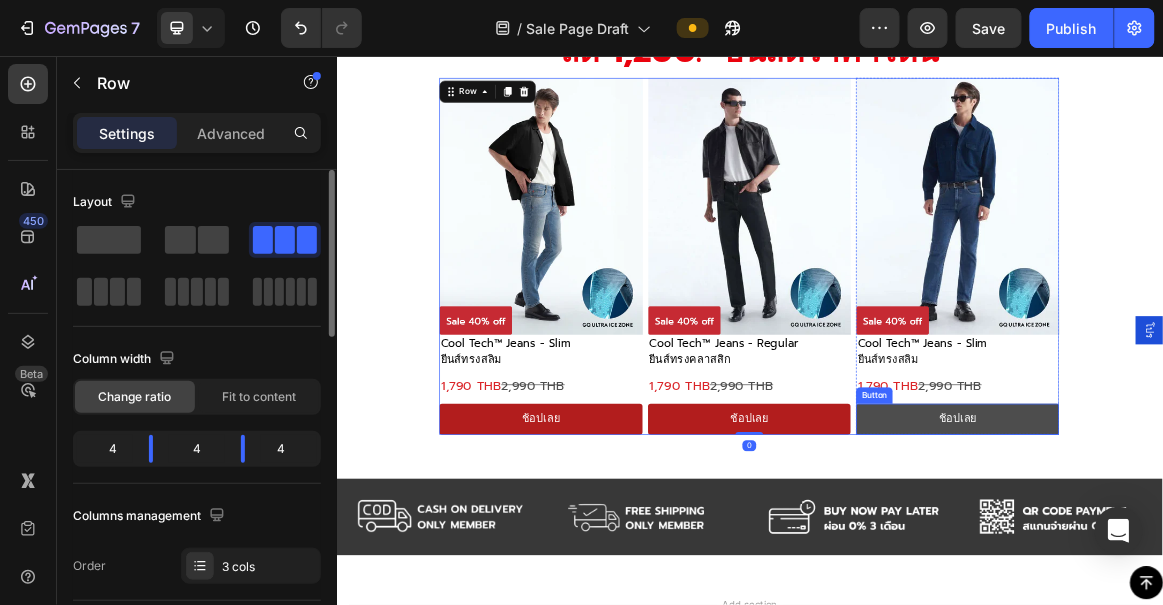 click on "ช้อปเลย" at bounding box center (1238, 582) 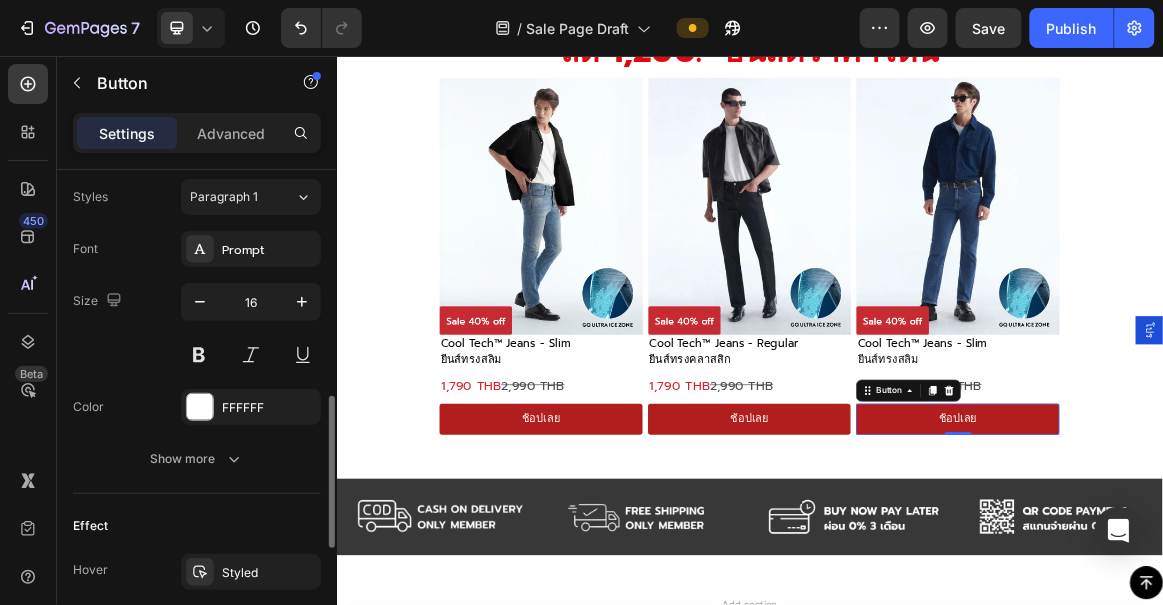 scroll, scrollTop: 909, scrollLeft: 0, axis: vertical 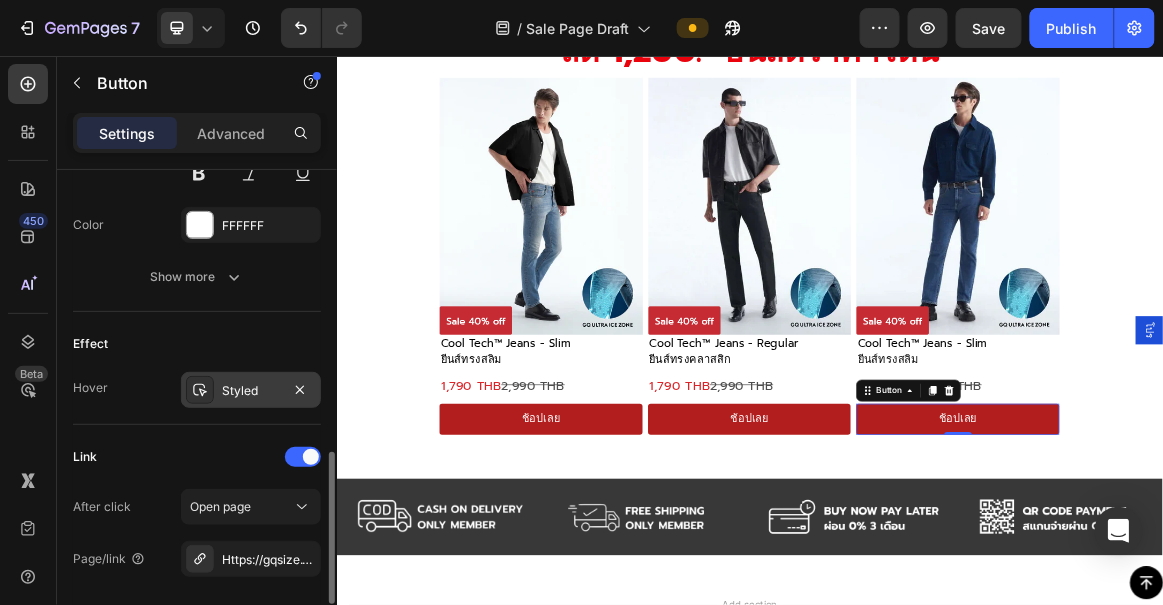 click on "Styled" at bounding box center (251, 391) 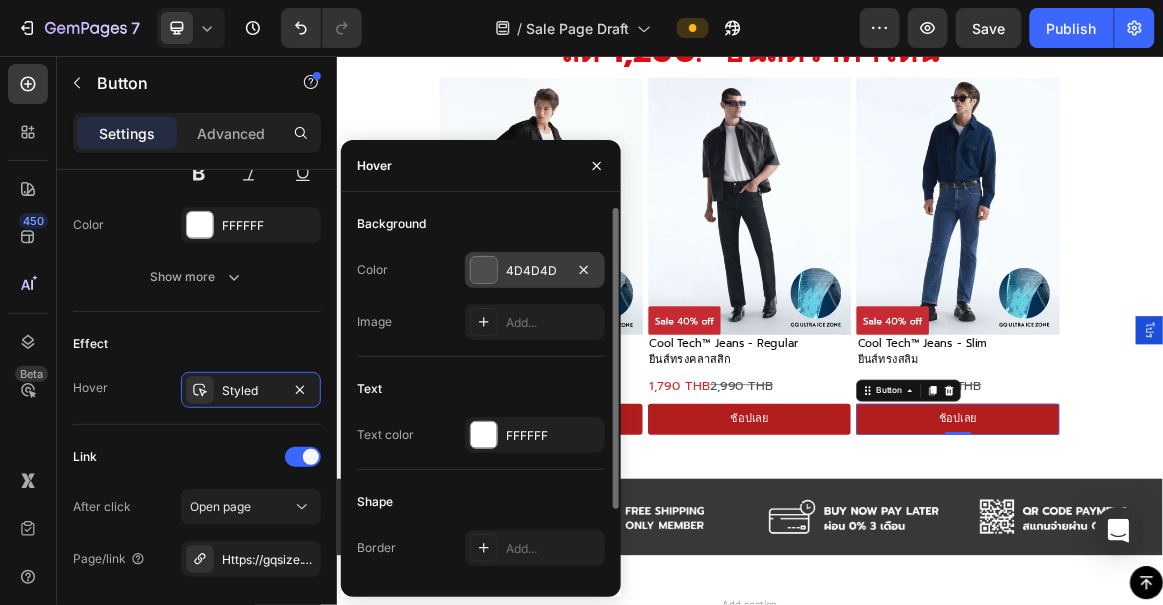 click on "4D4D4D" at bounding box center [535, 270] 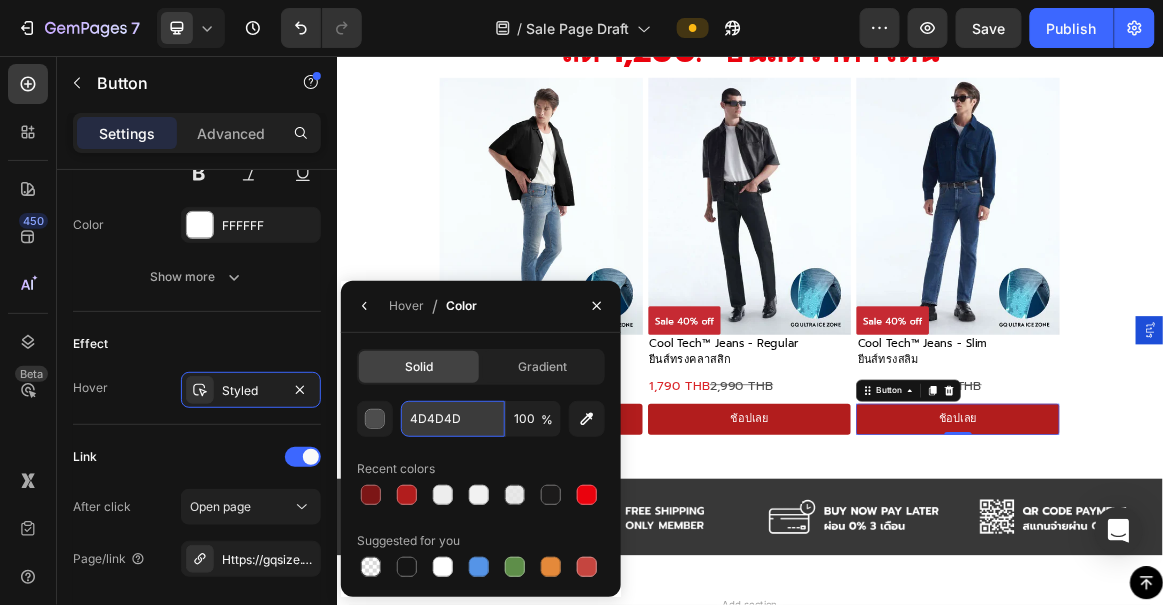 click on "4D4D4D" at bounding box center (453, 419) 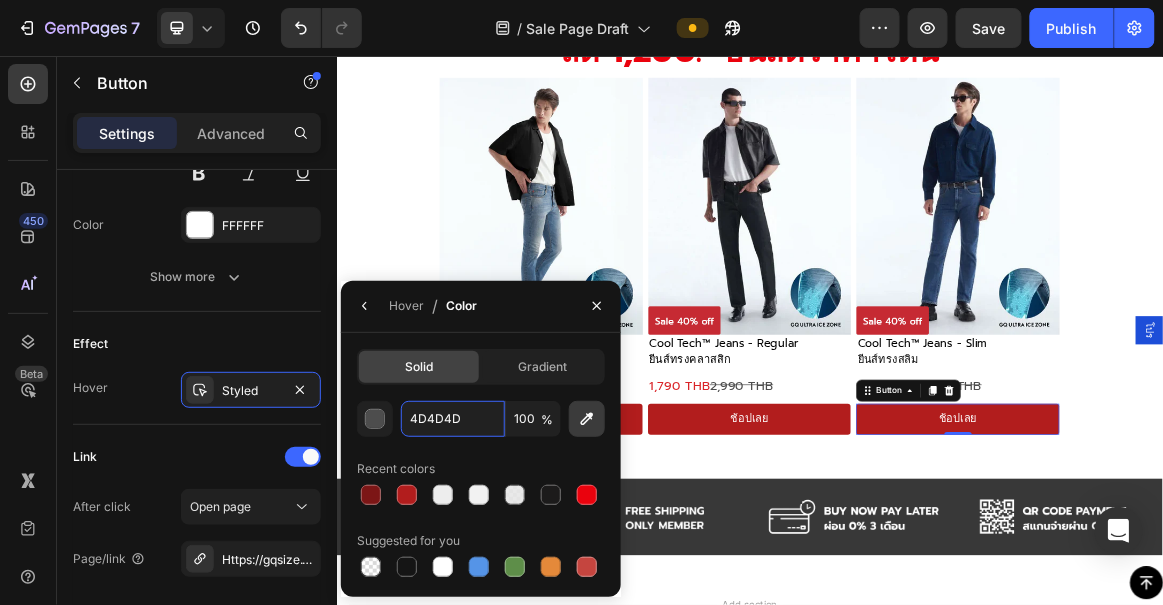 paste on "7C1616" 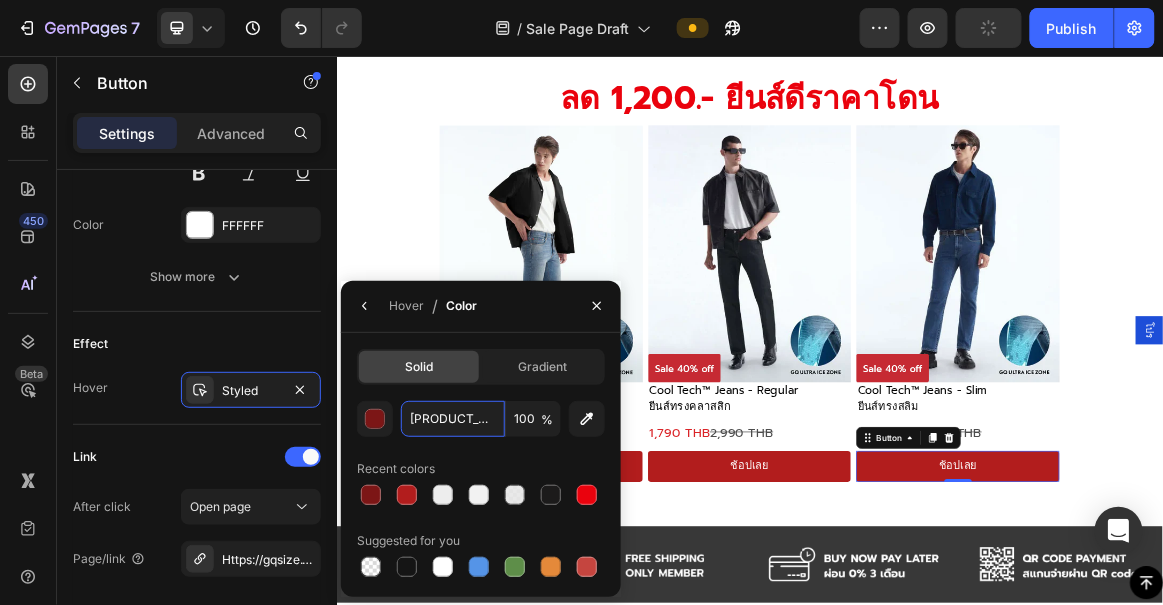 scroll, scrollTop: 5175, scrollLeft: 0, axis: vertical 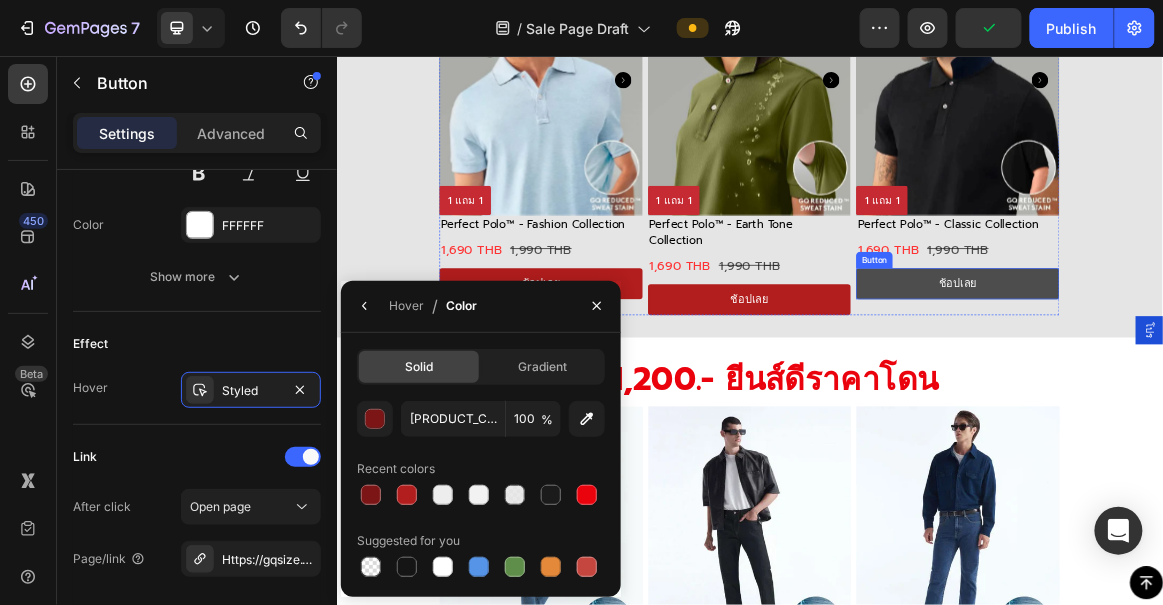 click on "ช้อปเลย" at bounding box center (1238, 386) 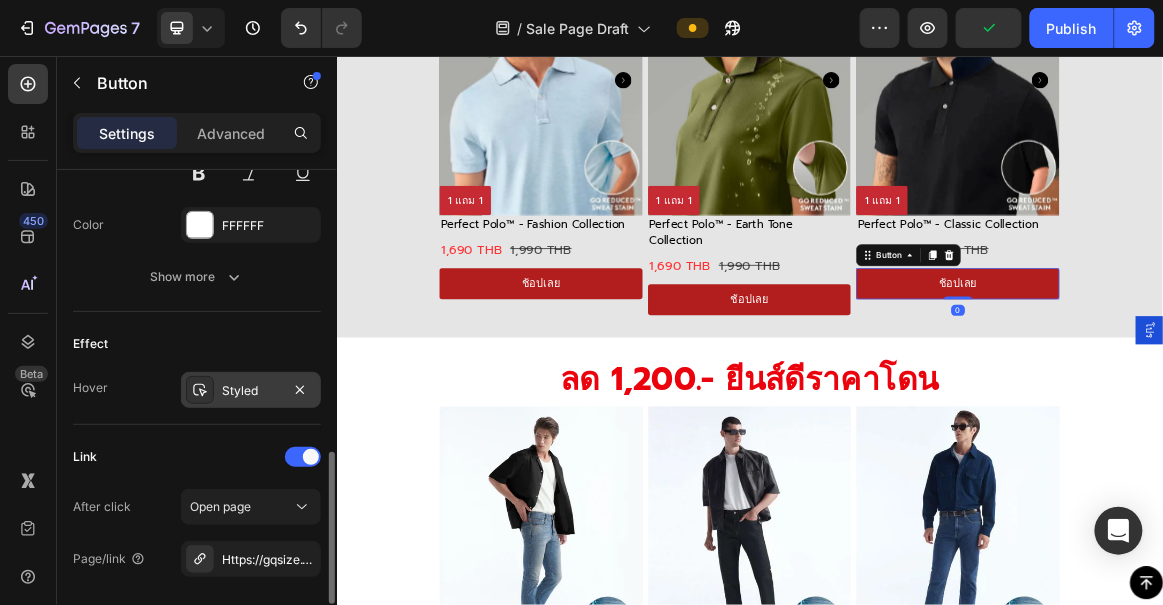 click on "Styled" at bounding box center (251, 391) 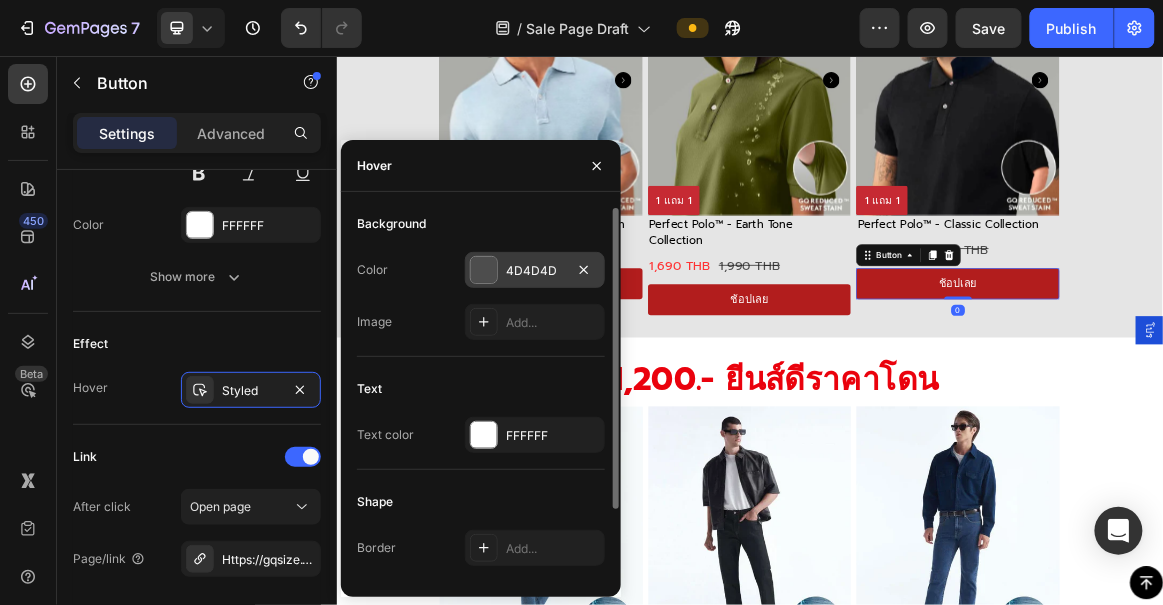click on "4D4D4D" at bounding box center [535, 270] 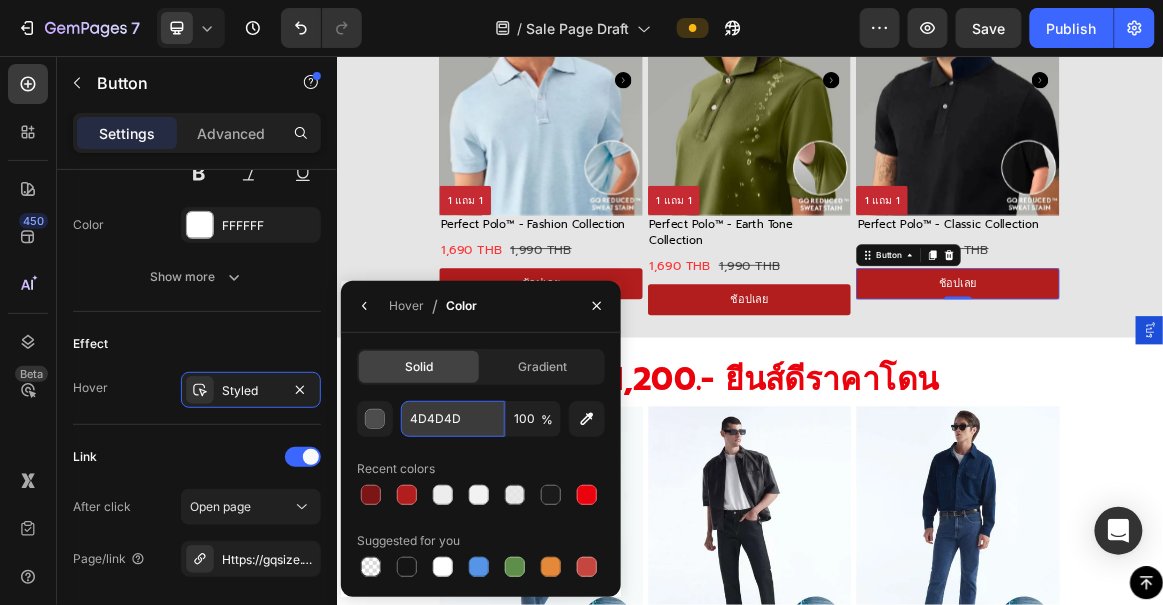 click on "4D4D4D" at bounding box center (453, 419) 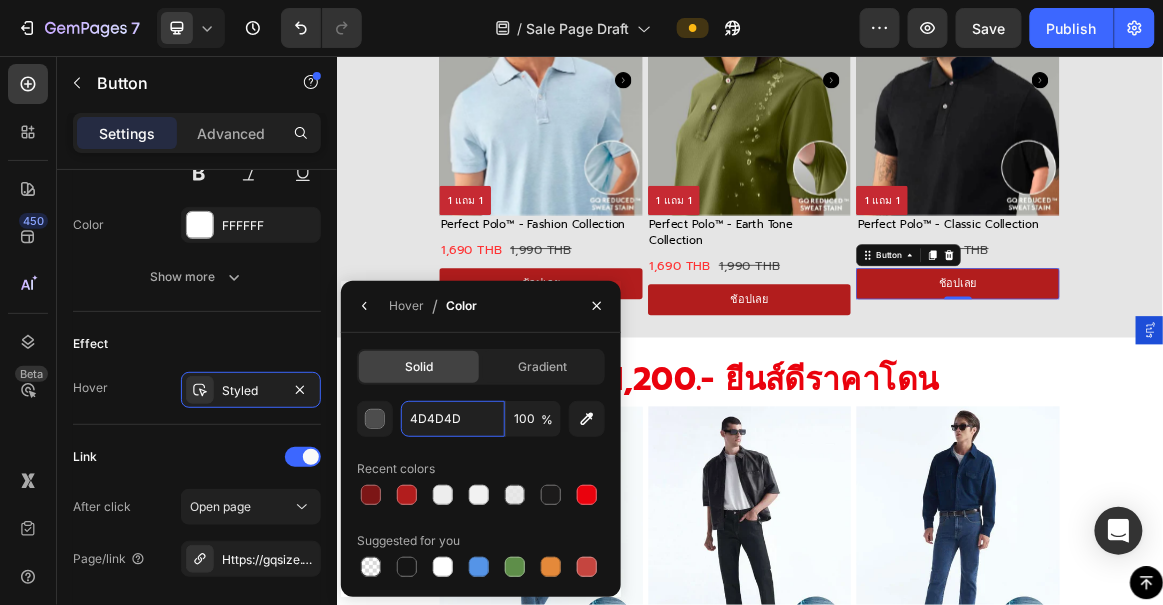 paste on "7C1616" 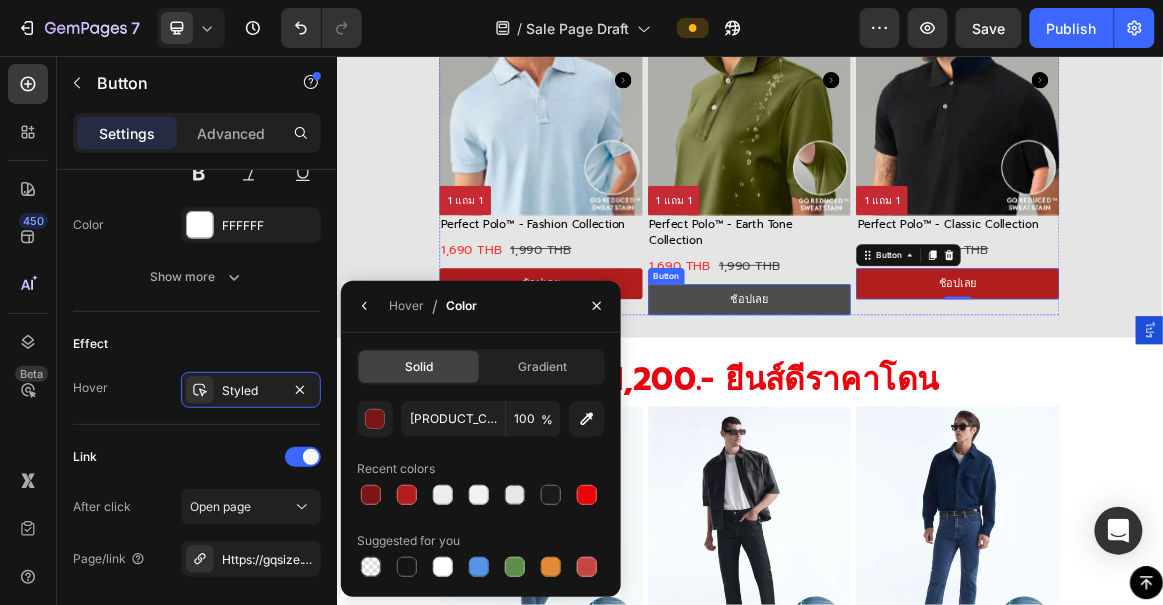 click on "ช้อปเลย" at bounding box center [936, 409] 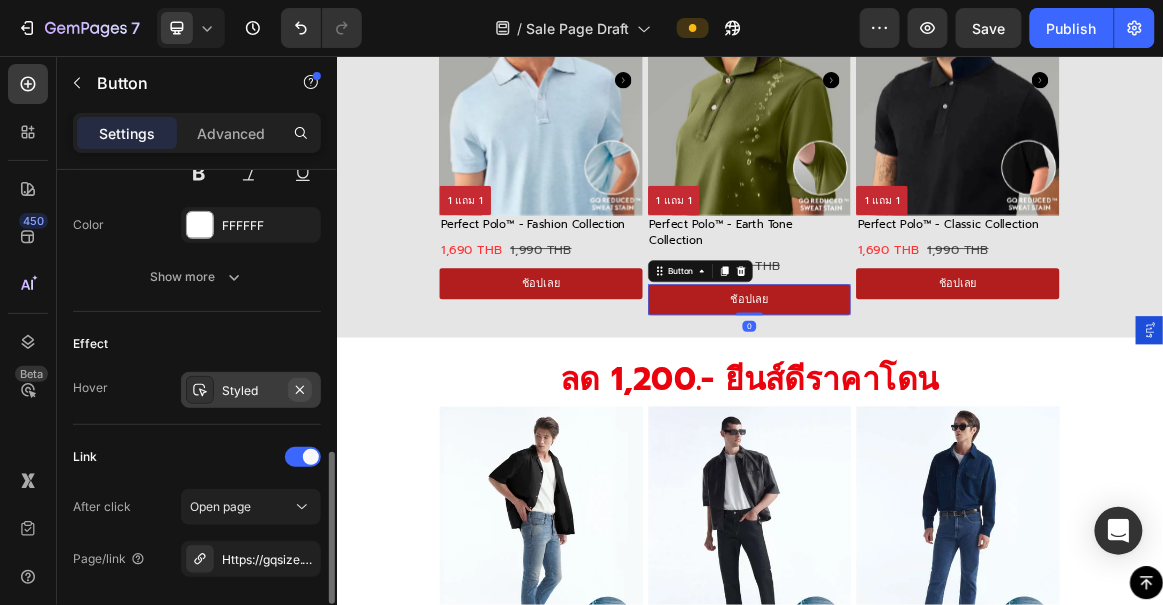 click 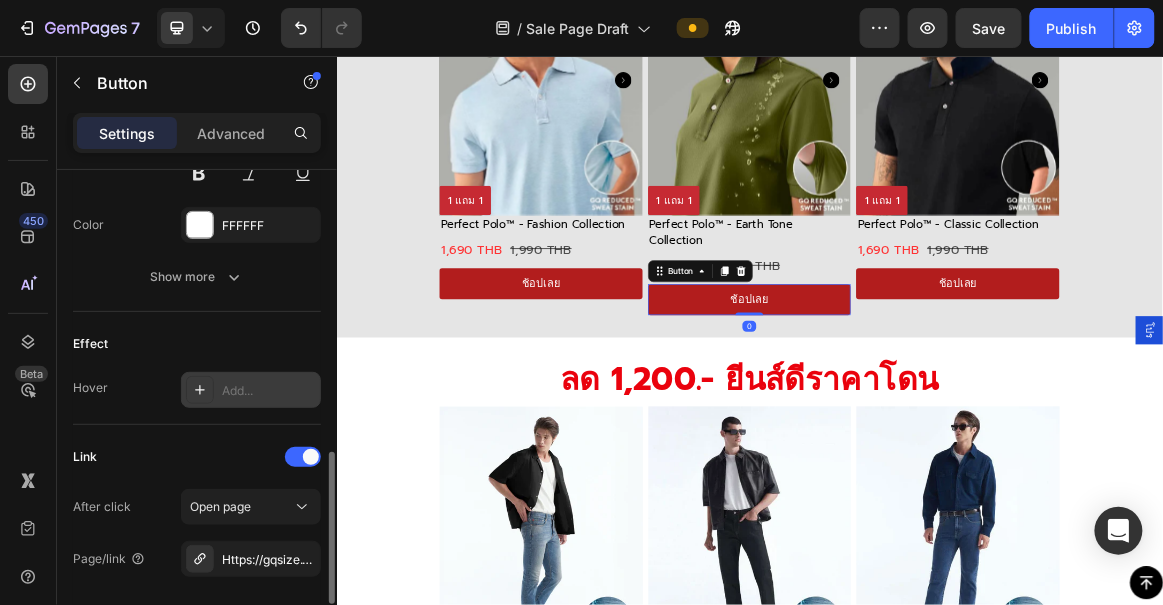 click on "Add..." at bounding box center (269, 391) 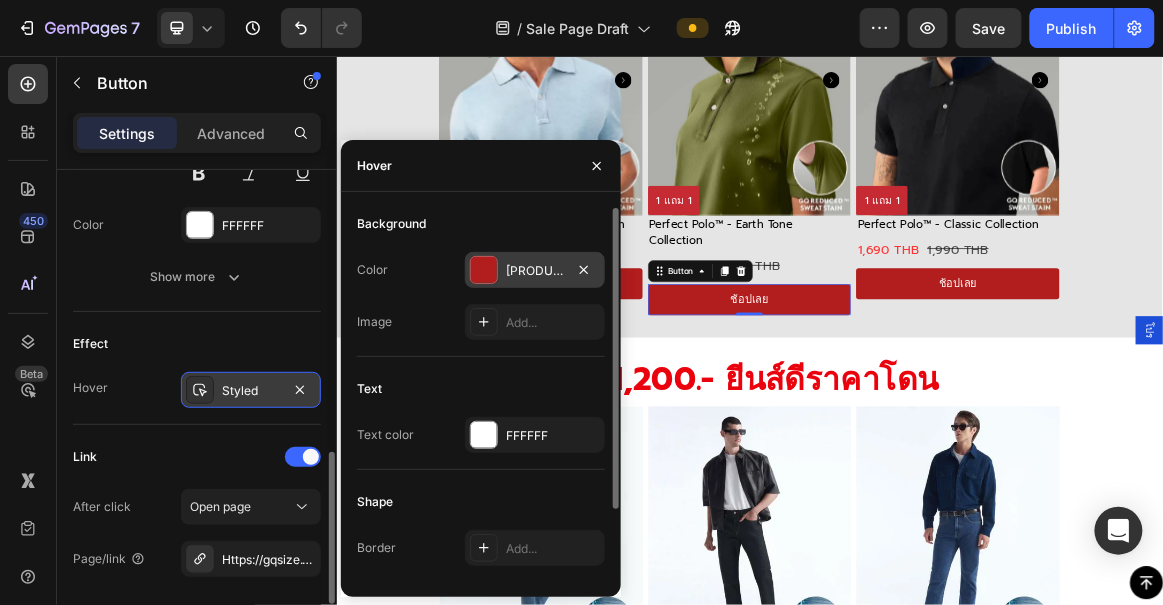 click on "B21D1D" at bounding box center [535, 271] 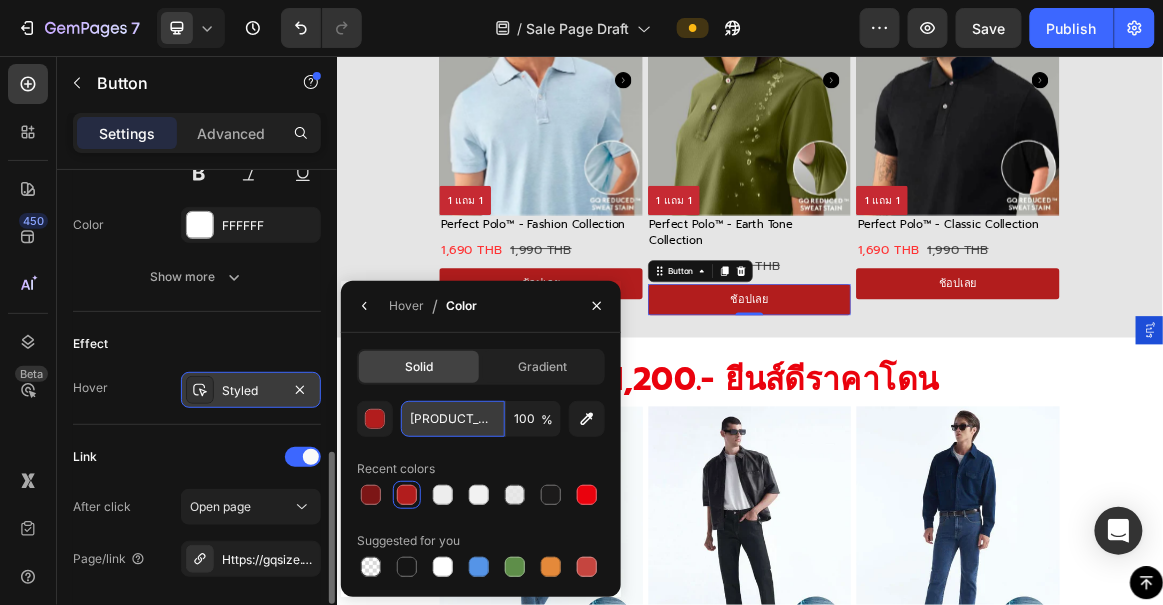 click on "B21D1D" at bounding box center [453, 419] 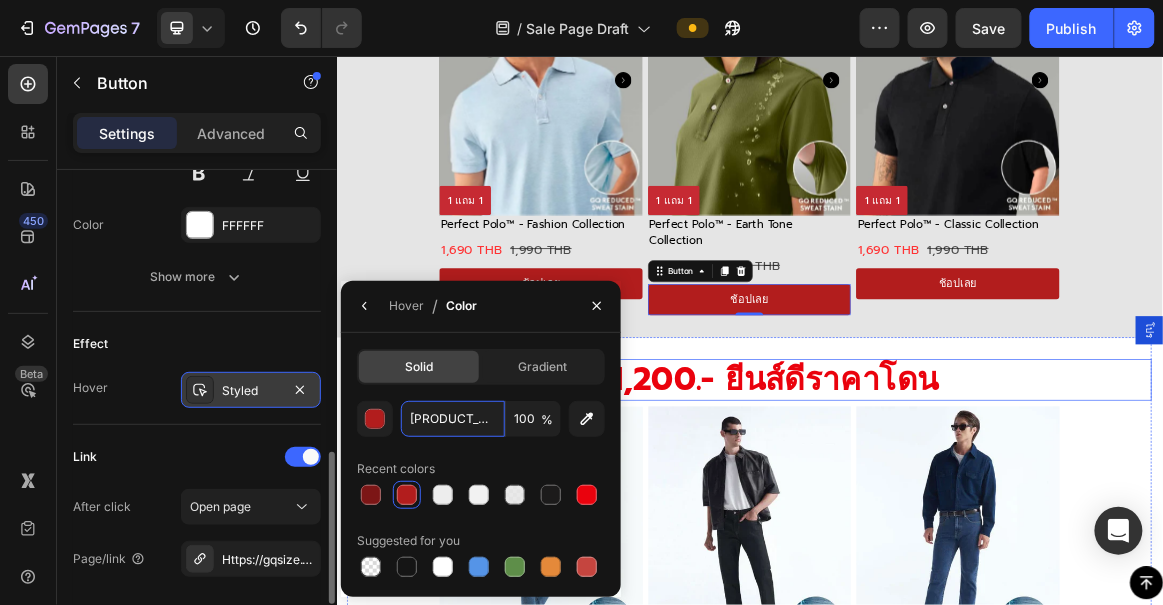 paste on "7C1616" 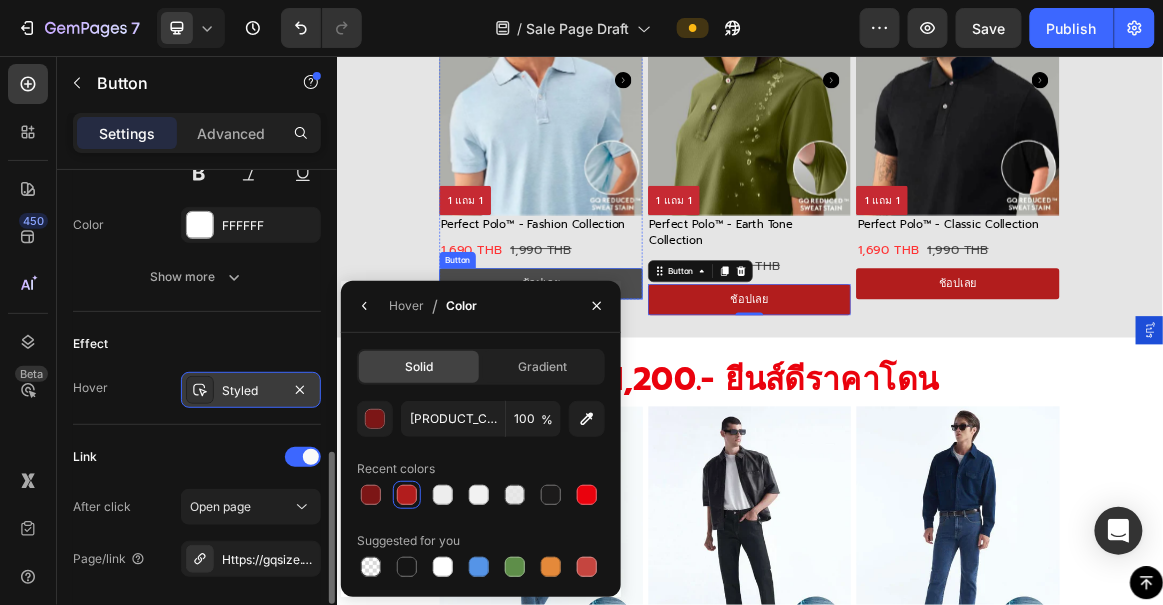 click on "ช้อปเลย" at bounding box center [633, 386] 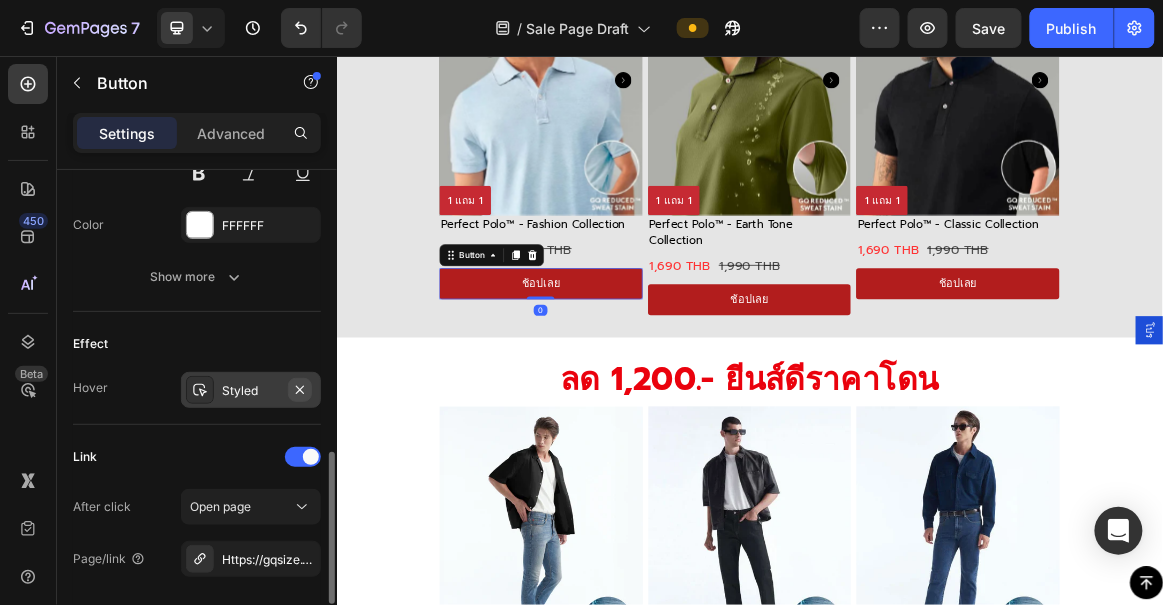 click 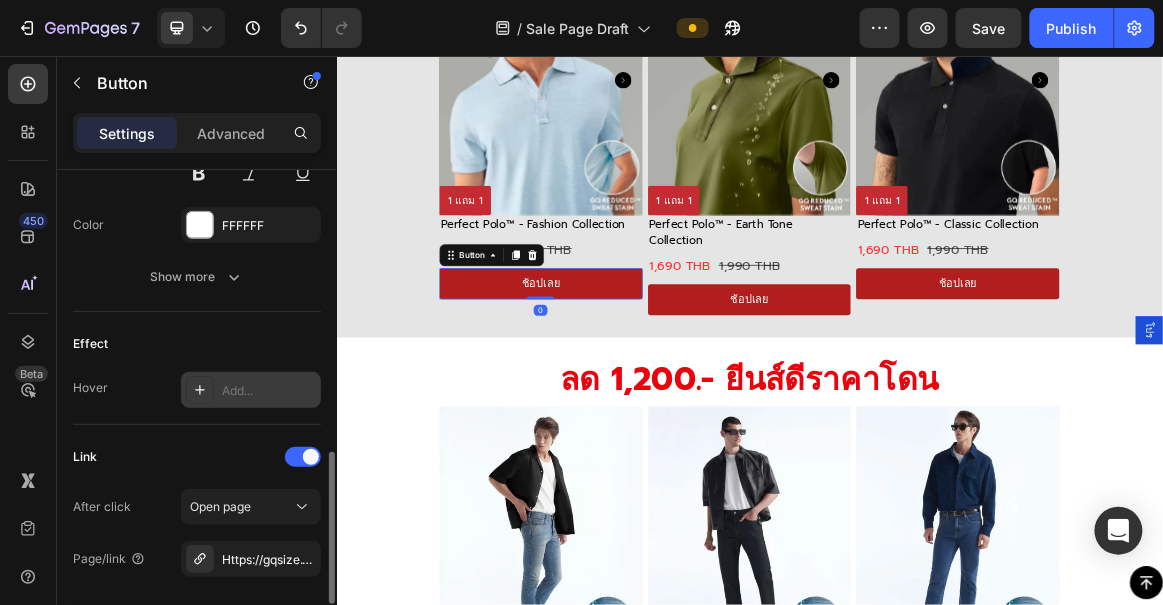 click on "Add..." at bounding box center [269, 391] 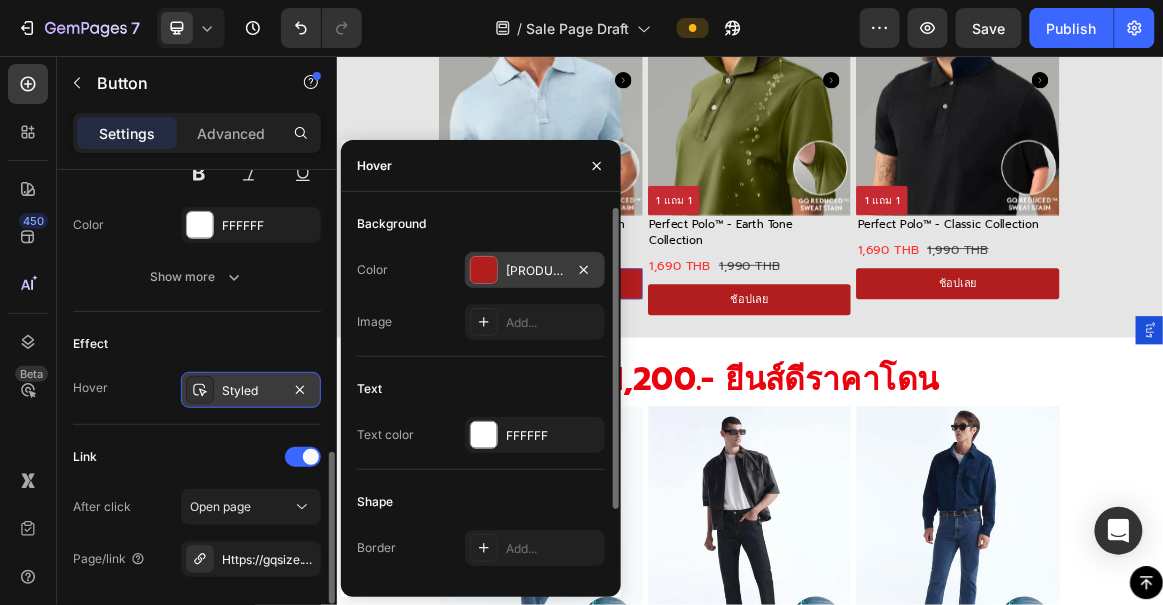 click on "B21D1D" at bounding box center [535, 271] 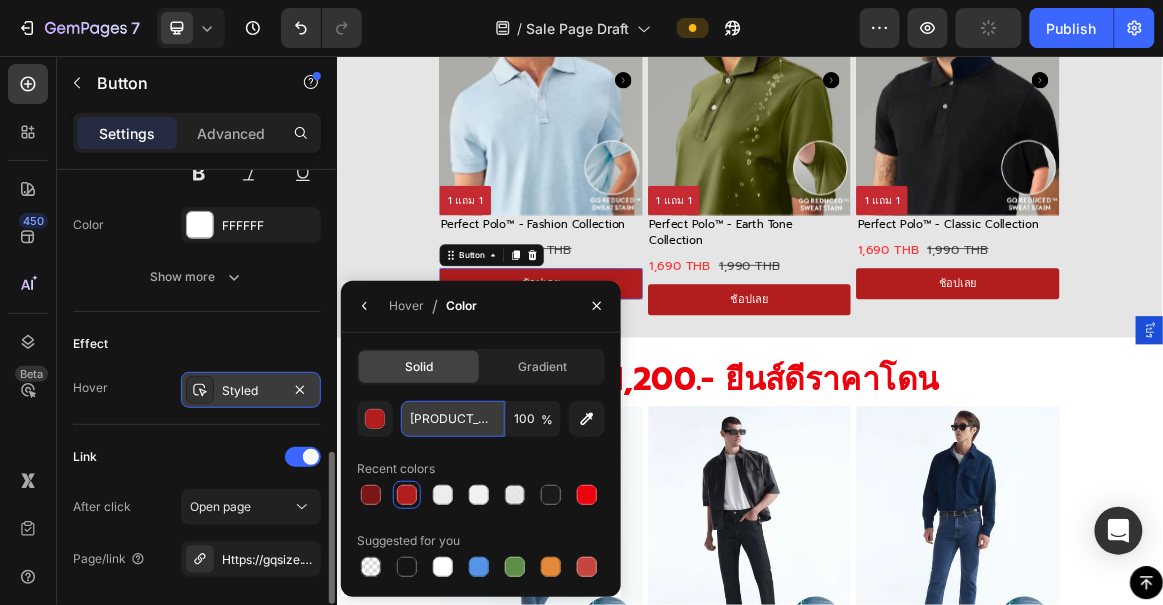 click on "B21D1D" at bounding box center [453, 419] 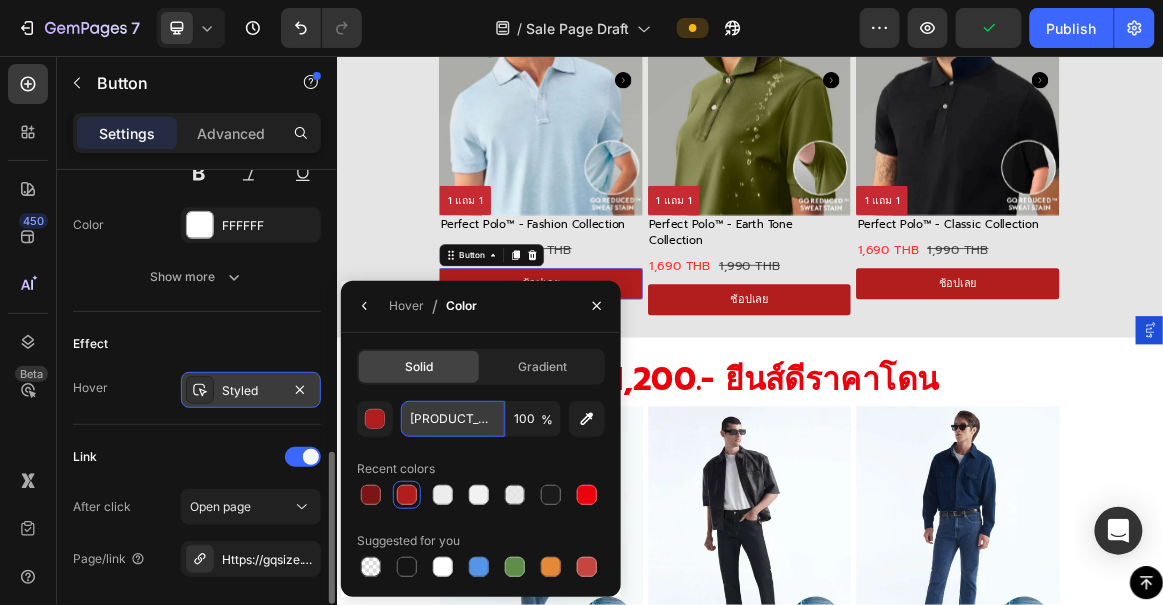 paste on "7C1616" 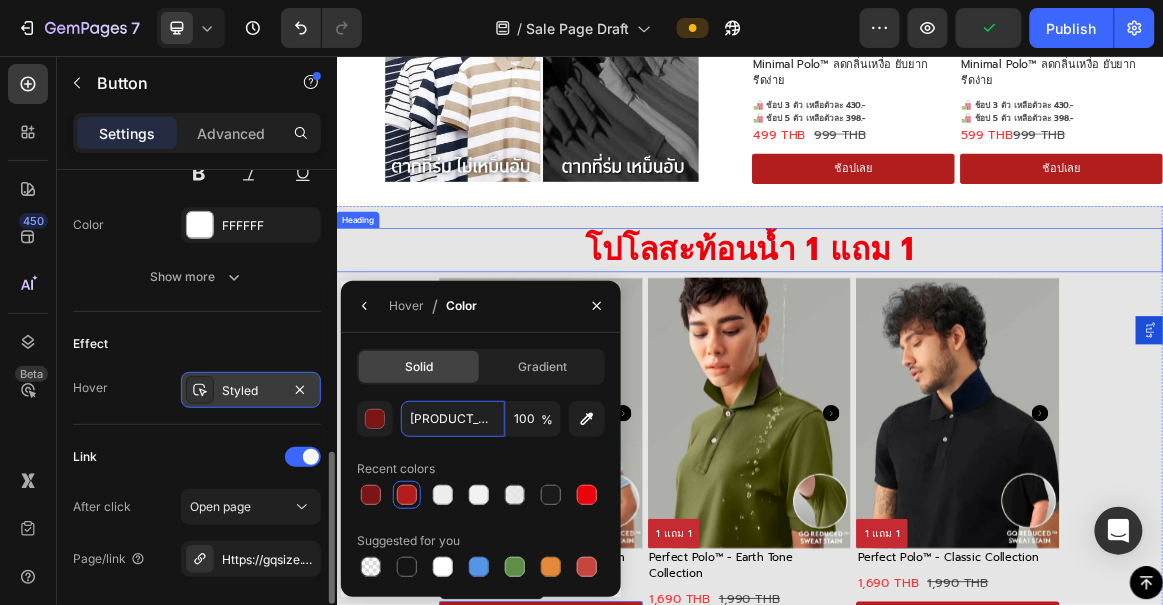scroll, scrollTop: 4599, scrollLeft: 0, axis: vertical 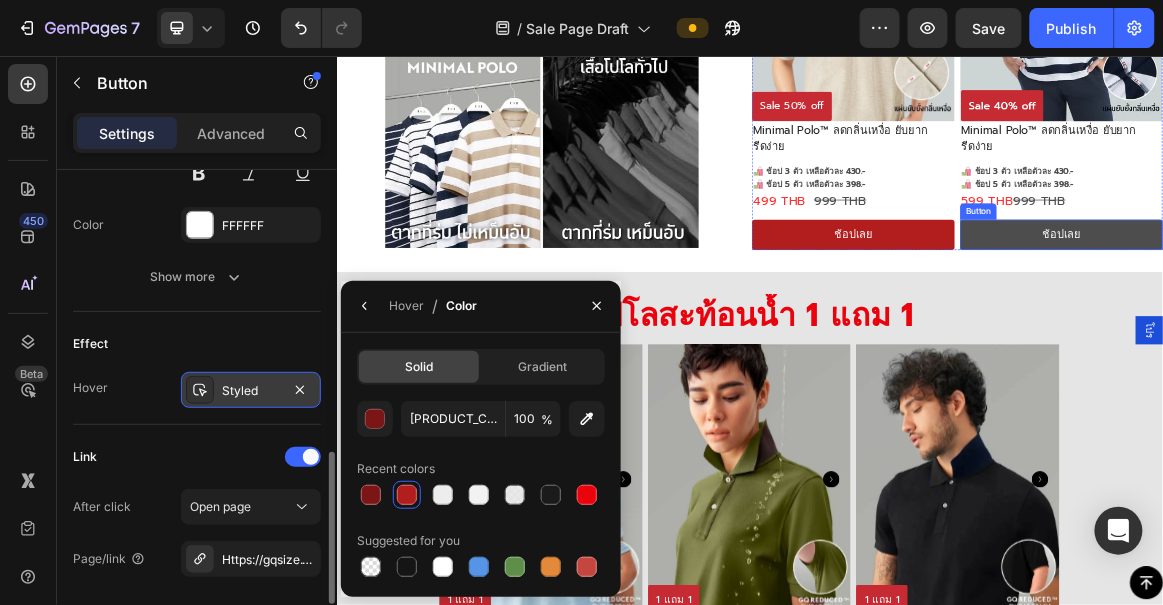 click on "ช้อปเลย" at bounding box center [1389, 315] 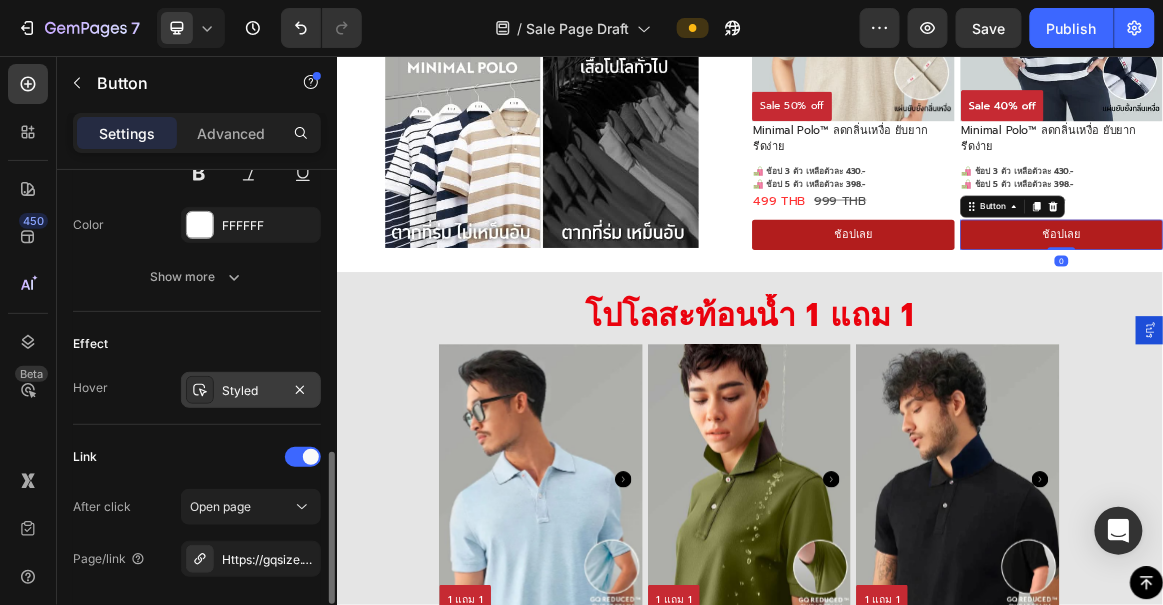 click on "Styled" at bounding box center (251, 390) 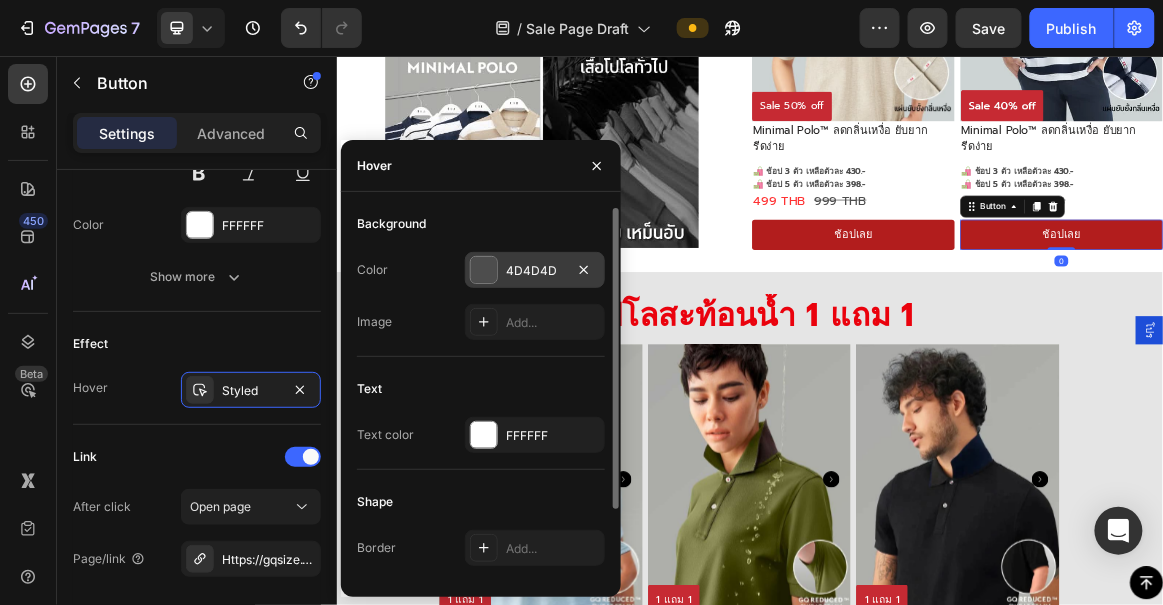 click on "4D4D4D" at bounding box center (535, 270) 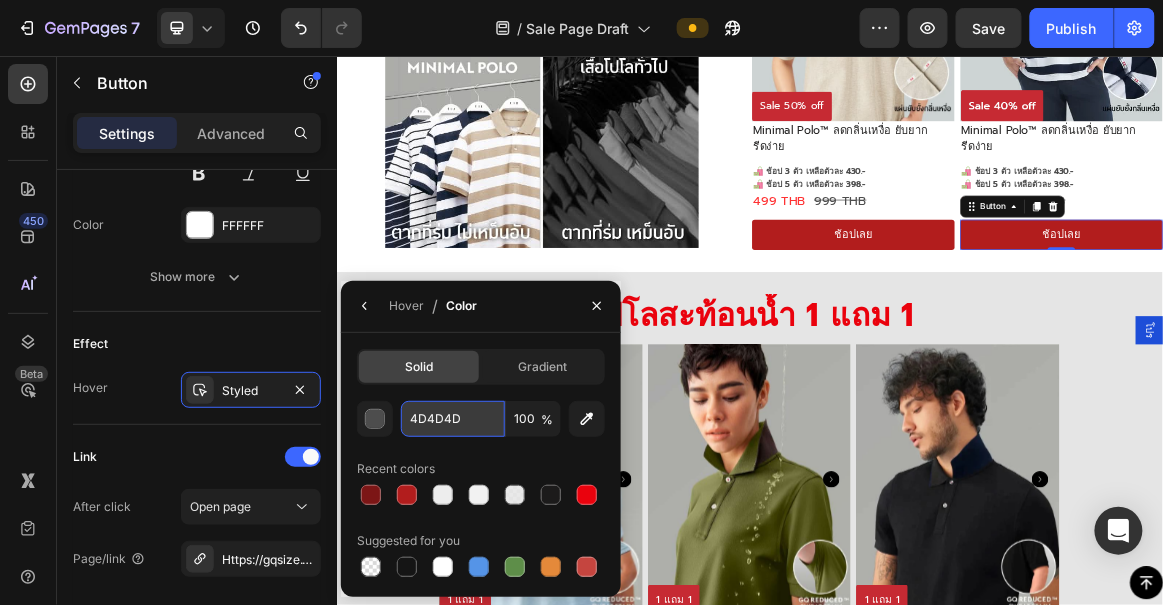 click on "4D4D4D" at bounding box center (453, 419) 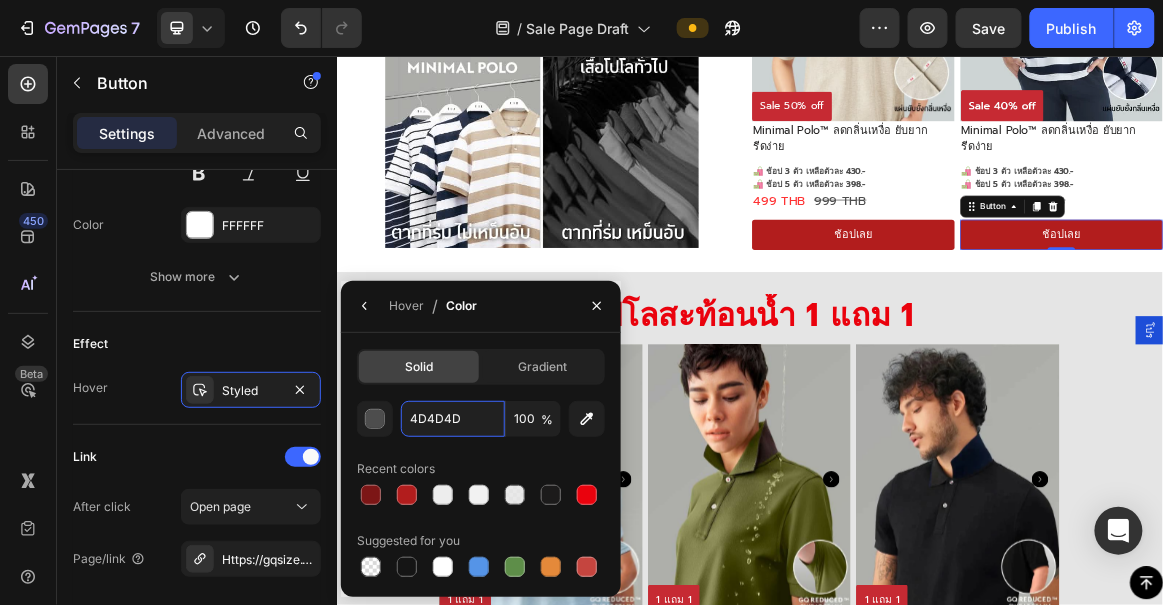 paste on "7C1616" 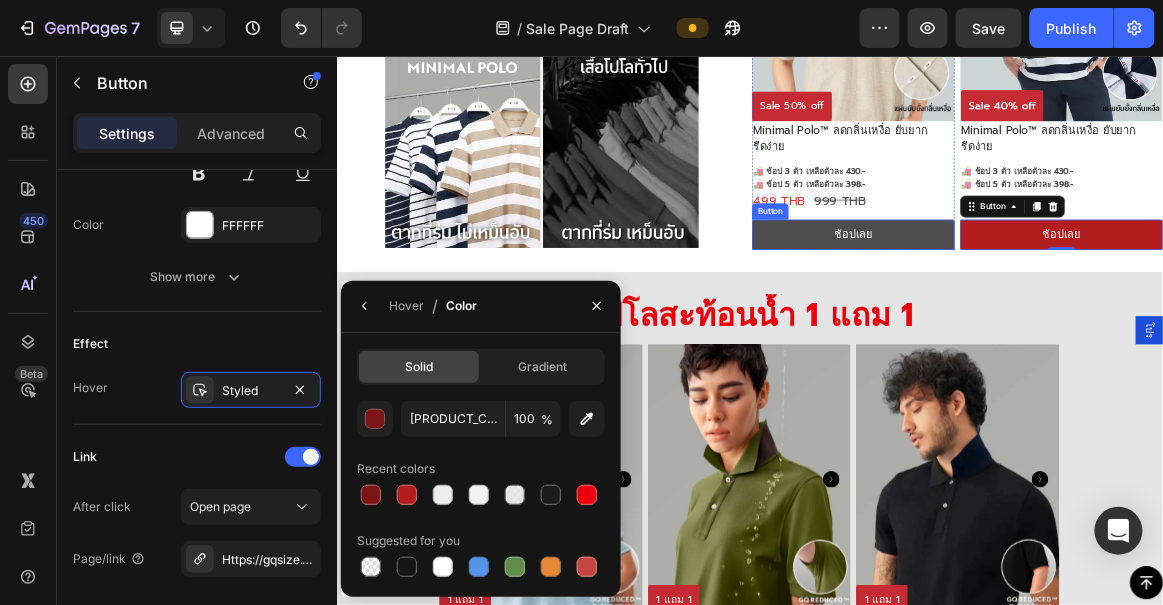 click on "ช้อปเลย" at bounding box center [1087, 315] 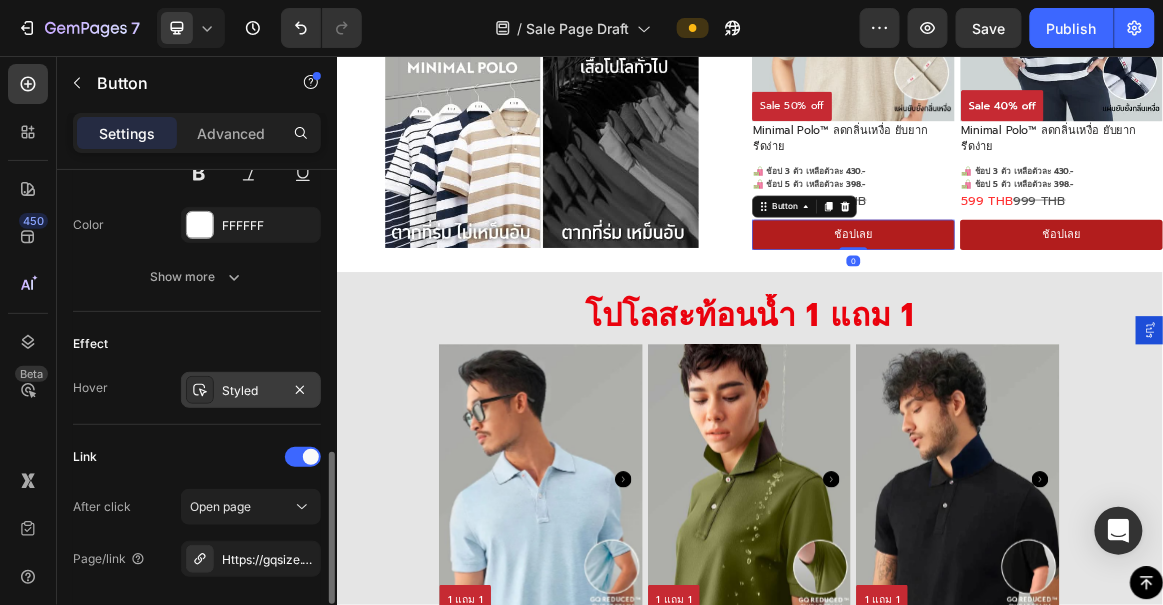 click on "Styled" at bounding box center [251, 391] 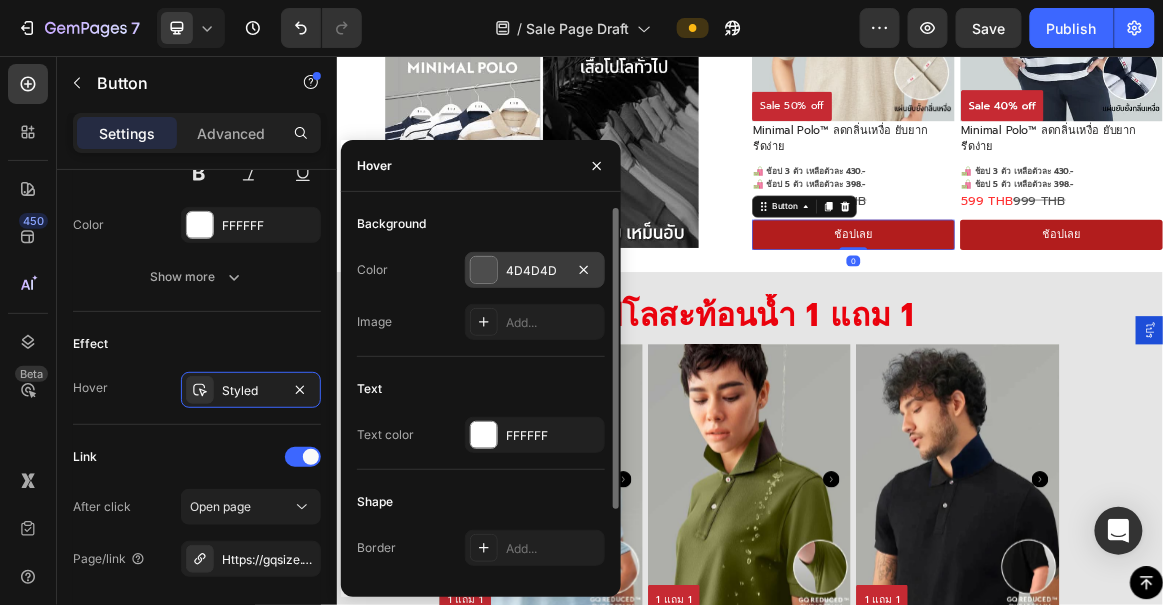 click at bounding box center [484, 270] 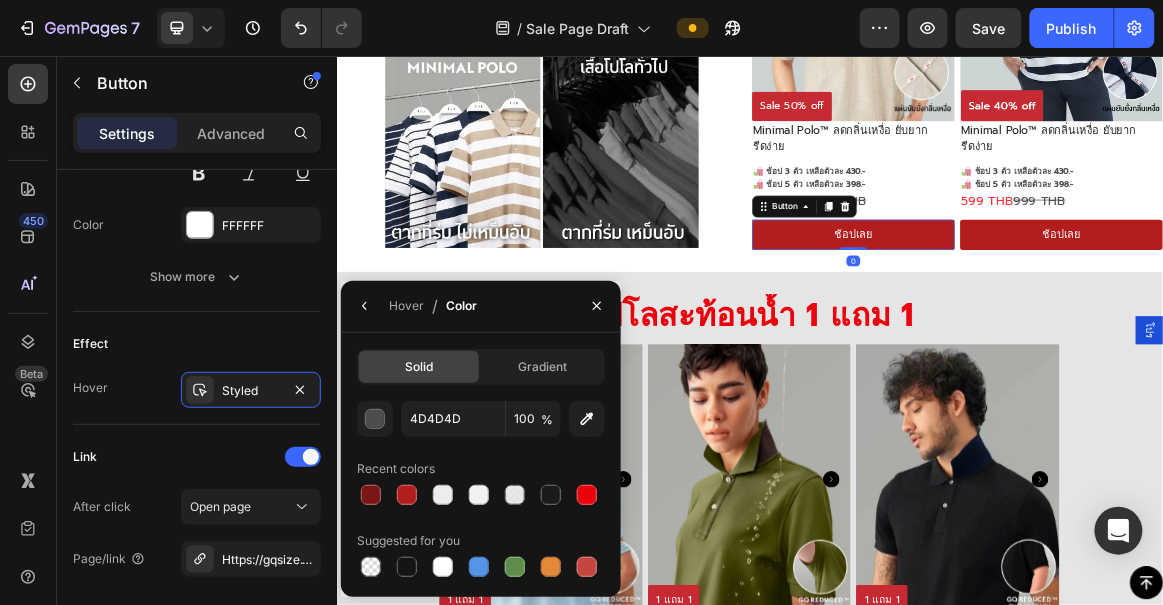 click on "Solid Gradient 4D4D4D 100 % Recent colors Suggested for you" 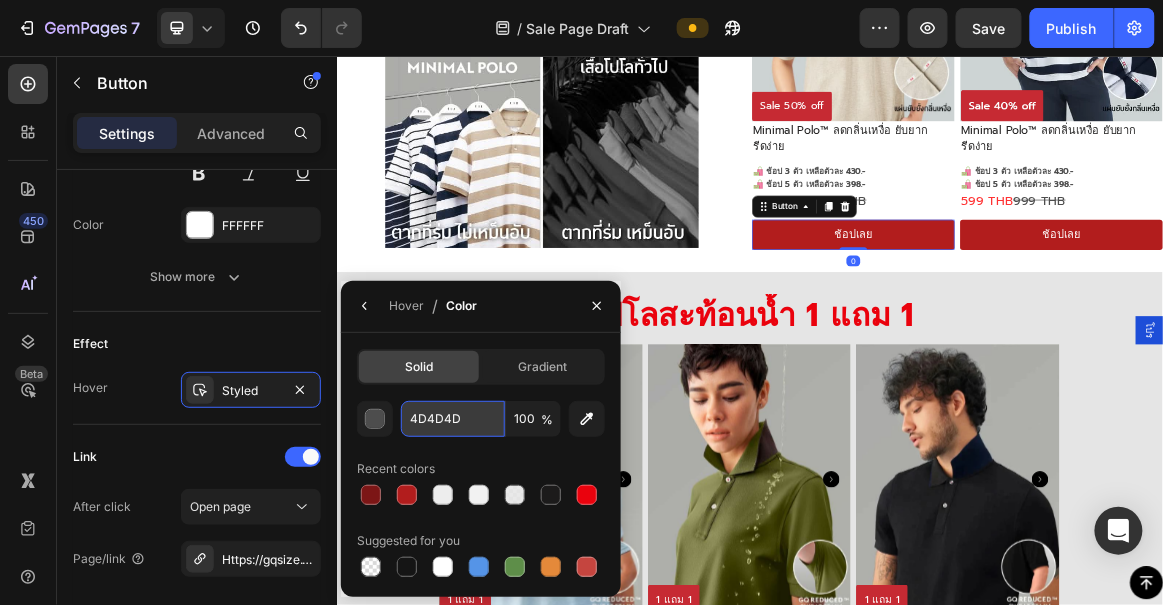 click on "4D4D4D" at bounding box center (453, 419) 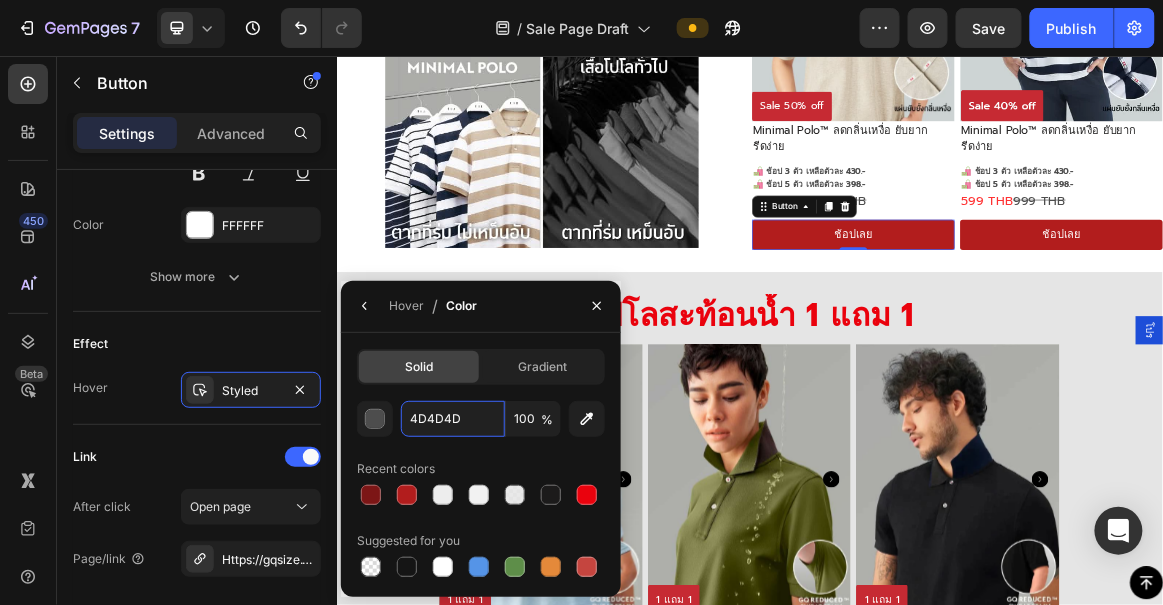 paste on "7C1616" 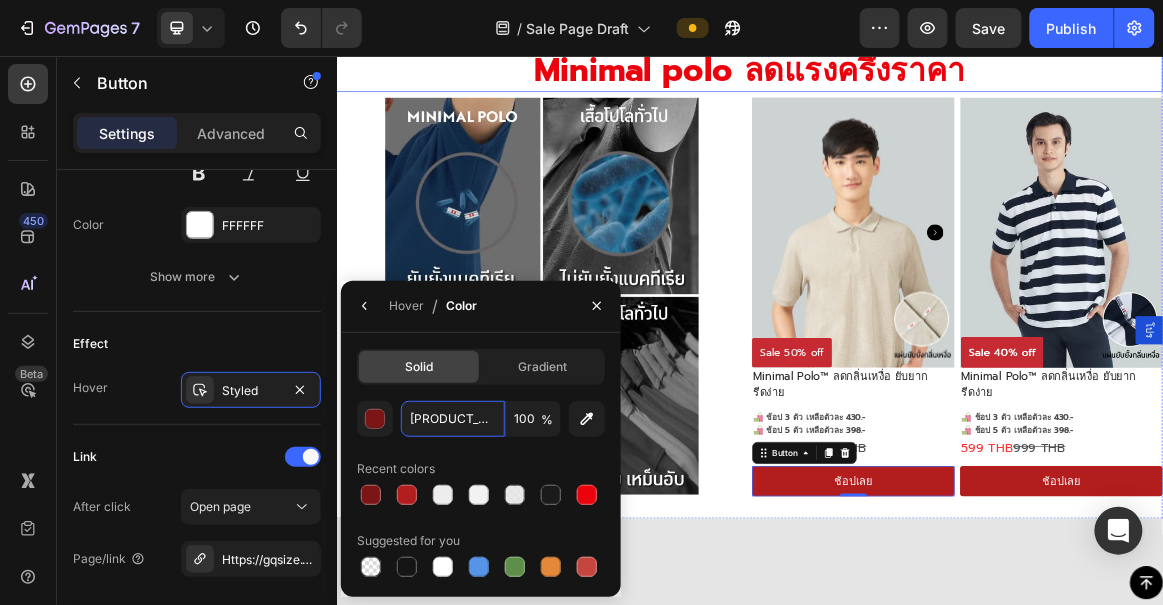 scroll, scrollTop: 3812, scrollLeft: 0, axis: vertical 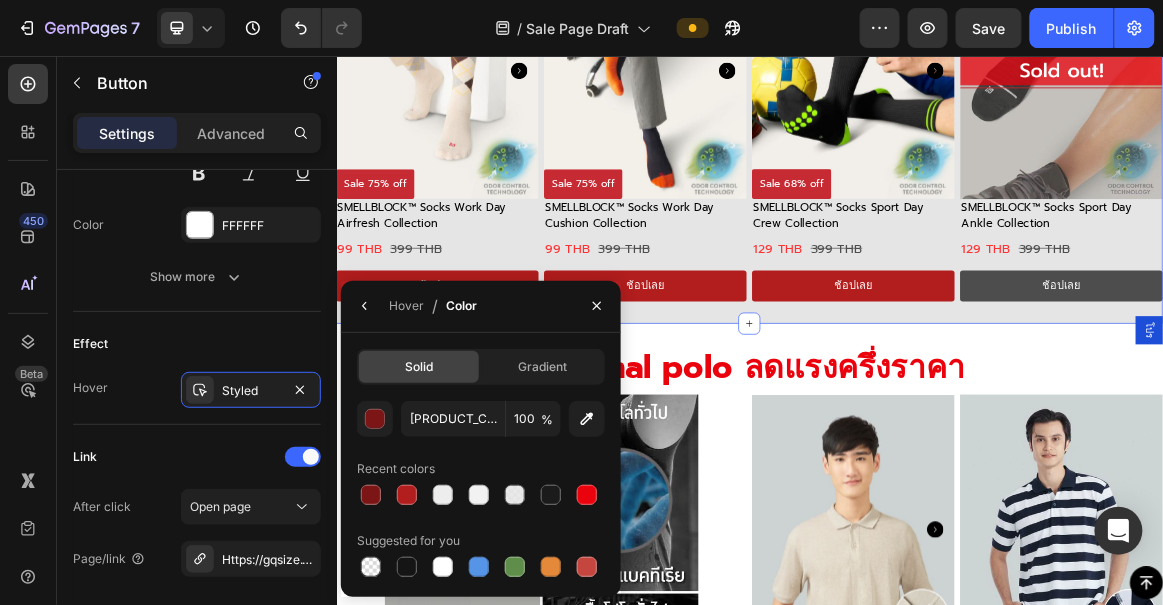 click on "ช้อปเลย" at bounding box center (1389, 389) 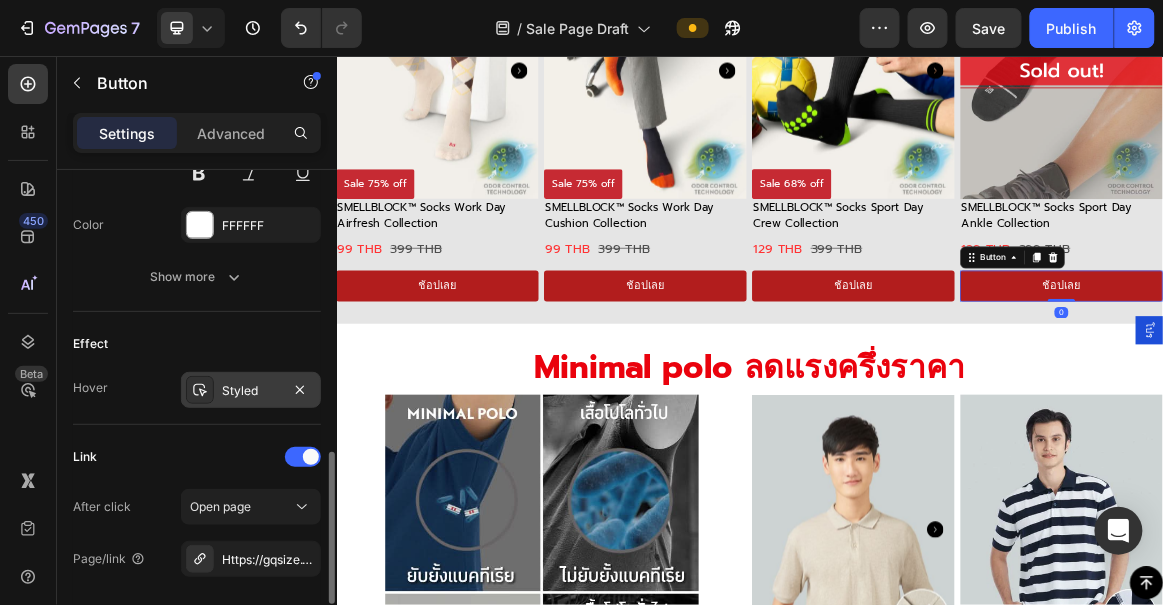 click on "Styled" at bounding box center (251, 390) 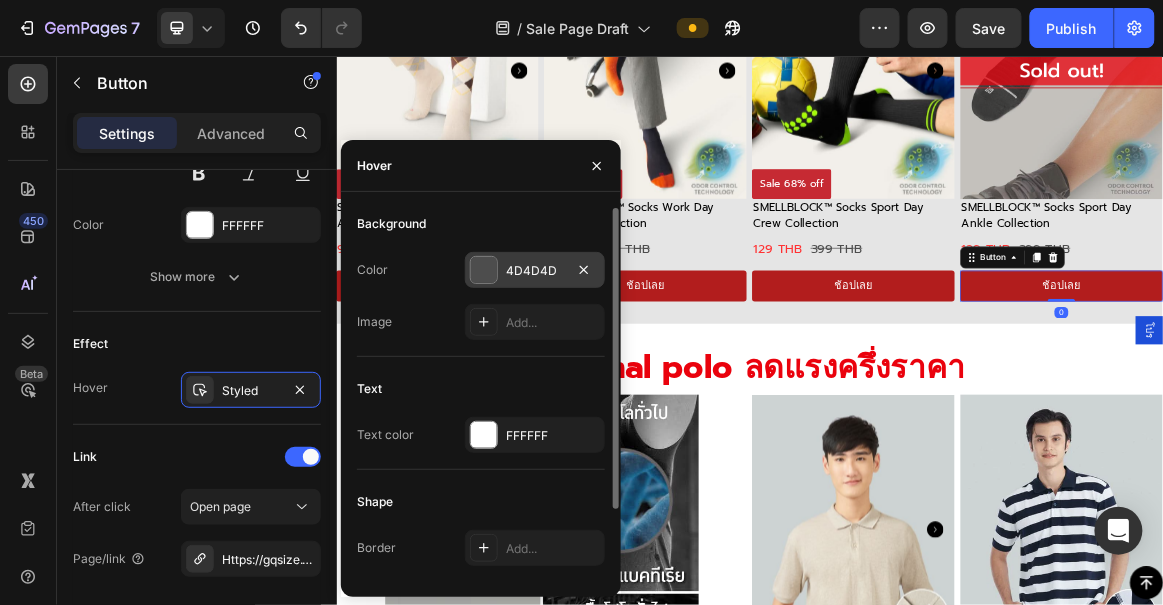 click on "4D4D4D" at bounding box center [535, 271] 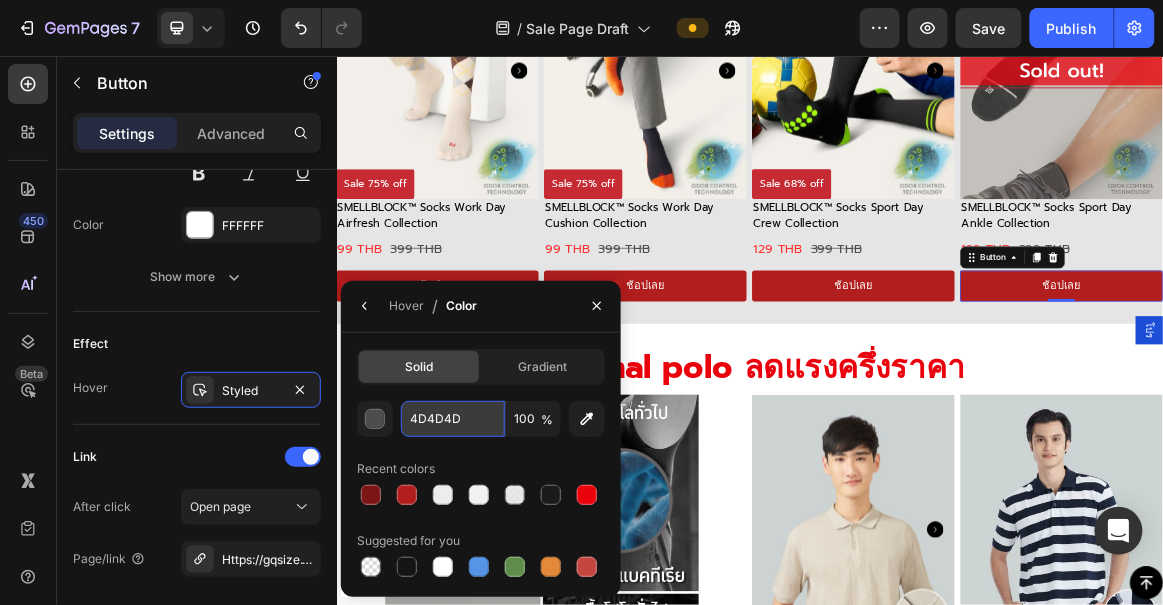 click on "4D4D4D" at bounding box center (453, 419) 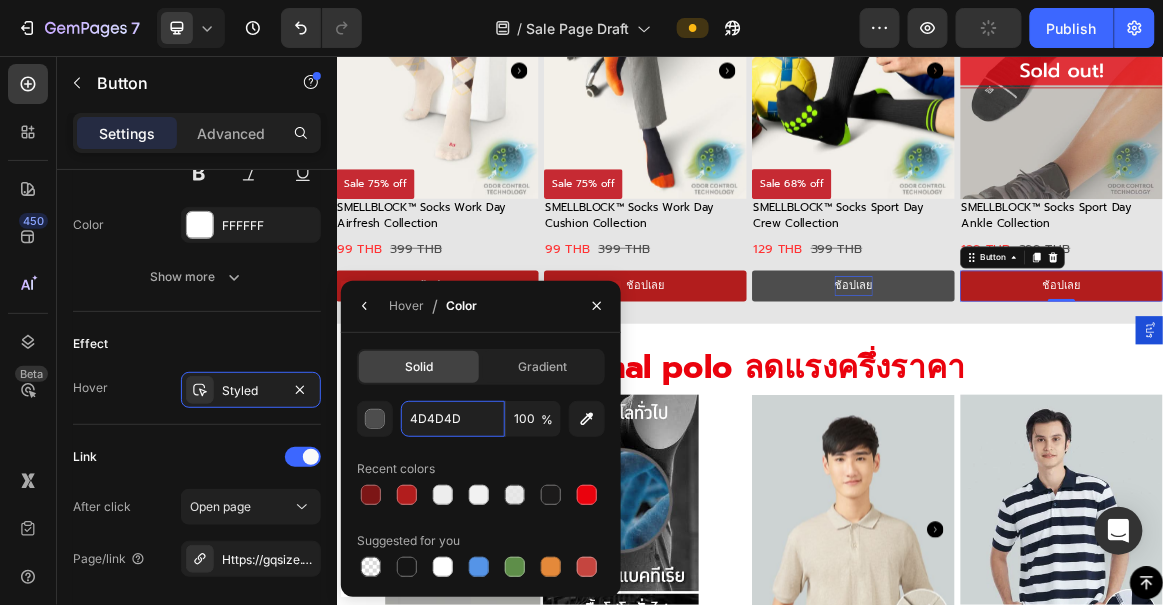 paste on "7C1616" 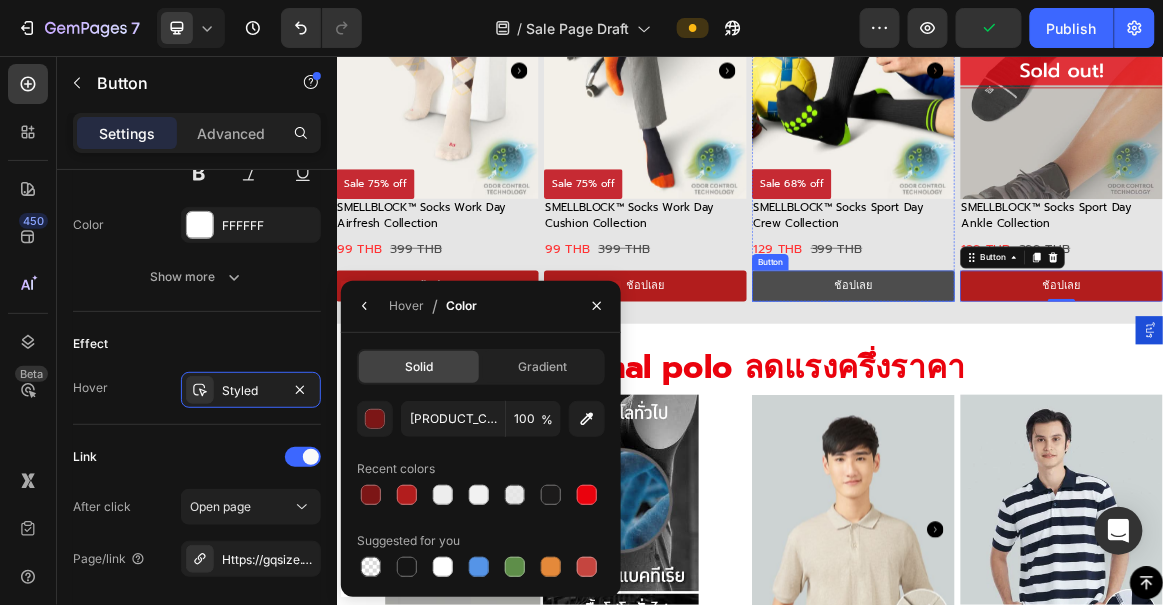 click on "ช้อปเลย" at bounding box center [1087, 389] 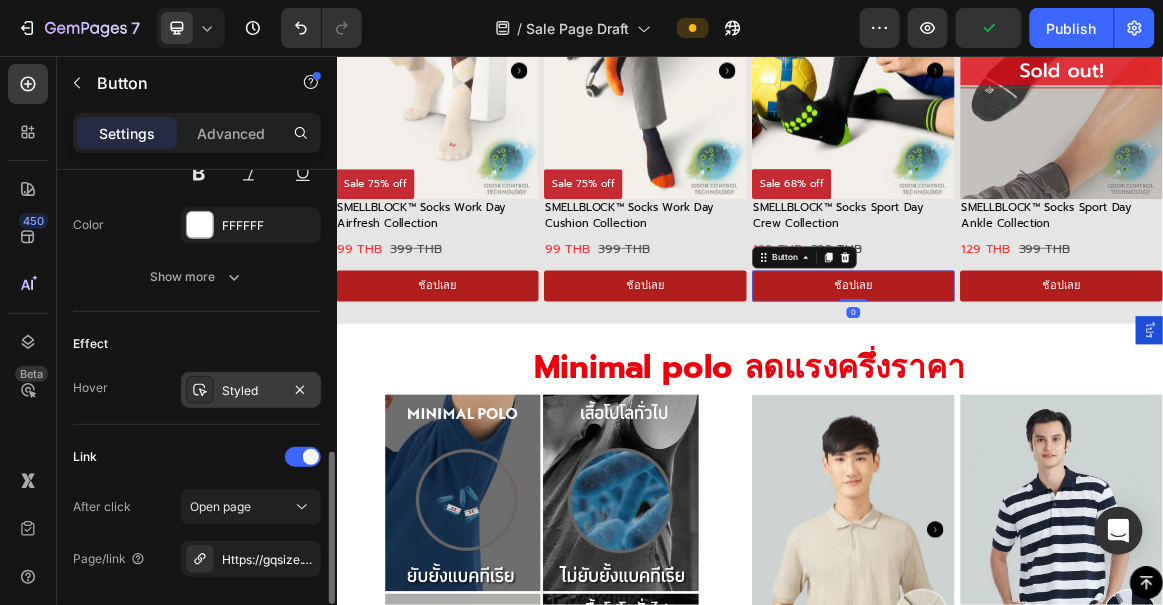 click on "Styled" at bounding box center (251, 391) 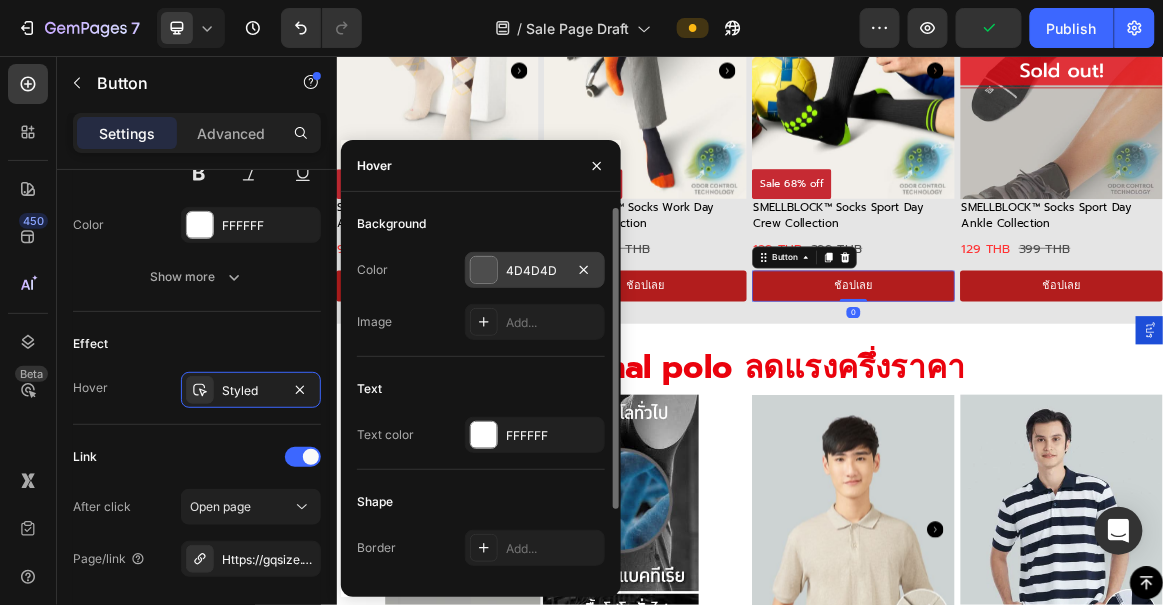 click on "4D4D4D" at bounding box center [535, 270] 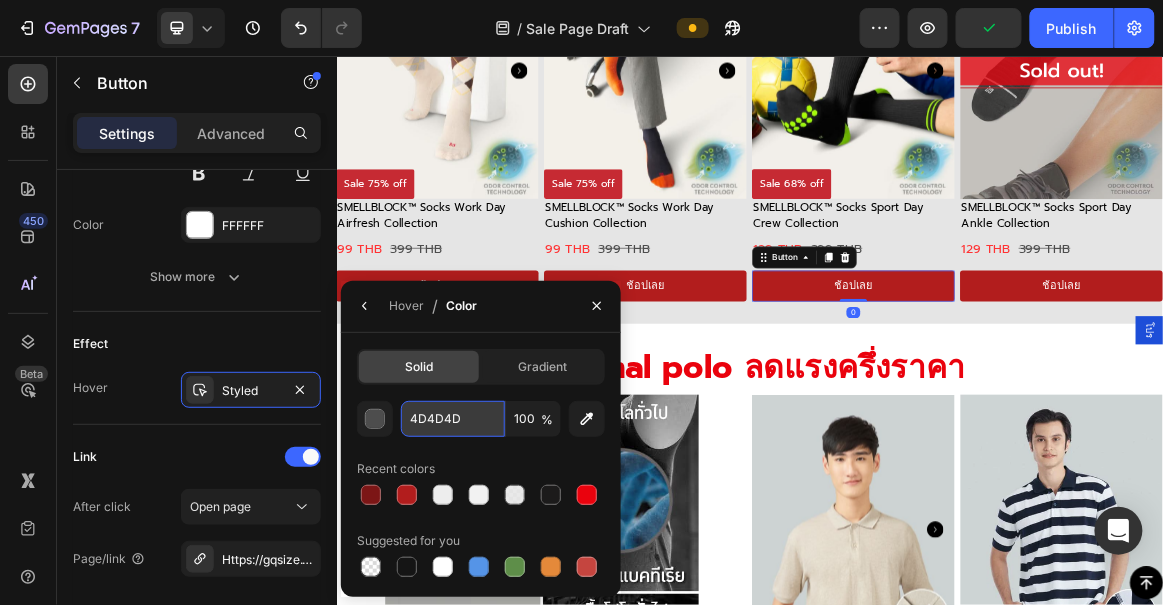 click on "4D4D4D" at bounding box center (453, 419) 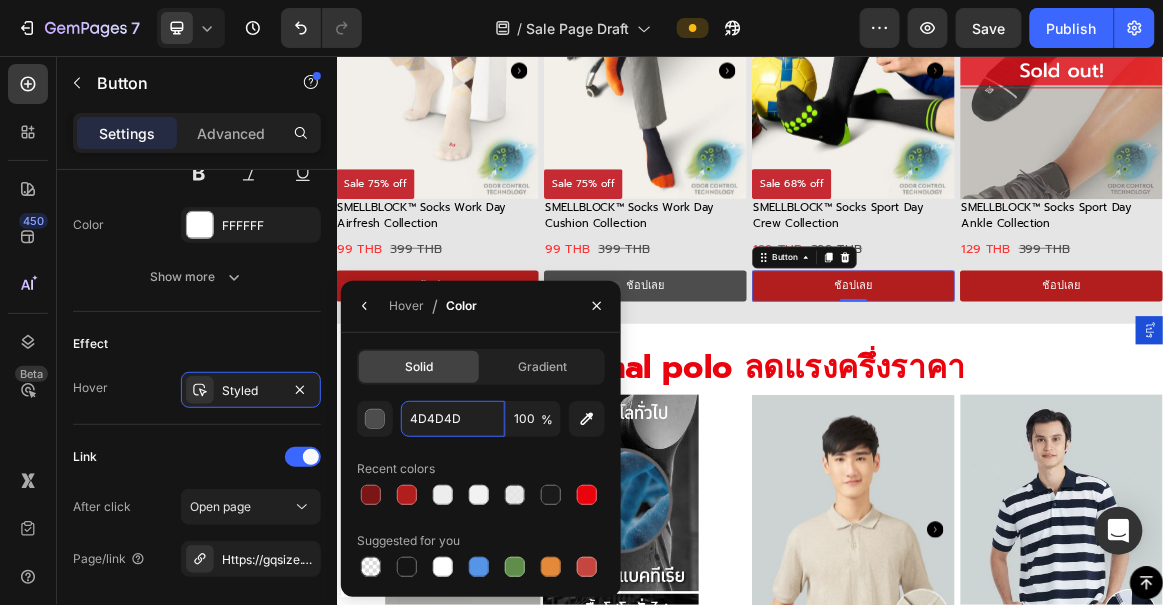 paste on "7C1616" 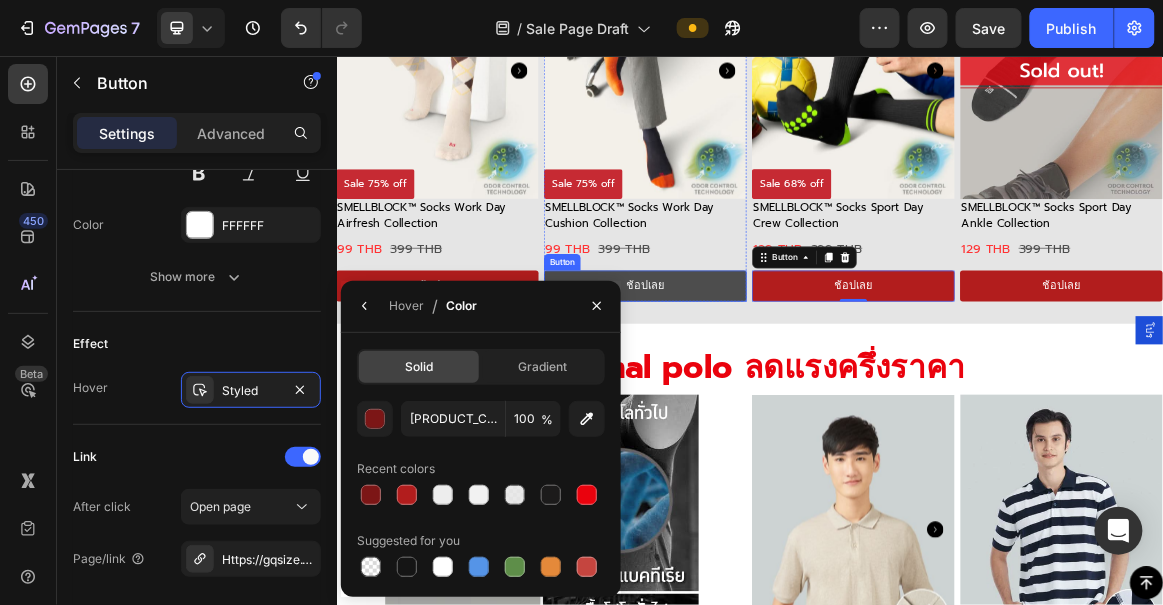 click on "ช้อปเลย" at bounding box center [785, 389] 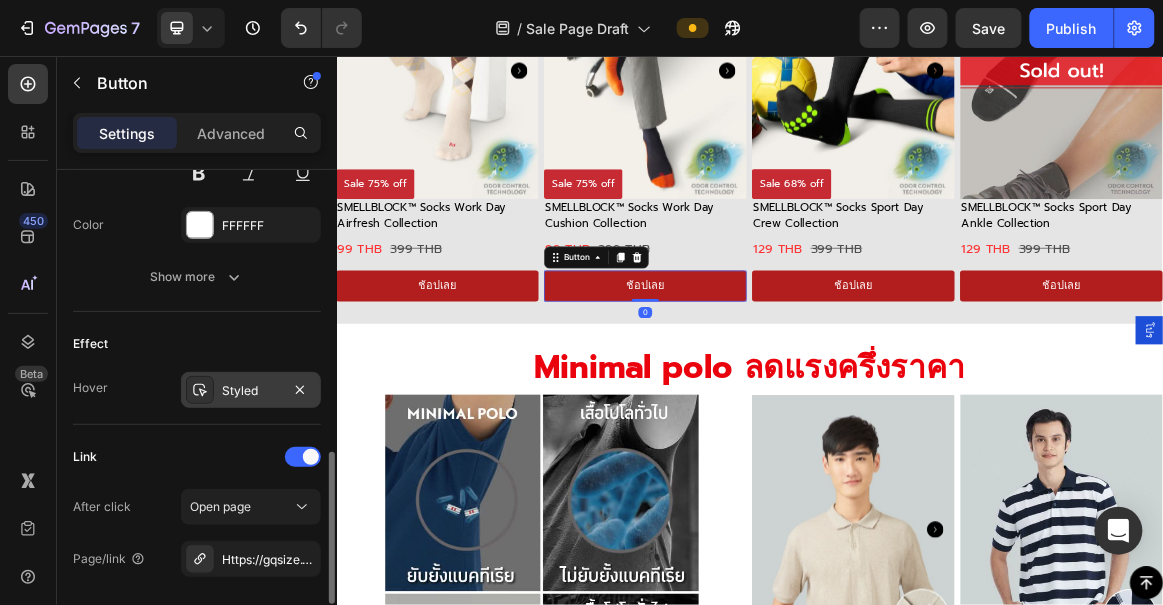 click on "Styled" at bounding box center [251, 391] 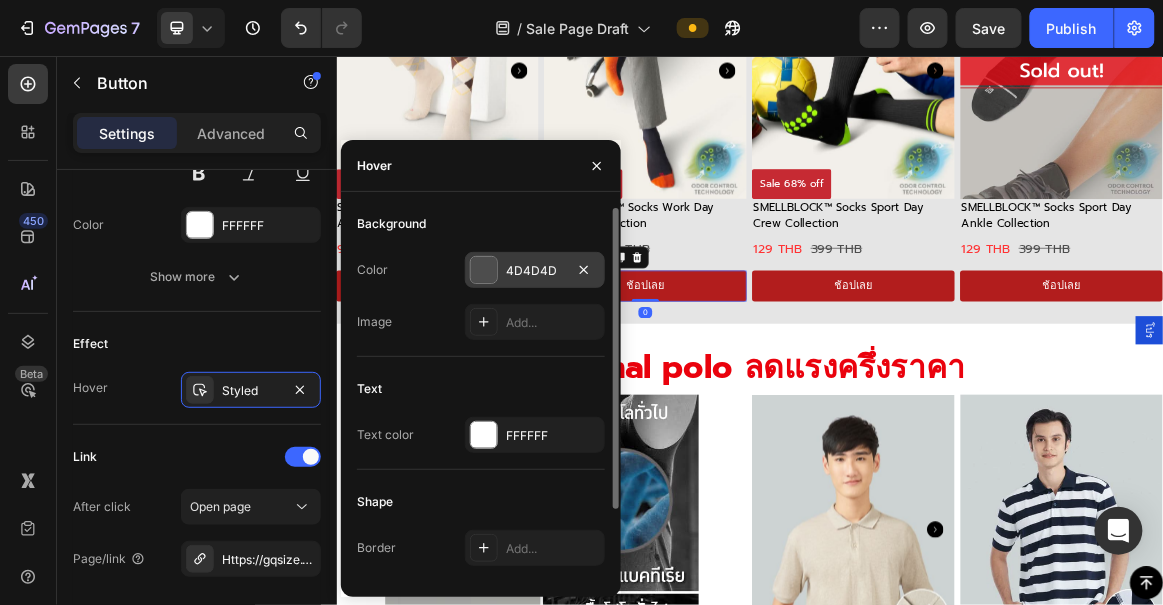 click on "4D4D4D" at bounding box center (535, 271) 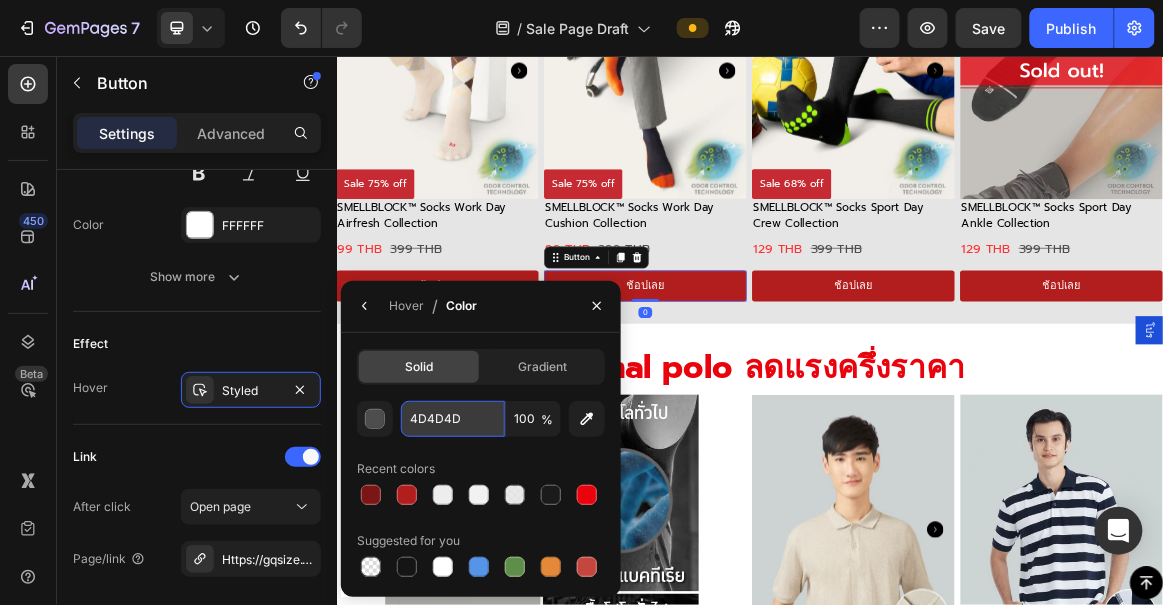 click on "4D4D4D" at bounding box center [453, 419] 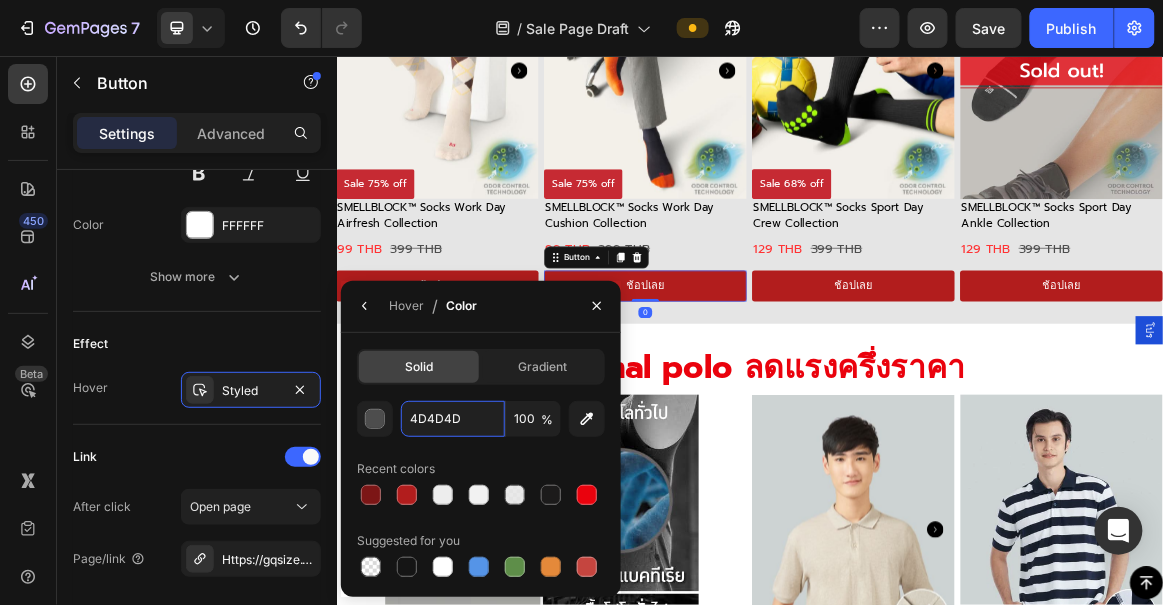 paste on "7C1616" 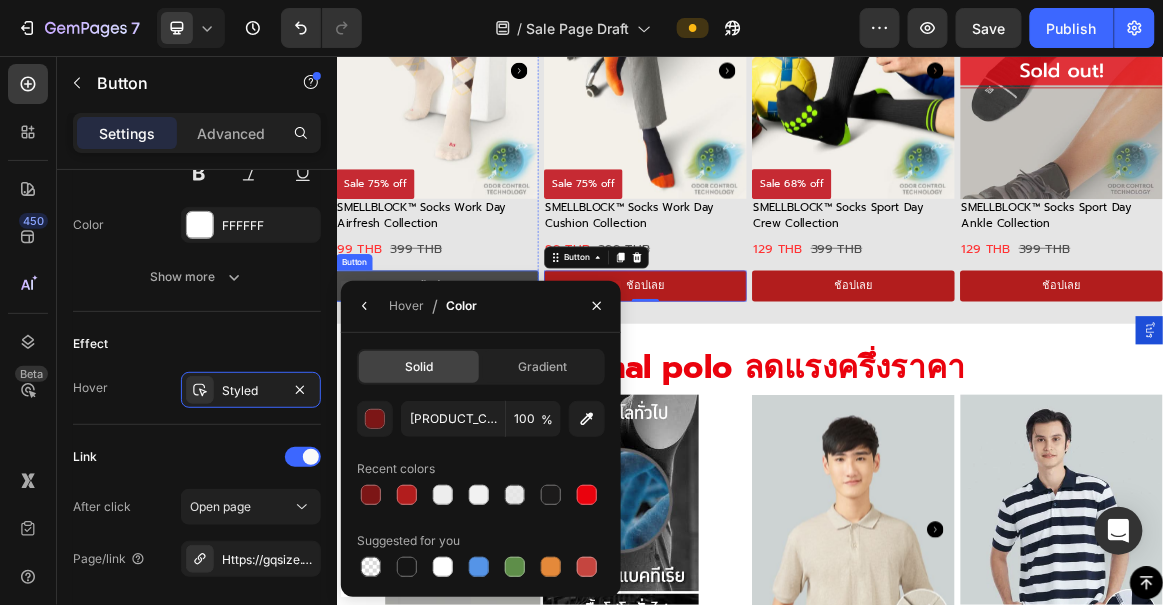 click on "ช้อปเลย" at bounding box center (483, 389) 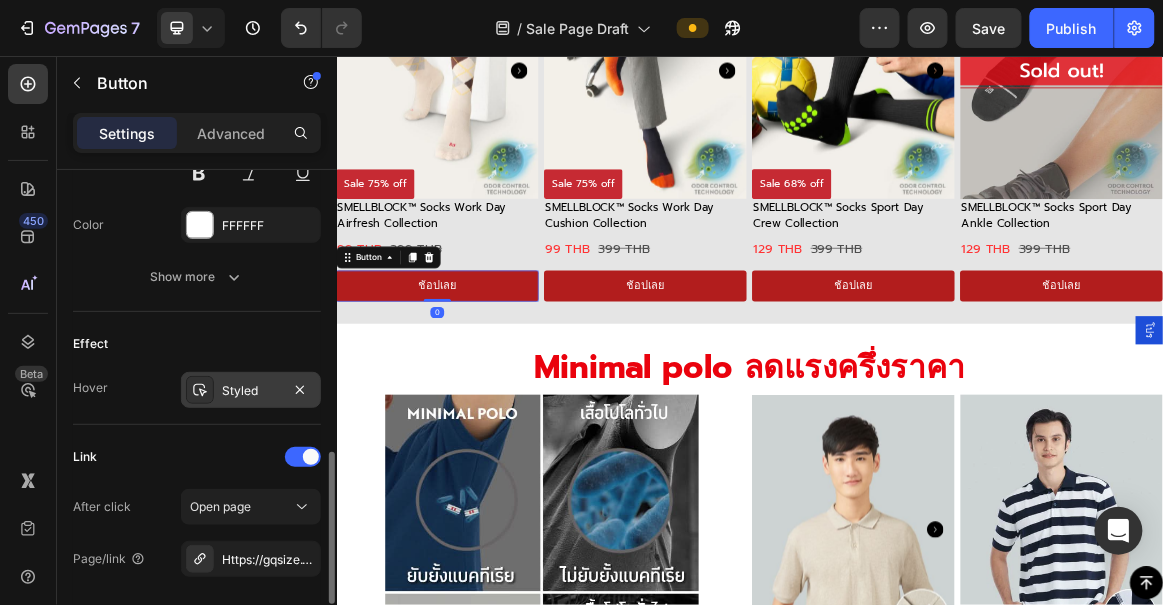 click on "Styled" at bounding box center [251, 391] 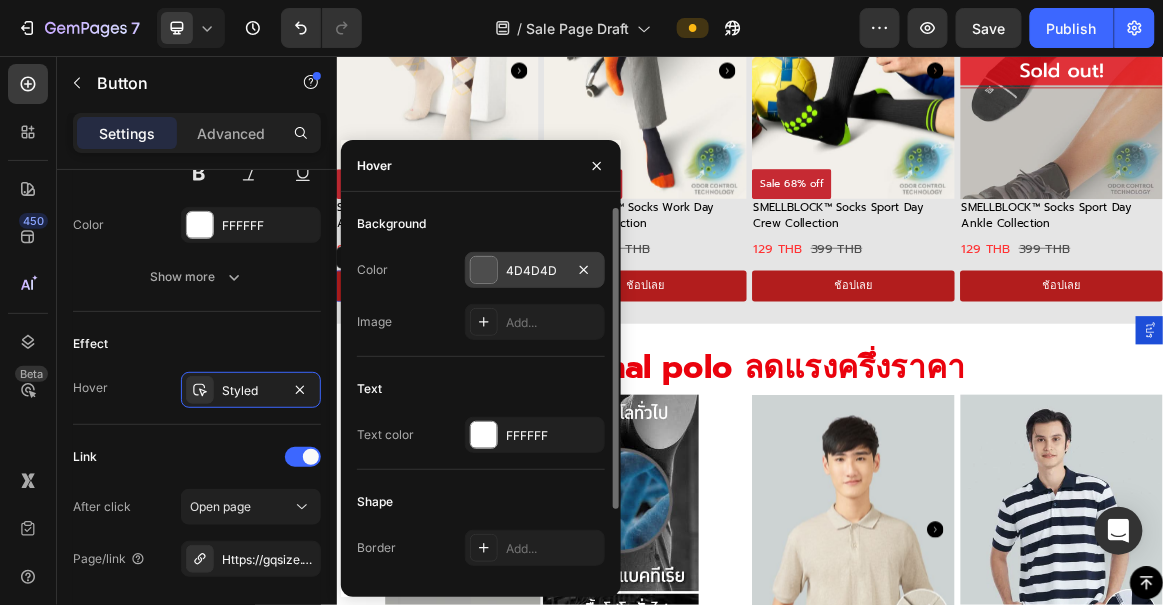 click on "4D4D4D" at bounding box center [535, 271] 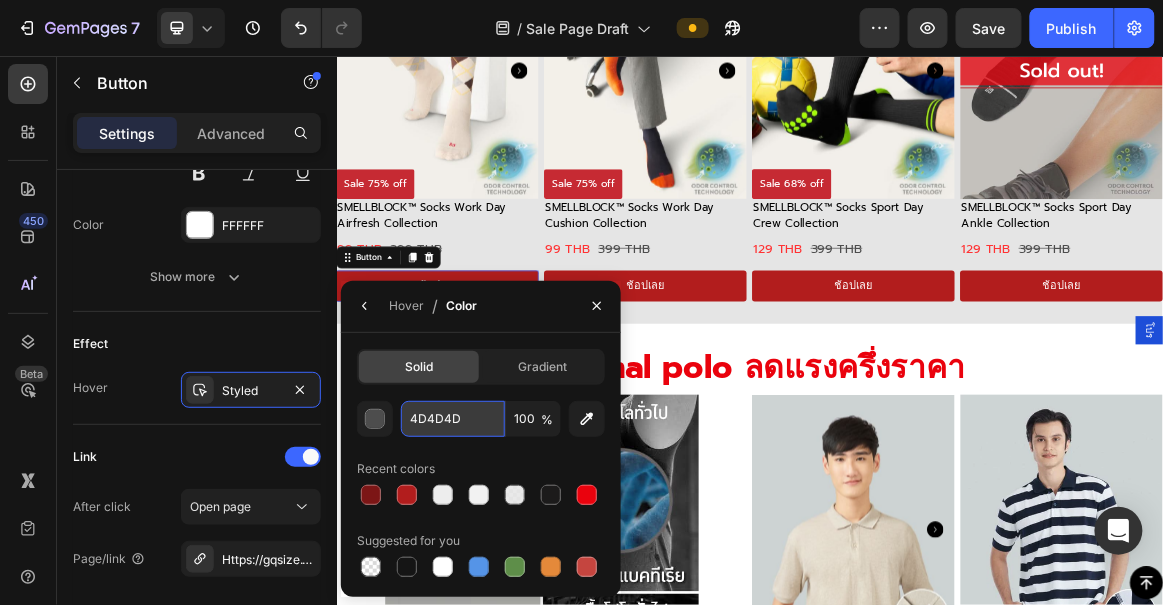 click on "4D4D4D" at bounding box center (453, 419) 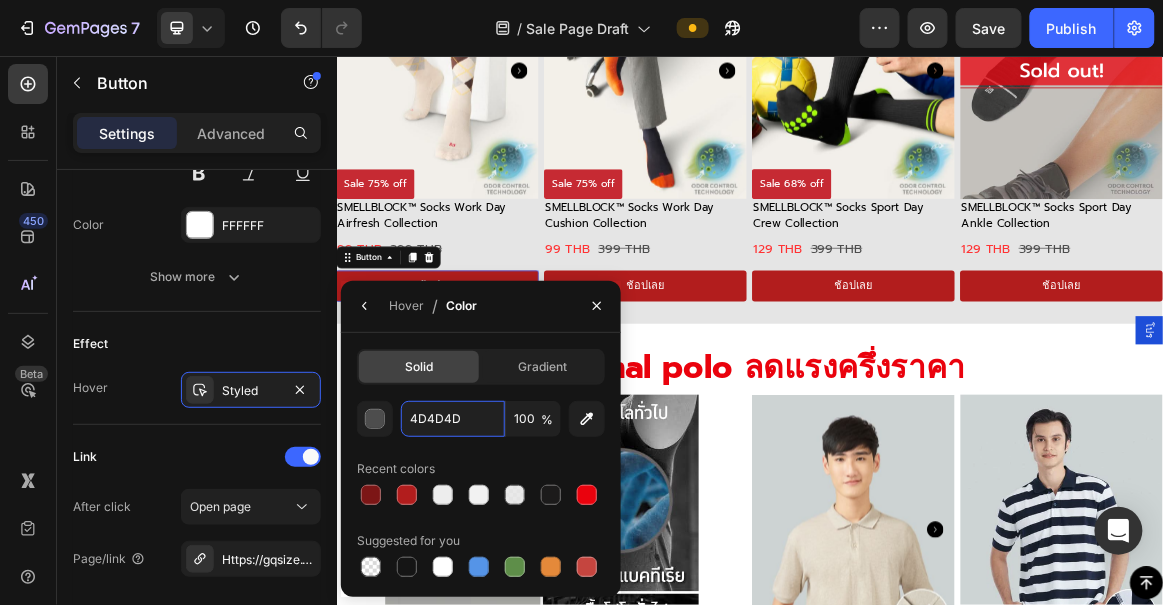paste on "7C1616" 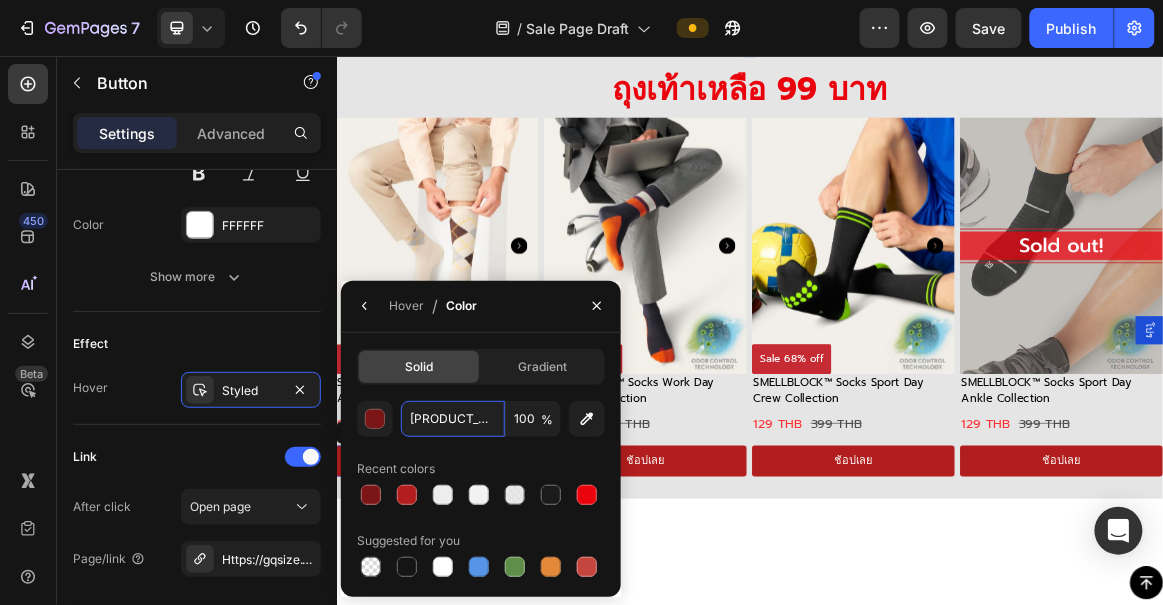 scroll, scrollTop: 3145, scrollLeft: 0, axis: vertical 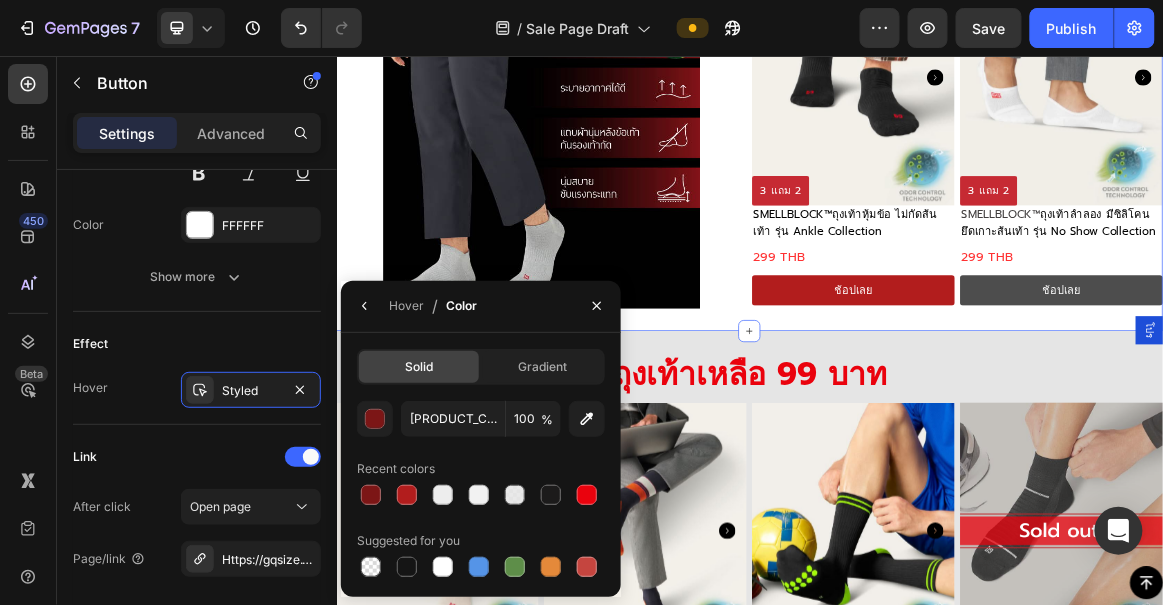 click on "ช้อปเลย" at bounding box center [1389, 395] 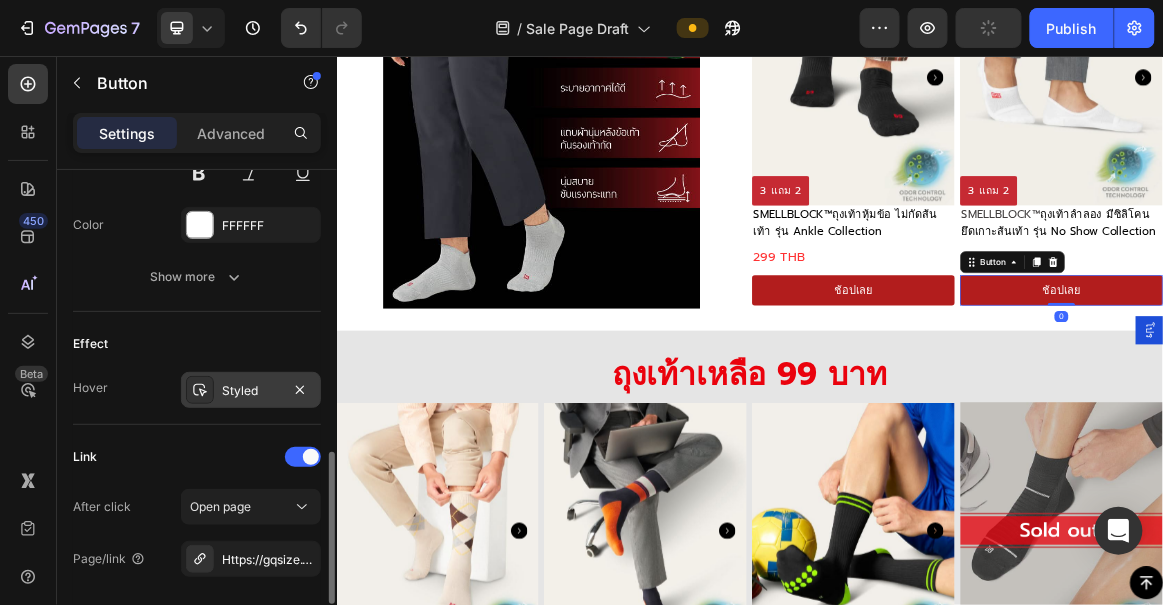click on "Styled" at bounding box center [251, 390] 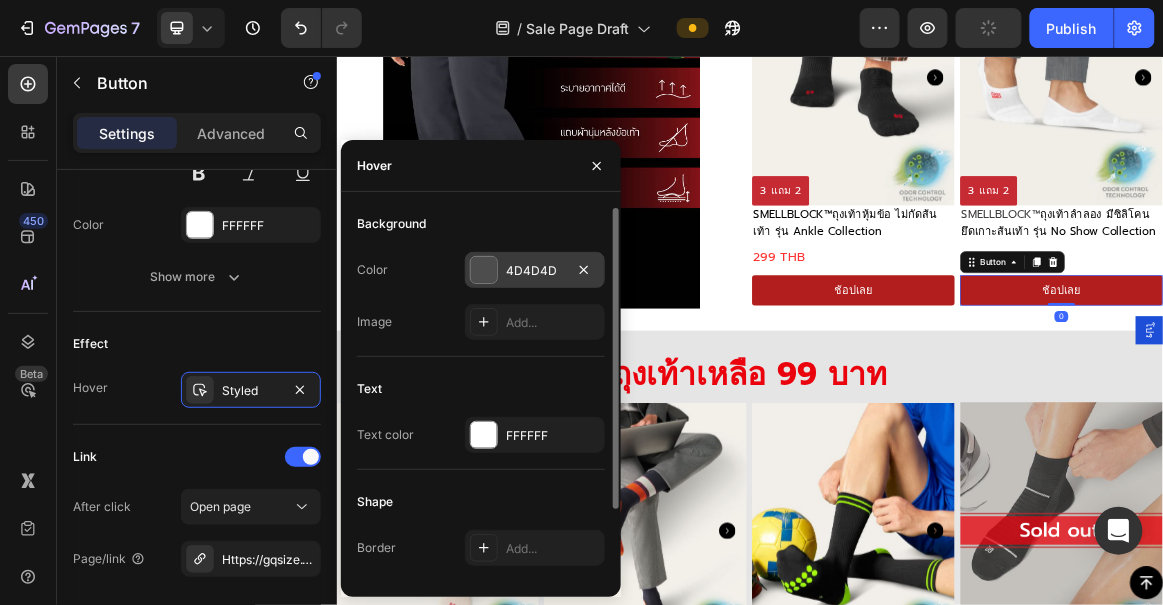 click on "4D4D4D" at bounding box center [535, 271] 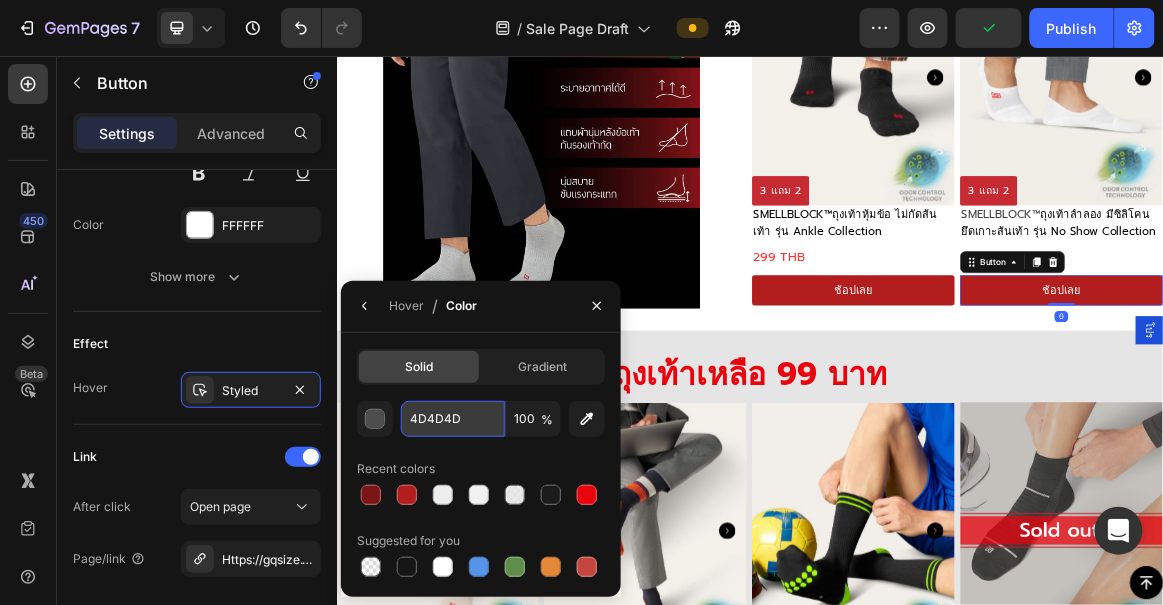 click on "4D4D4D" at bounding box center (453, 419) 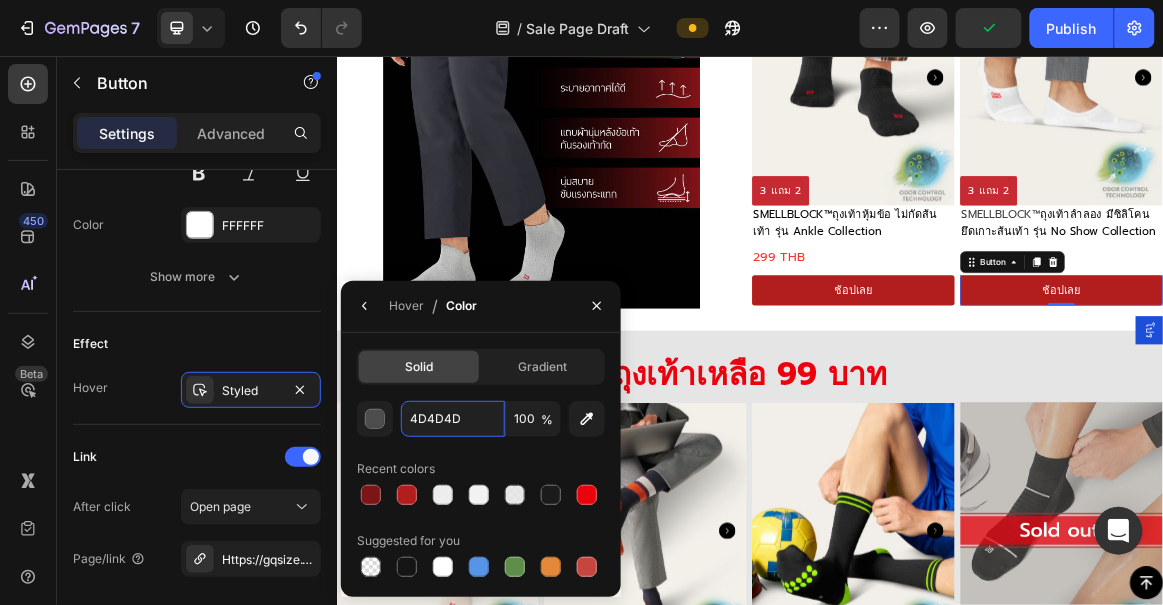 paste on "7C1616" 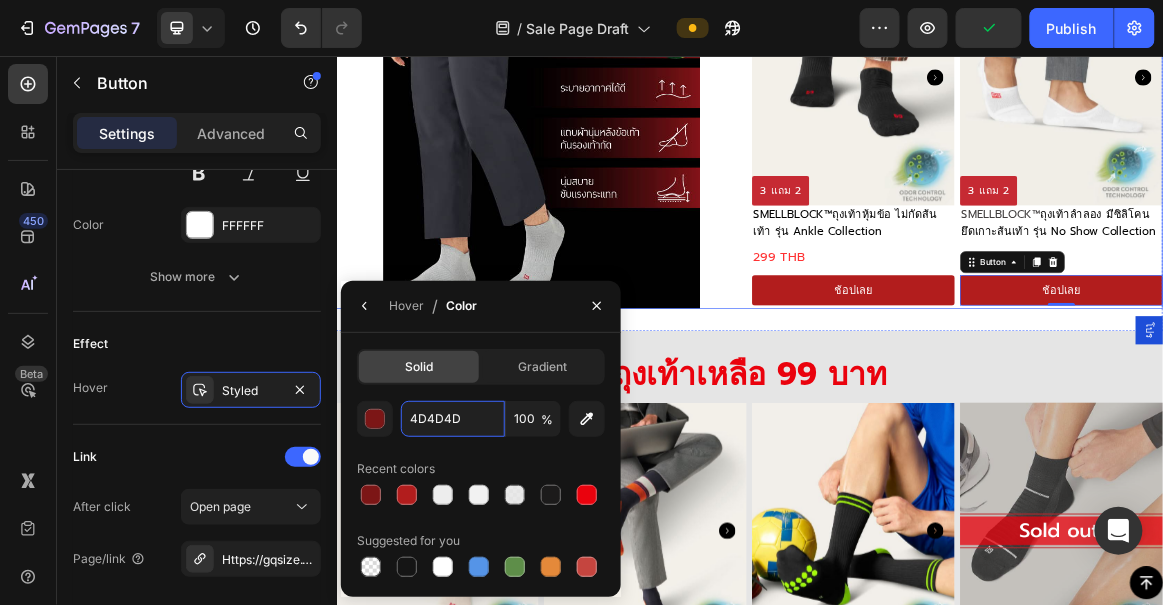 type on "7C1616" 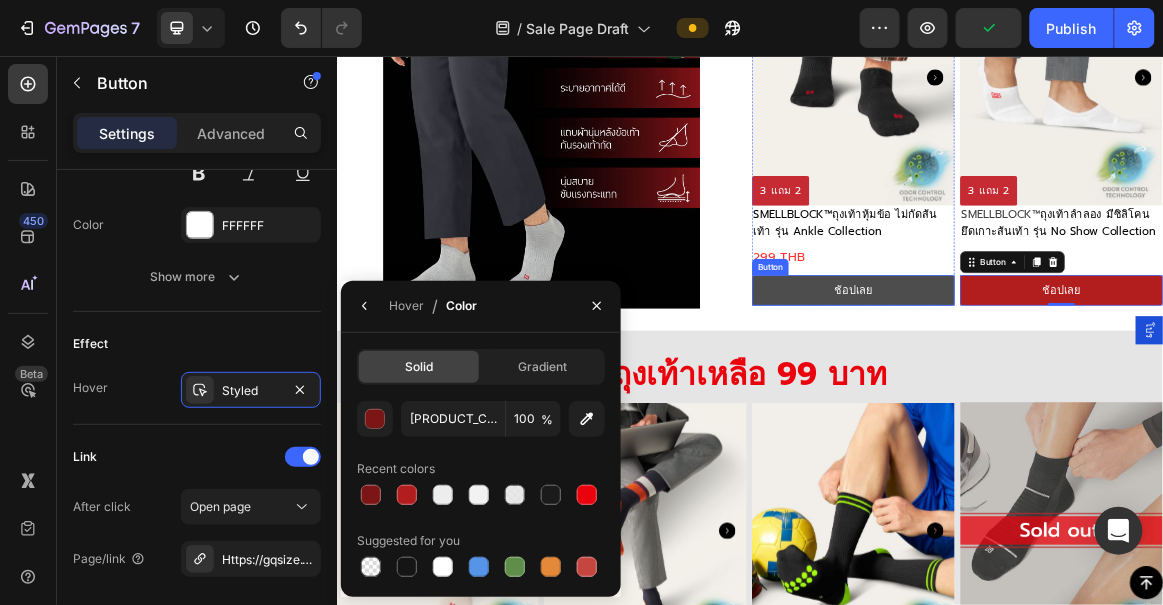 click on "ช้อปเลย" at bounding box center [1087, 395] 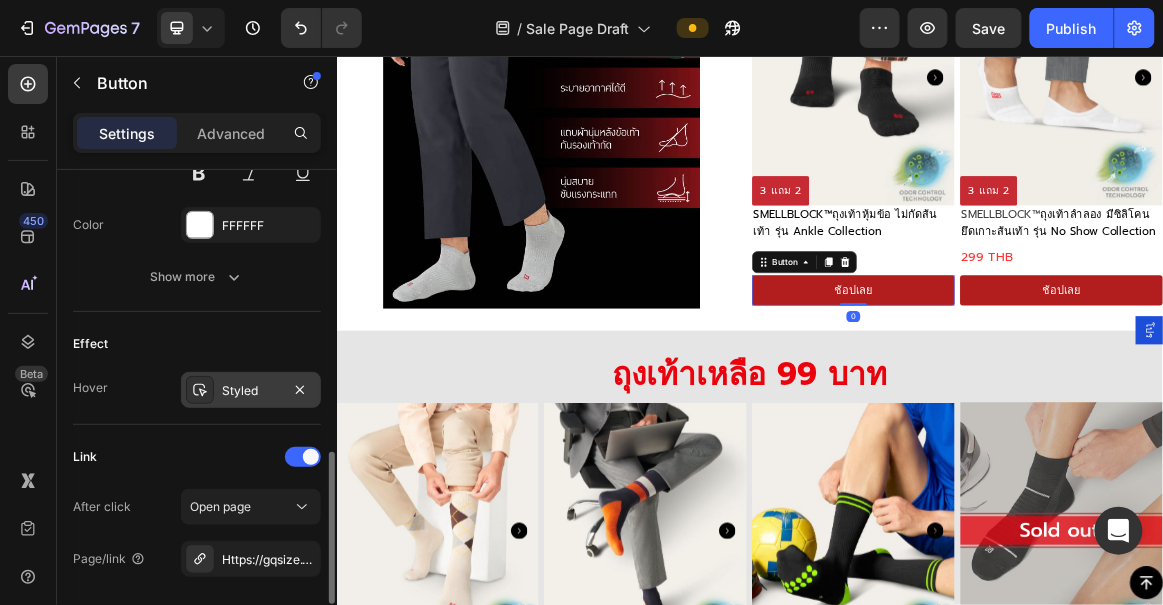 click on "Styled" at bounding box center [251, 391] 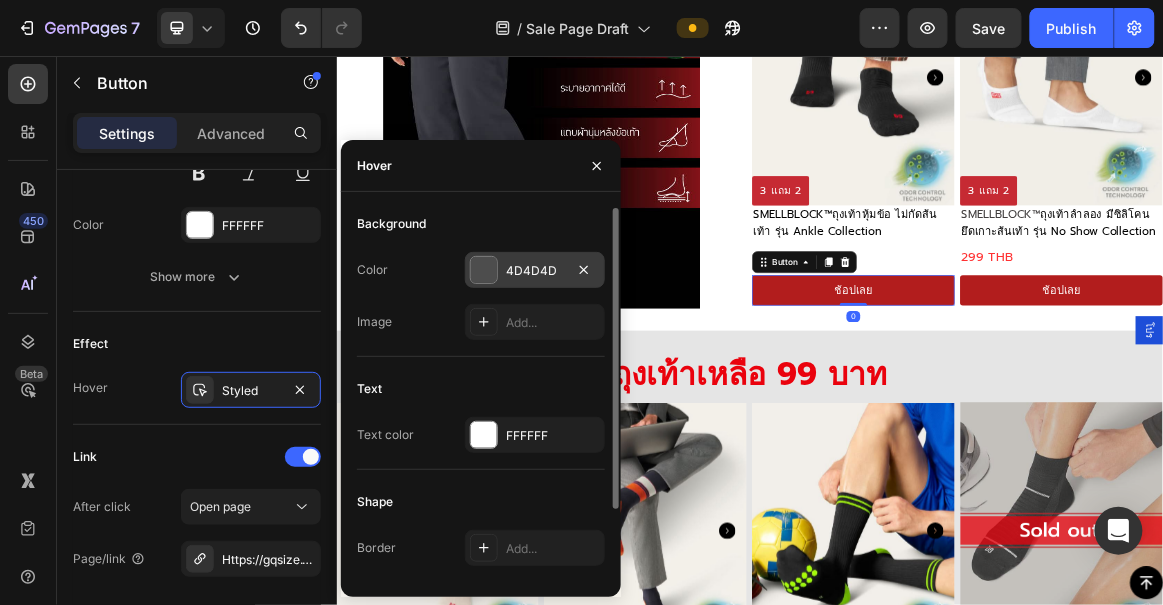 click on "4D4D4D" at bounding box center [535, 271] 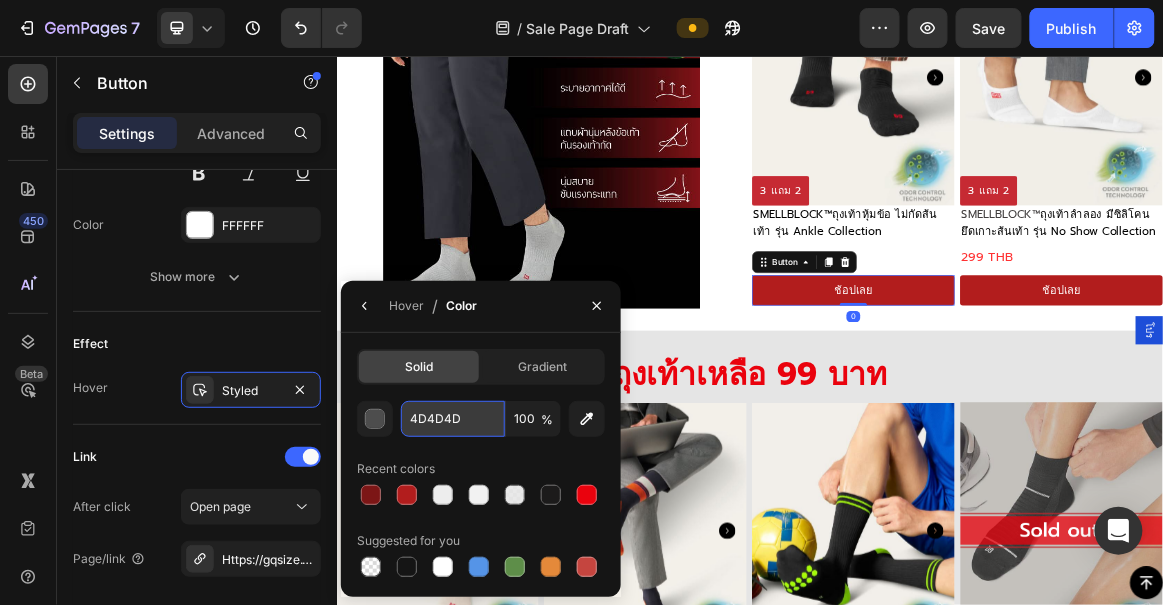 click on "4D4D4D" at bounding box center [453, 419] 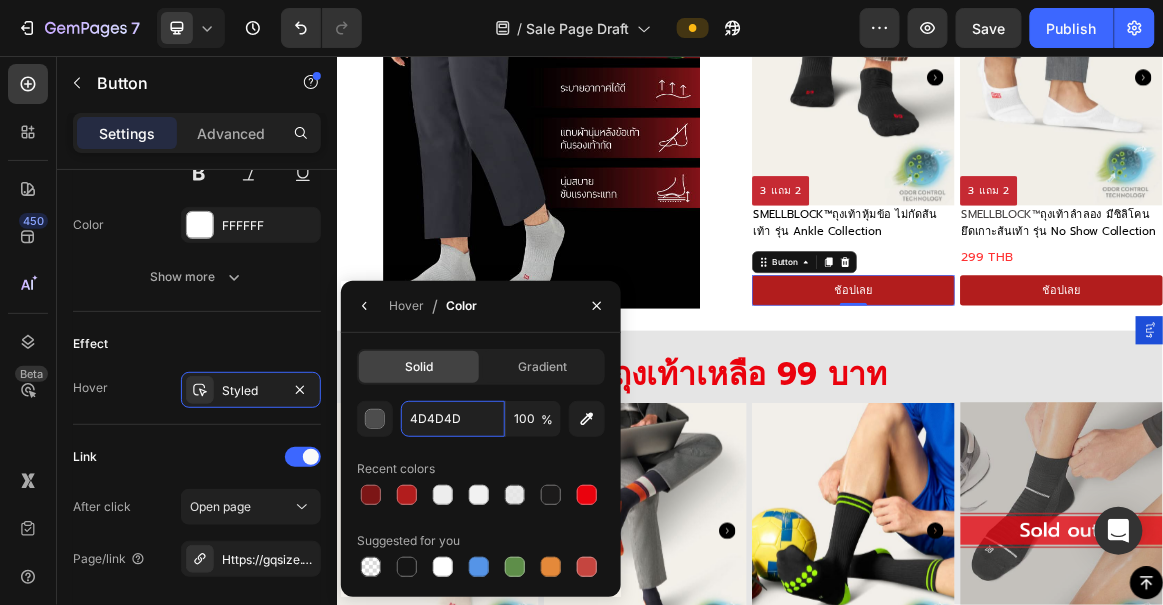 paste on "7C1616" 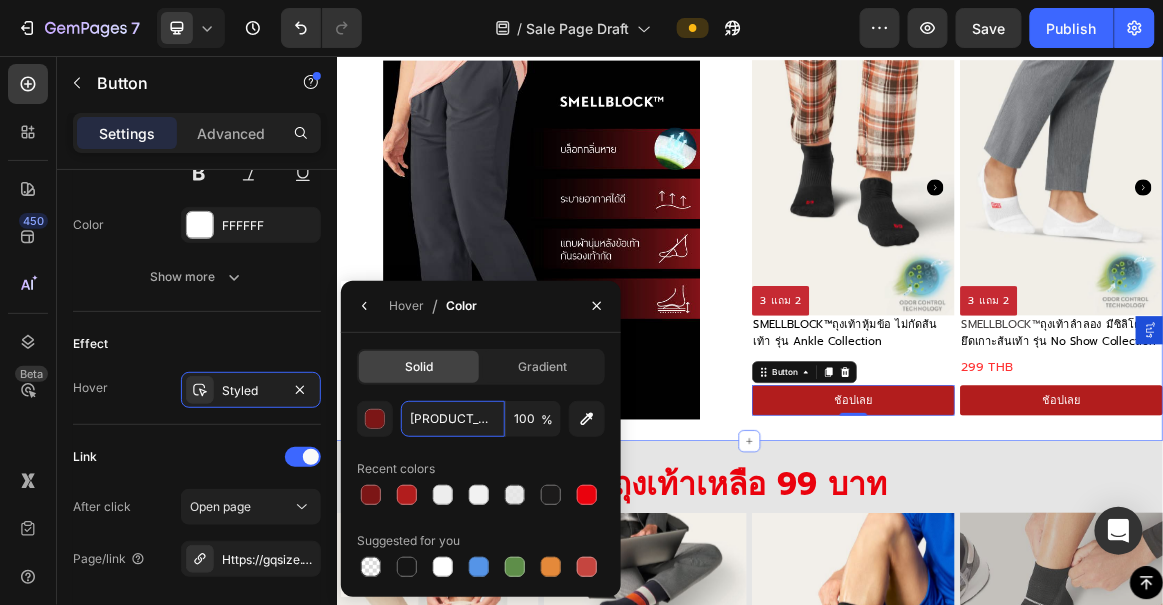 scroll, scrollTop: 2927, scrollLeft: 0, axis: vertical 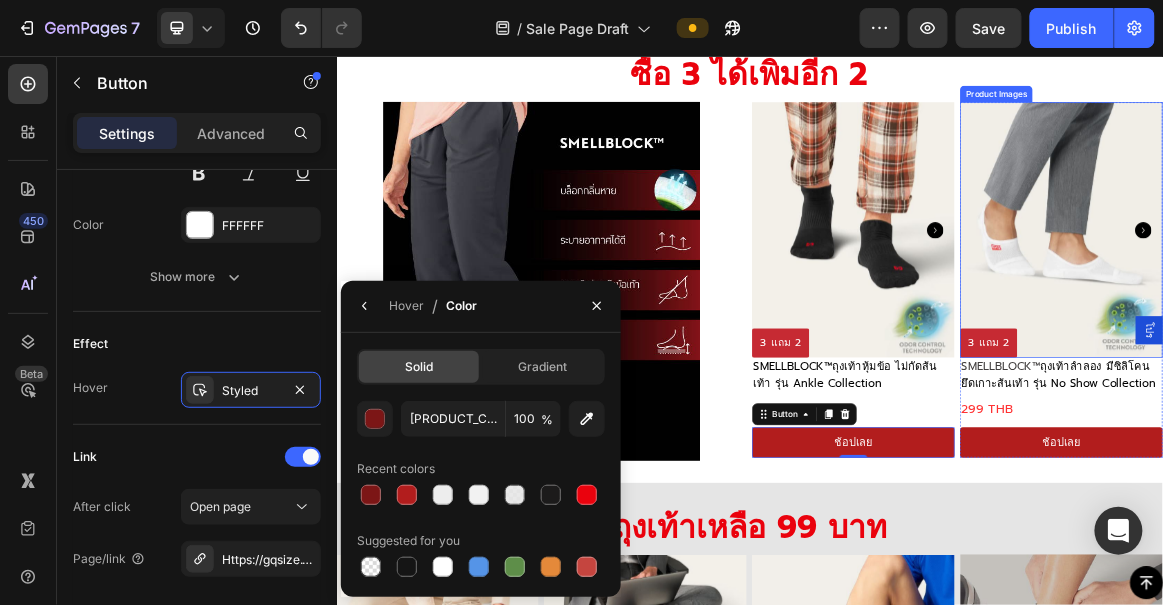 click on "ช้อปเลย" at bounding box center [1389, -37] 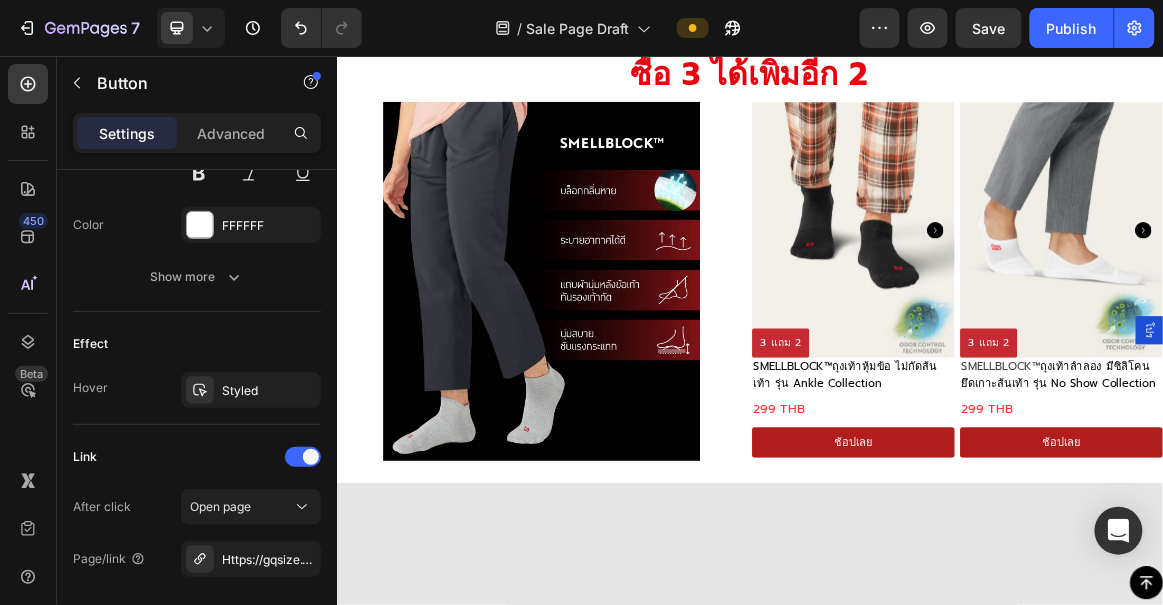 scroll, scrollTop: 2599, scrollLeft: 0, axis: vertical 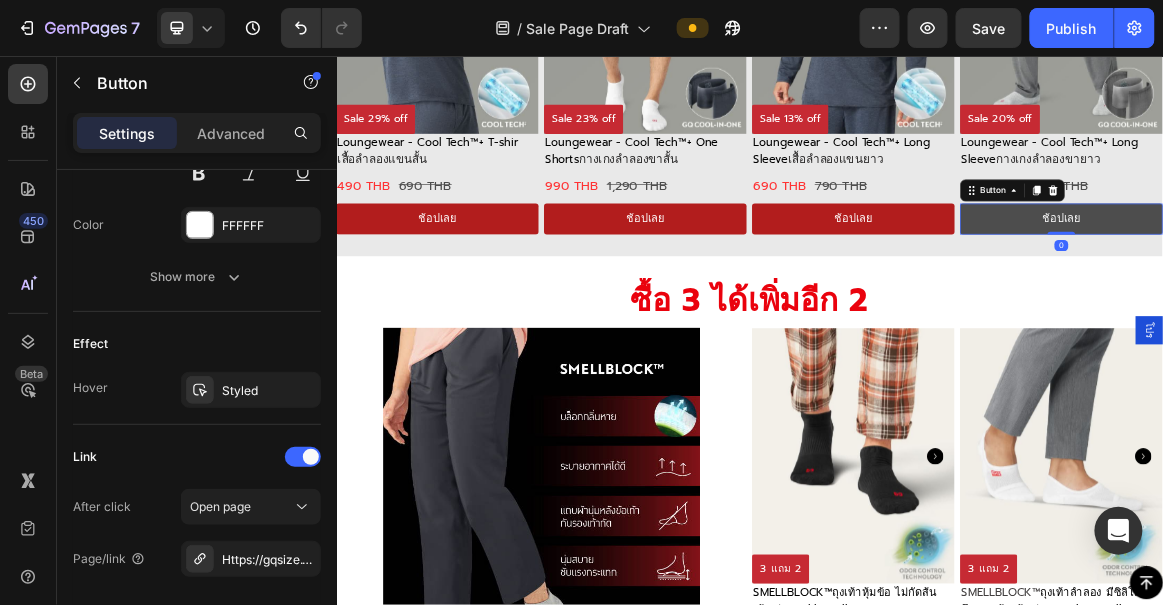 click on "ช้อปเลย" at bounding box center (1389, 291) 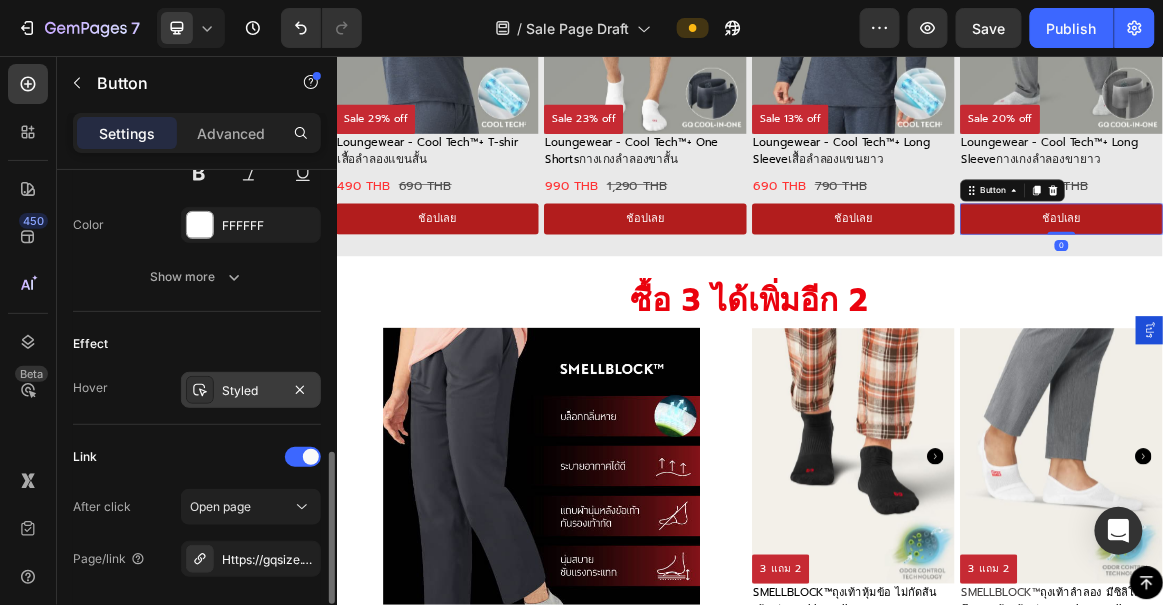 click on "Styled" at bounding box center (251, 391) 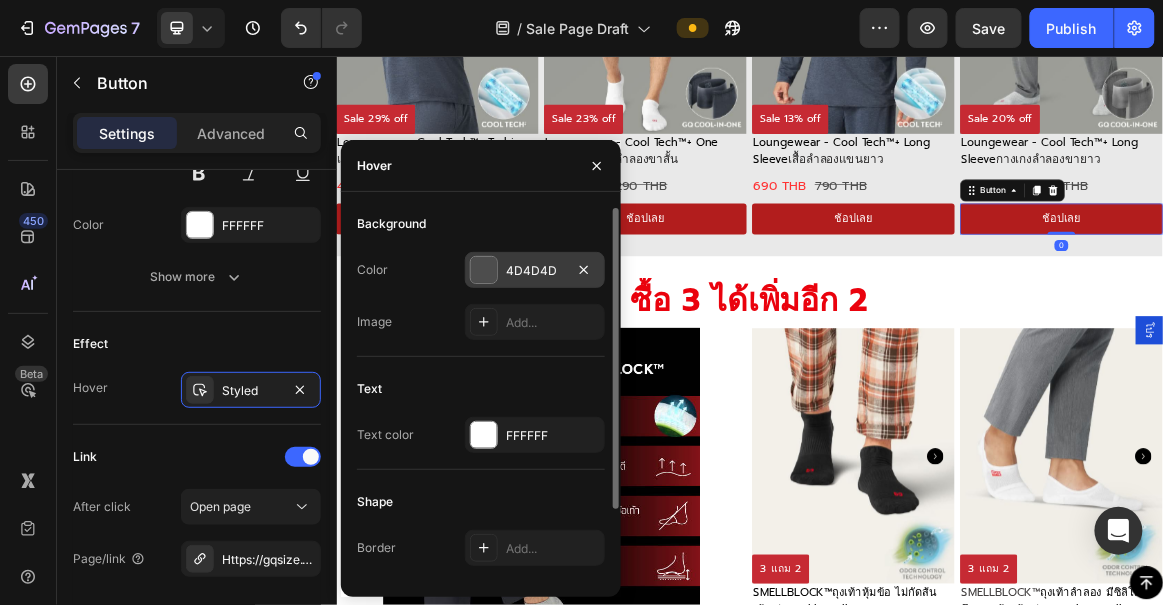 click on "4D4D4D" at bounding box center (535, 271) 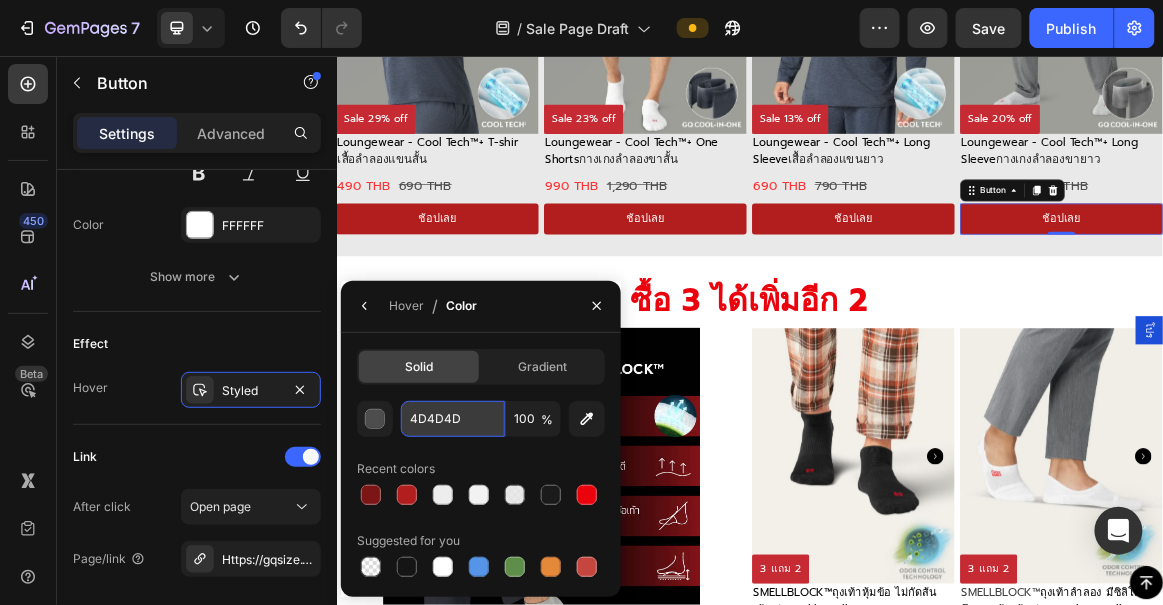 click on "4D4D4D" at bounding box center (453, 419) 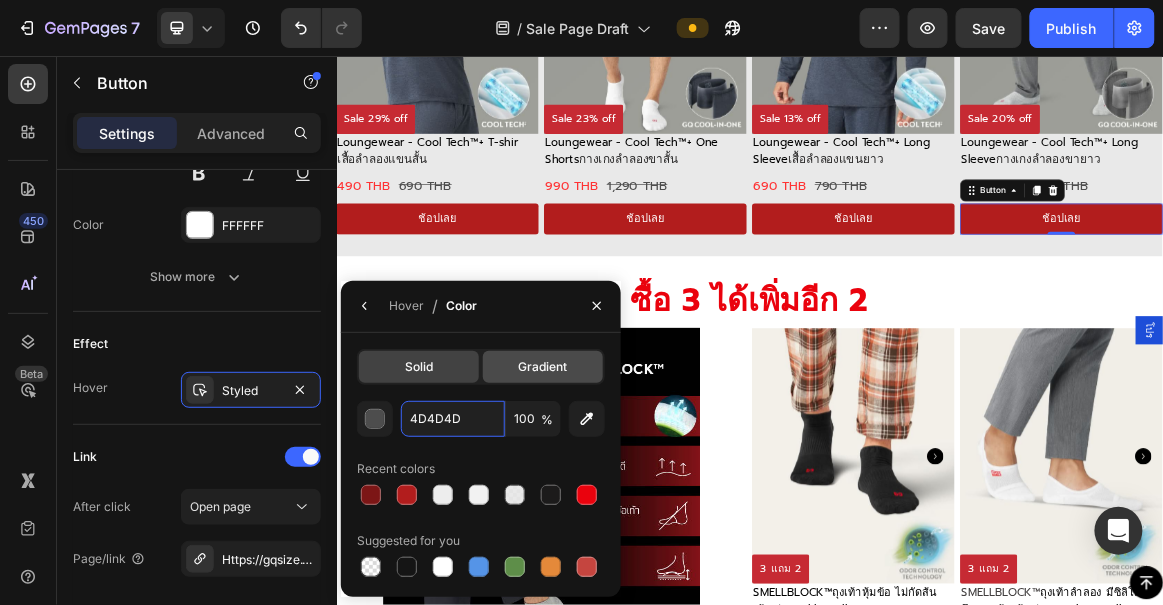 paste on "7C1616" 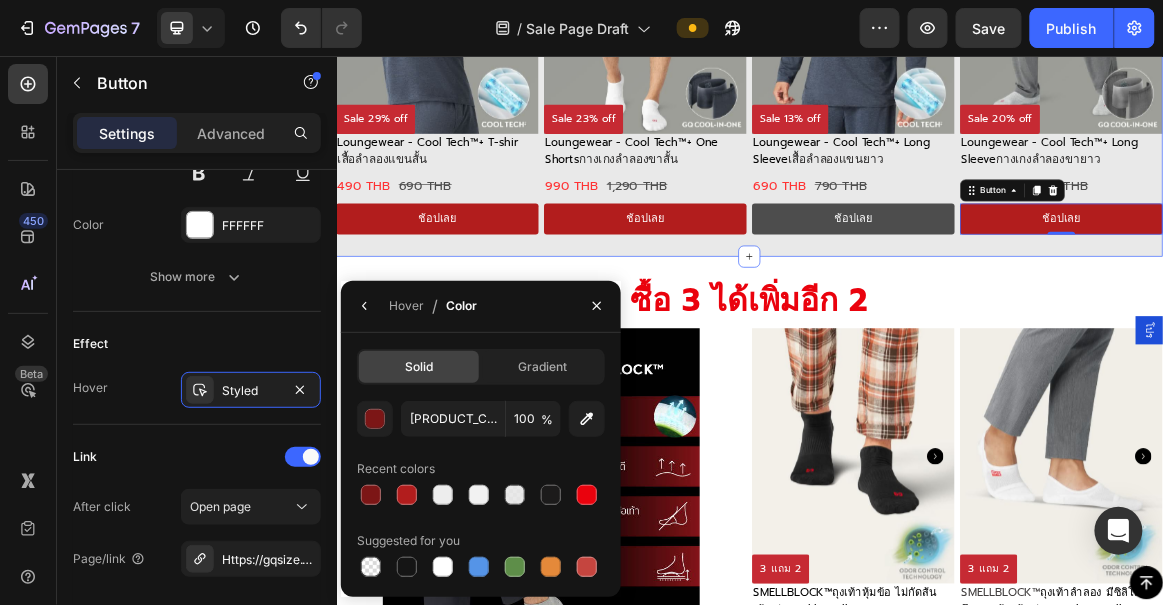 click on "ช้อปเลย" at bounding box center [1087, 291] 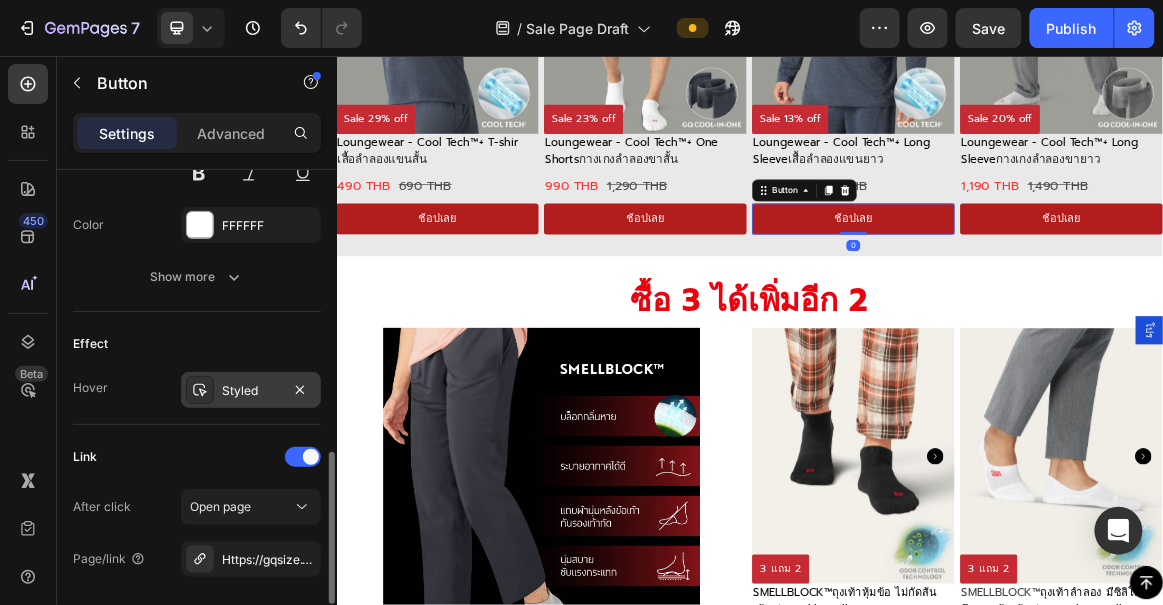 click on "Styled" at bounding box center [251, 391] 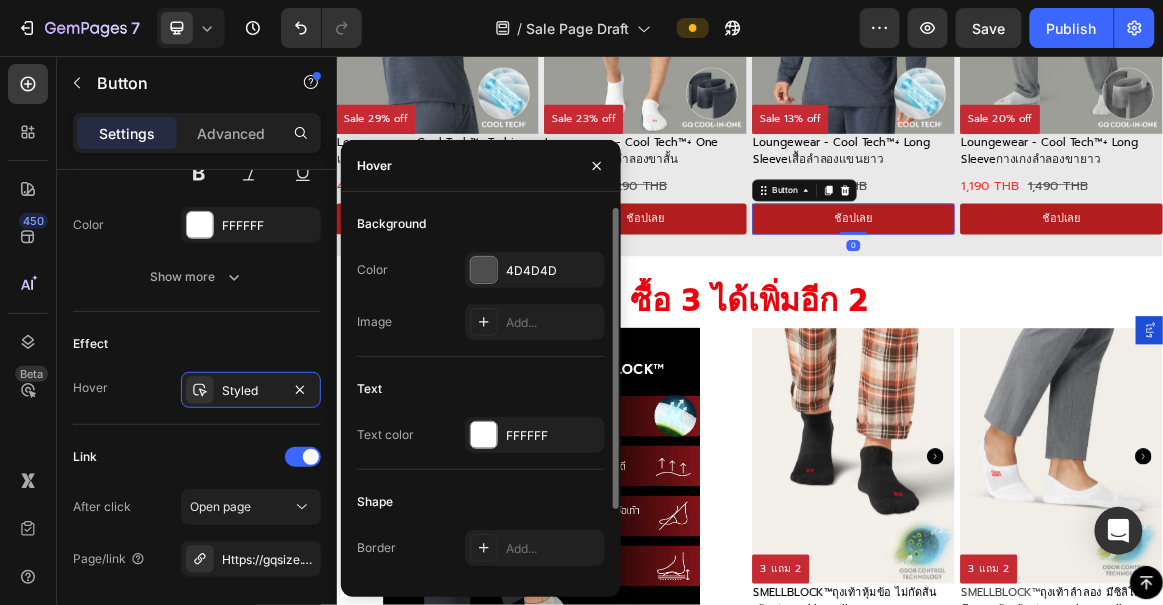 click on "Color 4D4D4D Image Add..." at bounding box center [481, 296] 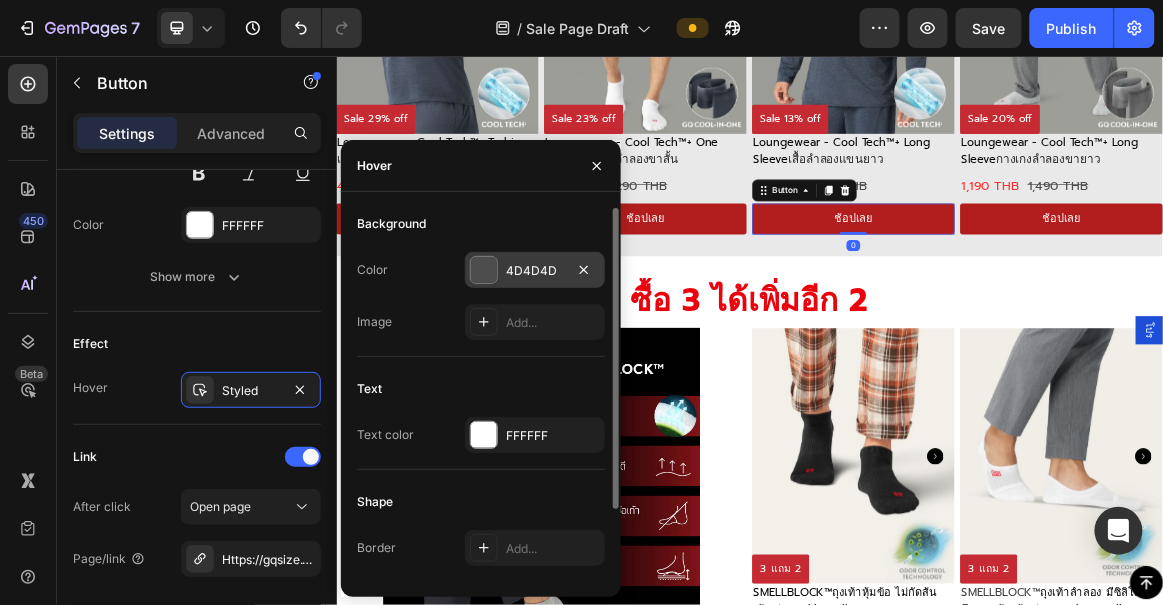 click on "4D4D4D" at bounding box center (535, 270) 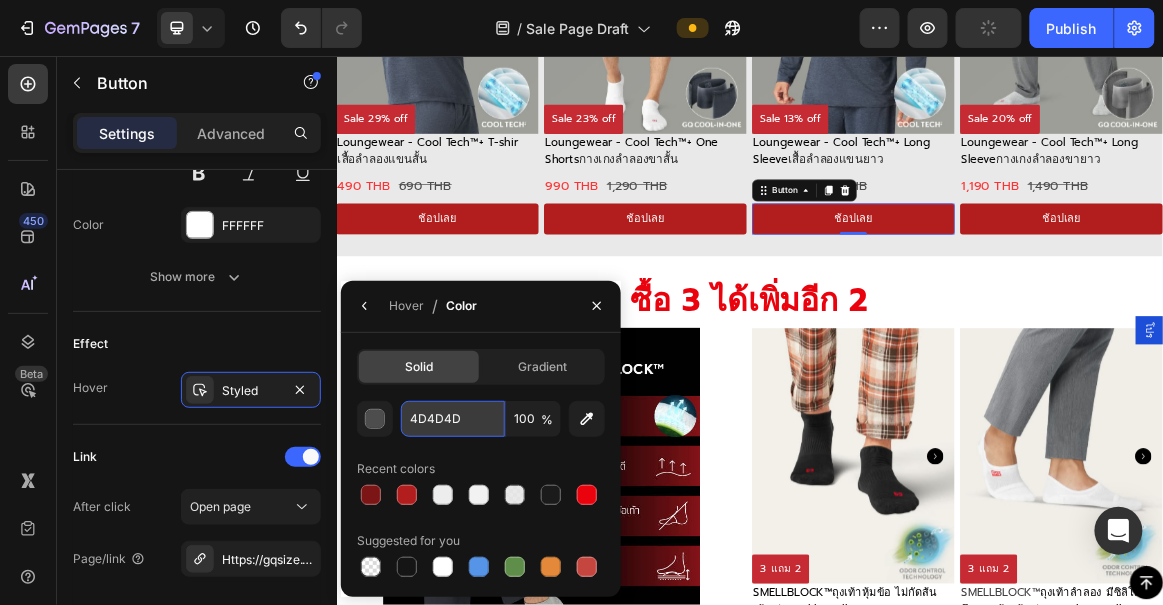 click on "4D4D4D" at bounding box center (453, 419) 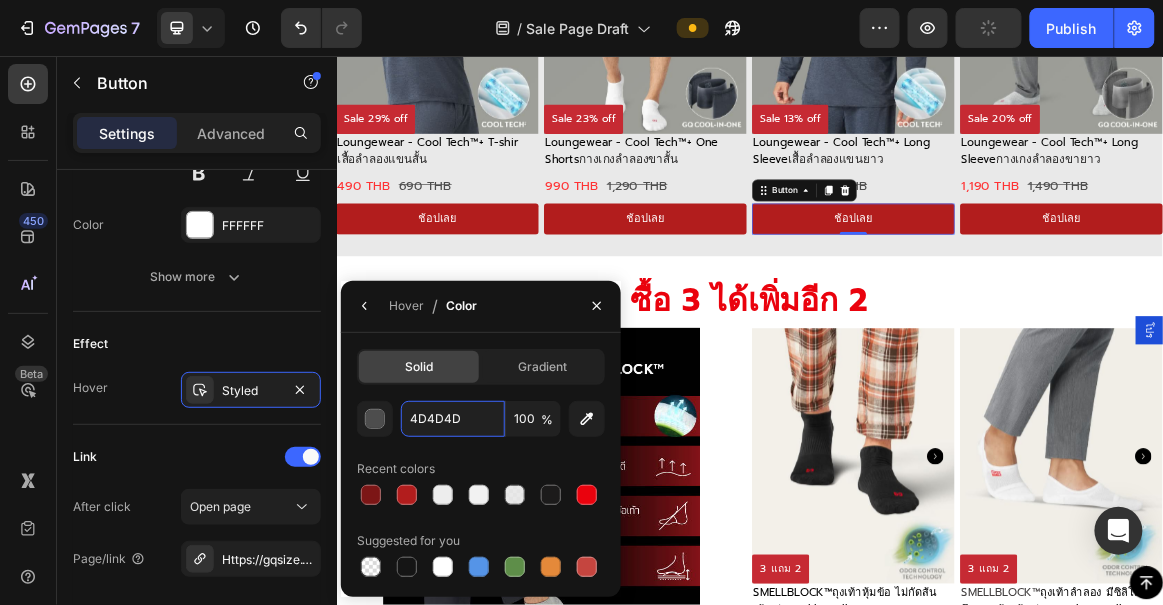 paste on "7C1616" 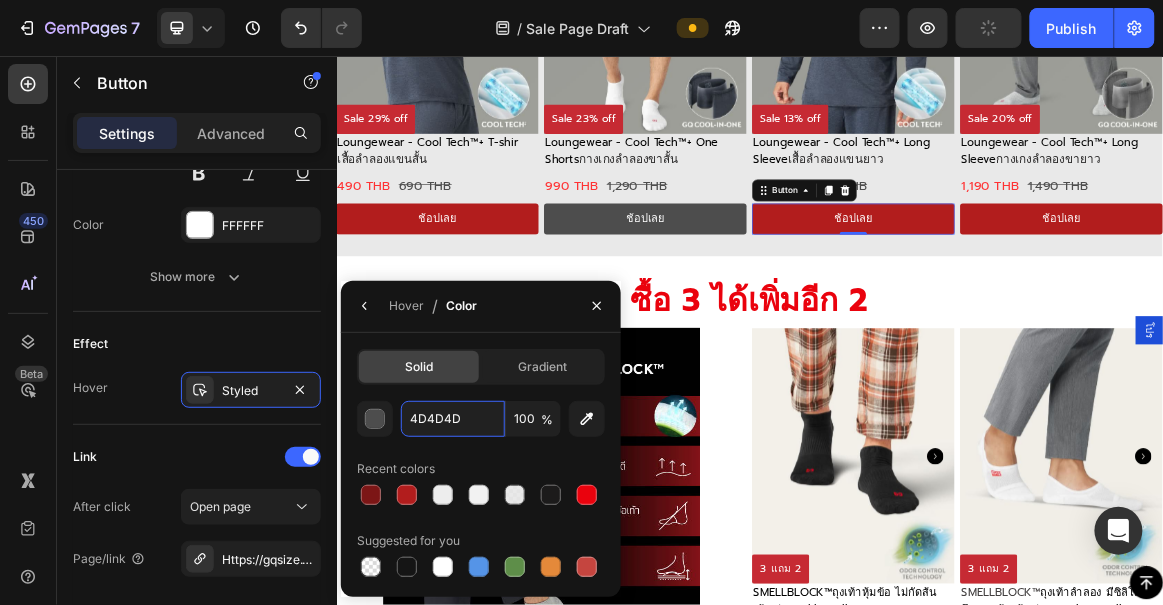 type on "7C1616" 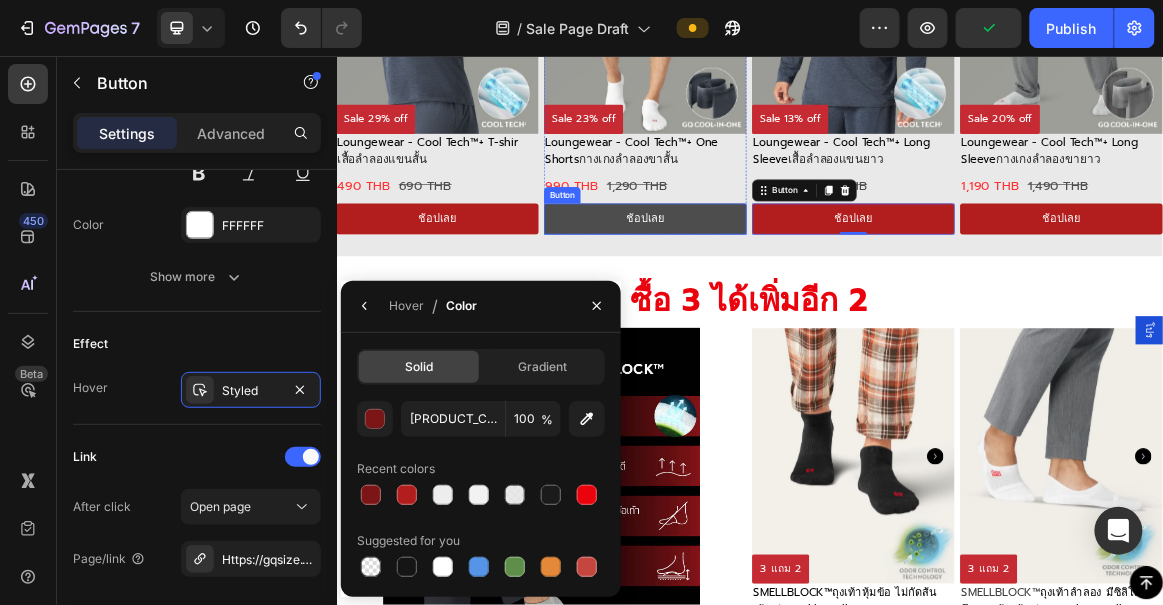 click on "ช้อปเลย" at bounding box center (785, 291) 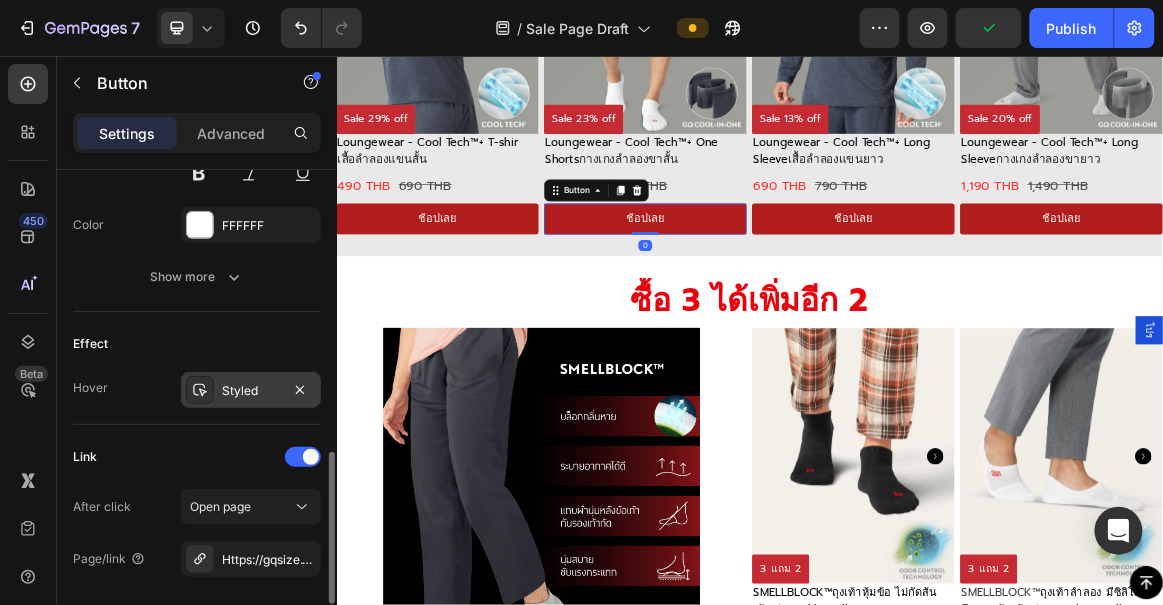 click on "Styled" at bounding box center [251, 391] 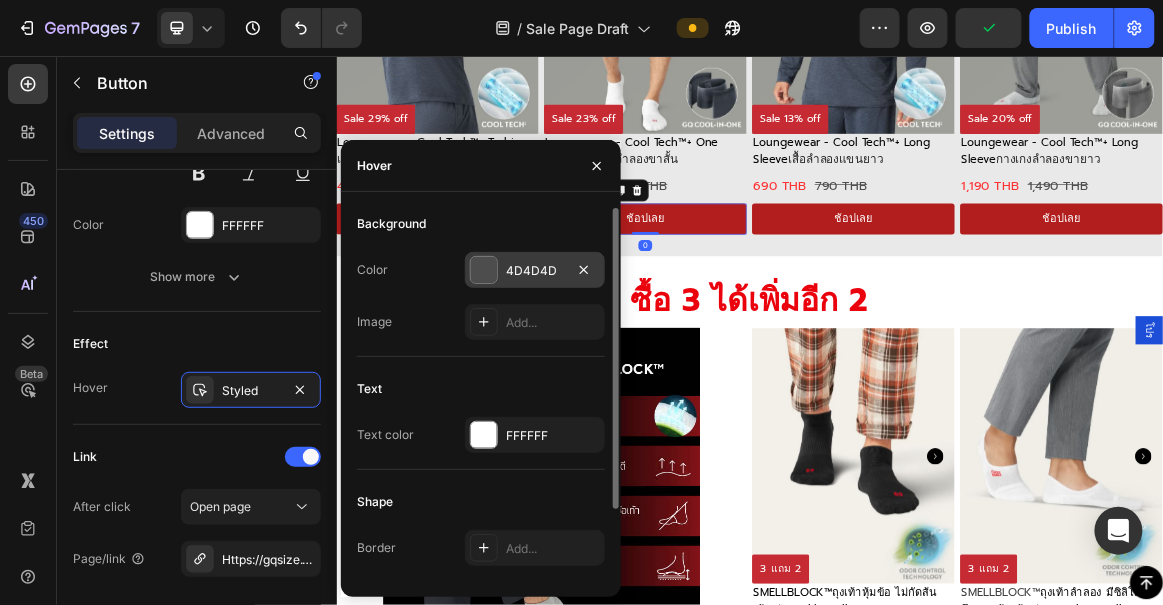 click on "4D4D4D" at bounding box center [535, 270] 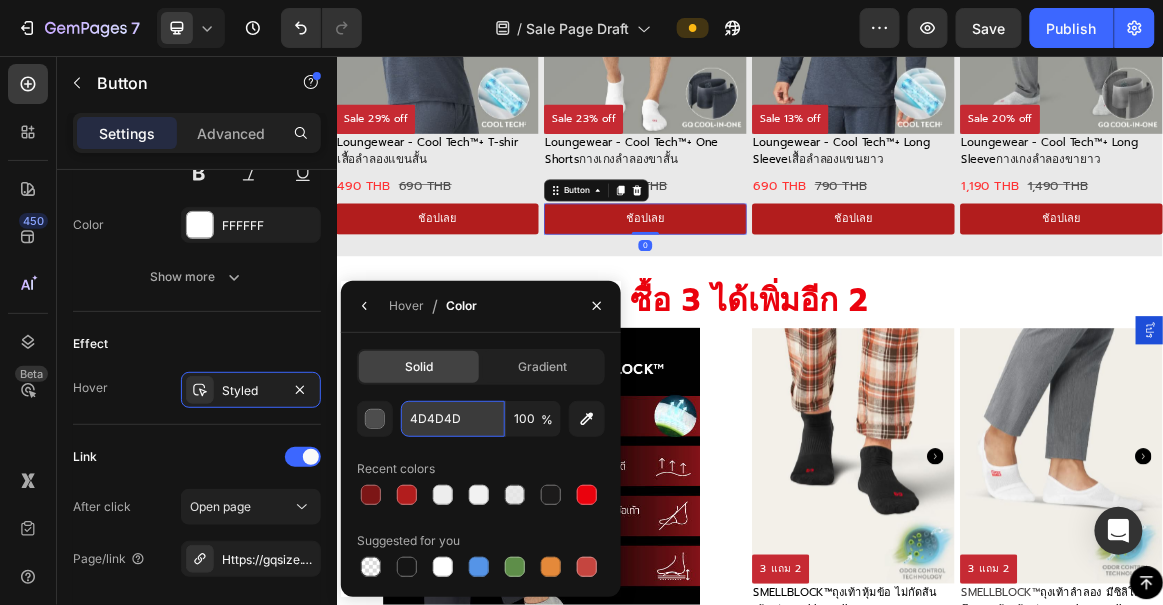 click on "4D4D4D" at bounding box center (453, 419) 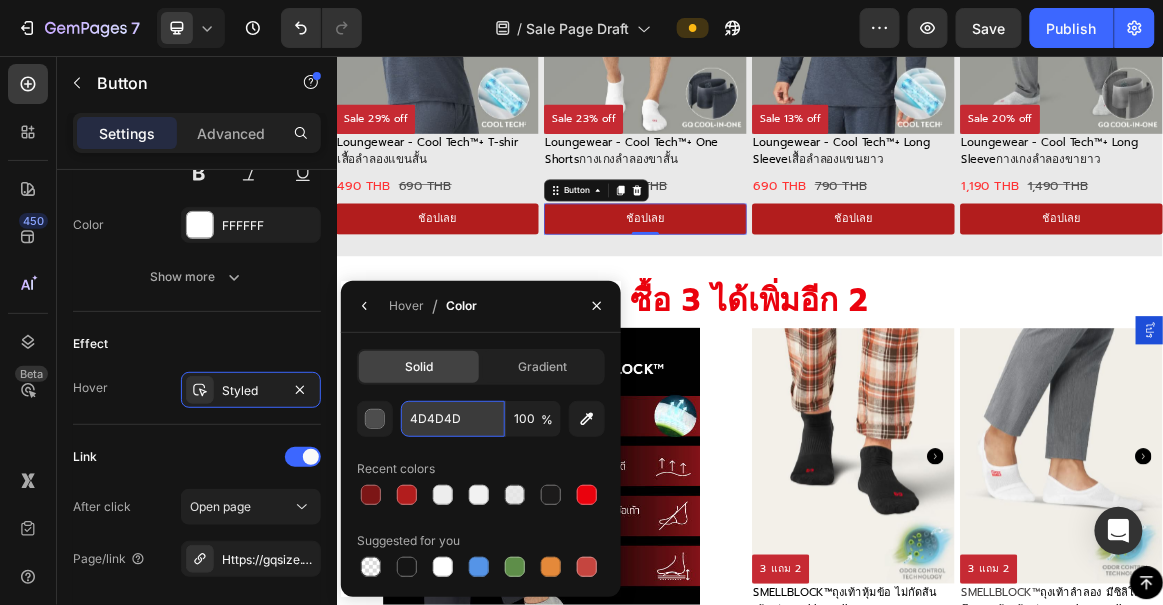 paste on "7C1616" 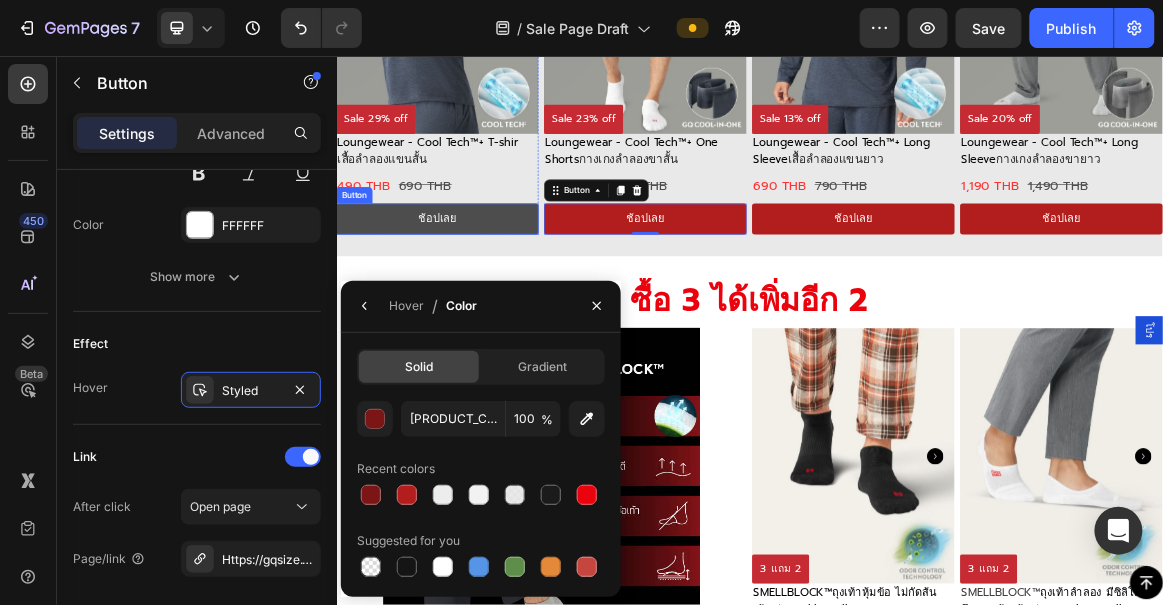 click on "ช้อปเลย" at bounding box center [483, 291] 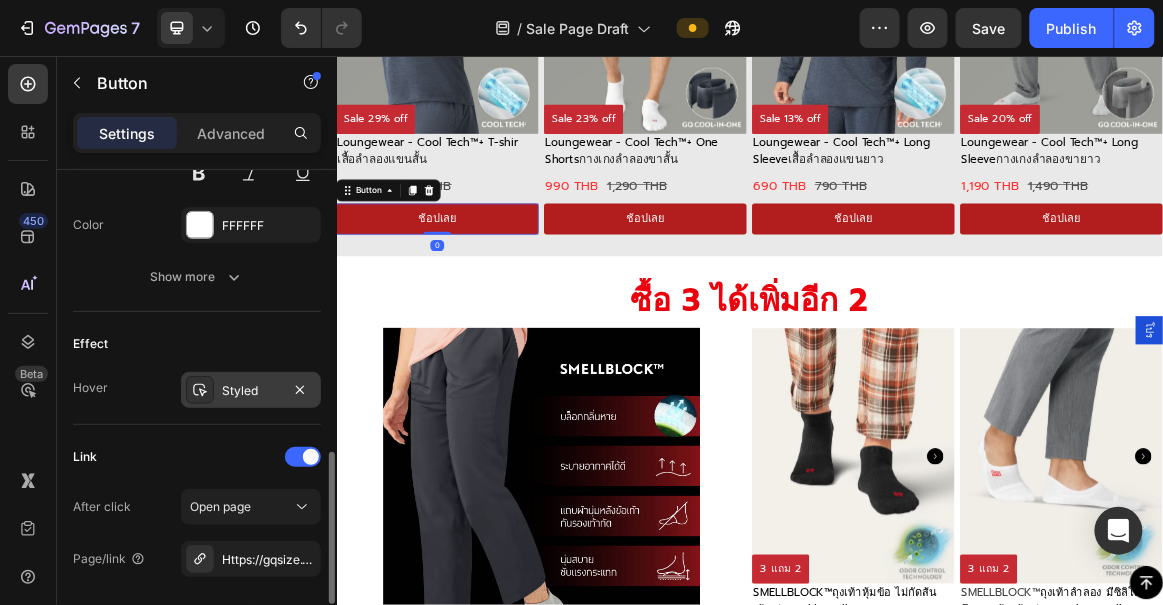 click on "Styled" at bounding box center [251, 390] 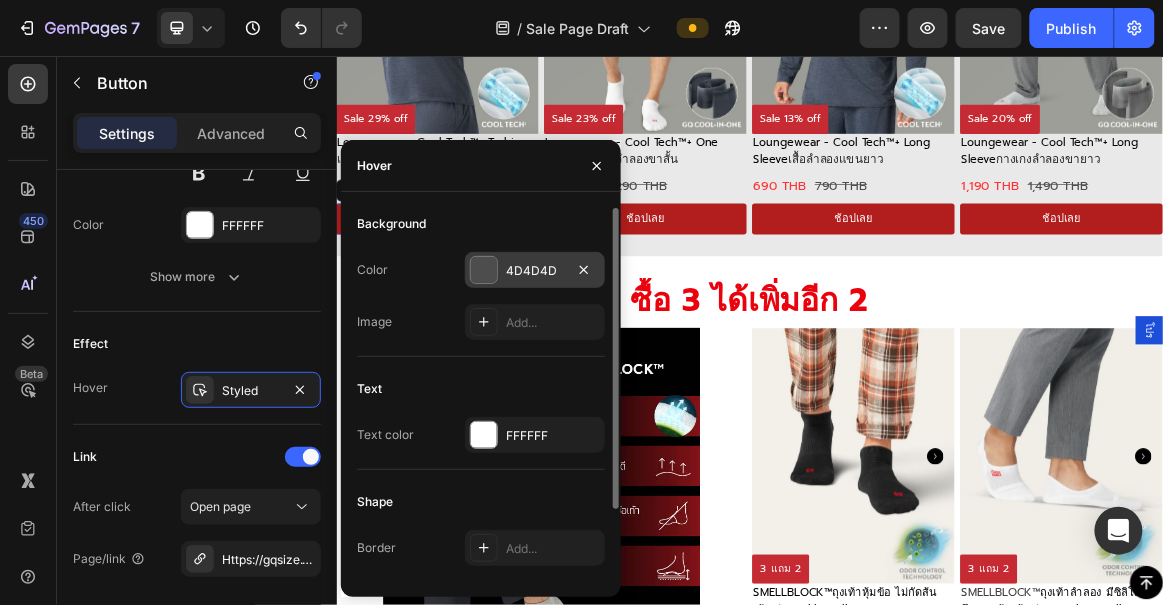 click on "4D4D4D" at bounding box center [535, 271] 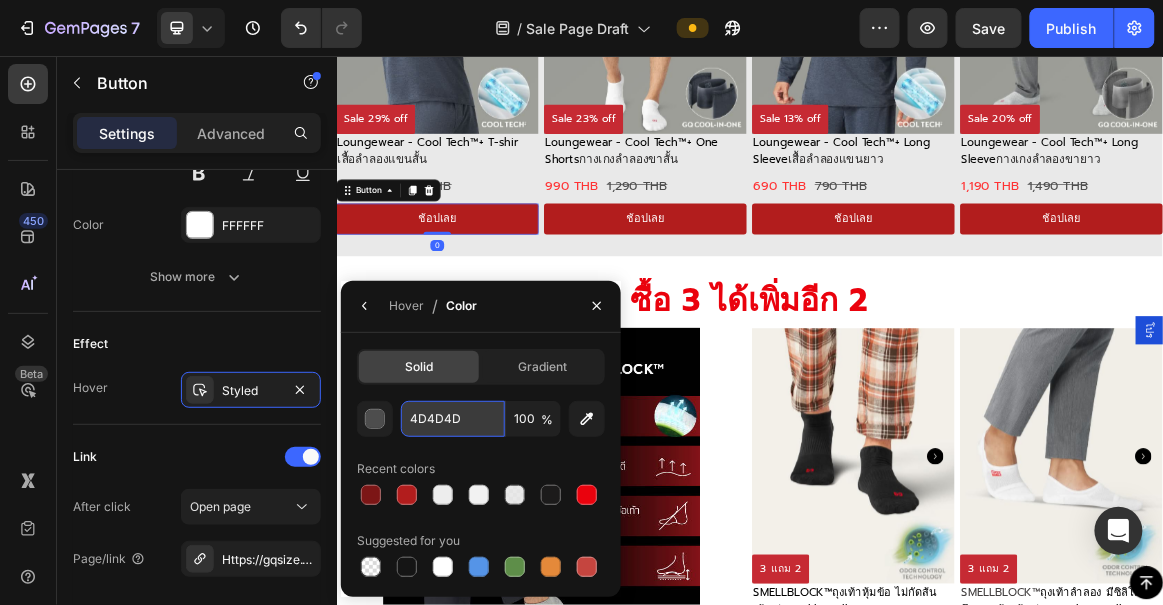 click on "4D4D4D" at bounding box center (453, 419) 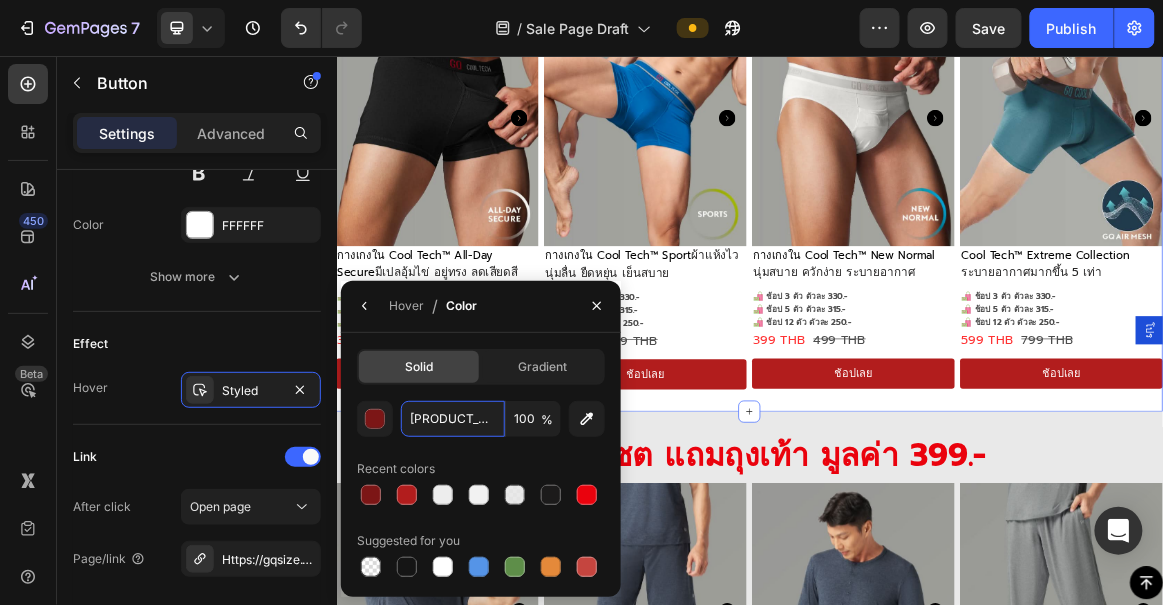 scroll, scrollTop: 1660, scrollLeft: 0, axis: vertical 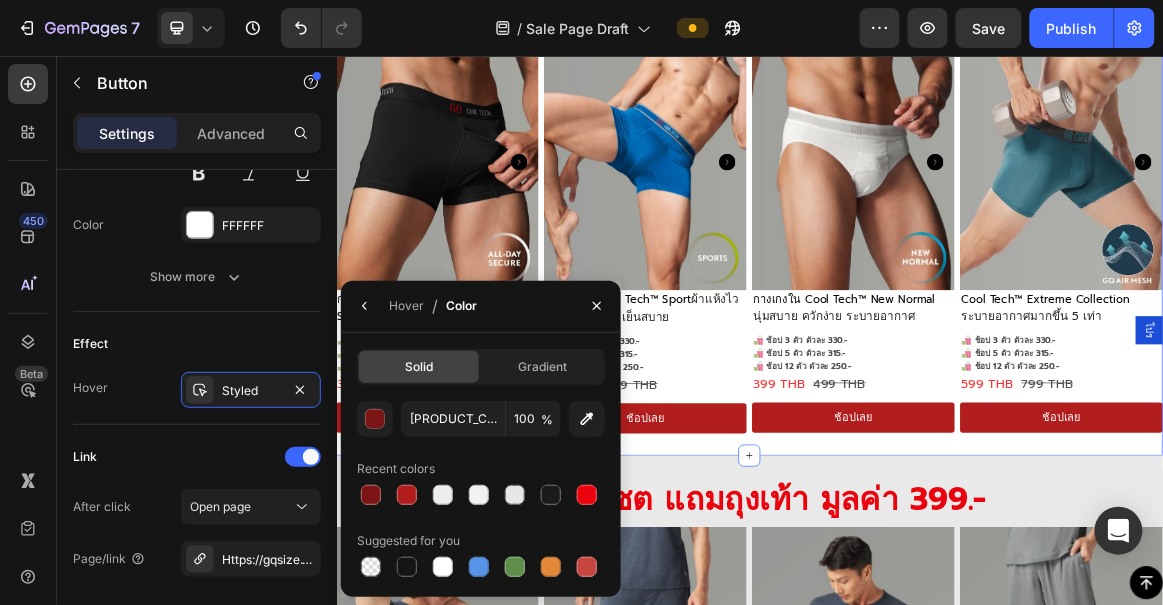 click on "ช้อปเลย" at bounding box center (1389, 581) 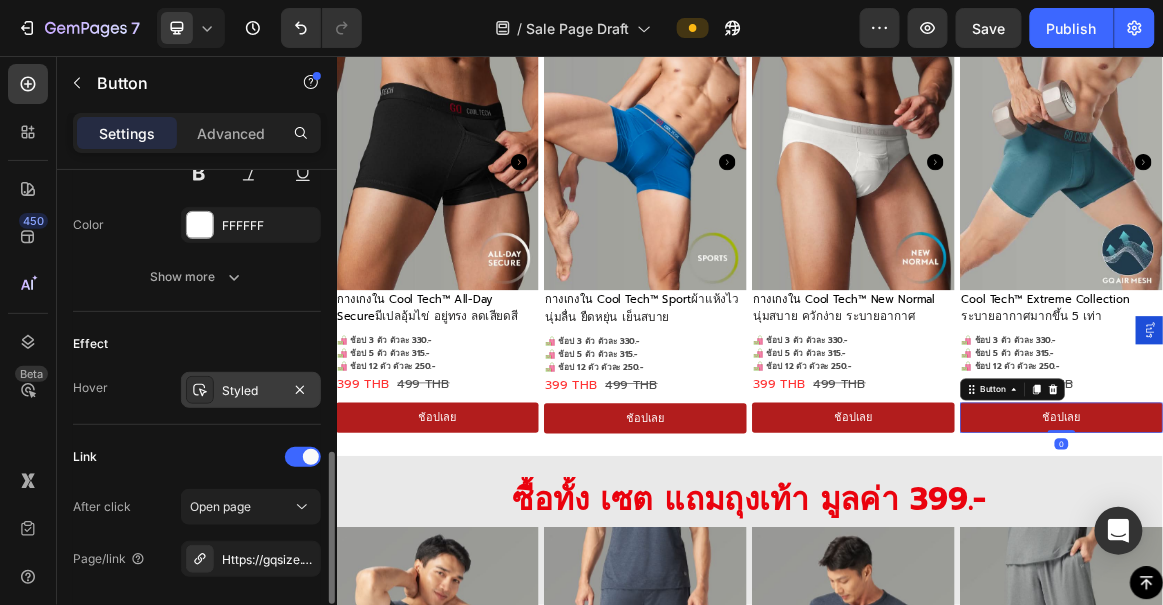 click on "Styled" at bounding box center [251, 391] 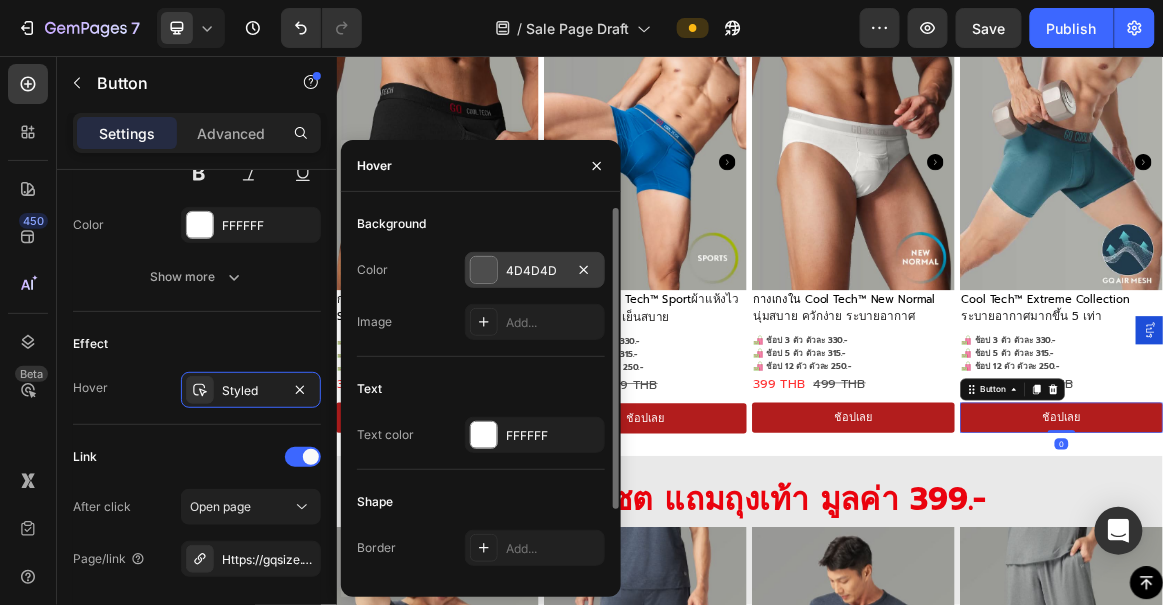 click on "4D4D4D" at bounding box center (535, 270) 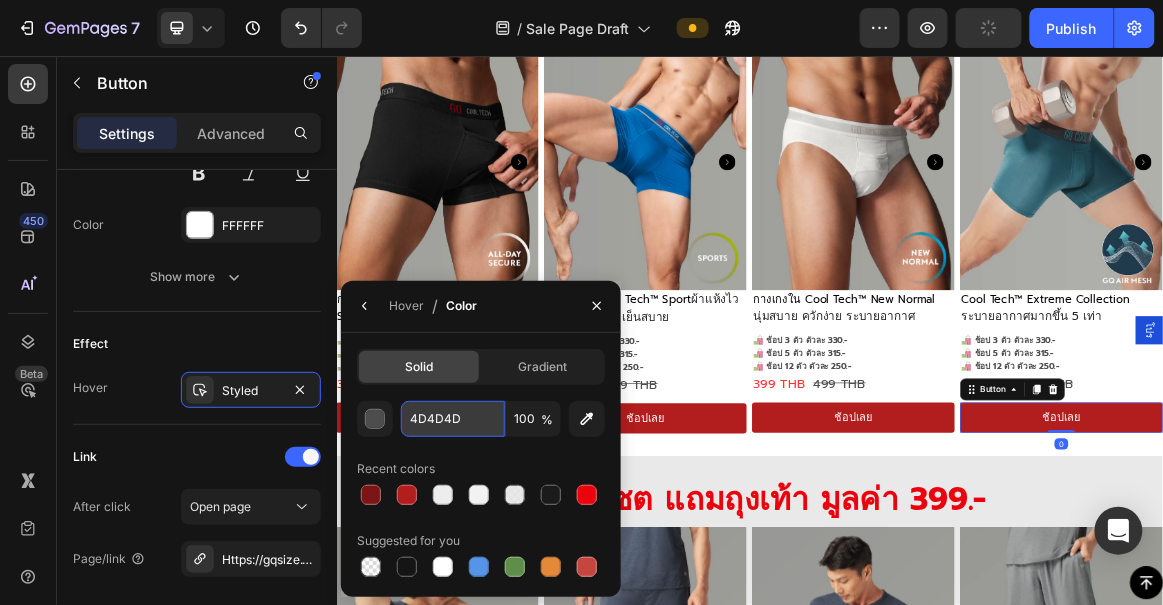 click on "4D4D4D" at bounding box center (453, 419) 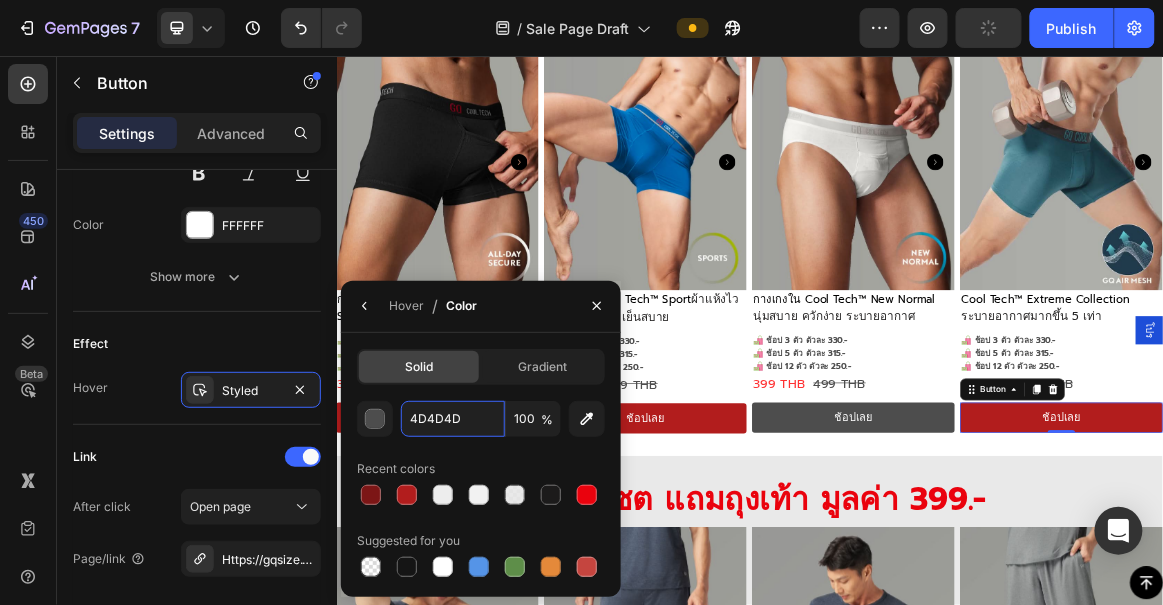 paste on "7C1616" 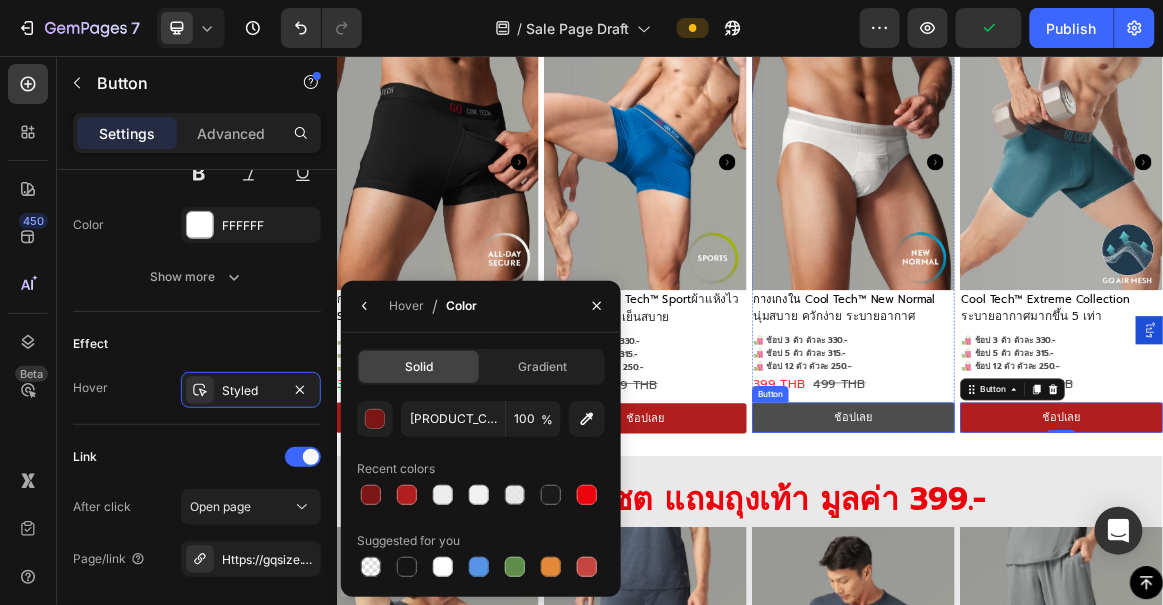 click on "ช้อปเลย" at bounding box center (1087, 581) 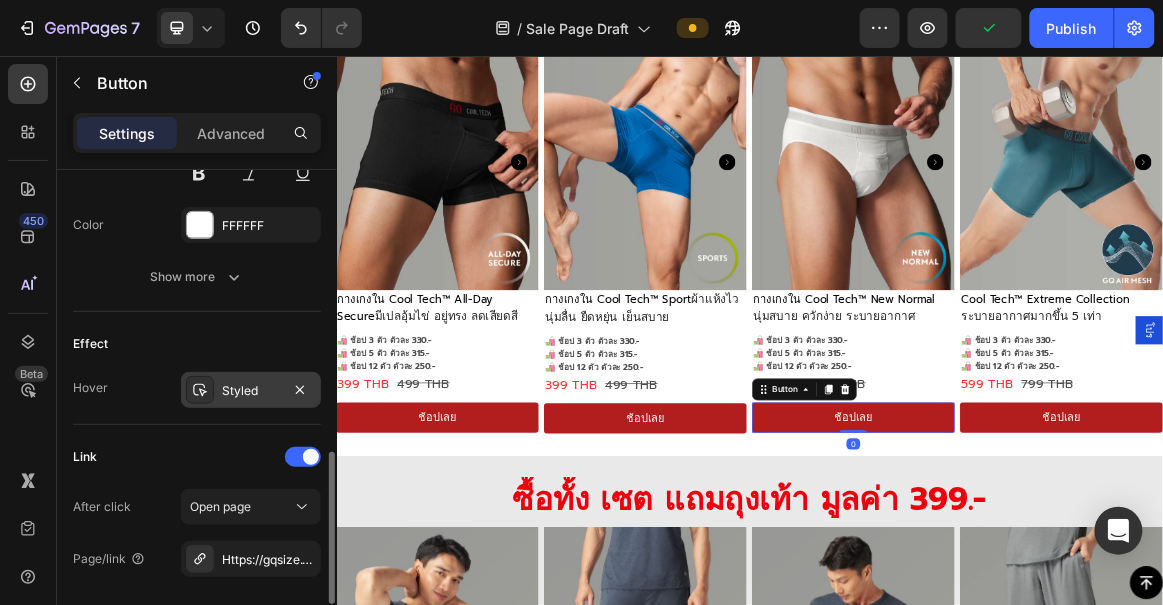 click on "Styled" at bounding box center [251, 391] 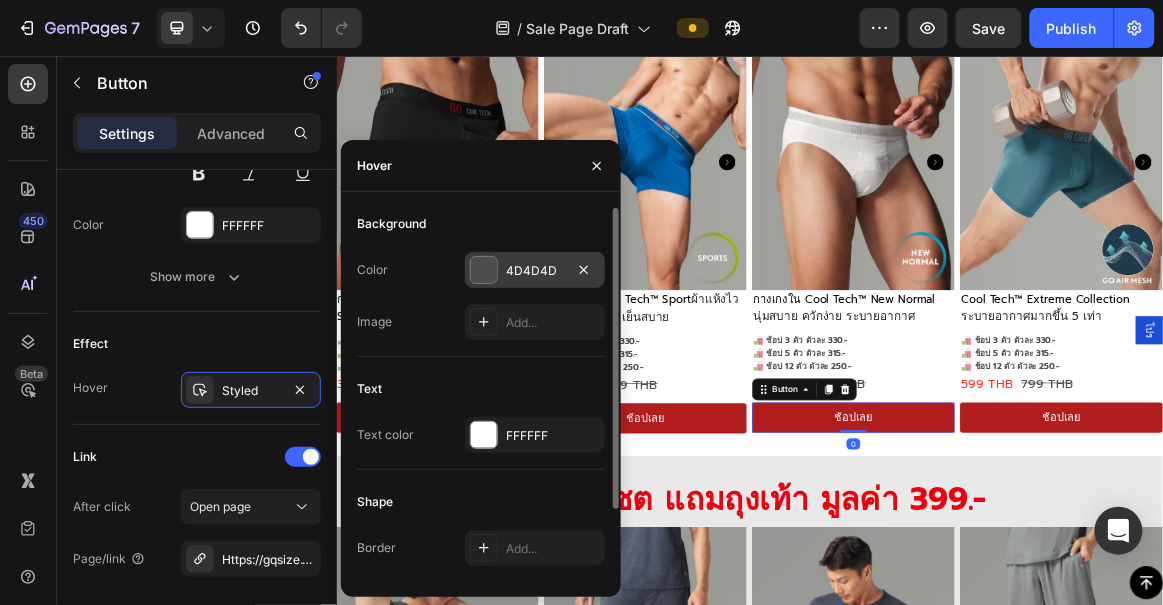 click on "4D4D4D" at bounding box center (535, 271) 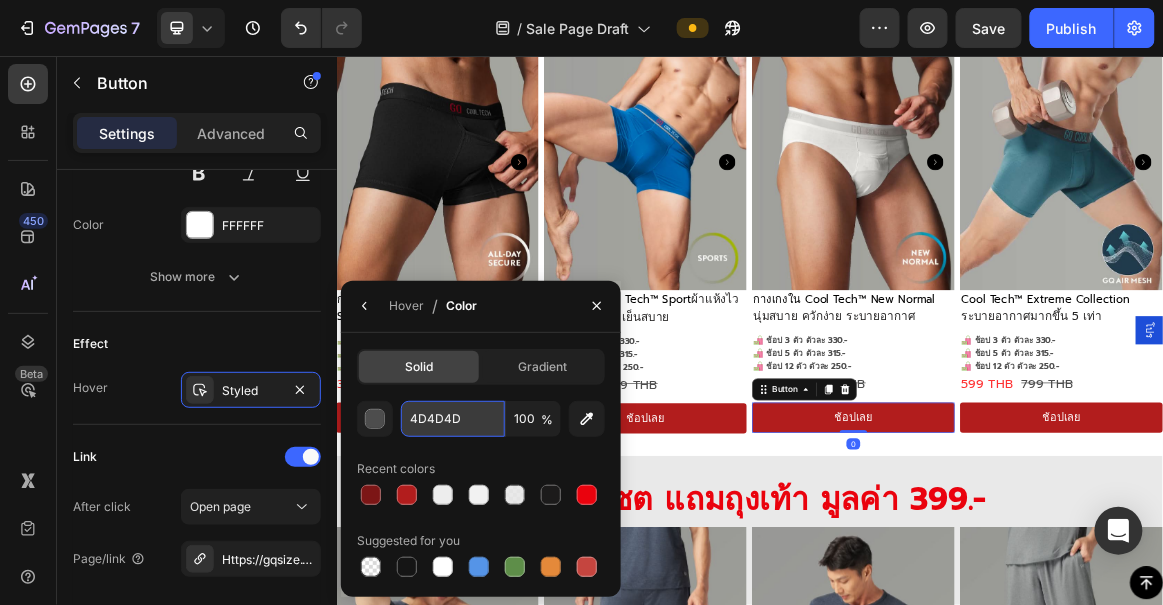 click on "4D4D4D" at bounding box center (453, 419) 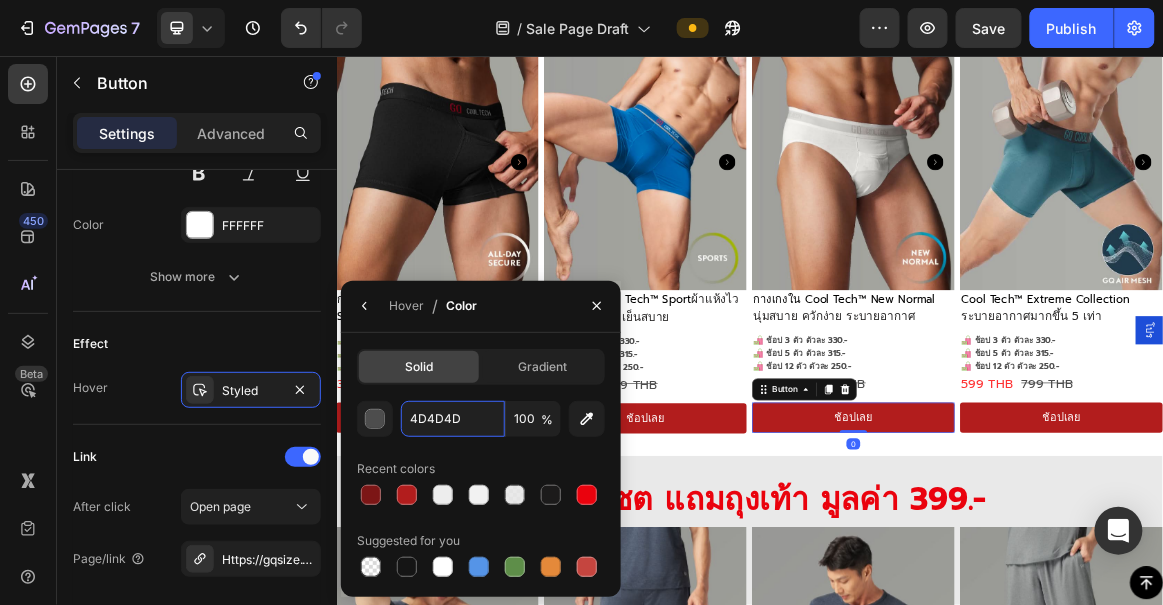 paste on "7C1616" 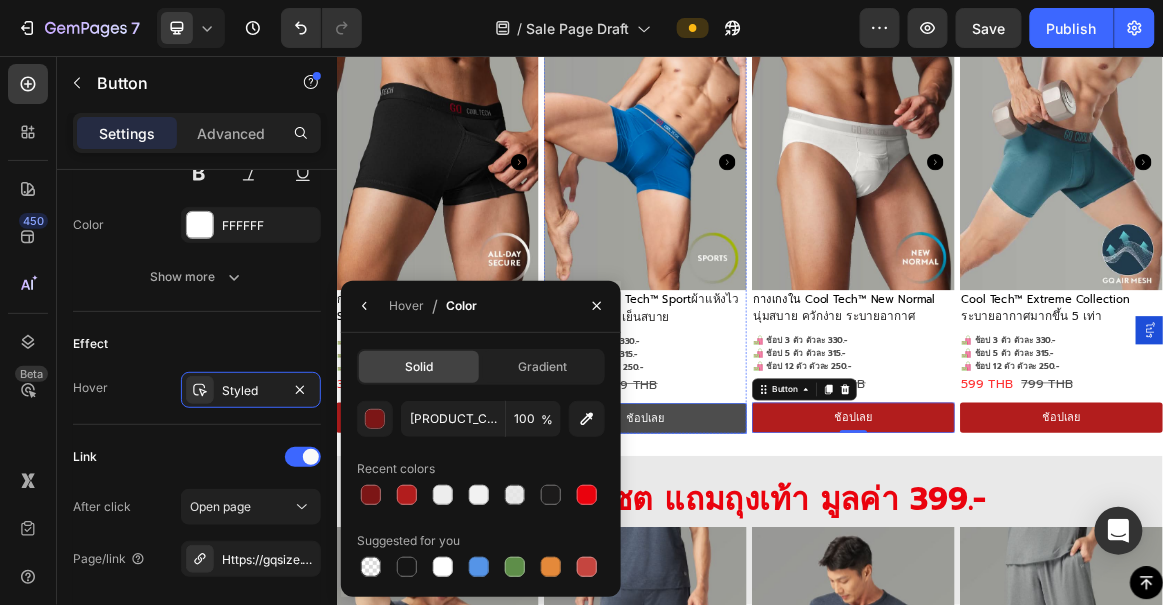 click on "ช้อปเลย" at bounding box center (785, 582) 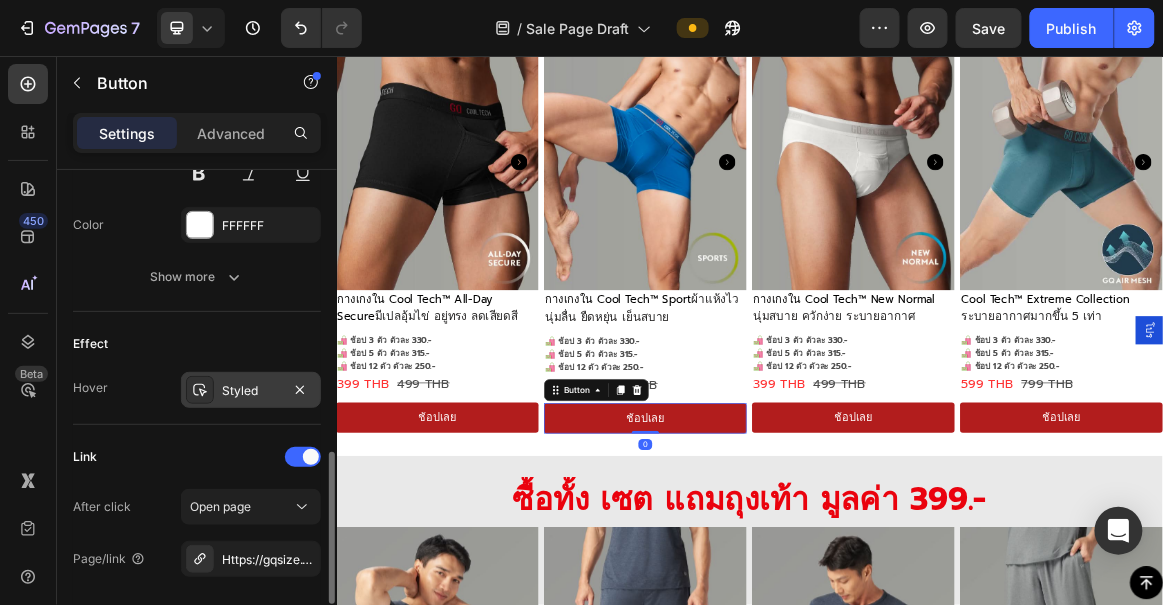 click at bounding box center (200, 390) 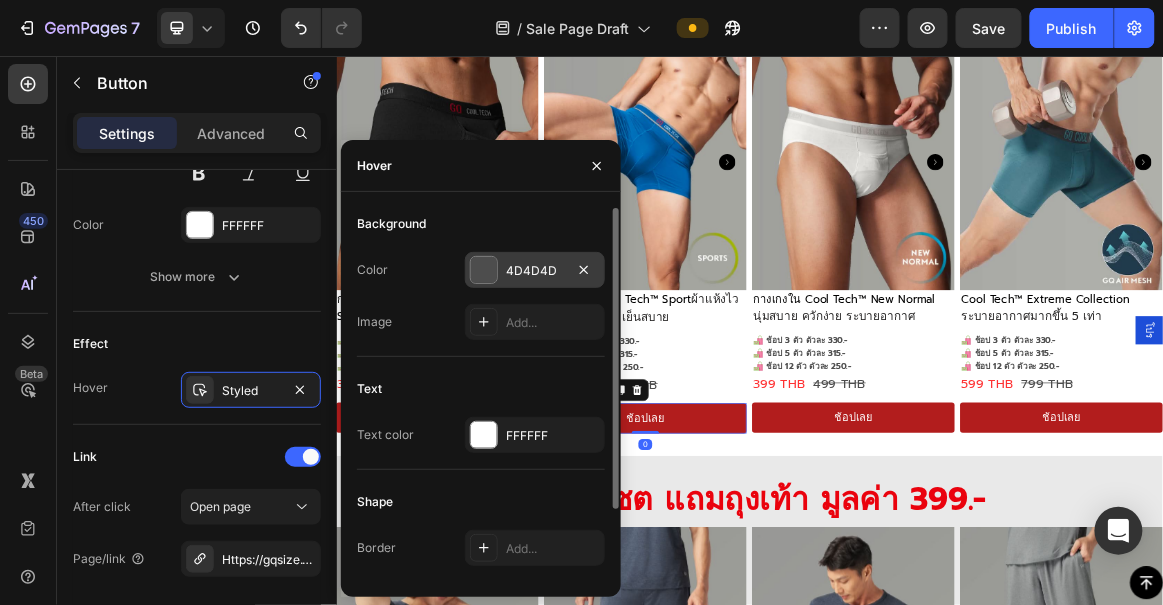 click on "4D4D4D" at bounding box center [535, 271] 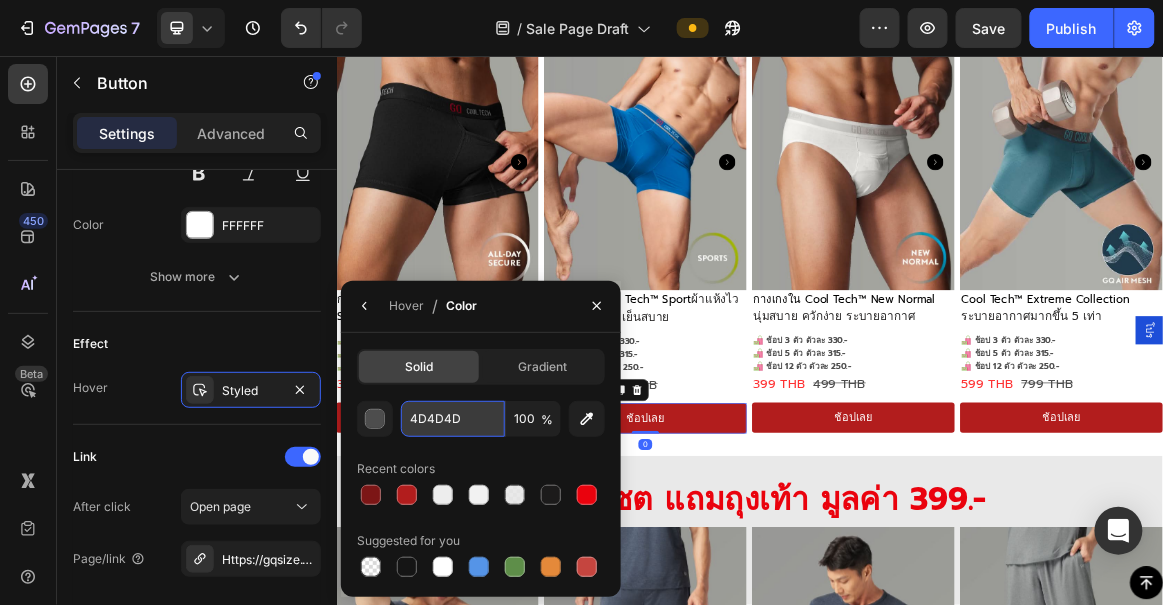 click on "4D4D4D" at bounding box center [453, 419] 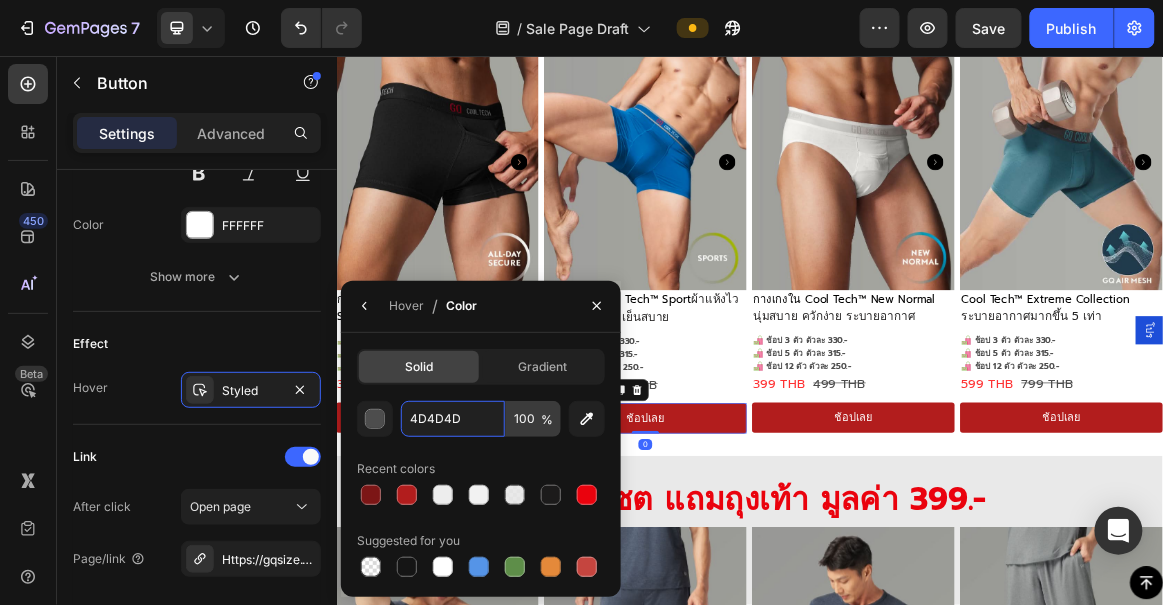 paste on "7C1616" 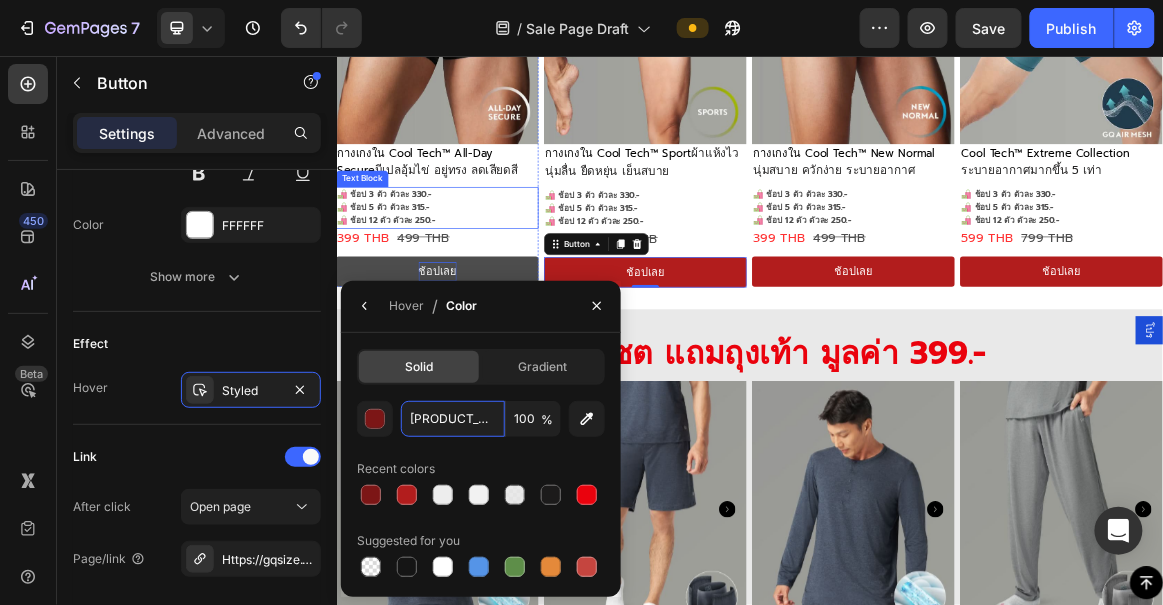 scroll, scrollTop: 1903, scrollLeft: 0, axis: vertical 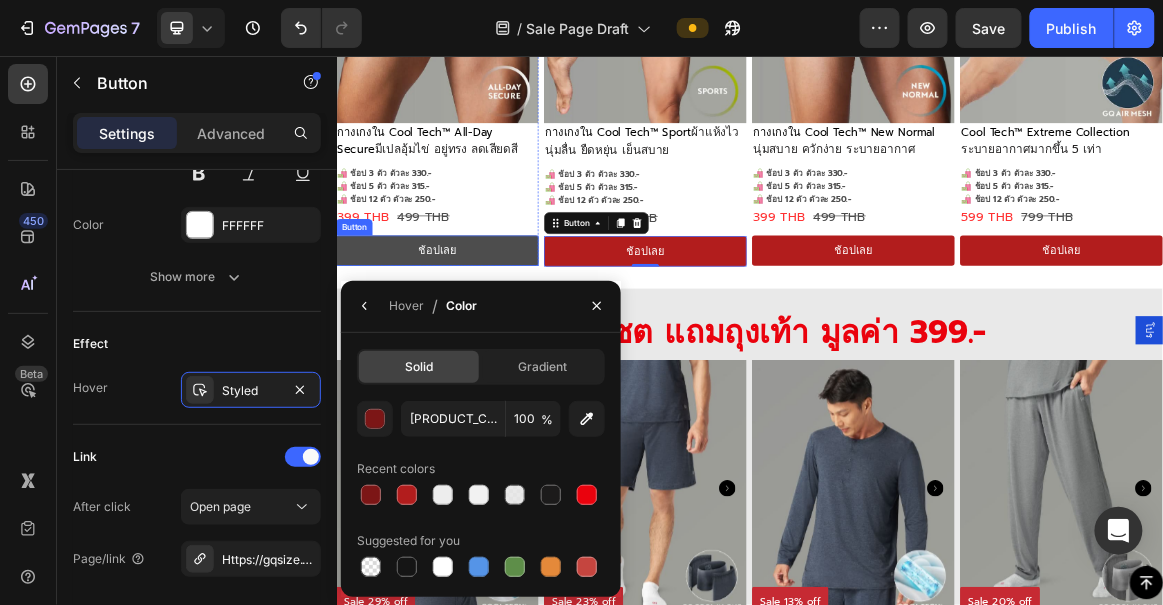 click on "ช้อปเลย" at bounding box center (483, 338) 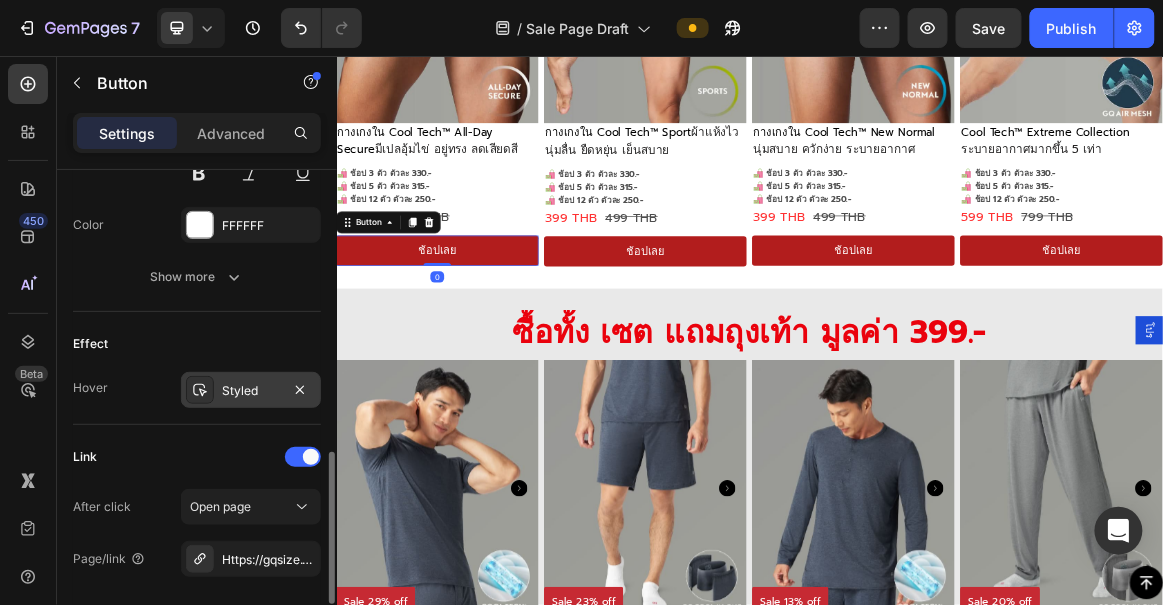 click on "Styled" at bounding box center [251, 391] 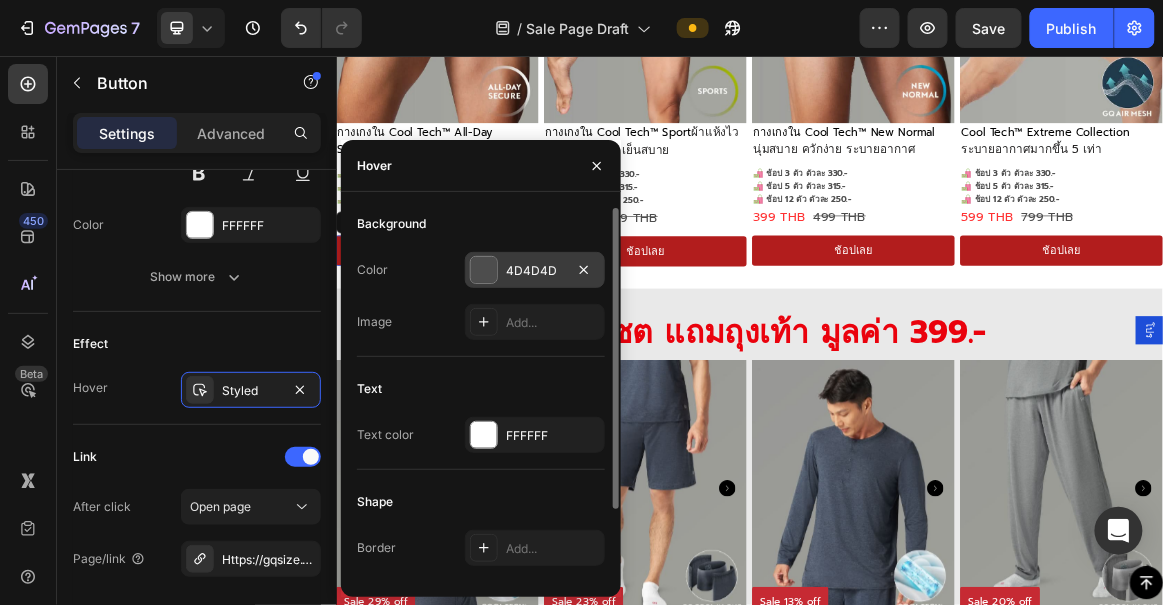 click on "4D4D4D" at bounding box center [535, 271] 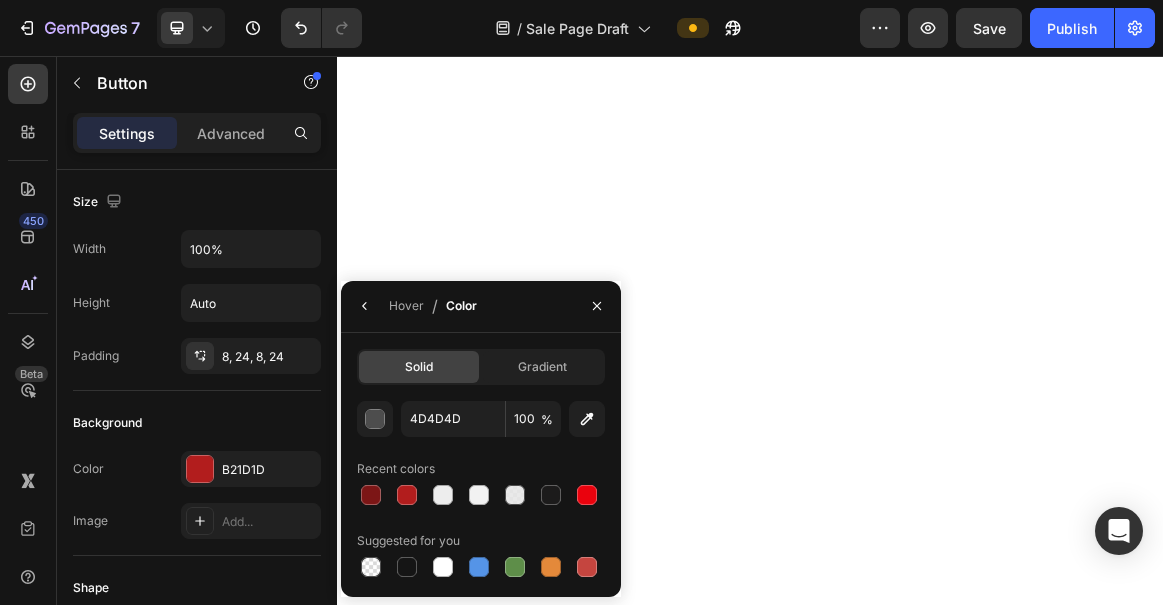 scroll, scrollTop: 0, scrollLeft: 0, axis: both 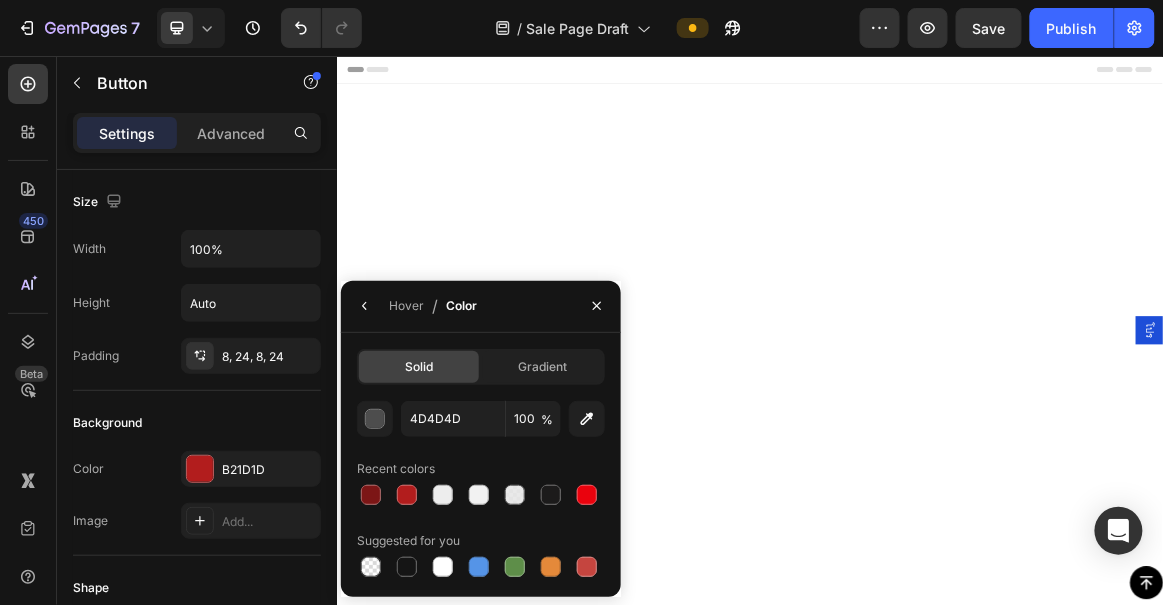 type on "7C1616" 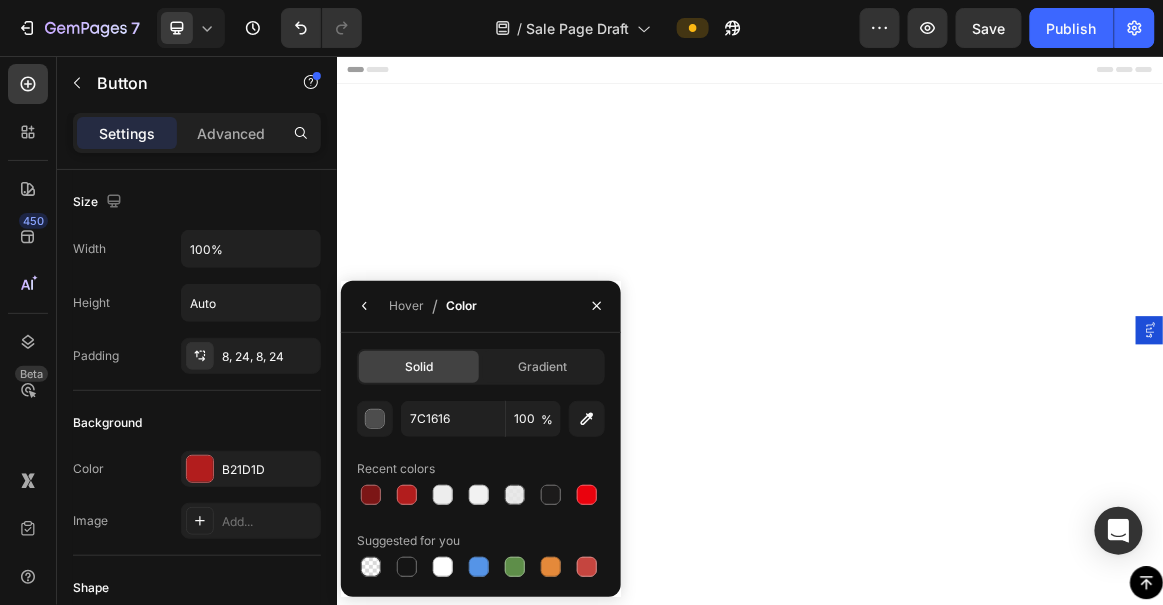 scroll, scrollTop: 1903, scrollLeft: 0, axis: vertical 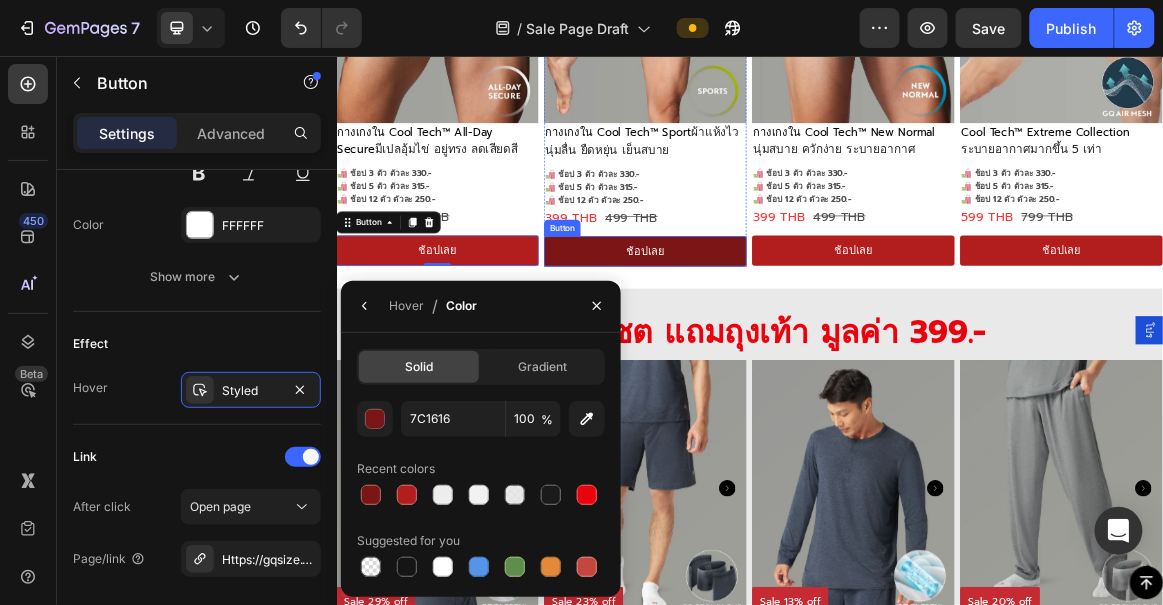 click on "ช้อปเลย" at bounding box center (785, 339) 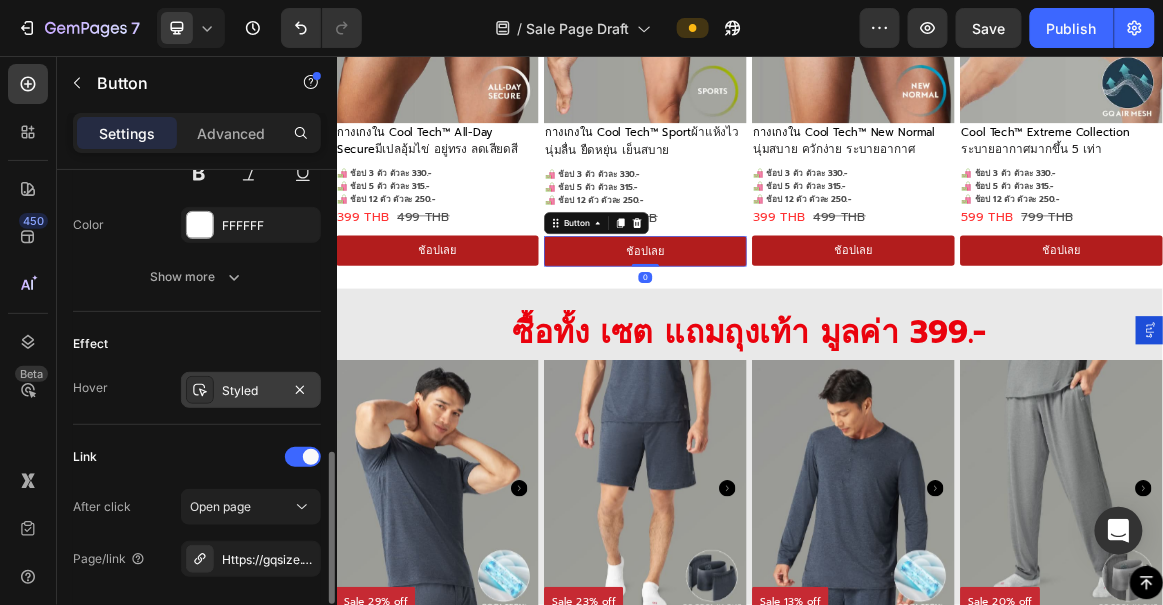 click on "Styled" at bounding box center (251, 390) 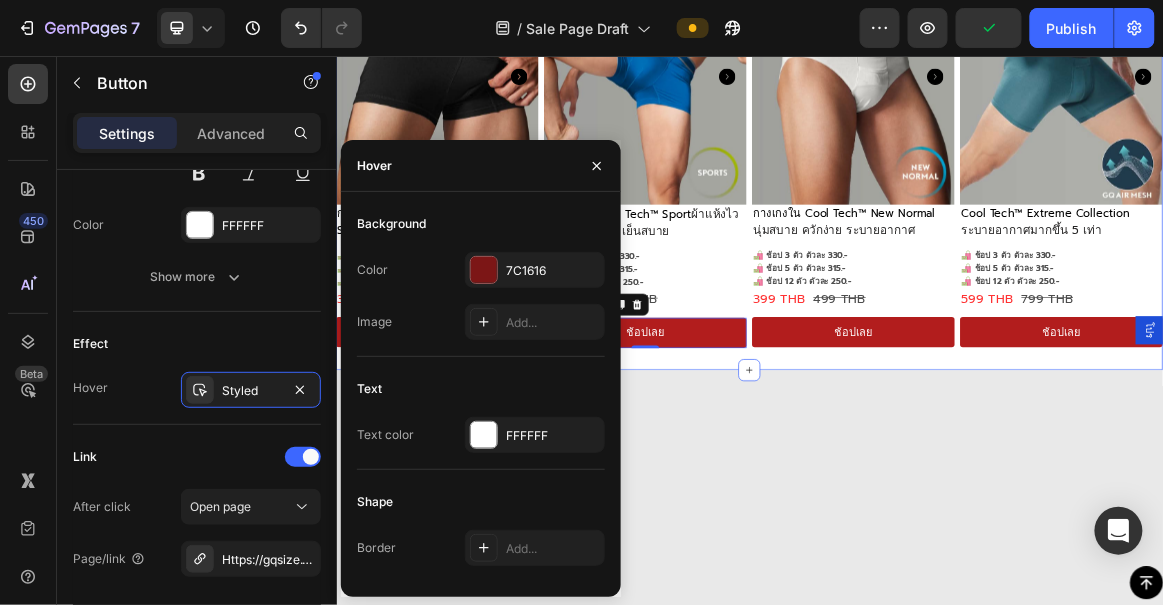 scroll, scrollTop: 1357, scrollLeft: 0, axis: vertical 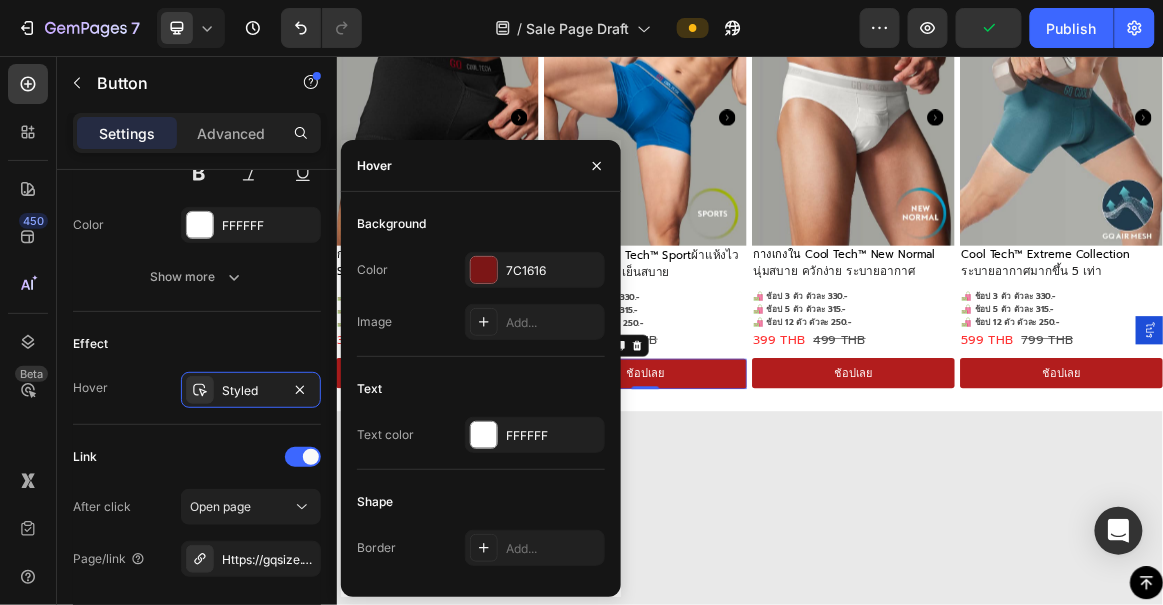 click on "ช้อปเลย" at bounding box center (1087, -199) 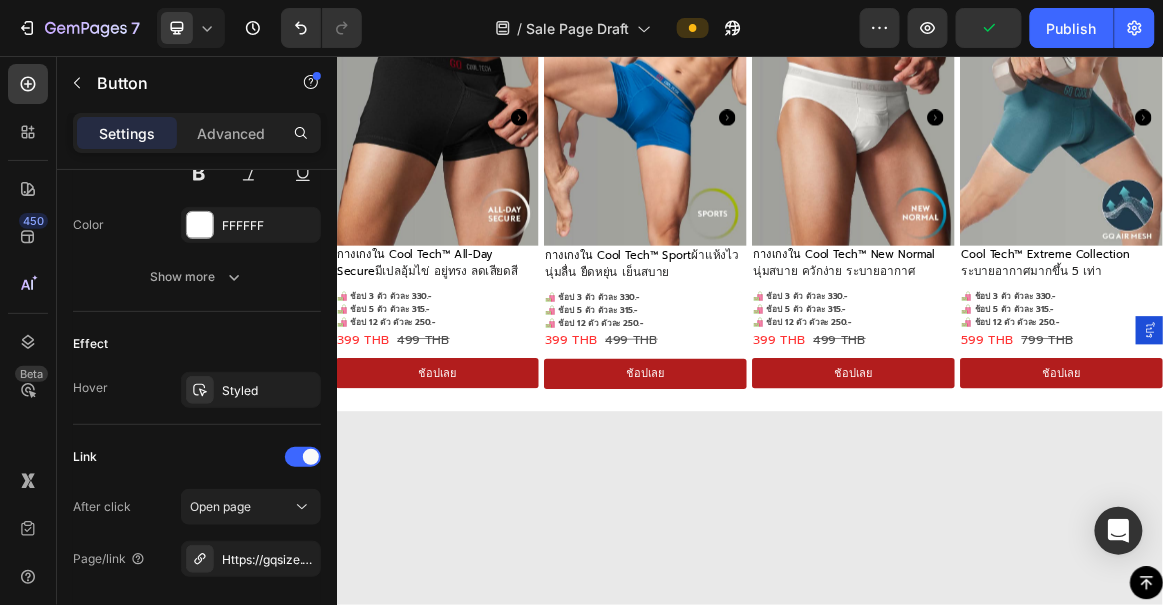 click on "ช้อปเลย" at bounding box center [1389, -200] 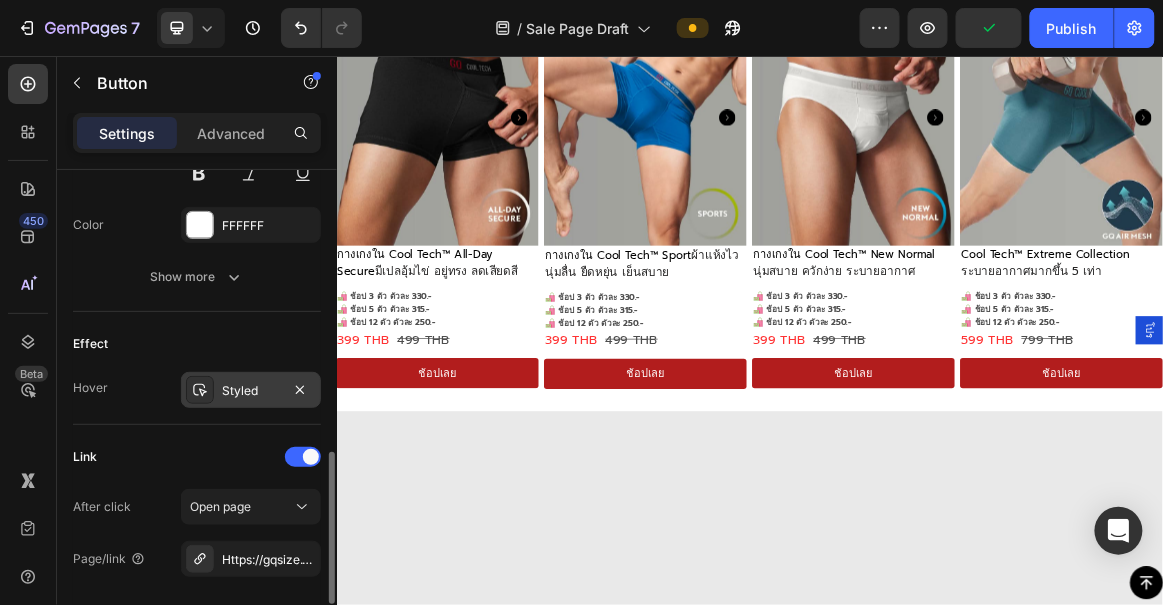 click on "Styled" at bounding box center (251, 391) 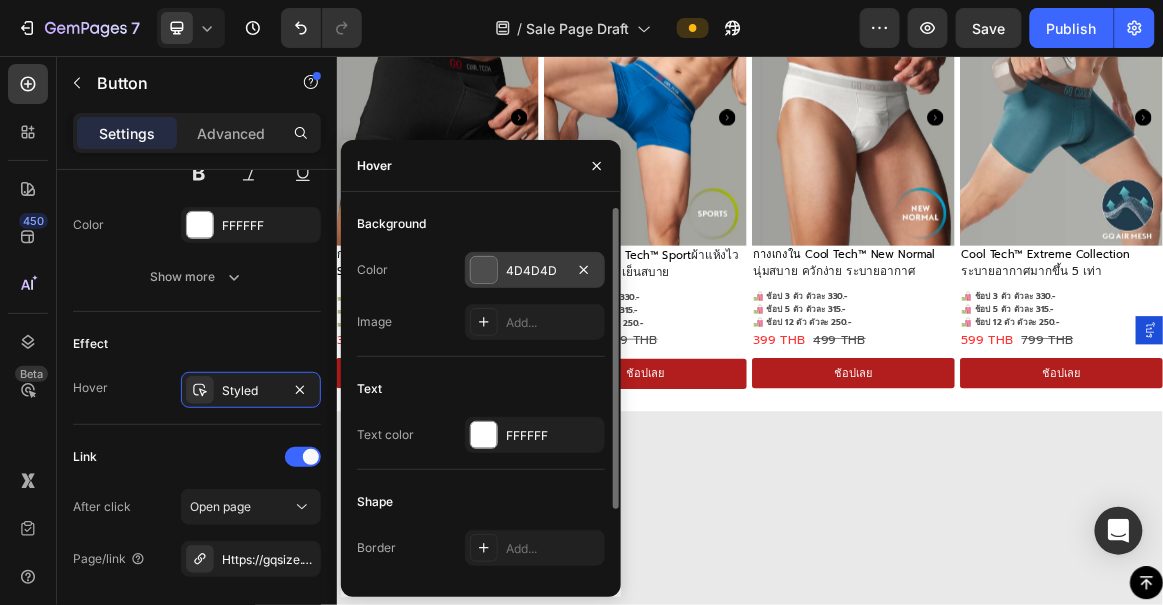 click on "4D4D4D" at bounding box center (535, 271) 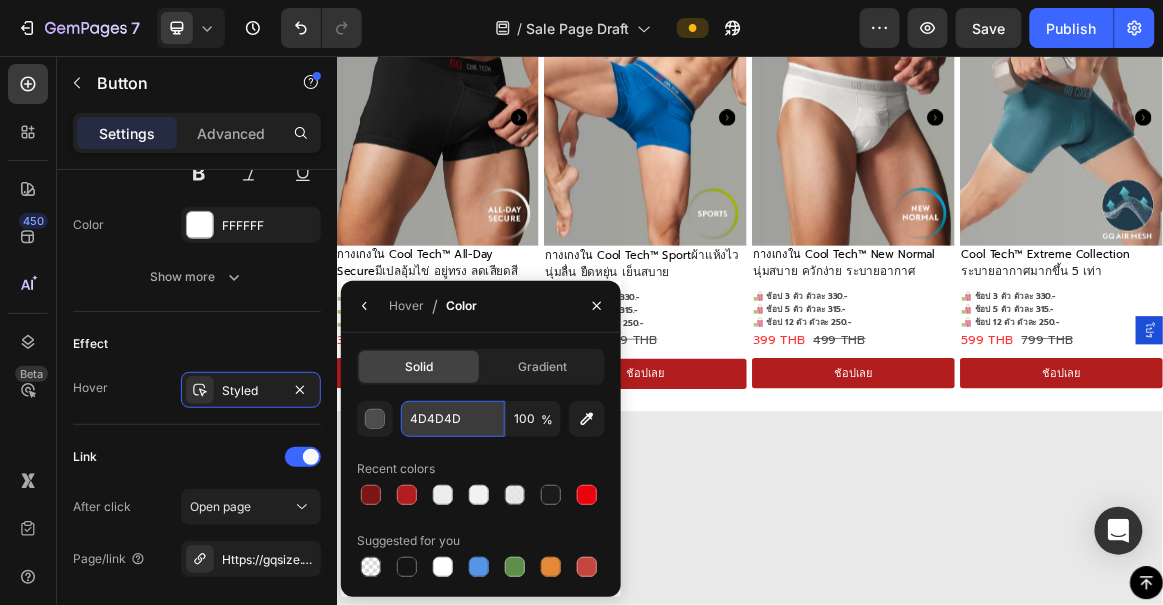 click on "4D4D4D" at bounding box center (453, 419) 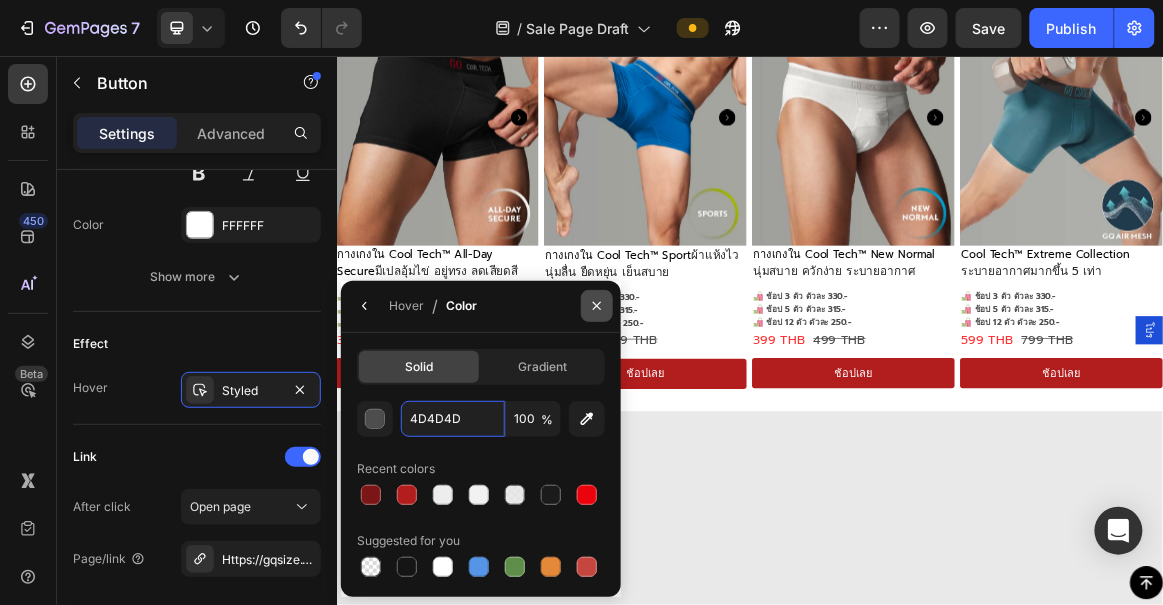 paste on "7C1616" 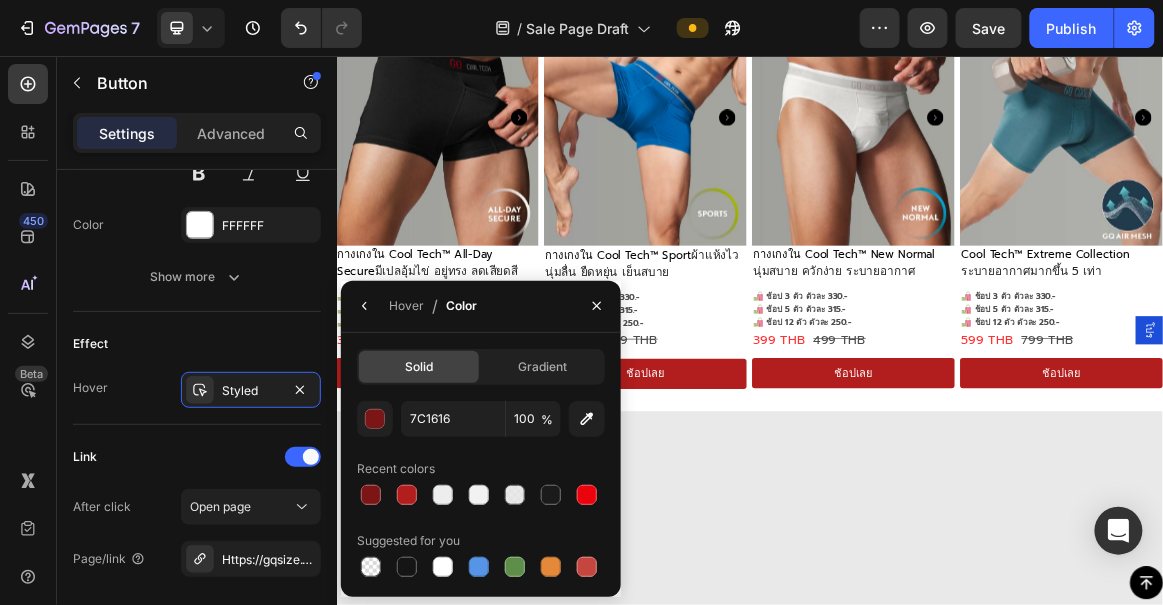 click on "ช้อปเลย" at bounding box center [1087, -199] 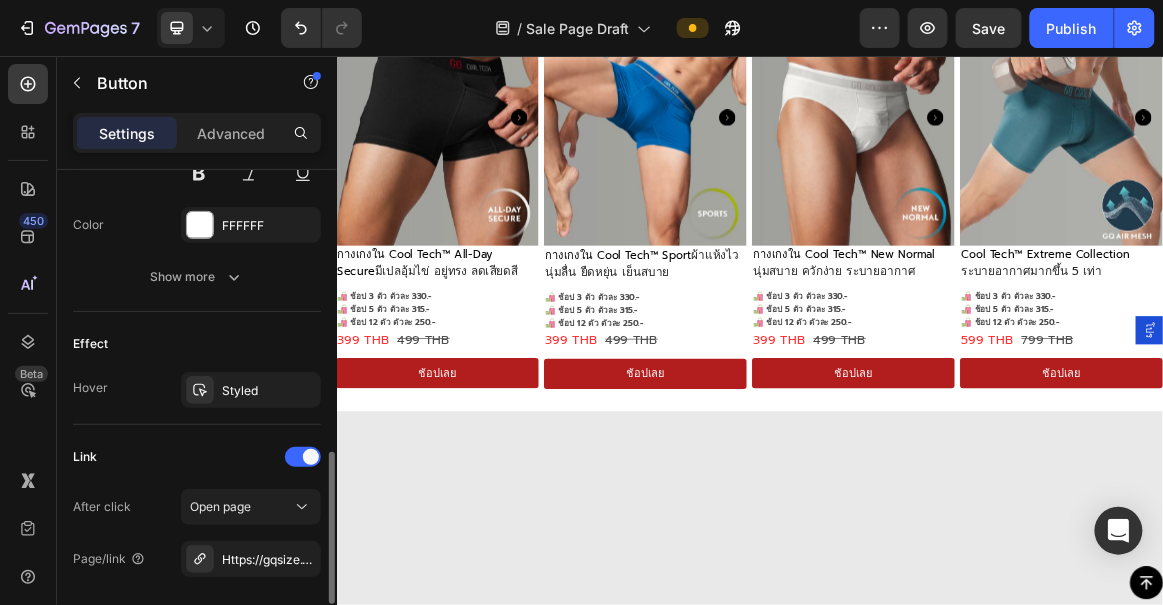 drag, startPoint x: 251, startPoint y: 382, endPoint x: 298, endPoint y: 360, distance: 51.894123 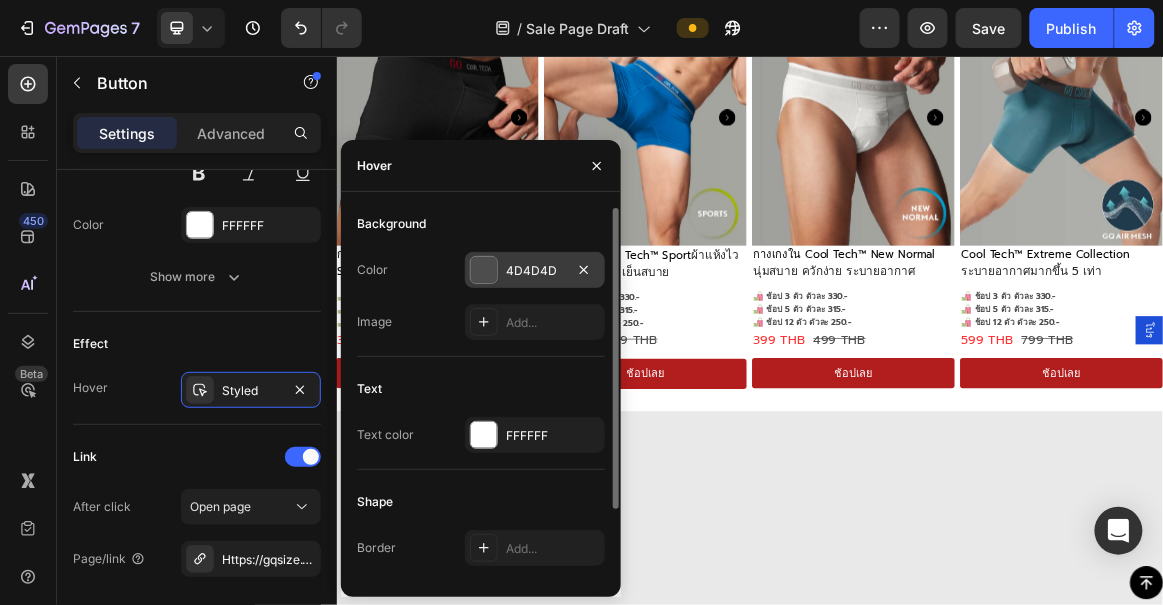 click on "4D4D4D" at bounding box center (535, 271) 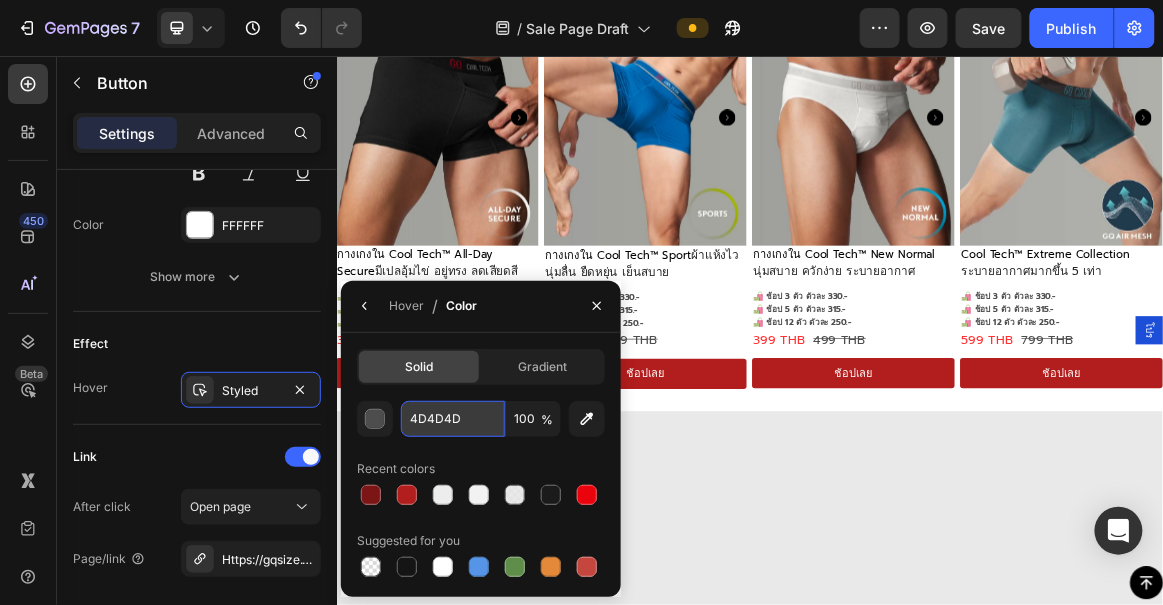 click on "4D4D4D" at bounding box center [453, 419] 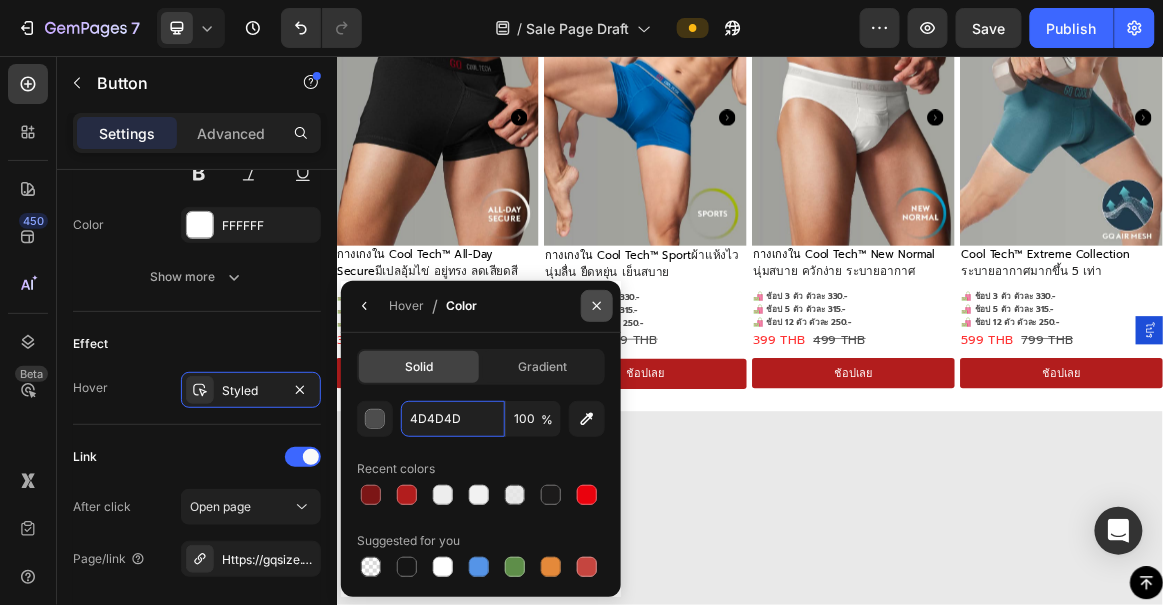 paste on "7C1616" 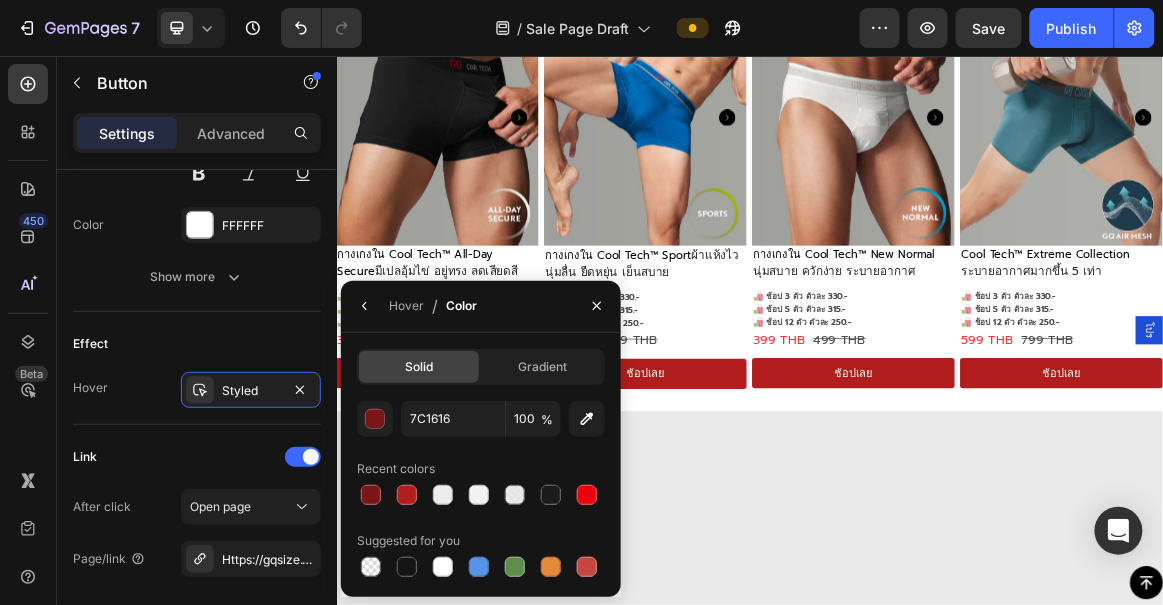 click on "ช้อปเลย" at bounding box center (785, -200) 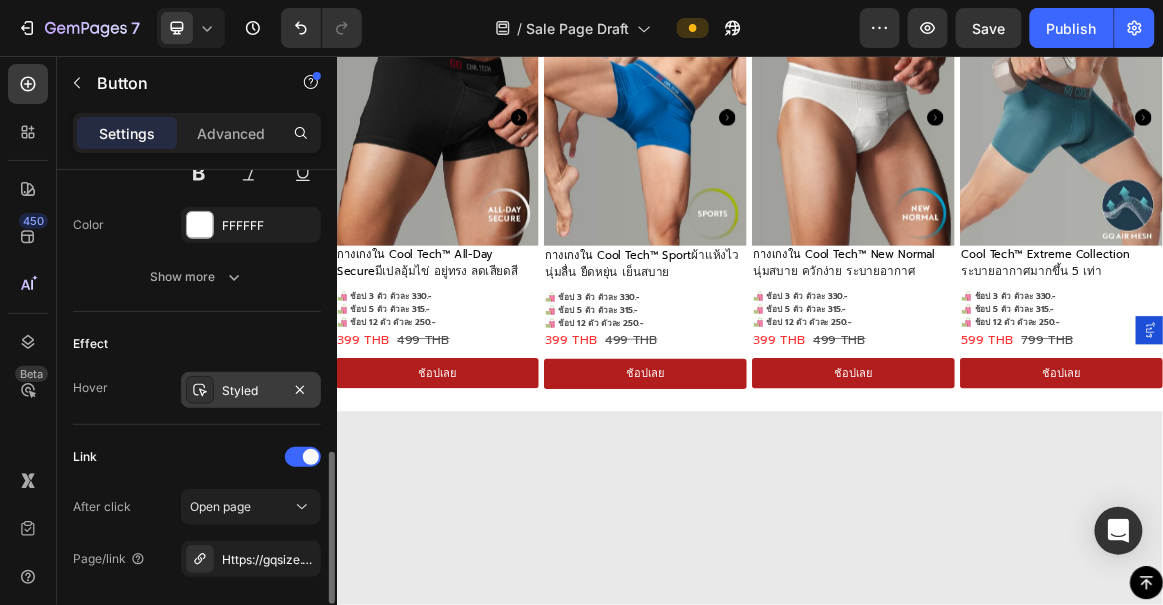 click on "Styled" at bounding box center [251, 391] 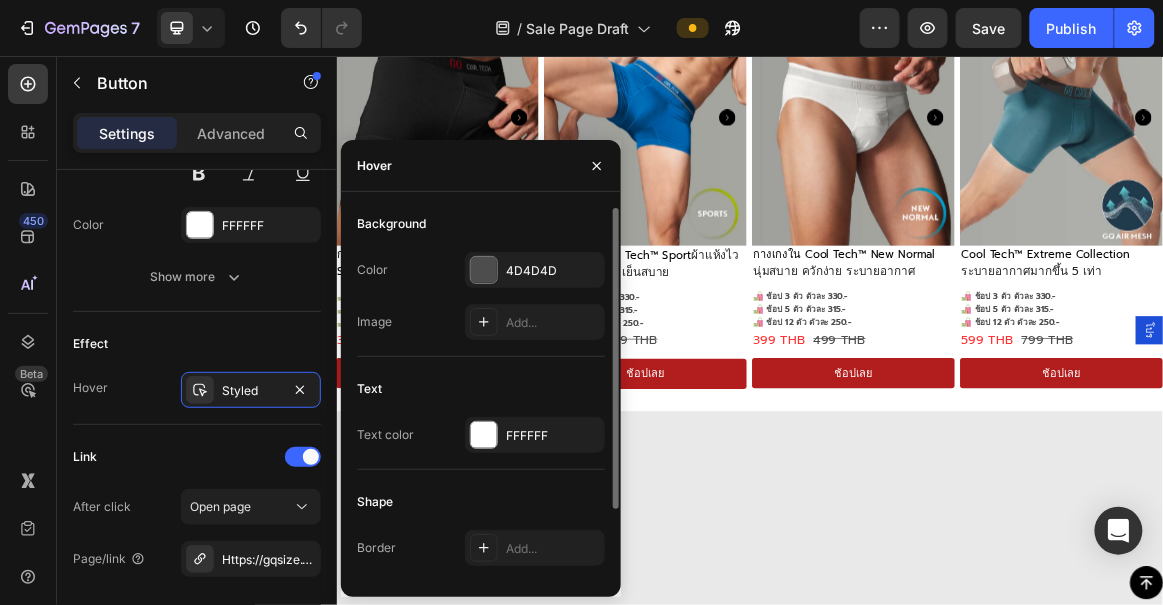 click on "Color 4D4D4D Image Add..." at bounding box center [481, 296] 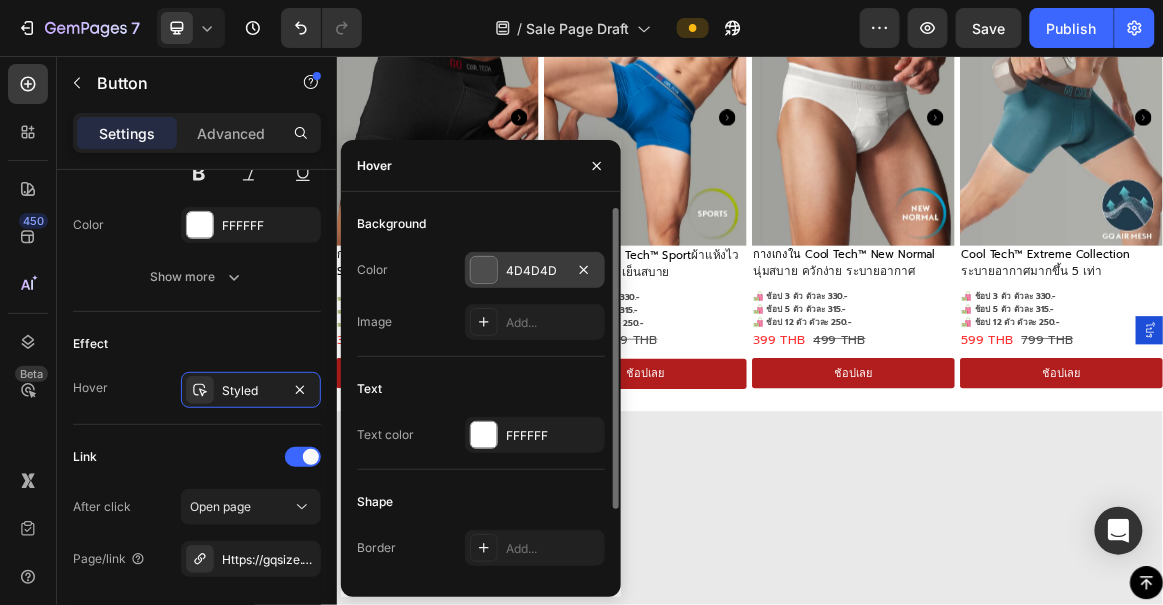 click on "4D4D4D" at bounding box center [535, 271] 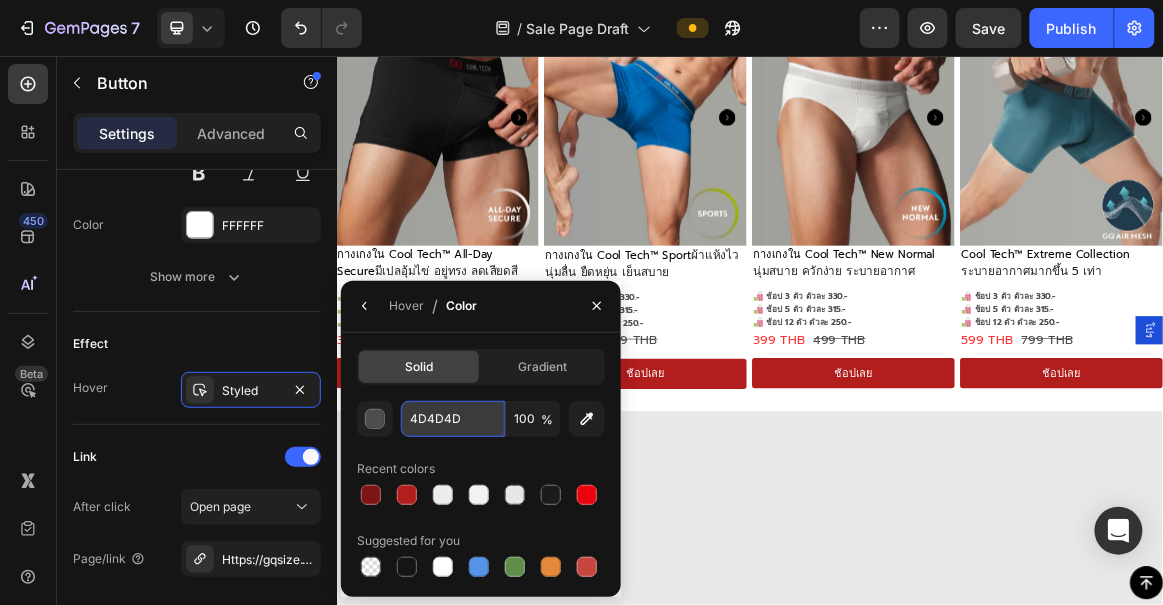 click on "4D4D4D" at bounding box center [453, 419] 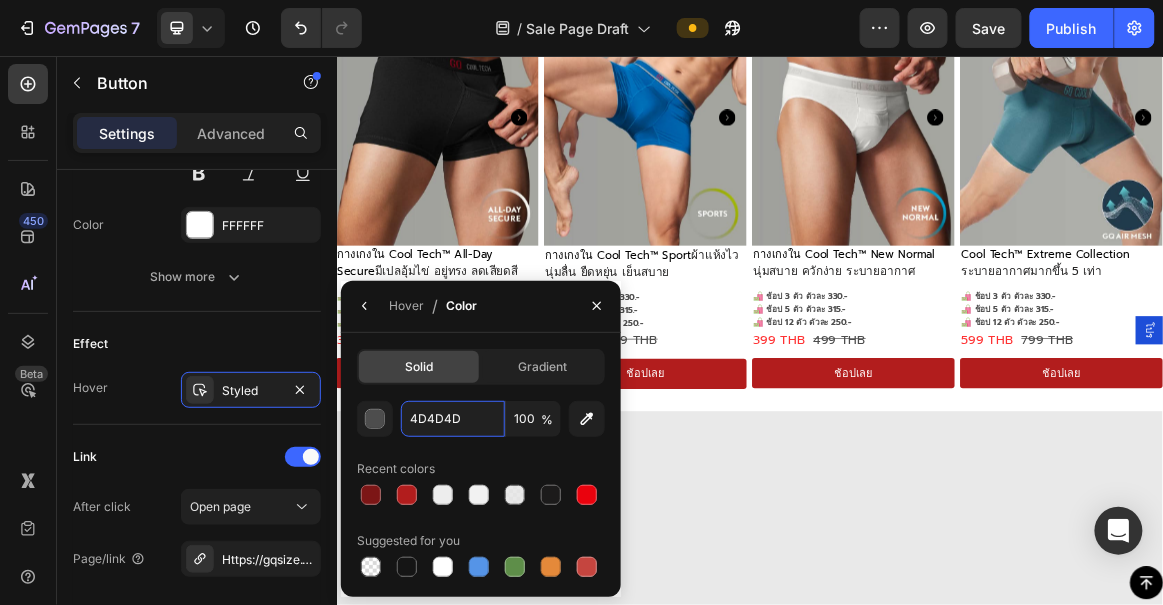 paste on "7C1616" 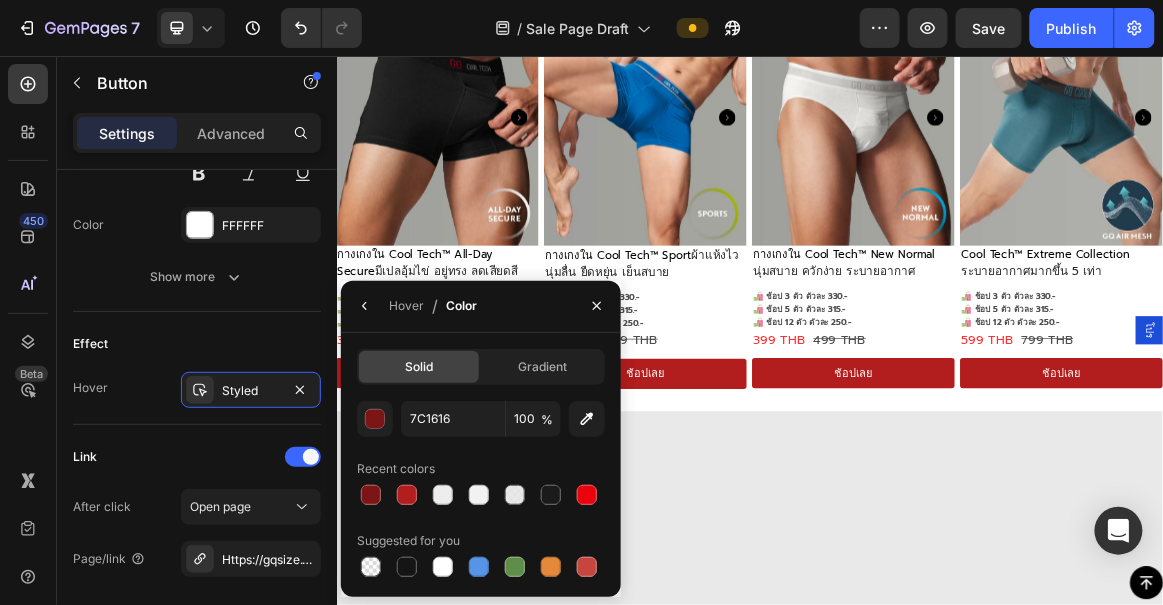 click on "ช้อปเลย" at bounding box center [483, -200] 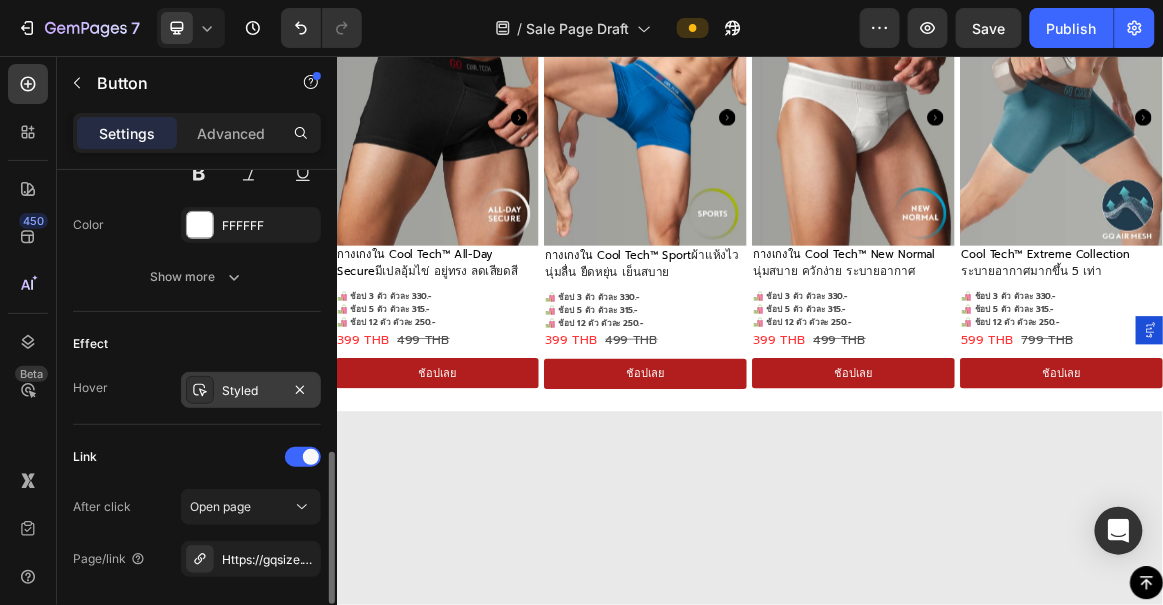 click on "Styled" at bounding box center (251, 391) 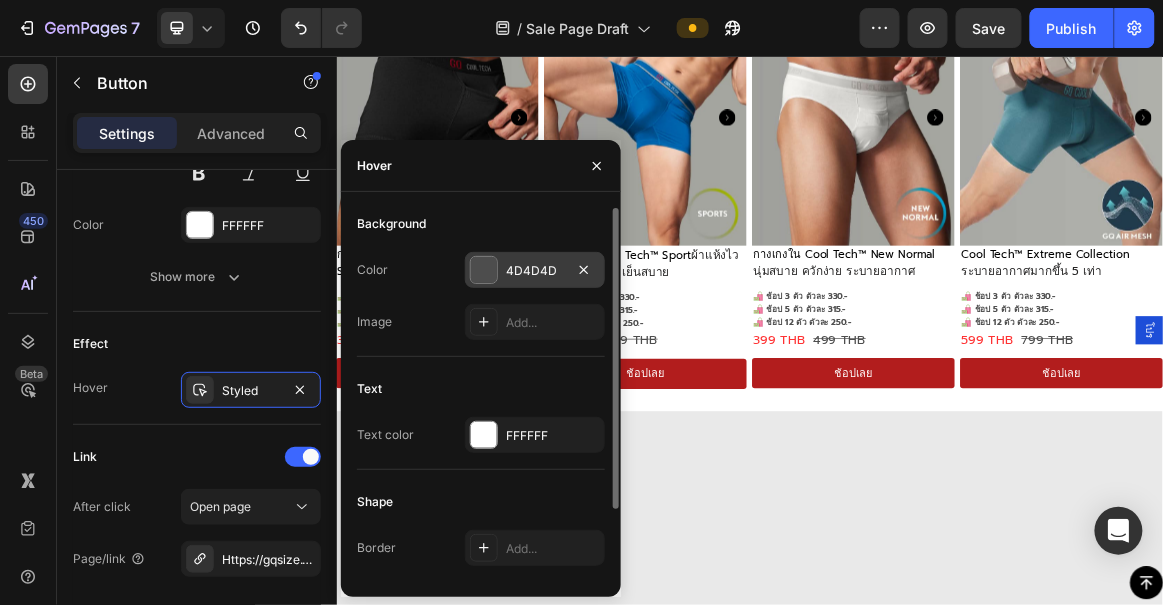 click on "4D4D4D" at bounding box center [535, 270] 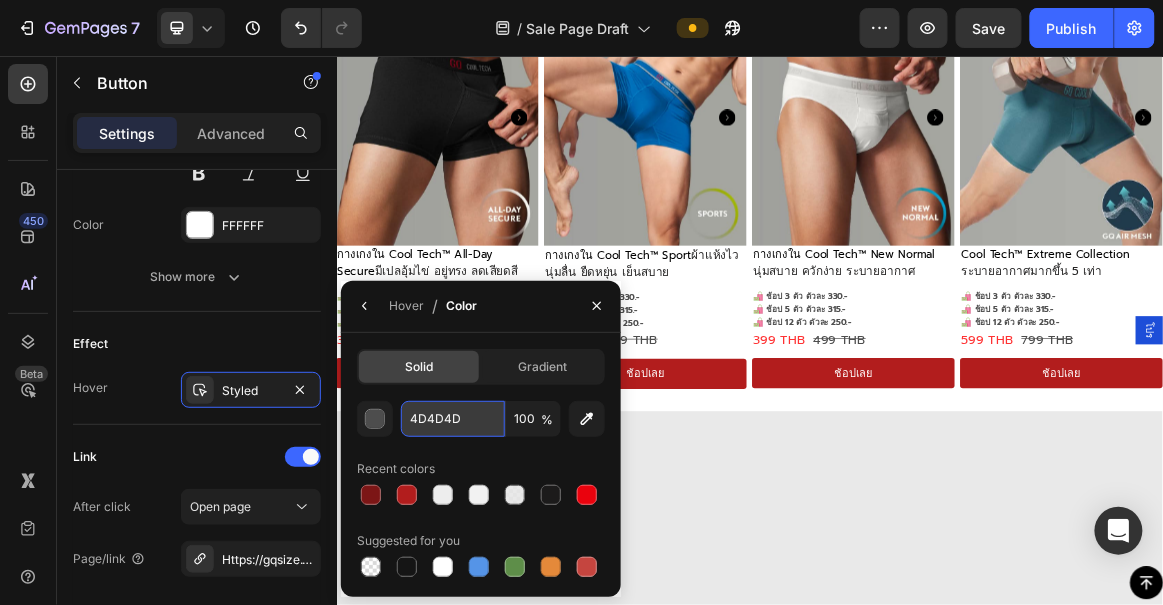 click on "4D4D4D" at bounding box center (453, 419) 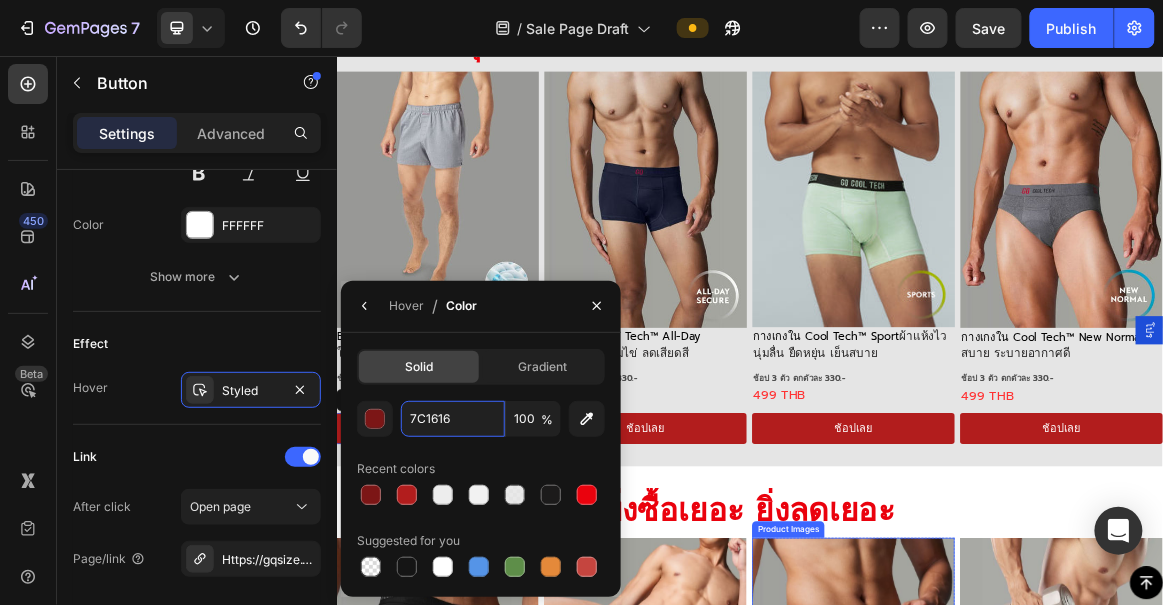 scroll, scrollTop: 892, scrollLeft: 0, axis: vertical 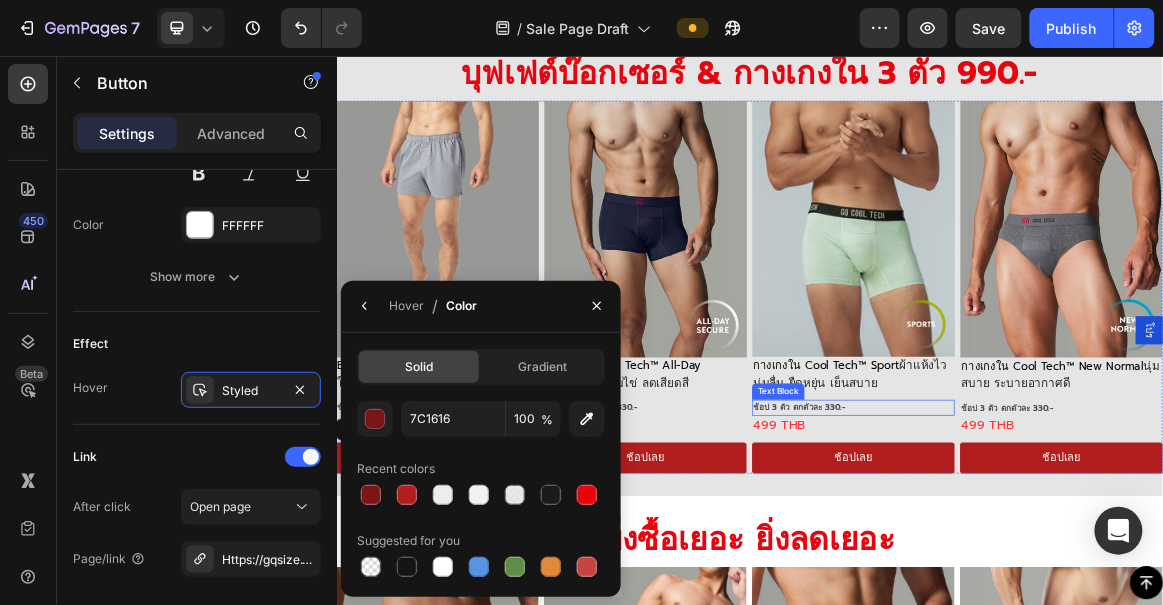 click on "Image Image บุฟเฟต์กางเกงใน Text Block Image ยิ่งซื้อเยอะยิ่งลด Text Block Image ซื้อเซ็ทแถมถุงเท้า Text Block Image ซื้อ 3 ได้อีก 2 Text Block Image ถุงเท้าเหลือ 99 บาท Text Block Image ลดแรงครึ่งราคา Text Block Image 1 แถม 1 Text Block Image ยีนส์ดีราคาโดน Text Block Image Image บุฟเฟต์กางเกงใน Text Block Image ยิ่งซื้อเยอะยิ่งลด Text Block Image ซื้อเซ็ทแถมถุงเท้า Text Block Image ซื้อ 3 ได้อีก 2 Text Block Image ถุงเท้าเหลือ 99 บาท Text Block Image ลดแรงครึ่งราคา Text Block Image 1 แถม 1 Text Block Image ยีนส์ดีราคาโดน Text Block Marquee" at bounding box center (936, -119) 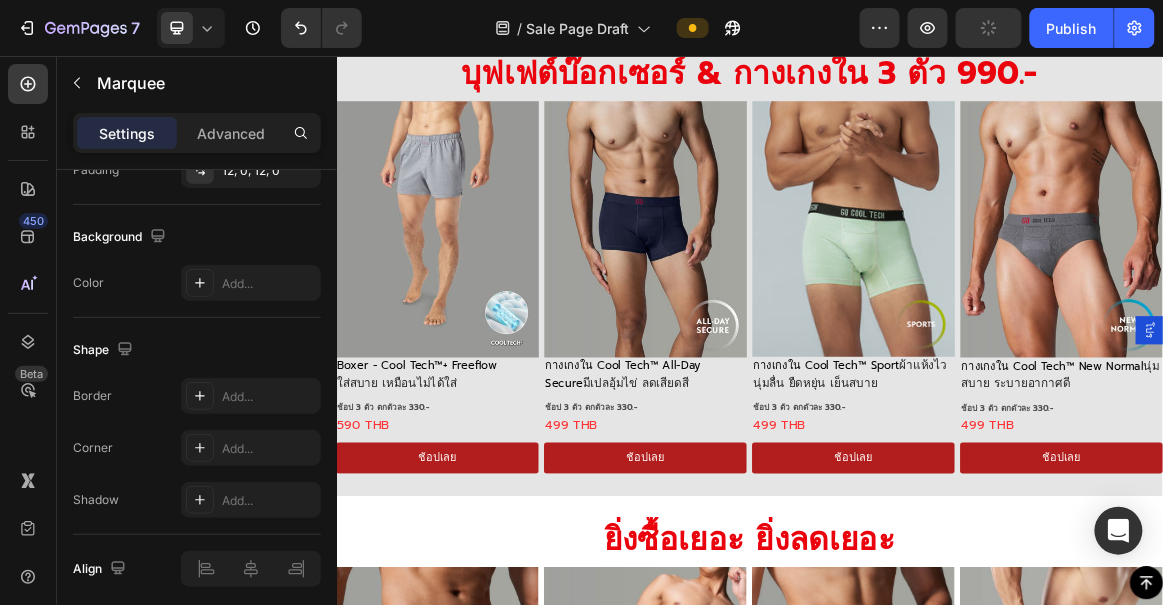 scroll, scrollTop: 0, scrollLeft: 0, axis: both 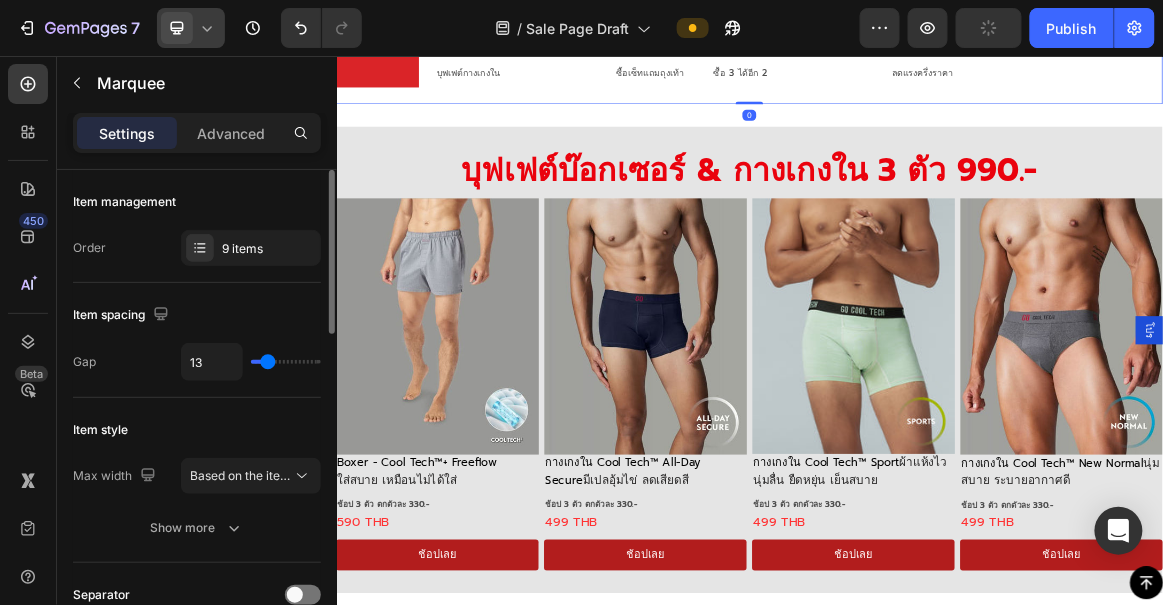 click at bounding box center (177, 28) 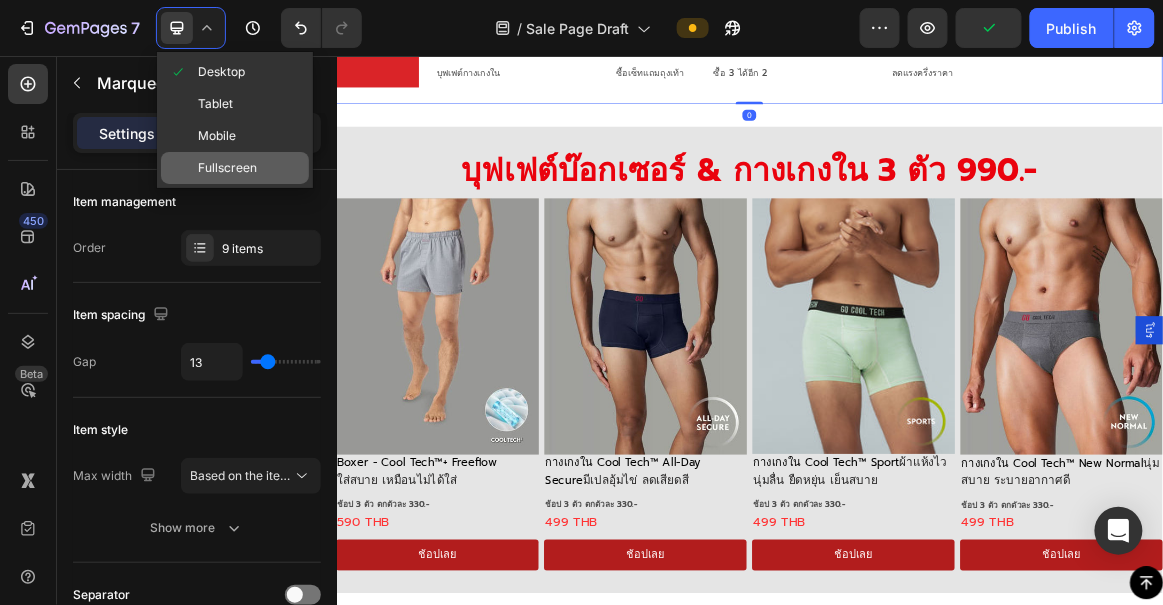 scroll, scrollTop: 630, scrollLeft: 0, axis: vertical 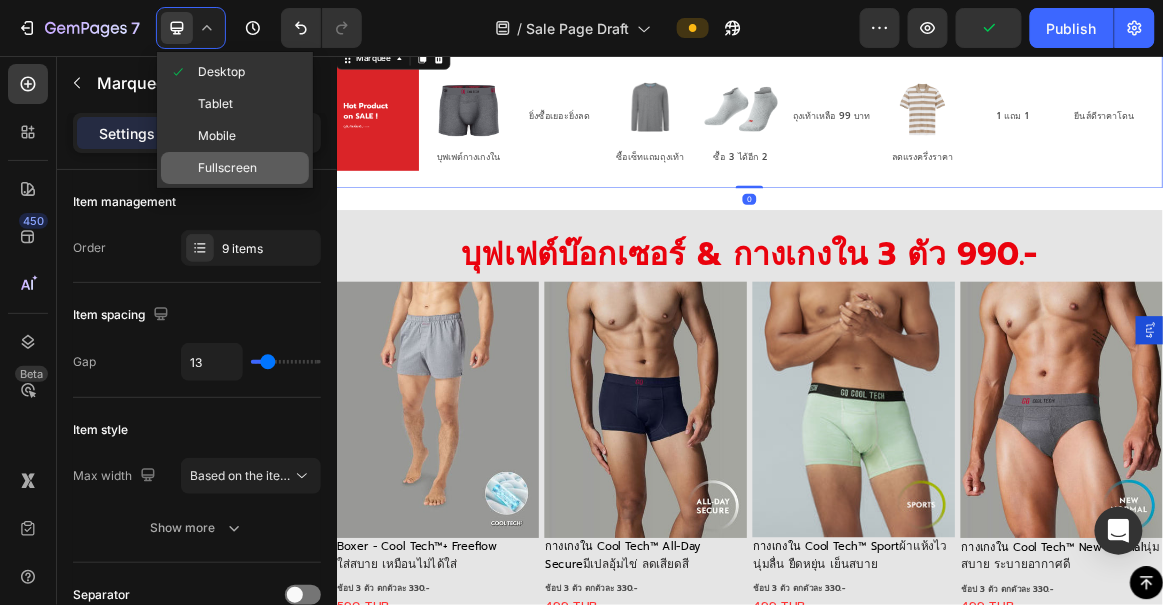 click on "Fullscreen" at bounding box center (227, 168) 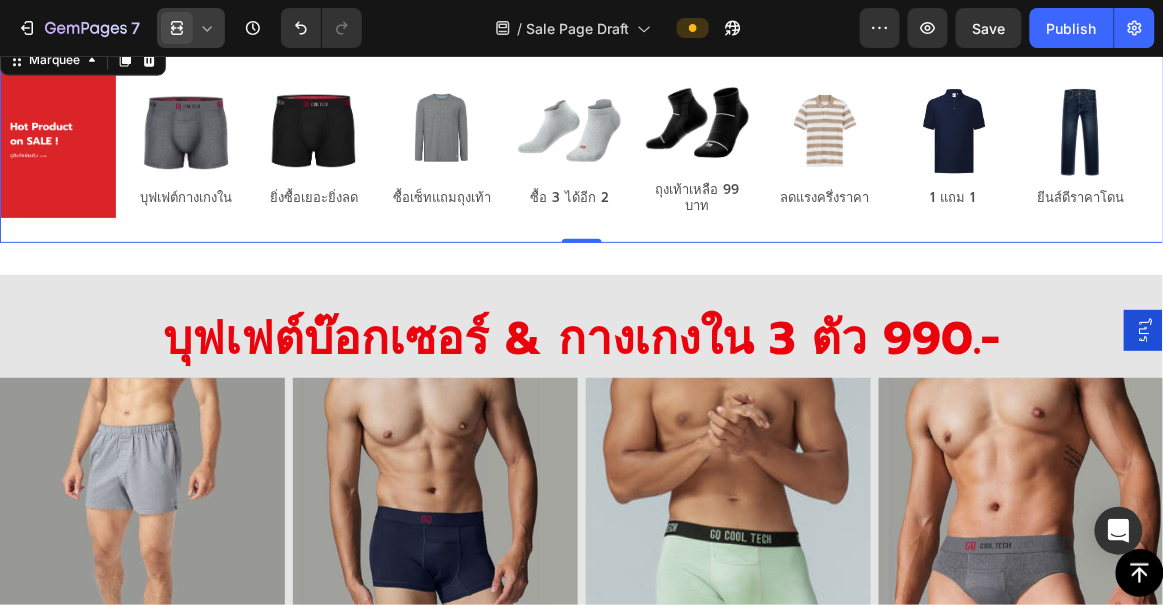 click 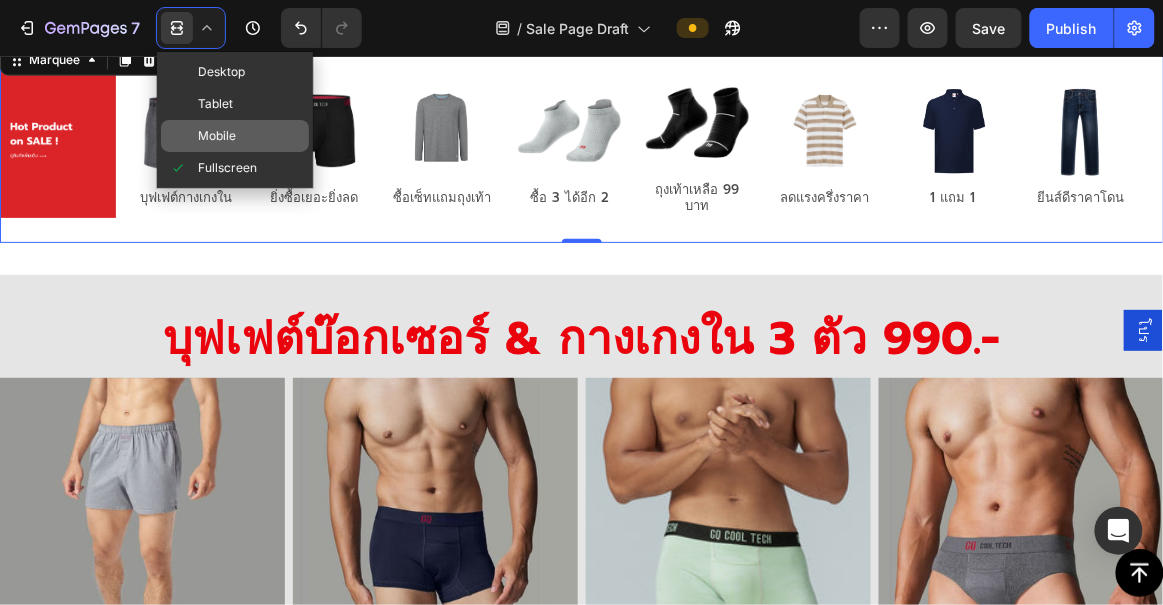 click on "Mobile" 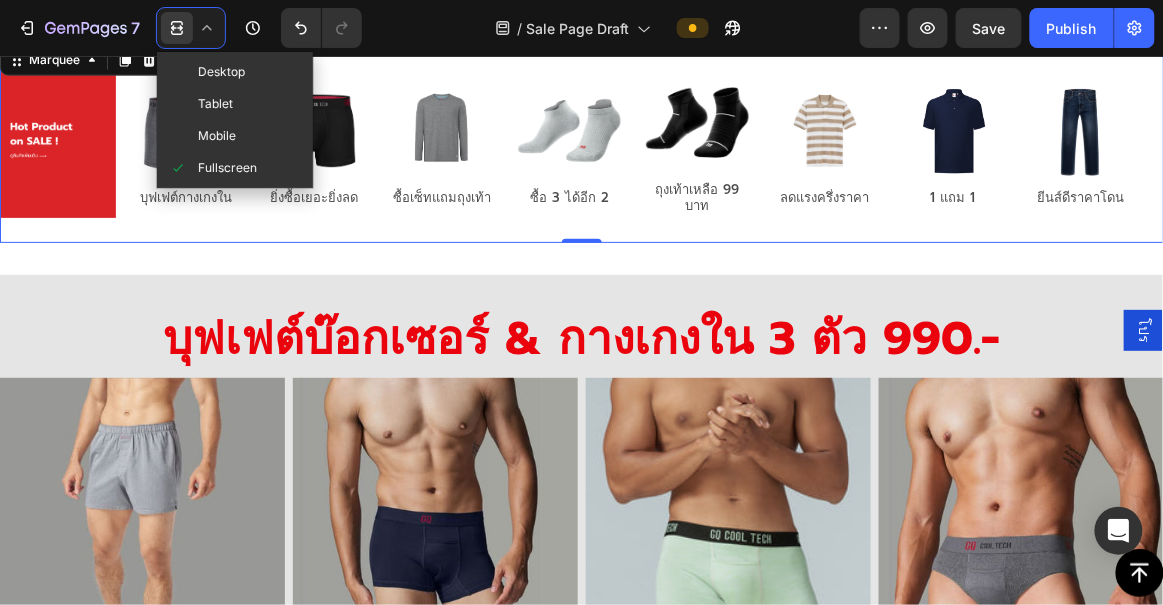 type on "20" 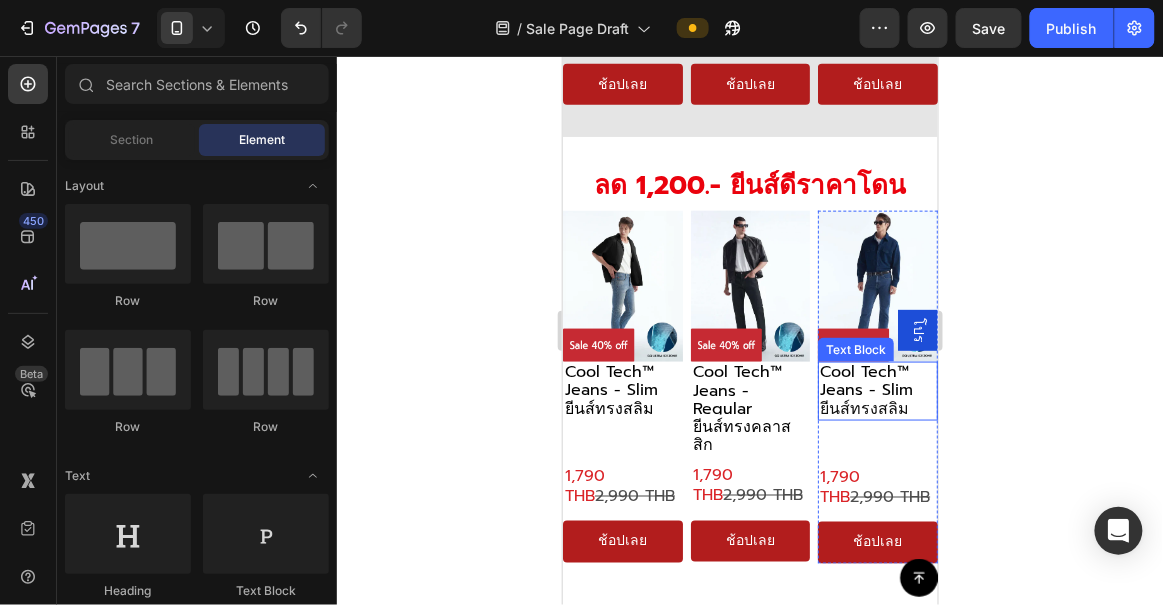 scroll, scrollTop: 5743, scrollLeft: 0, axis: vertical 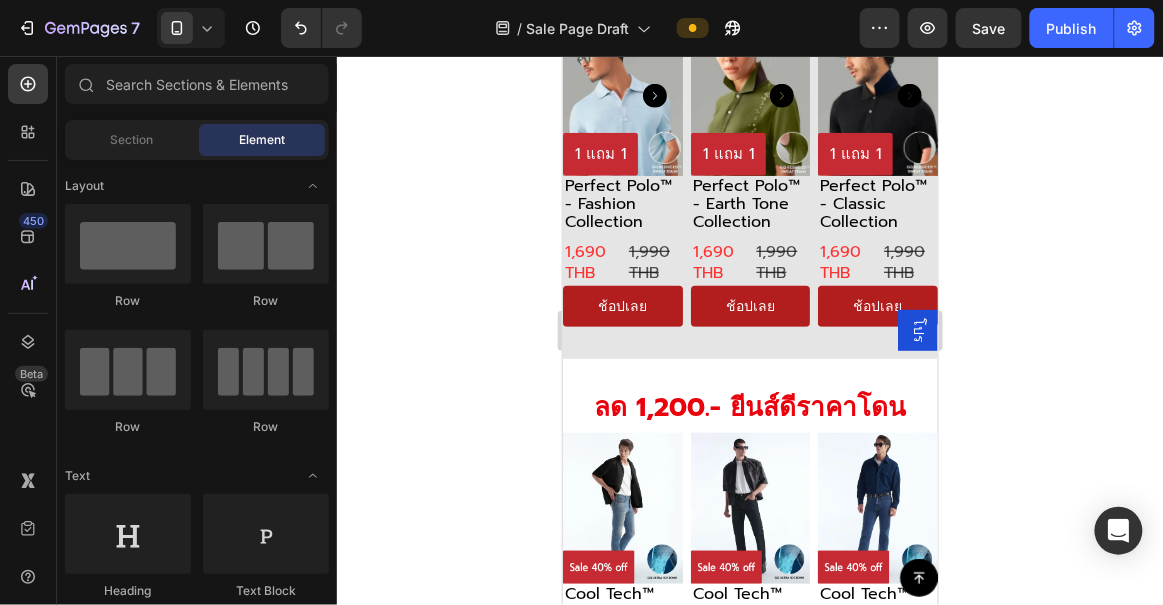click 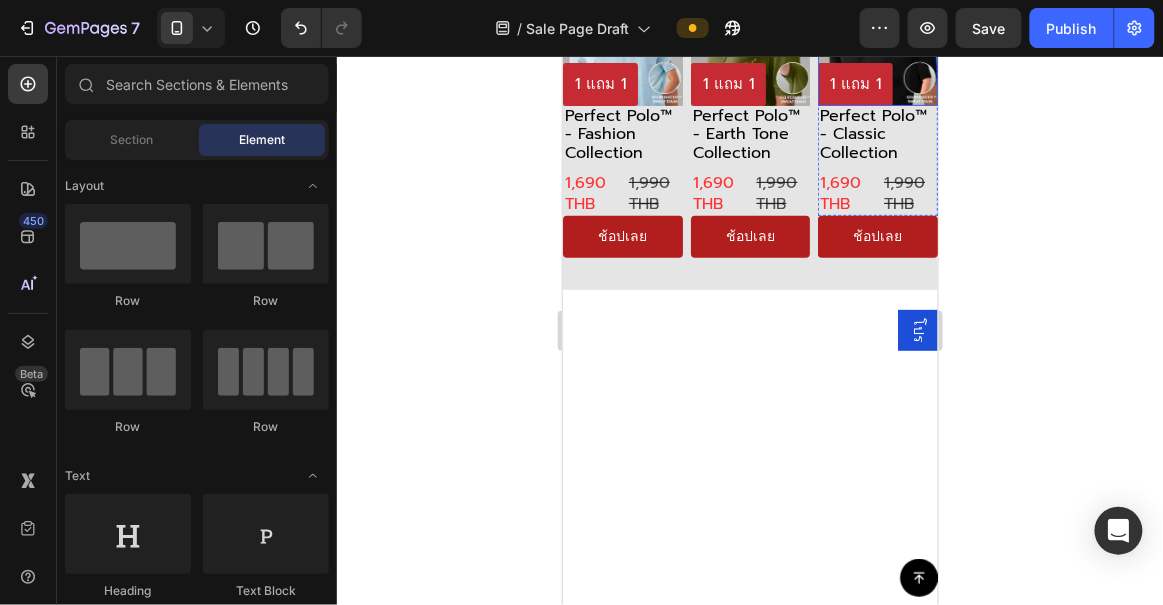 scroll, scrollTop: 5409, scrollLeft: 0, axis: vertical 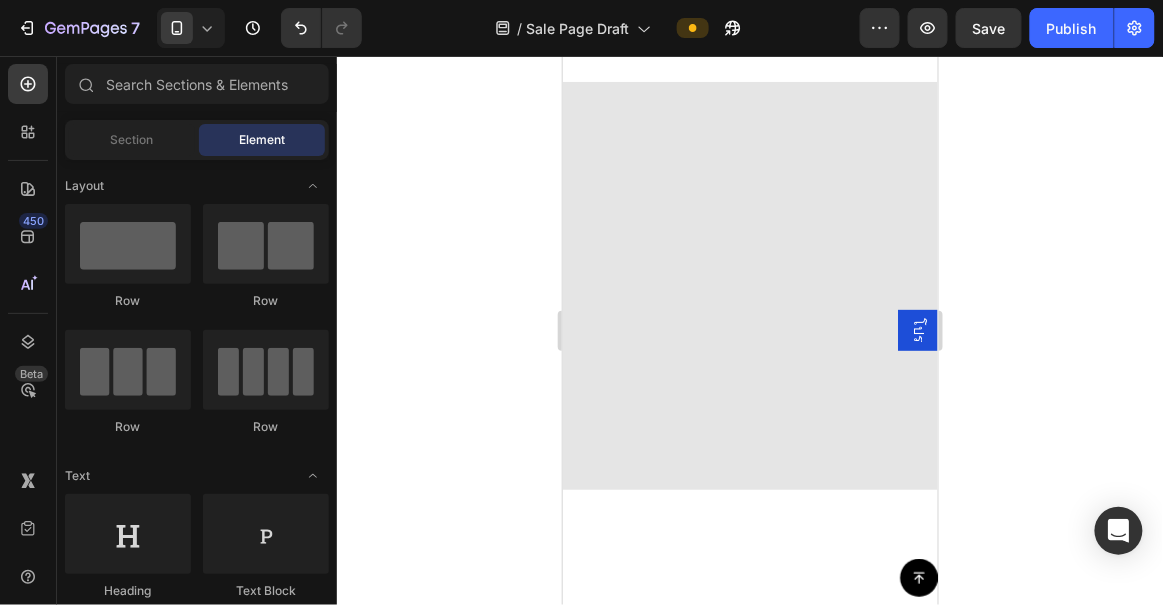 click at bounding box center (749, -3810) 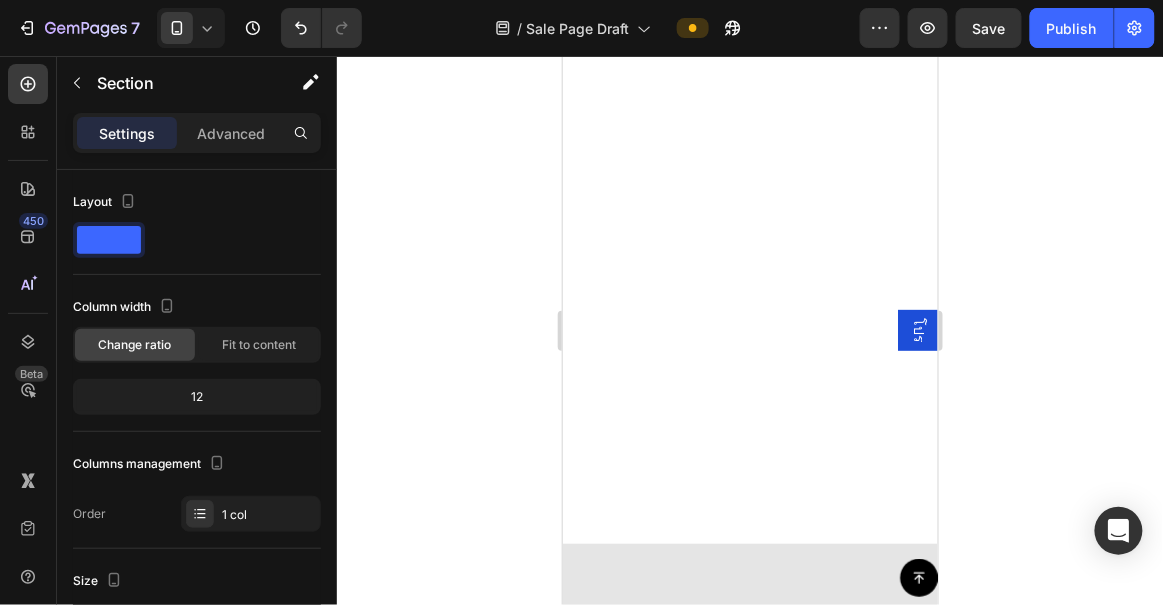 scroll, scrollTop: 0, scrollLeft: 0, axis: both 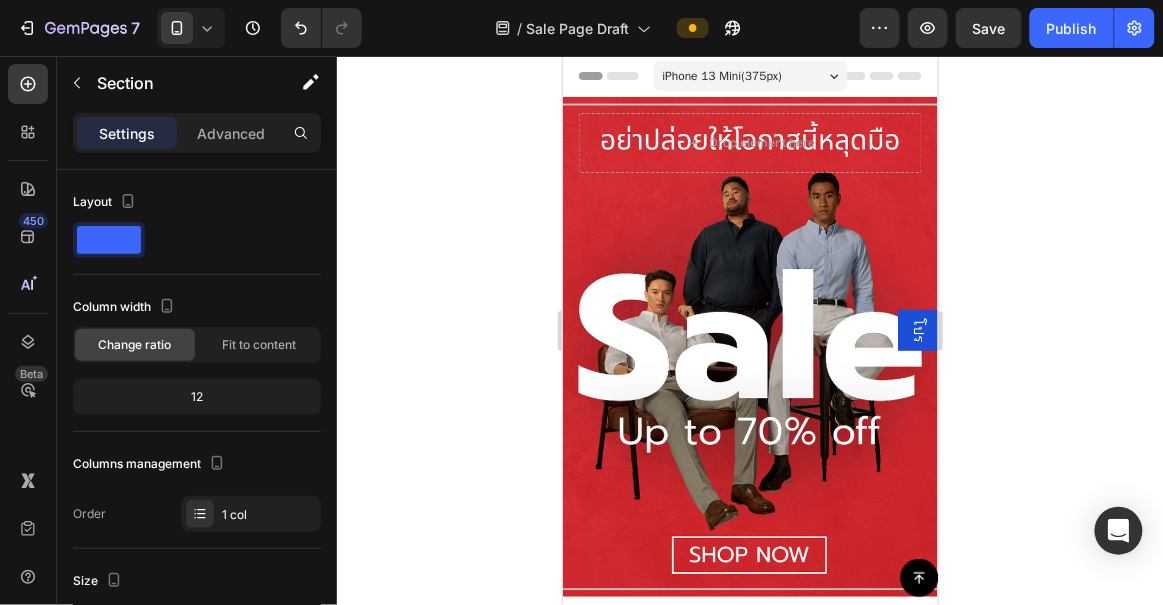 click on "iPhone 13 Mini  ( 375 px)" at bounding box center (722, 75) 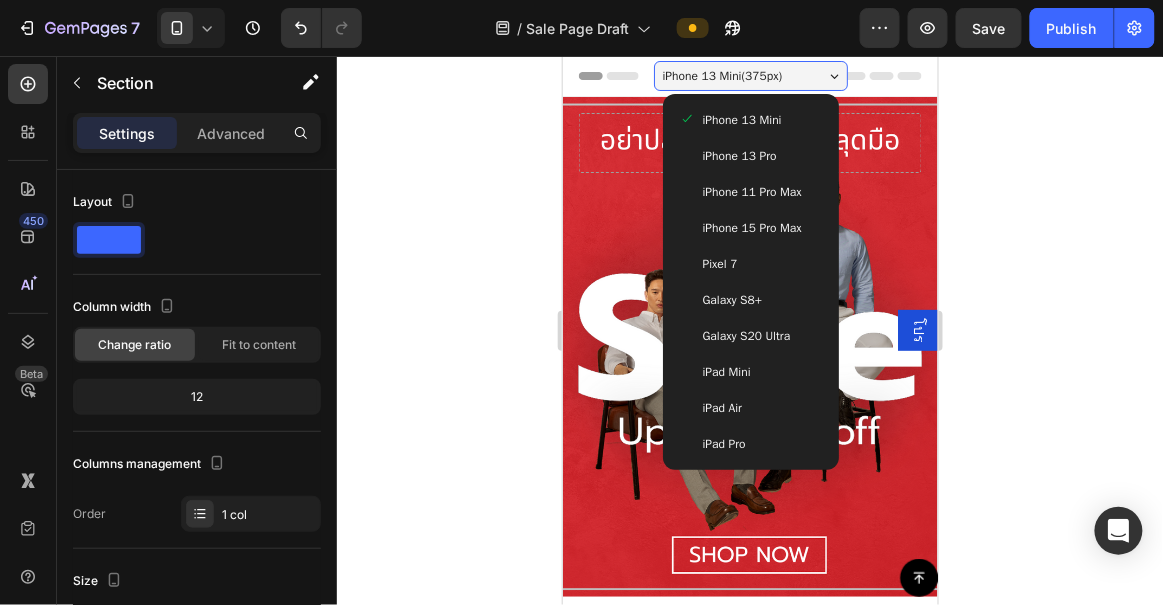 click on "iPhone 13 Pro" at bounding box center (739, 155) 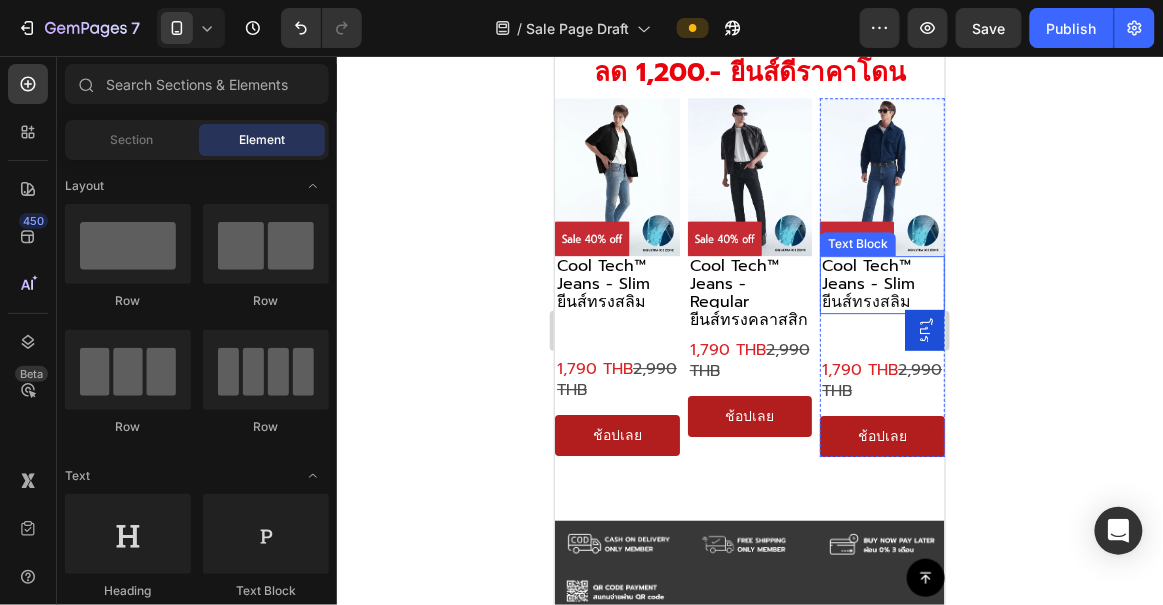 scroll, scrollTop: 6777, scrollLeft: 0, axis: vertical 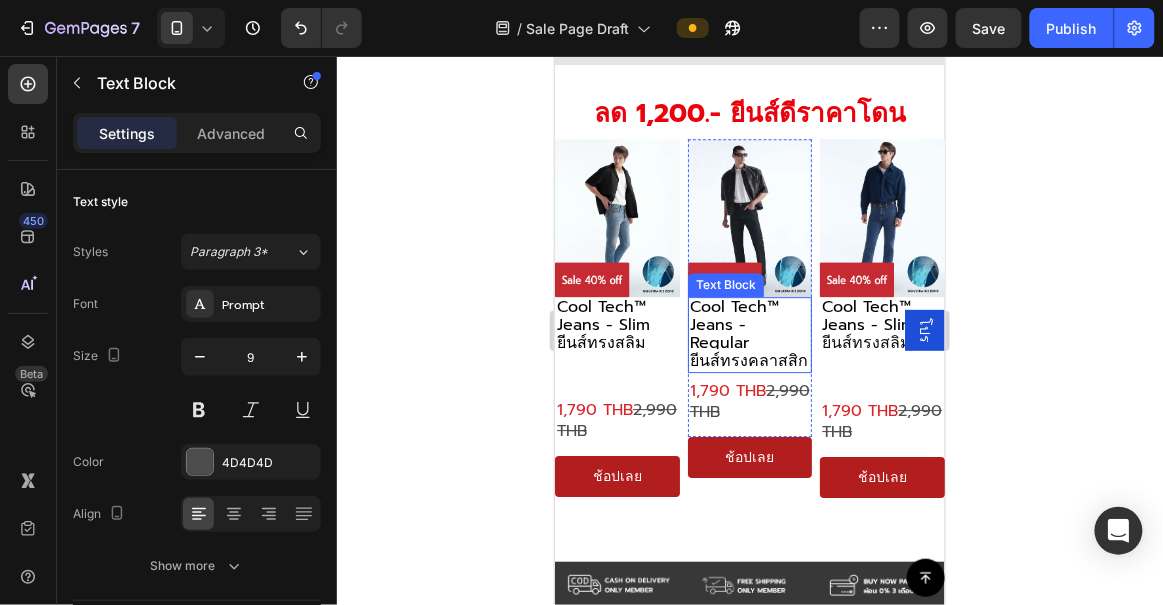 click on "ยีนส์ทรงคลาสสิก" at bounding box center (748, 360) 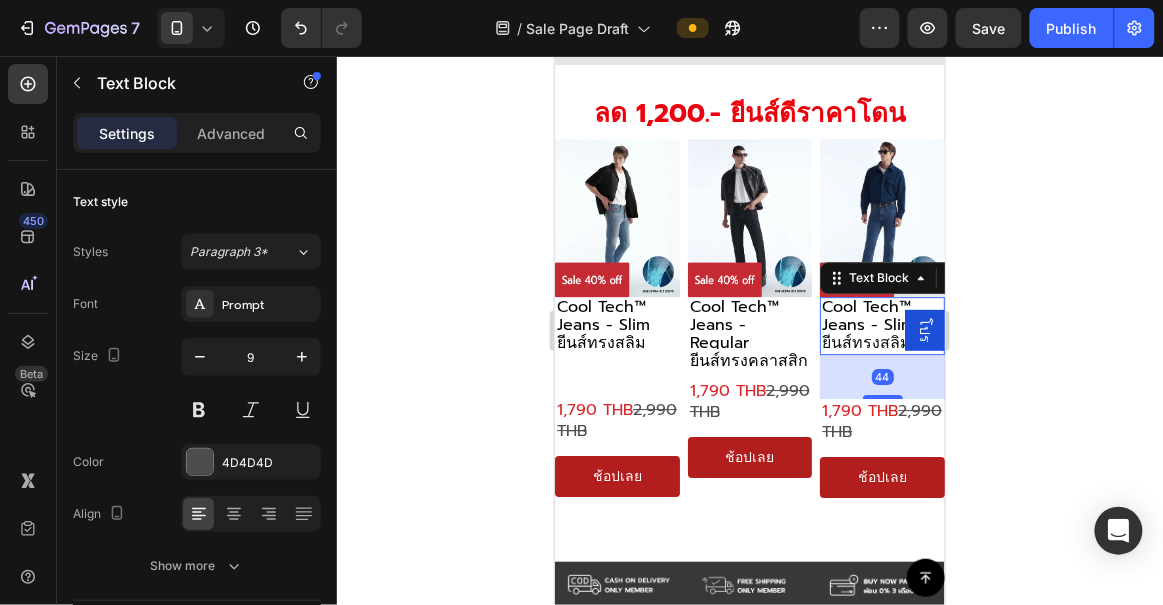 click on "Cool Tech™ Jeans - Slim" at bounding box center (867, 315) 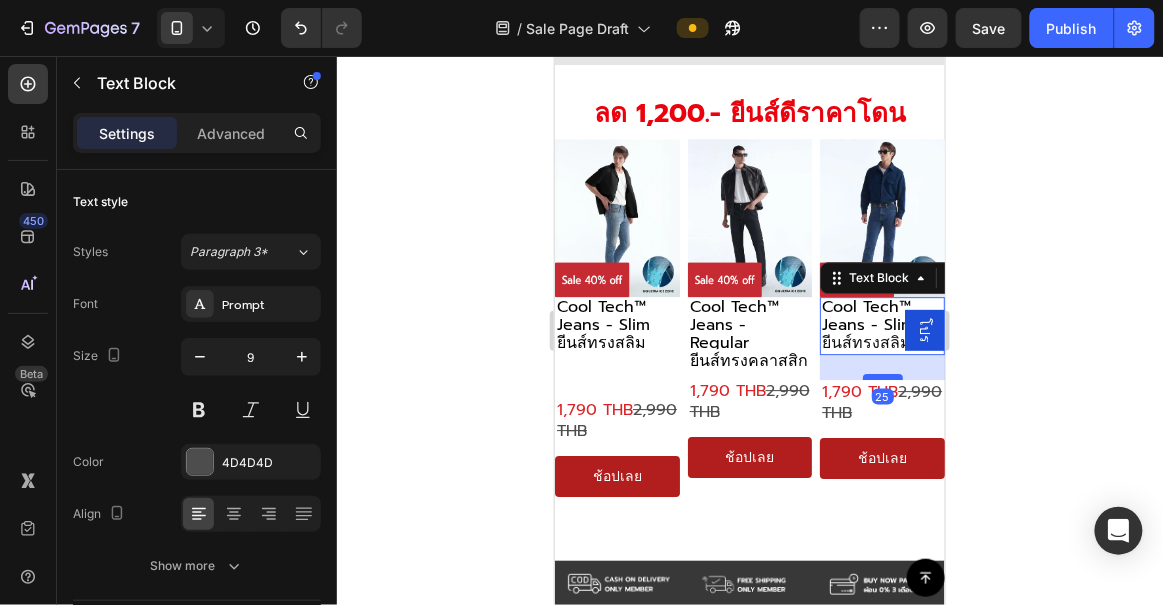 drag, startPoint x: 876, startPoint y: 385, endPoint x: 870, endPoint y: 366, distance: 19.924858 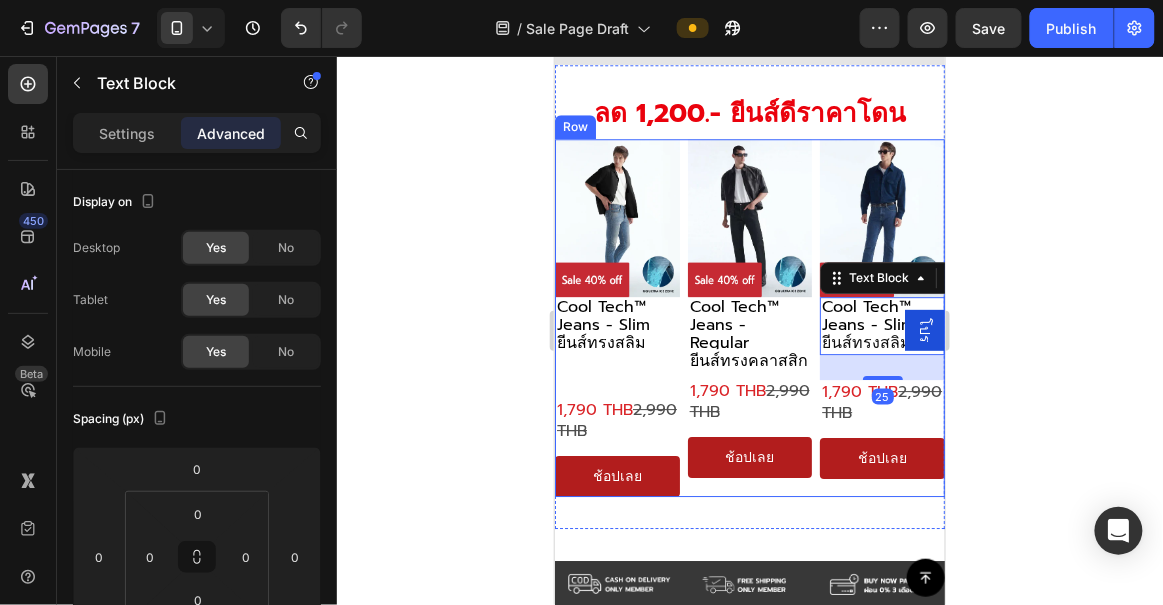 click on "ยีนส์ทรงสลิม" at bounding box center [600, 342] 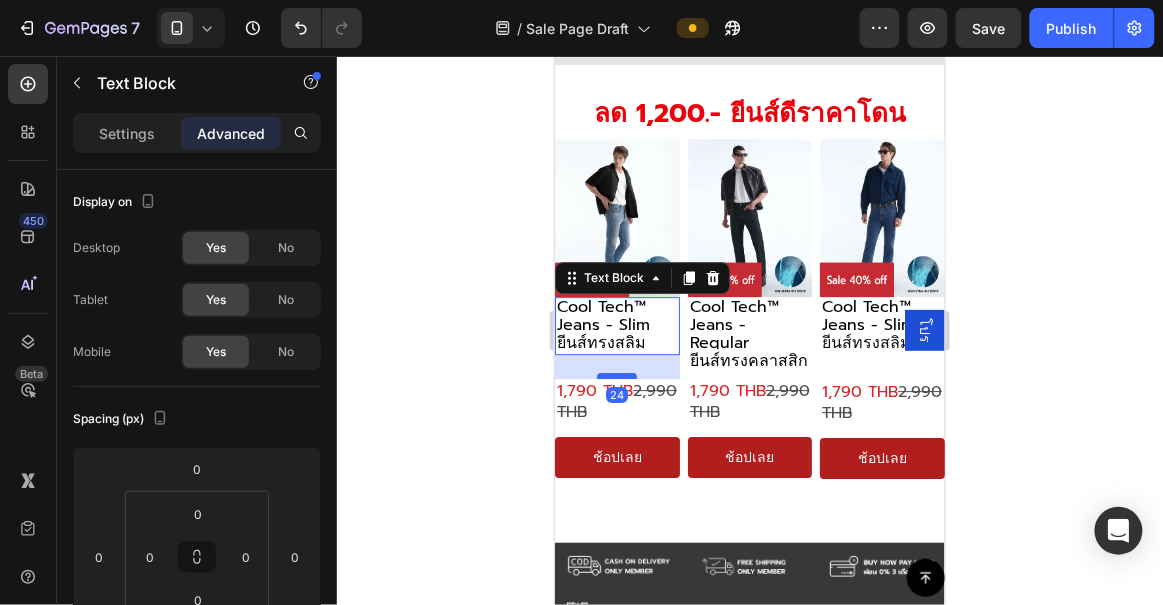 drag, startPoint x: 619, startPoint y: 386, endPoint x: 624, endPoint y: 367, distance: 19.646883 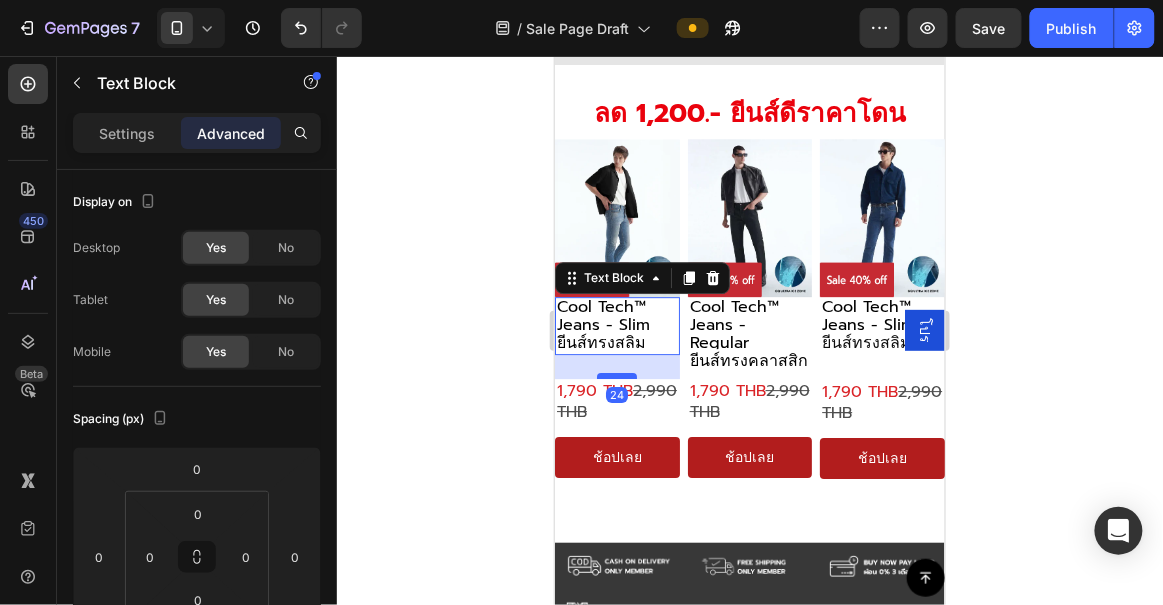 click at bounding box center (616, 375) 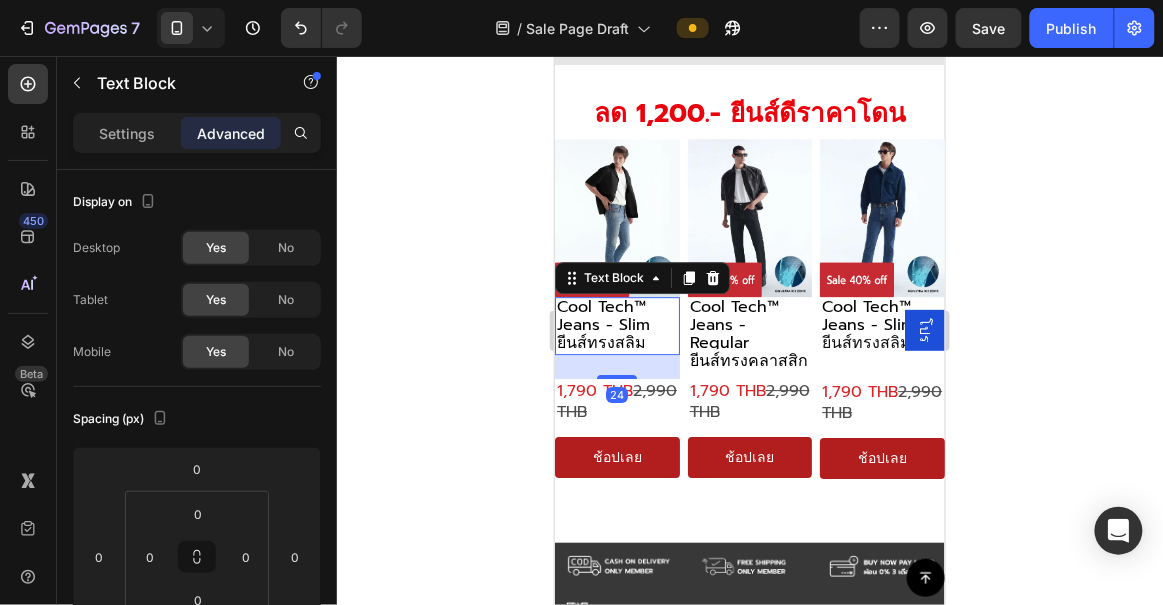type on "24" 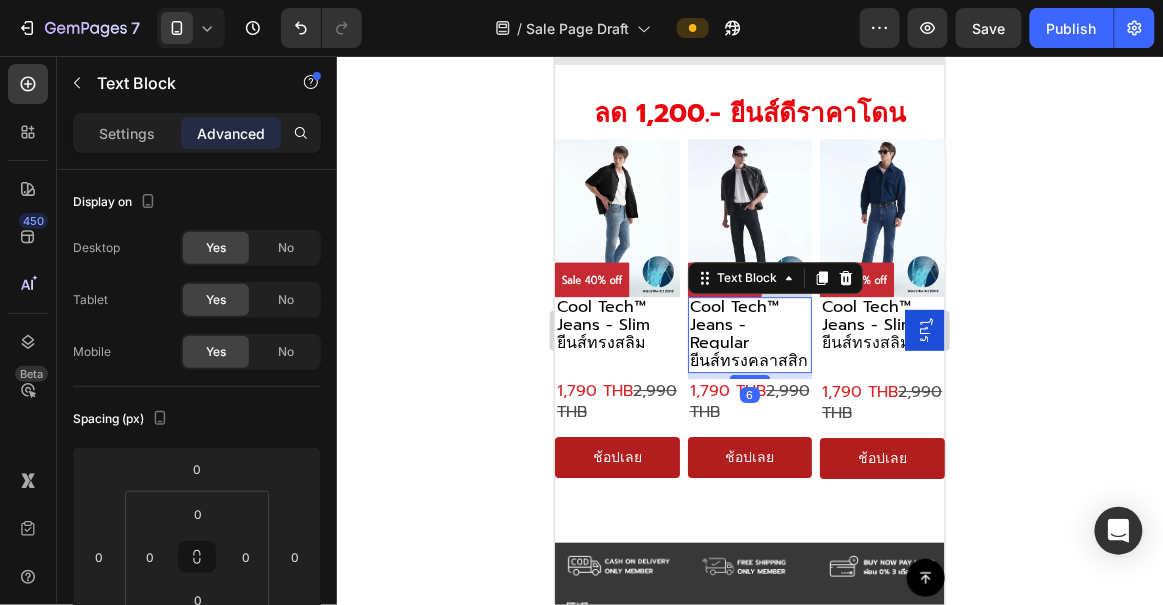 click on "ยีนส์ทรงคลาสสิก" at bounding box center (748, 360) 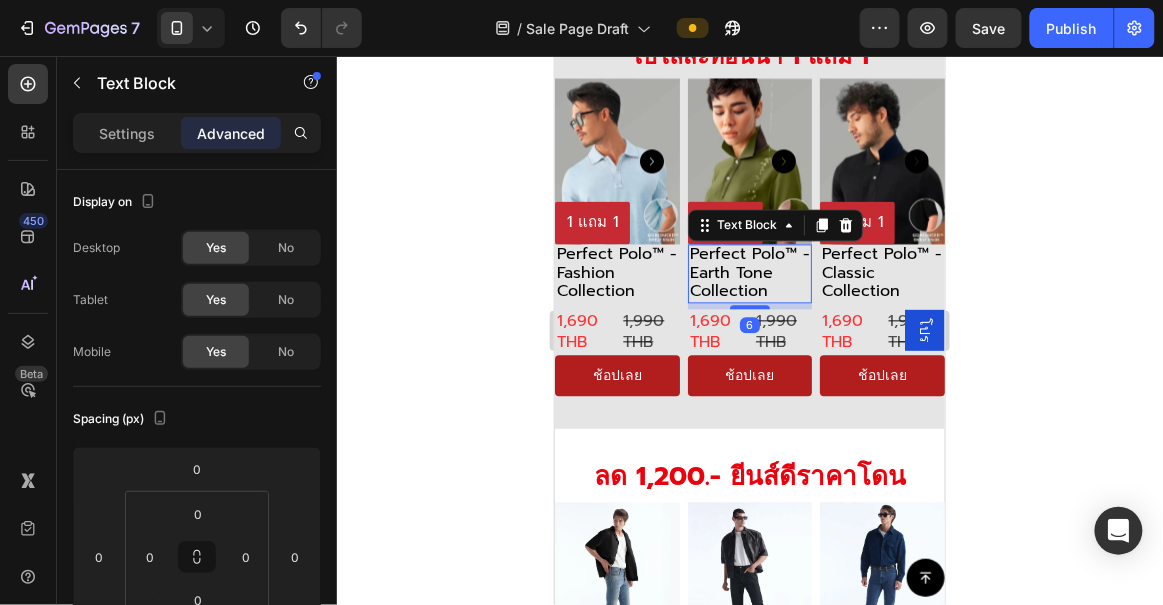 click on "Perfect Polo™ - Earth Tone Collection" at bounding box center (749, 272) 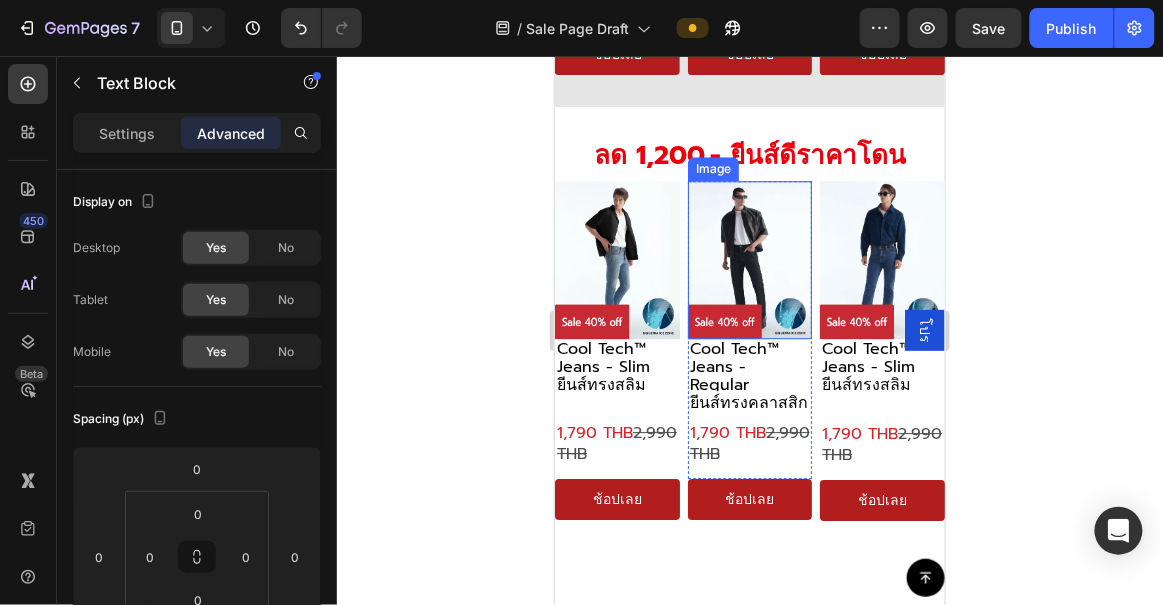 scroll, scrollTop: 6747, scrollLeft: 0, axis: vertical 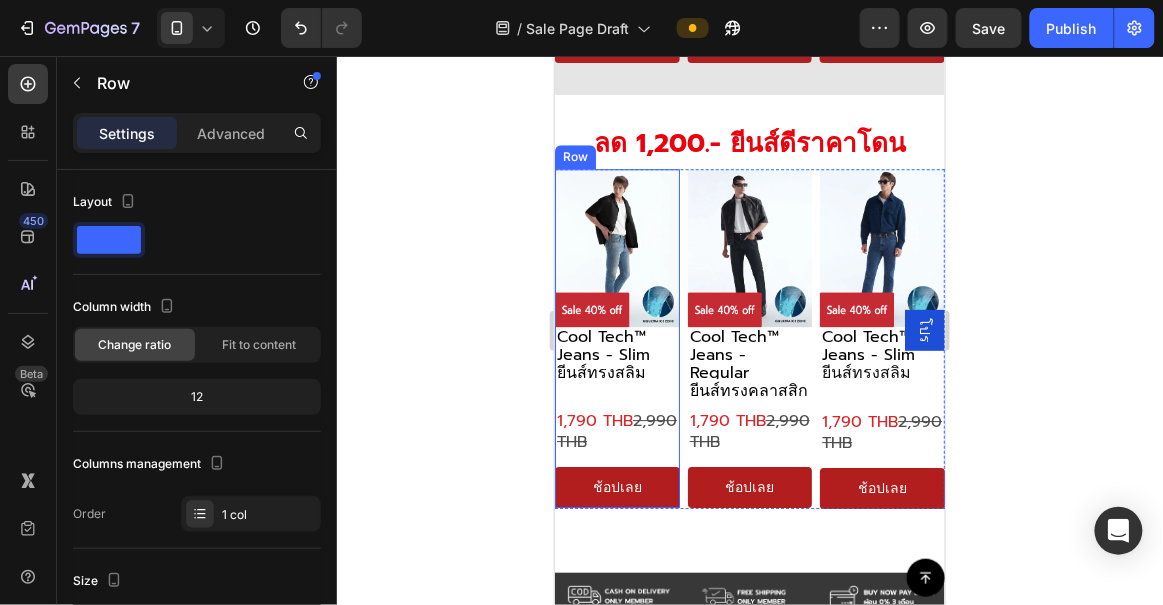 click on "Image Cool Tech™ Jeans - Slim  ยีนส์ทรงสลิม Text Block [PRICE]  [PRICE] Text Block ช้อปเลย Button" at bounding box center (616, 337) 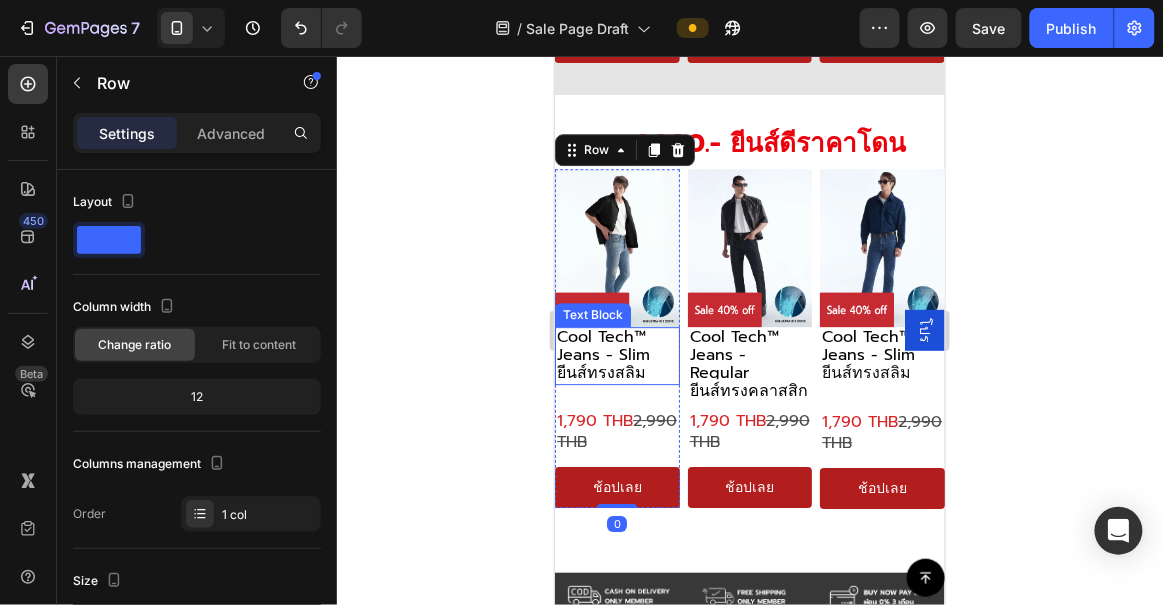 click on "Cool Tech™ Jeans - Slim" at bounding box center [602, 345] 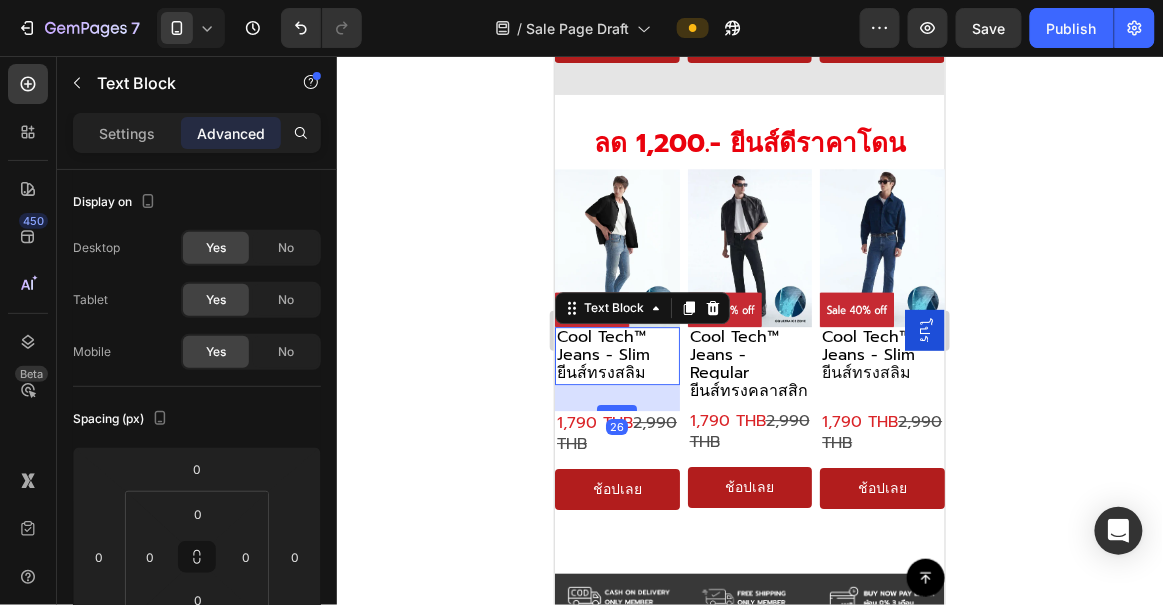 click at bounding box center (616, 407) 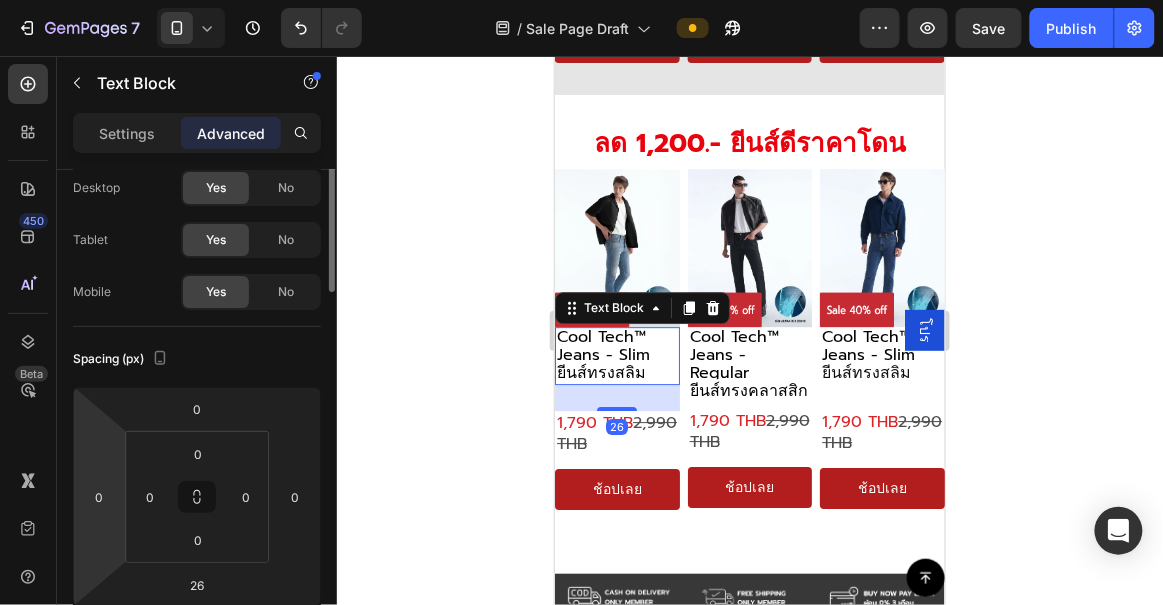 scroll, scrollTop: 181, scrollLeft: 0, axis: vertical 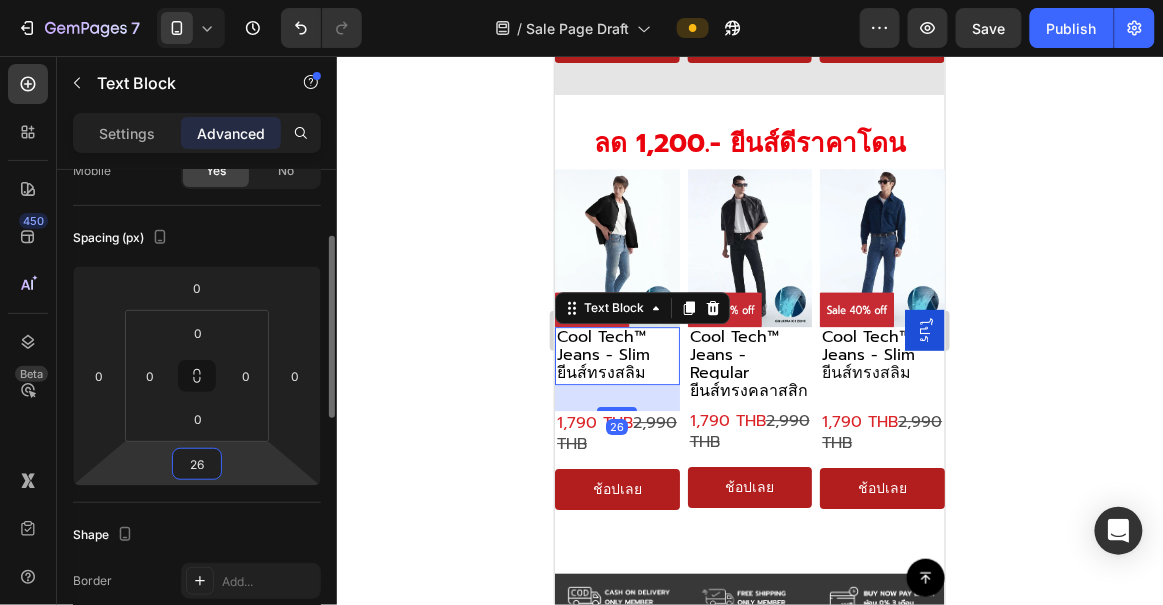 click on "26" at bounding box center (197, 464) 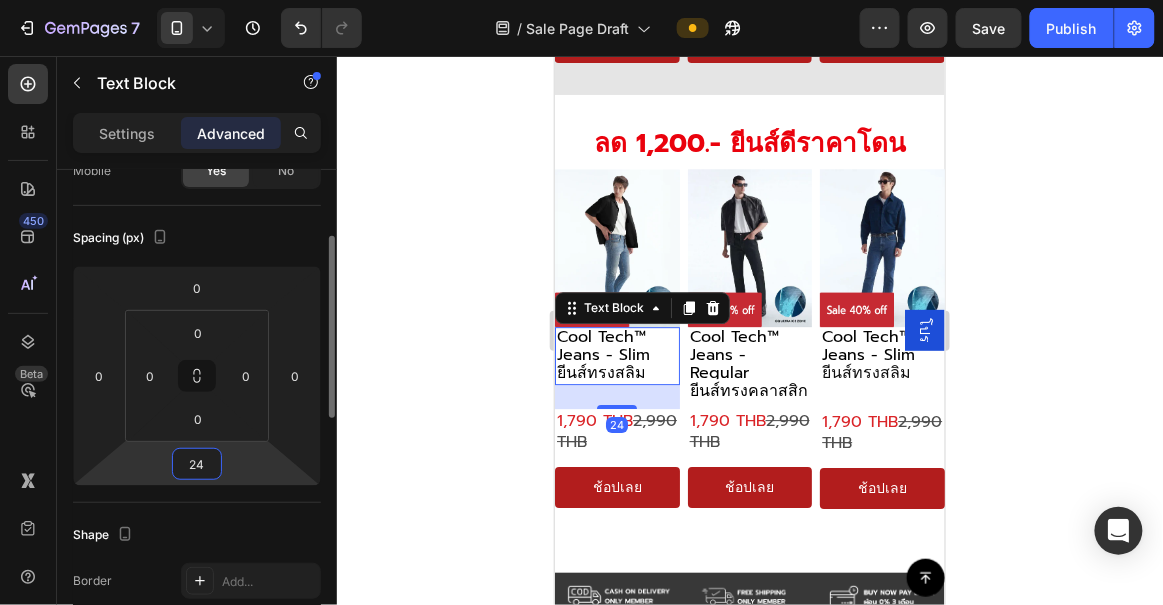type on "24" 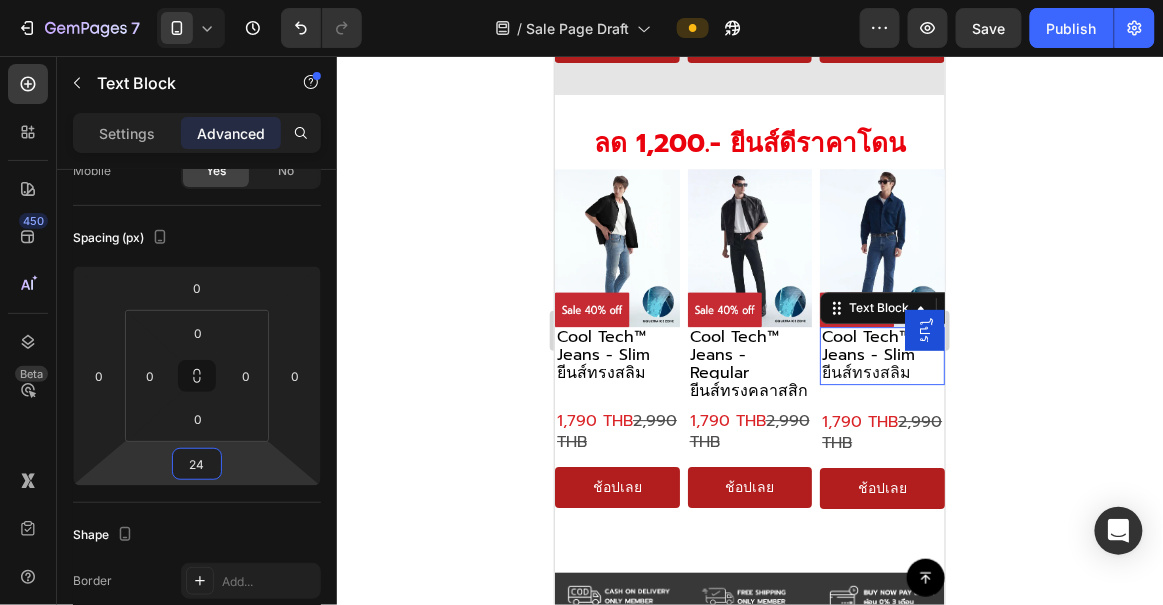 click on "Cool Tech™ Jeans - Slim" at bounding box center (867, 345) 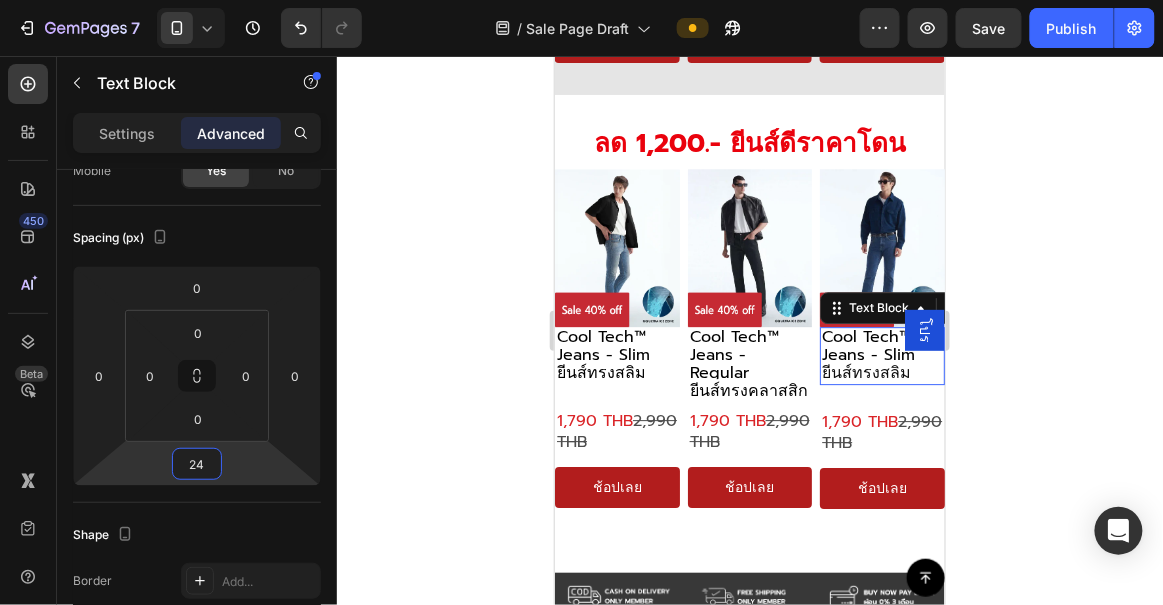 scroll, scrollTop: 181, scrollLeft: 0, axis: vertical 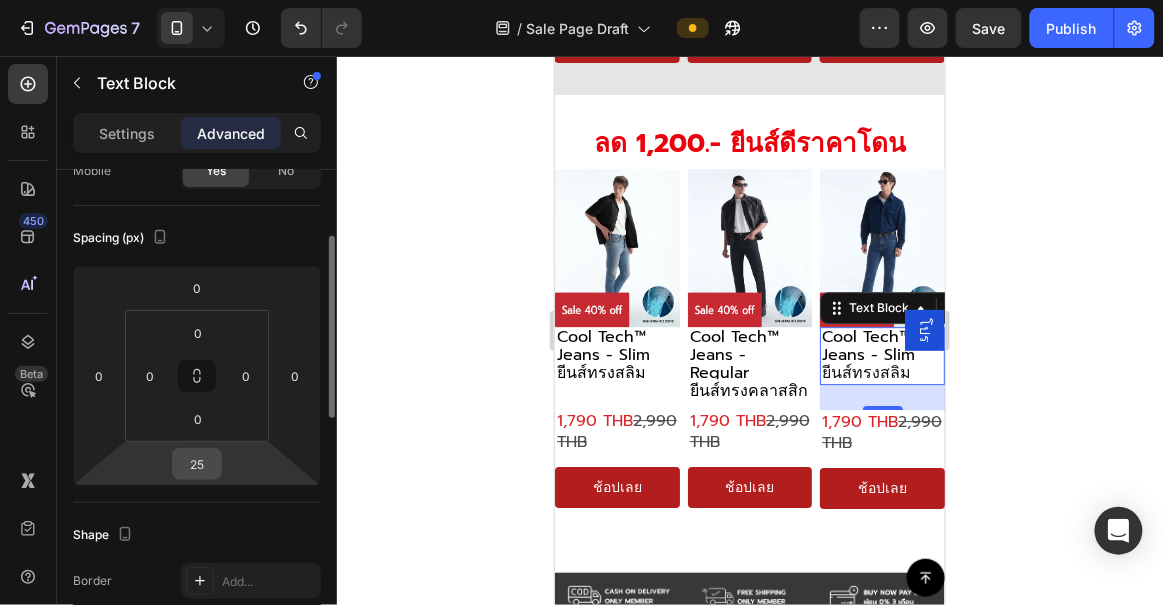 click on "25" at bounding box center (197, 464) 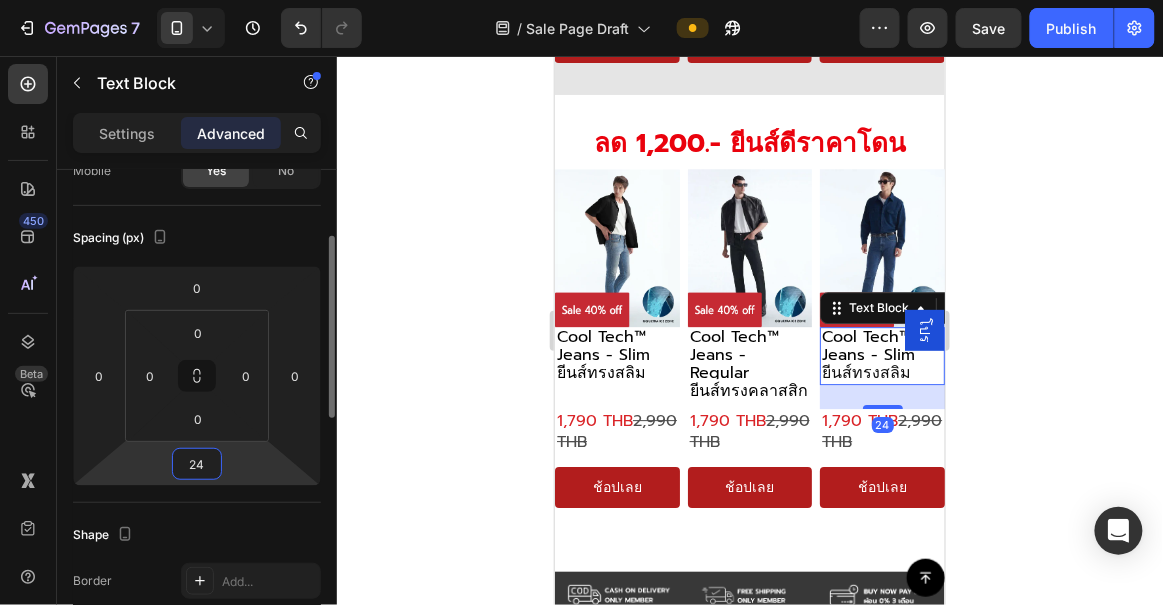 type on "24" 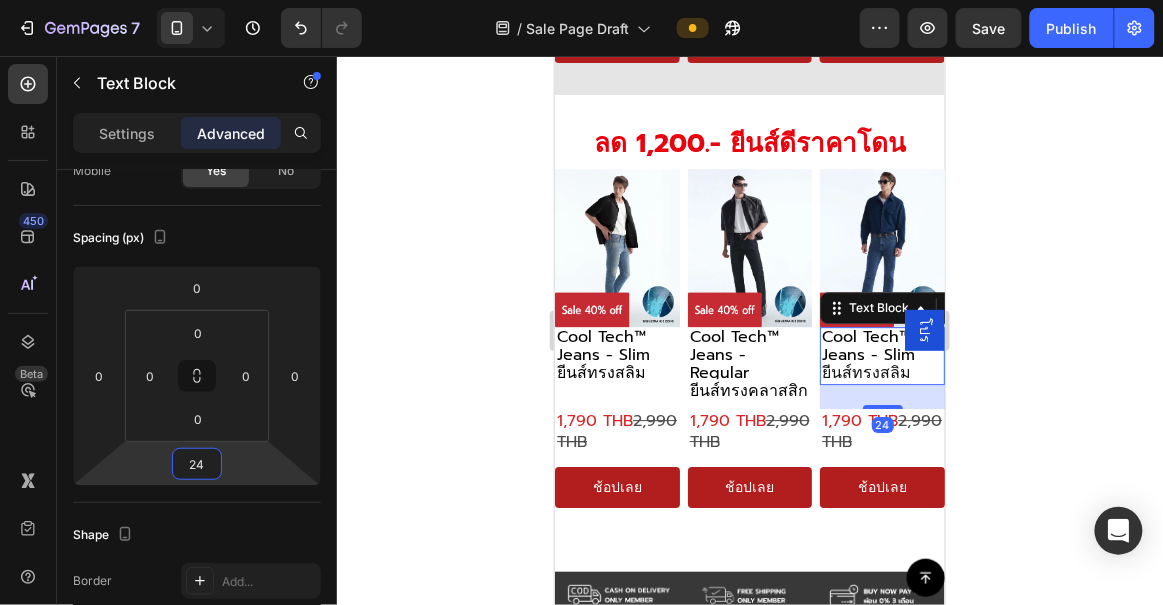 click 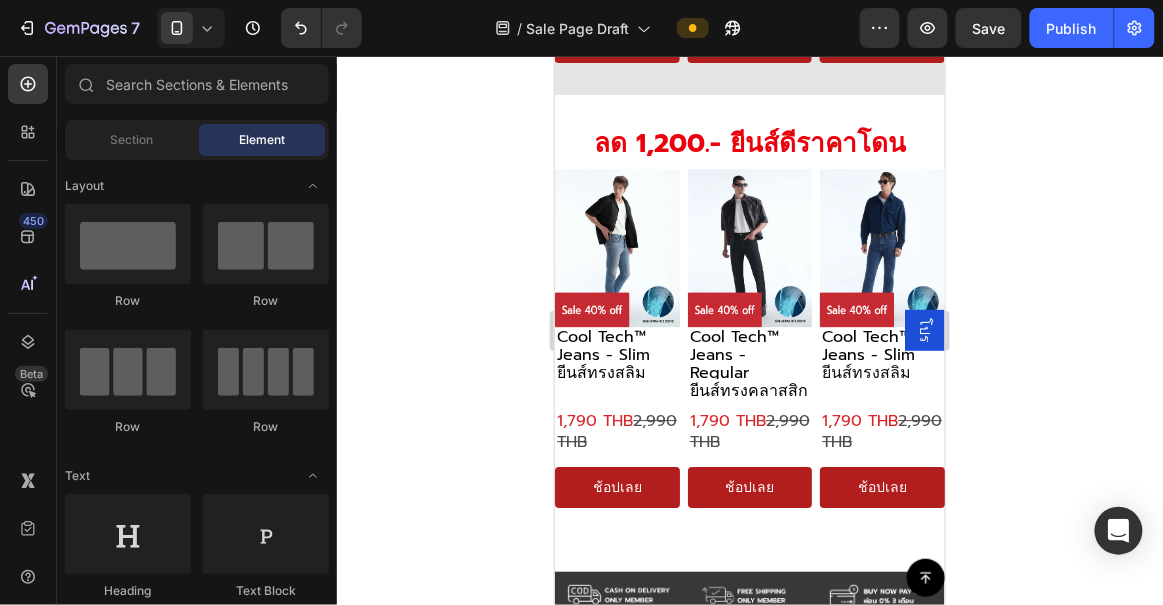 click 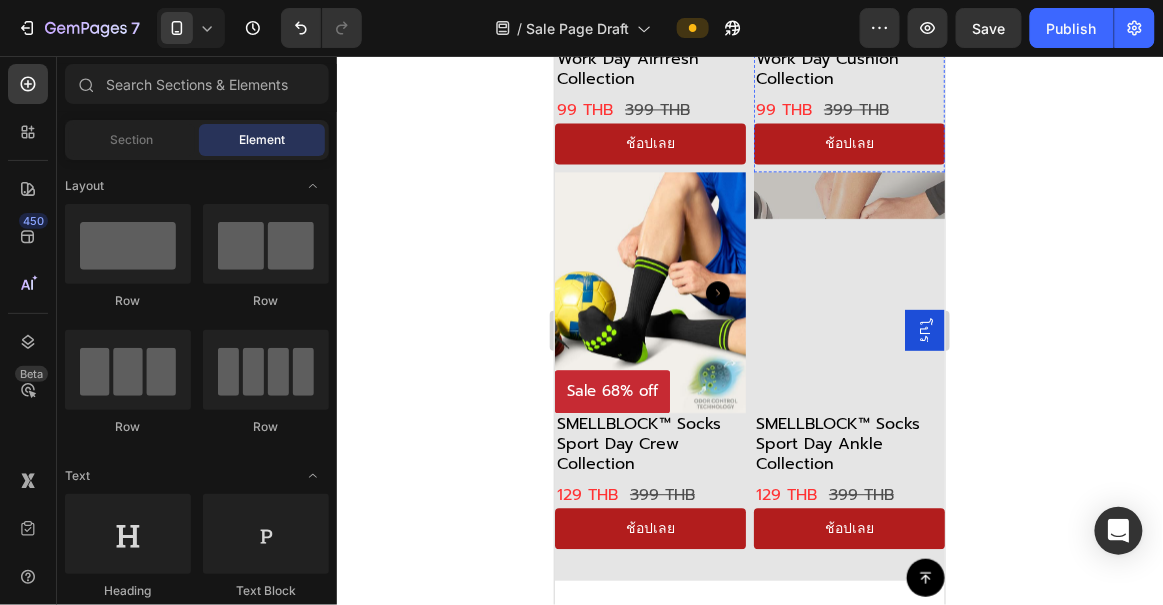 scroll, scrollTop: 4733, scrollLeft: 0, axis: vertical 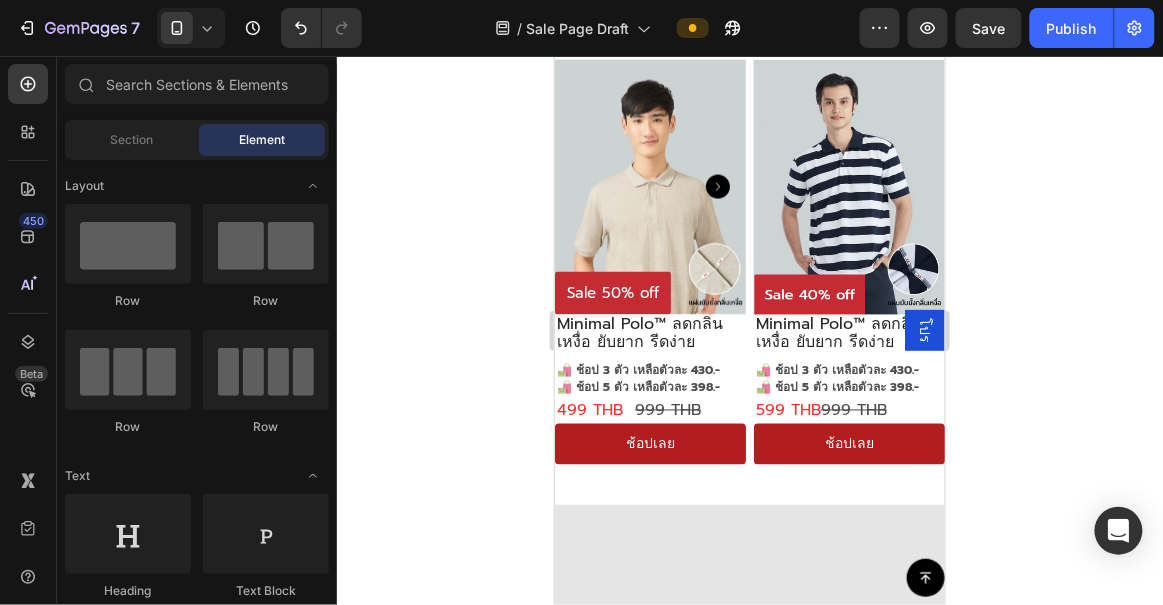drag, startPoint x: 939, startPoint y: 479, endPoint x: 1503, endPoint y: 98, distance: 680.6299 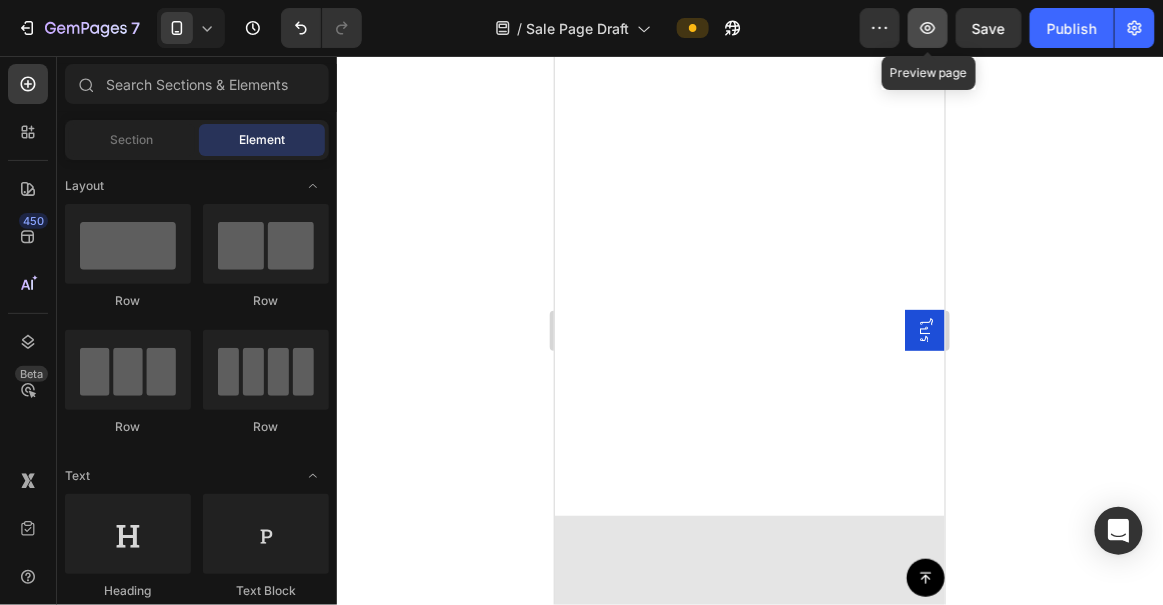 scroll, scrollTop: 0, scrollLeft: 0, axis: both 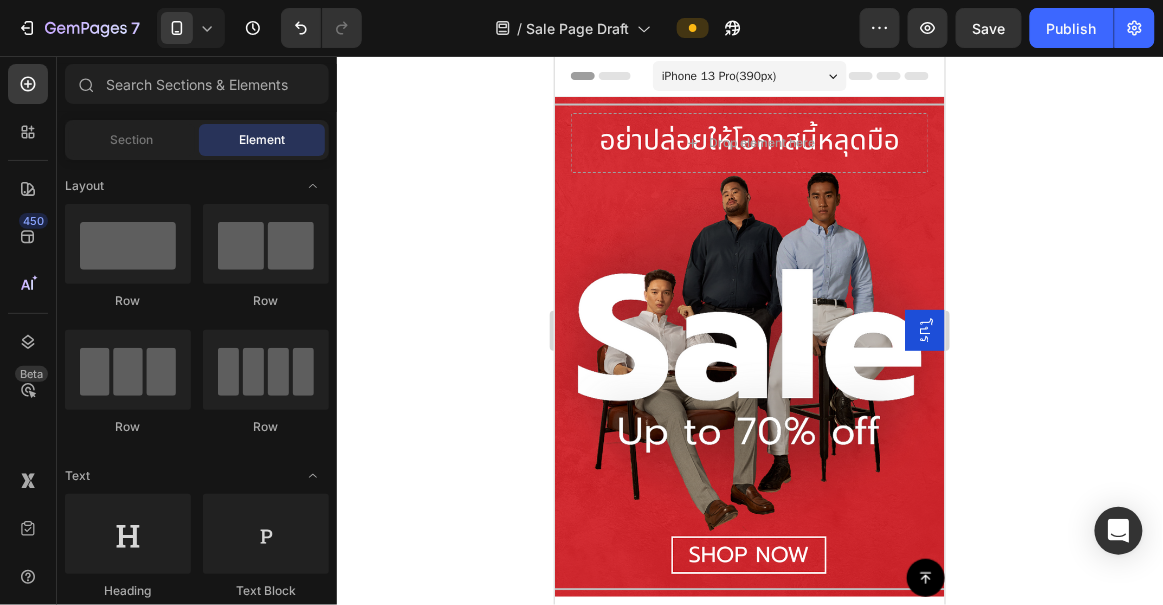 click on "iPhone 13 Pro  ( 390 px)" at bounding box center (718, 75) 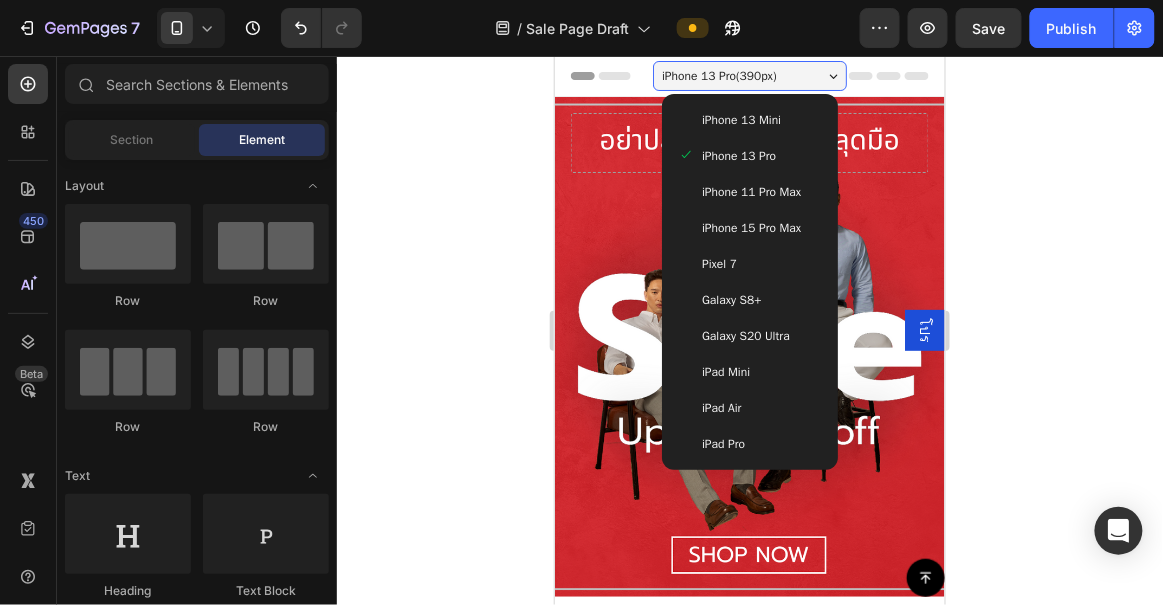 click on "iPhone 11 Pro Max" at bounding box center (750, 191) 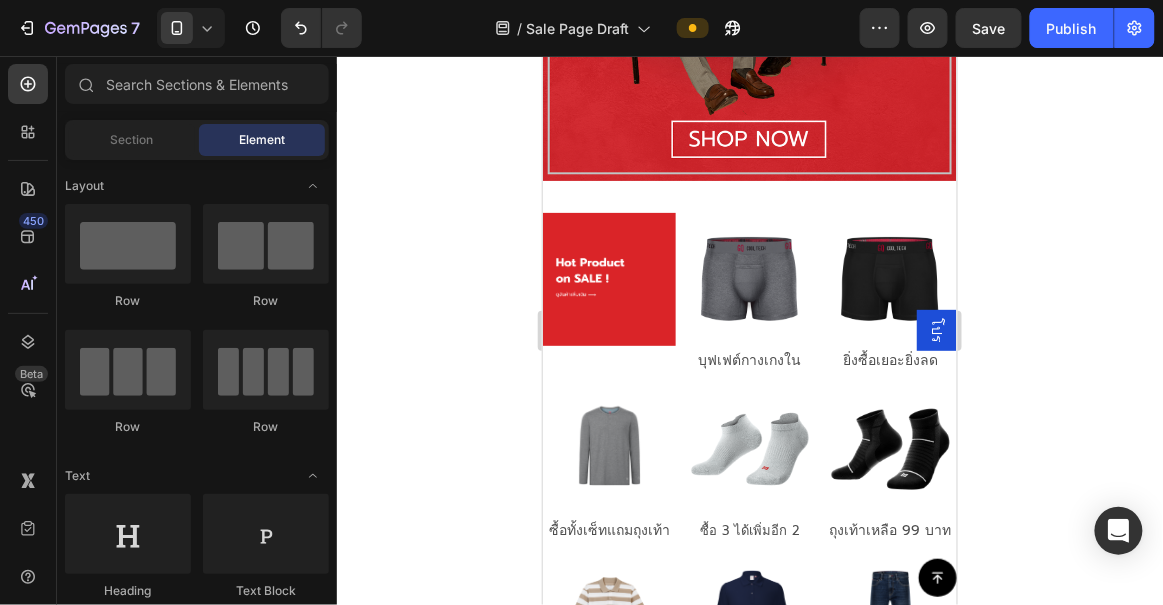 scroll, scrollTop: 679, scrollLeft: 0, axis: vertical 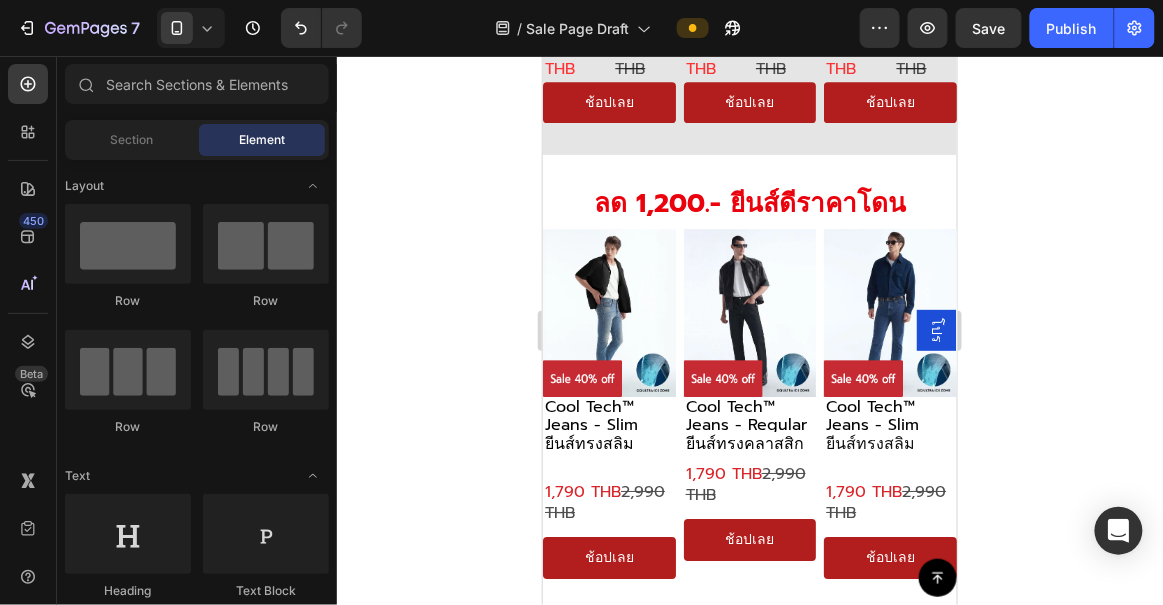 drag, startPoint x: 947, startPoint y: 539, endPoint x: 1480, endPoint y: 79, distance: 704.0518 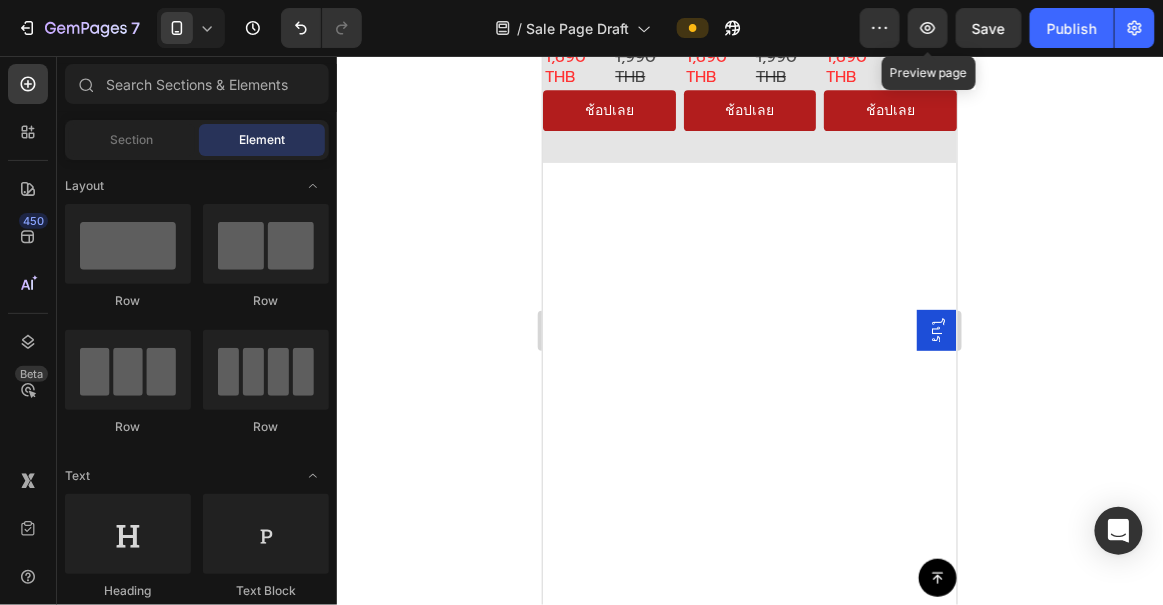 click on "iPhone 11 Pro Max  ( 414 px)" at bounding box center [731, -6908] 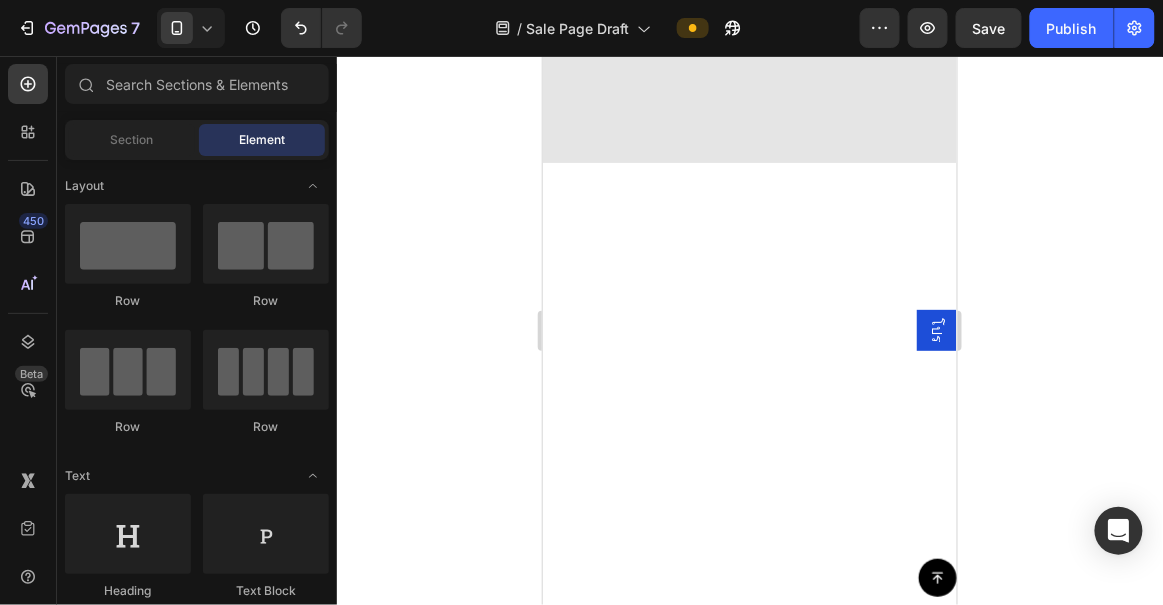 scroll, scrollTop: 0, scrollLeft: 0, axis: both 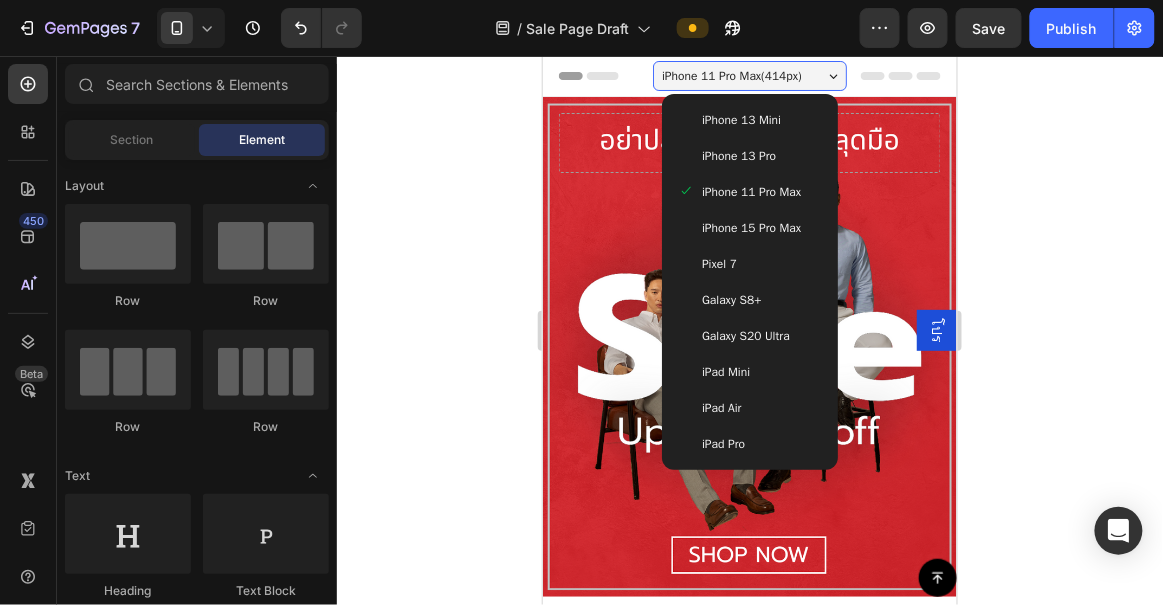 click on "iPhone 13 Mini" at bounding box center [740, 119] 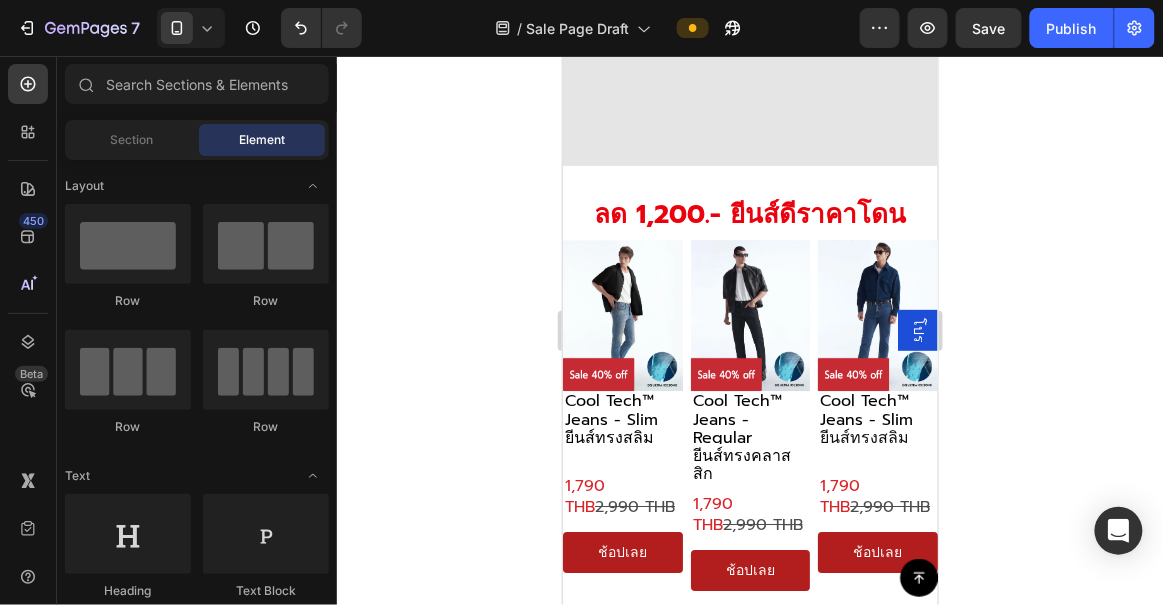 scroll, scrollTop: 7061, scrollLeft: 0, axis: vertical 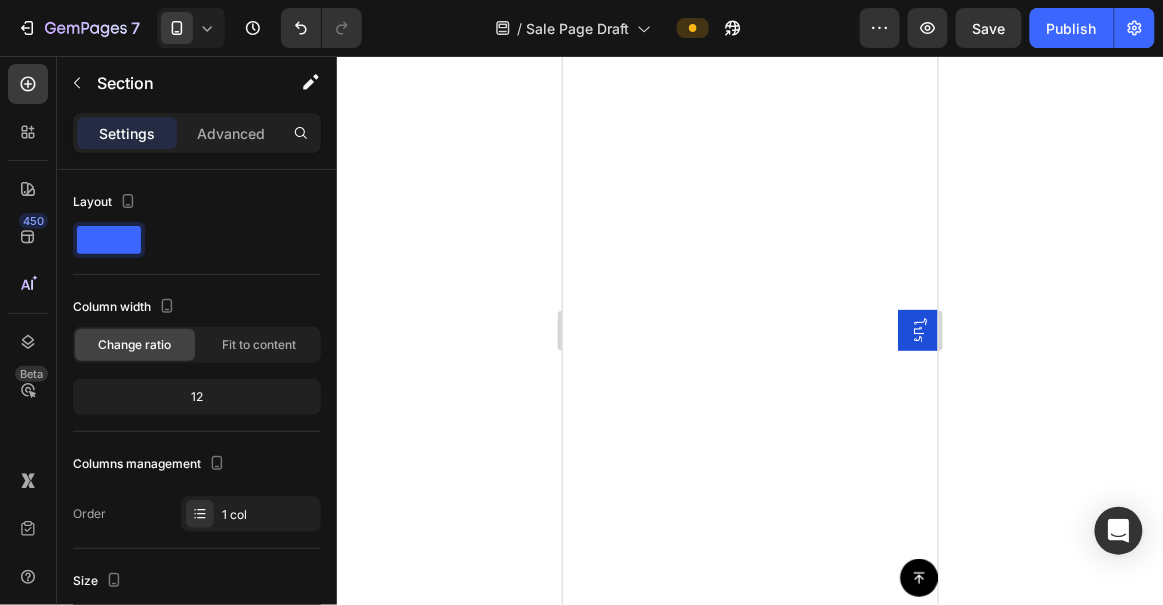 click at bounding box center [749, -5462] 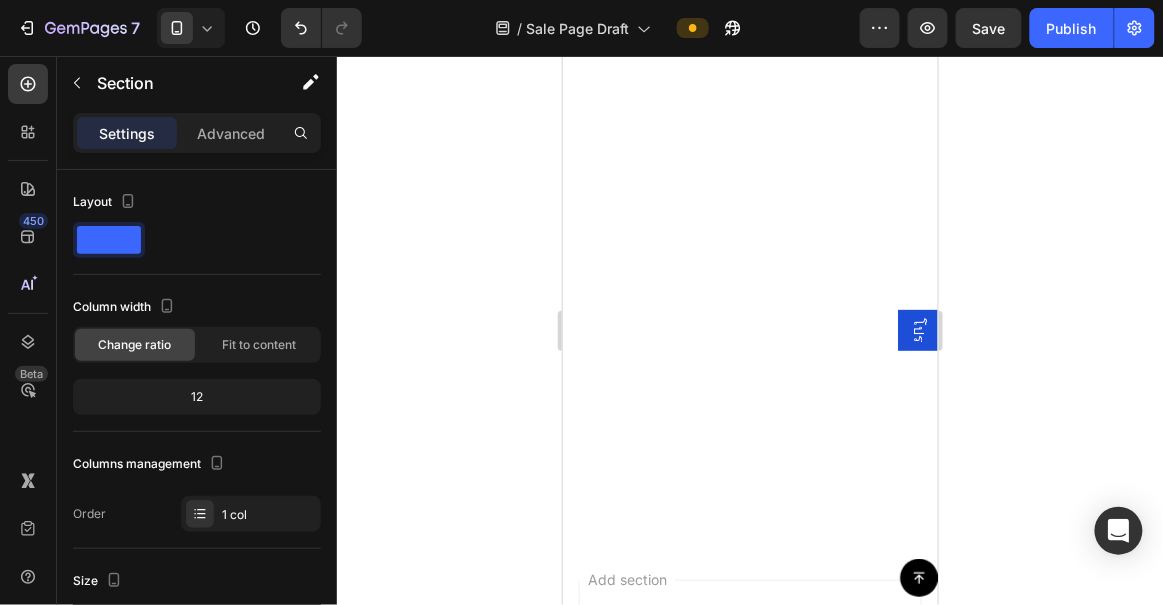 scroll, scrollTop: 0, scrollLeft: 0, axis: both 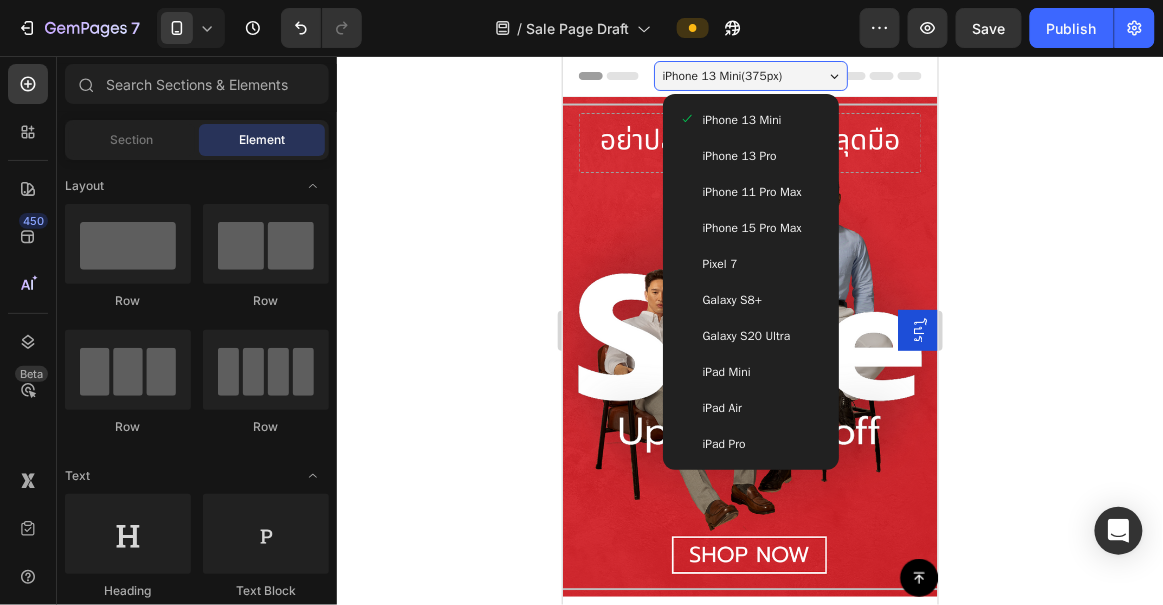click on "iPhone 13 Pro" at bounding box center [750, 155] 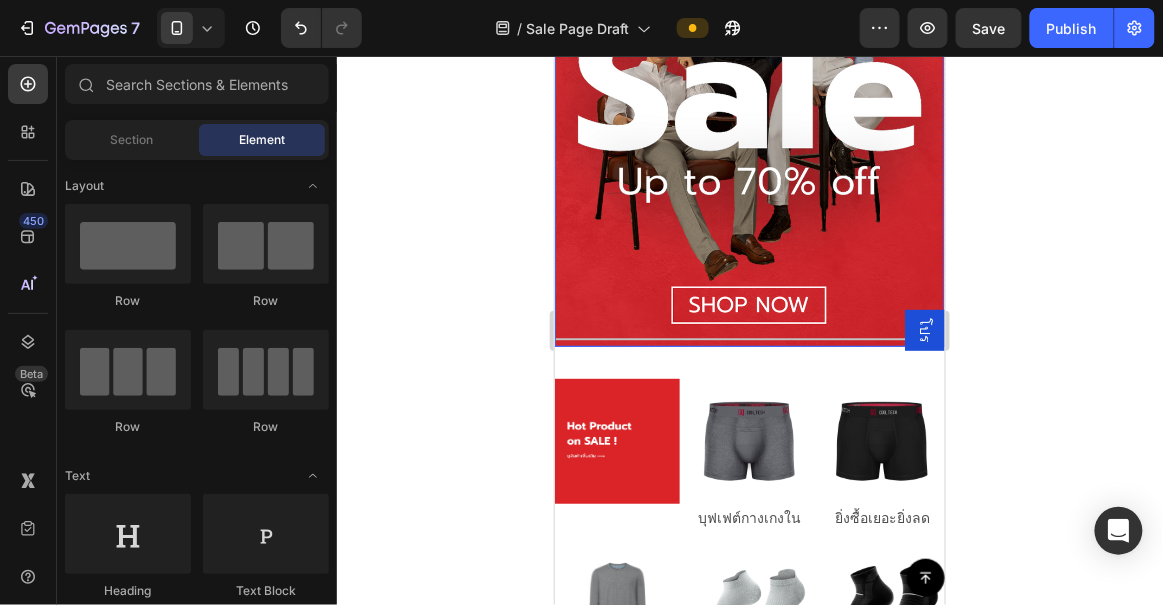 scroll, scrollTop: 363, scrollLeft: 0, axis: vertical 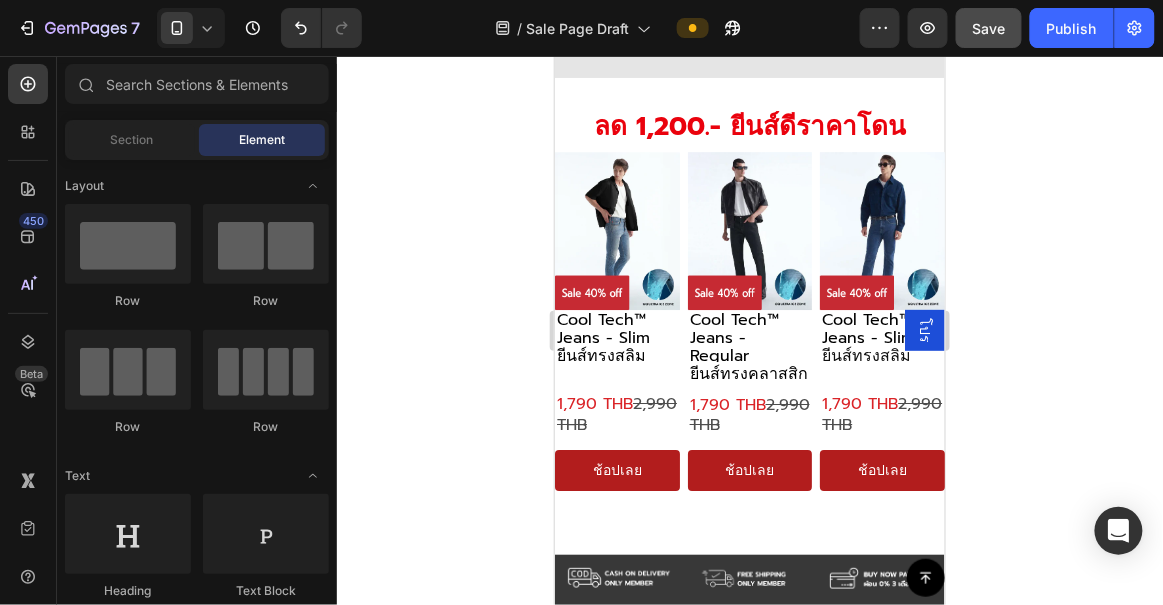 click on "Save" at bounding box center [989, 28] 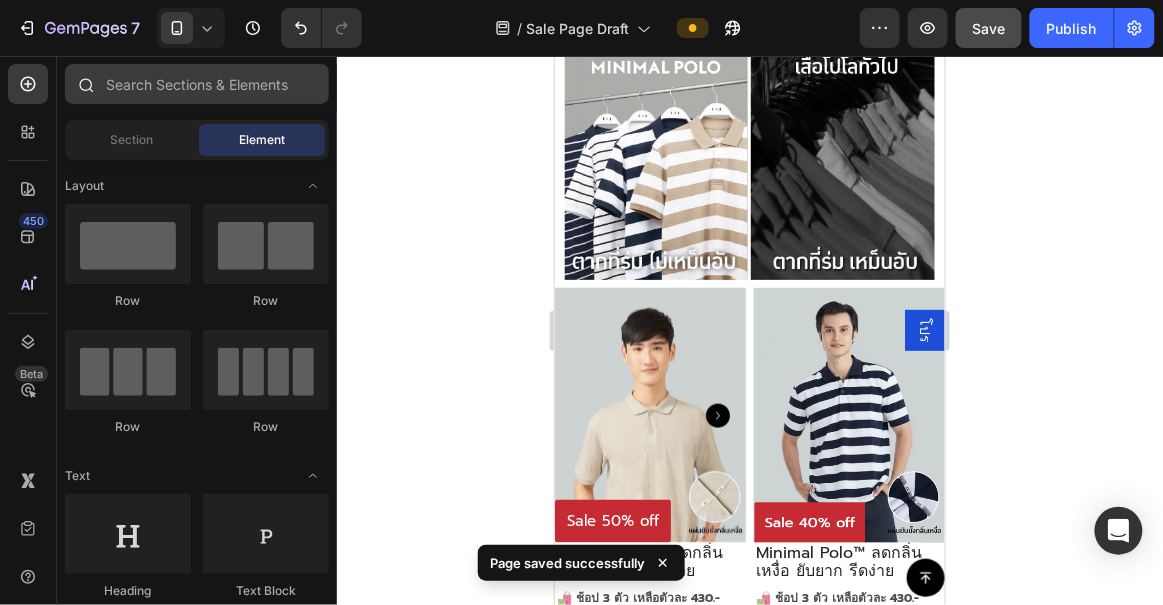 scroll, scrollTop: 5887, scrollLeft: 0, axis: vertical 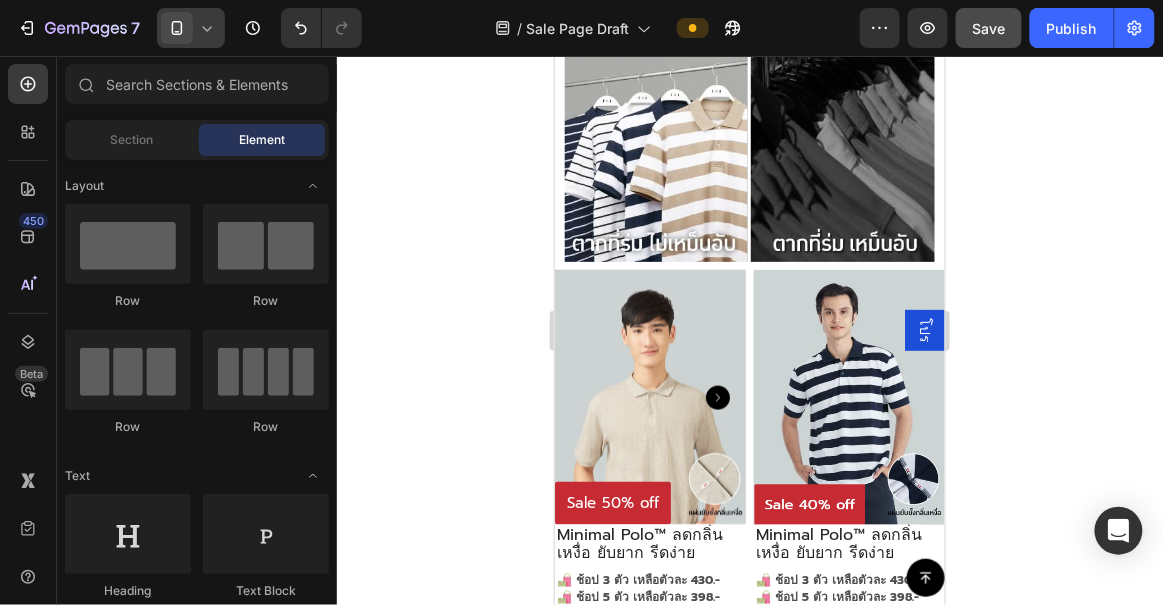 click at bounding box center (177, 28) 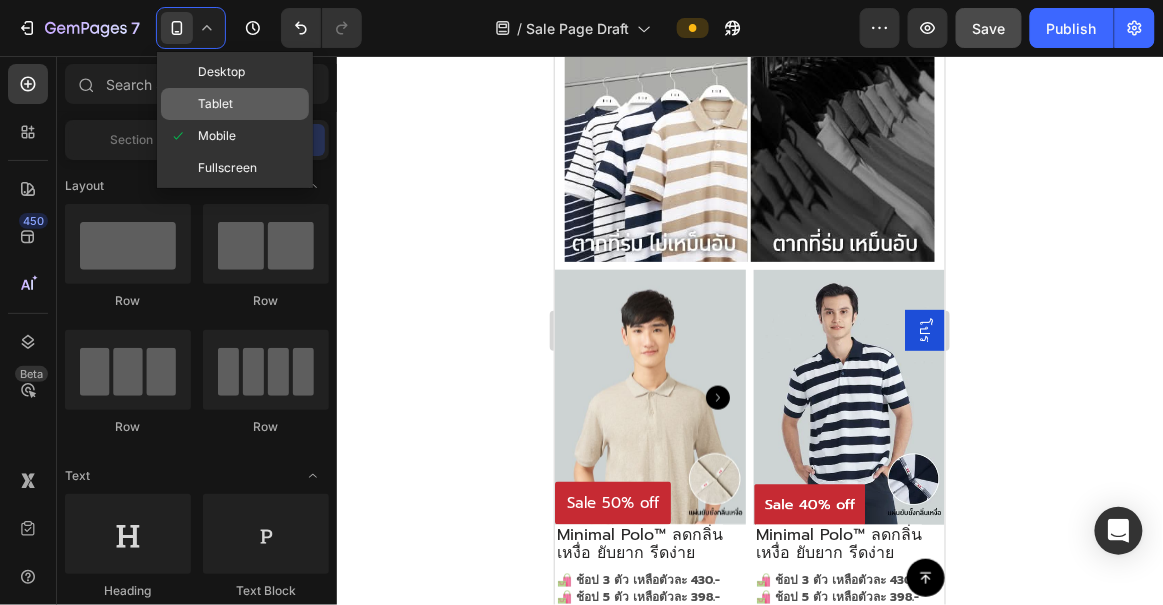 click on "Tablet" 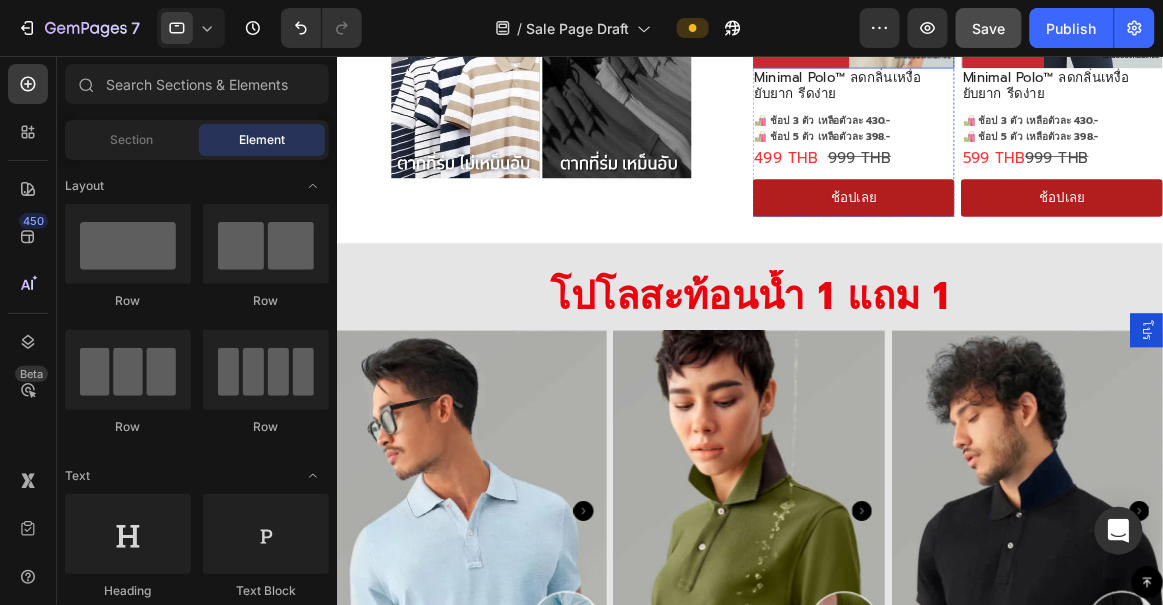 scroll, scrollTop: 5200, scrollLeft: 0, axis: vertical 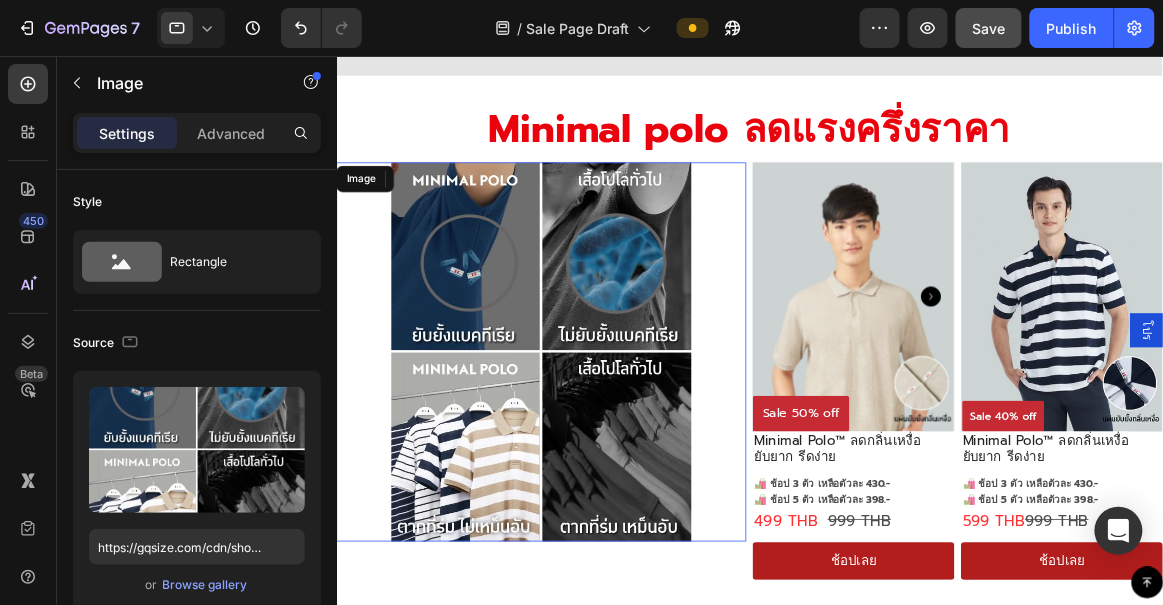 click at bounding box center (582, 410) 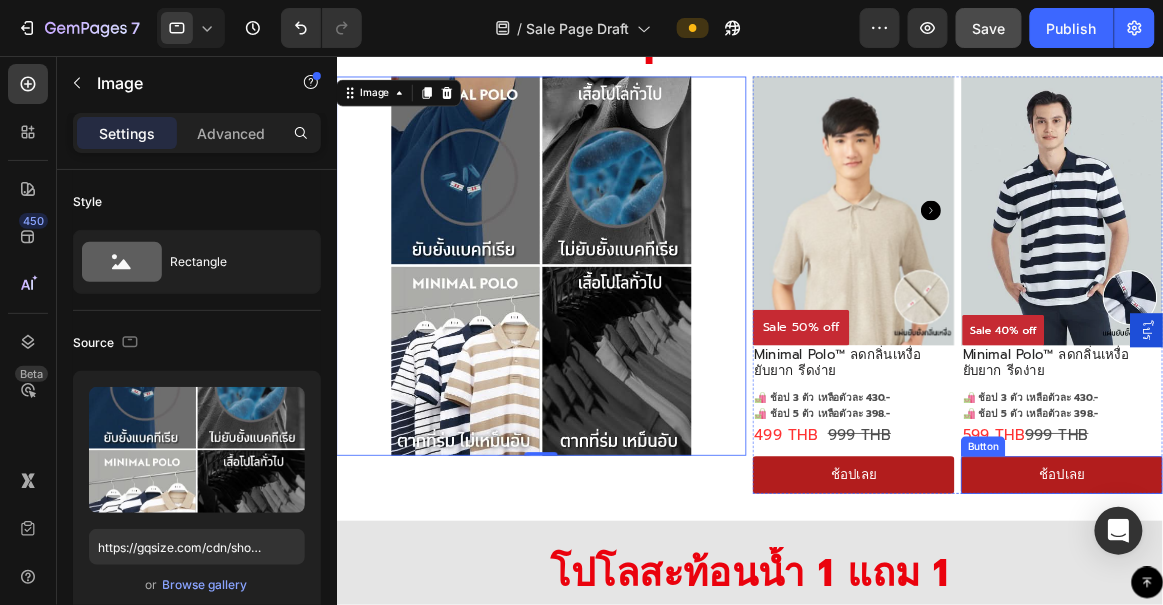 scroll, scrollTop: 5281, scrollLeft: 0, axis: vertical 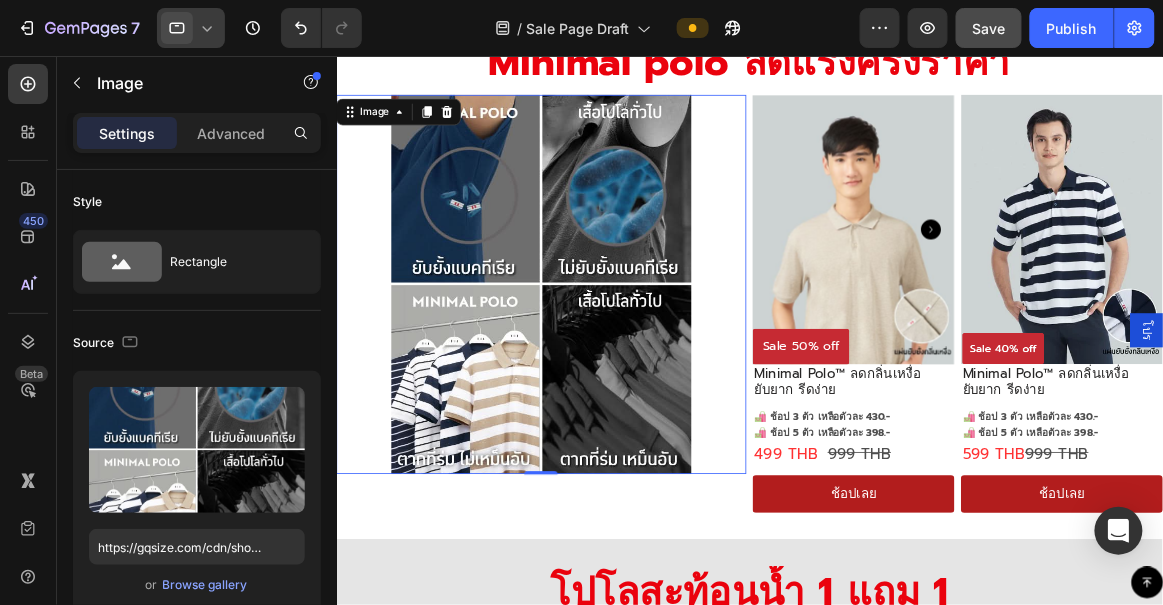 click 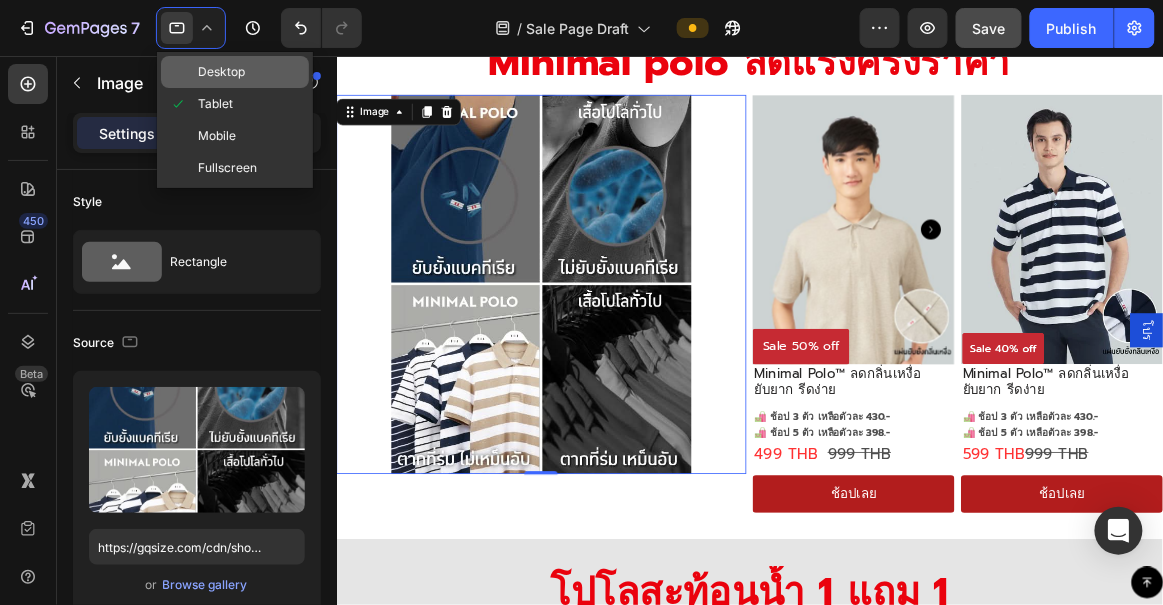 drag, startPoint x: 212, startPoint y: 79, endPoint x: 622, endPoint y: 417, distance: 531.36053 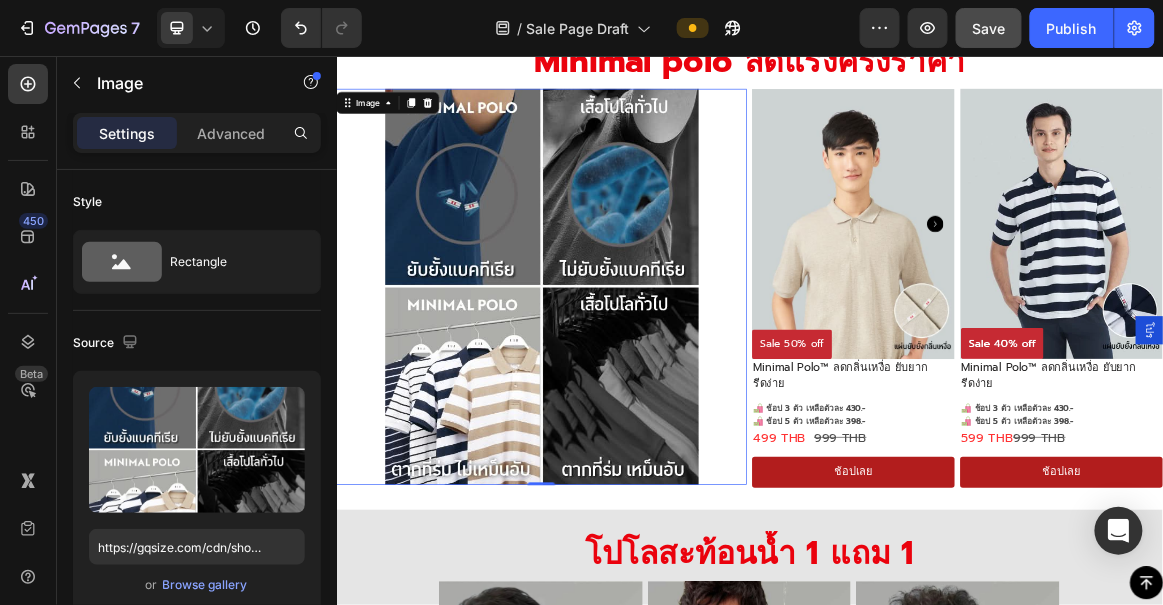 scroll, scrollTop: 5312, scrollLeft: 0, axis: vertical 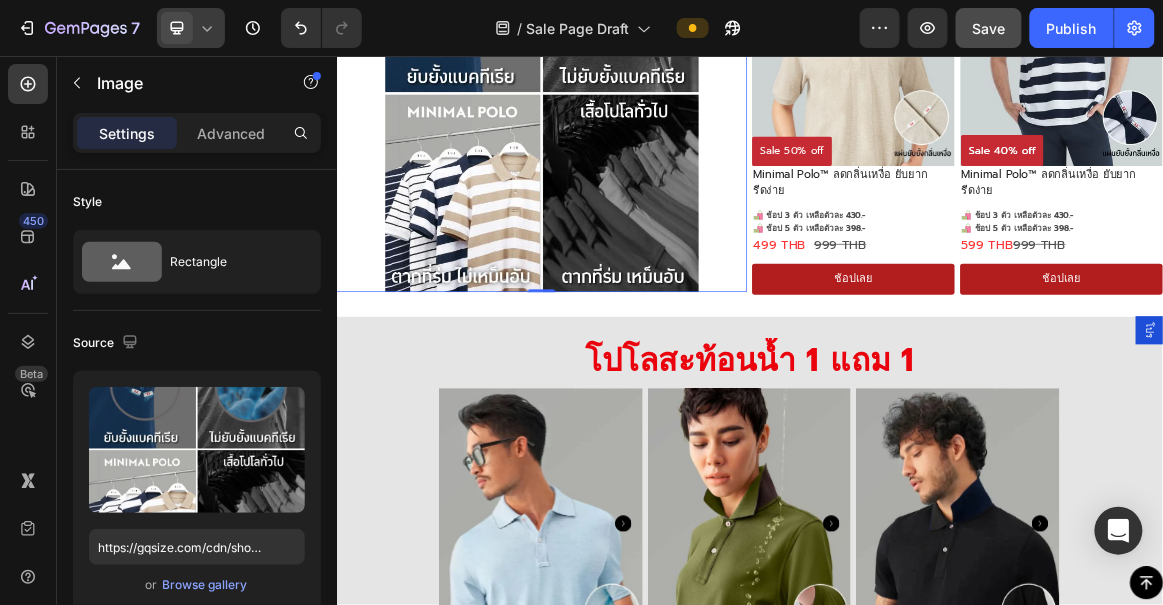 click 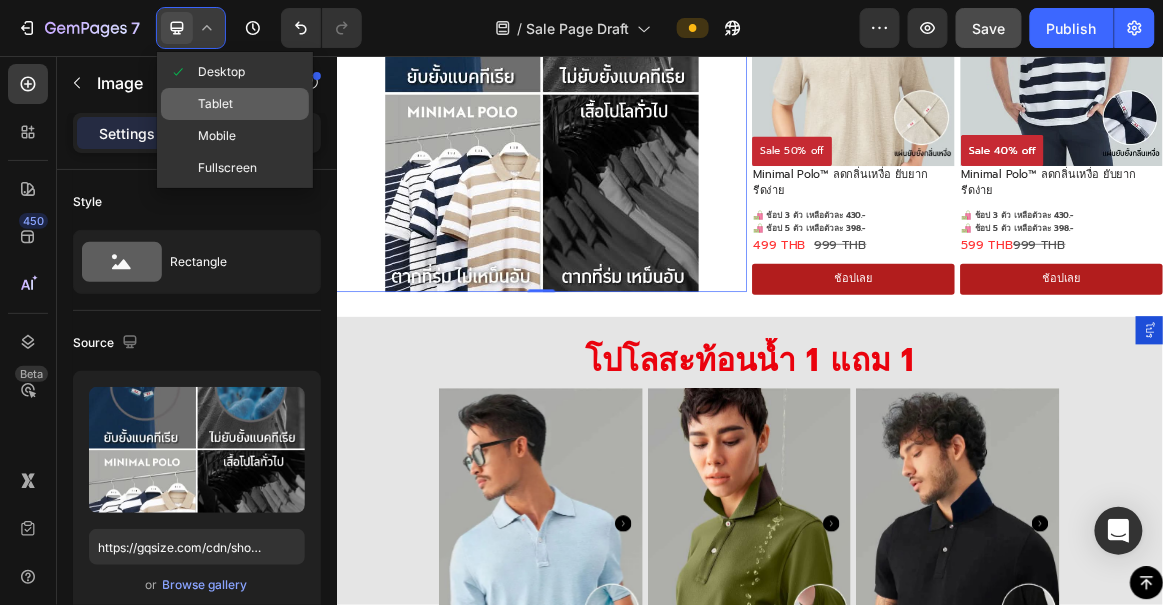 drag, startPoint x: 247, startPoint y: 107, endPoint x: 322, endPoint y: 210, distance: 127.41271 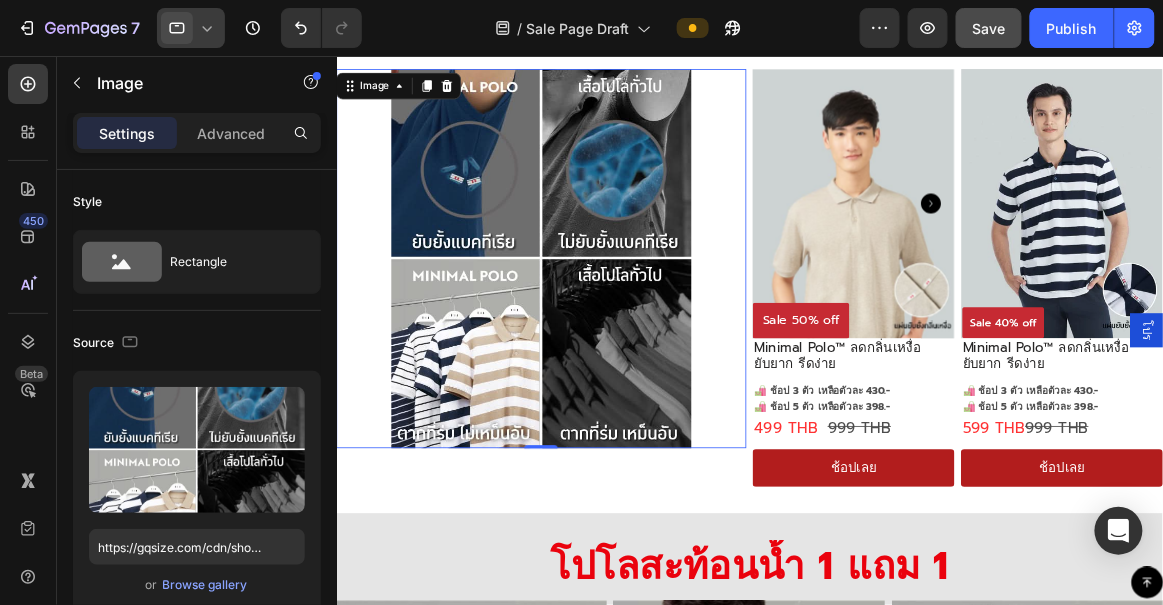 click at bounding box center (582, 298) 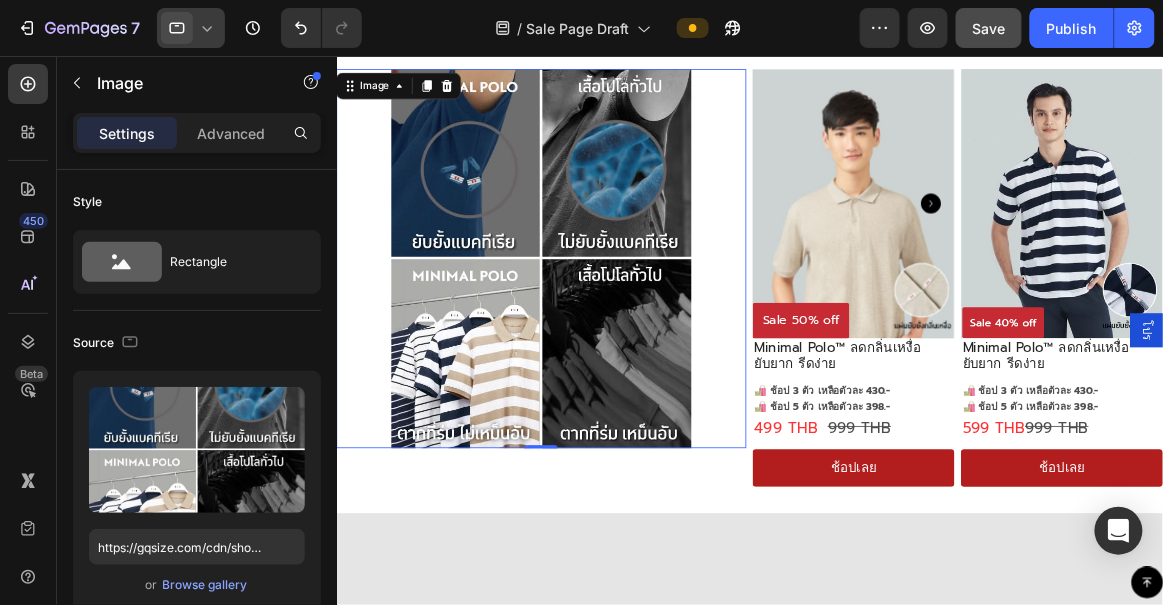 scroll, scrollTop: 424, scrollLeft: 0, axis: vertical 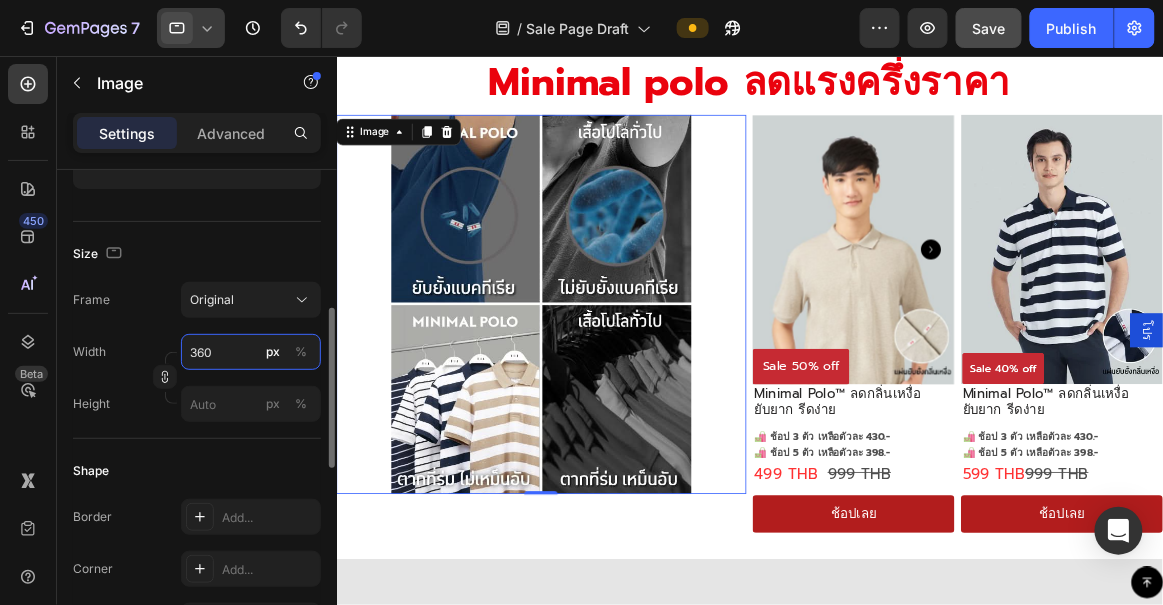 click on "360" at bounding box center [251, 352] 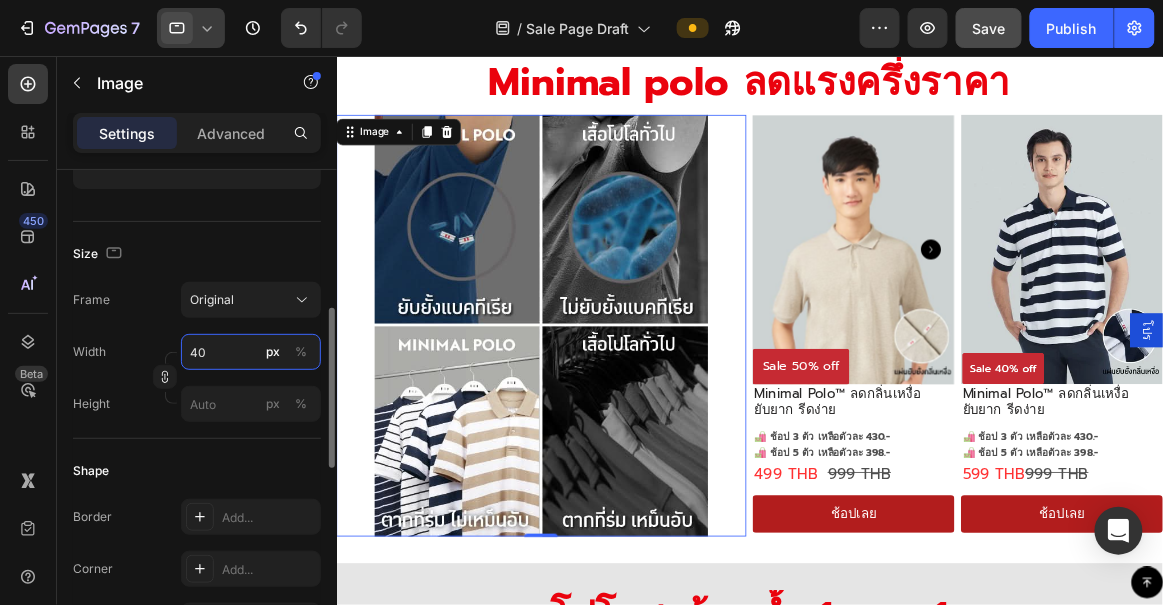 type on "4" 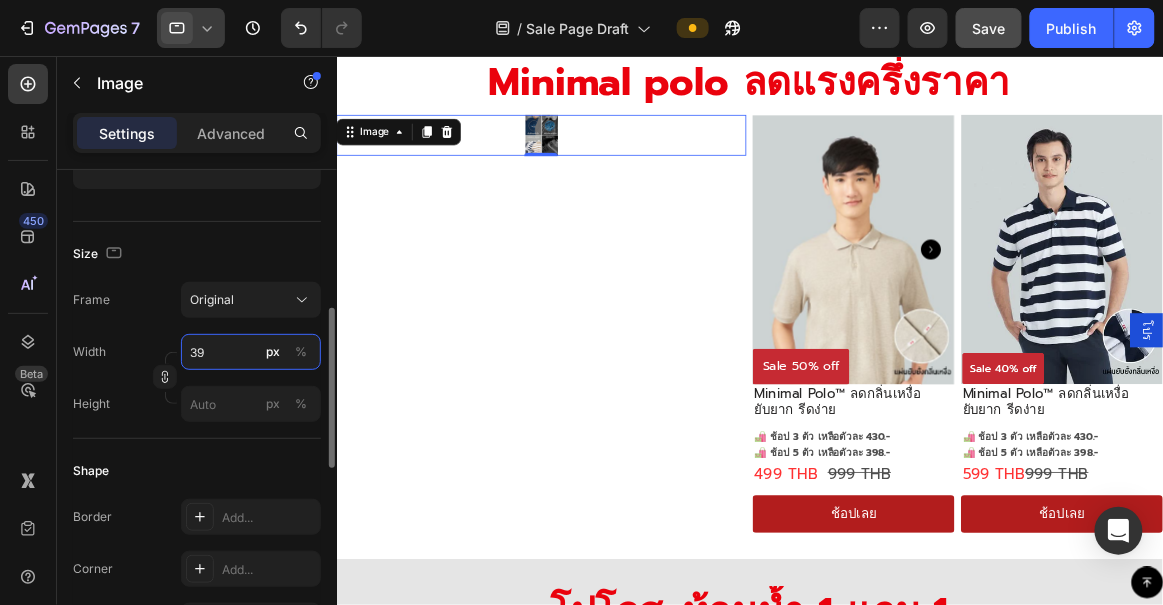 type on "390" 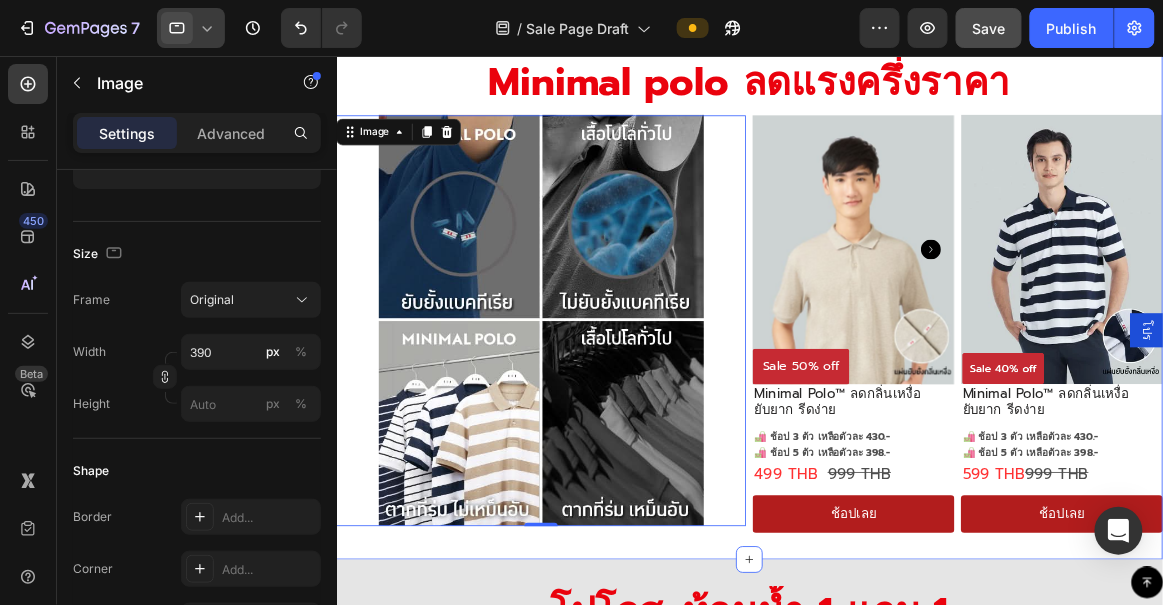 click on "Minimal polo ลดแรงครึ่งราคา Heading Image   0
Sale 50% off Product Badge Product Images Minimal Polo™ ลดกลิ่นเหงื่อ ยับยาก รีดง่าย Text Block Minimal Polo™ ลดกลิ่นเหงื่อ  ยับยาก รีดง่าย Text Block Minimal Polo™ ลดกลิ่นเหงื่อ ยับยาก  รีดง่าย Text Block 🛍️ ช้อป 3 ตัว เหลือตัวละ [PRICE] 🛍️ ช้อป 5 ตัว เหลือตัวละ [PRICE] Text Block [PRICE] THB Product Price Product Price [PRICE] THB Product Price Product Price Row ช้อปเลย Button Product Image Image Minimal Polo™ ลดกลิ่นเหงื่อ ยับยาก รีดง่าย Text Block Minimal Polo™ ลดกลิ่นเหงื่อ  ยับยาก รีดง่าย Text Block รีดง่าย Text Block Text Block [PRICE]  [PRICE]" at bounding box center (832, 340) 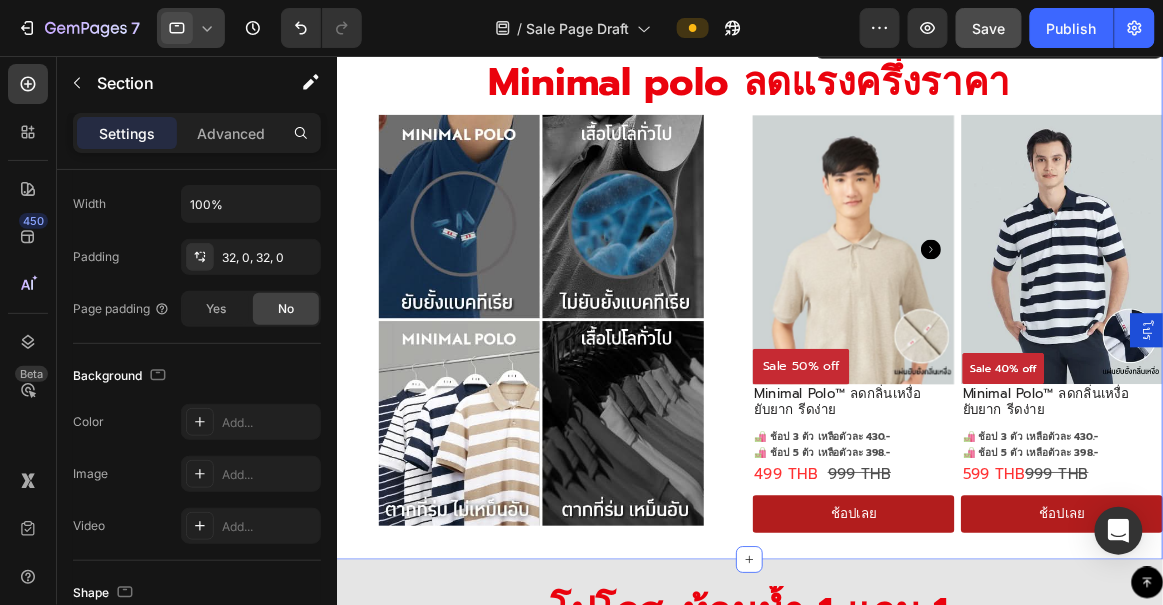 scroll, scrollTop: 0, scrollLeft: 0, axis: both 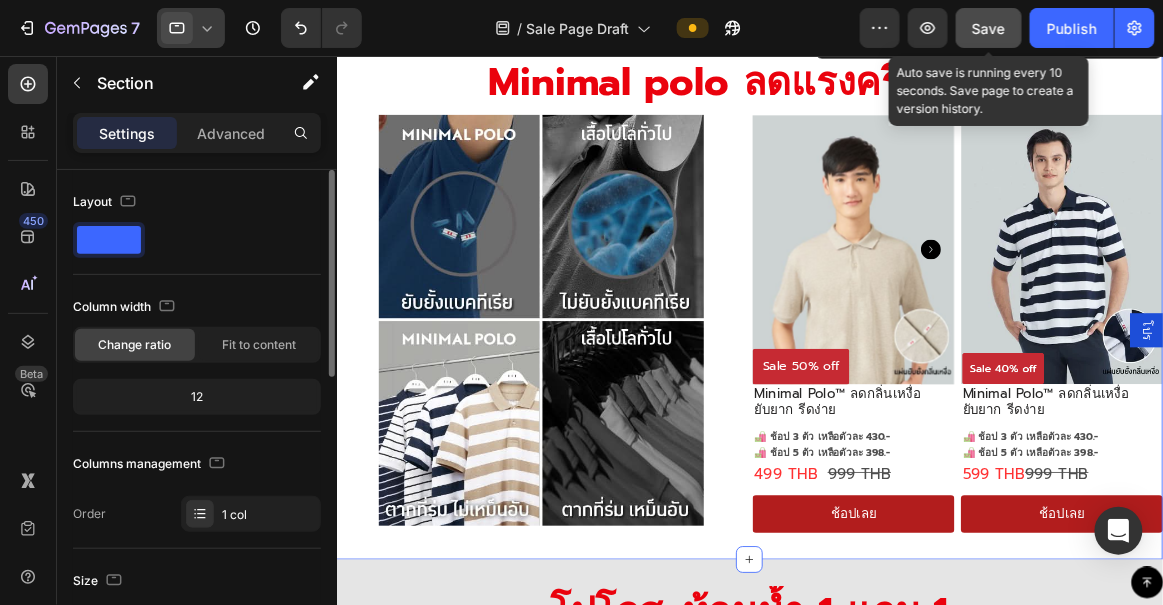 click on "Save" at bounding box center (989, 28) 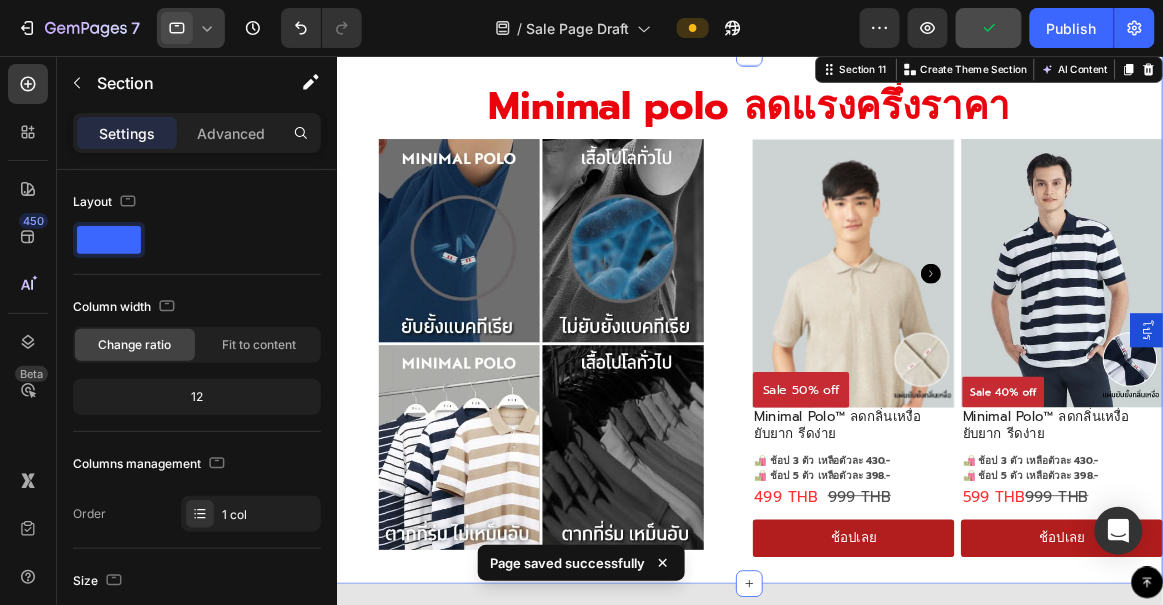 scroll, scrollTop: 4712, scrollLeft: 0, axis: vertical 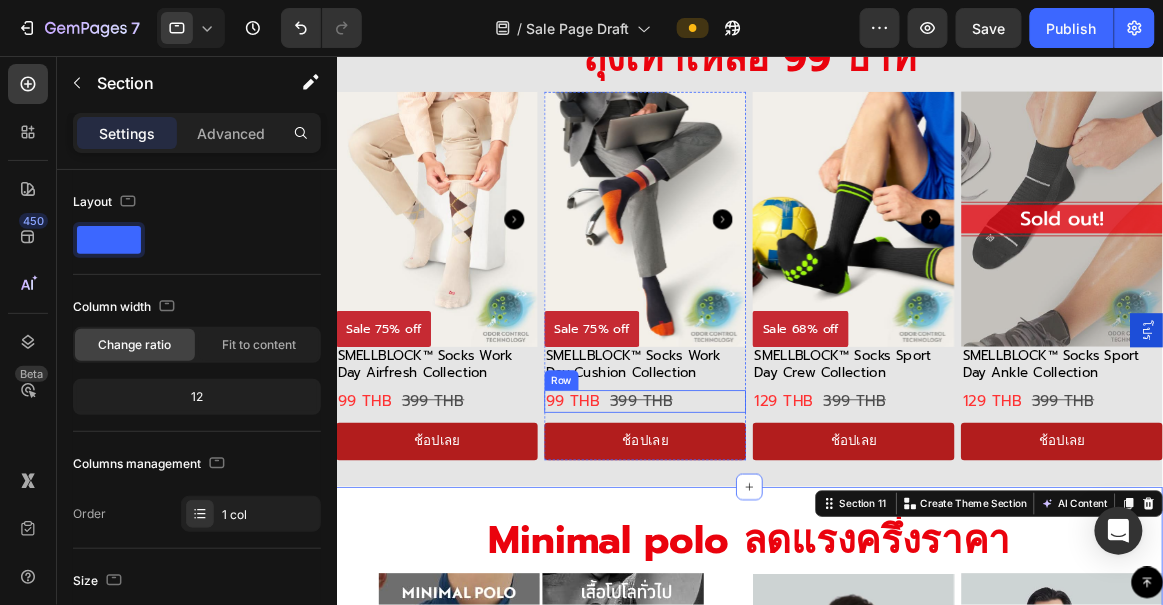 click at bounding box center [693, 28] 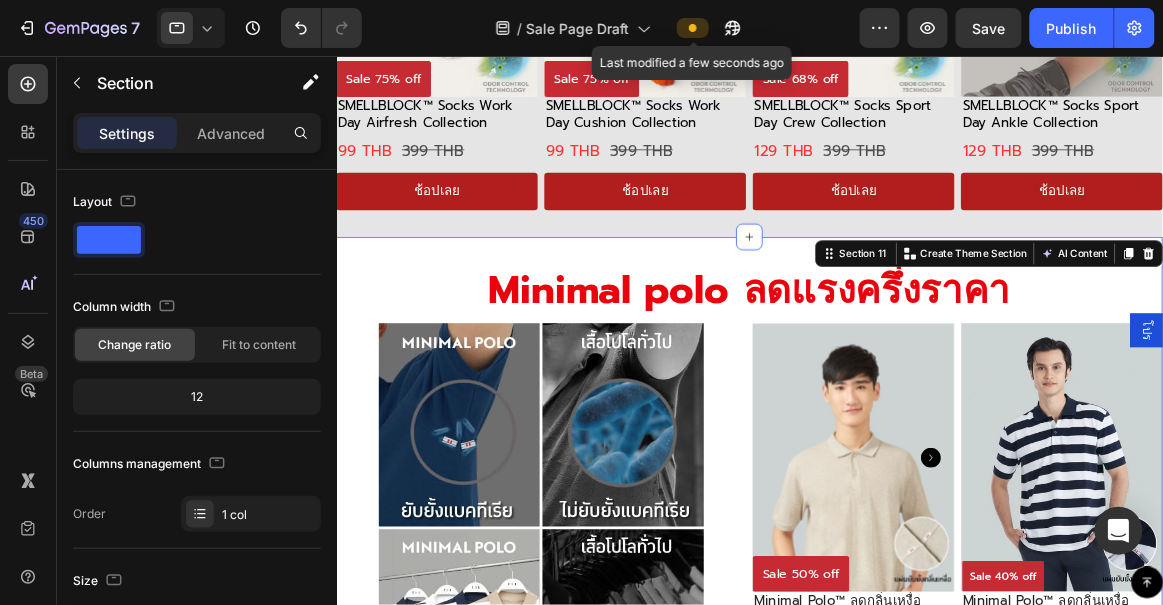 scroll, scrollTop: 4469, scrollLeft: 0, axis: vertical 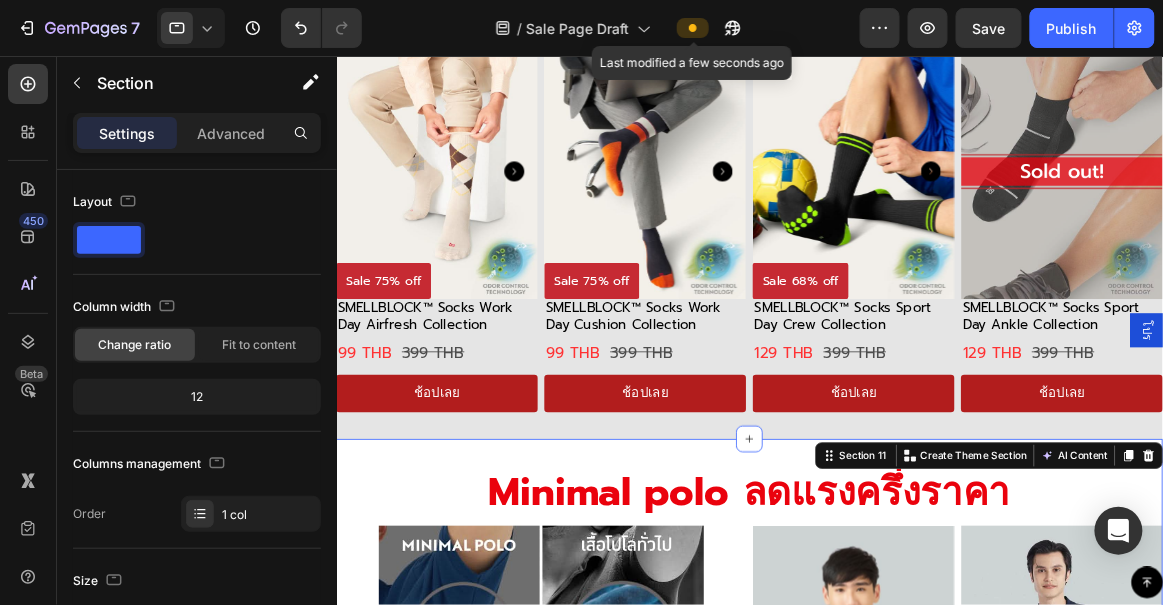 click at bounding box center [693, 28] 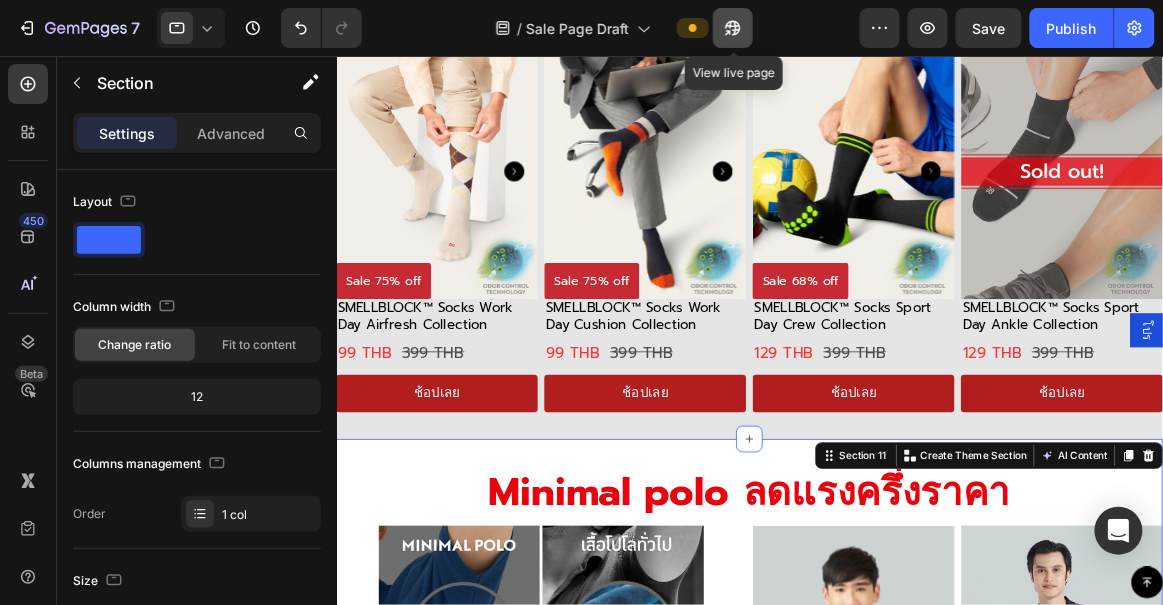 click 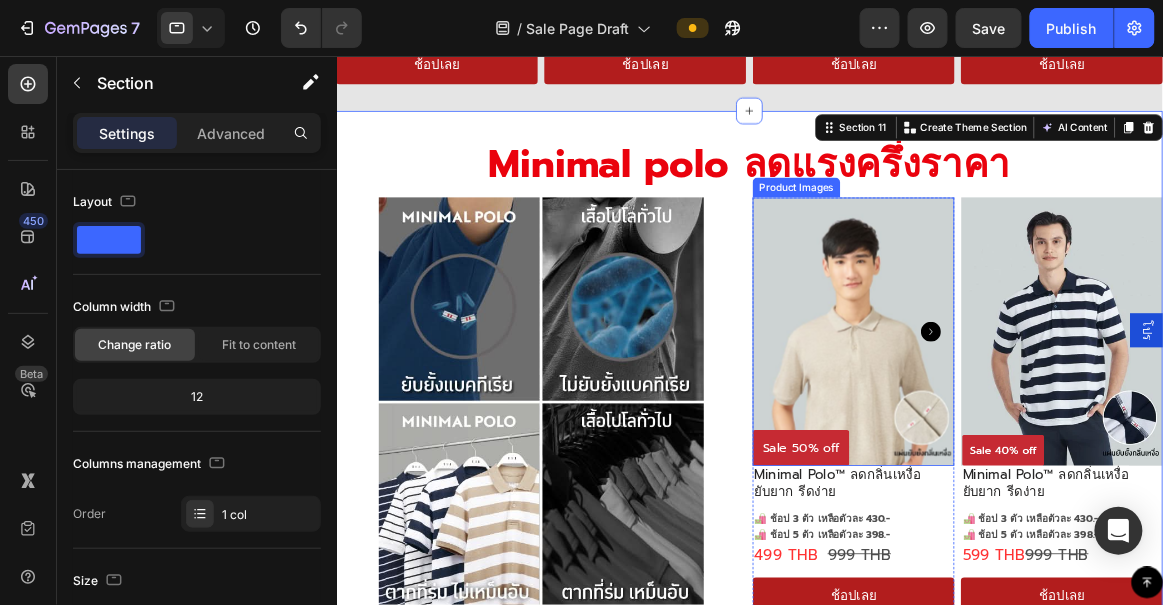 scroll, scrollTop: 4895, scrollLeft: 0, axis: vertical 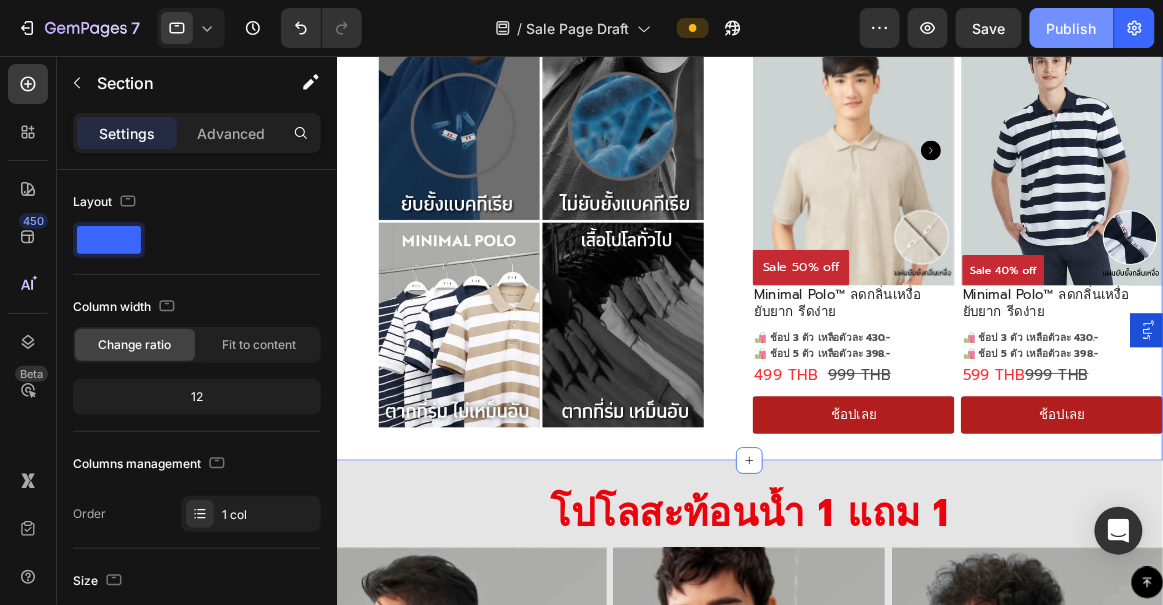 click on "Publish" at bounding box center (1072, 28) 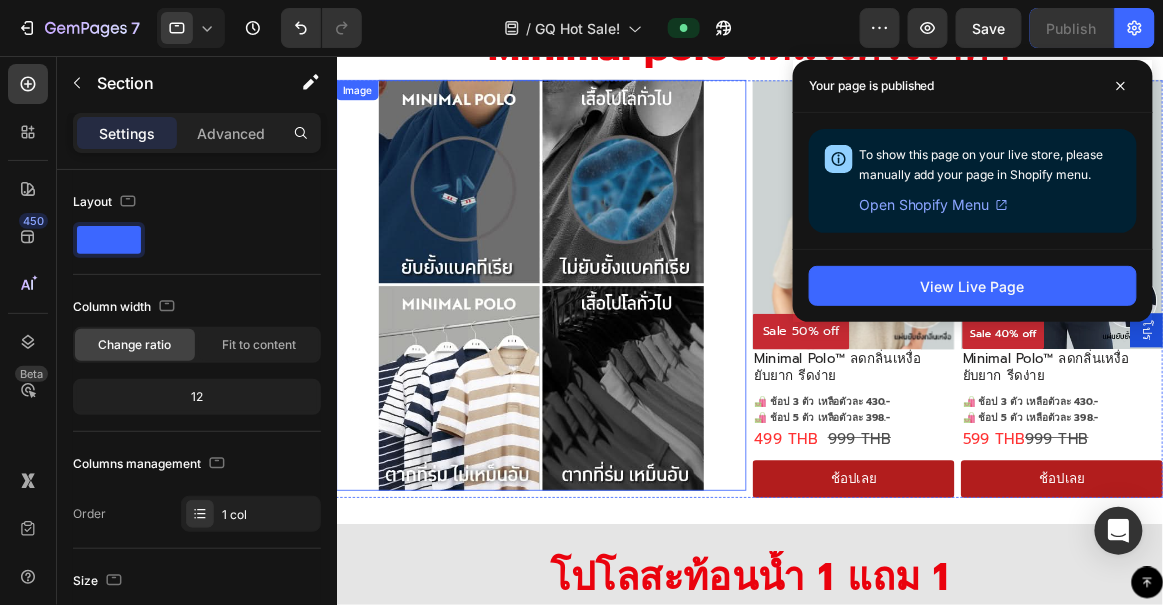 scroll, scrollTop: 4954, scrollLeft: 0, axis: vertical 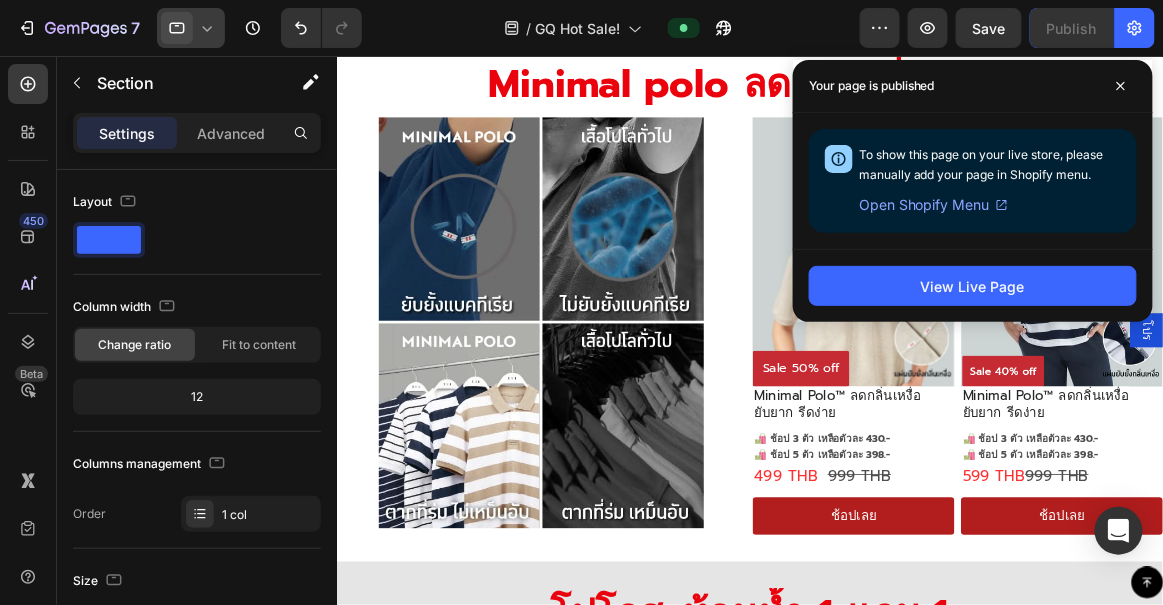 click 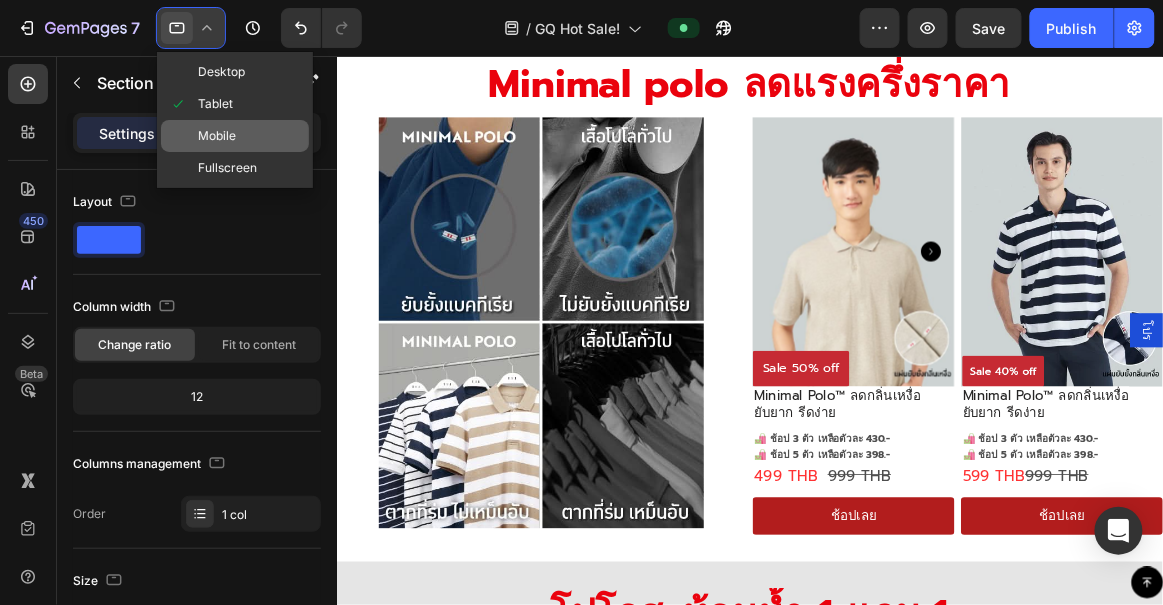 click on "Mobile" at bounding box center (217, 136) 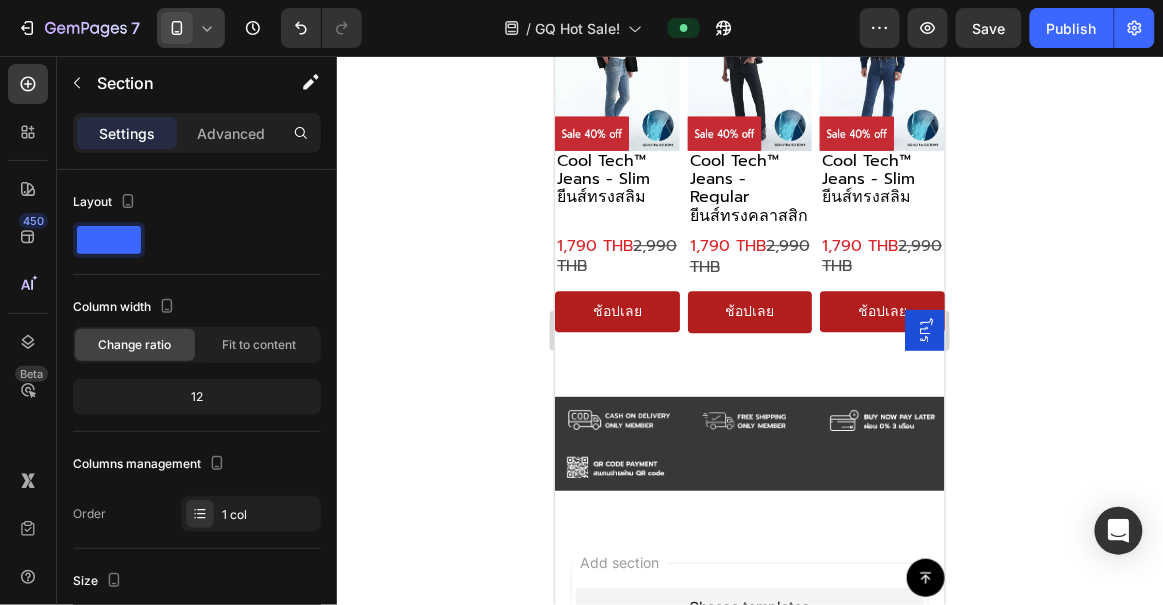 scroll, scrollTop: 6758, scrollLeft: 0, axis: vertical 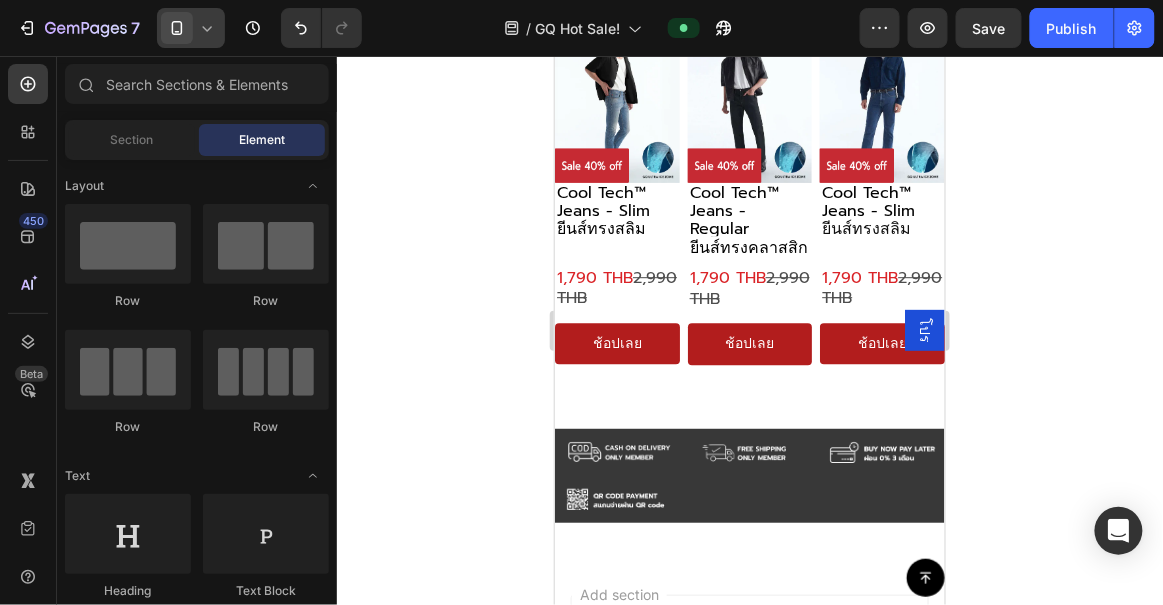 drag, startPoint x: 938, startPoint y: 547, endPoint x: 1170, endPoint y: 91, distance: 511.62485 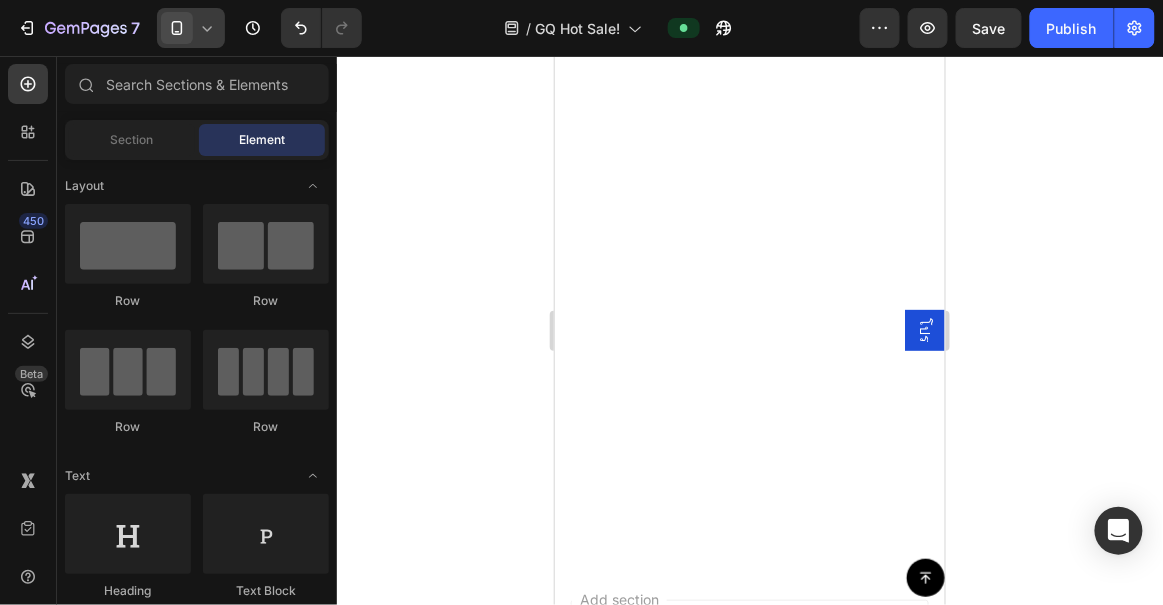 scroll, scrollTop: 0, scrollLeft: 0, axis: both 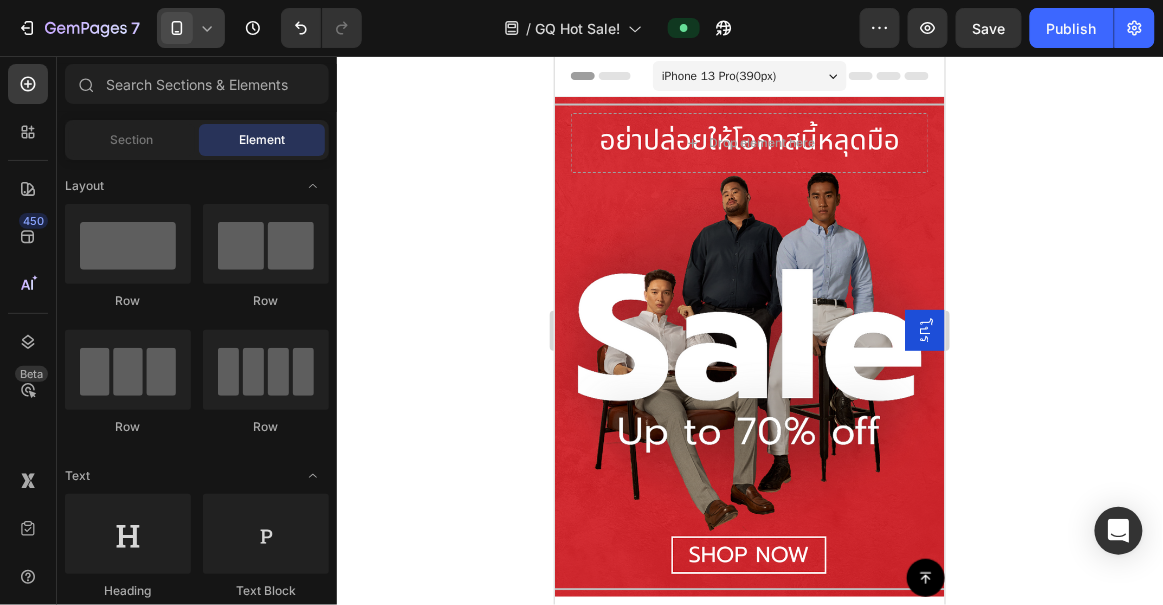 click on "[PHONE] 13 Pro  ( 390 px)" at bounding box center (718, 75) 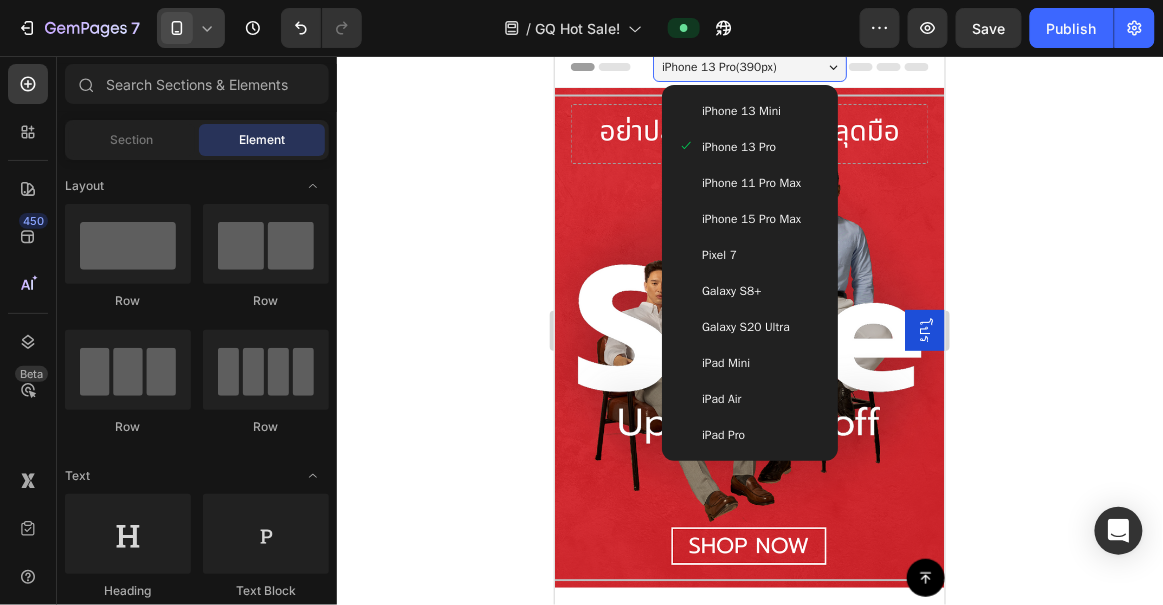 scroll, scrollTop: 0, scrollLeft: 0, axis: both 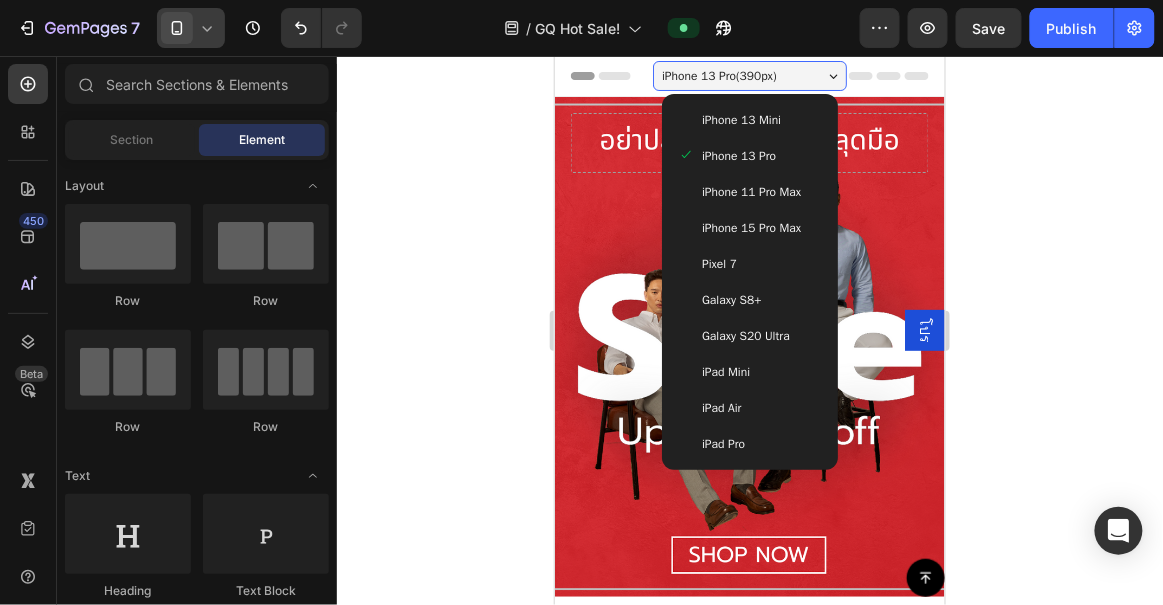 click on "iPhone 15 Pro Max" at bounding box center (749, 227) 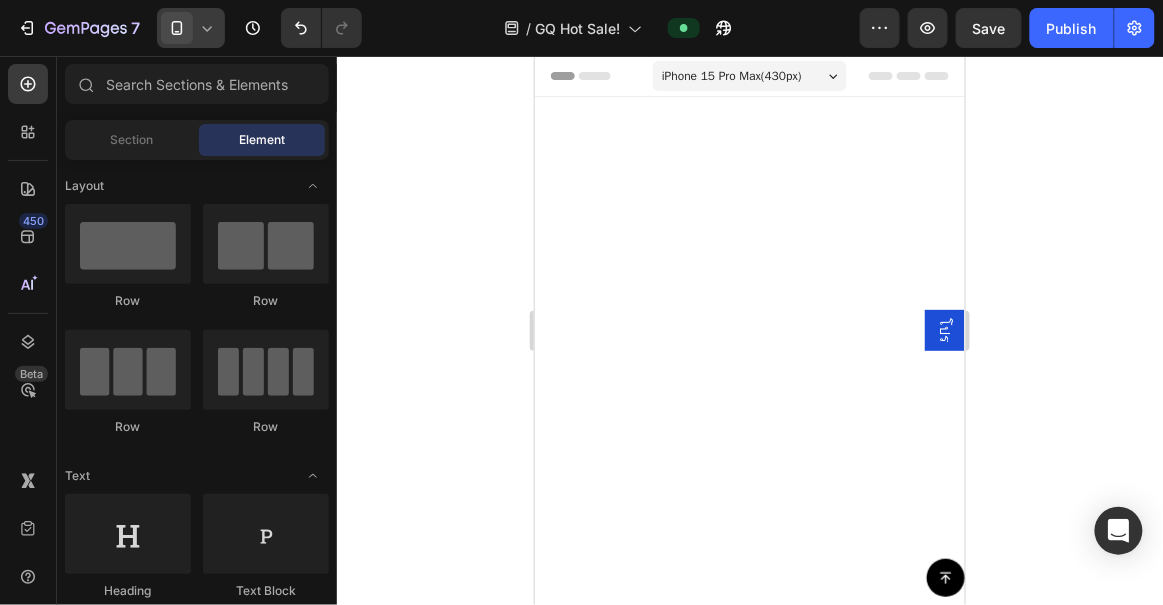 scroll, scrollTop: 3442, scrollLeft: 0, axis: vertical 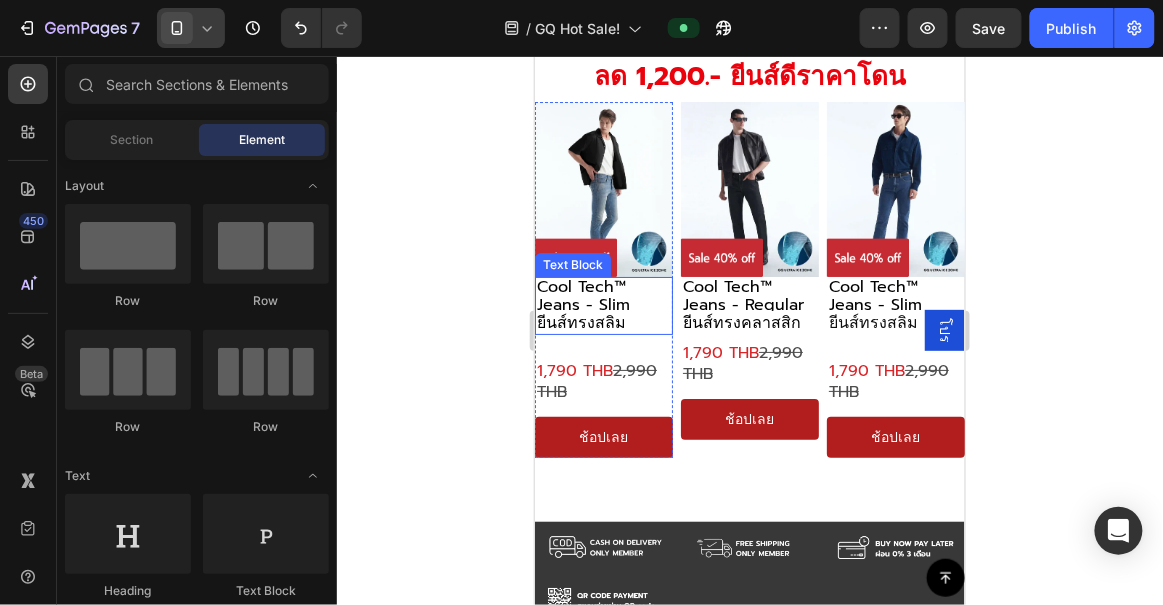 click on "Cool Tech™ Jeans - Slim" at bounding box center [582, 295] 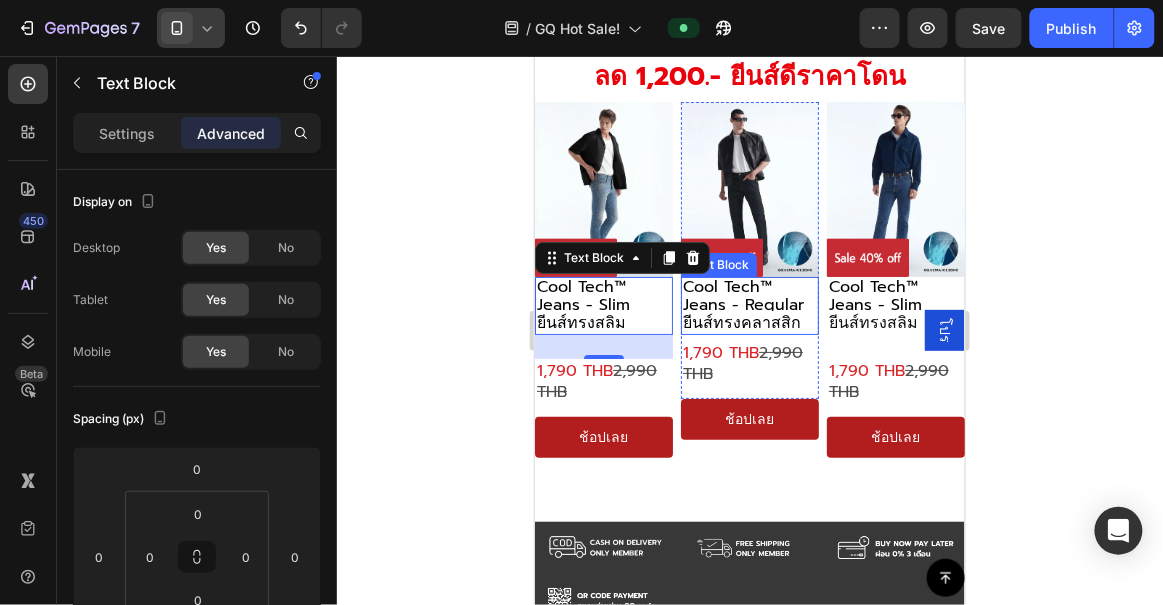 click on "Cool Tech™ Jeans - Regular" at bounding box center (742, 295) 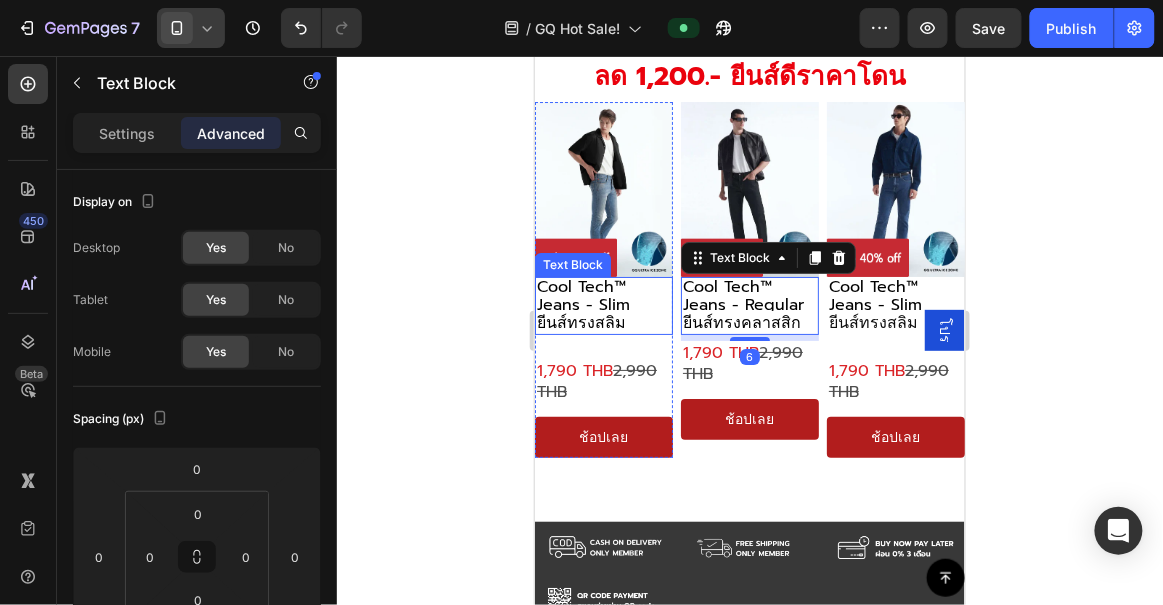 click on "ยีนส์ทรงสลิม" at bounding box center (580, 322) 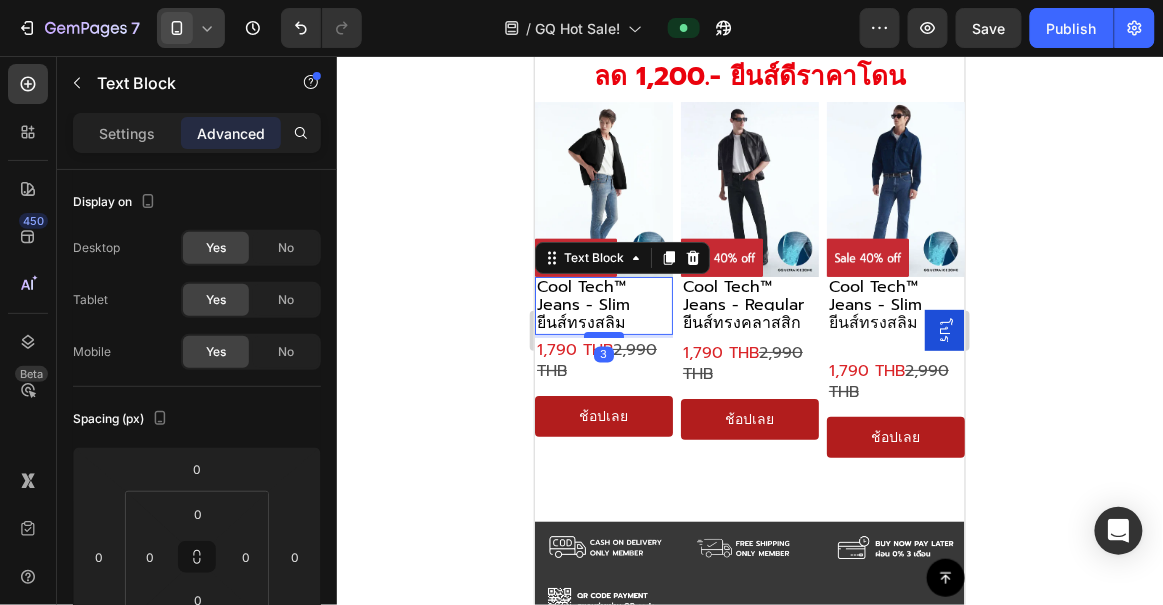 drag, startPoint x: 602, startPoint y: 352, endPoint x: 880, endPoint y: 444, distance: 292.8276 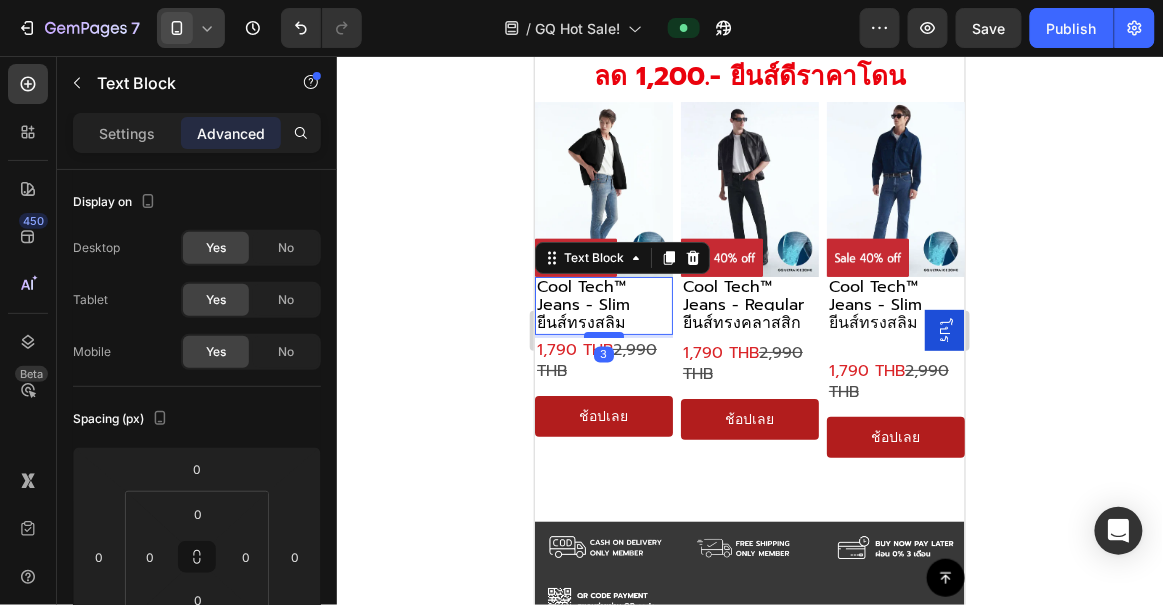 click at bounding box center (603, 334) 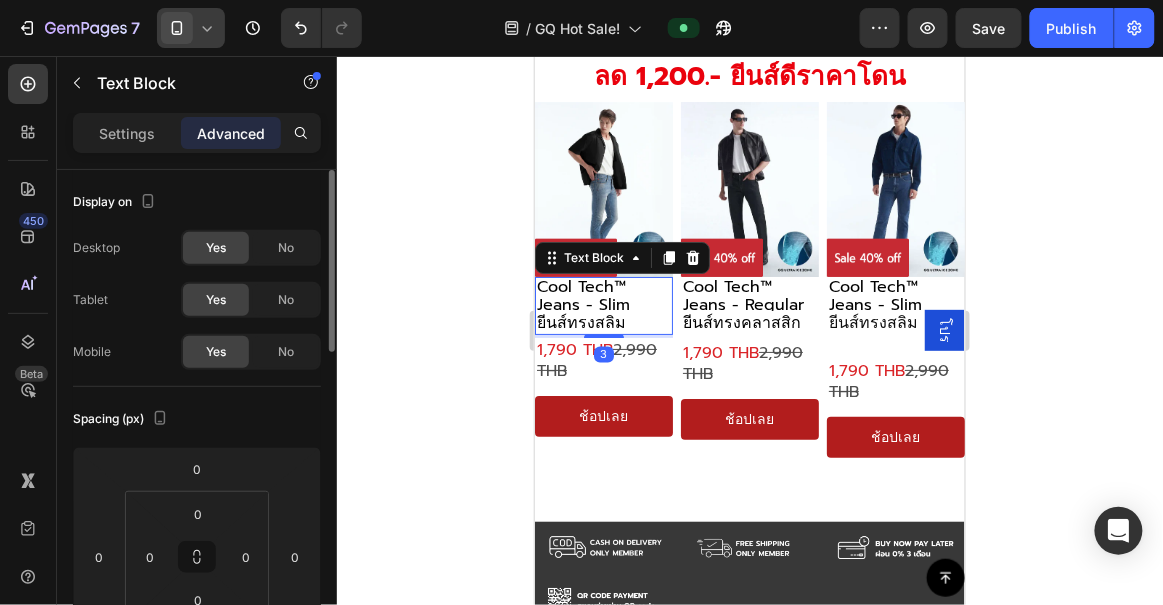 scroll, scrollTop: 181, scrollLeft: 0, axis: vertical 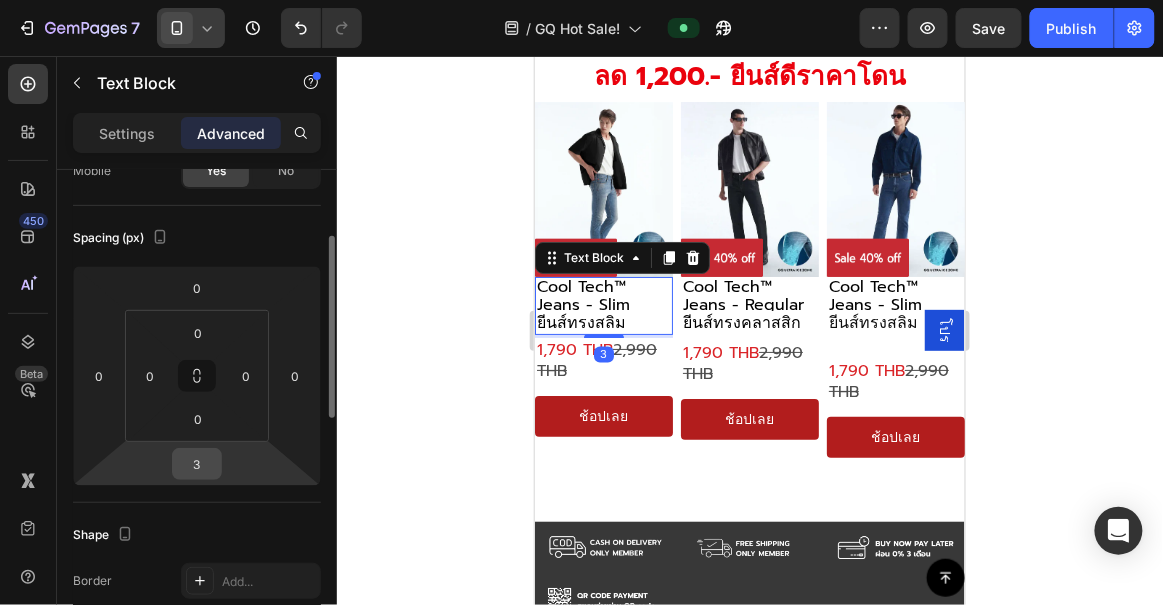 click on "3" at bounding box center (197, 464) 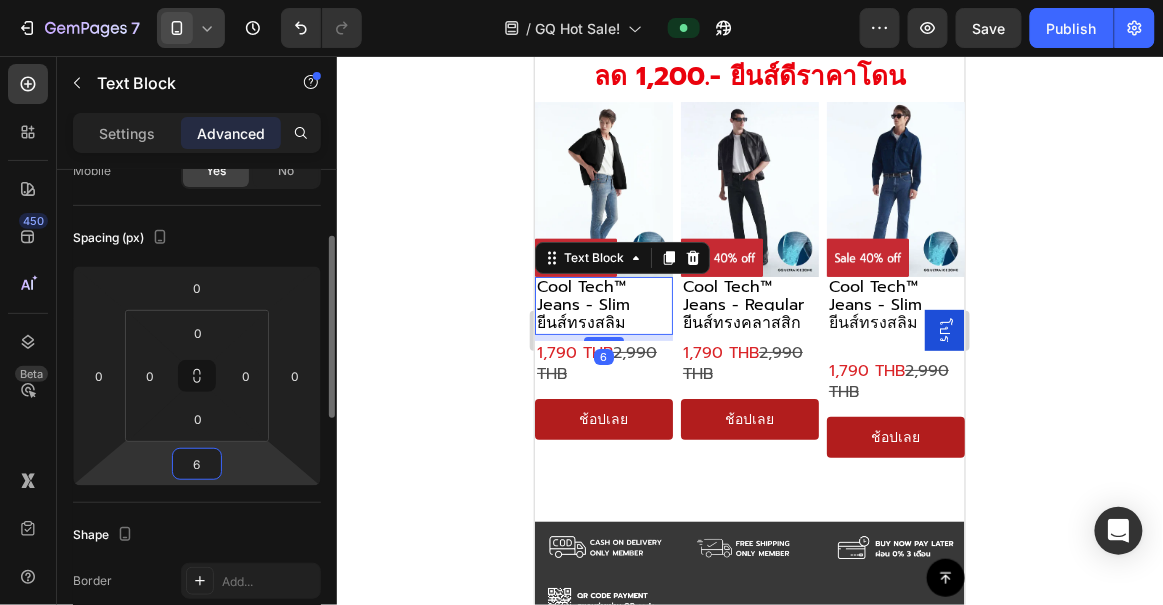 type on "6" 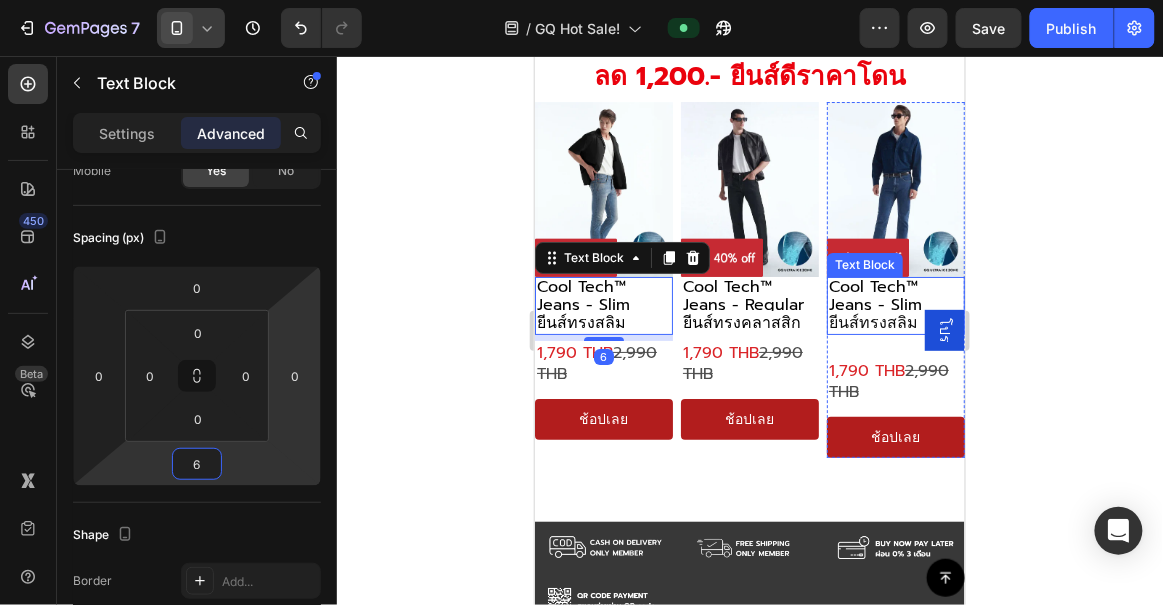 click on "ยีนส์ทรงสลิม" at bounding box center (872, 322) 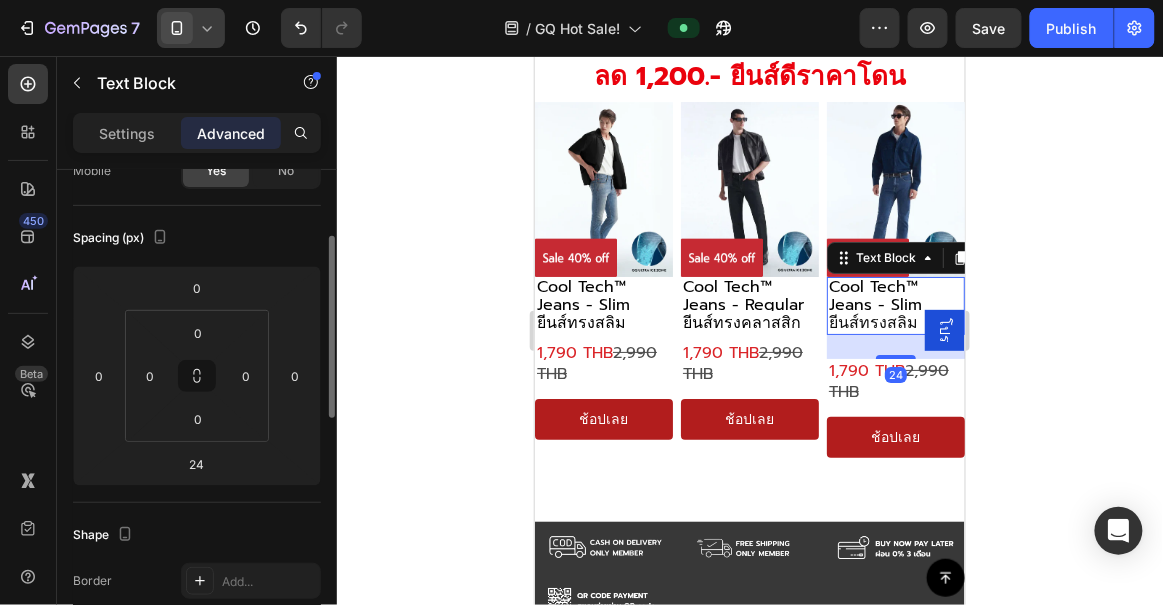 scroll, scrollTop: 181, scrollLeft: 0, axis: vertical 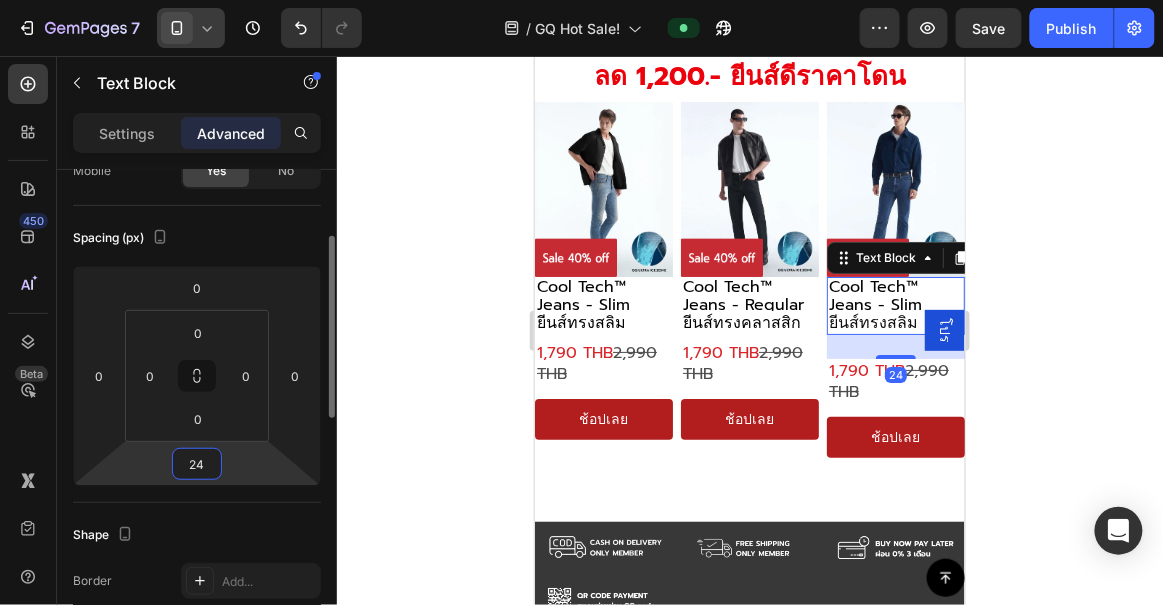 click on "24" at bounding box center [197, 464] 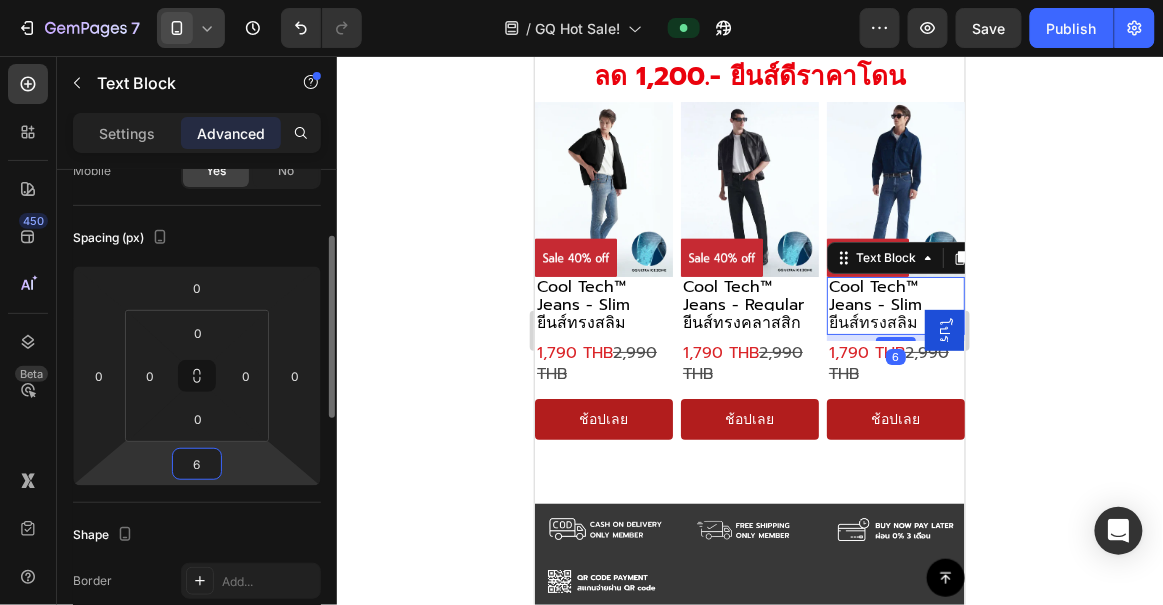type on "6" 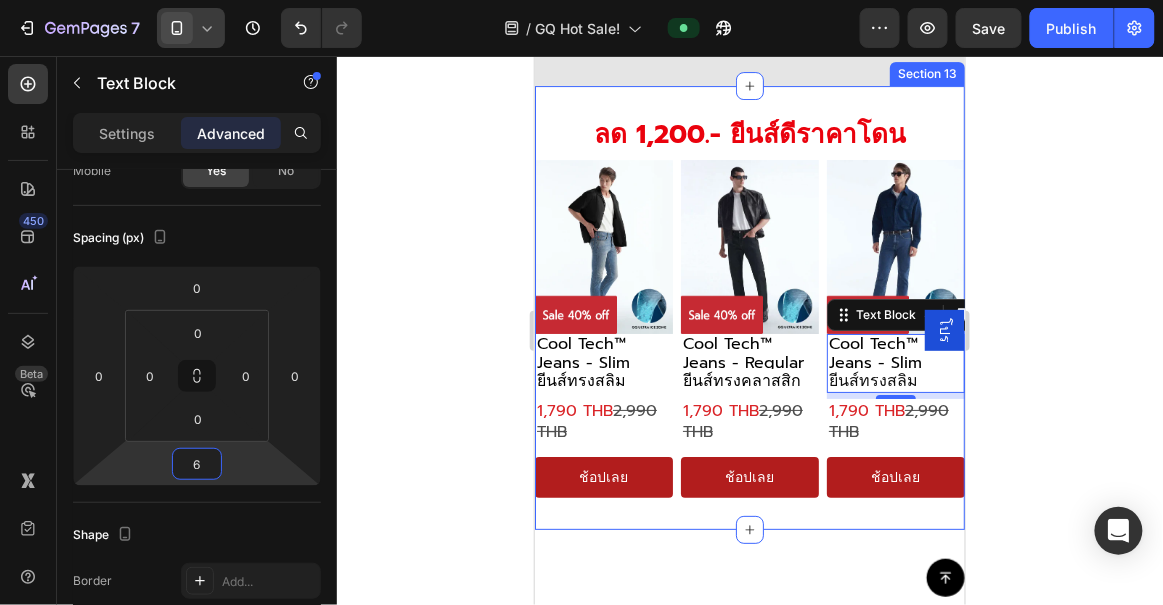 scroll, scrollTop: 6733, scrollLeft: 0, axis: vertical 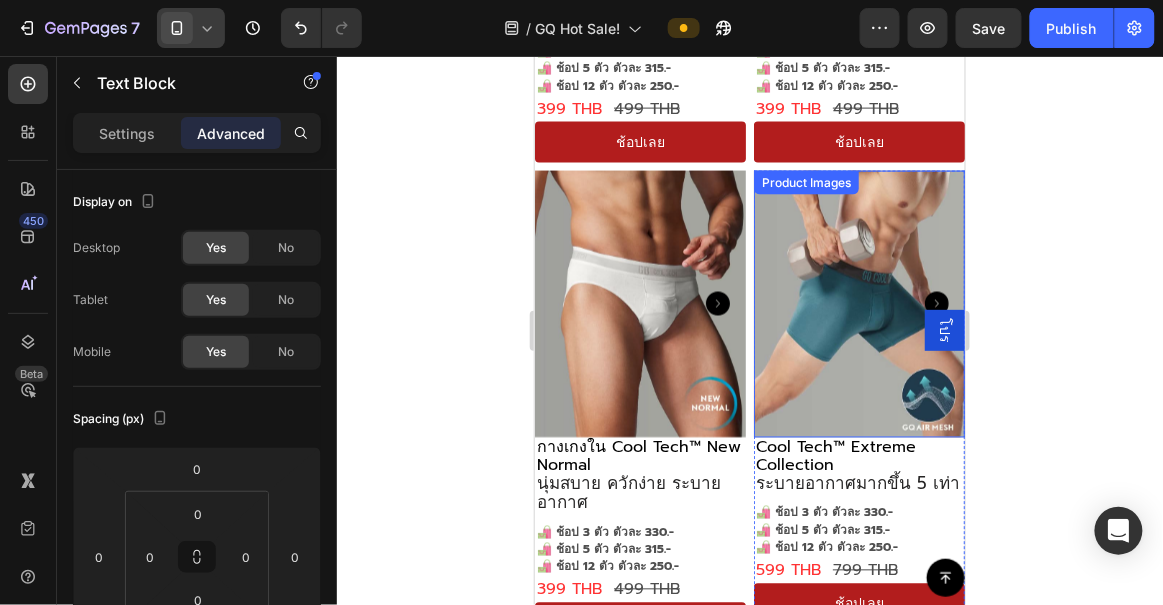 click on "นุ่มสบาย ควักง่าย ระบายอากาศ" at bounding box center (628, 492) 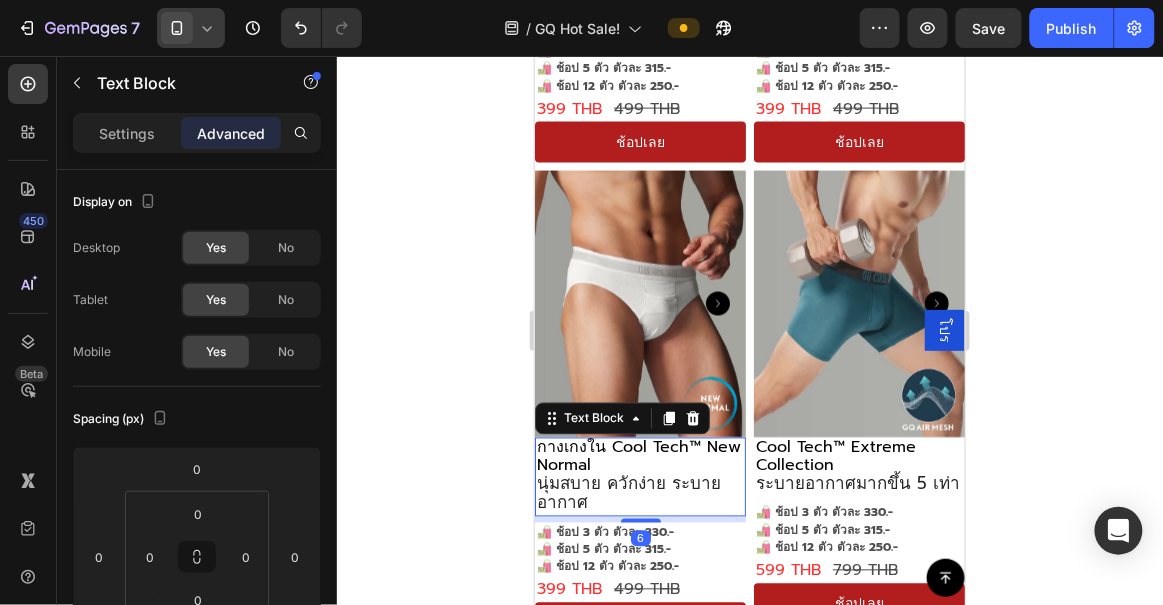 scroll, scrollTop: 2616, scrollLeft: 0, axis: vertical 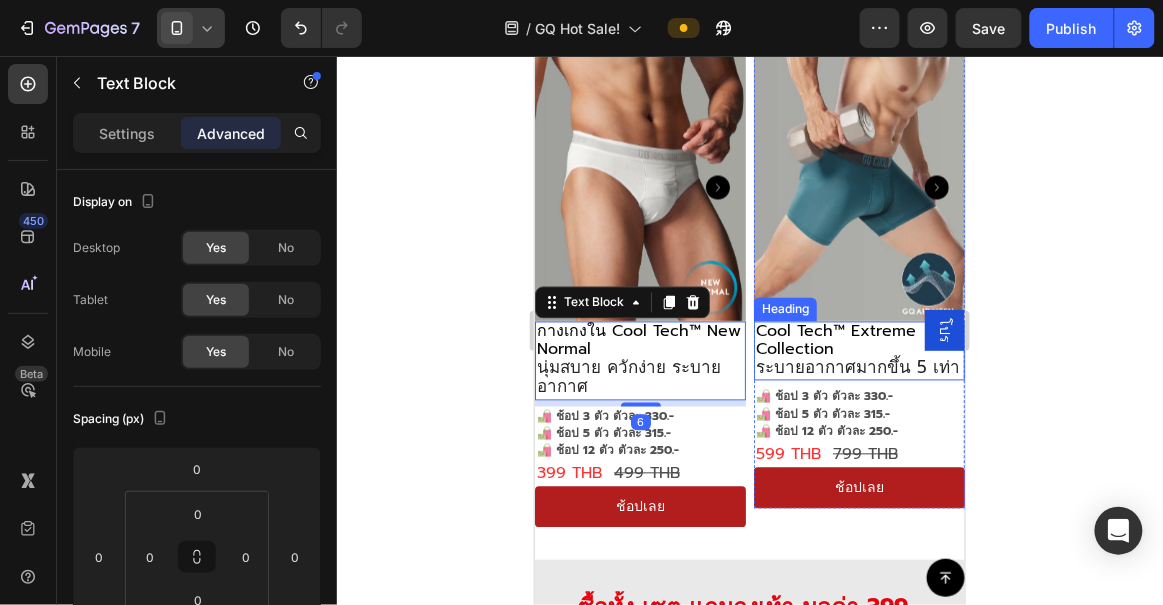 click on "ระบายอากาศมากขึ้น 5 เท่า" at bounding box center (857, 367) 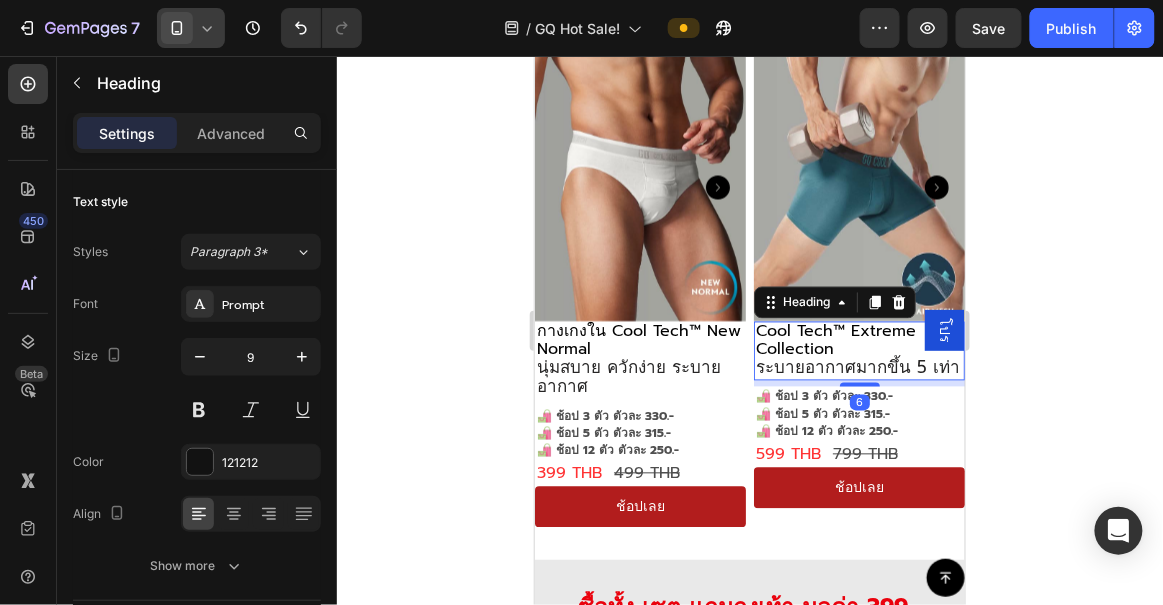 click on "นุ่มสบาย ควักง่าย ระบายอากาศ" at bounding box center (628, 376) 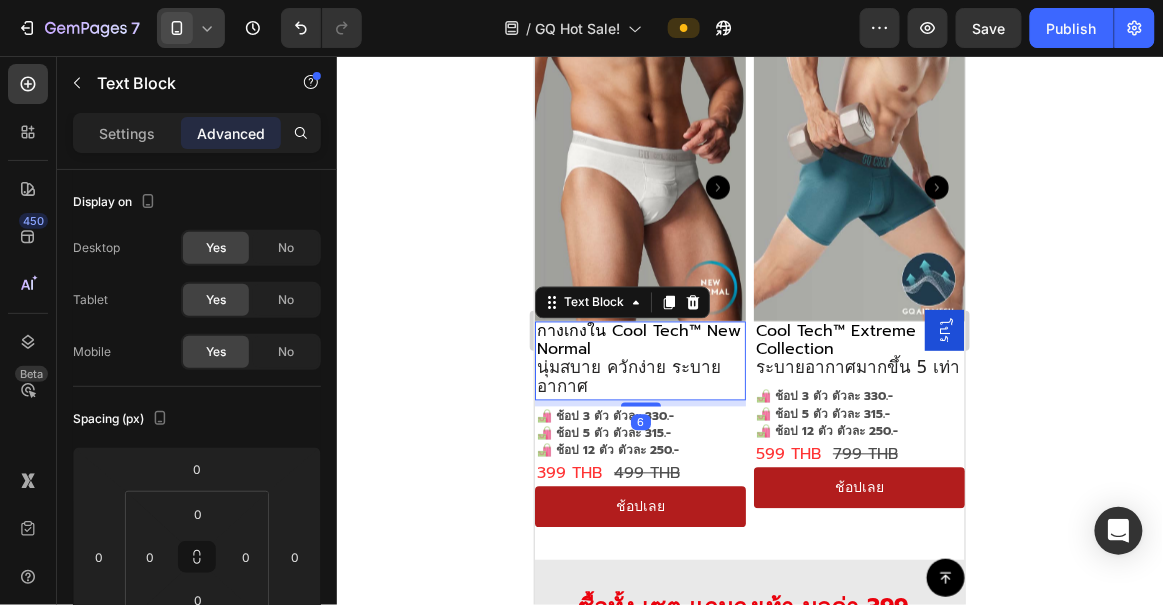 click on "นุ่มสบาย ควักง่าย ระบายอากาศ" at bounding box center (639, 378) 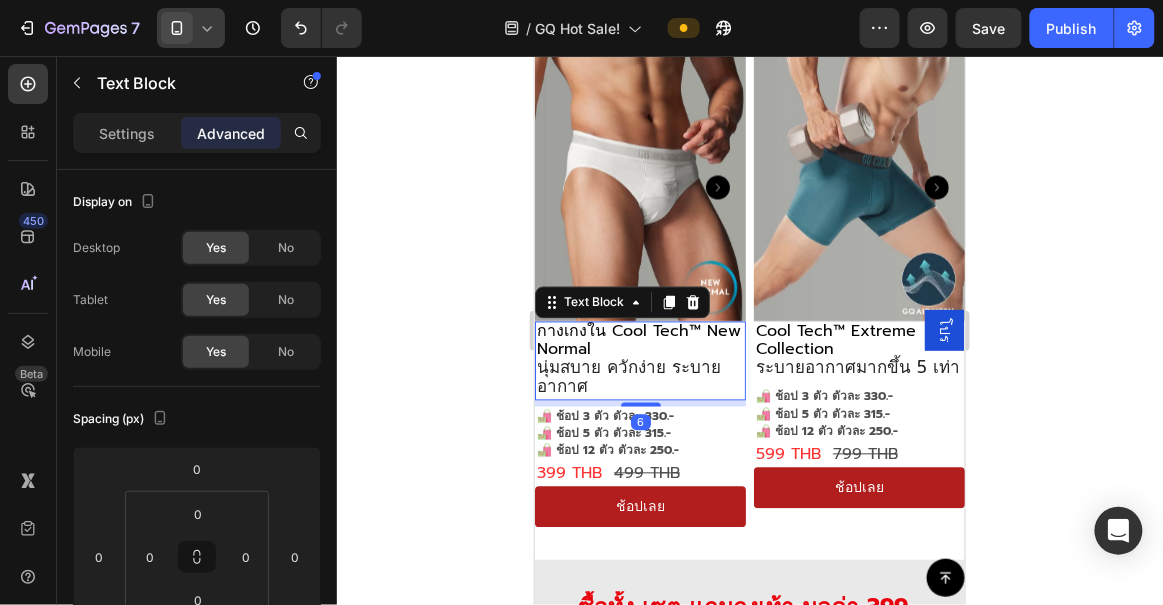 click on "นุ่มสบาย ควักง่าย ระบายอากาศ" at bounding box center (639, 378) 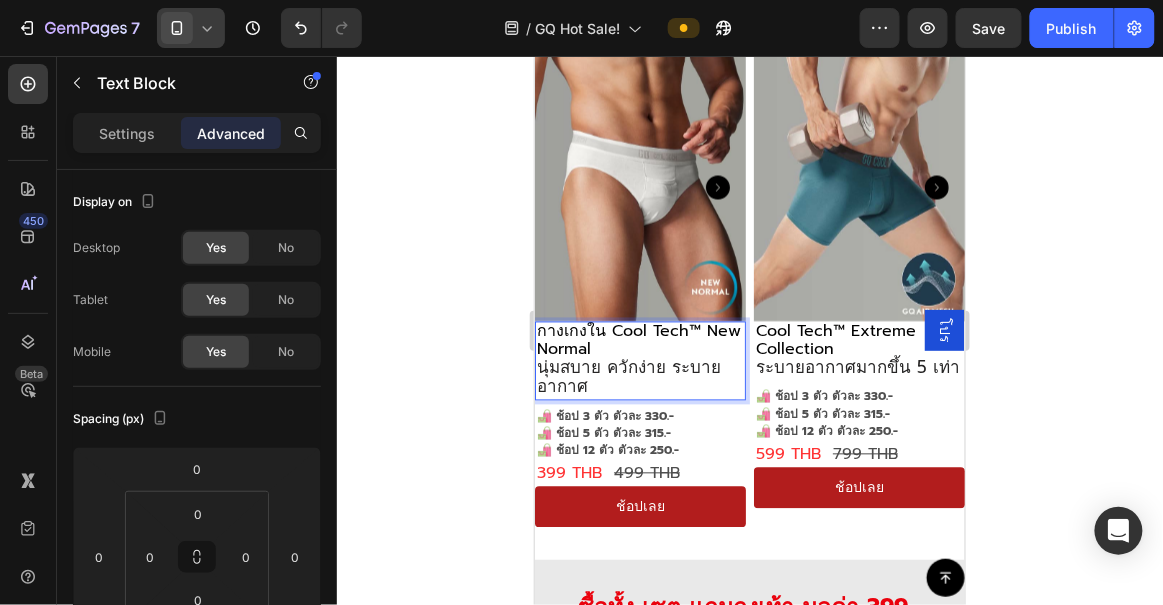 click at bounding box center (177, 28) 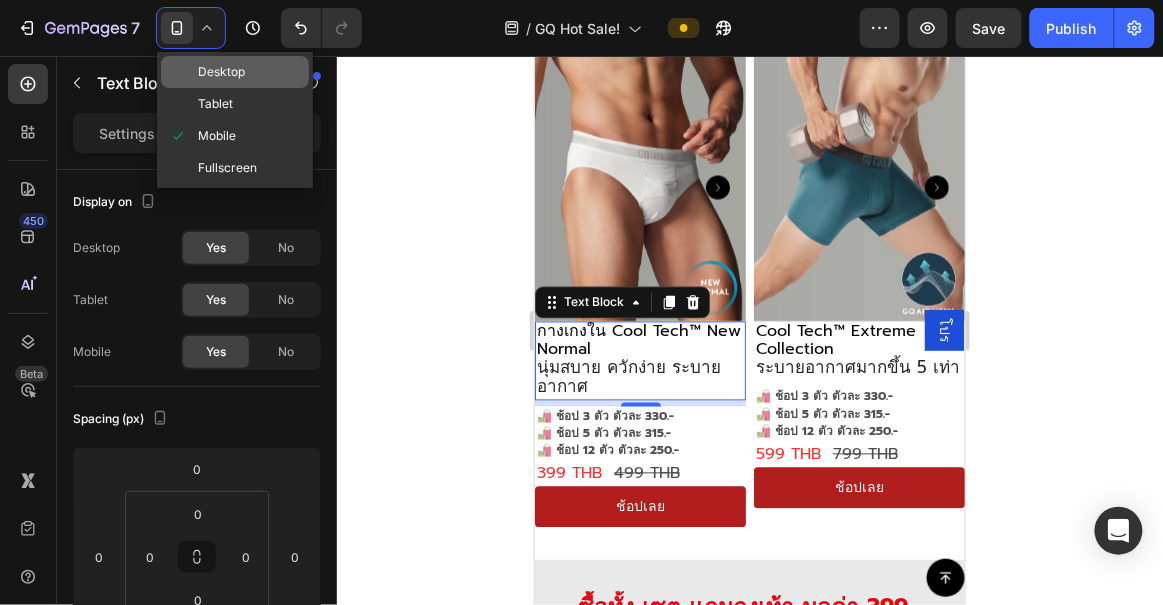 click on "Desktop" at bounding box center [221, 72] 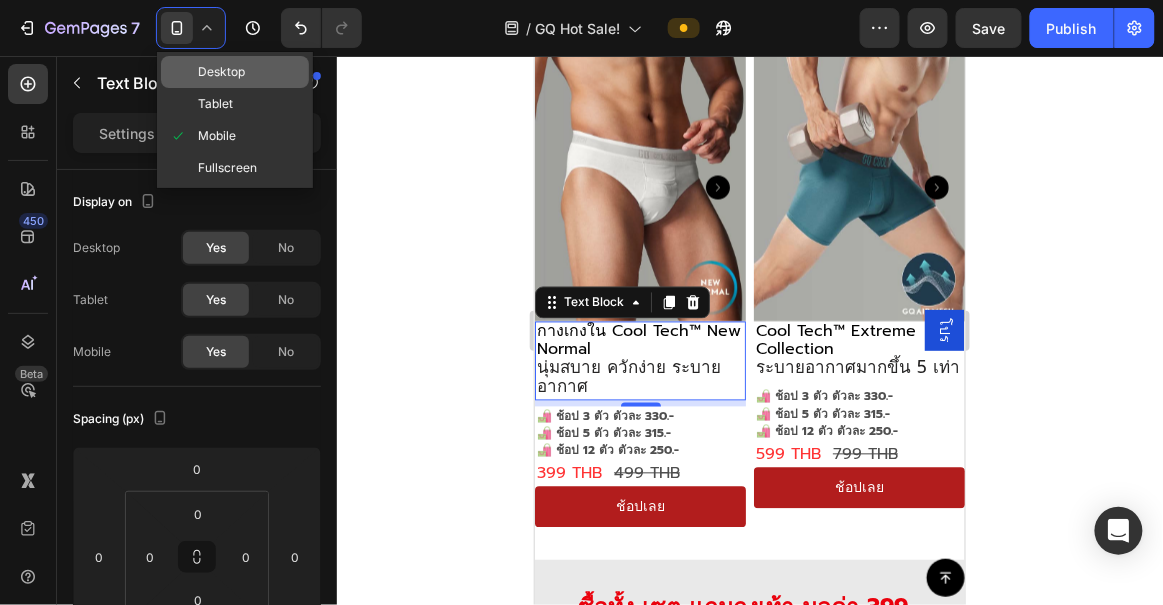 type on "10" 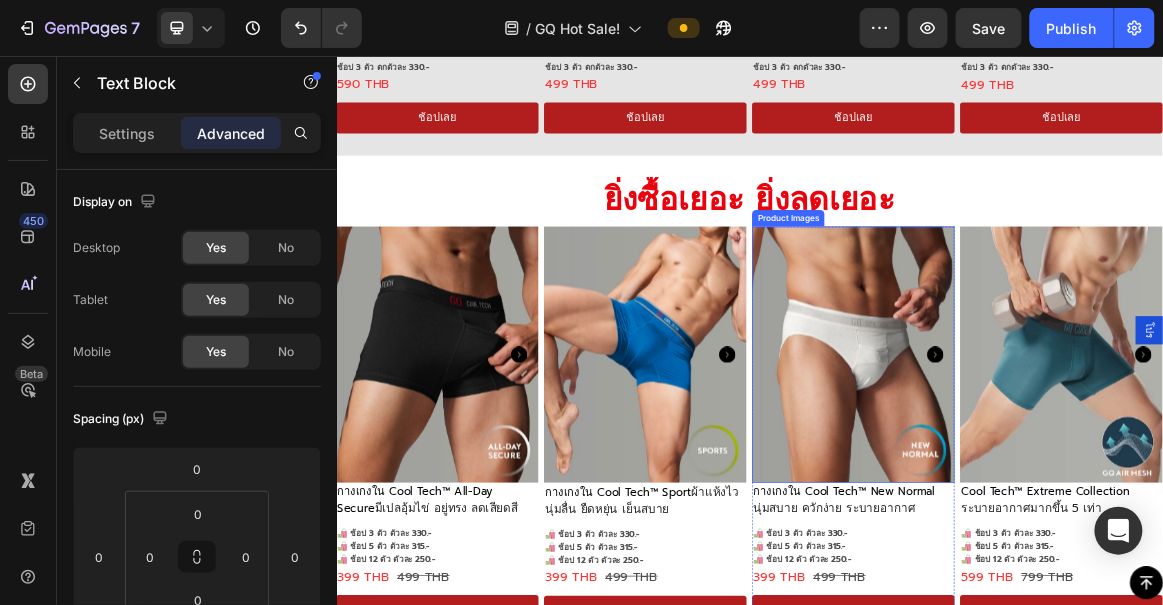 scroll, scrollTop: 1382, scrollLeft: 0, axis: vertical 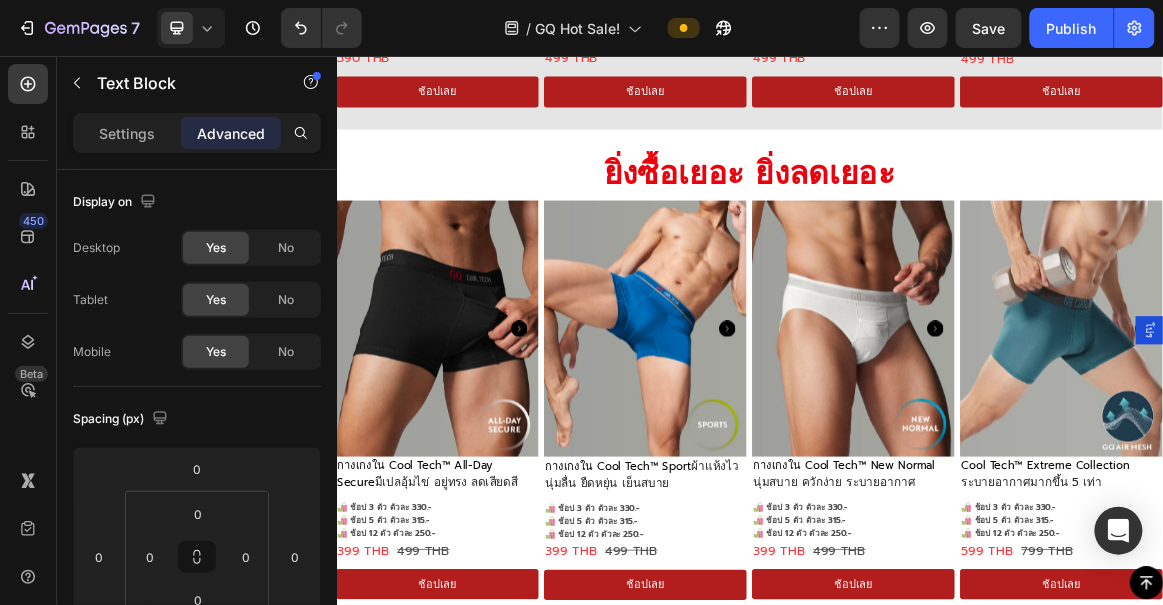 click on "นุ่มสบาย ควักง่าย ระบายอากาศ" at bounding box center (1059, 674) 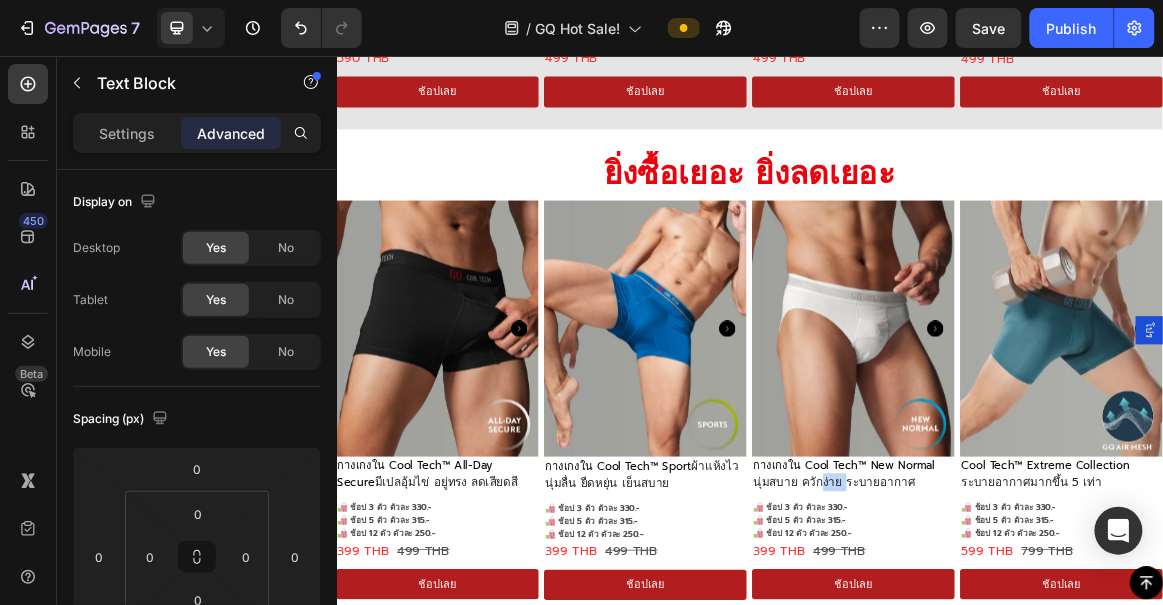 click on "นุ่มสบาย ควักง่าย ระบายอากาศ" at bounding box center [1059, 674] 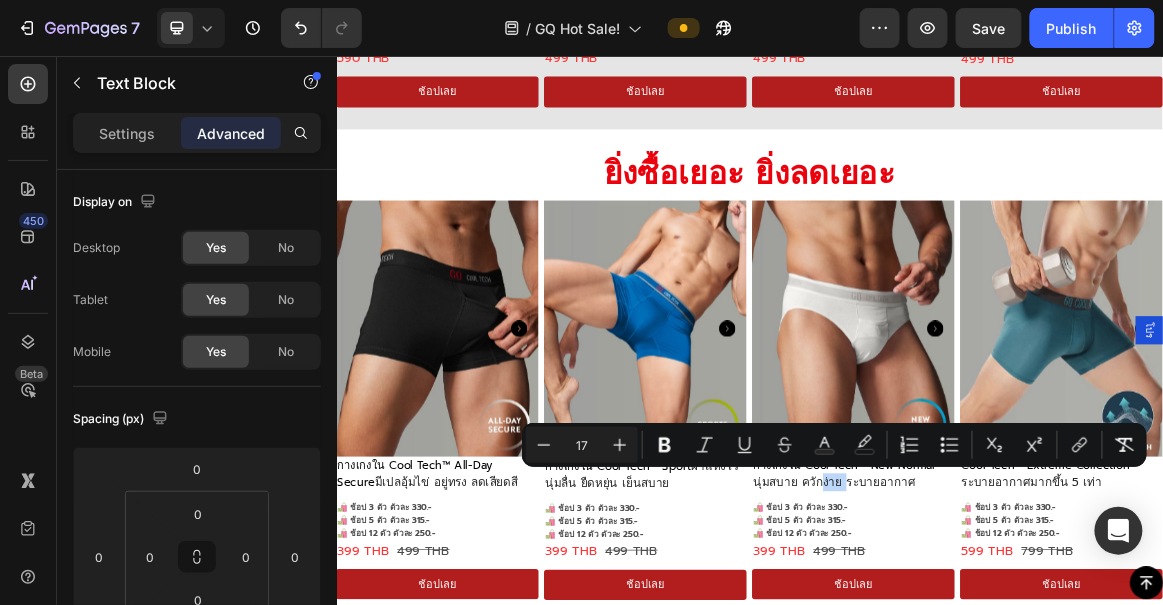 click on "นุ่มสบาย ควักง่าย ระบายอากาศ" at bounding box center (1059, 674) 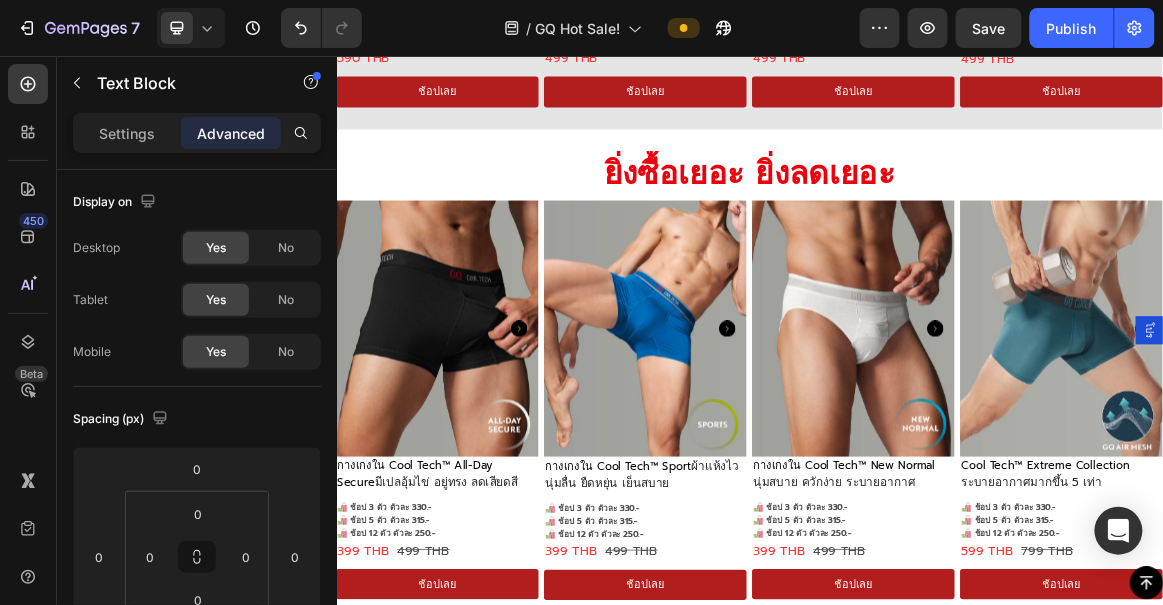 click on "นุ่มสบาย ควักง่าย ระบายอากาศ" at bounding box center (1059, 674) 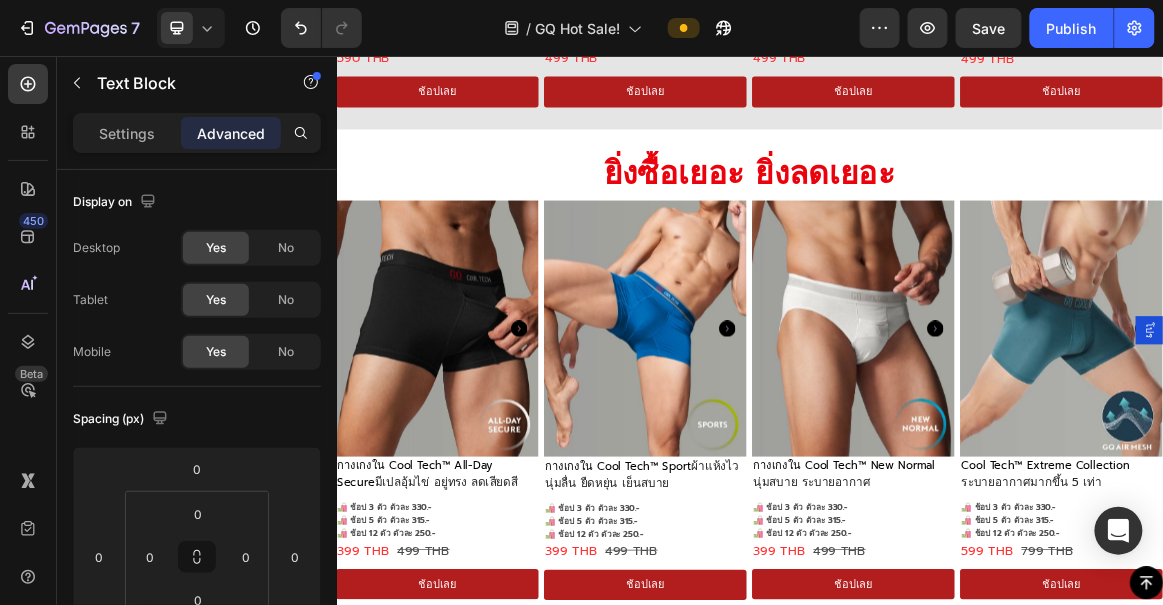 click on "นุ่มสบาย ระบายอากาศ" at bounding box center [1087, 675] 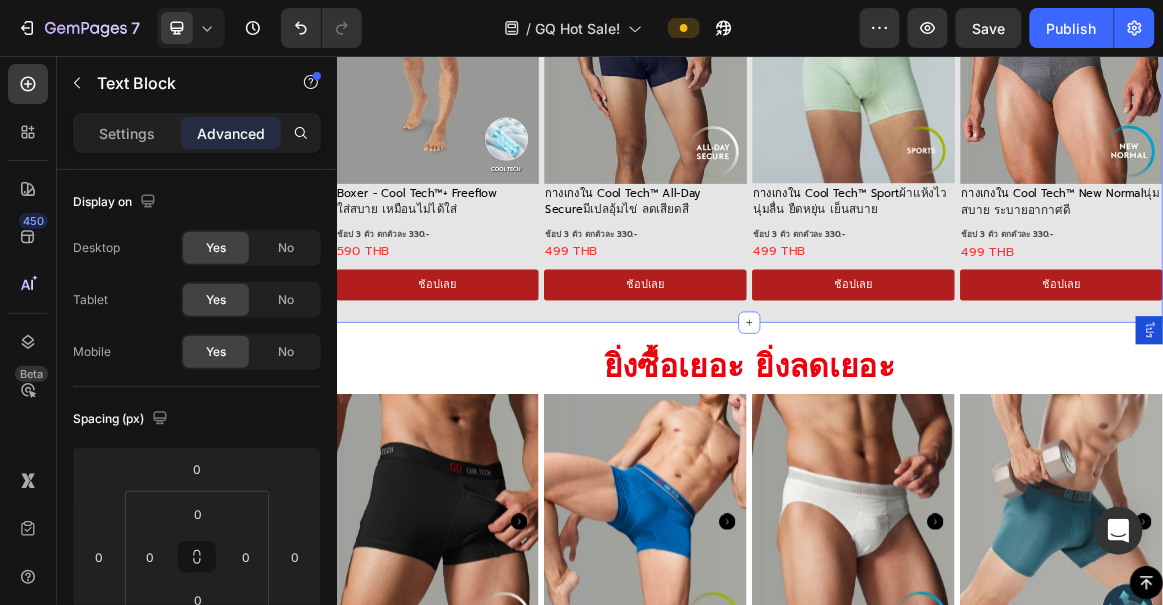 scroll, scrollTop: 1079, scrollLeft: 0, axis: vertical 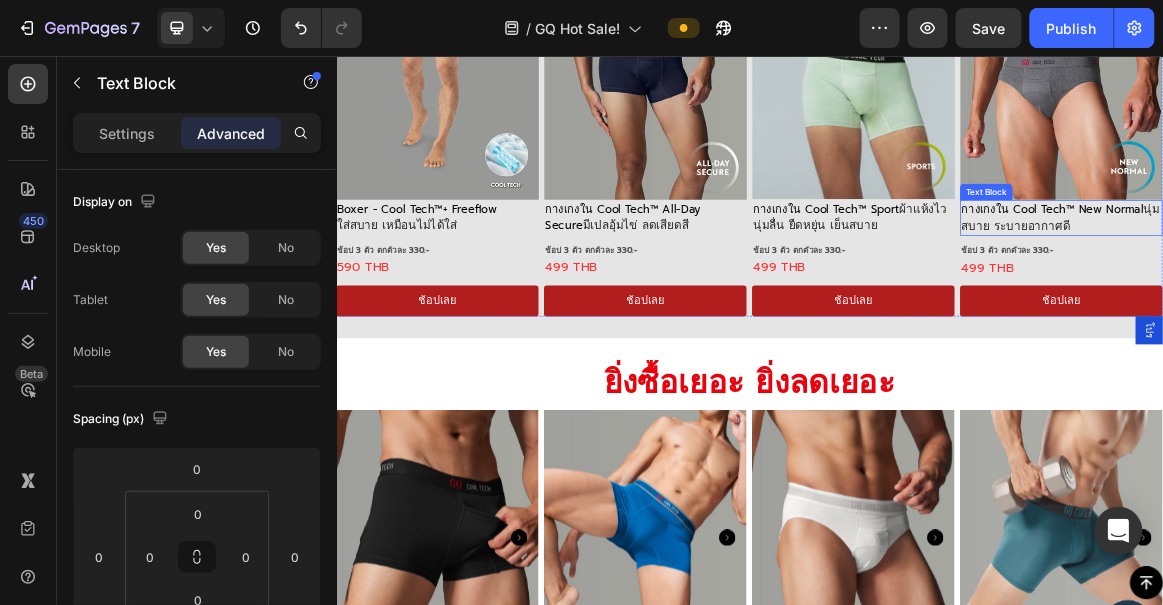 click on "กางเกงใน Cool Tech™ New Normal  นุ่มสบาย ระบายอากาศดี" at bounding box center [1389, 290] 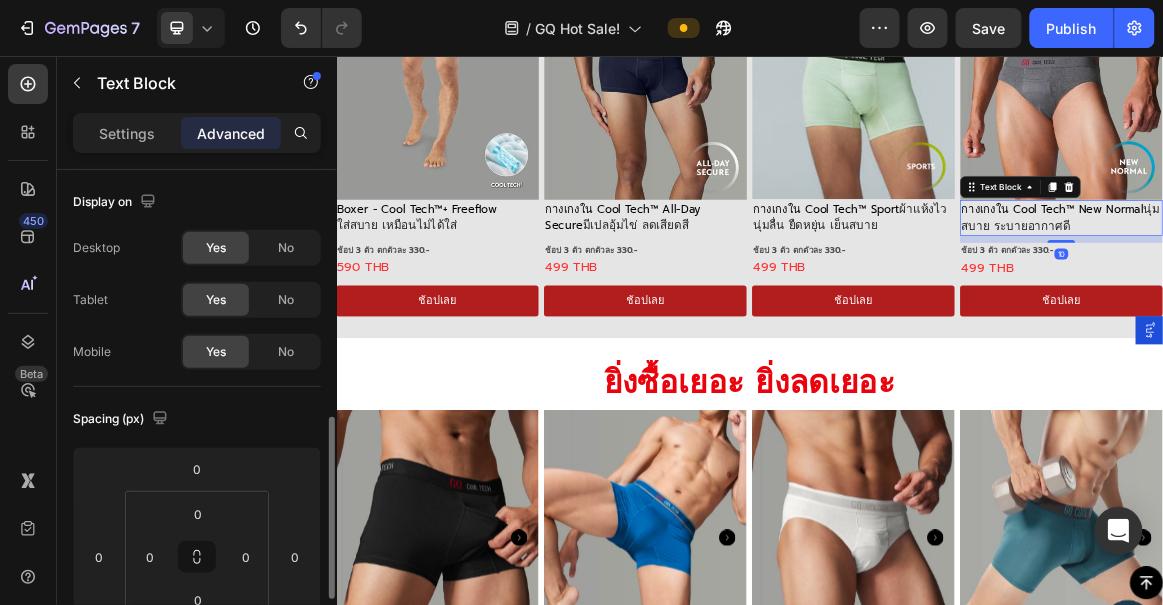 scroll, scrollTop: 181, scrollLeft: 0, axis: vertical 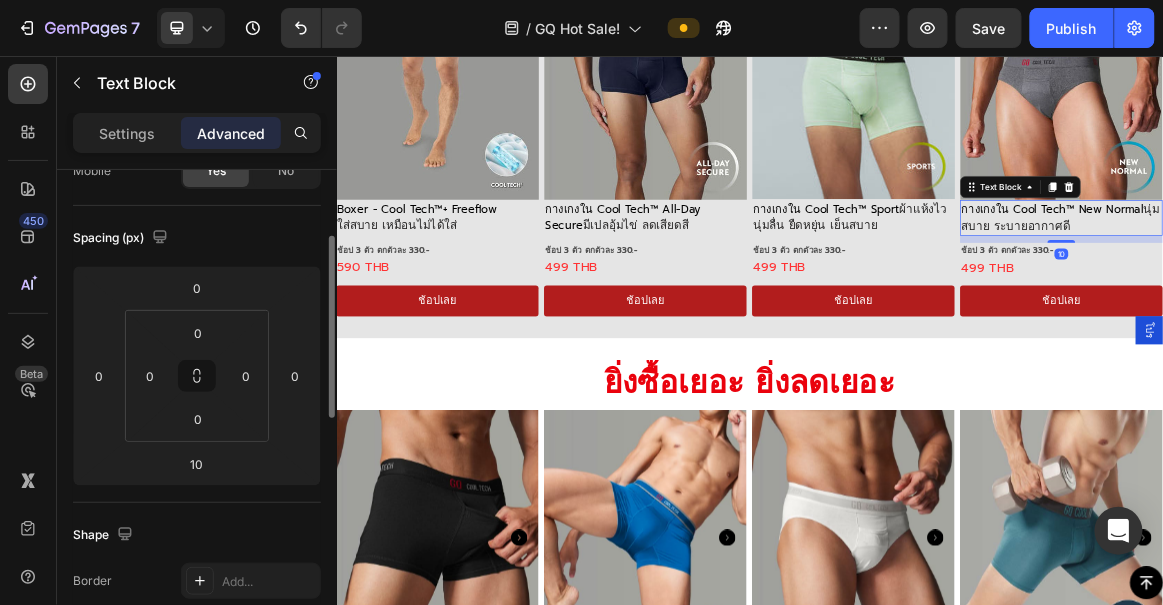click on "กางเกงใน Cool Tech™ New Normal  นุ่มสบาย ระบายอากาศดี" at bounding box center [1389, 290] 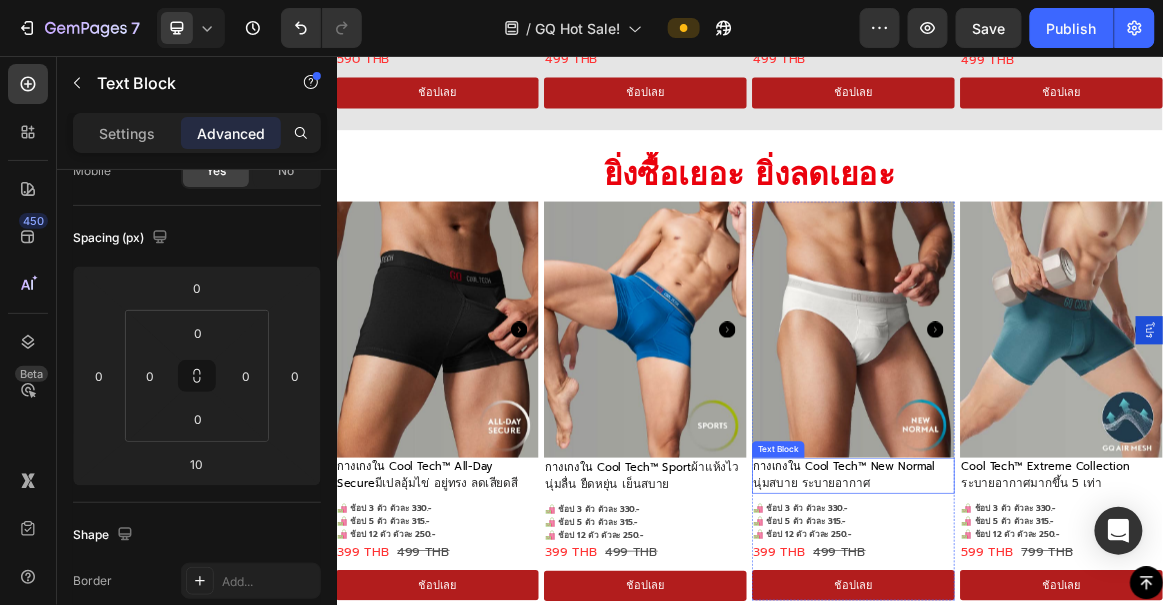 scroll, scrollTop: 1503, scrollLeft: 0, axis: vertical 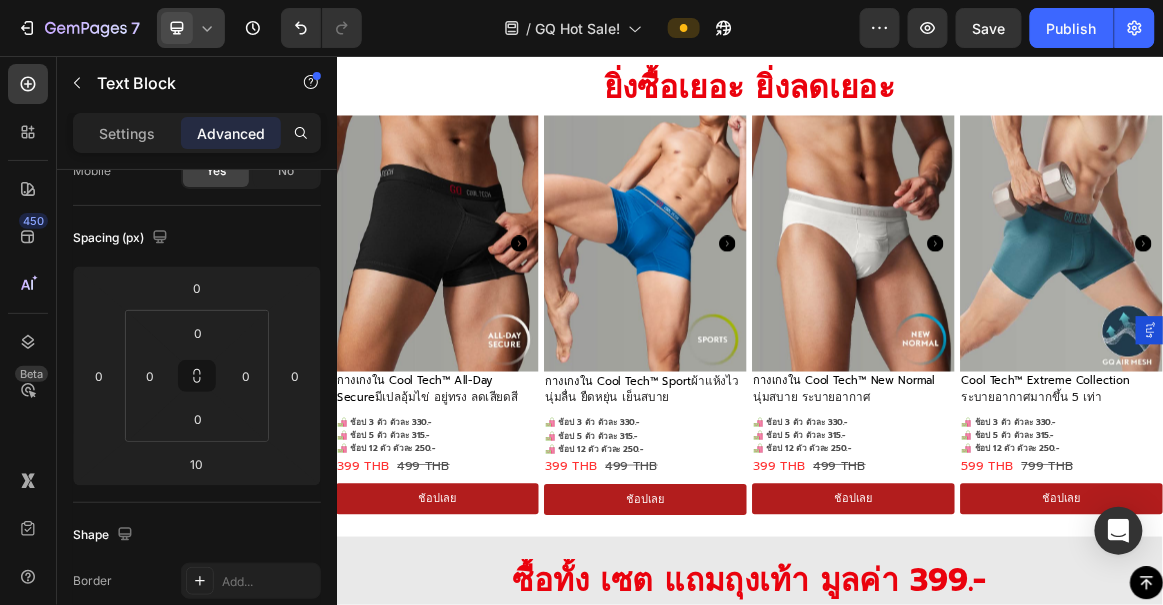click at bounding box center [177, 28] 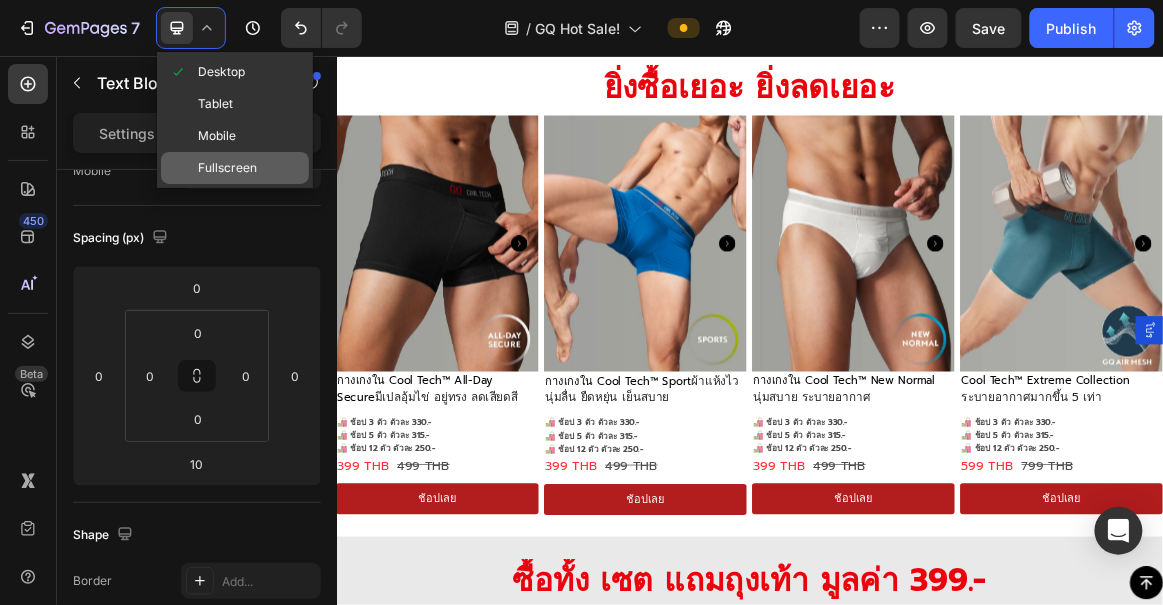 click on "Fullscreen" at bounding box center (227, 168) 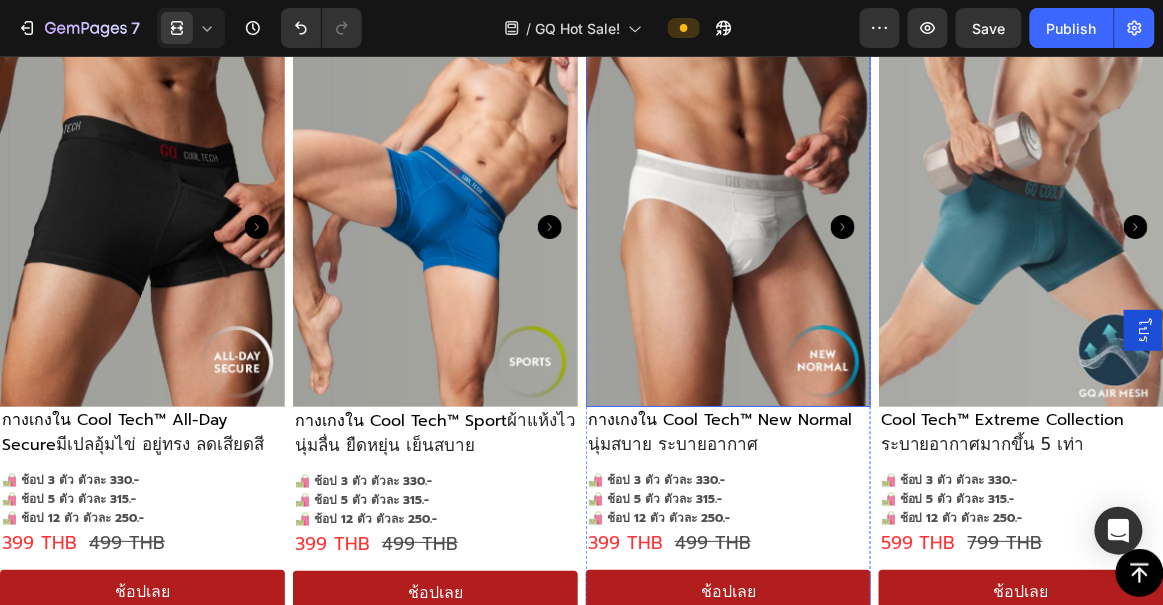 scroll, scrollTop: 1685, scrollLeft: 0, axis: vertical 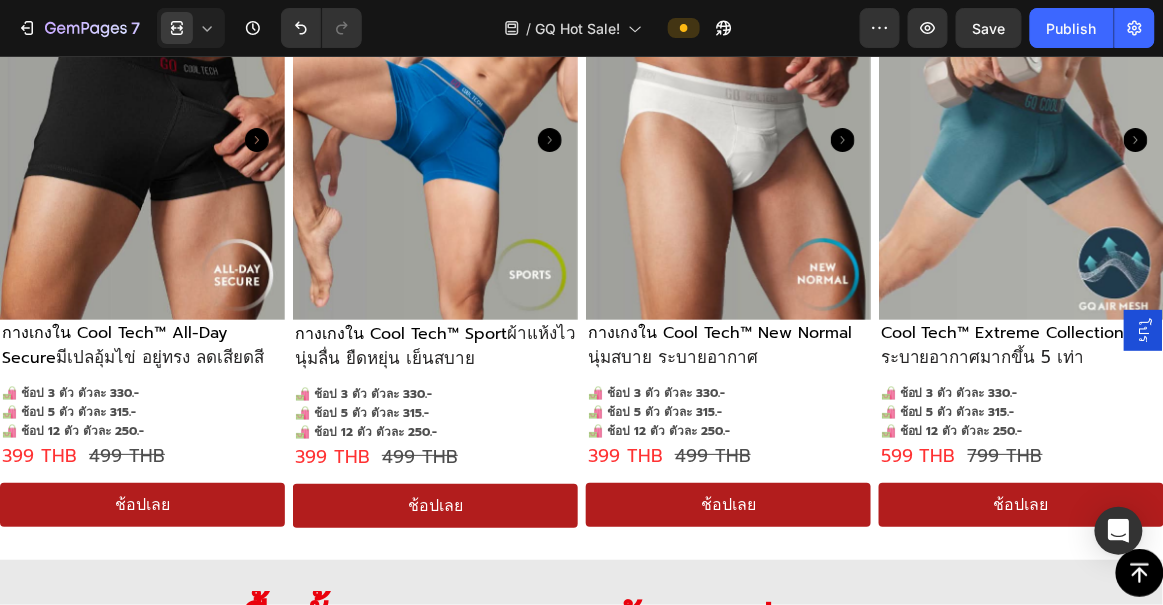click 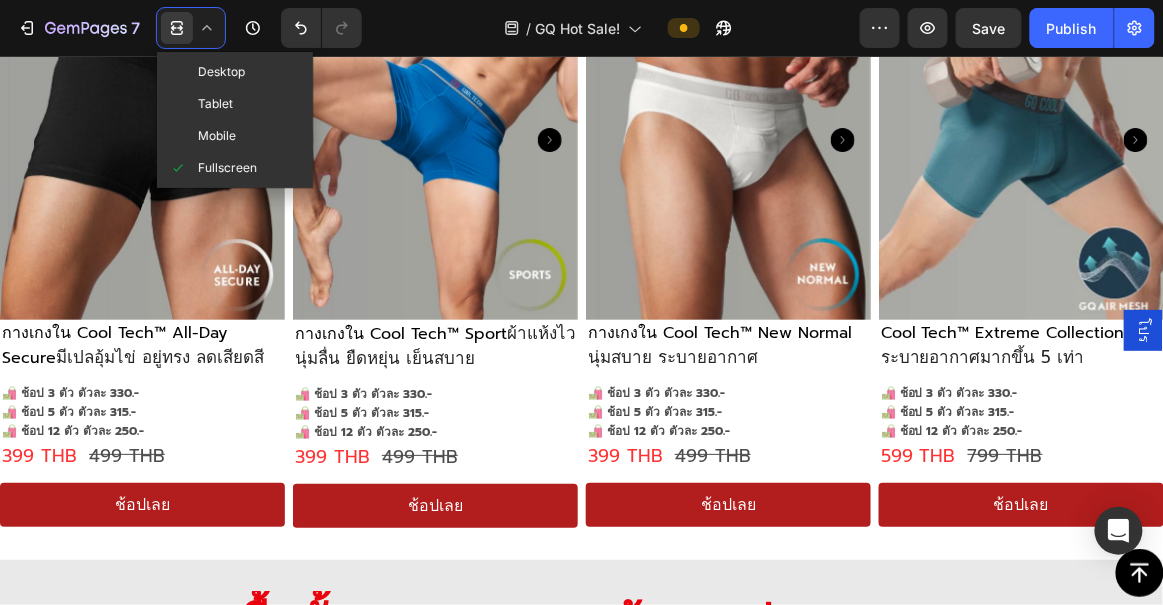 drag, startPoint x: 244, startPoint y: 134, endPoint x: 389, endPoint y: 165, distance: 148.27676 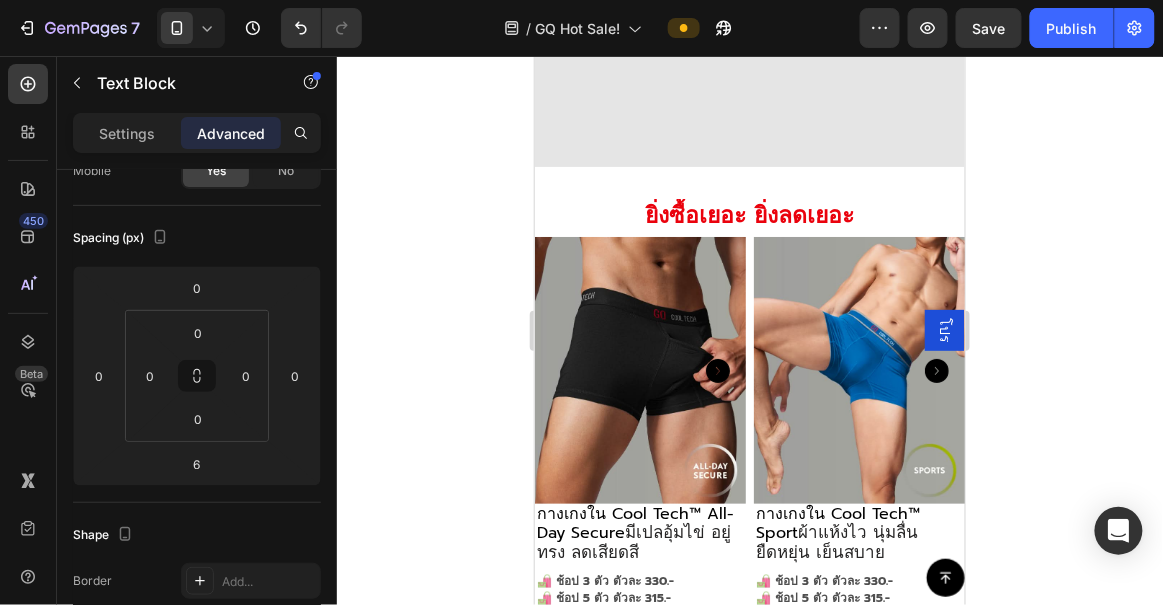 scroll, scrollTop: 1663, scrollLeft: 0, axis: vertical 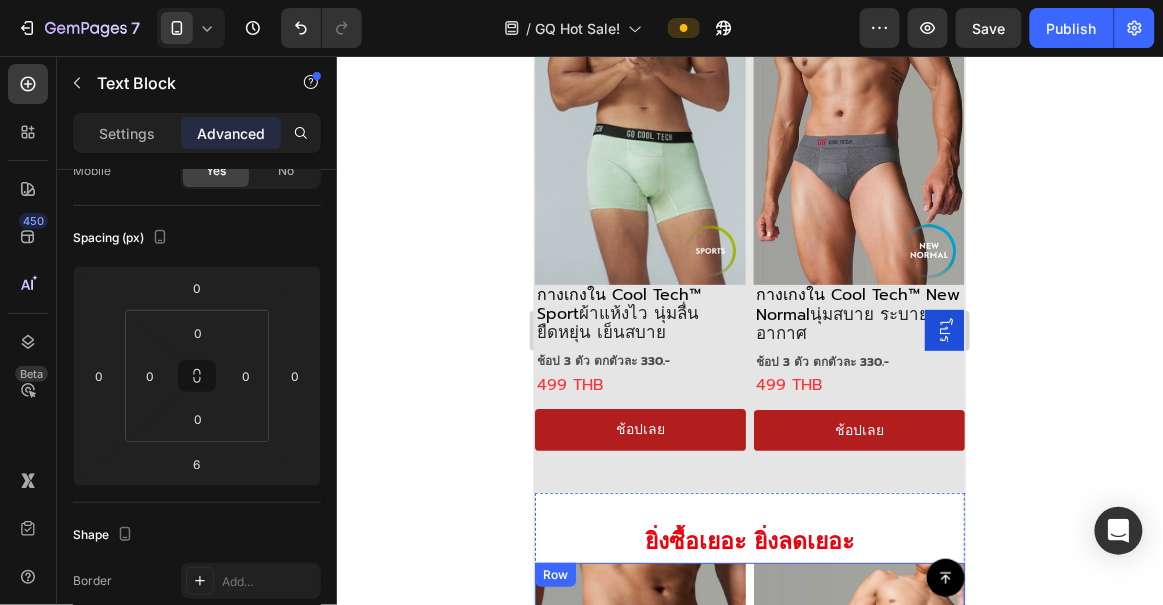 click on "🛍️ ช้อป 5 ตัว ตัวละ 315.-" at bounding box center [639, 1385] 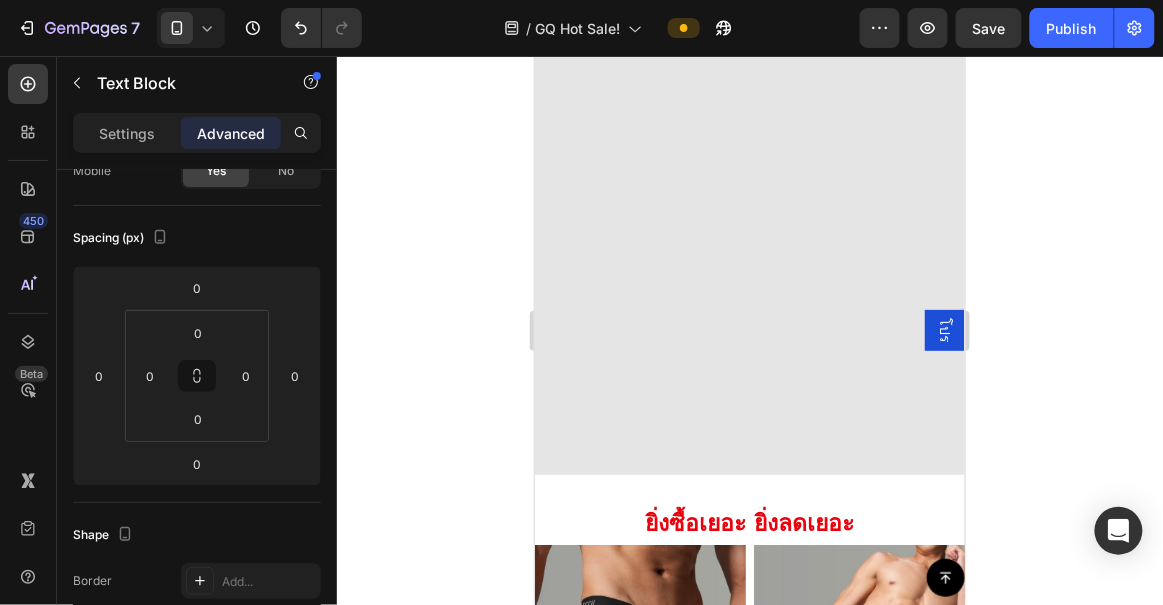 scroll, scrollTop: 2643, scrollLeft: 0, axis: vertical 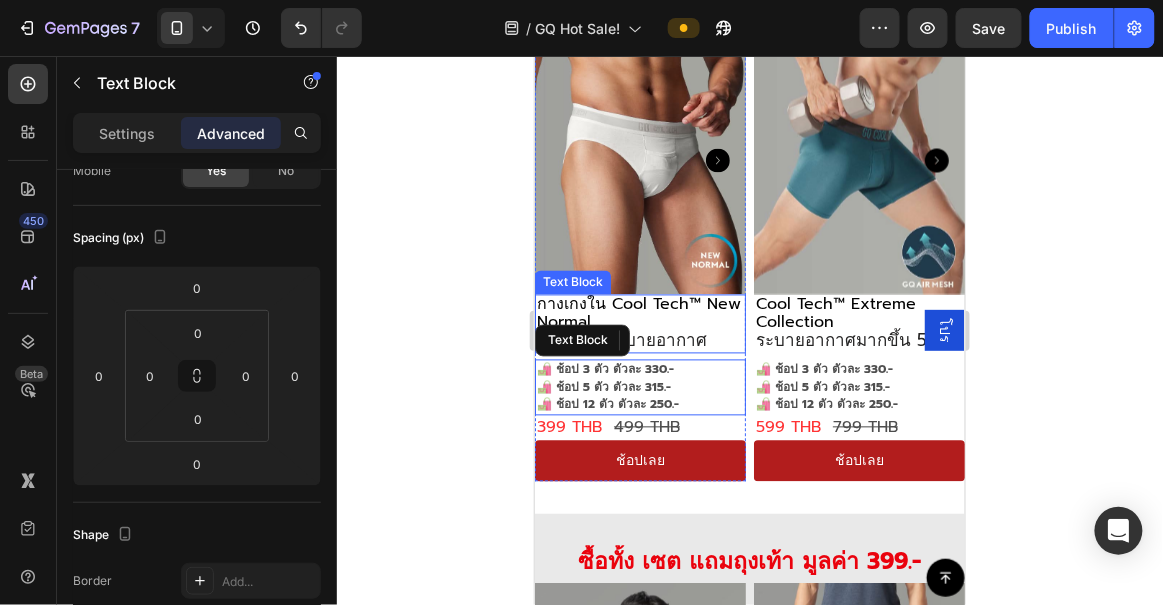 click on "กางเกงใน Cool Tech™ New Normal" at bounding box center (639, 314) 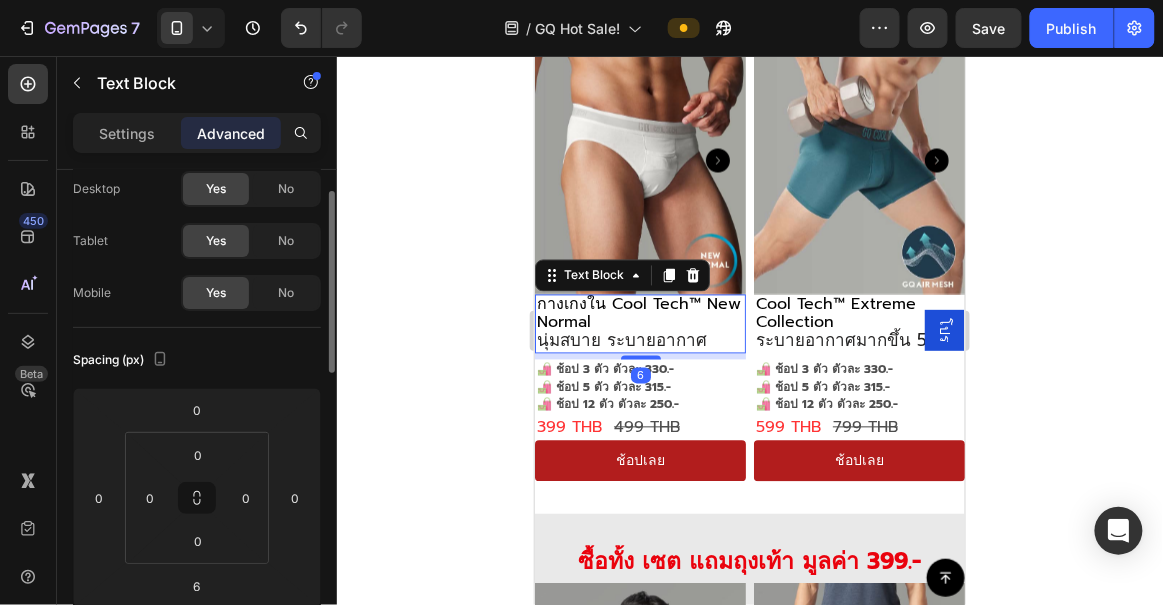 scroll, scrollTop: 0, scrollLeft: 0, axis: both 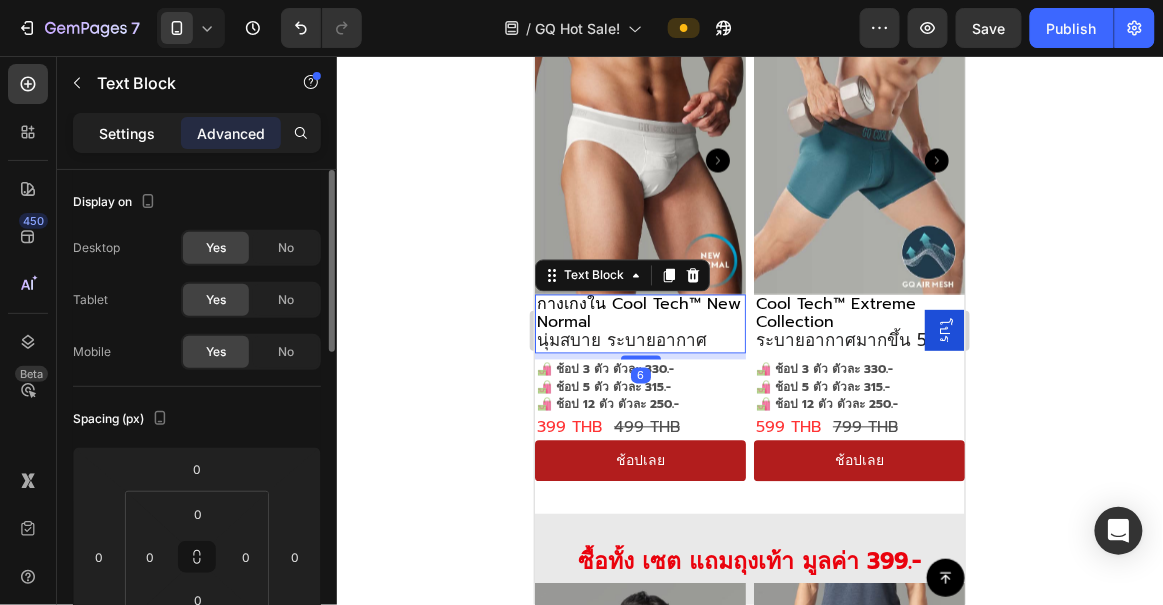 click on "Settings" at bounding box center (127, 133) 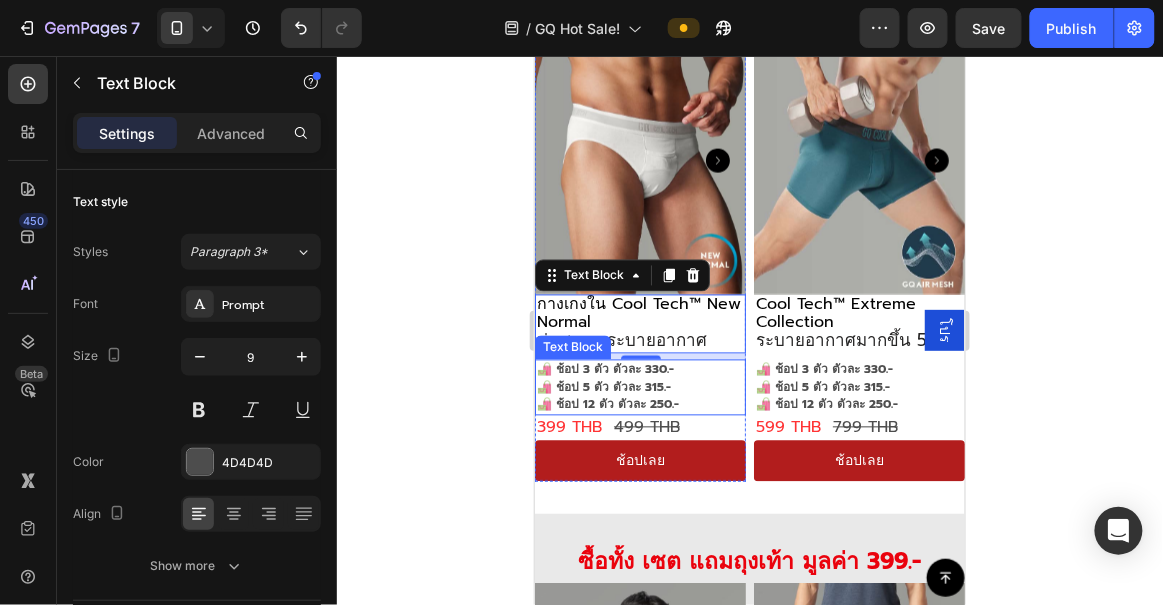 click on "ระบายอากาศมากขึ้น 5 เท่า" at bounding box center (857, 340) 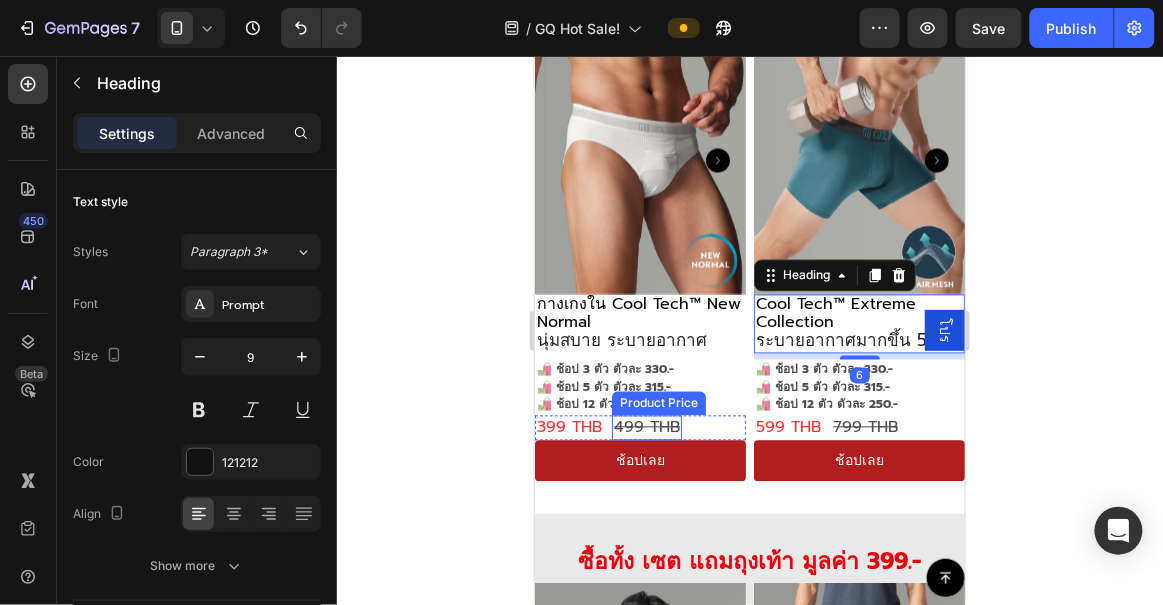 click on "Product Price" at bounding box center (658, 403) 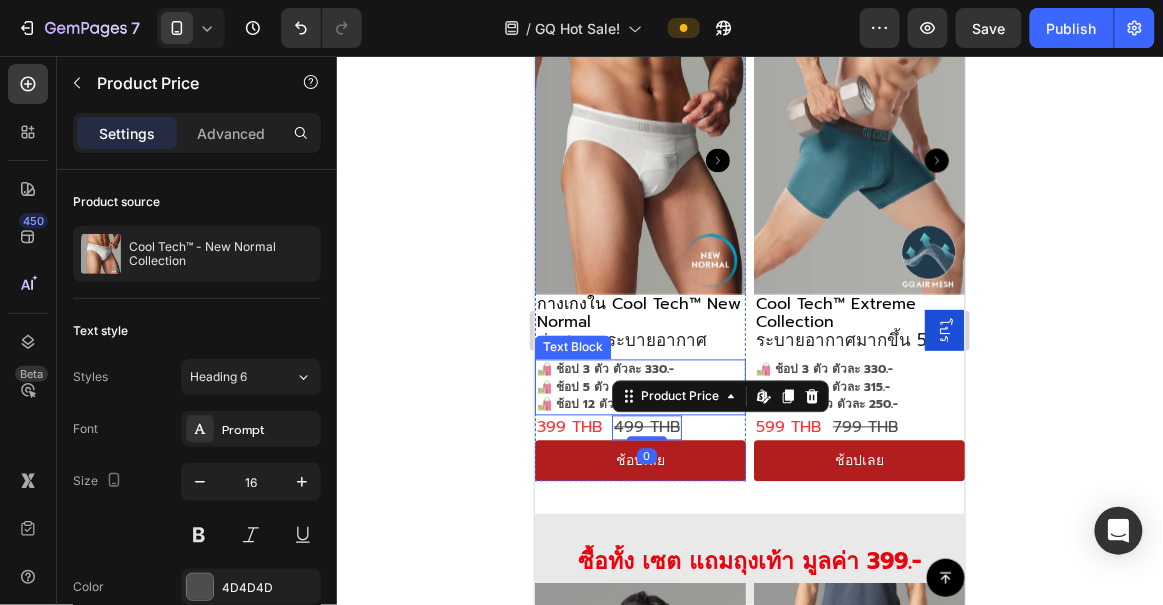 click on "🛍️ ช้อป 3 ตัว ตัวละ 330.-" at bounding box center (604, 369) 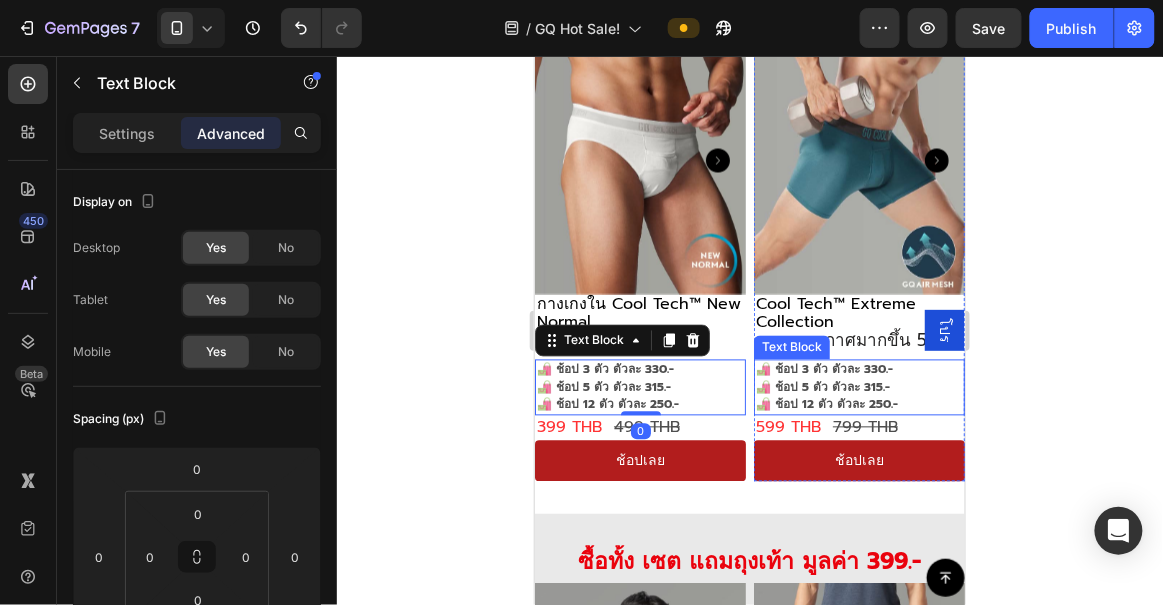 click on "🛍️ ช้อป 3 ตัว ตัวละ 330.-" at bounding box center (823, 369) 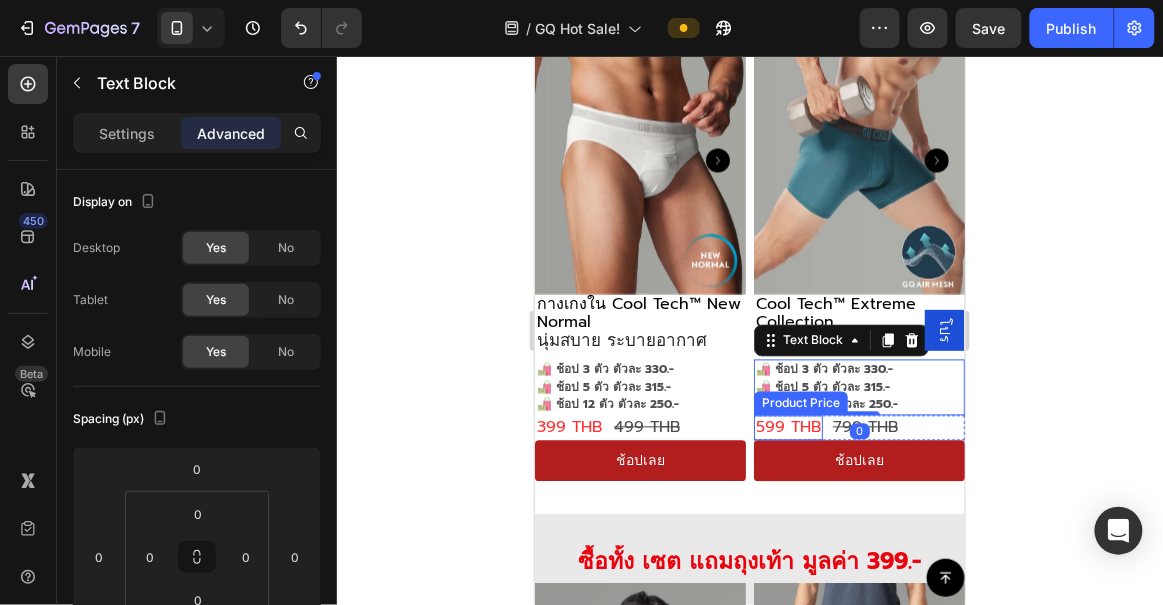 click on "599 THB" at bounding box center [787, 427] 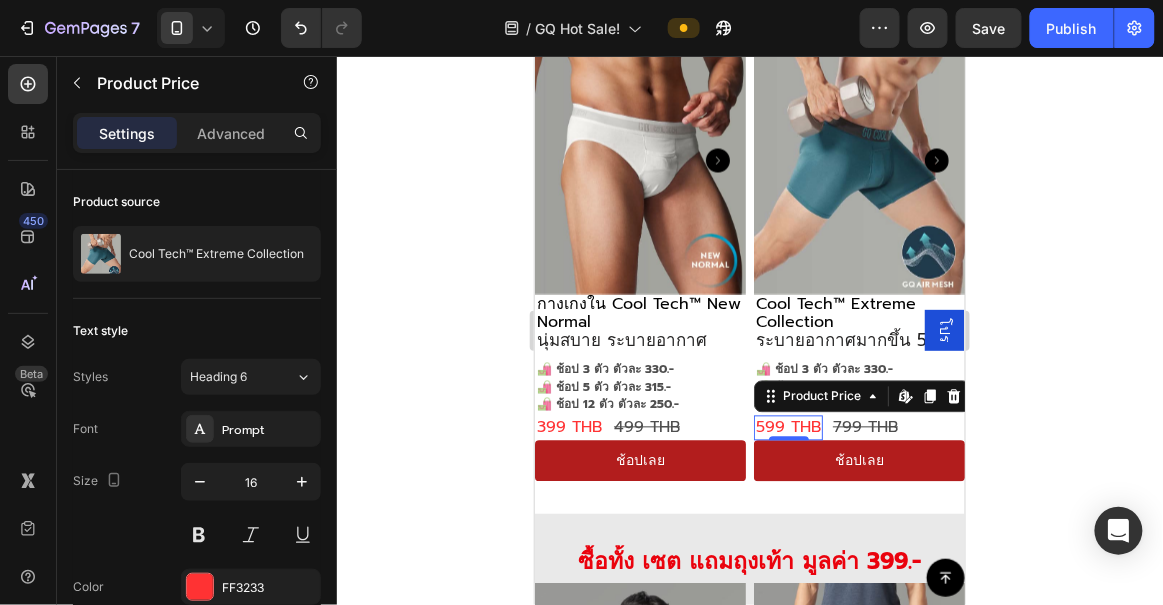 click 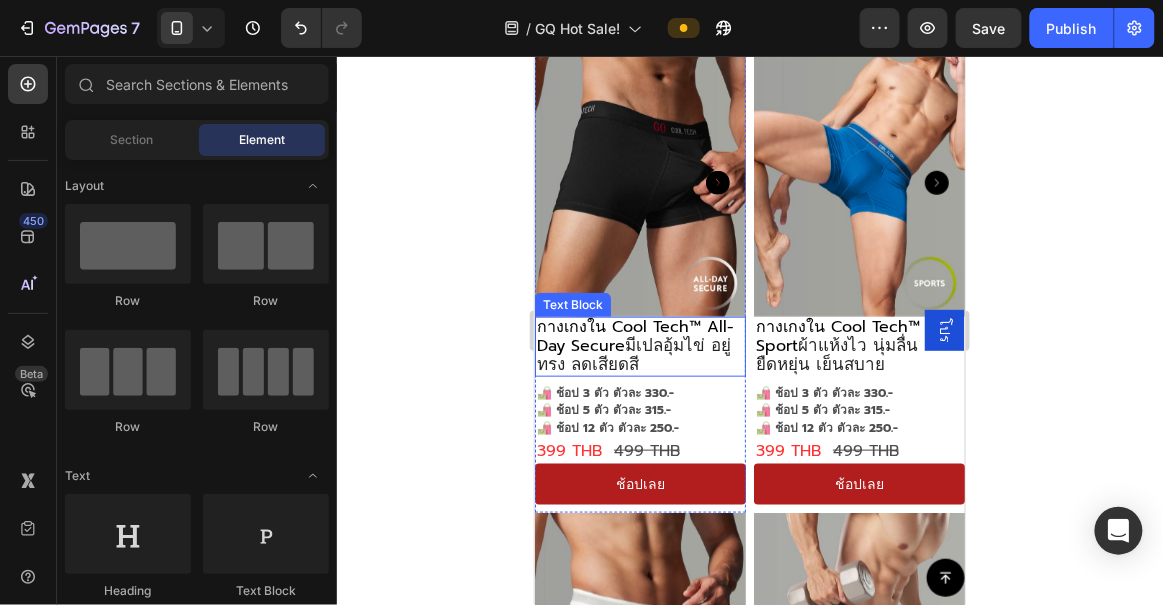 scroll, scrollTop: 2128, scrollLeft: 0, axis: vertical 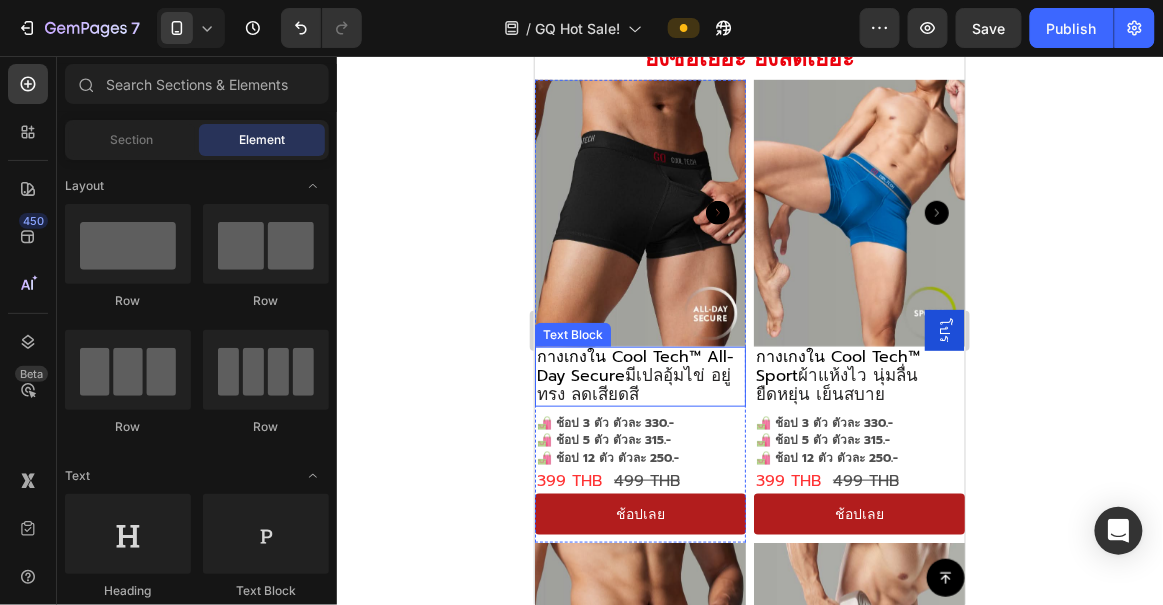 click on "กางเกงใน Cool Tech™ All-Day Secure  มีเปลอุ้มไข่ อยู่ทรง ลดเสียดสี" at bounding box center (639, 376) 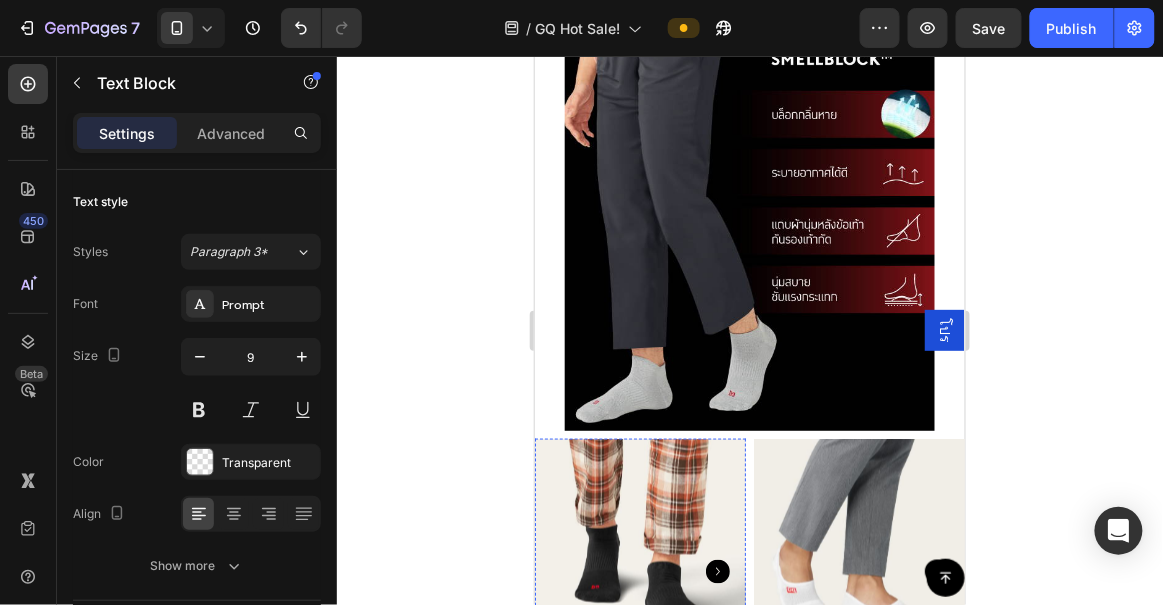 scroll, scrollTop: 4453, scrollLeft: 0, axis: vertical 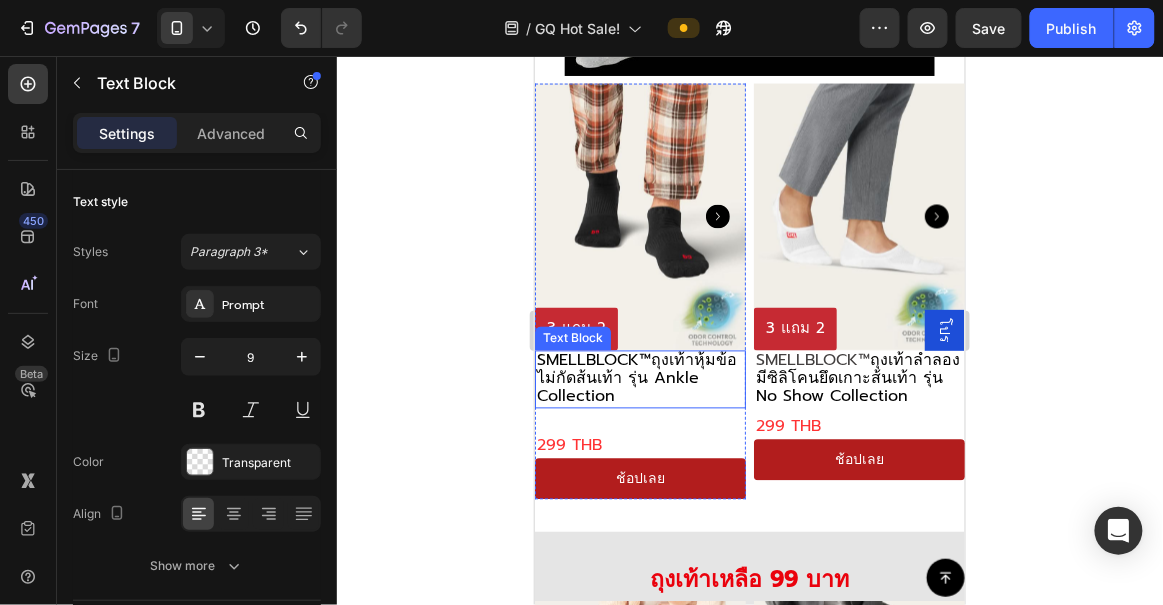 click on "ถุงเท้าหุ้มข้อ ไม่กัดส้นเท้า รุ่น Ankle Collection" at bounding box center [636, 378] 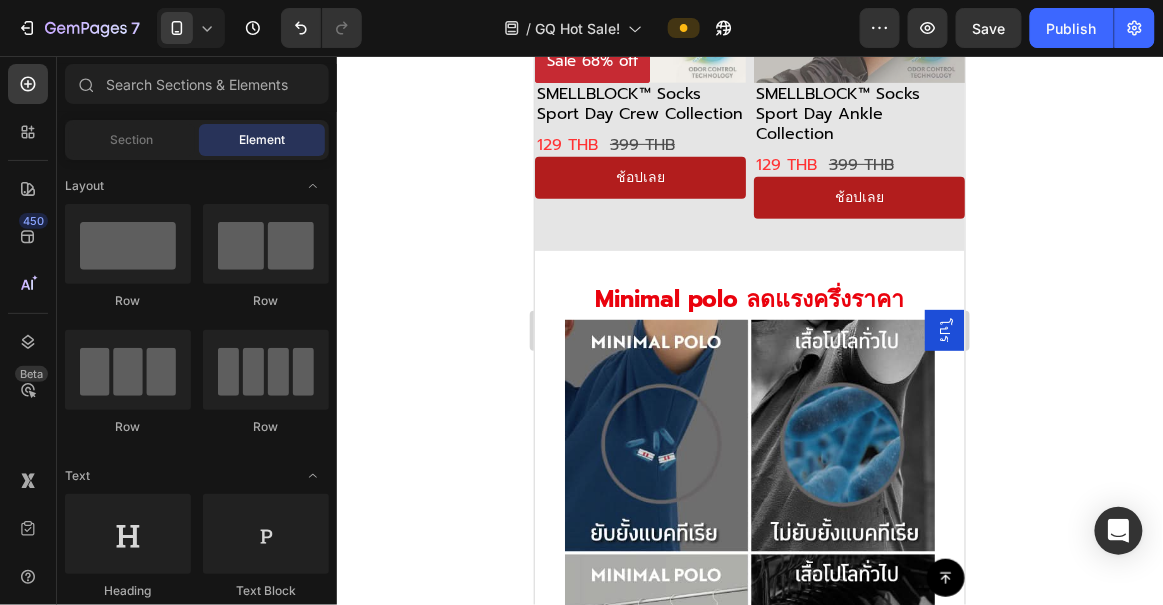 scroll, scrollTop: 5837, scrollLeft: 0, axis: vertical 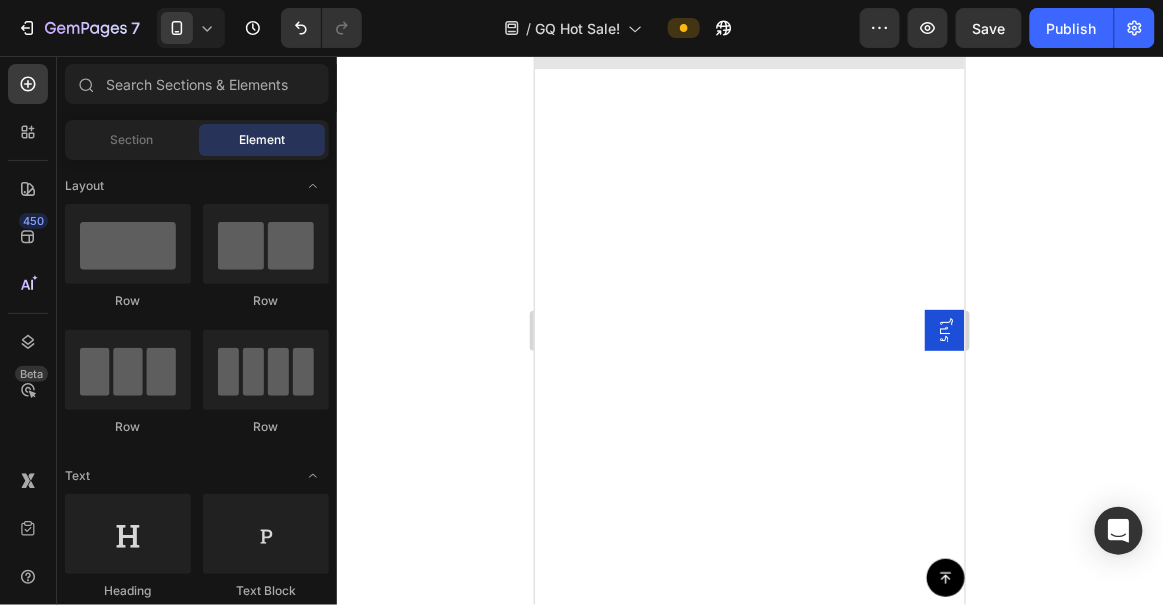 click 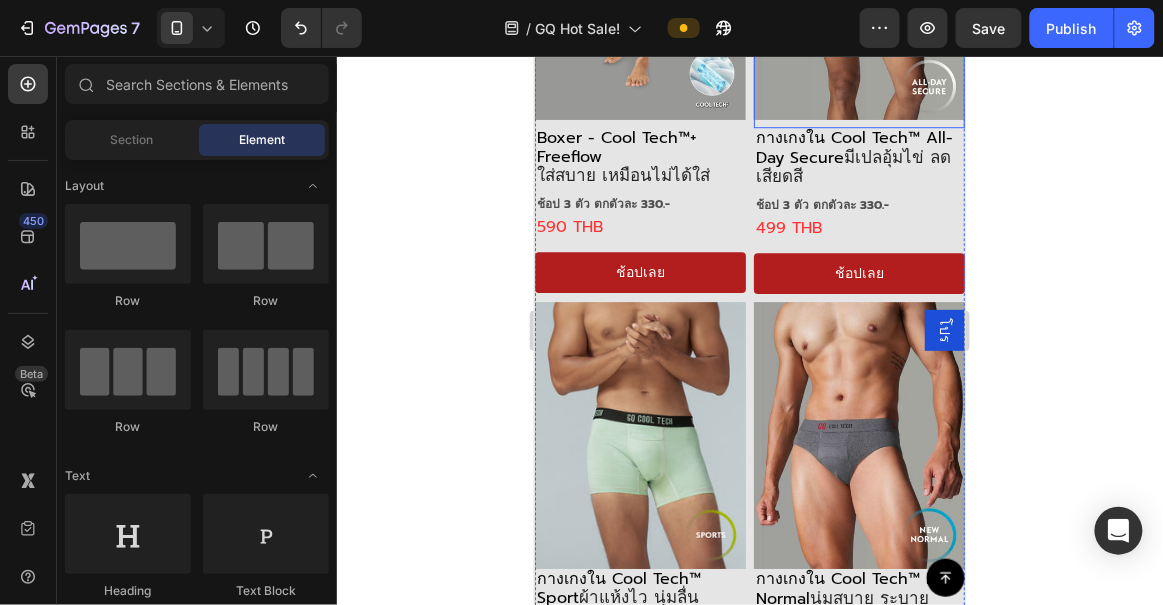 scroll, scrollTop: 1393, scrollLeft: 0, axis: vertical 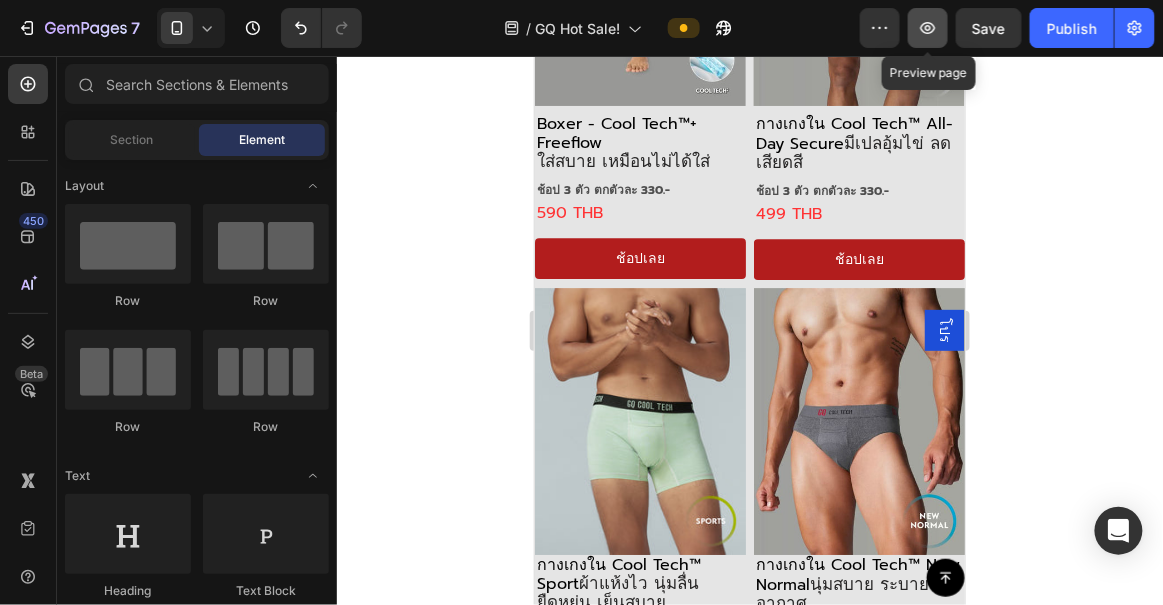 click 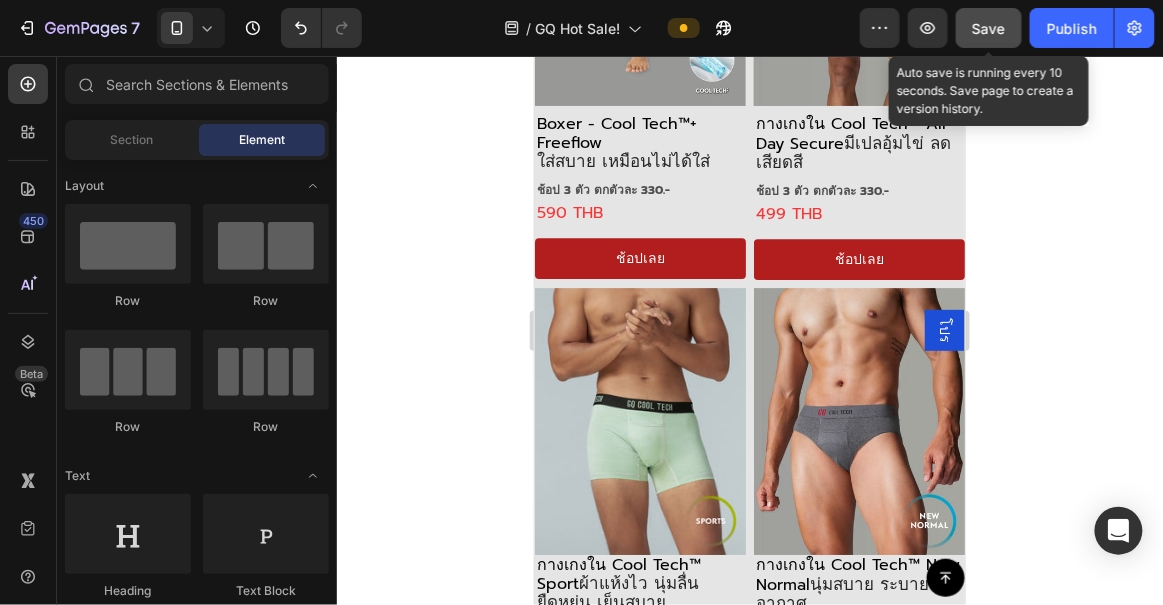 click on "Save" 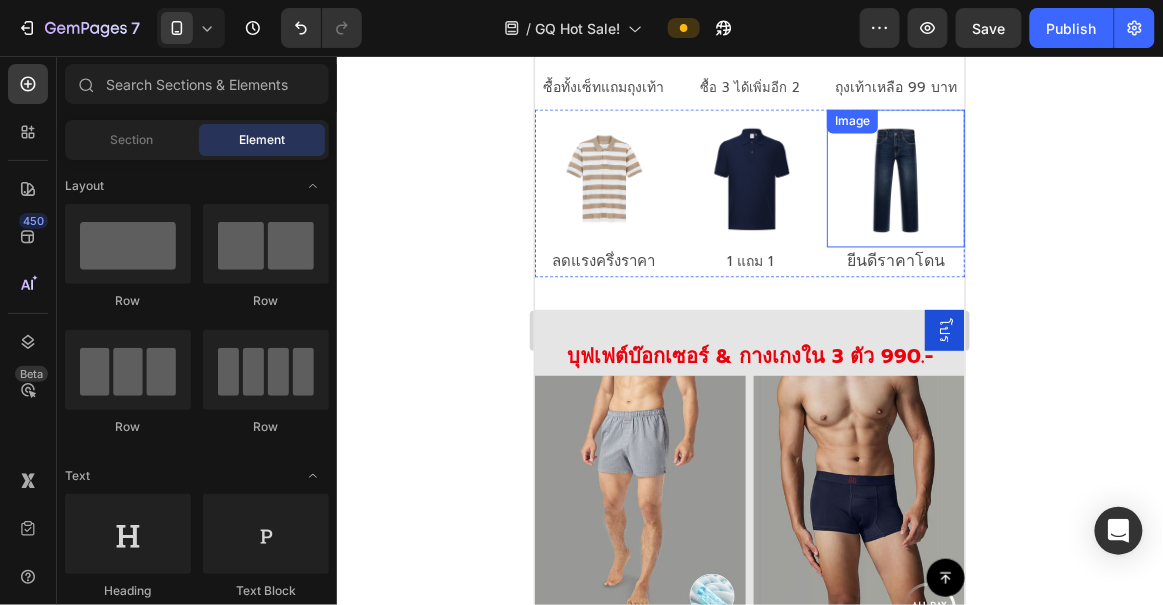 scroll, scrollTop: 848, scrollLeft: 0, axis: vertical 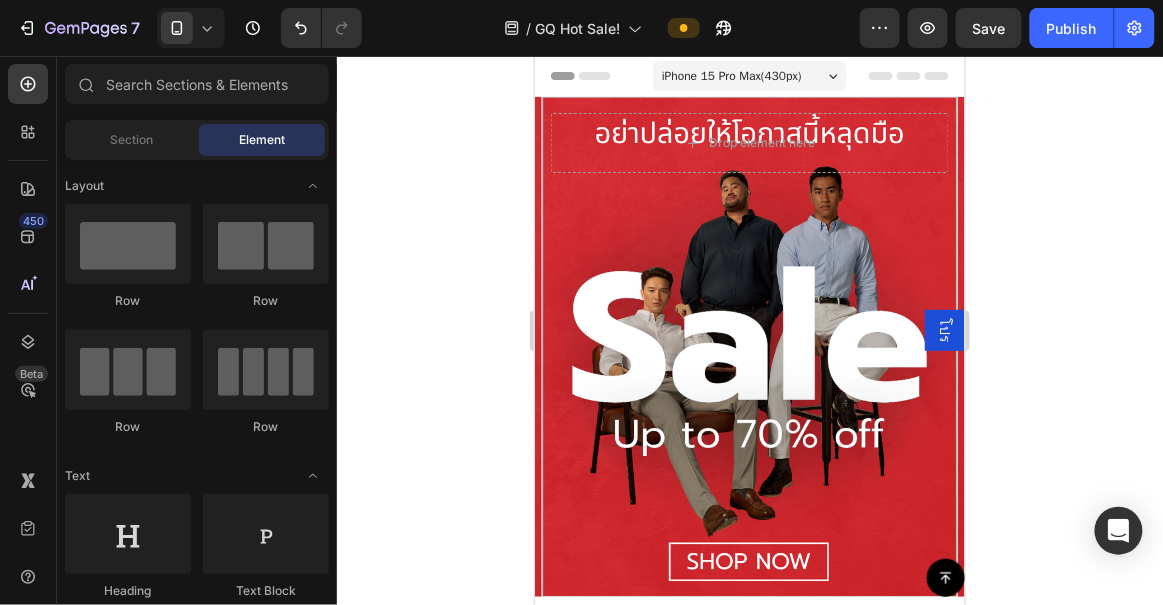 drag, startPoint x: 960, startPoint y: 148, endPoint x: 1214, endPoint y: 111, distance: 256.68073 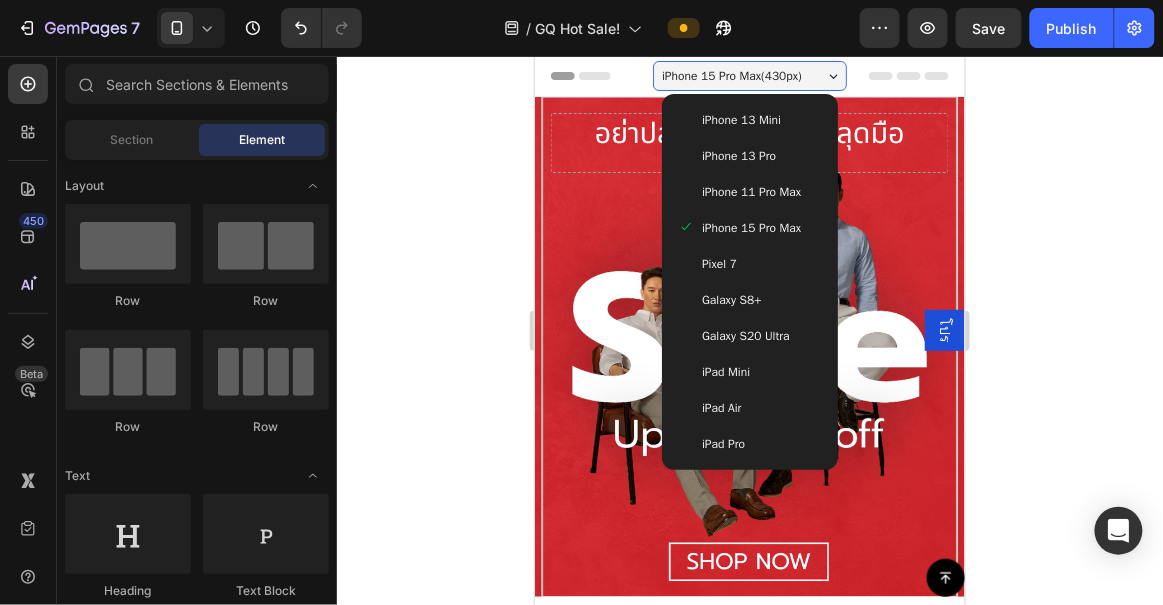 click on "iPhone 15 Pro Max  ( 430 px)" at bounding box center [731, 75] 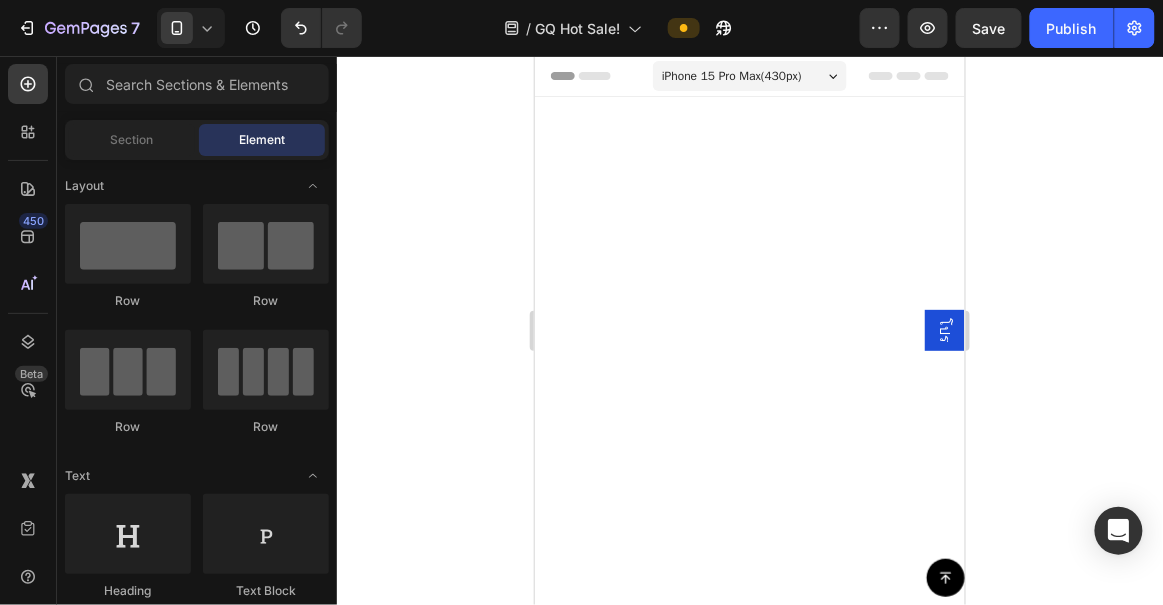 drag, startPoint x: 958, startPoint y: 97, endPoint x: 1523, endPoint y: 527, distance: 710.0176 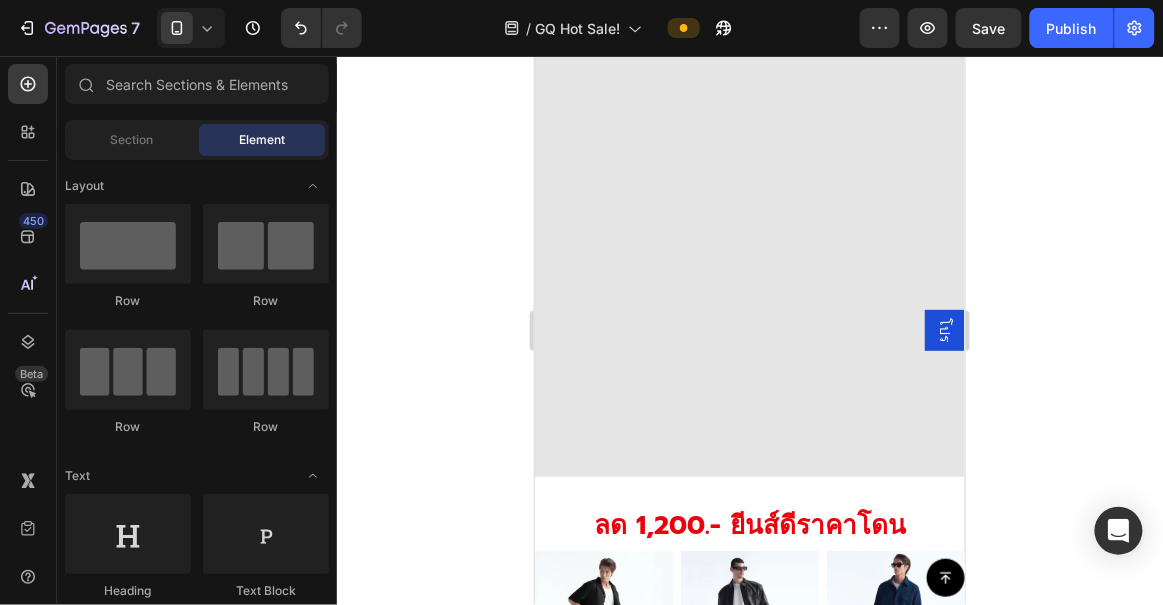 scroll, scrollTop: 7296, scrollLeft: 0, axis: vertical 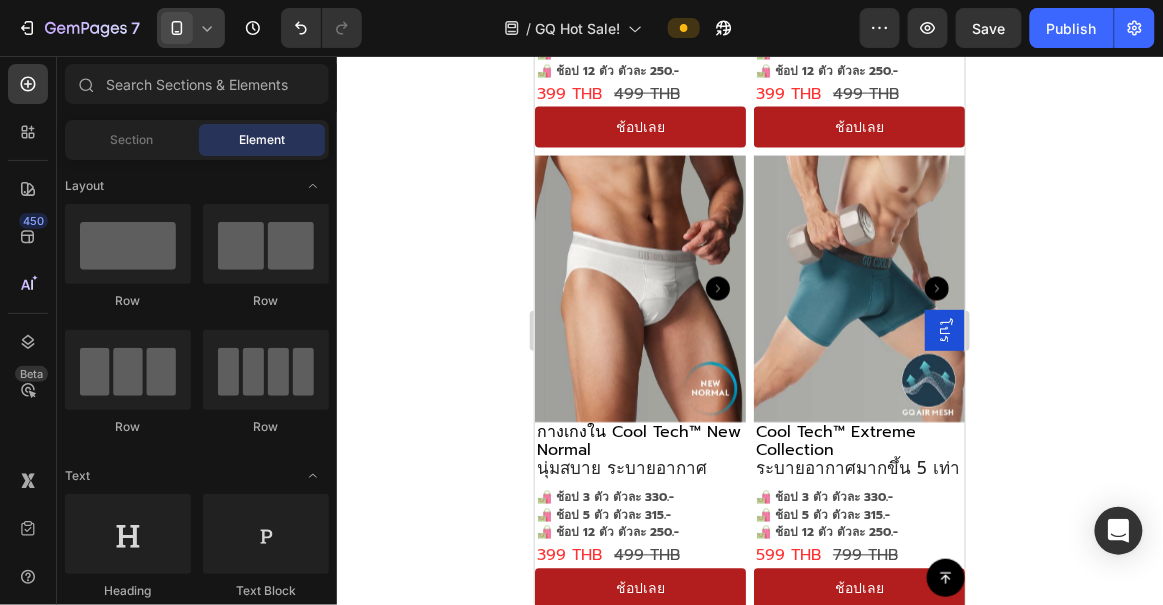 click 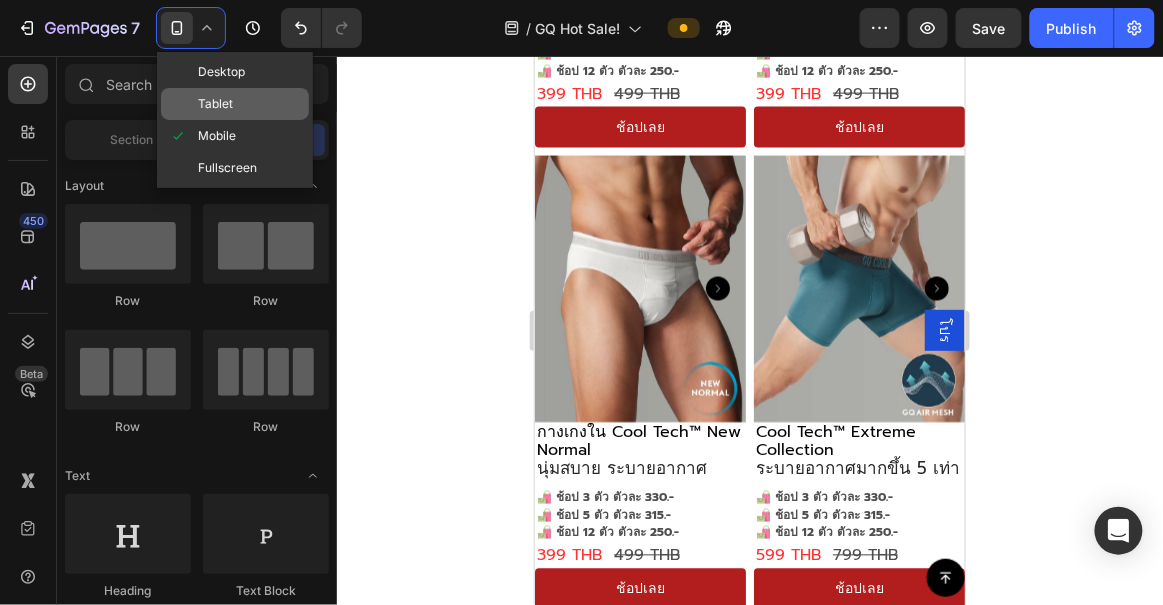 drag, startPoint x: 223, startPoint y: 100, endPoint x: 577, endPoint y: 164, distance: 359.7388 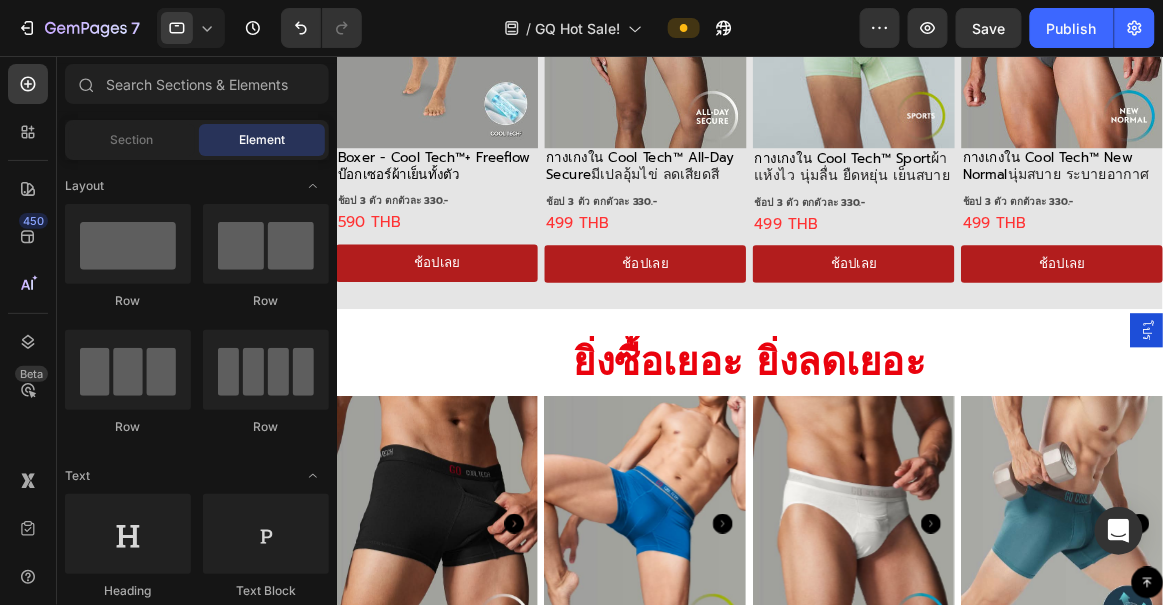 scroll, scrollTop: 1548, scrollLeft: 0, axis: vertical 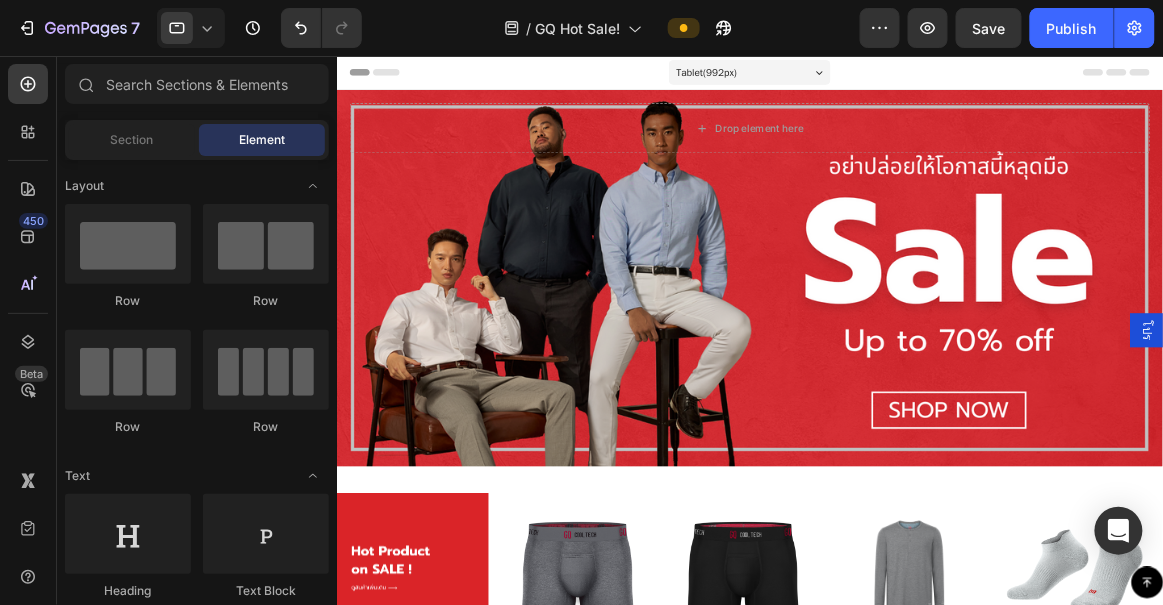 click on "Tablet  ( 992 px)" at bounding box center [832, 75] 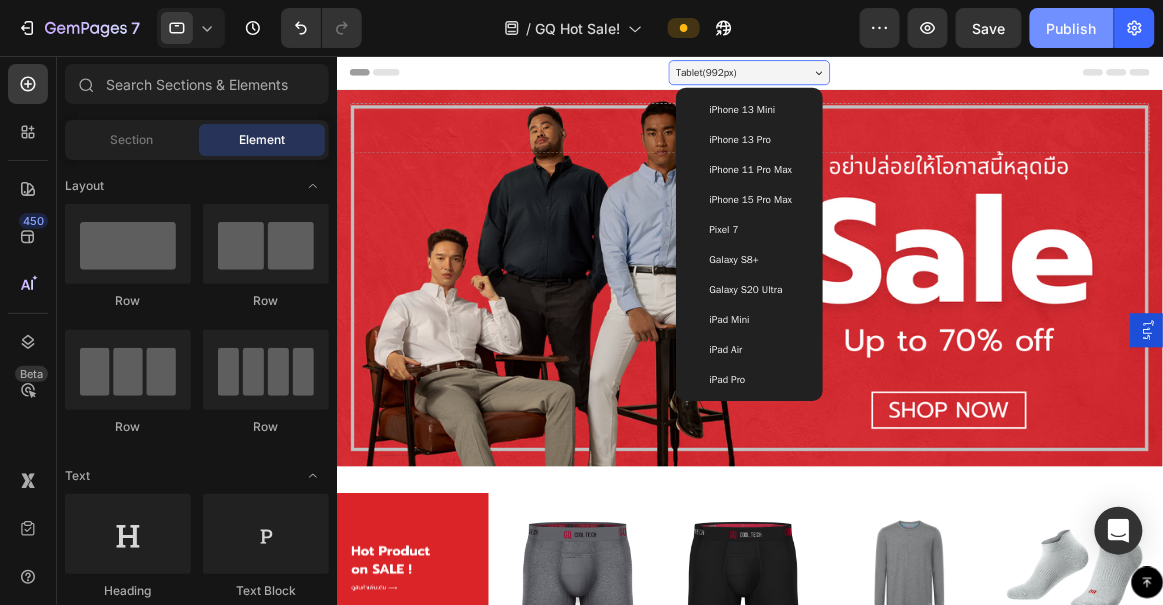 click on "Publish" at bounding box center (1072, 28) 